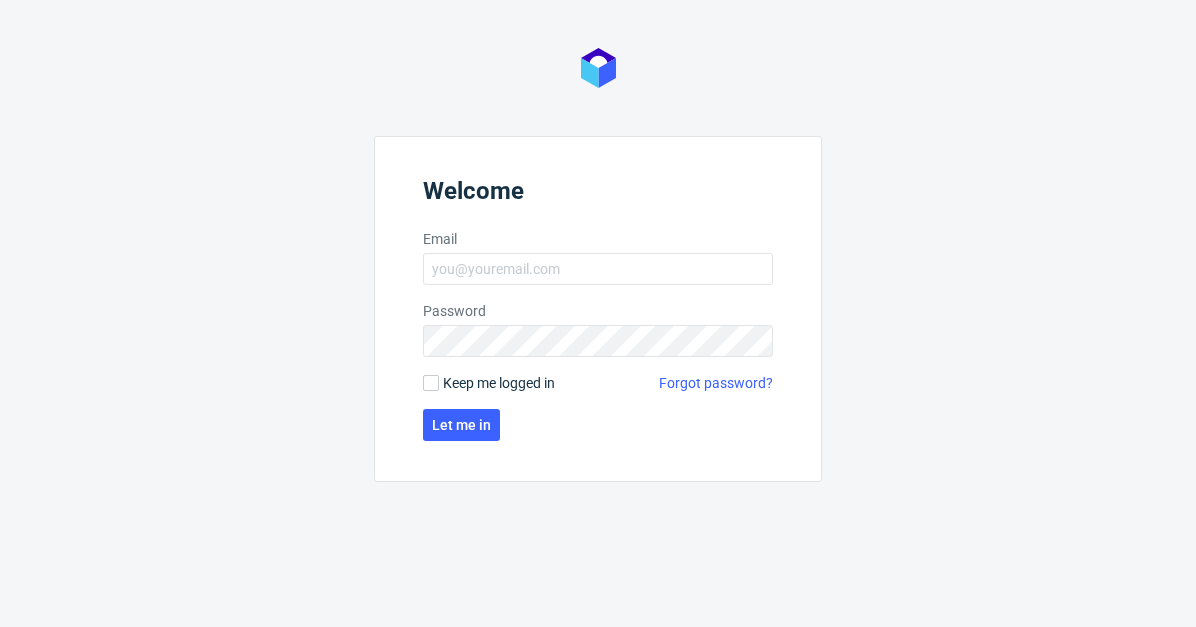 scroll, scrollTop: 0, scrollLeft: 0, axis: both 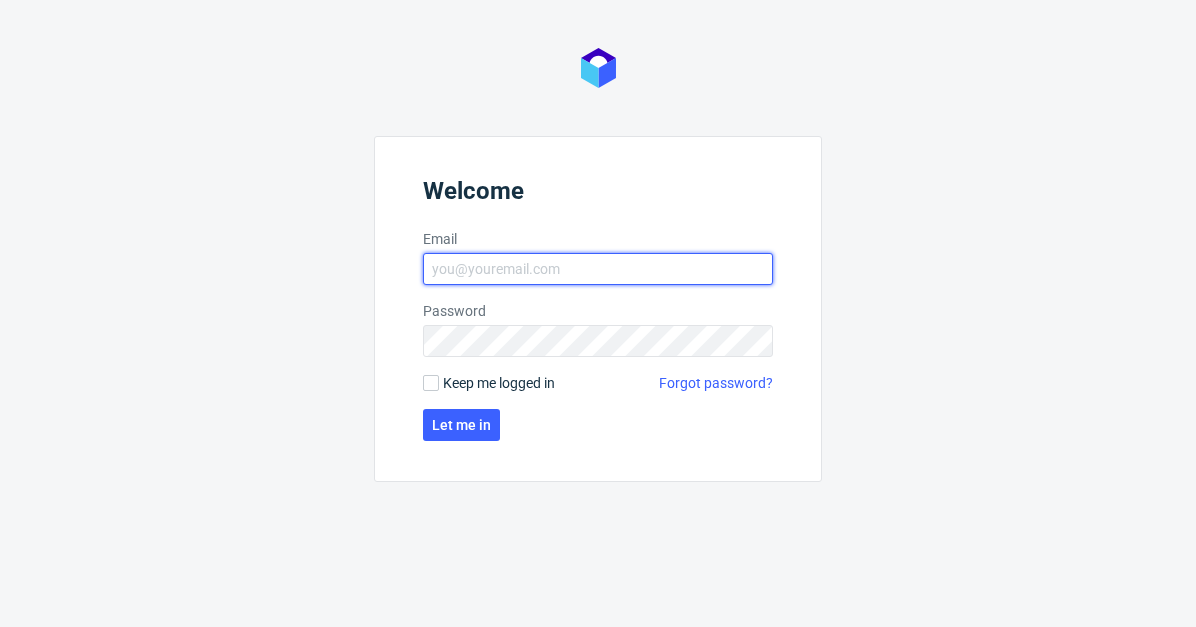 type on "[PERSON_NAME][EMAIL_ADDRESS][PERSON_NAME][DOMAIN_NAME]" 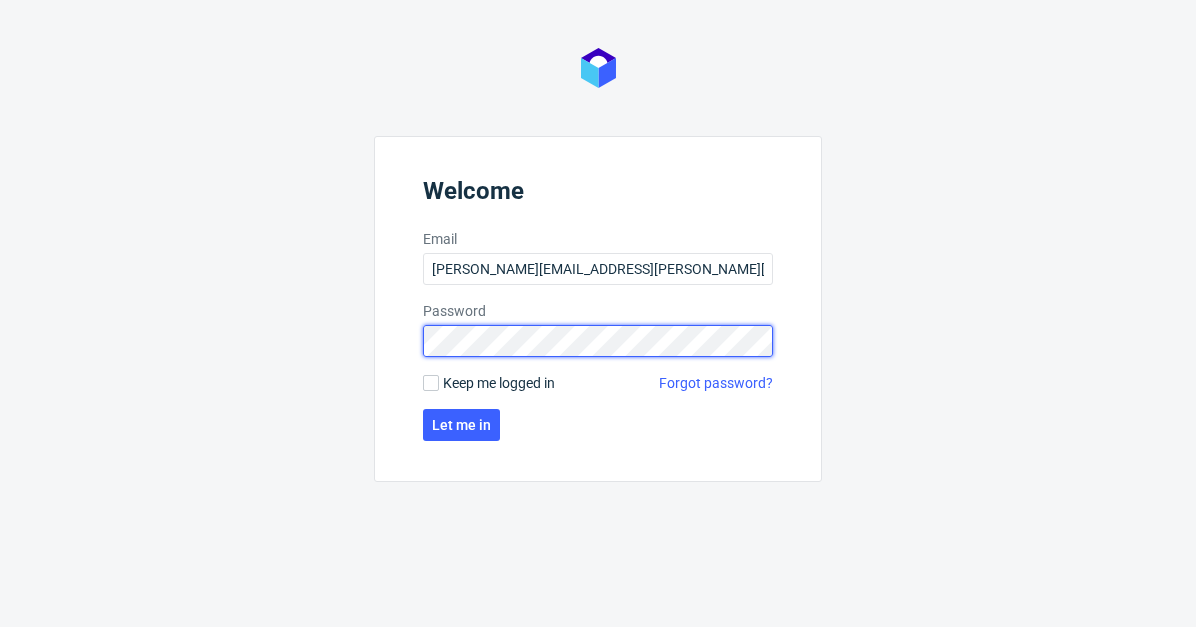 click on "Welcome Email monika.pozniak@packhelp.com Password Keep me logged in Forgot password? Let me in" at bounding box center [598, 309] 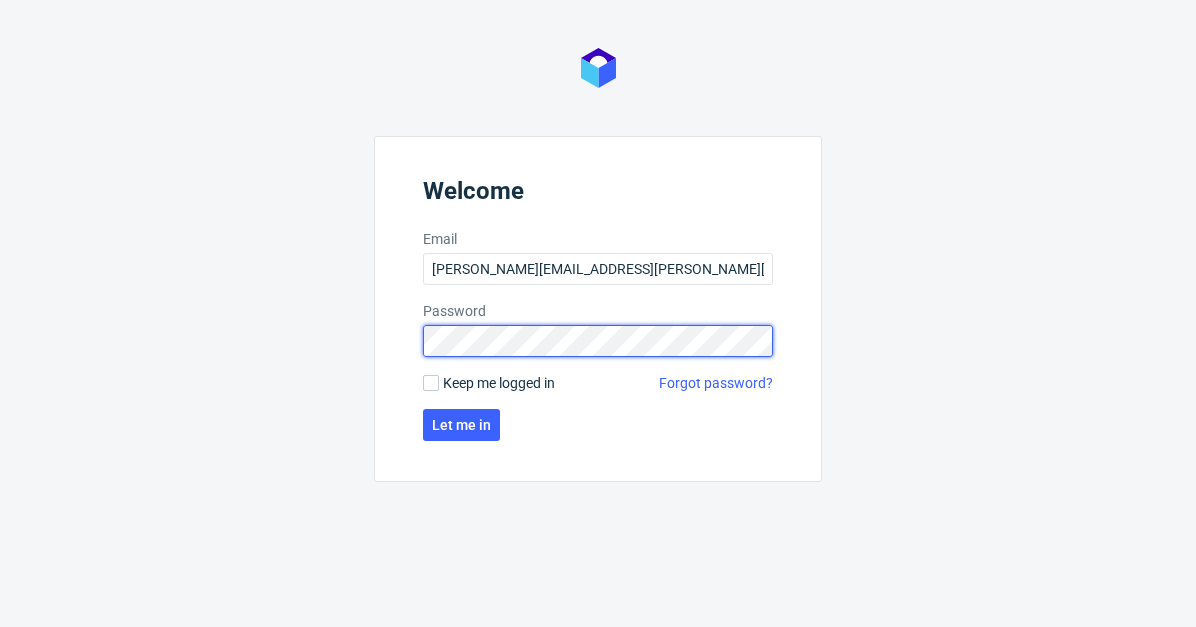 click on "Let me in" at bounding box center (461, 425) 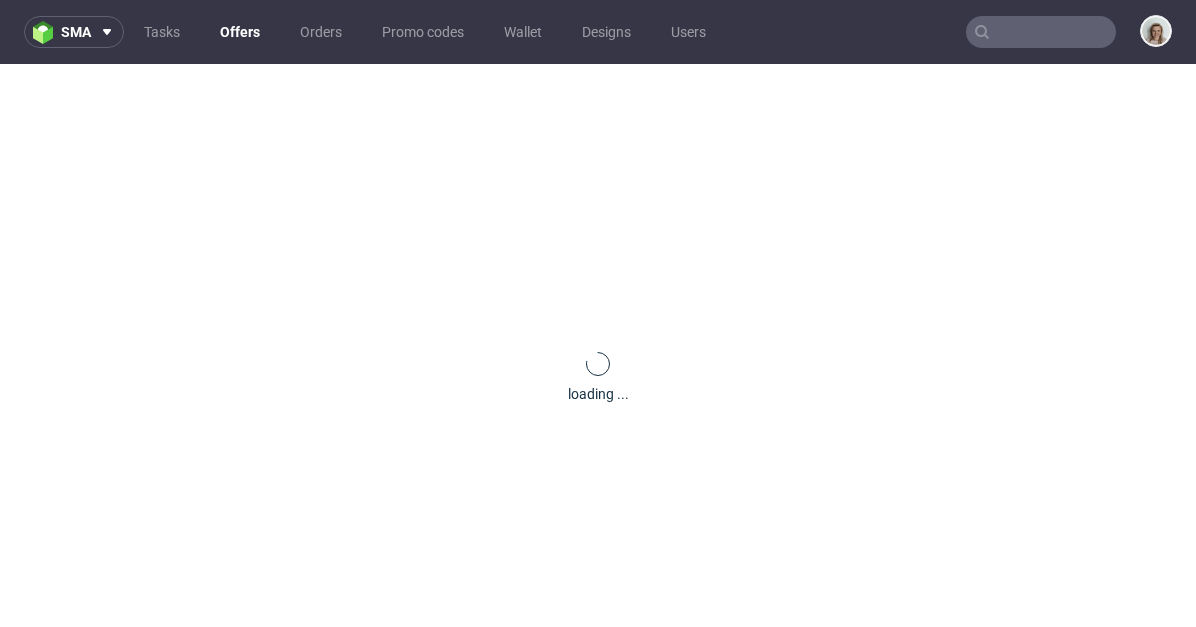 scroll, scrollTop: 0, scrollLeft: 0, axis: both 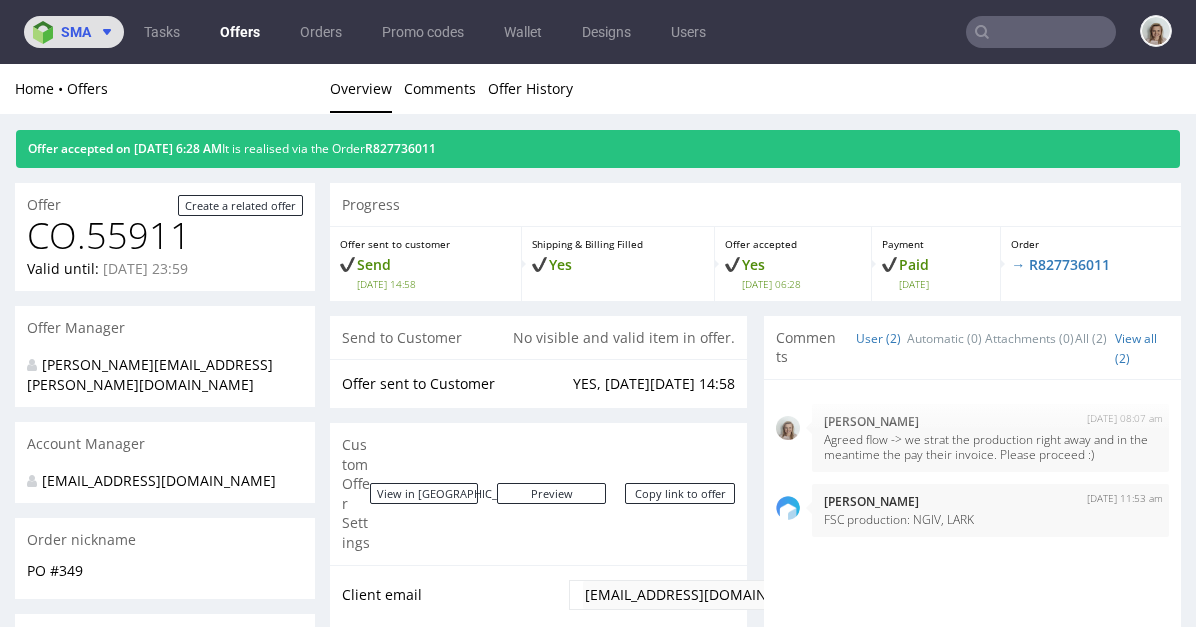 click on "sma" at bounding box center (76, 32) 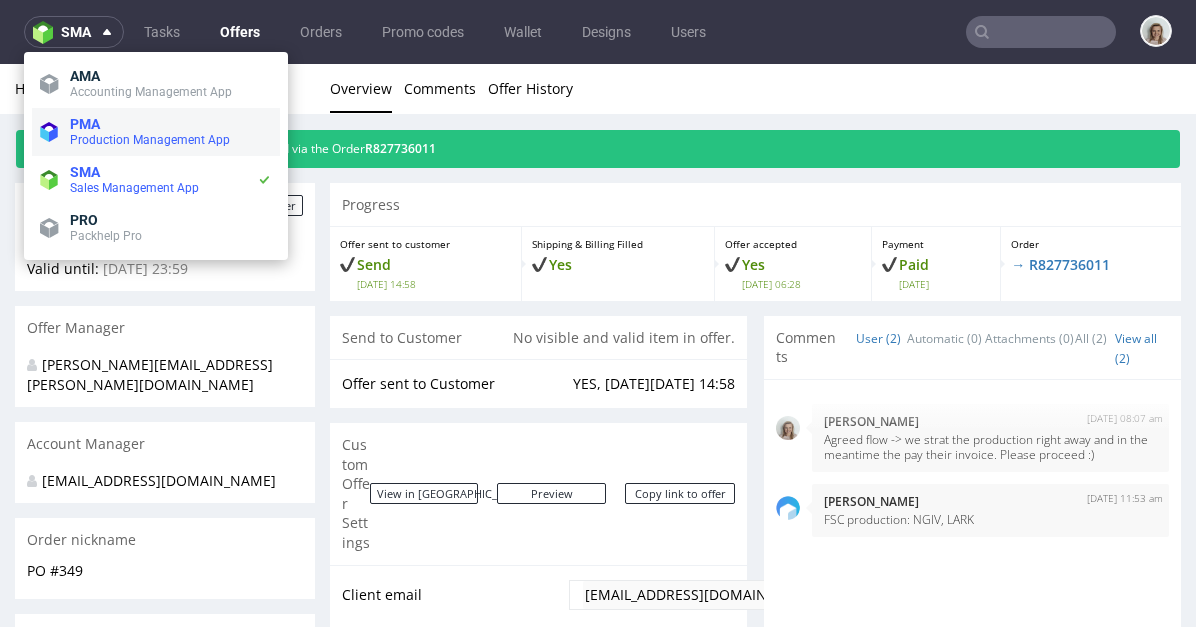 click on "PMA" at bounding box center [171, 124] 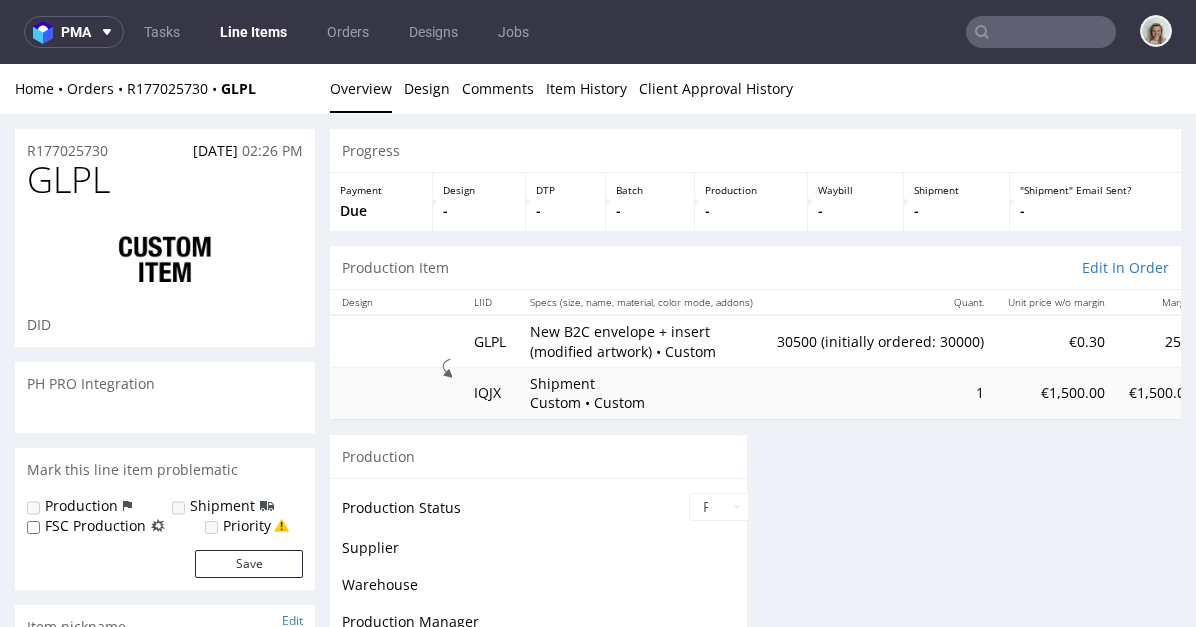 scroll, scrollTop: 0, scrollLeft: 0, axis: both 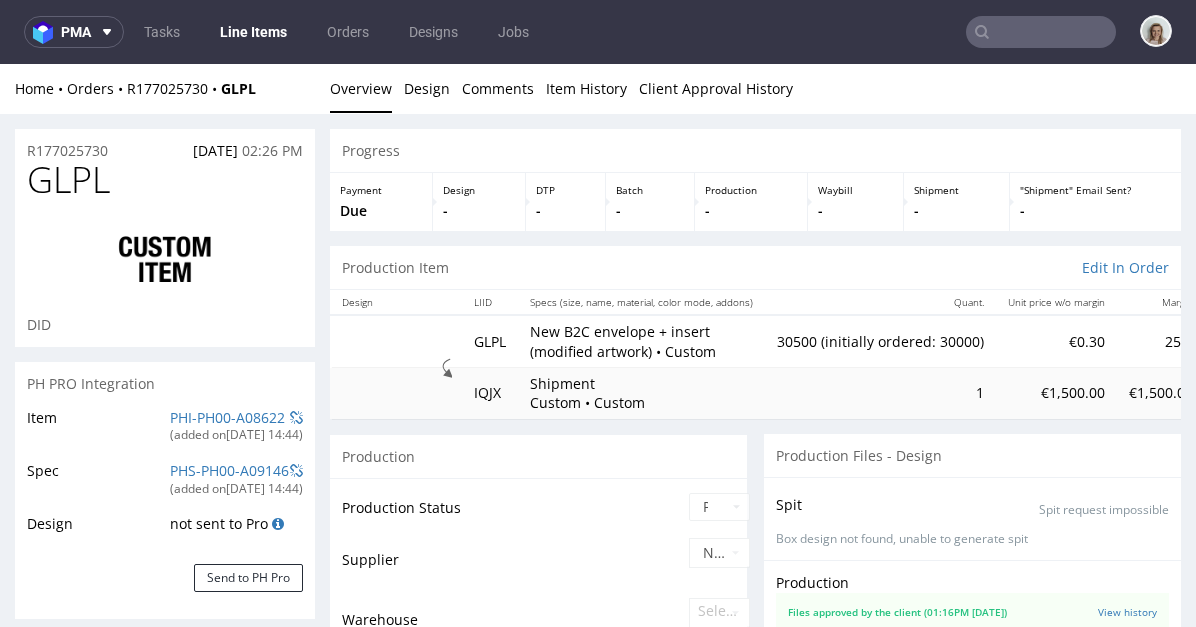 select on "in_progress" 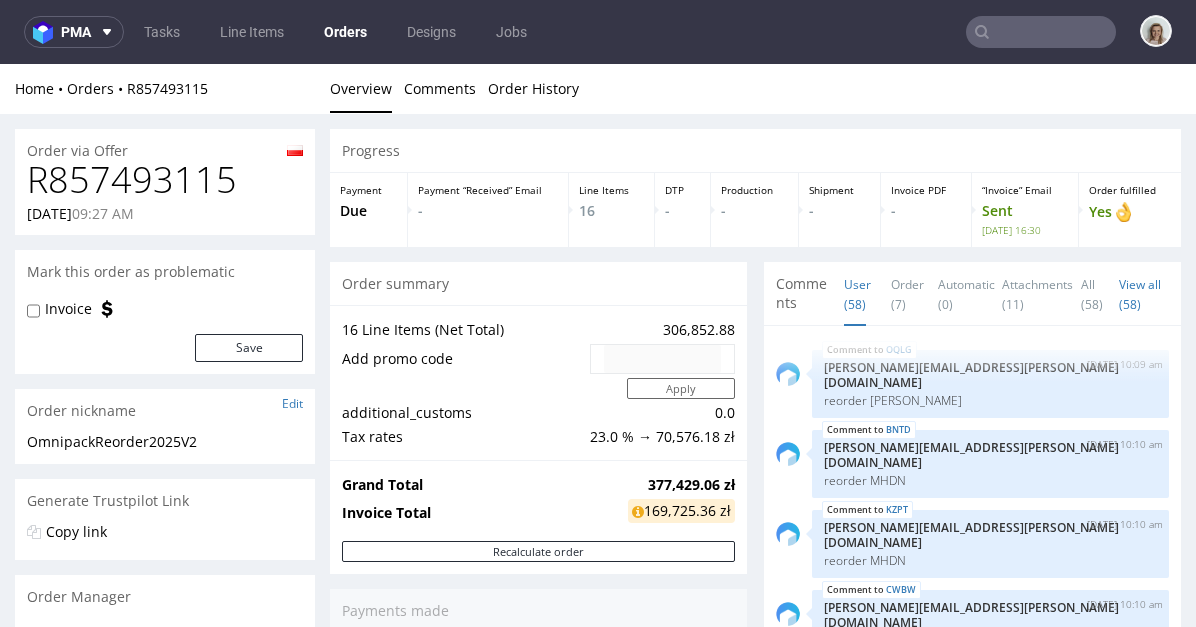 scroll, scrollTop: 96, scrollLeft: 0, axis: vertical 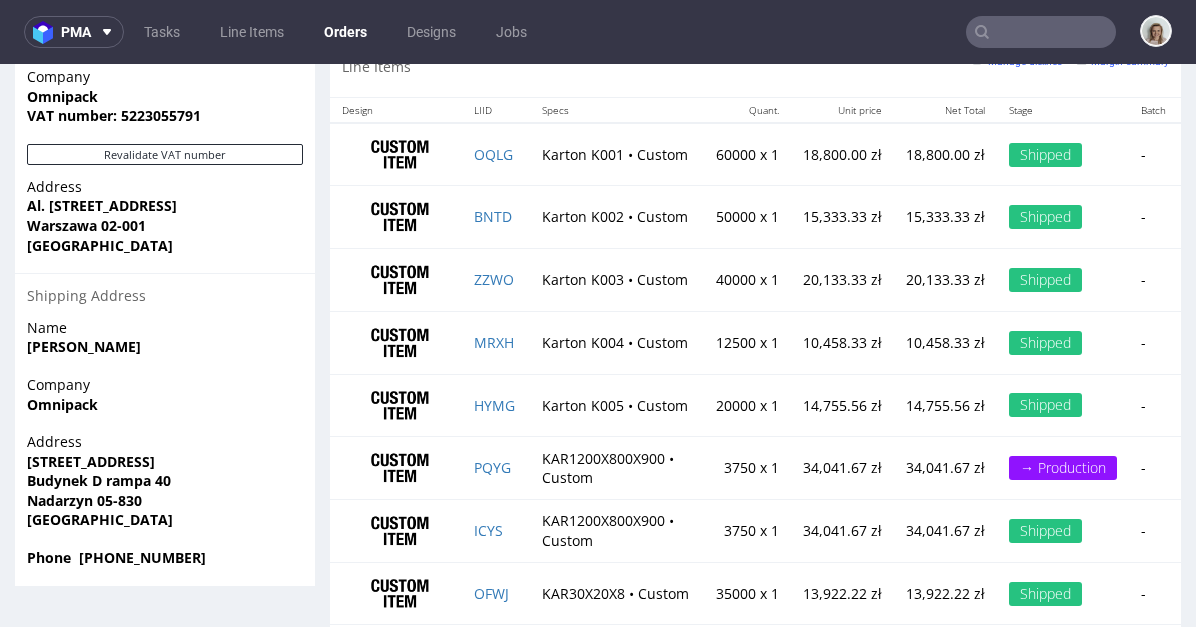 click at bounding box center [1041, 32] 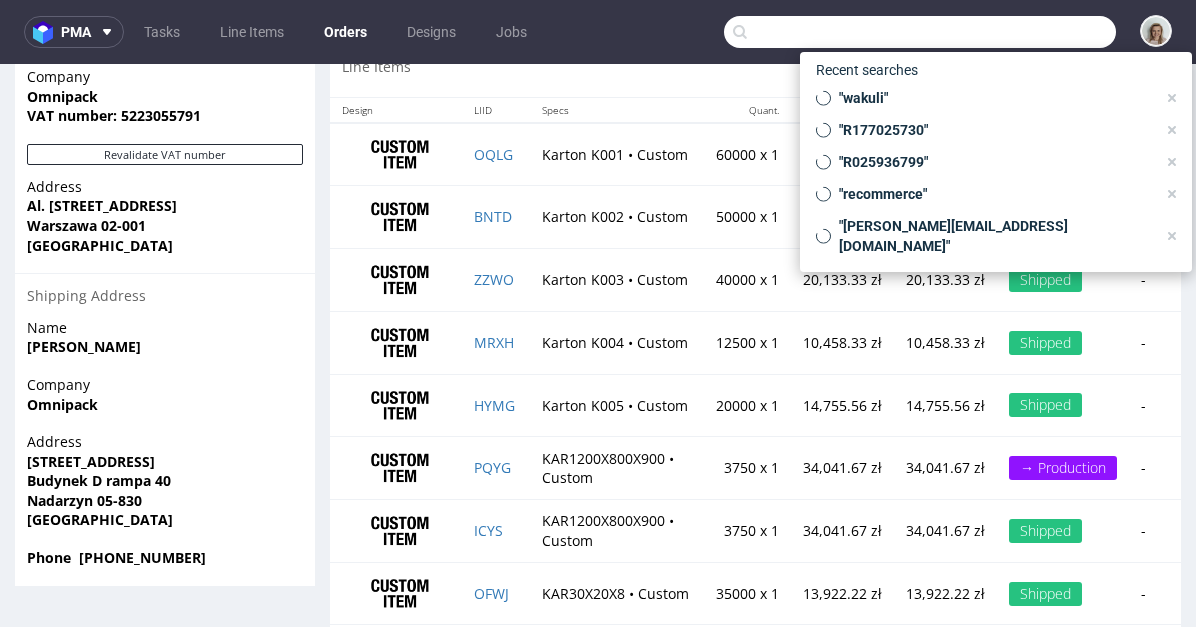 paste on "GLPL" 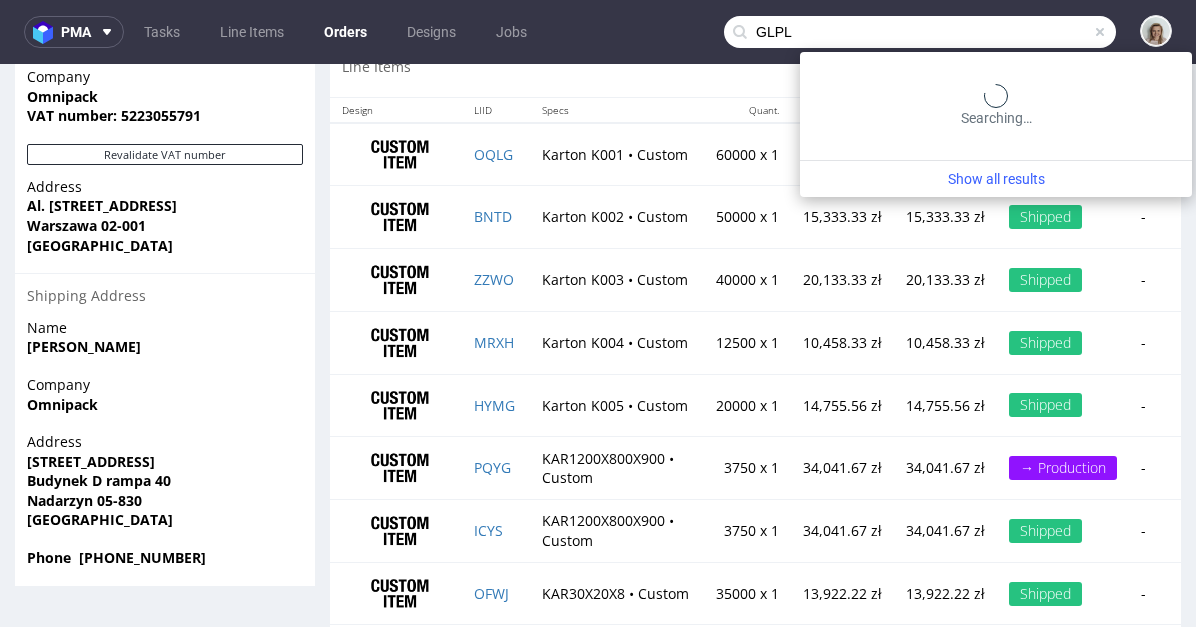type on "GLPL" 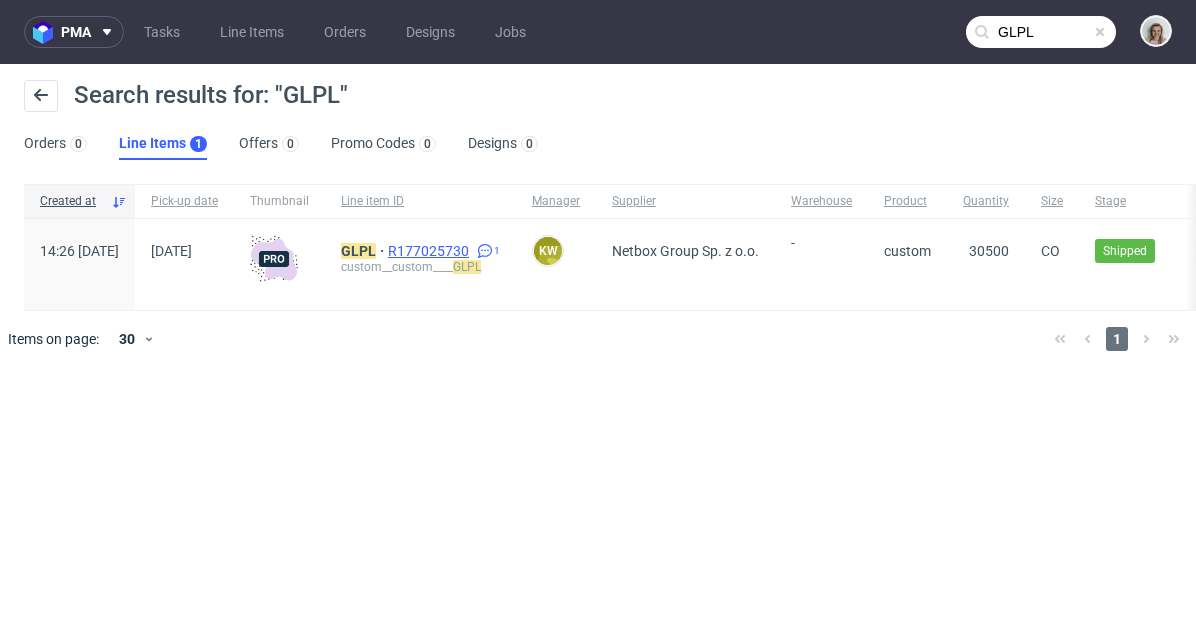 click on "R177025730" at bounding box center (430, 251) 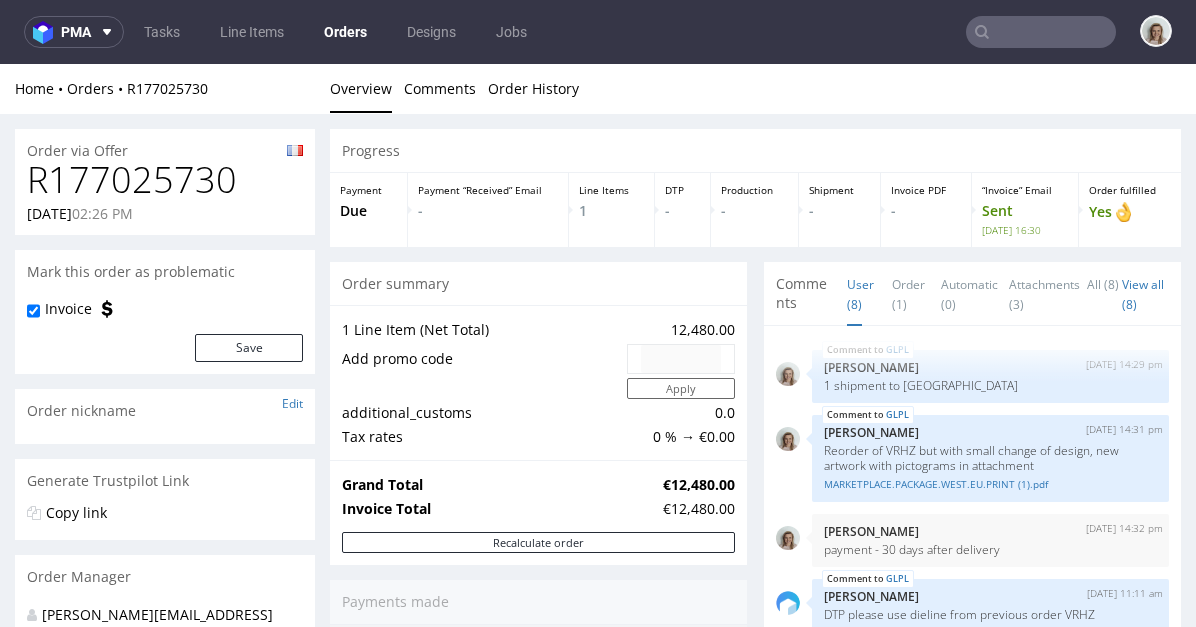 scroll, scrollTop: 0, scrollLeft: 0, axis: both 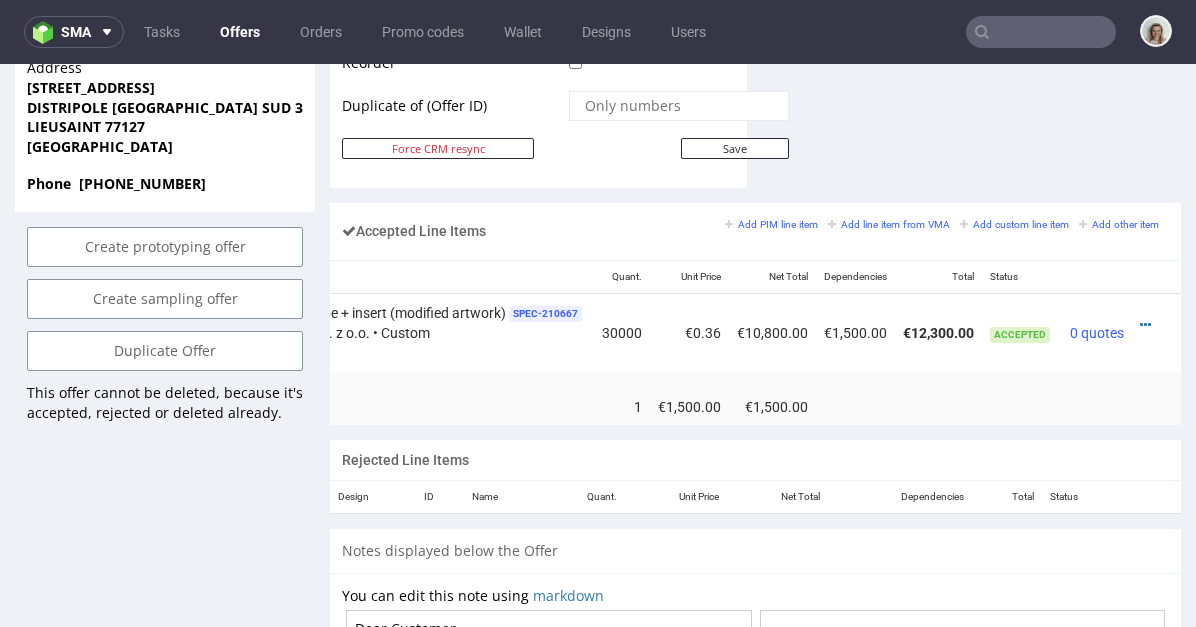 click at bounding box center (1156, 332) 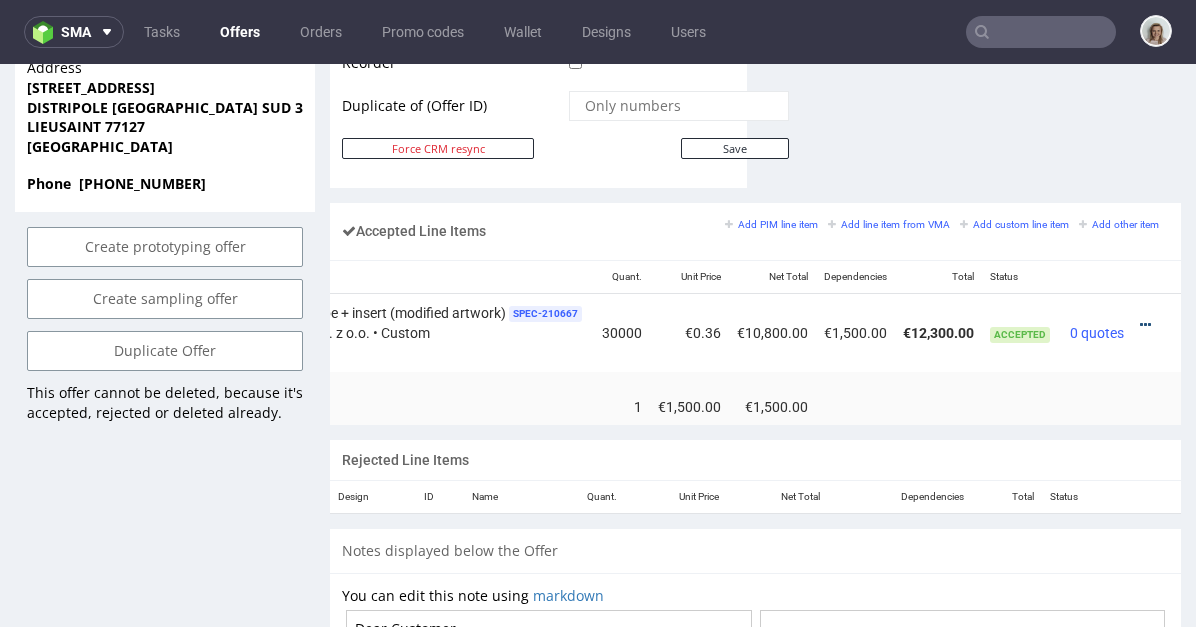 click at bounding box center (1145, 325) 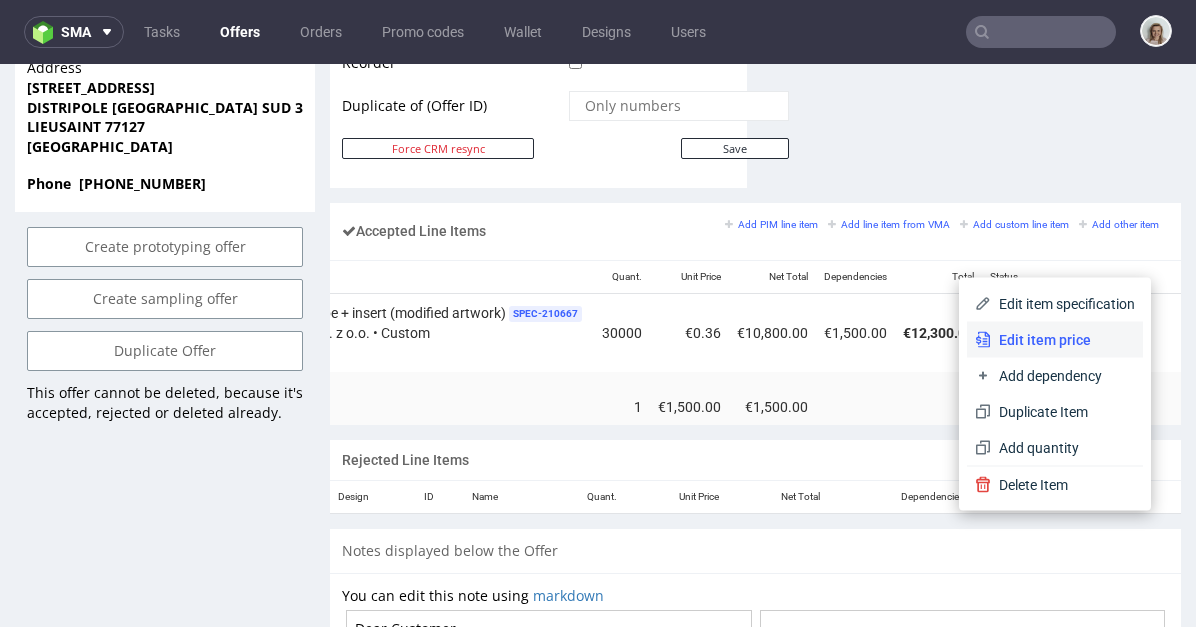 click on "Edit item price" at bounding box center [1063, 340] 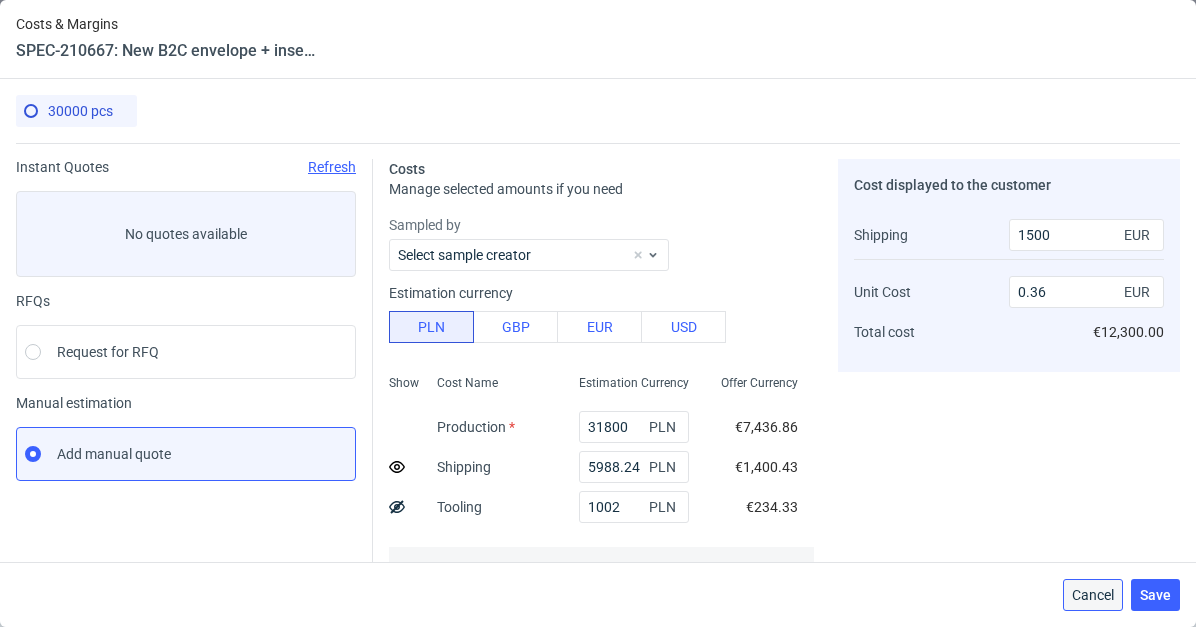 drag, startPoint x: 1099, startPoint y: 591, endPoint x: 1098, endPoint y: 526, distance: 65.00769 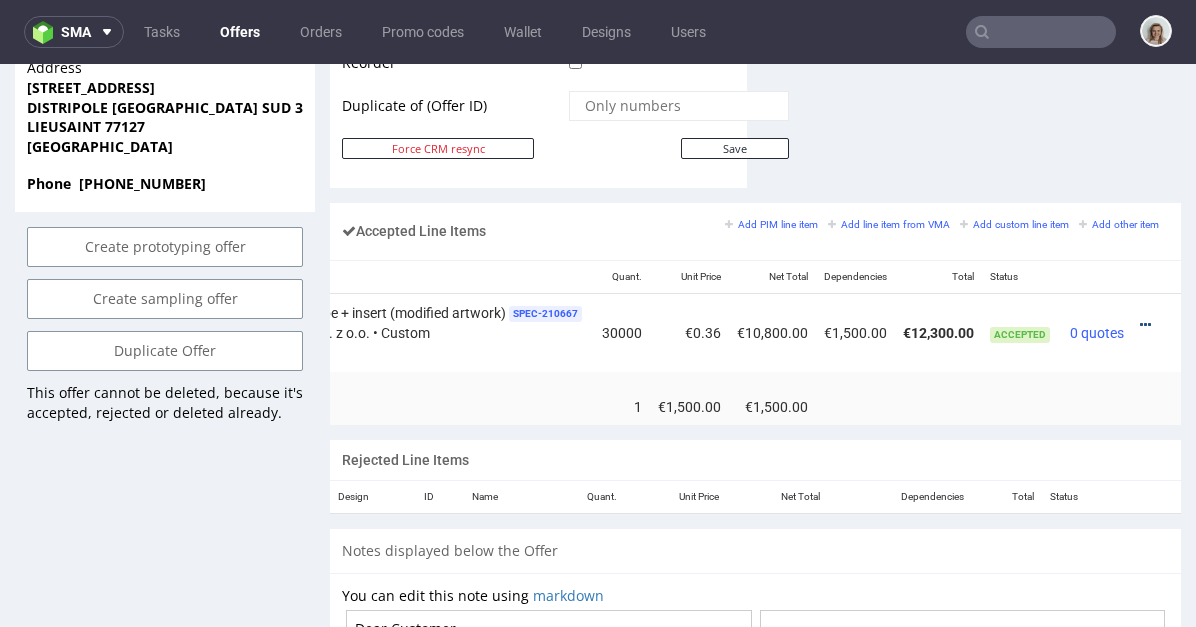 click at bounding box center (1145, 325) 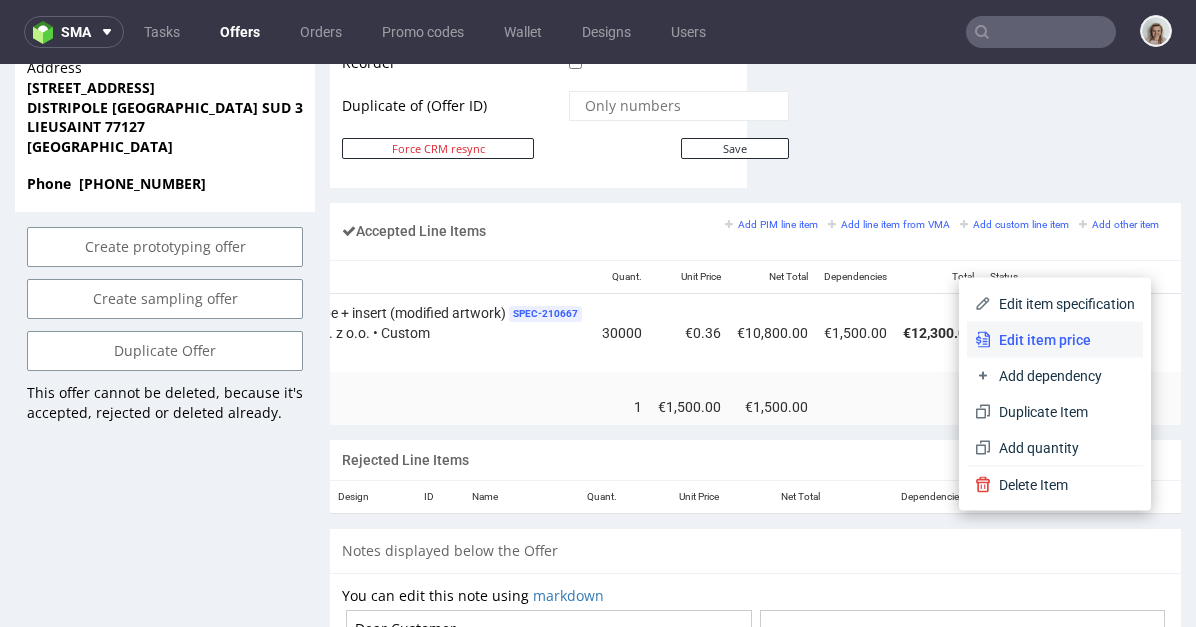 click on "Edit item price" at bounding box center (1063, 340) 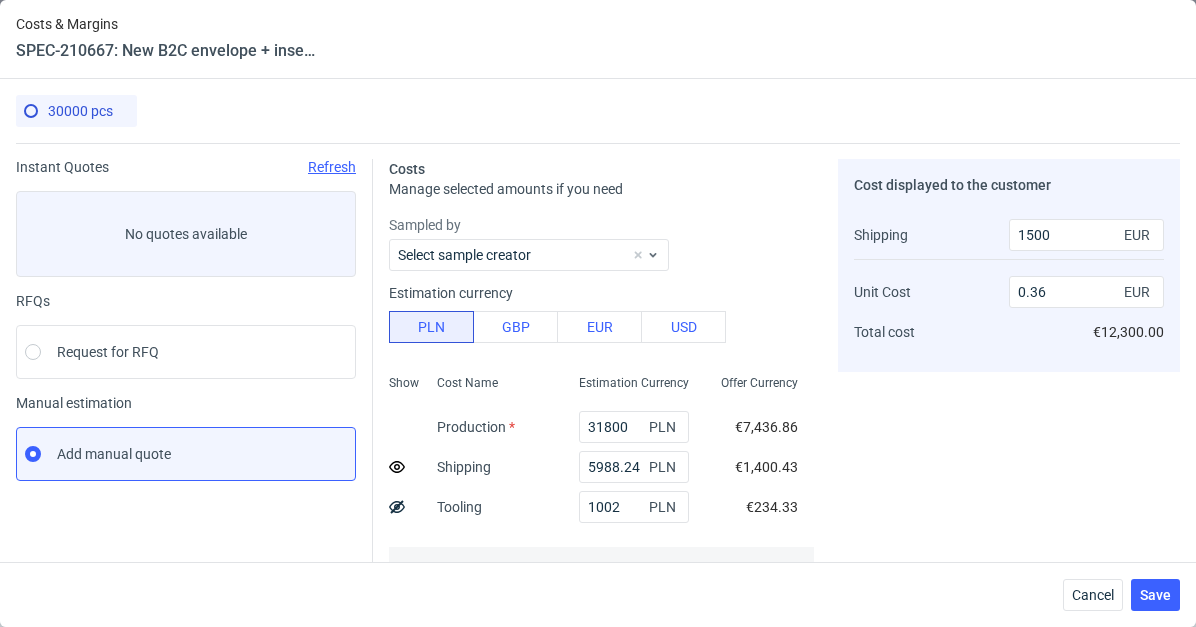 scroll, scrollTop: 401, scrollLeft: 0, axis: vertical 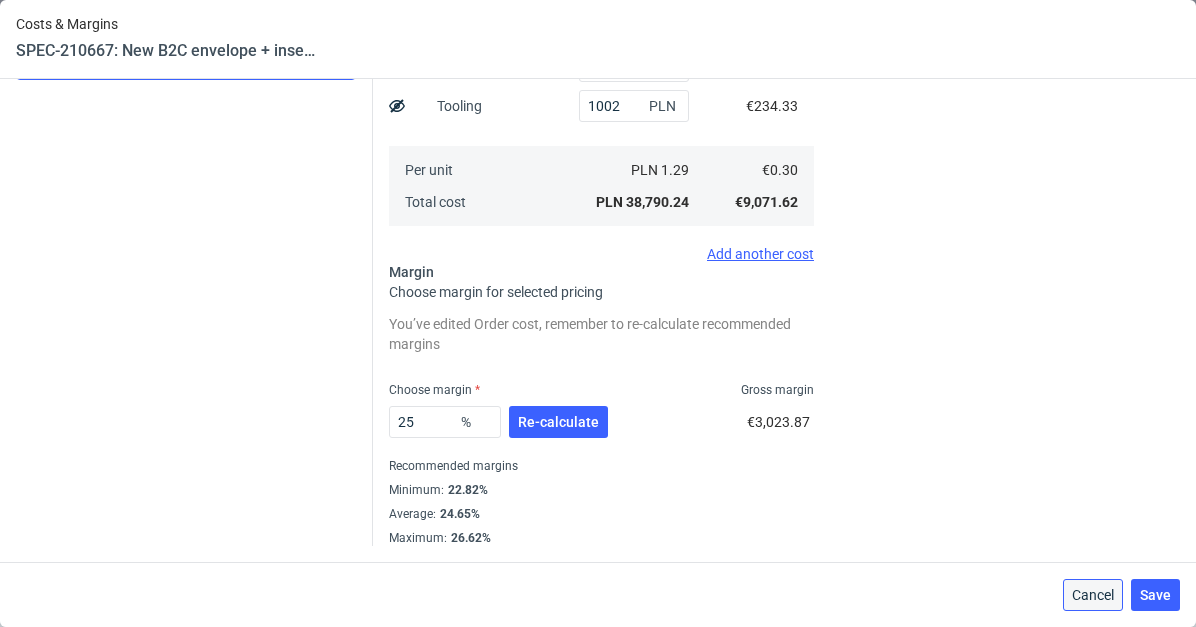 drag, startPoint x: 1103, startPoint y: 603, endPoint x: 690, endPoint y: 27, distance: 708.763 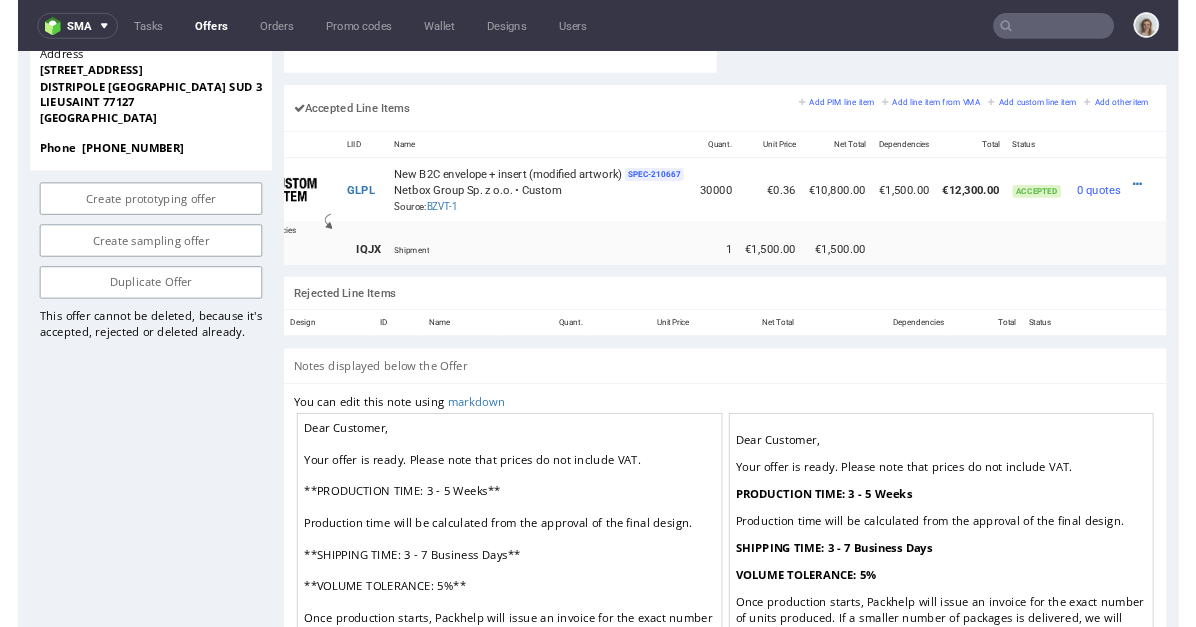 scroll, scrollTop: 0, scrollLeft: 84, axis: horizontal 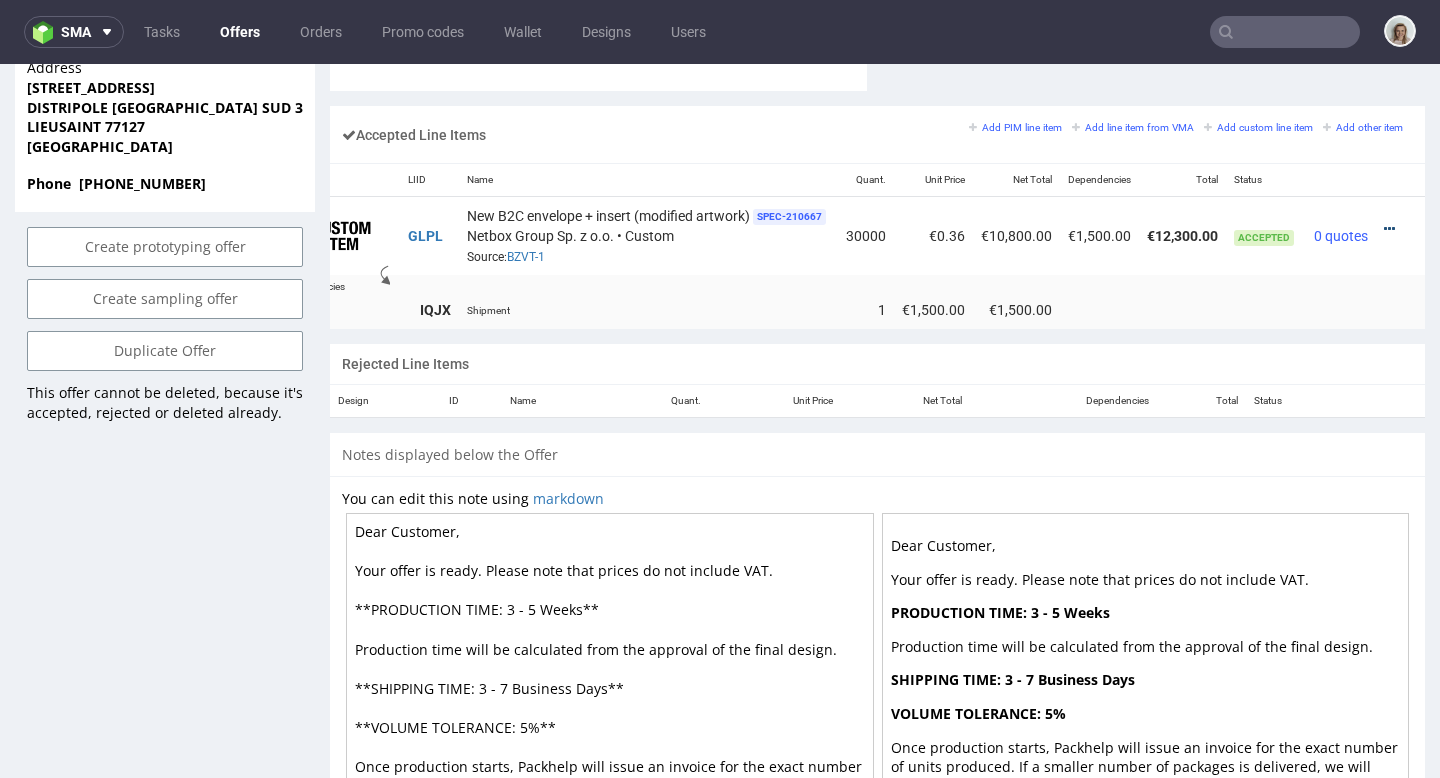 click at bounding box center [1389, 229] 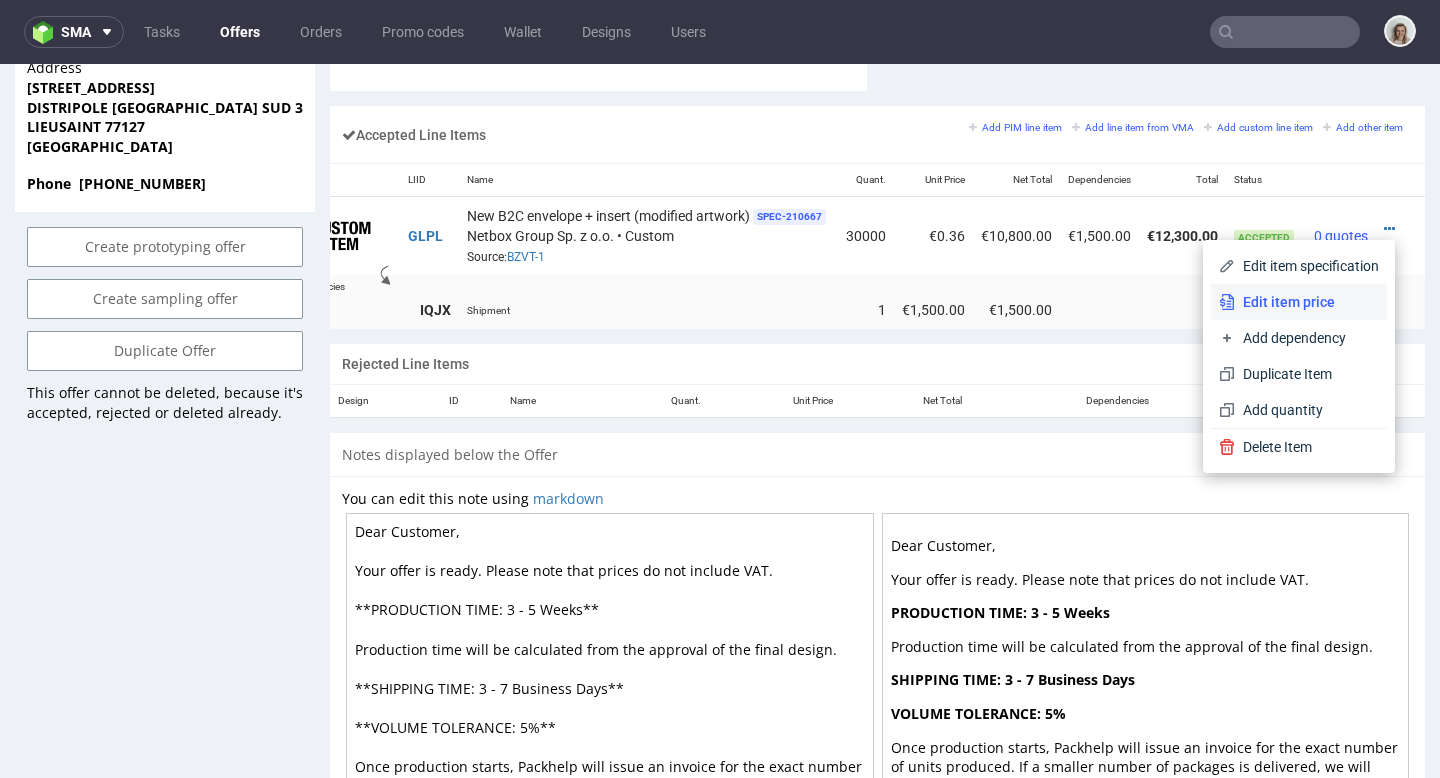 click on "Edit item price" at bounding box center (1307, 302) 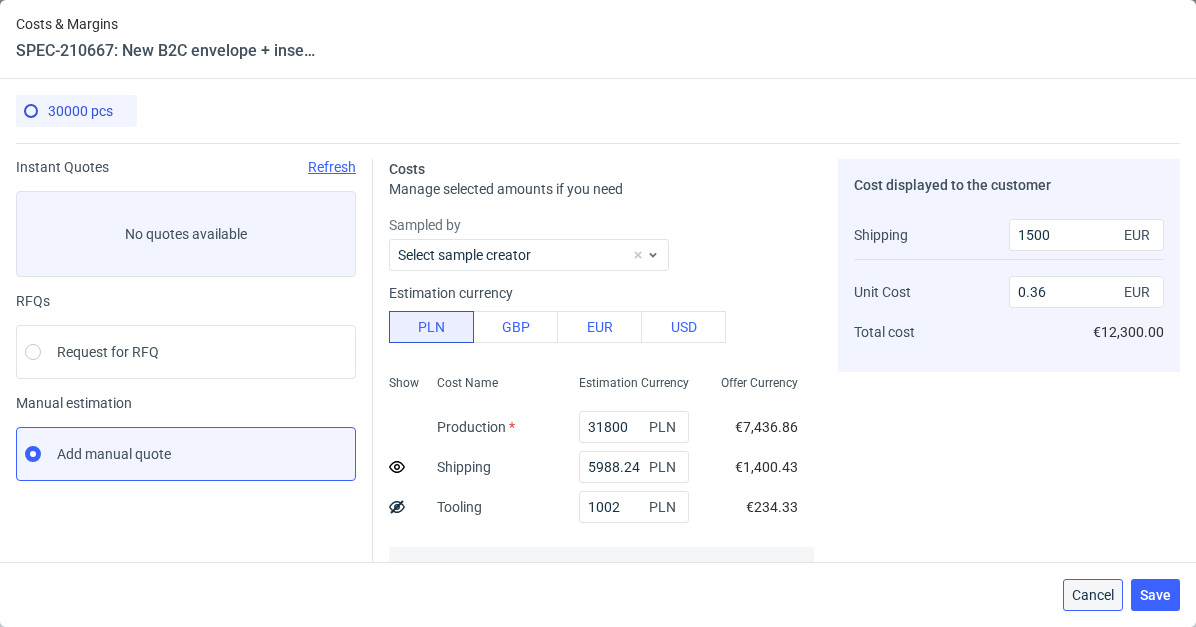 drag, startPoint x: 1087, startPoint y: 605, endPoint x: 939, endPoint y: 334, distance: 308.77985 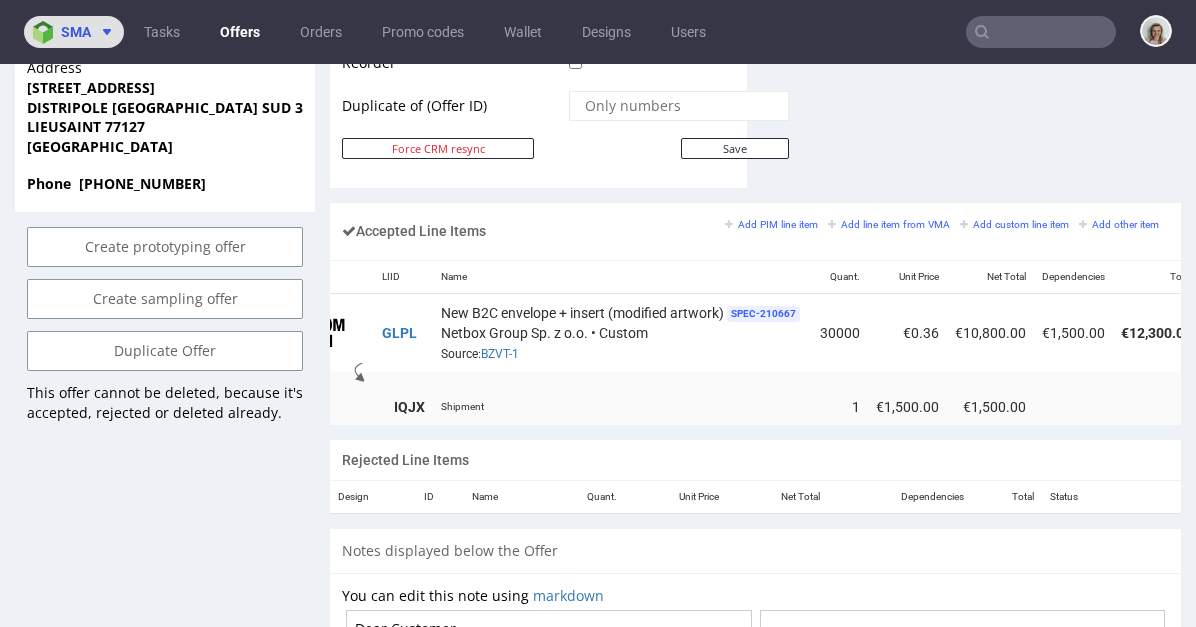 click on "sma" at bounding box center (74, 32) 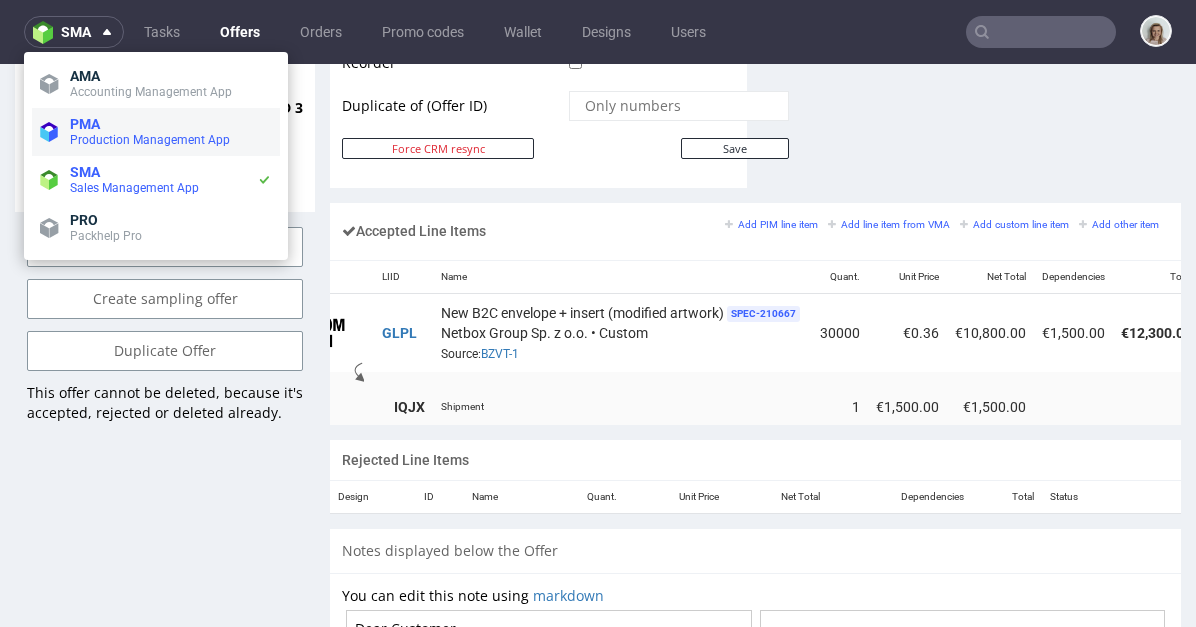 click on "Production Management App" at bounding box center [150, 140] 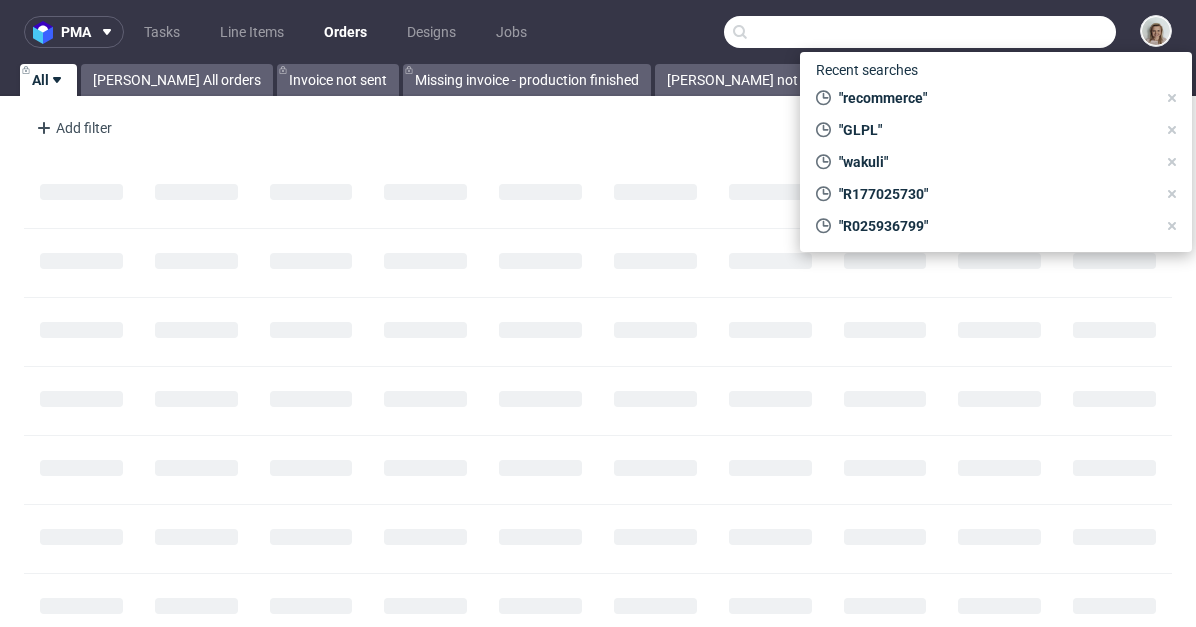 click at bounding box center [920, 32] 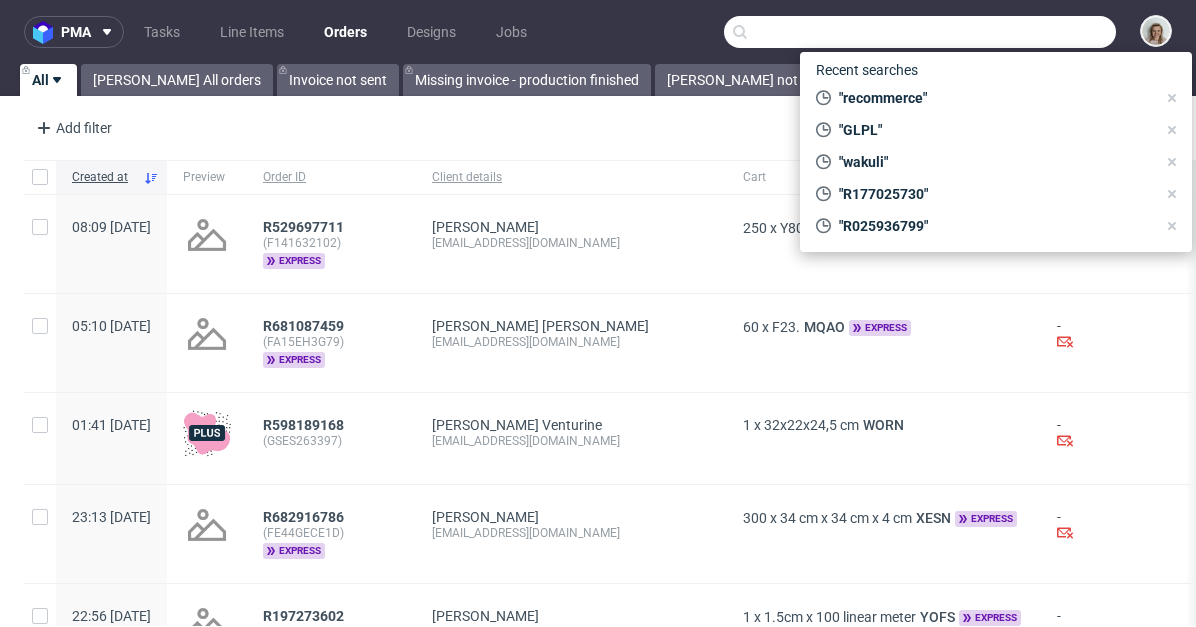 paste on "R025936799" 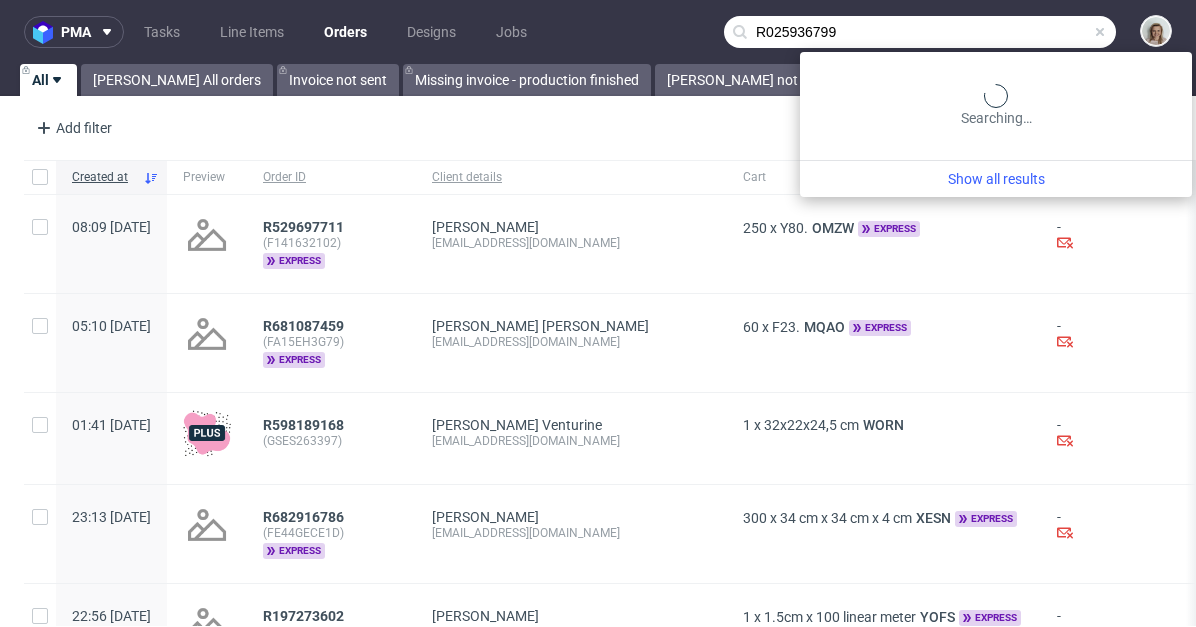 type on "R025936799" 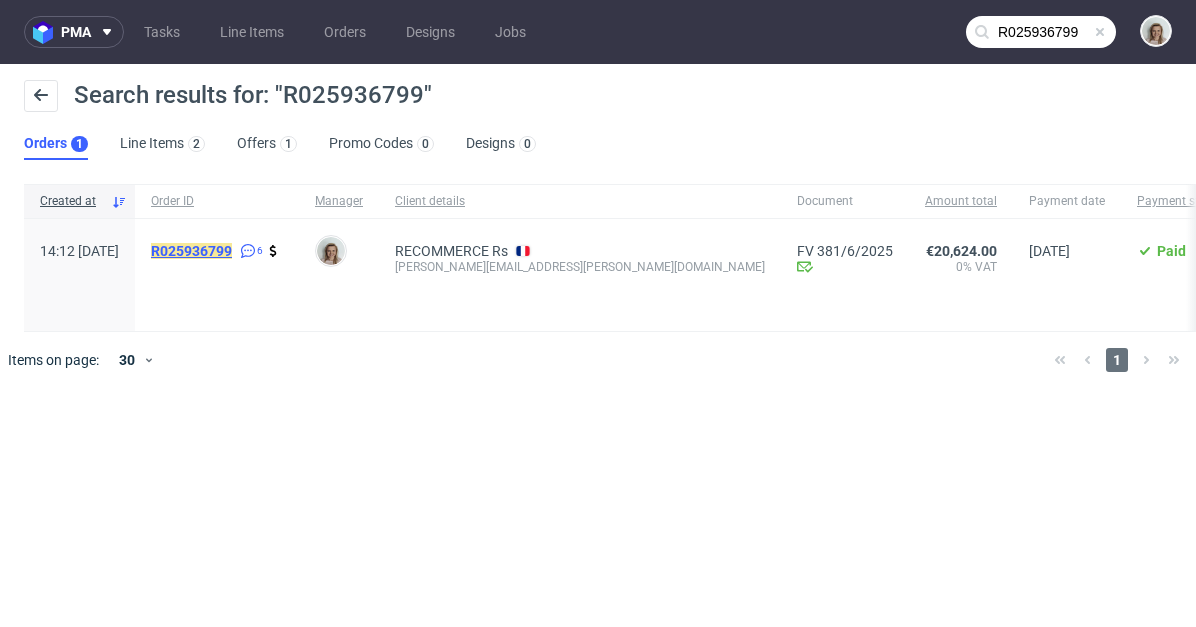 click on "R025936799" 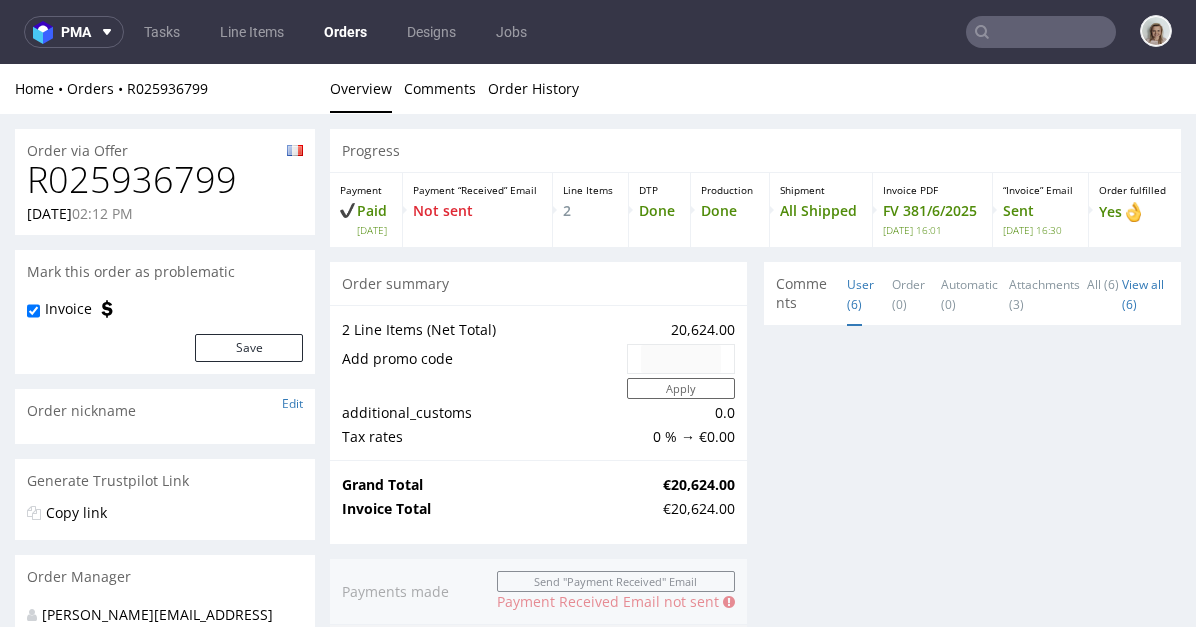 scroll, scrollTop: 0, scrollLeft: 0, axis: both 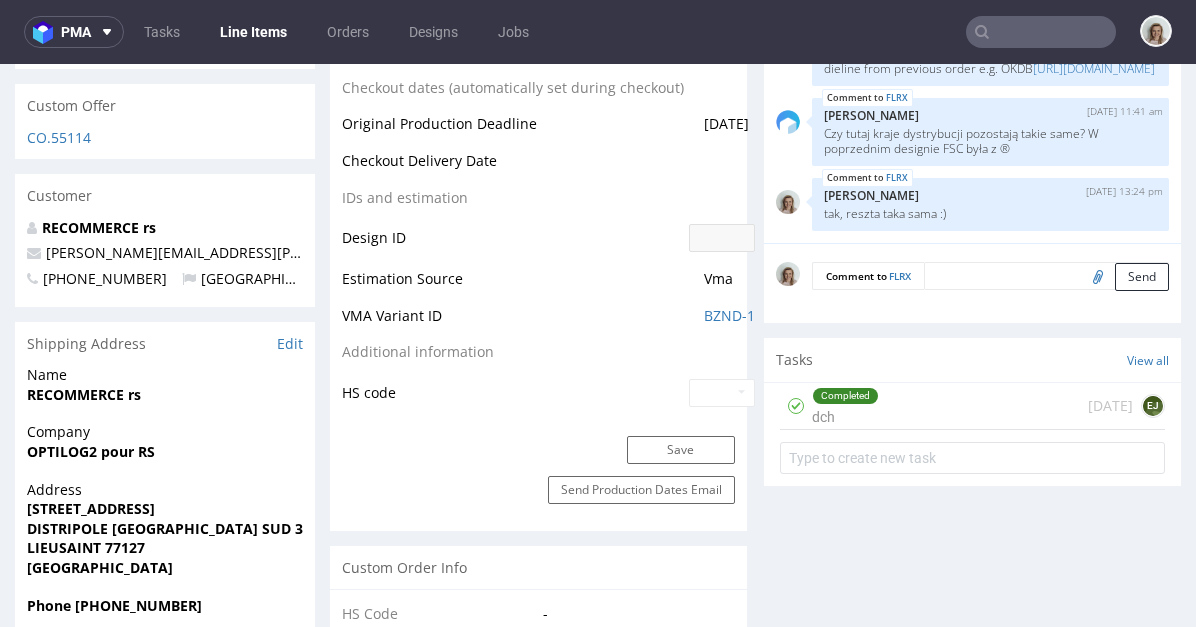 select on "in_progress" 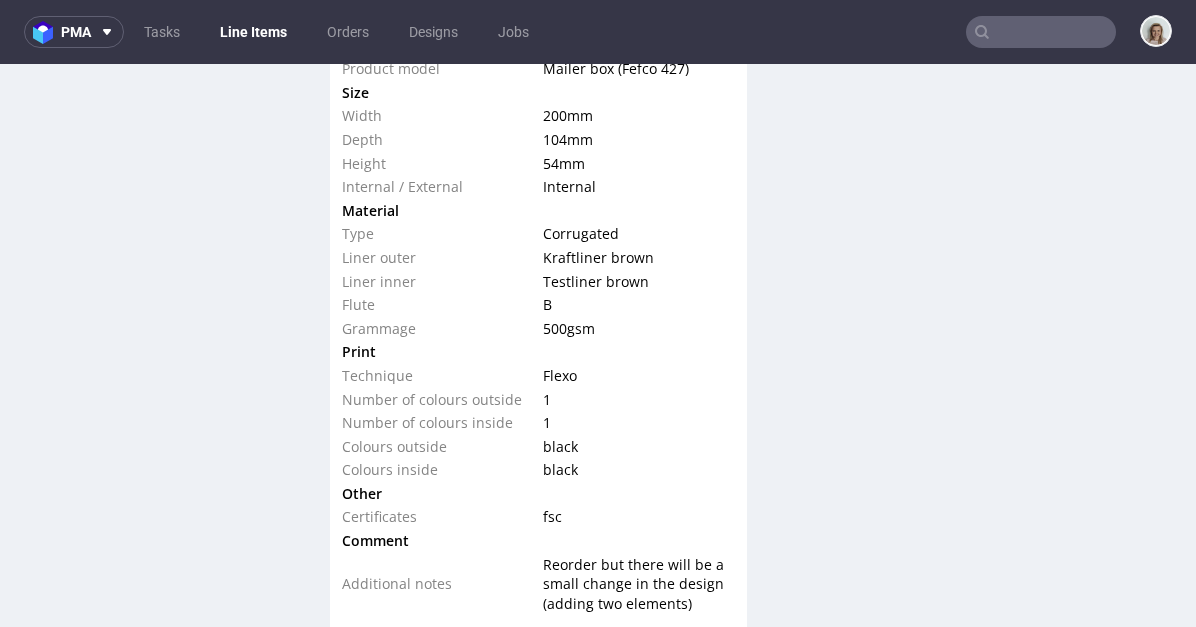 scroll, scrollTop: 2200, scrollLeft: 0, axis: vertical 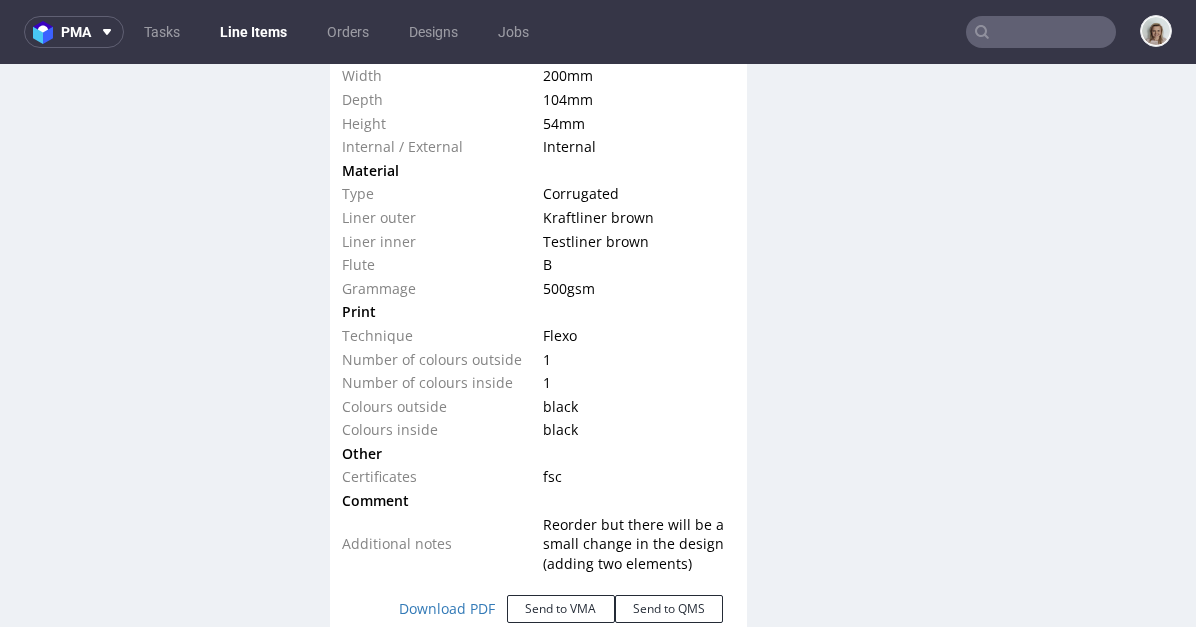 click at bounding box center [1041, 32] 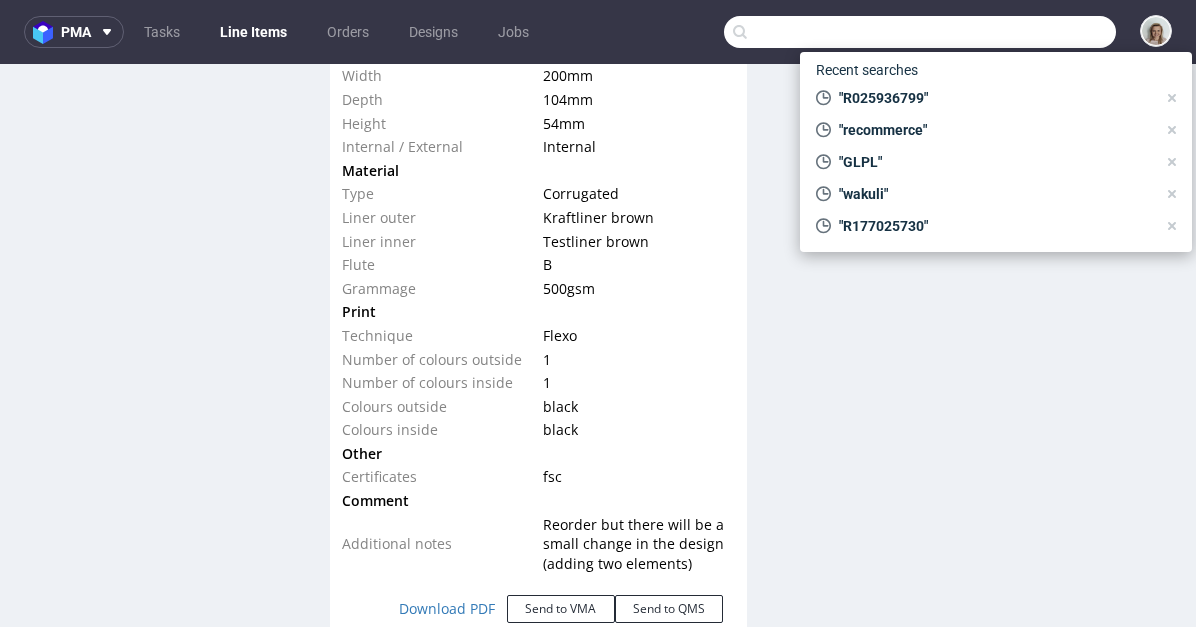 paste on "mw@eirhealth.com" 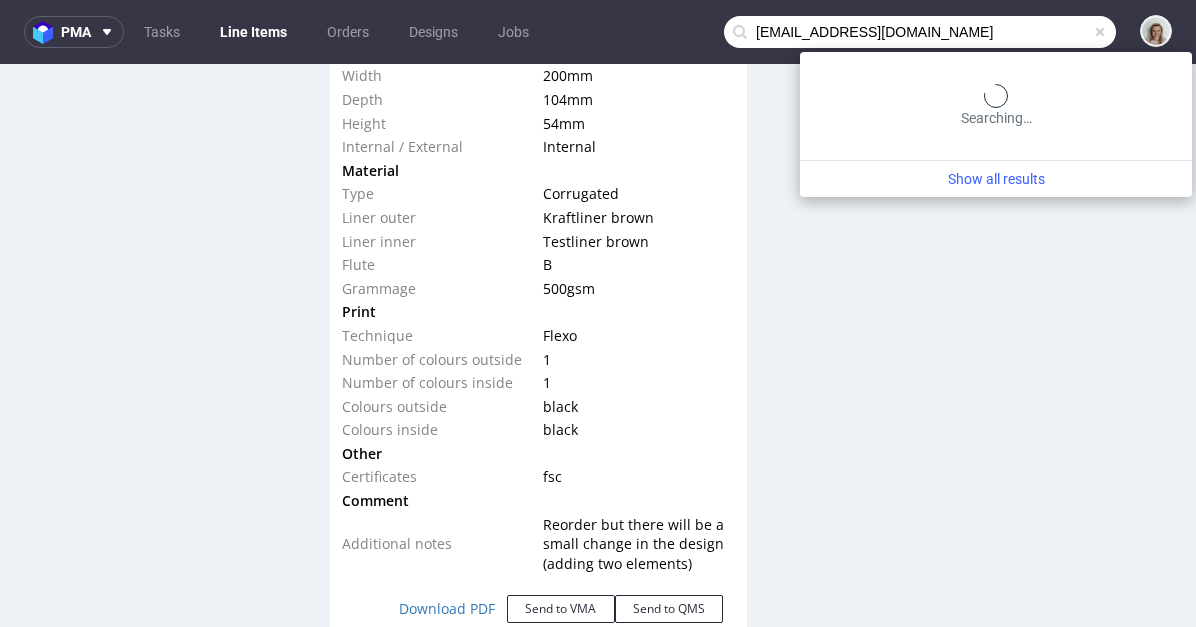 type on "mw@eirhealth.com" 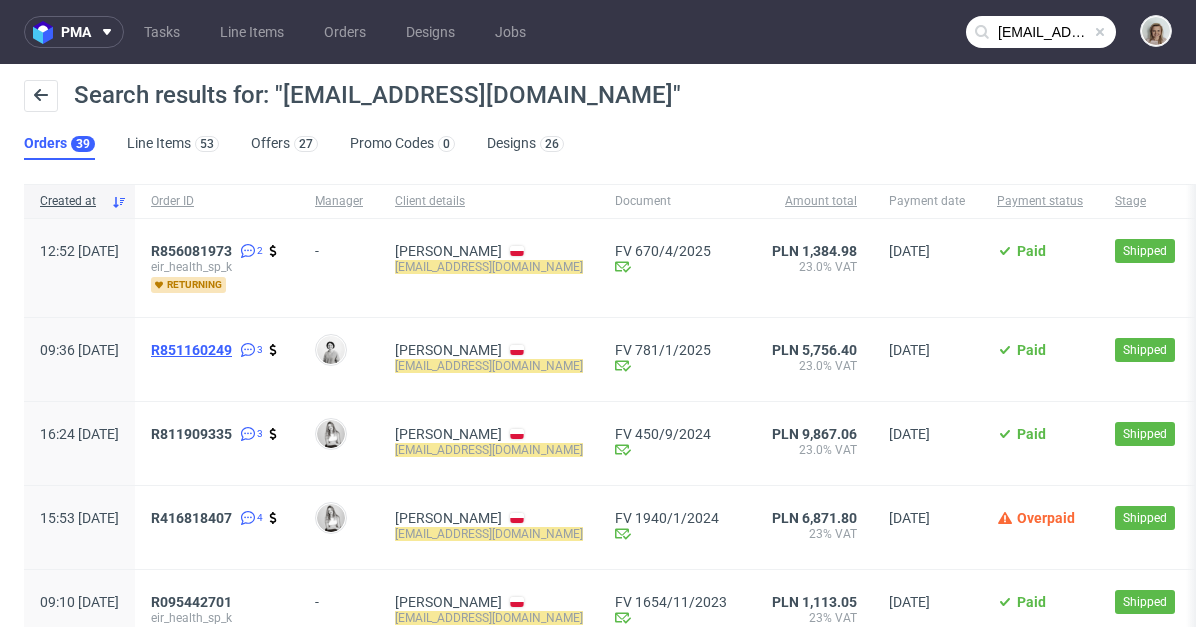 click on "R851160249" at bounding box center (191, 350) 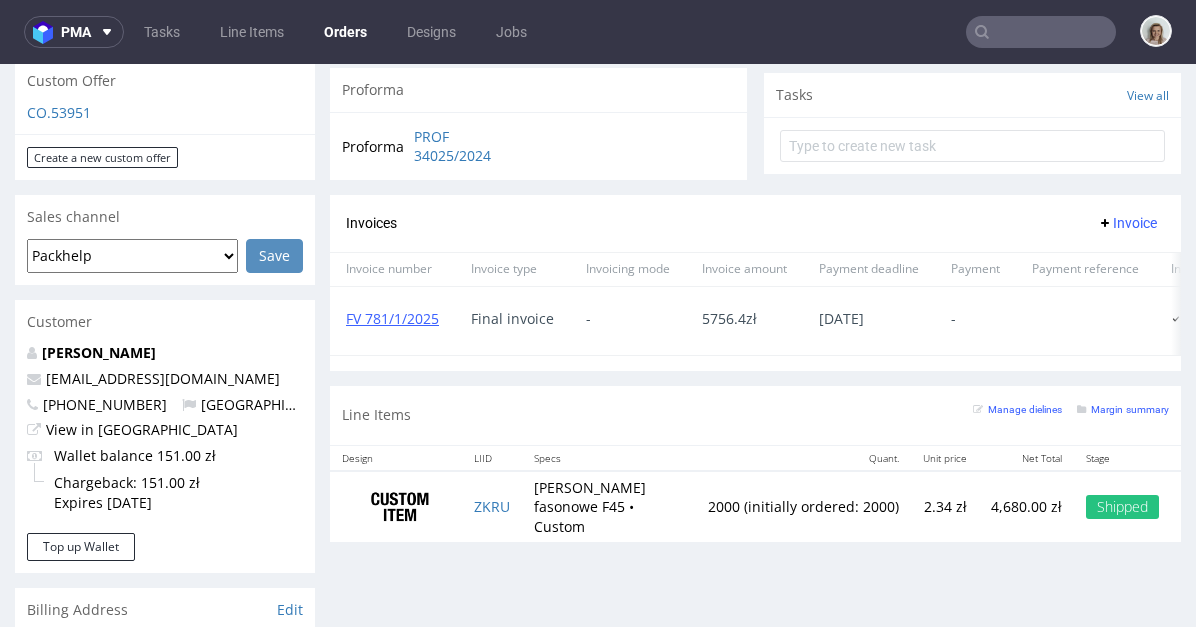 scroll, scrollTop: 1026, scrollLeft: 0, axis: vertical 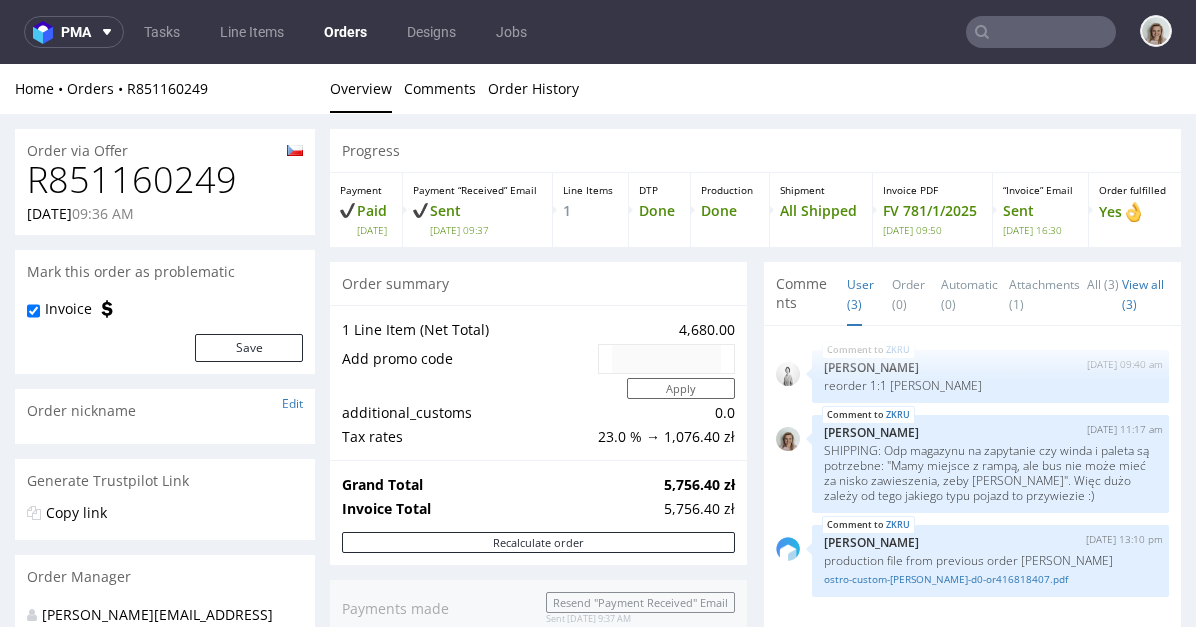 type on "mw@eirhealth.com" 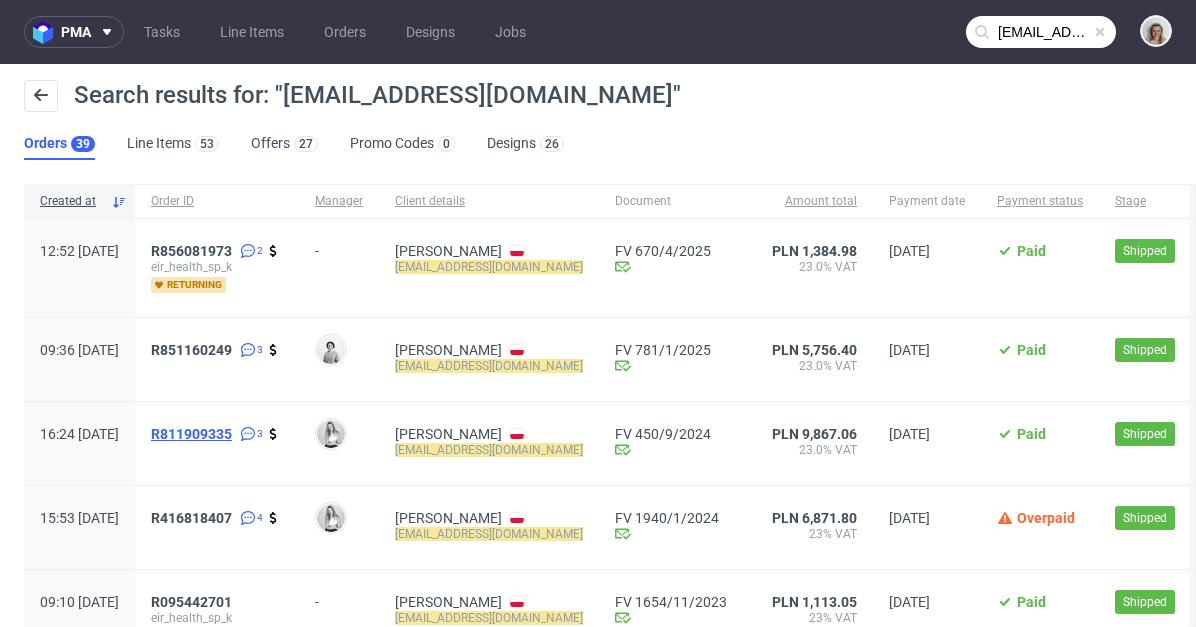 click on "R811909335" at bounding box center [191, 434] 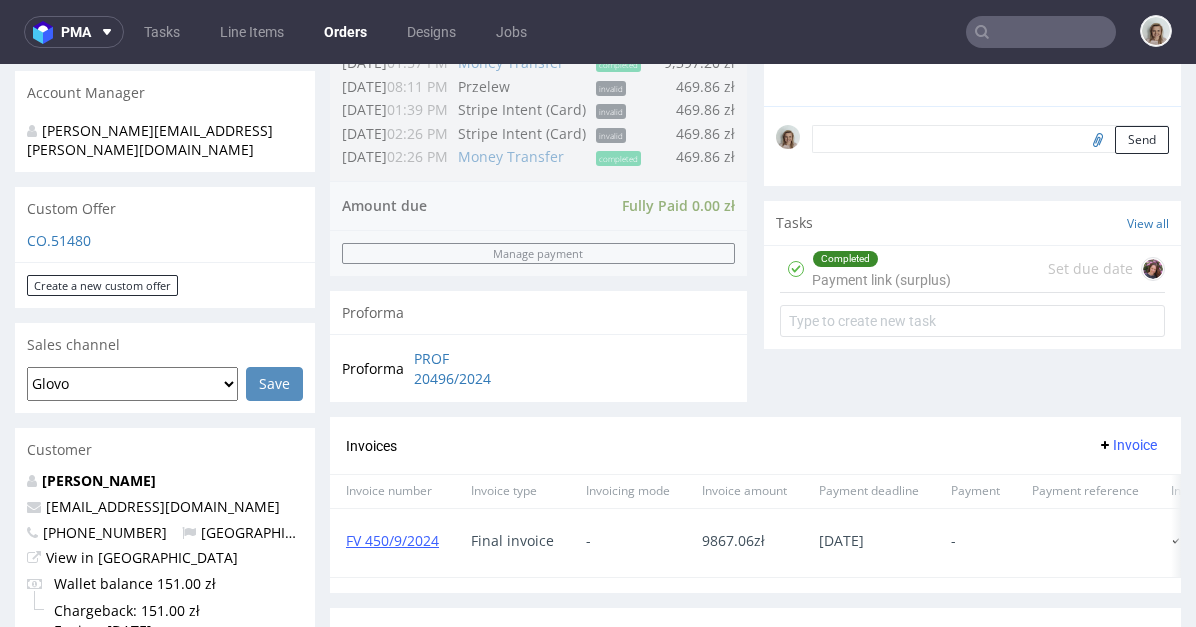 scroll, scrollTop: 997, scrollLeft: 0, axis: vertical 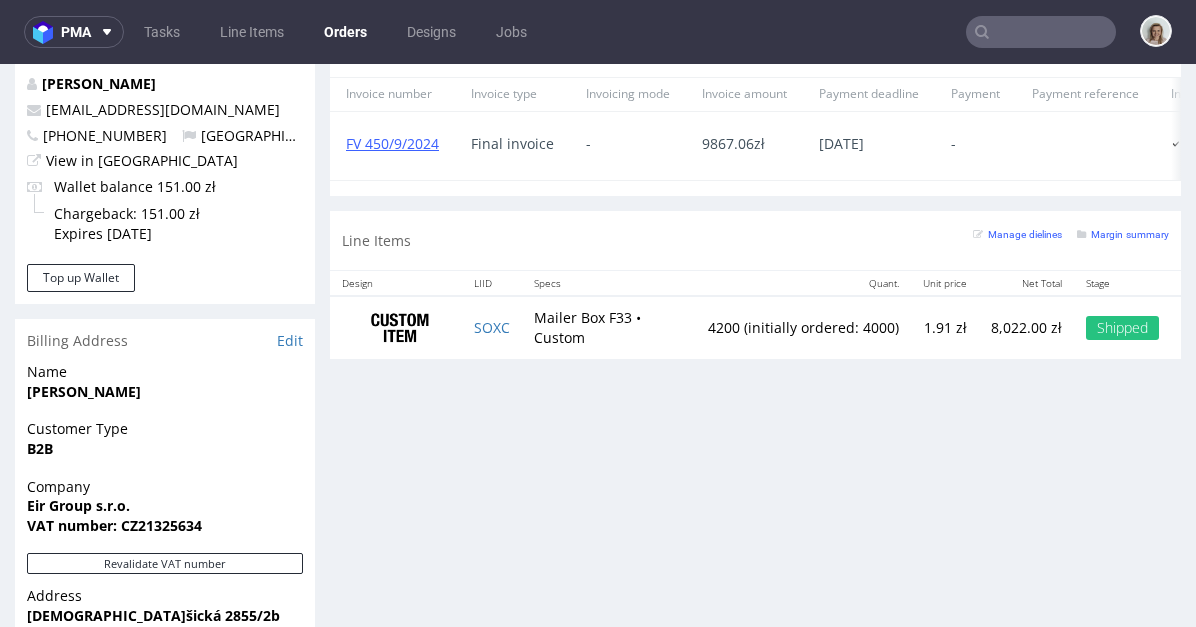 type on "mw@eirhealth.com" 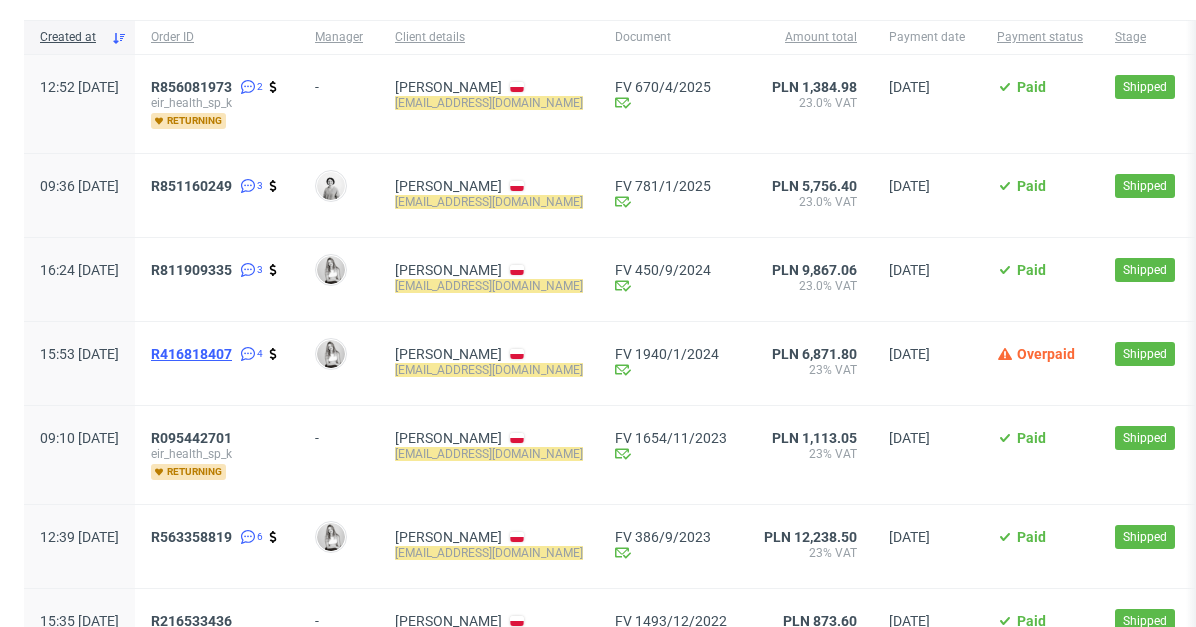 click on "R416818407" at bounding box center [191, 354] 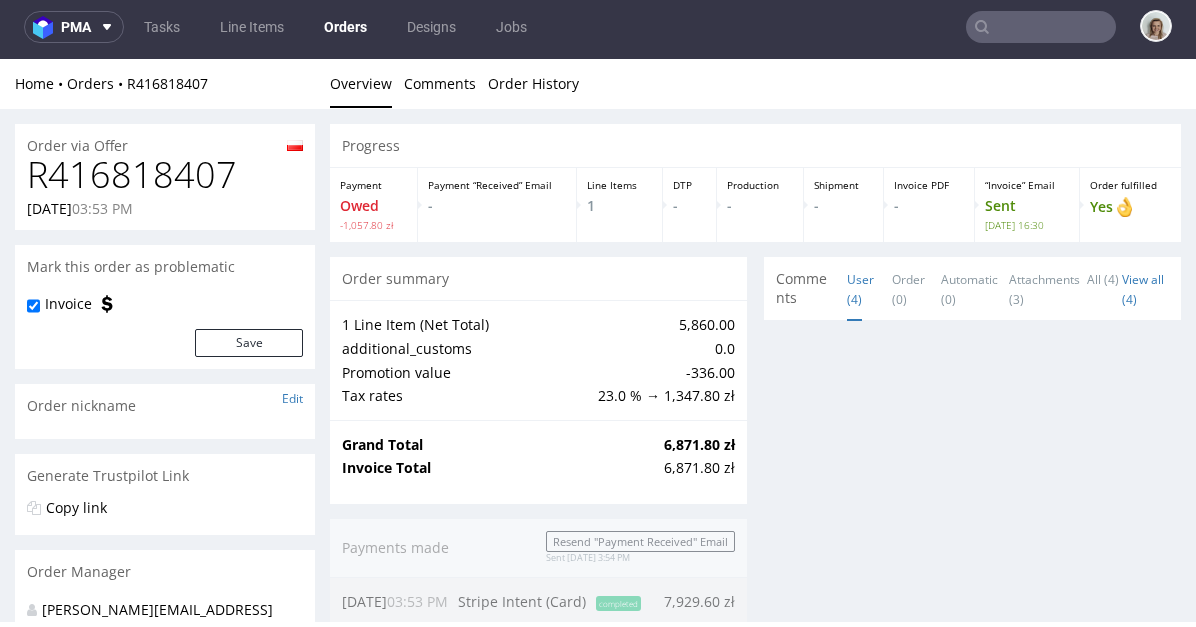 scroll, scrollTop: 5, scrollLeft: 0, axis: vertical 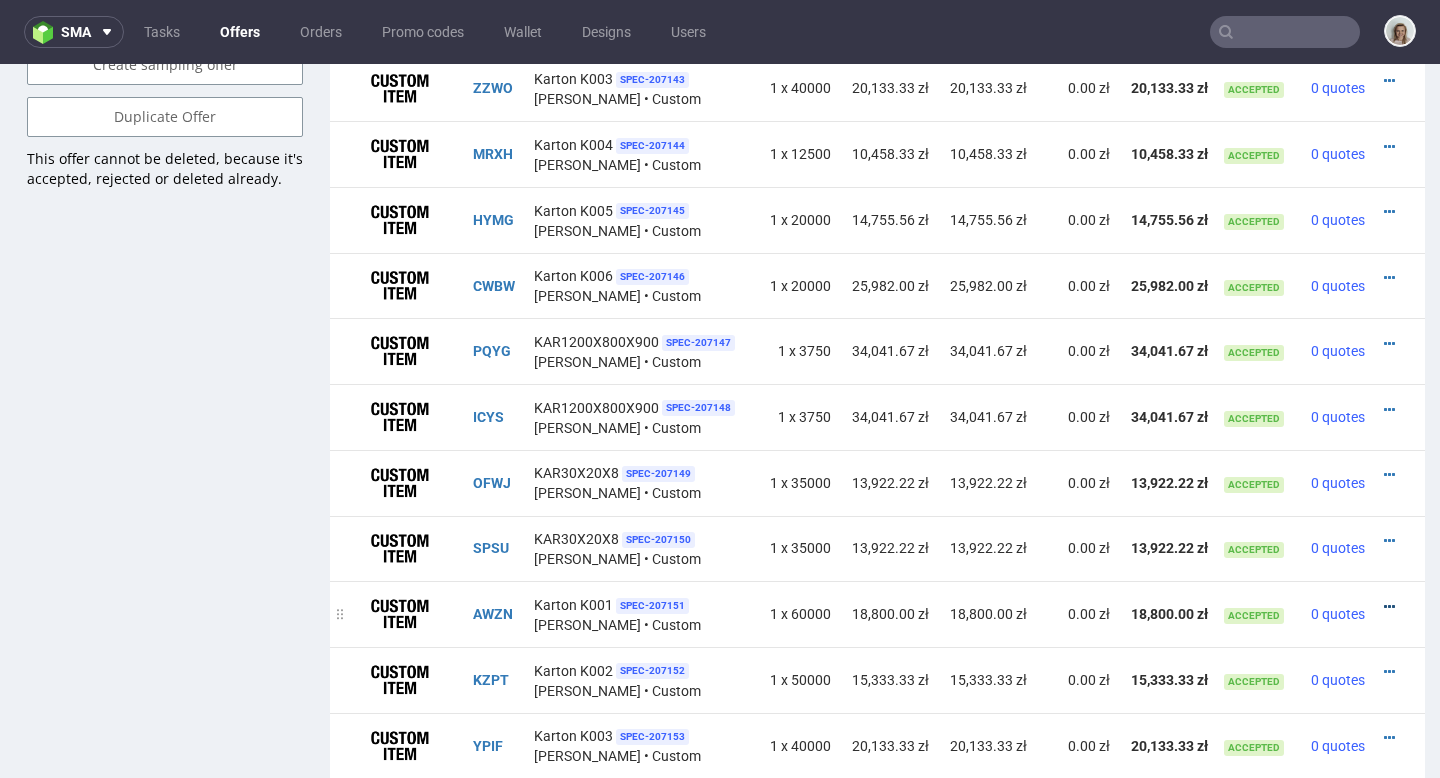 click at bounding box center [1389, 607] 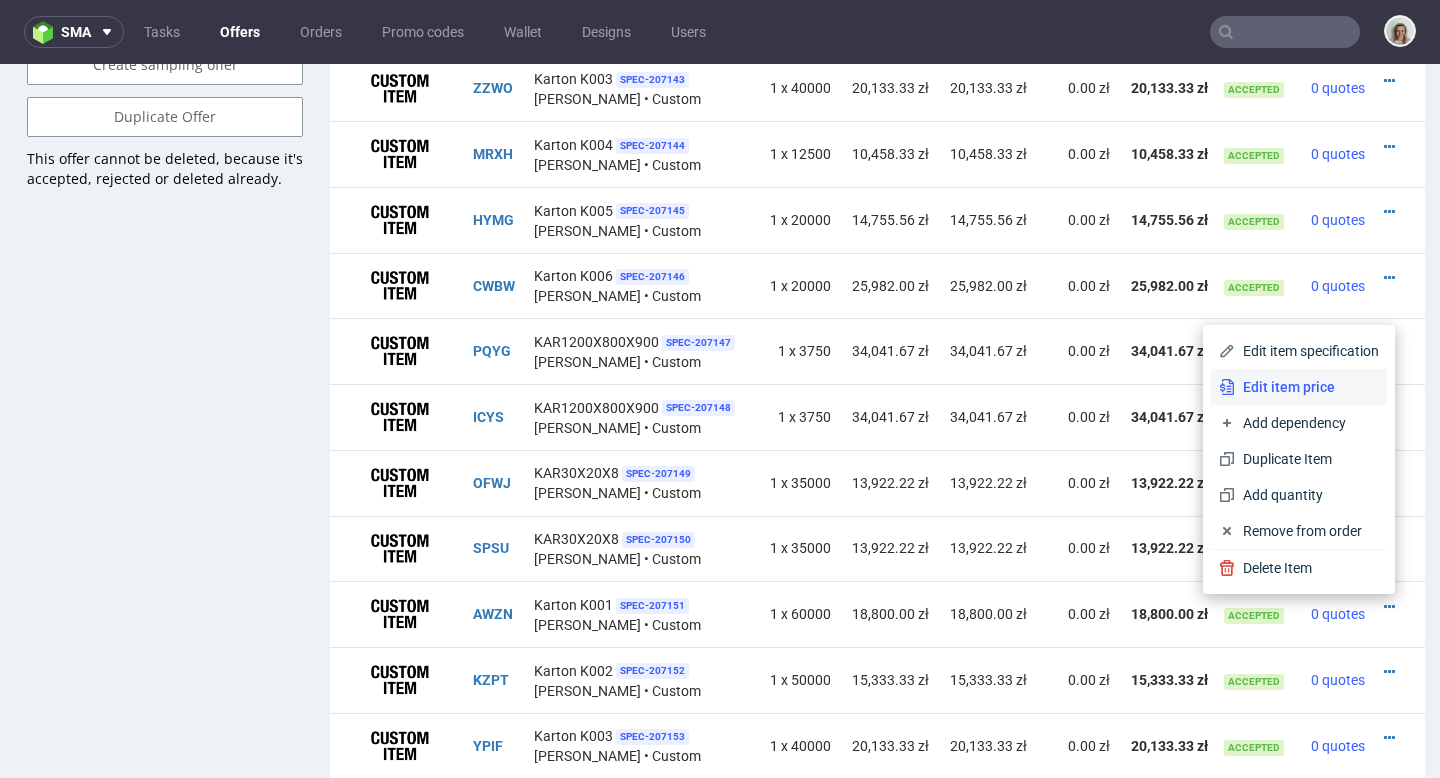 click on "Edit item price" at bounding box center (1299, 387) 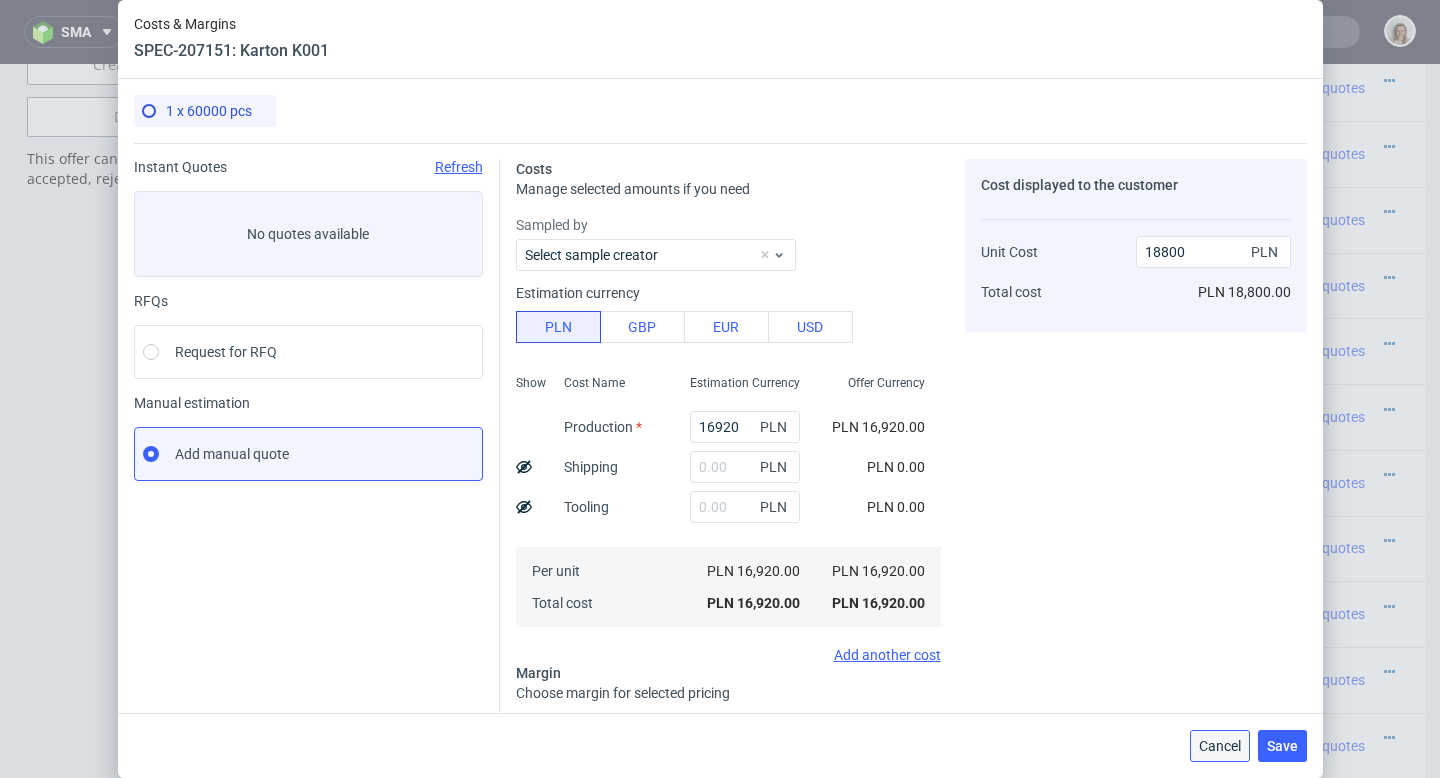 drag, startPoint x: 1219, startPoint y: 755, endPoint x: 992, endPoint y: 689, distance: 236.40009 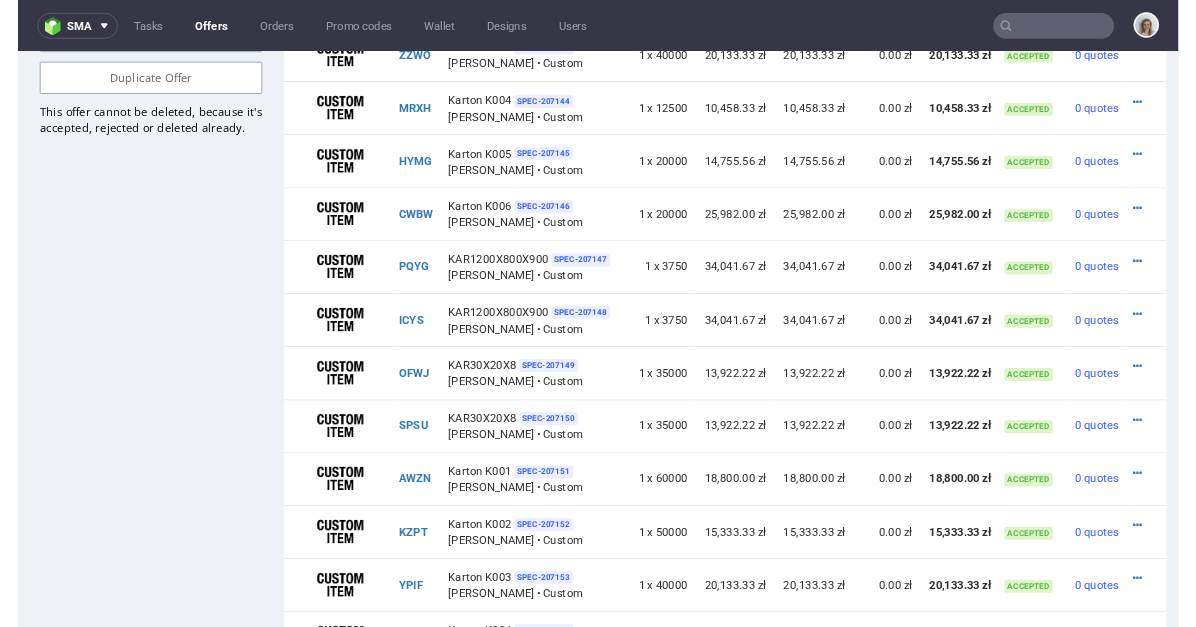 scroll, scrollTop: 1501, scrollLeft: 0, axis: vertical 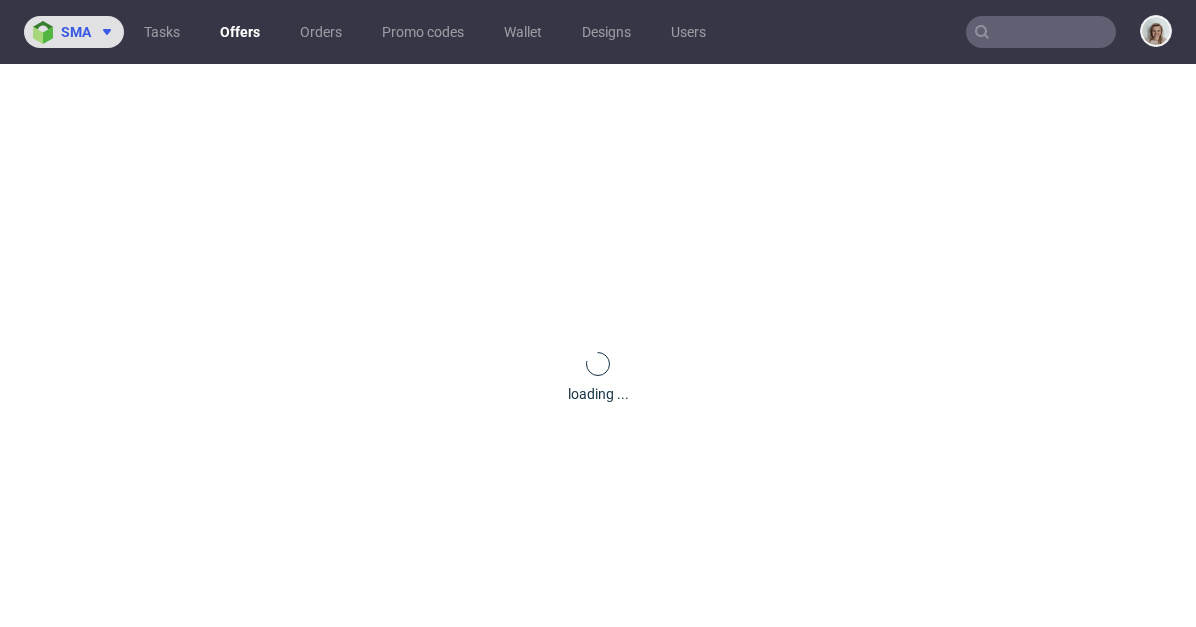 click 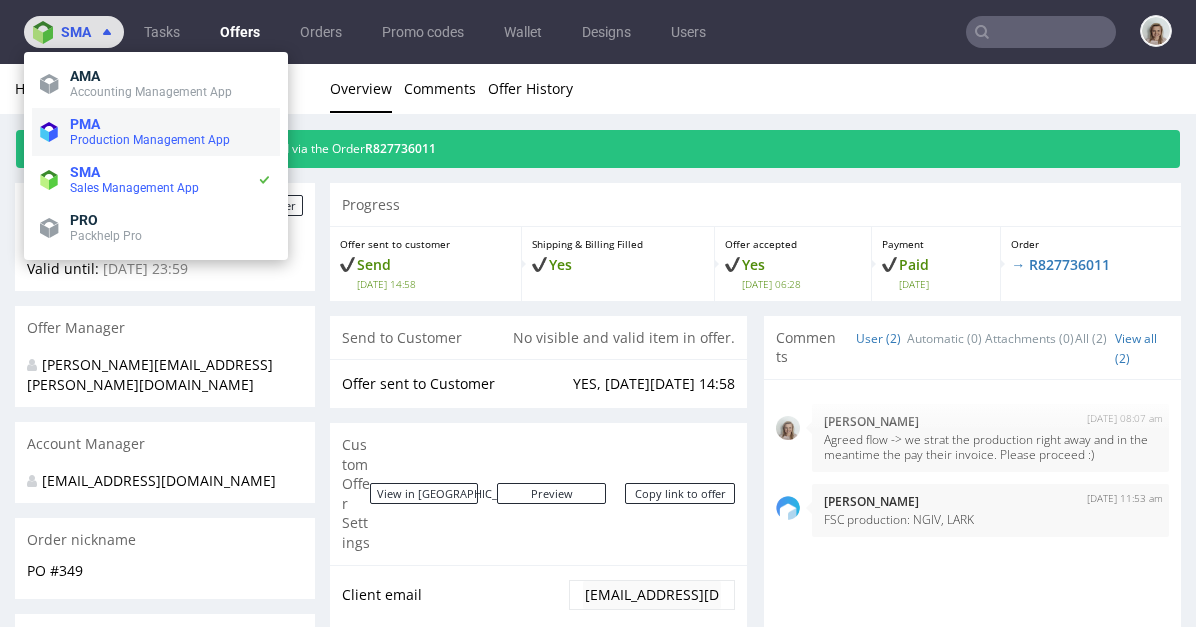 scroll, scrollTop: 0, scrollLeft: 0, axis: both 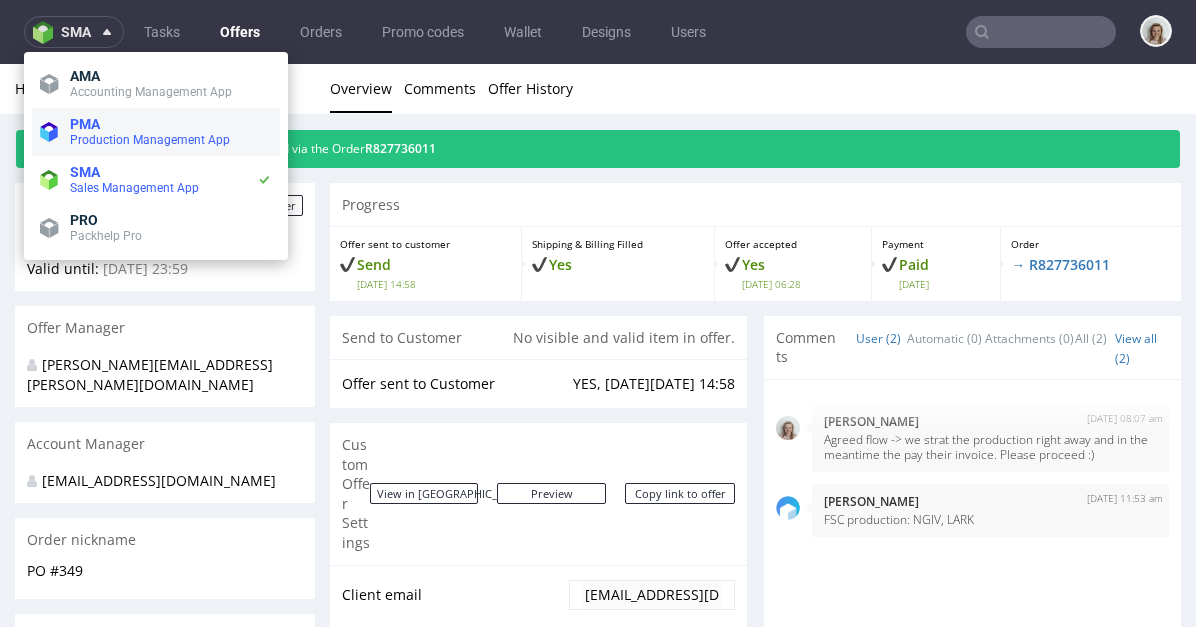 click on "Production Management App" at bounding box center (150, 140) 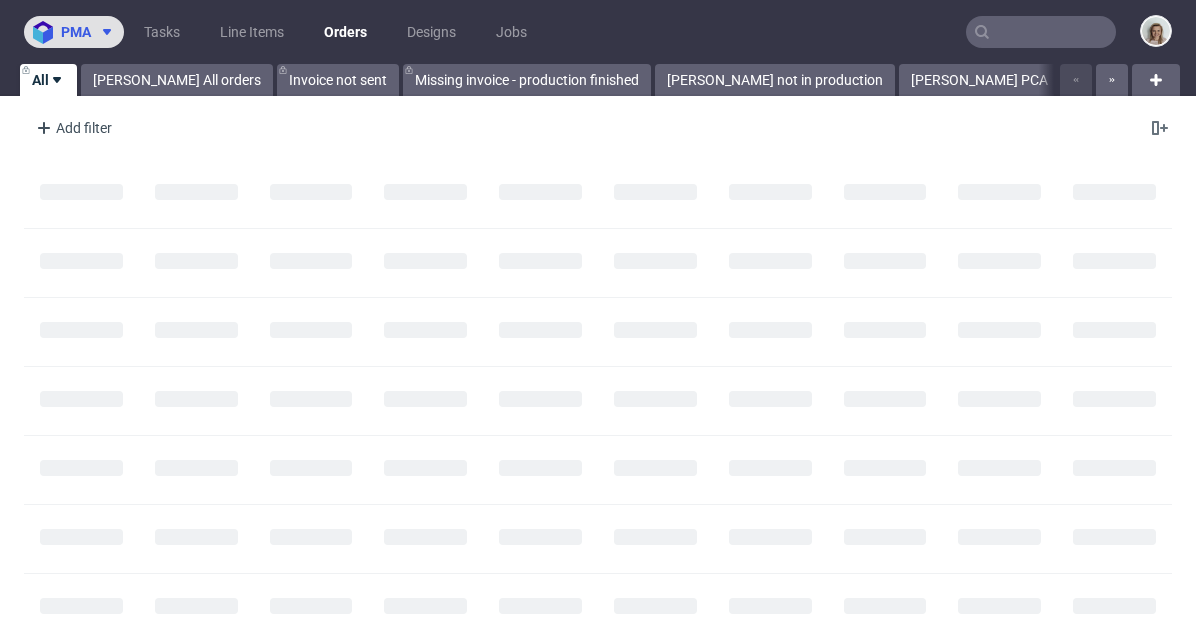 click on "pma" at bounding box center [76, 32] 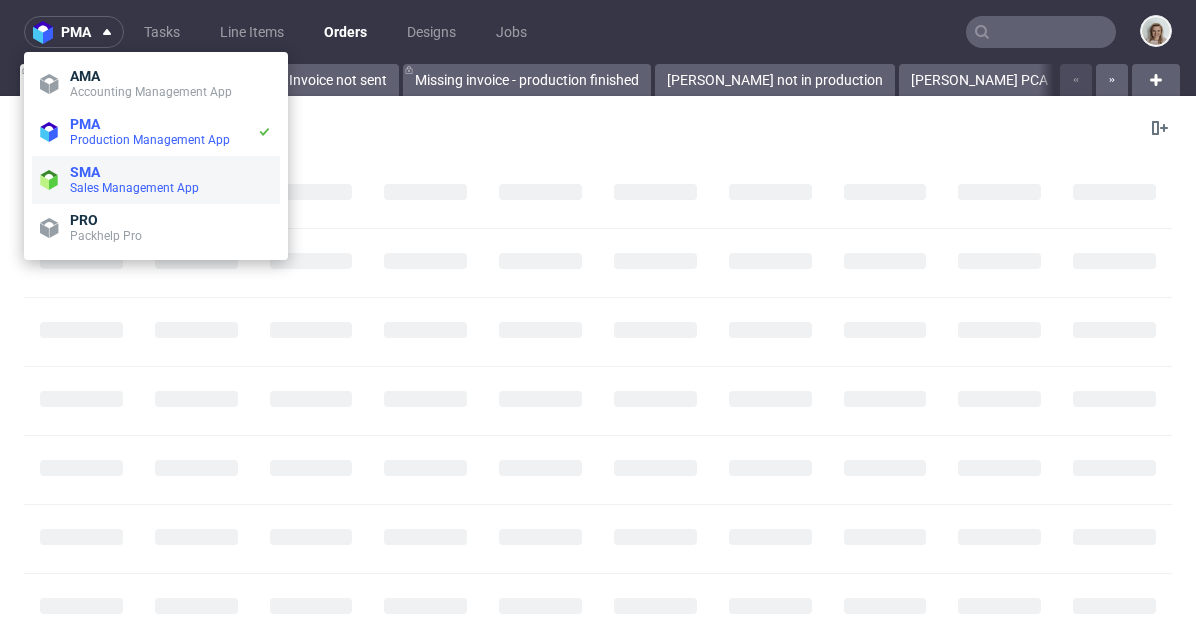 click on "Sales Management App" at bounding box center (134, 188) 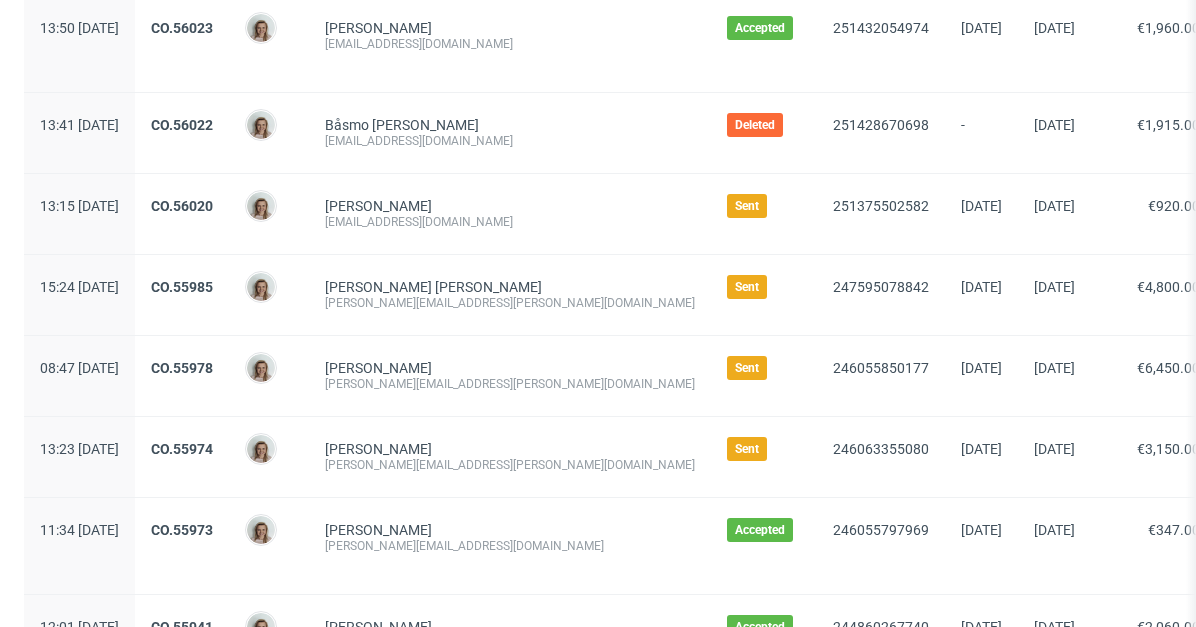 scroll, scrollTop: 2309, scrollLeft: 0, axis: vertical 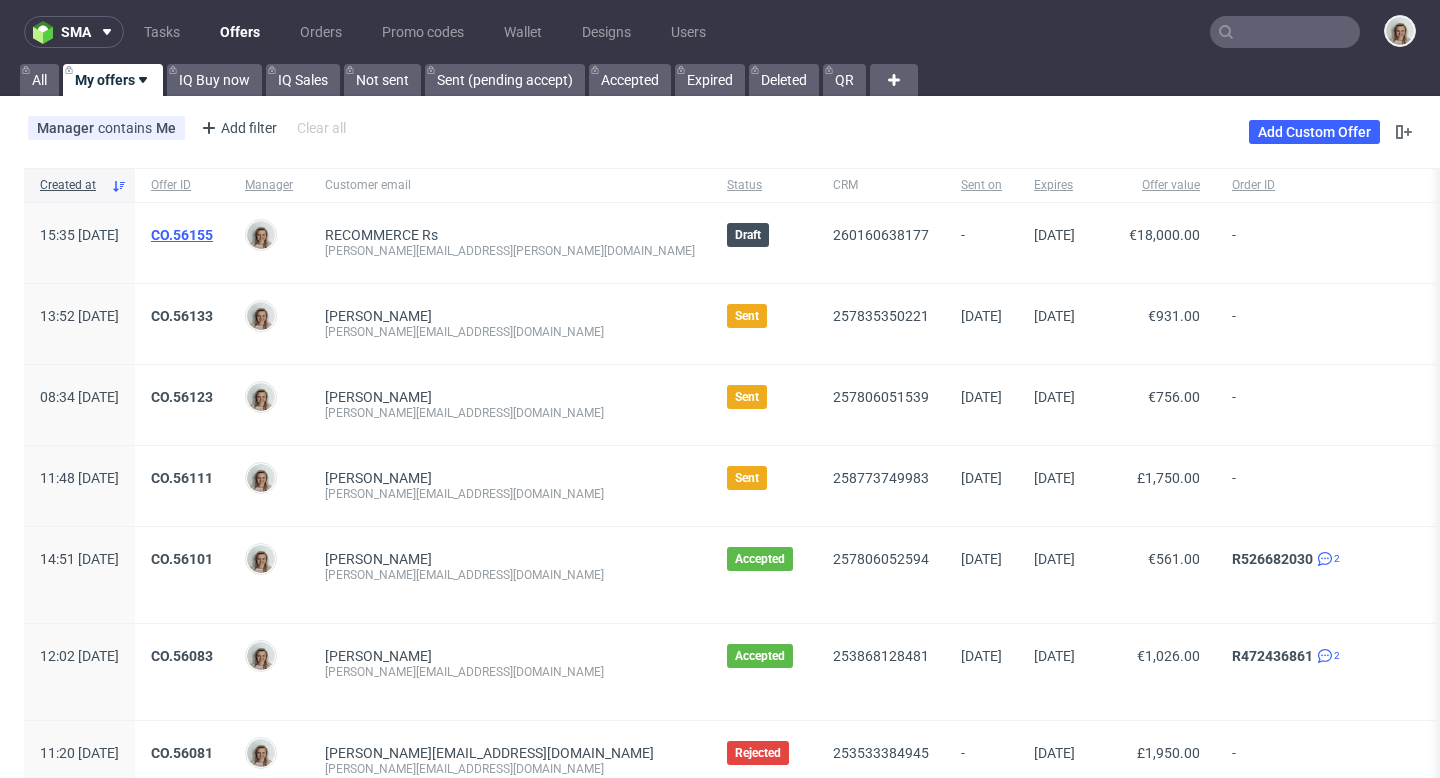click on "CO.56155" at bounding box center [182, 235] 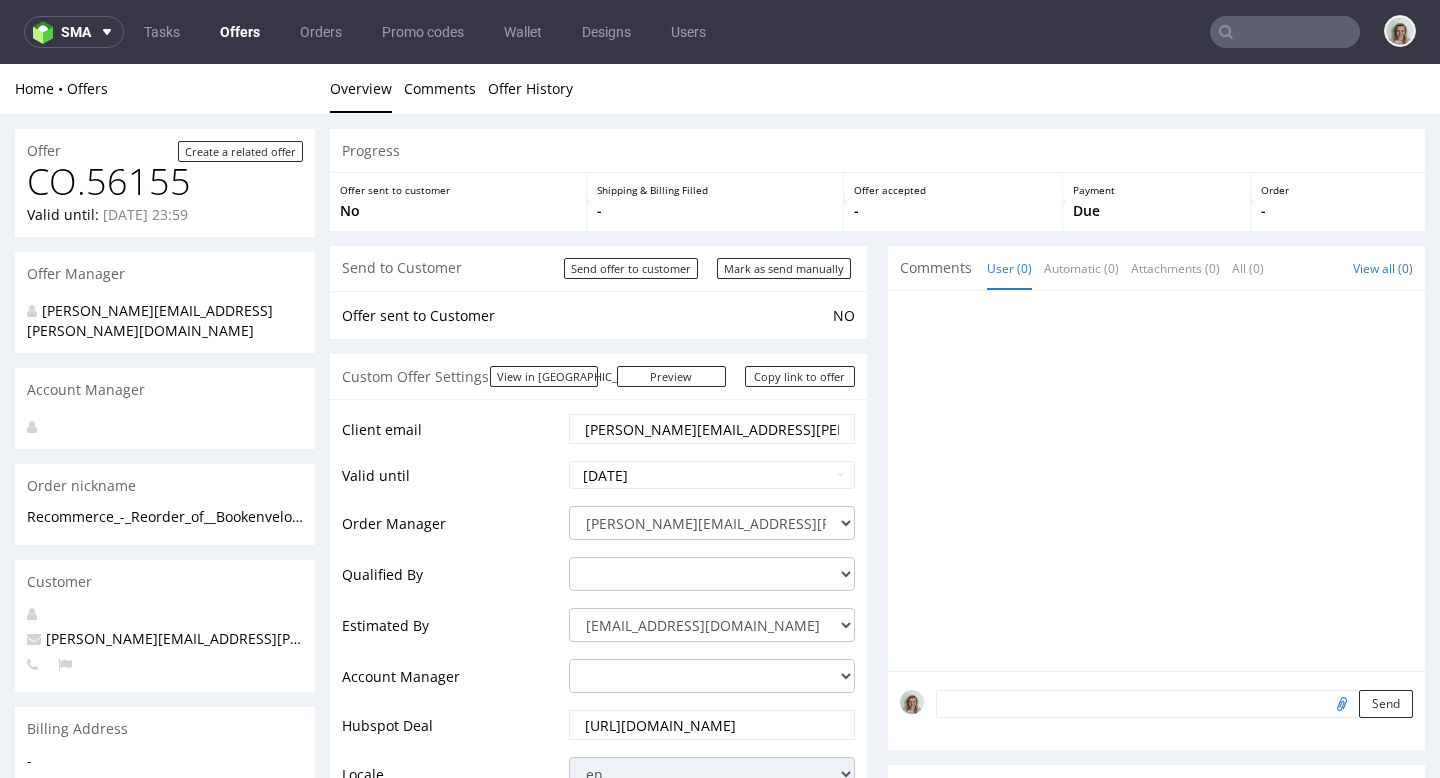 scroll, scrollTop: 844, scrollLeft: 0, axis: vertical 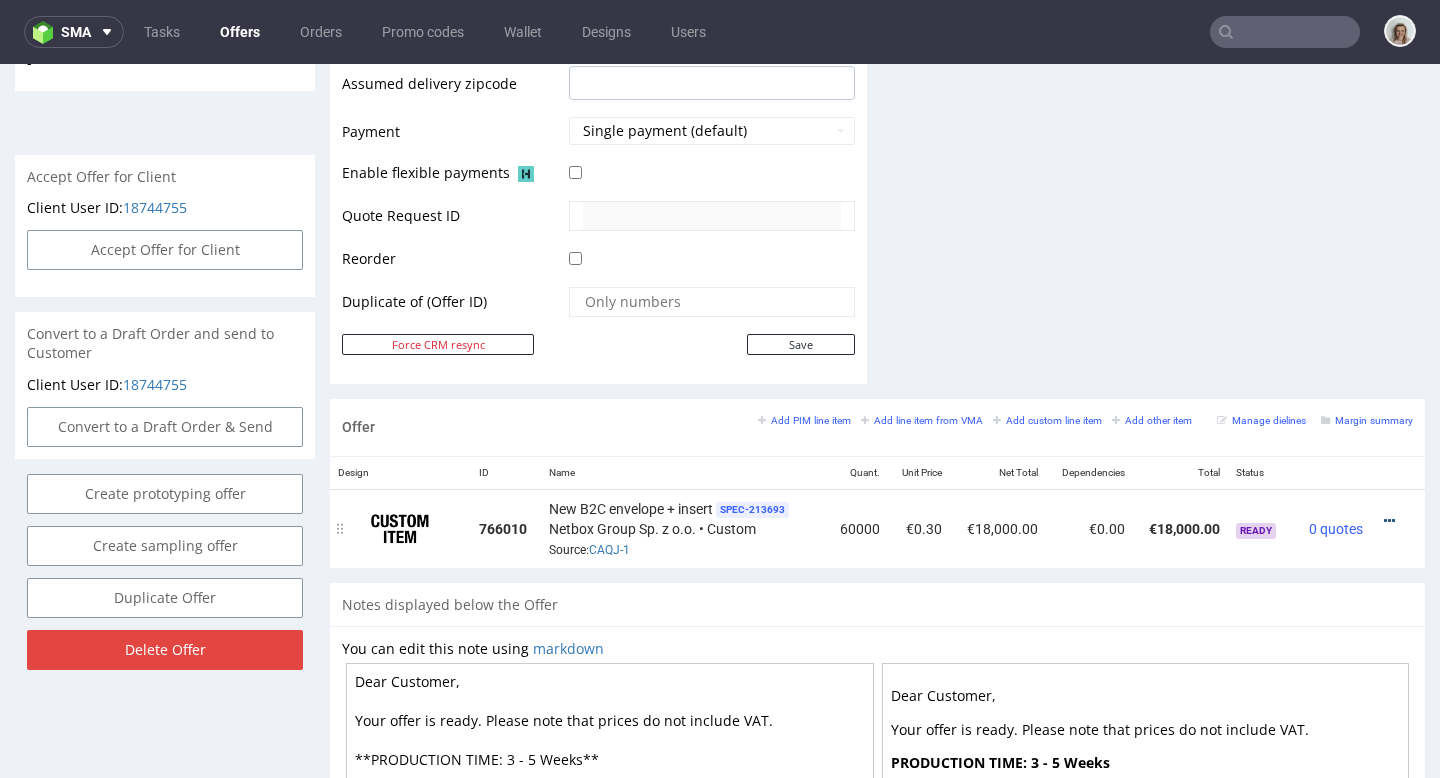 click at bounding box center [1389, 521] 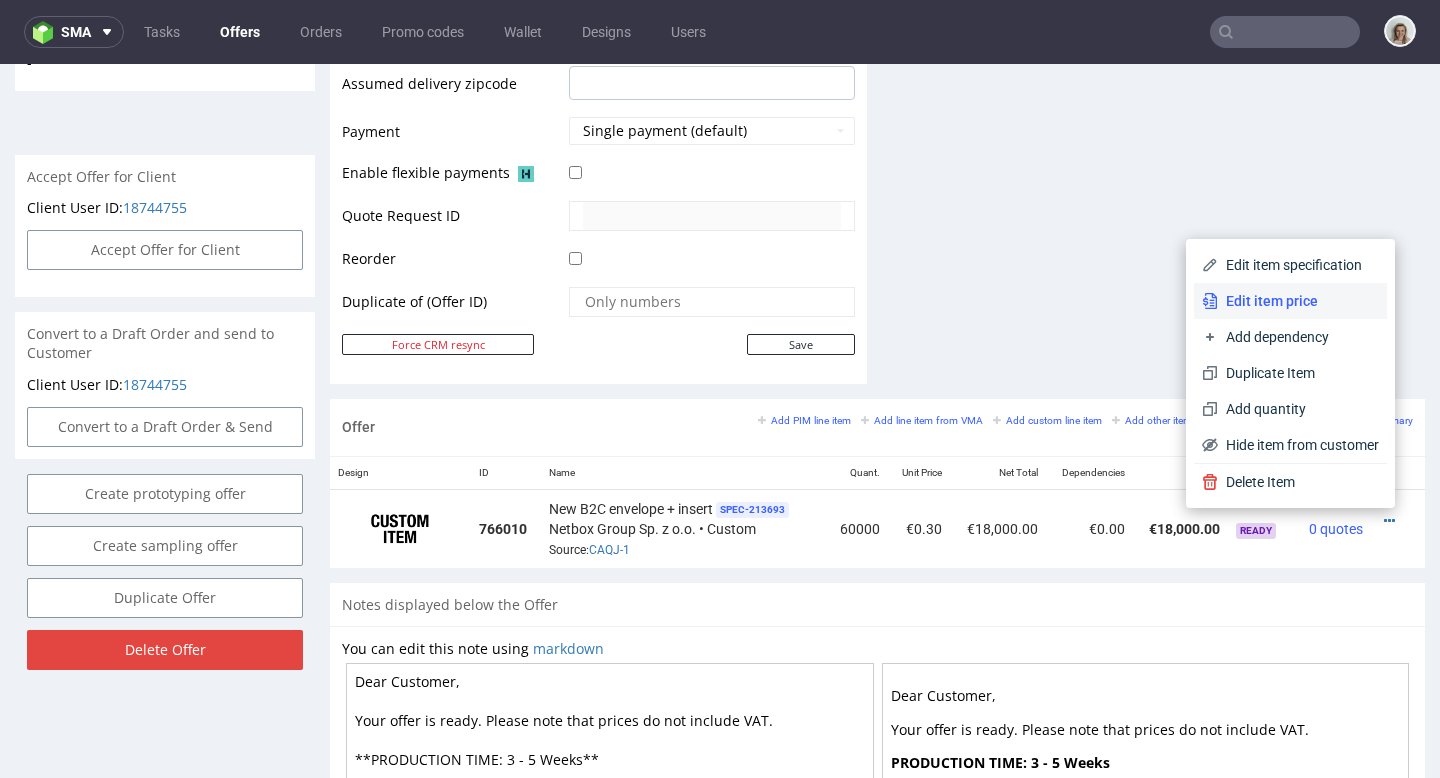 click on "Edit item price" at bounding box center [1290, 301] 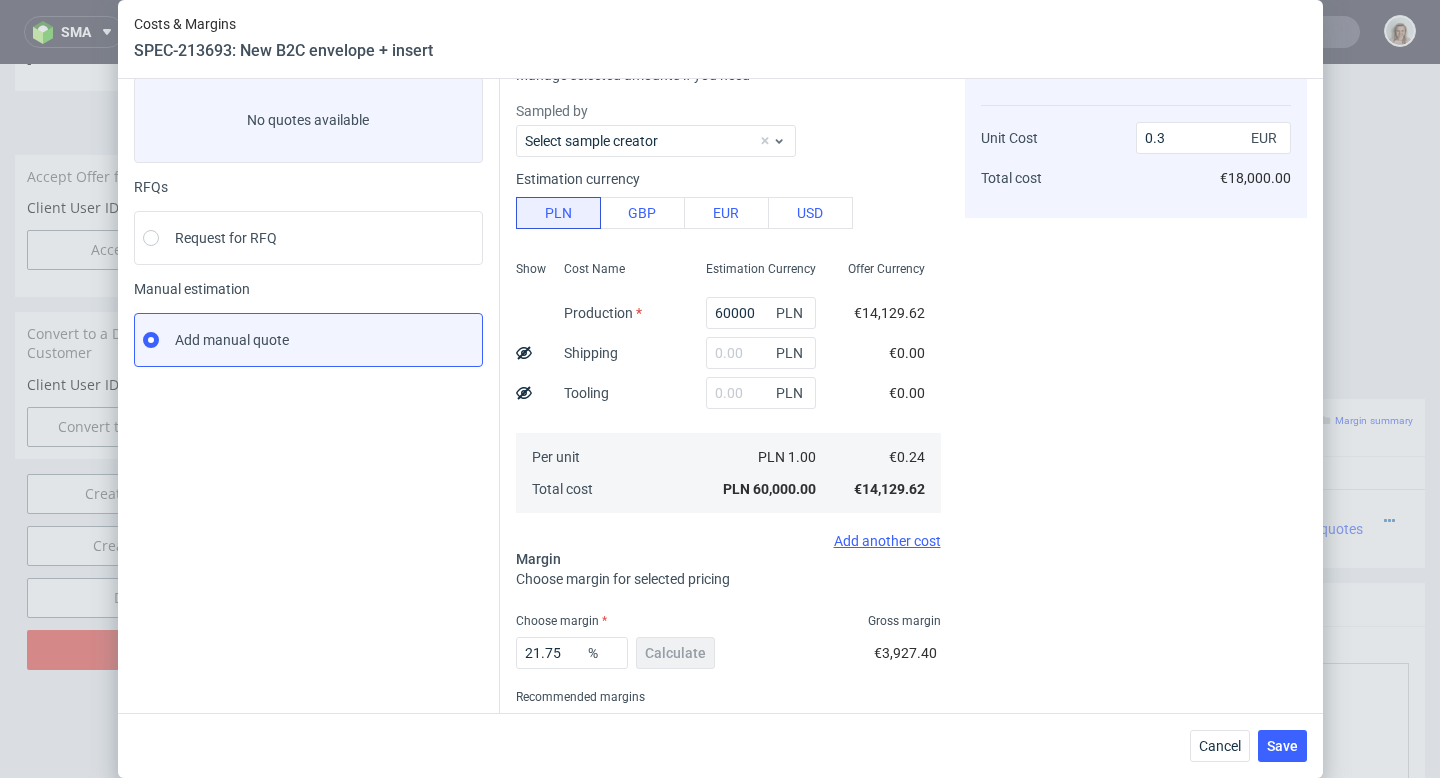 scroll, scrollTop: 194, scrollLeft: 0, axis: vertical 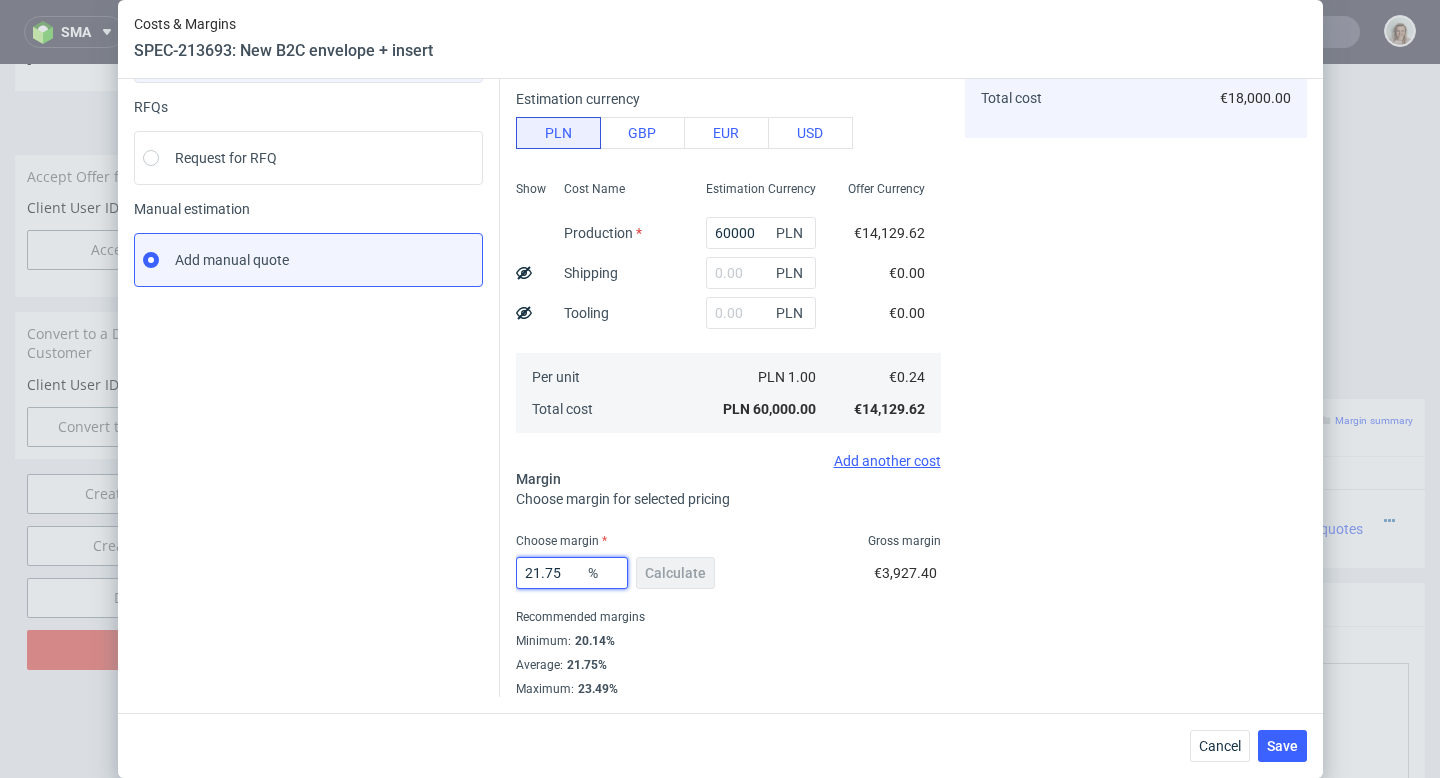 drag, startPoint x: 560, startPoint y: 574, endPoint x: 470, endPoint y: 574, distance: 90 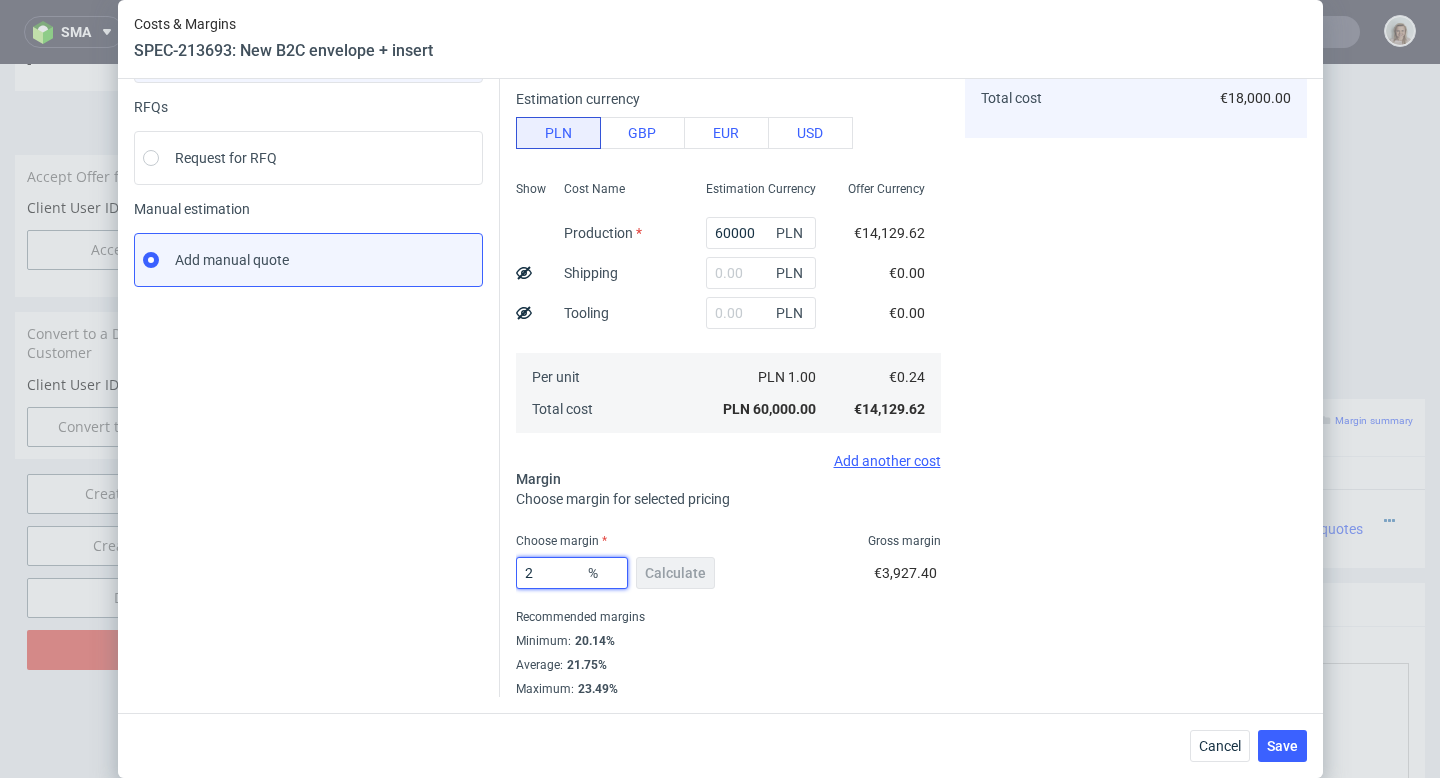 type on "25" 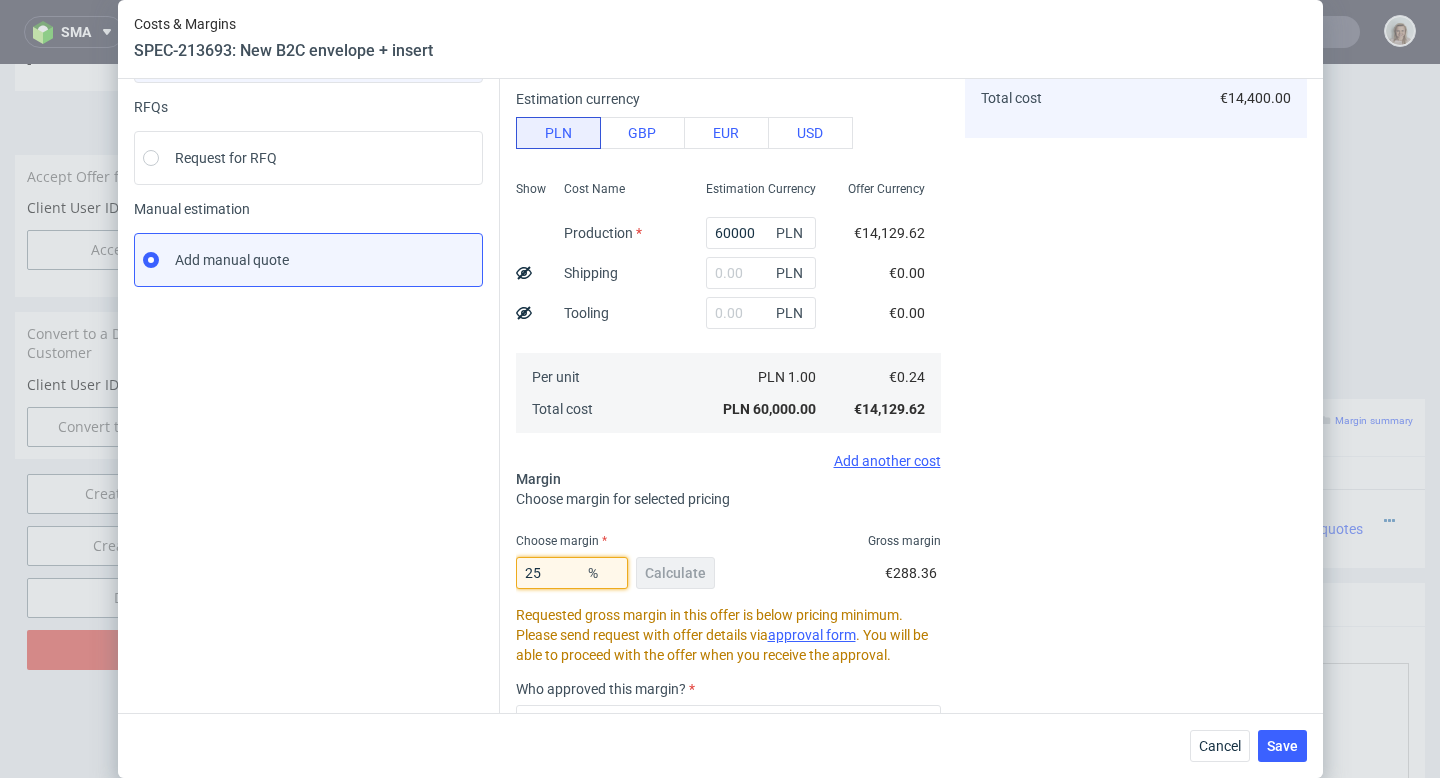type on "0.31" 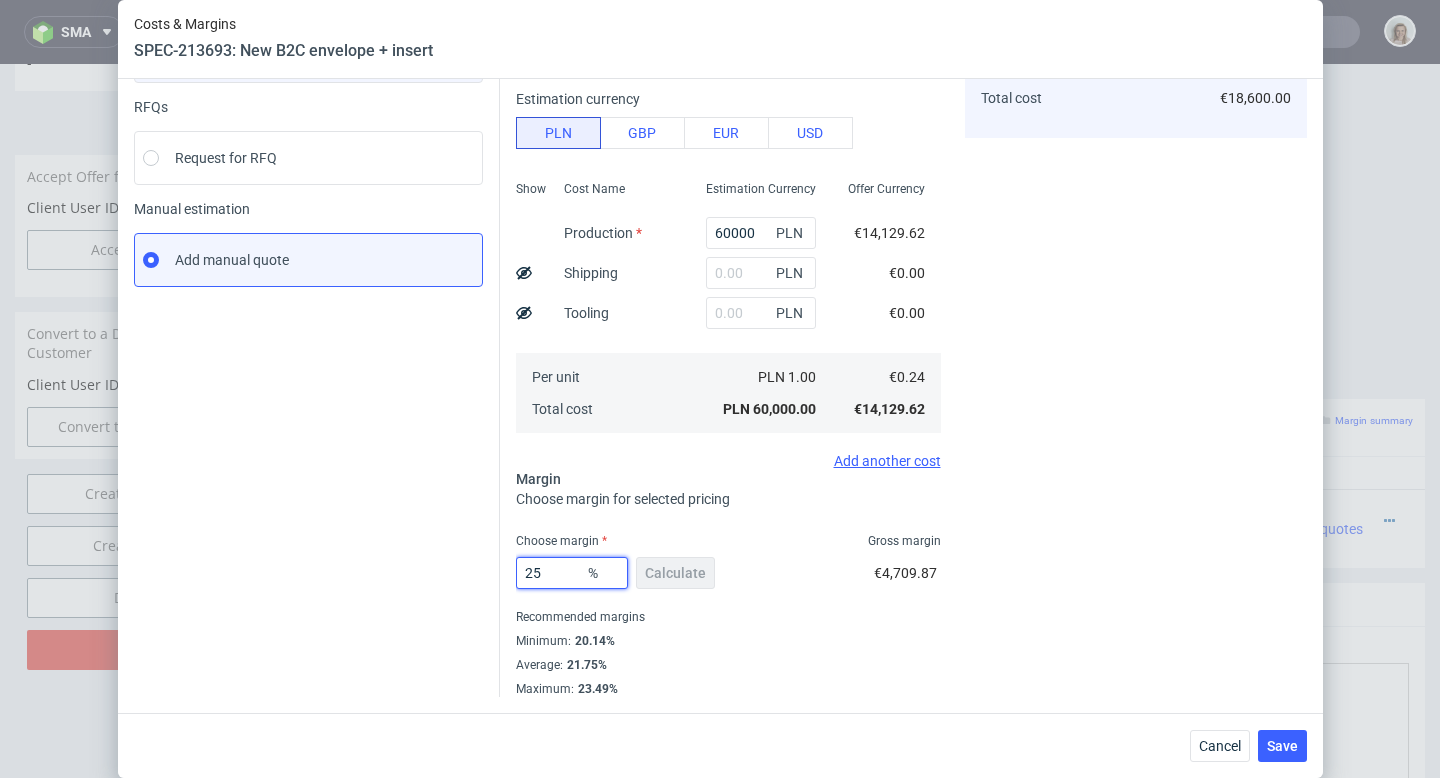 type on "25" 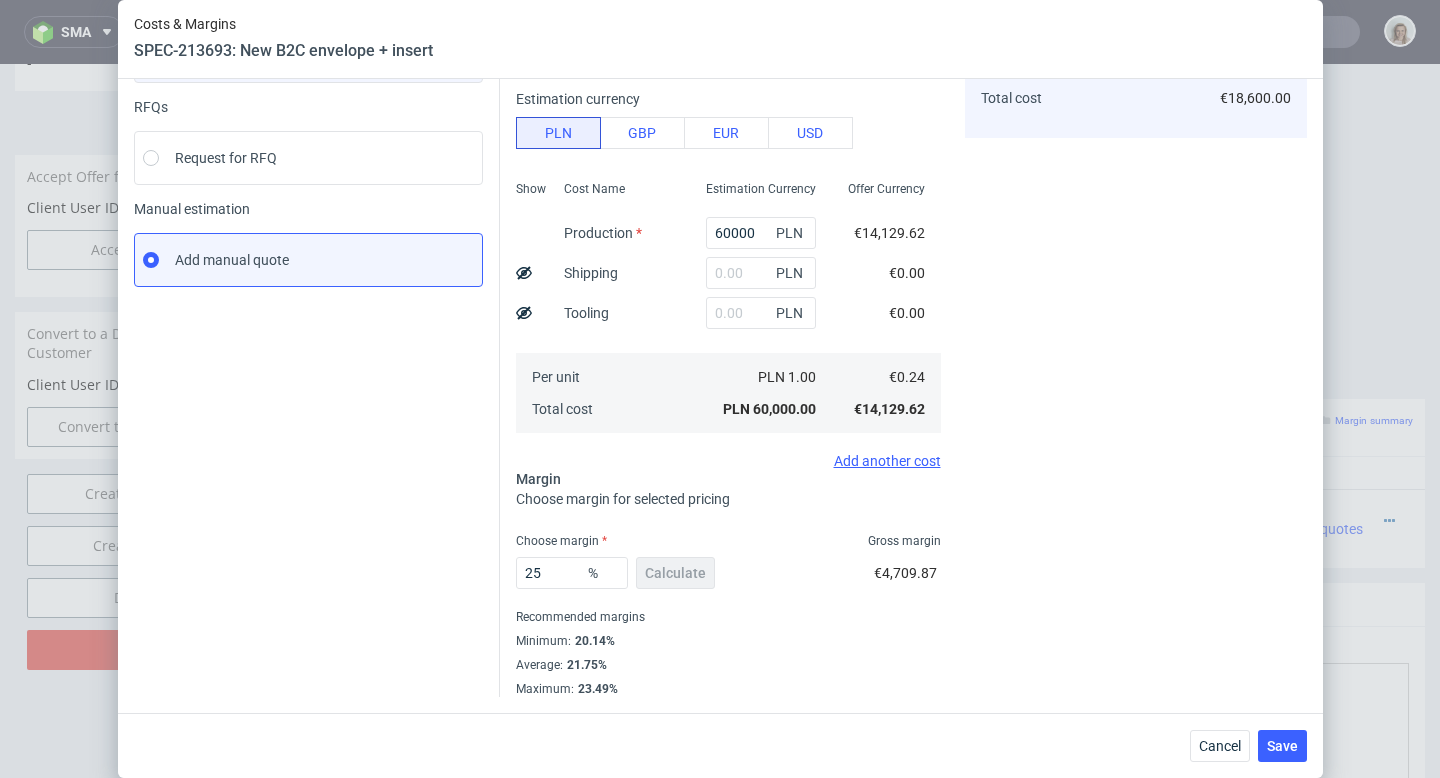 click on "Costs Manage selected amounts if you need Sampled by Select sample creator Estimation currency PLN GBP EUR USD Show Cost Name Production Shipping Tooling Per unit Total cost Estimation Currency 60000 PLN PLN PLN PLN 1.00 PLN 60,000.00 Offer Currency €14,129.62 €0.00 €0.00 €0.24 €14,129.62 Add another cost Margin Choose margin for selected pricing Choose margin Gross margin 25 % Calculate €4,709.87 Recommended margins Minimum : 20.14% Average : 21.75% Maximum : 23.49%" at bounding box center [728, 331] 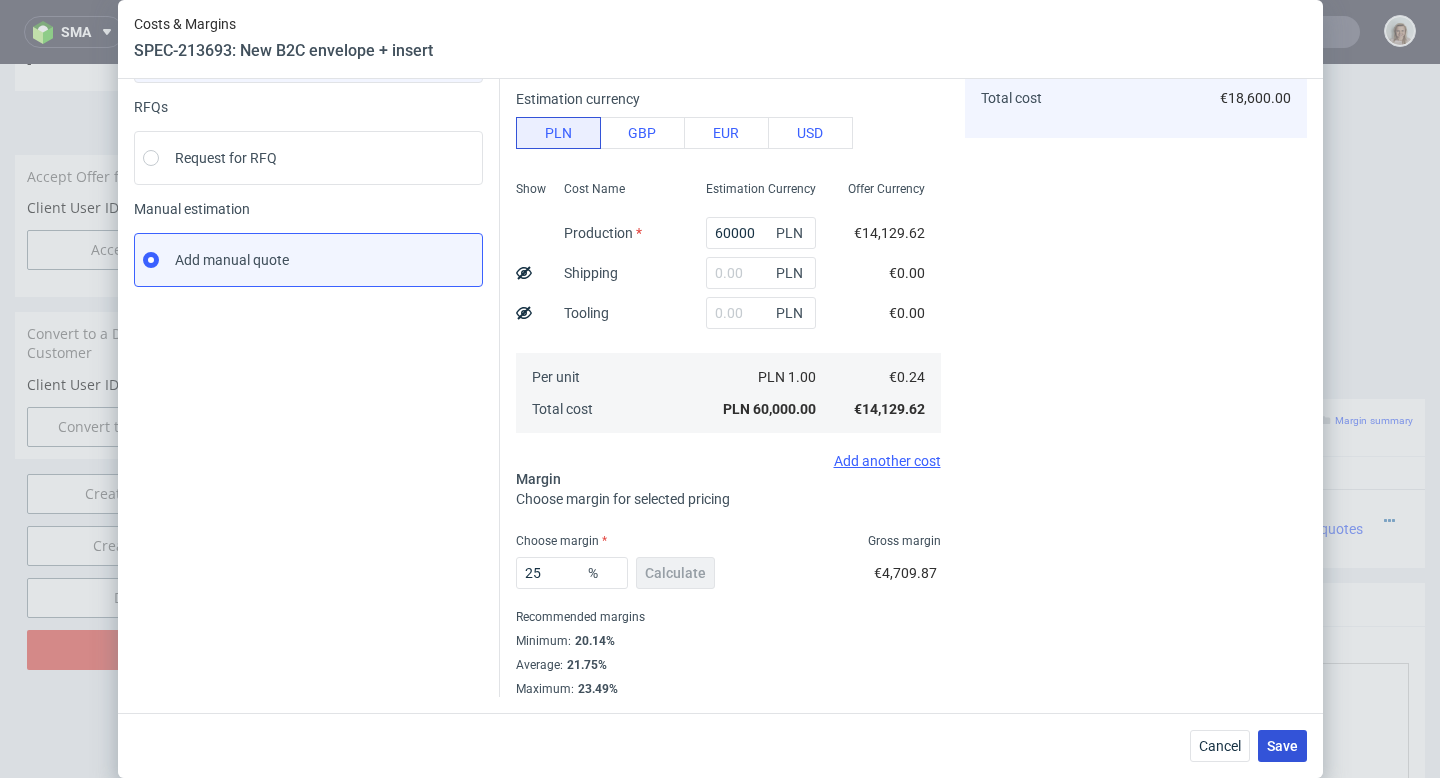 click on "Save" at bounding box center [1282, 746] 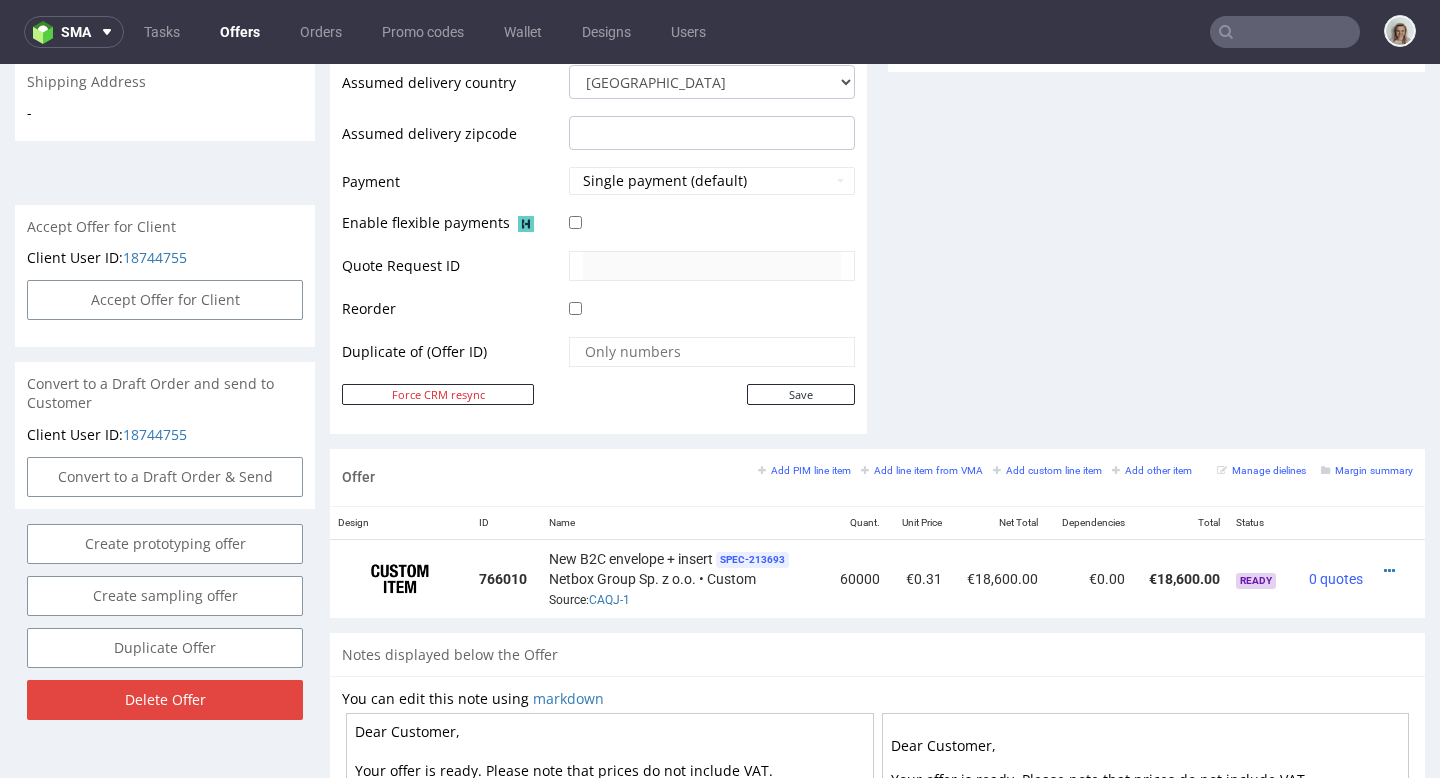 scroll, scrollTop: 795, scrollLeft: 0, axis: vertical 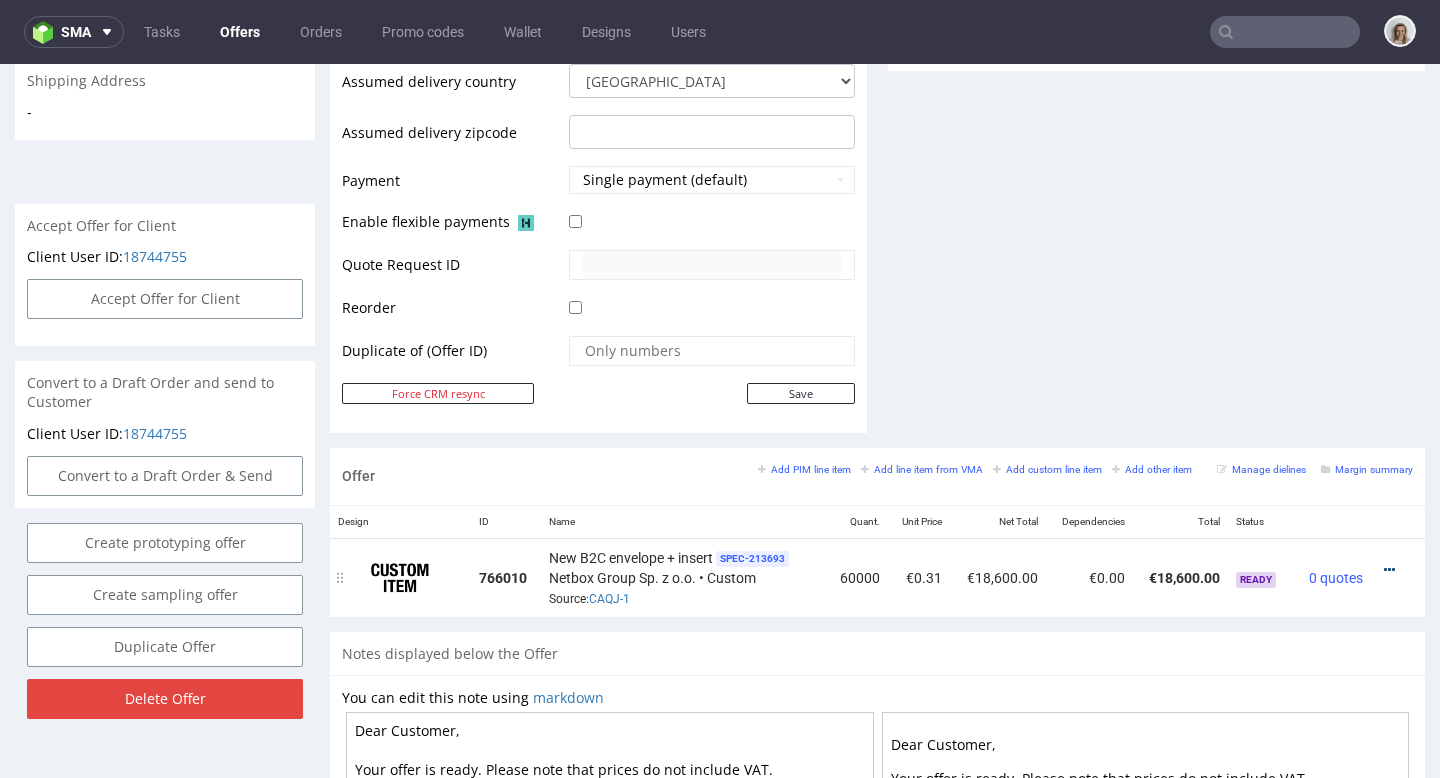 click at bounding box center (1389, 570) 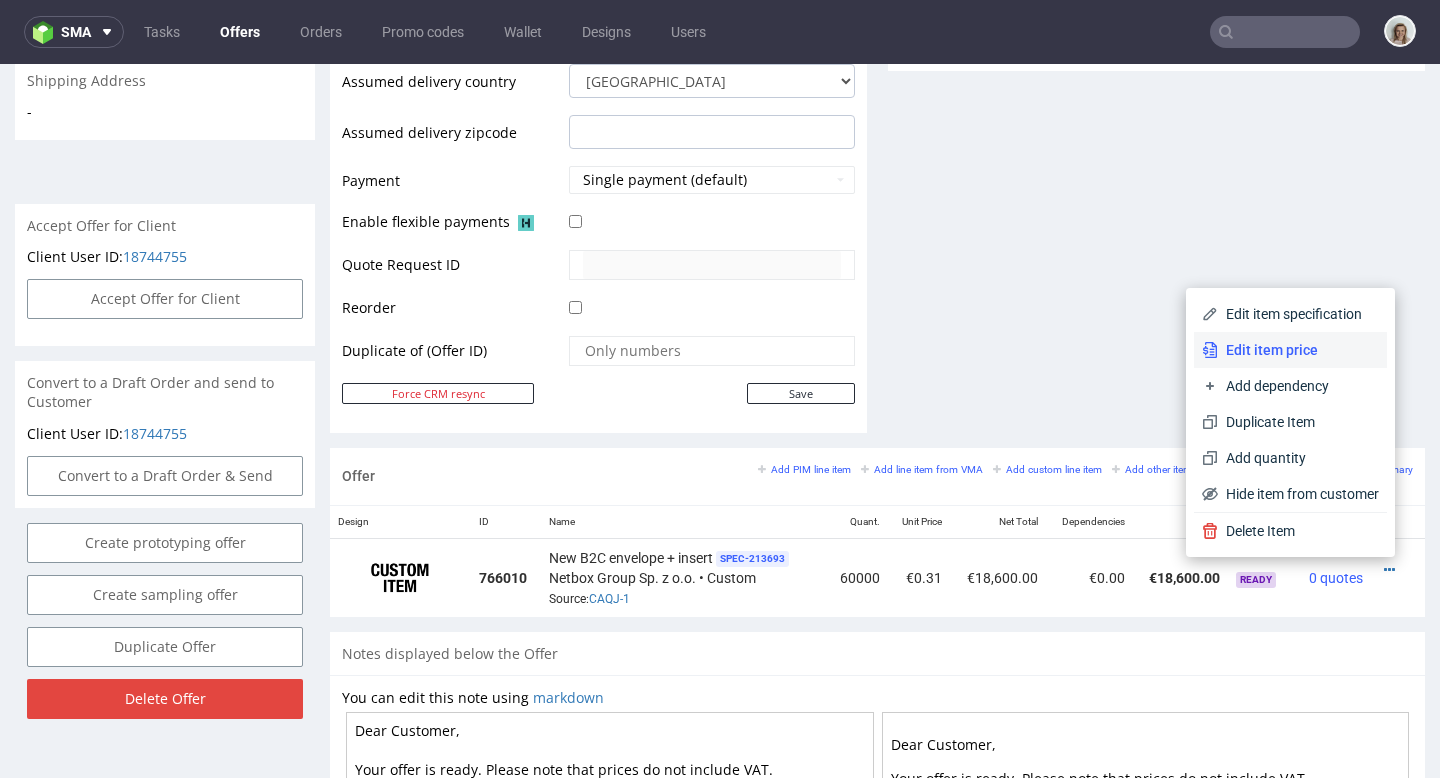 click on "Edit item price" at bounding box center [1298, 350] 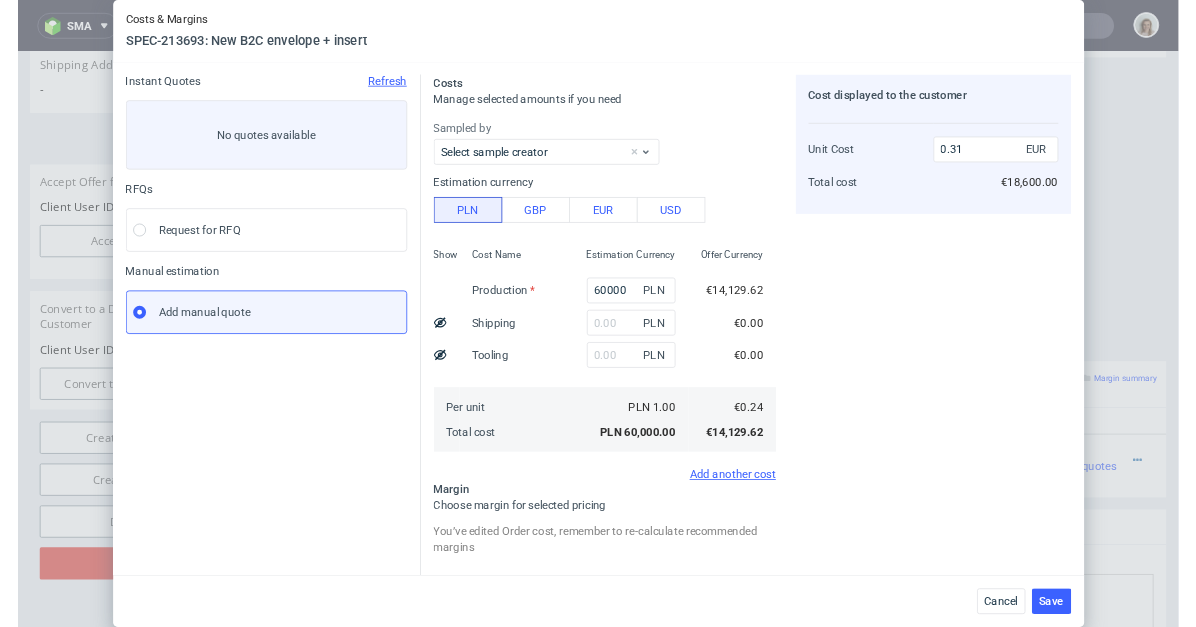scroll, scrollTop: 250, scrollLeft: 0, axis: vertical 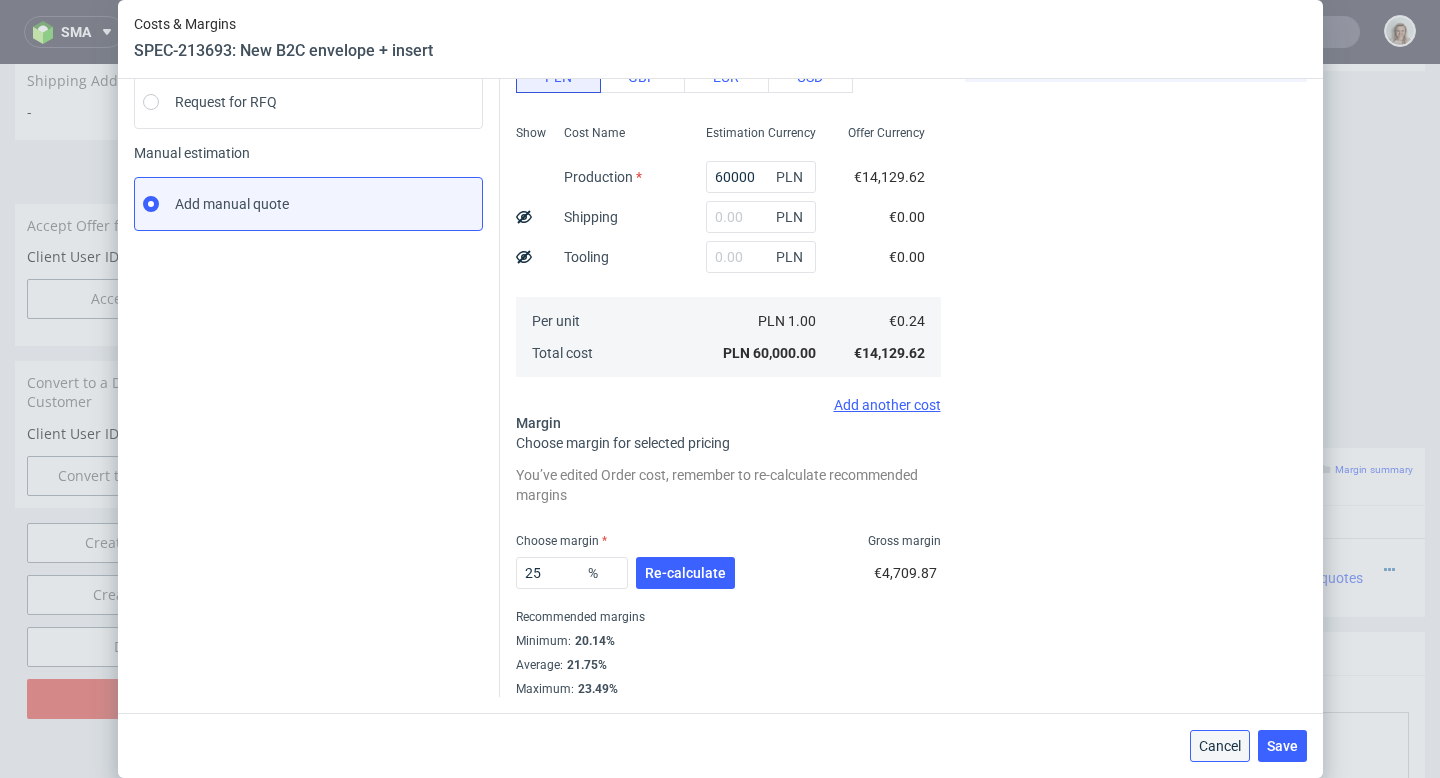 click on "Cancel" at bounding box center (1220, 746) 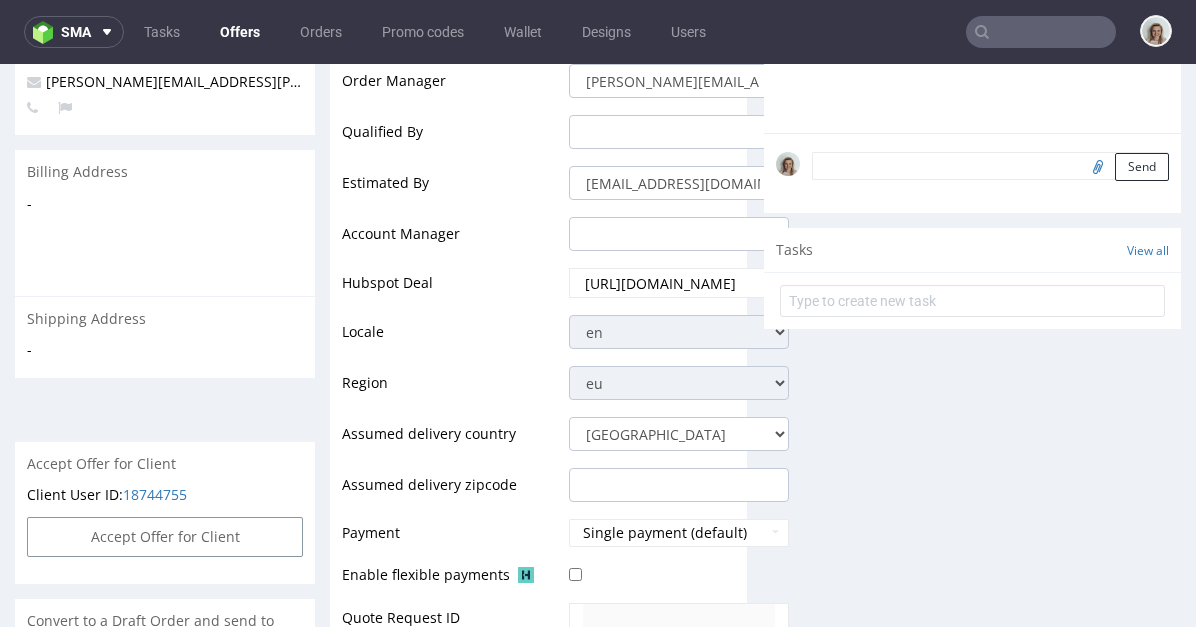 scroll, scrollTop: 0, scrollLeft: 0, axis: both 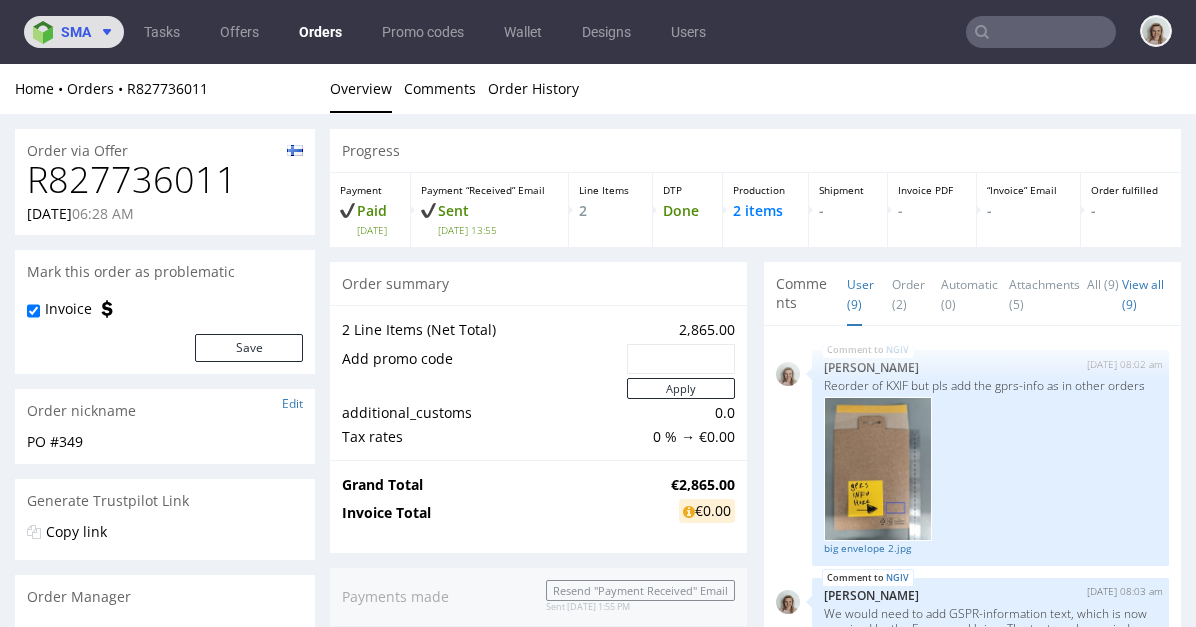 click at bounding box center (47, 32) 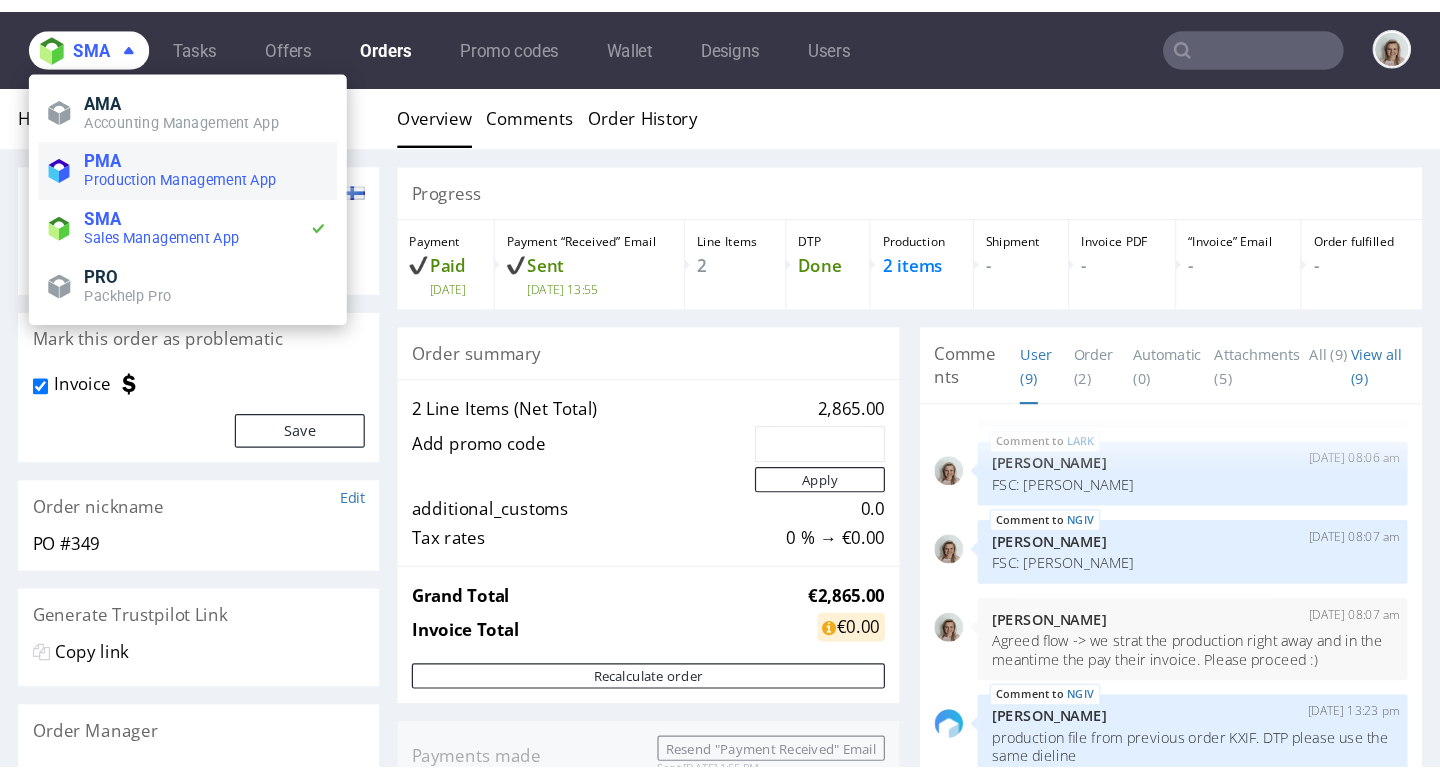 scroll, scrollTop: 676, scrollLeft: 0, axis: vertical 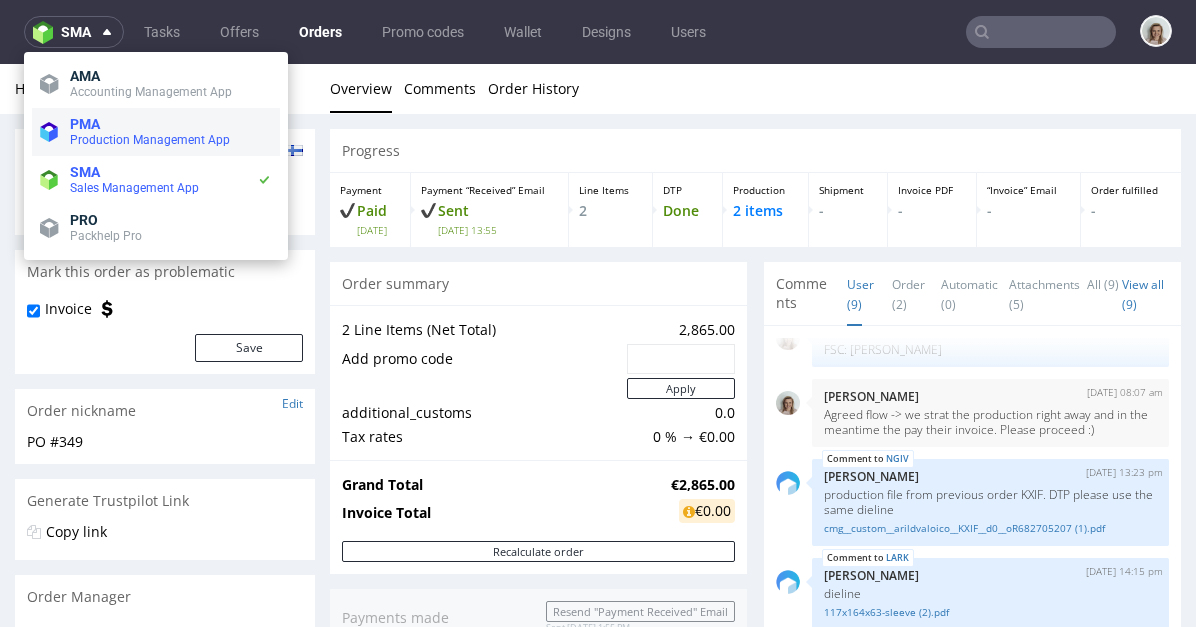 click on "Production Management App" at bounding box center [150, 140] 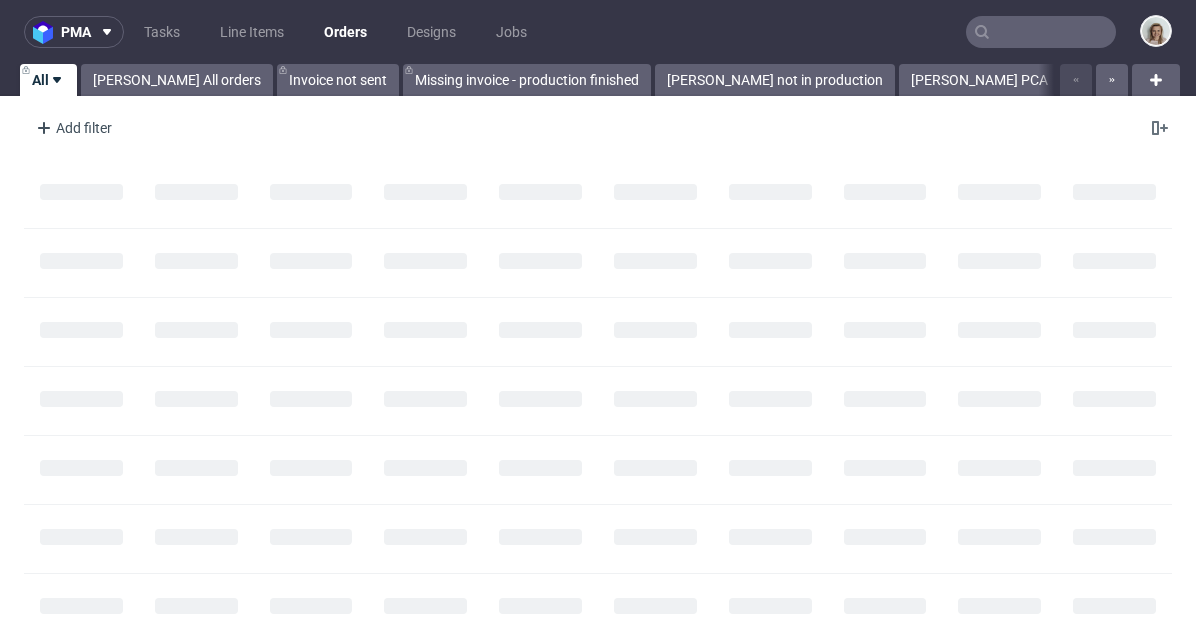 click at bounding box center (1041, 32) 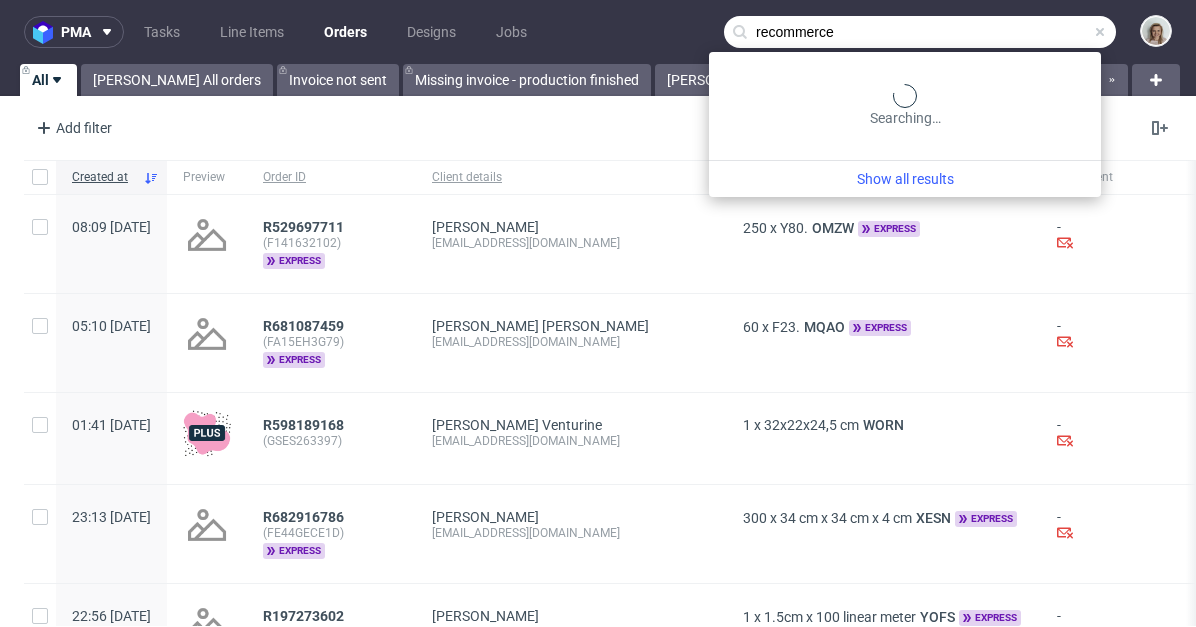 type on "recommerce" 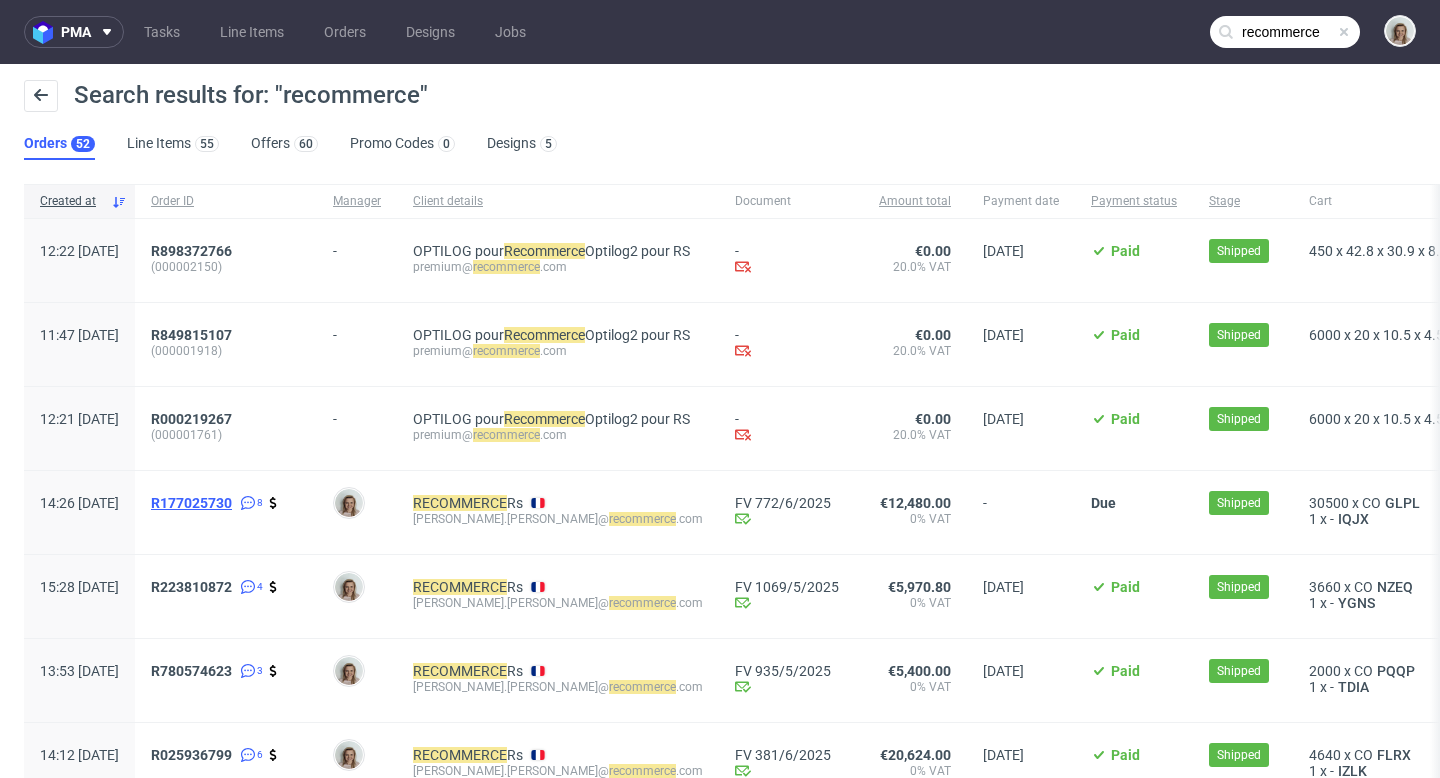 click on "R177025730" at bounding box center (191, 503) 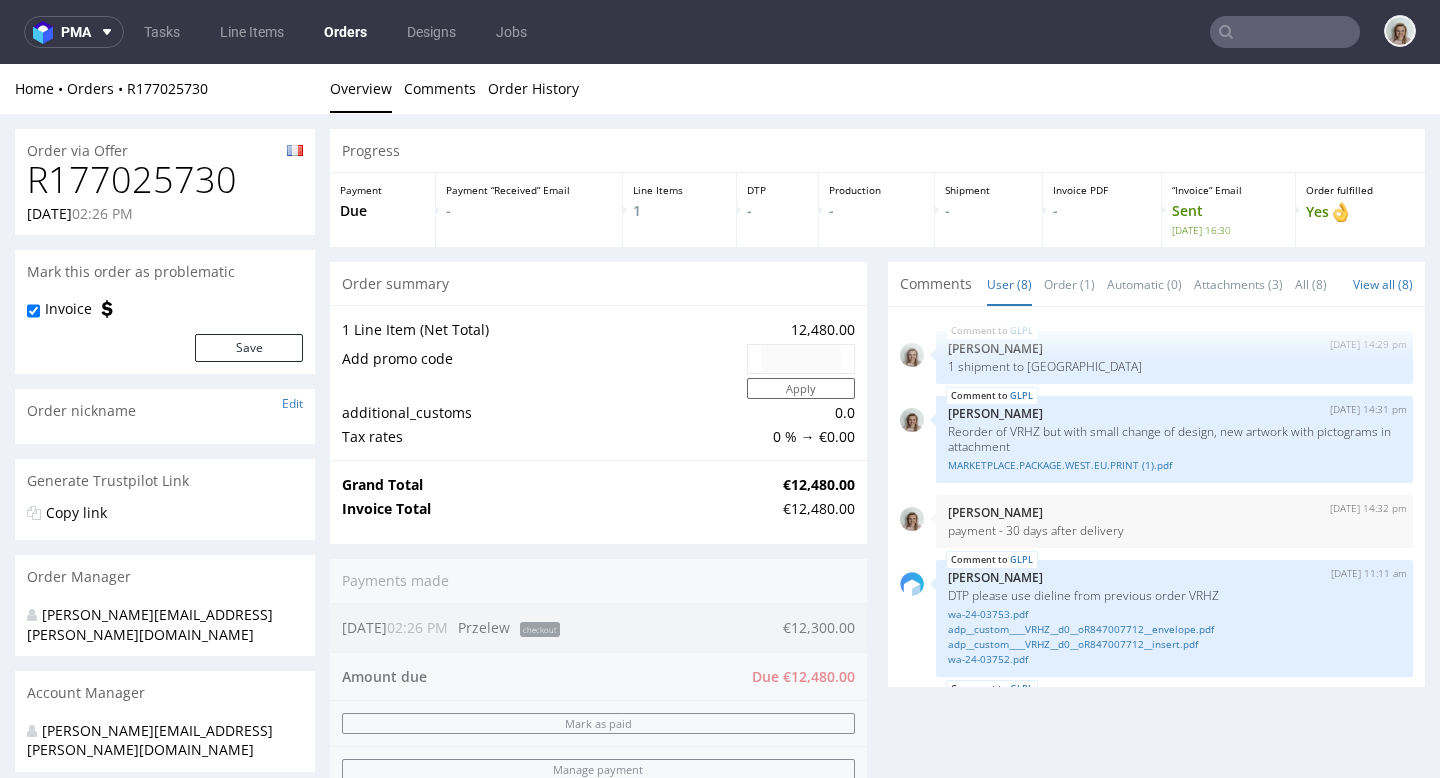 scroll, scrollTop: 0, scrollLeft: 0, axis: both 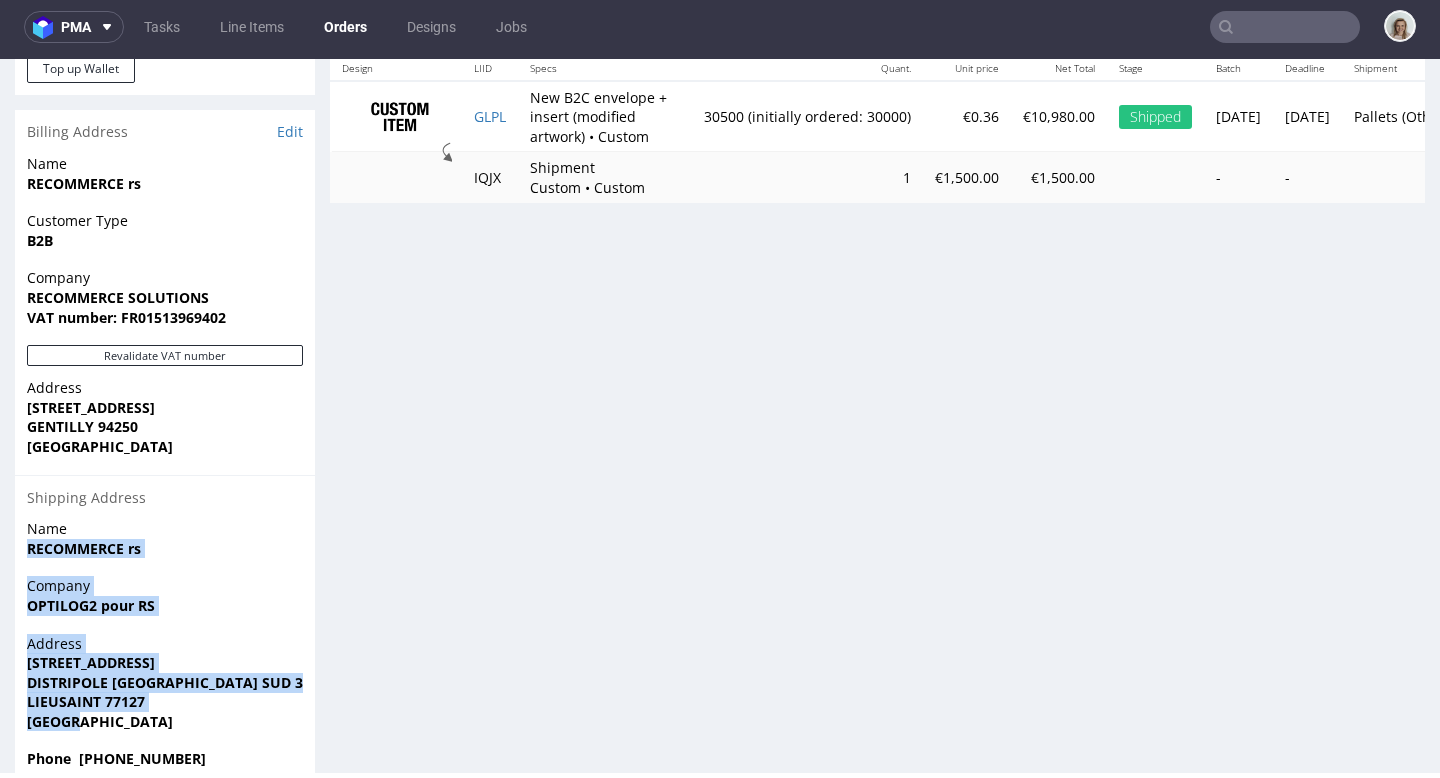 drag, startPoint x: 26, startPoint y: 500, endPoint x: 110, endPoint y: 692, distance: 209.57098 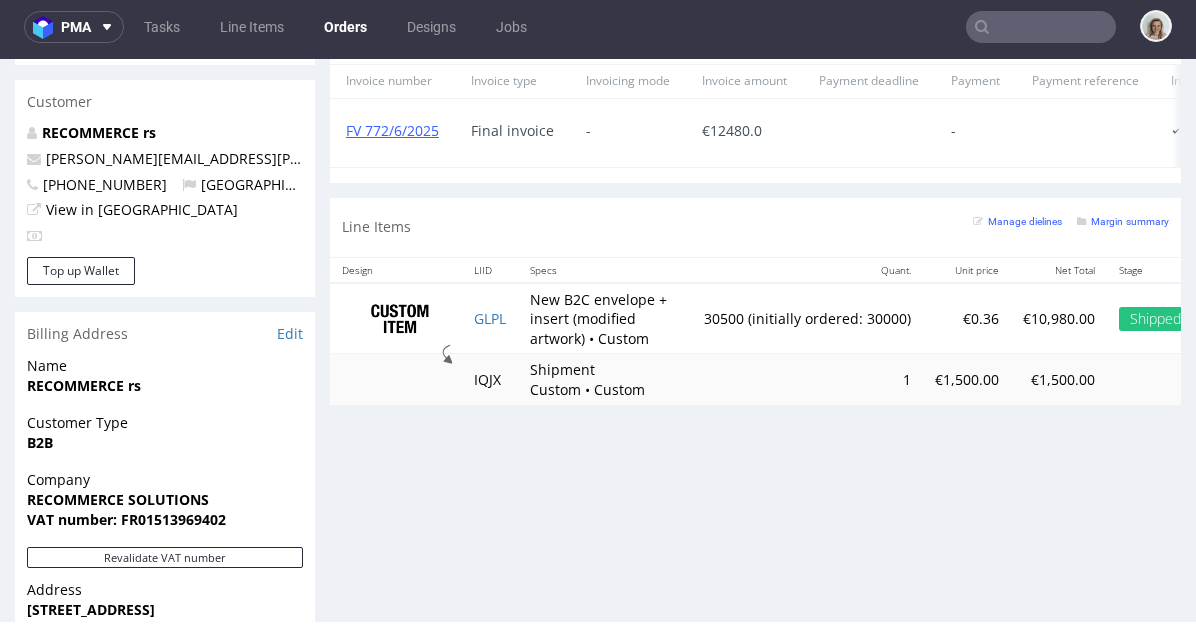 scroll, scrollTop: 930, scrollLeft: 0, axis: vertical 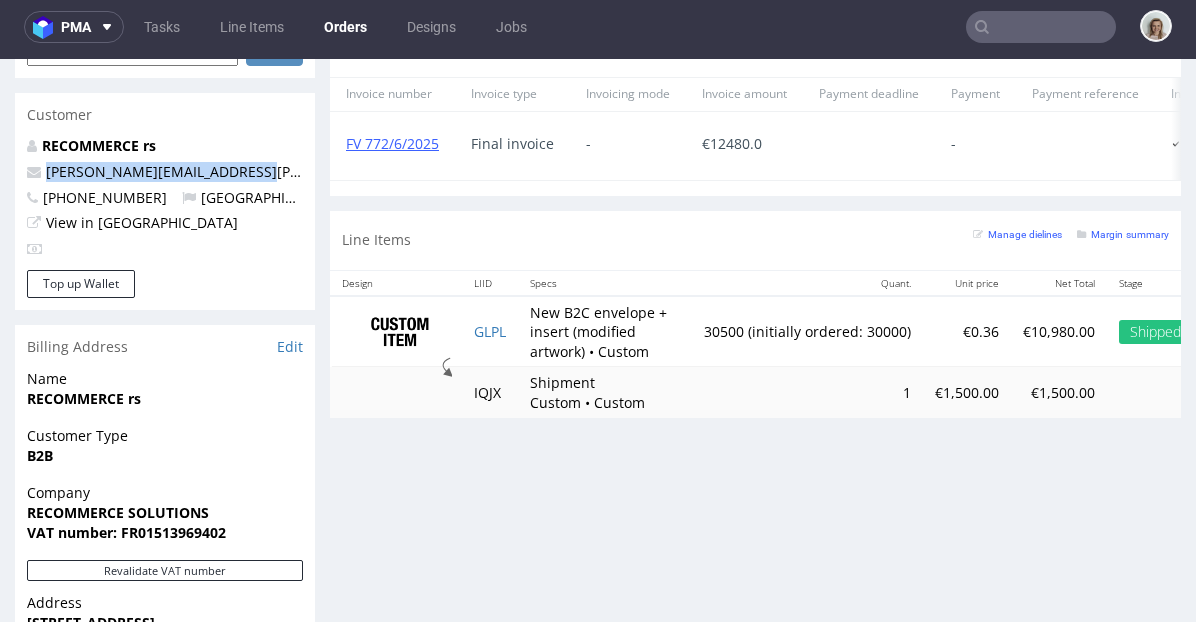 drag, startPoint x: 172, startPoint y: 133, endPoint x: 22, endPoint y: 135, distance: 150.01334 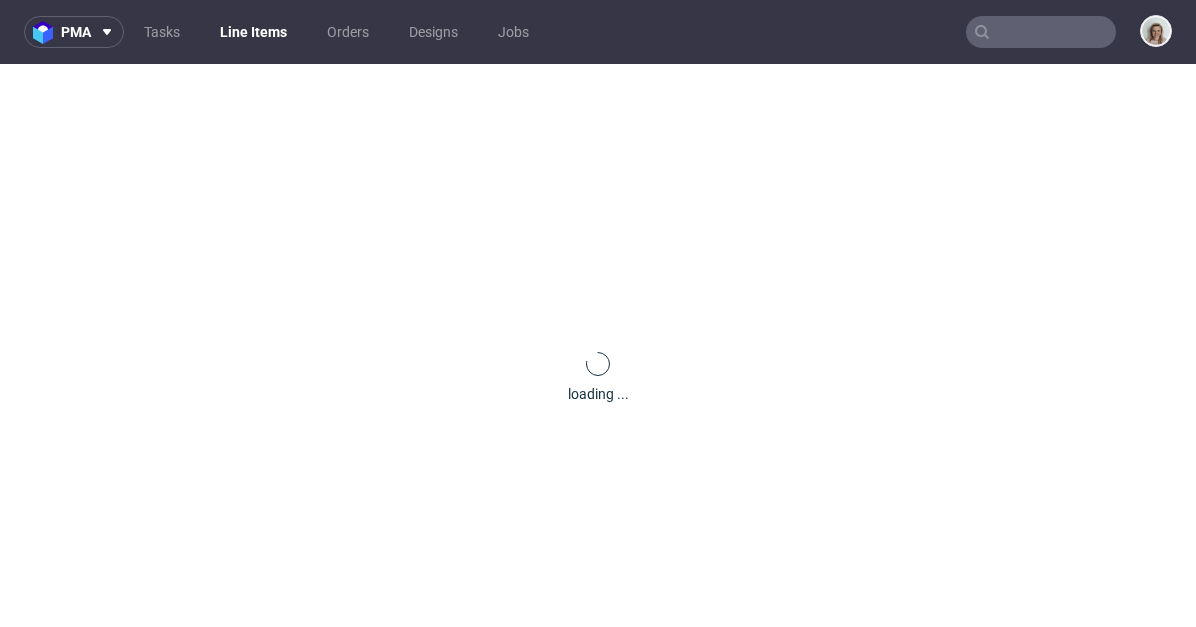 scroll, scrollTop: 0, scrollLeft: 0, axis: both 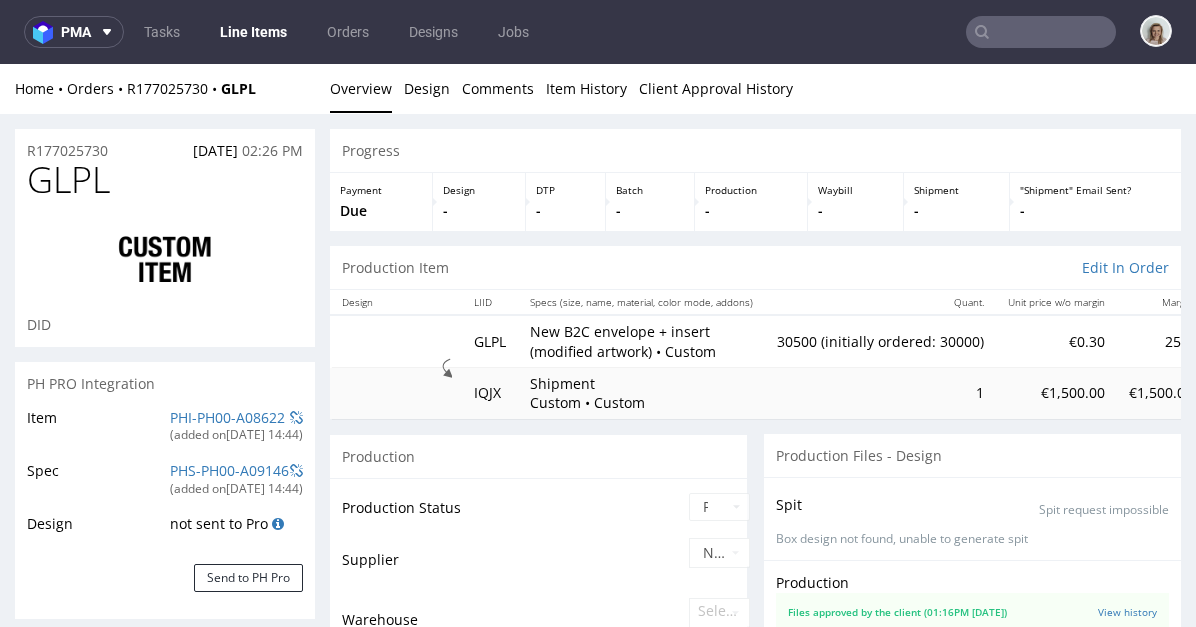 select on "in_progress" 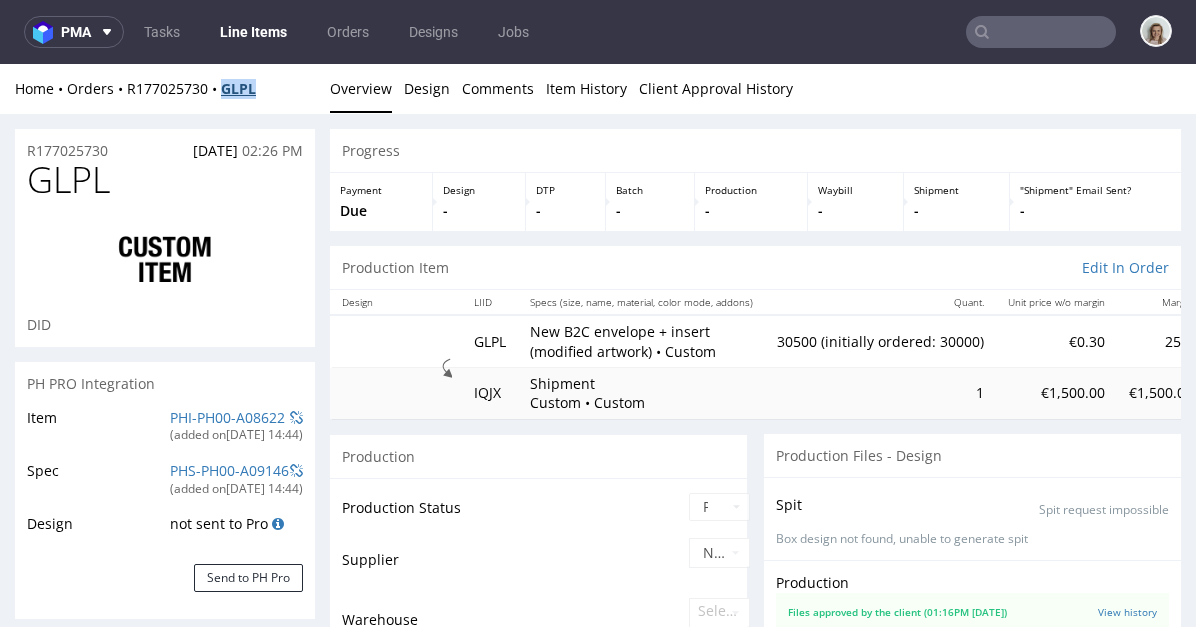 drag, startPoint x: 238, startPoint y: 85, endPoint x: 221, endPoint y: 85, distance: 17 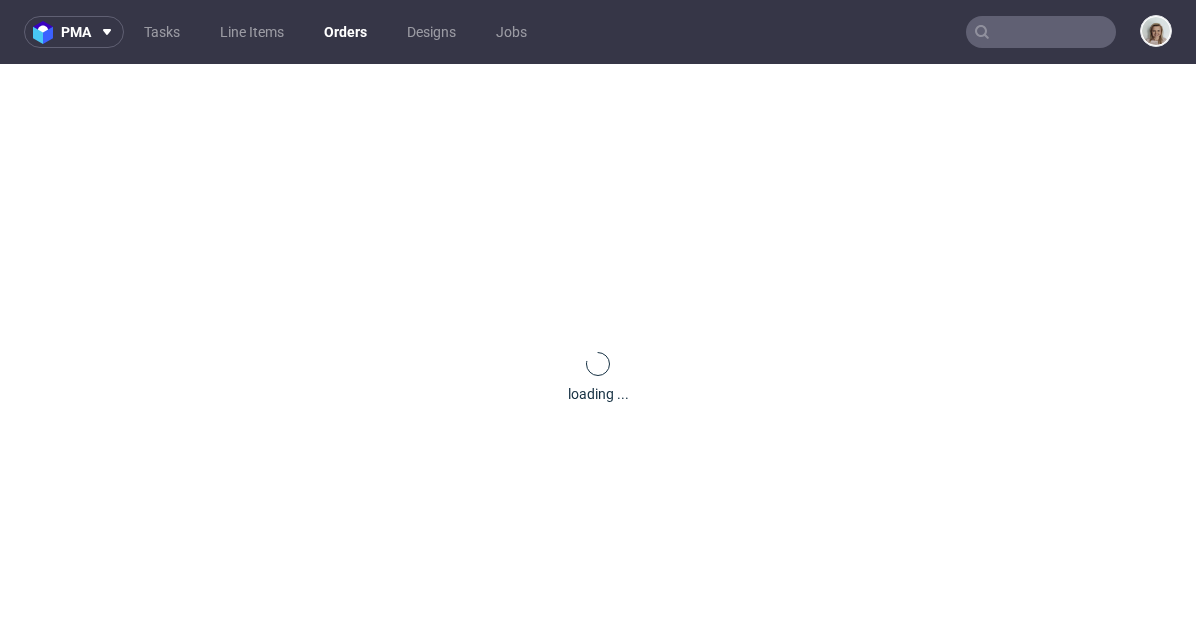 scroll, scrollTop: 0, scrollLeft: 0, axis: both 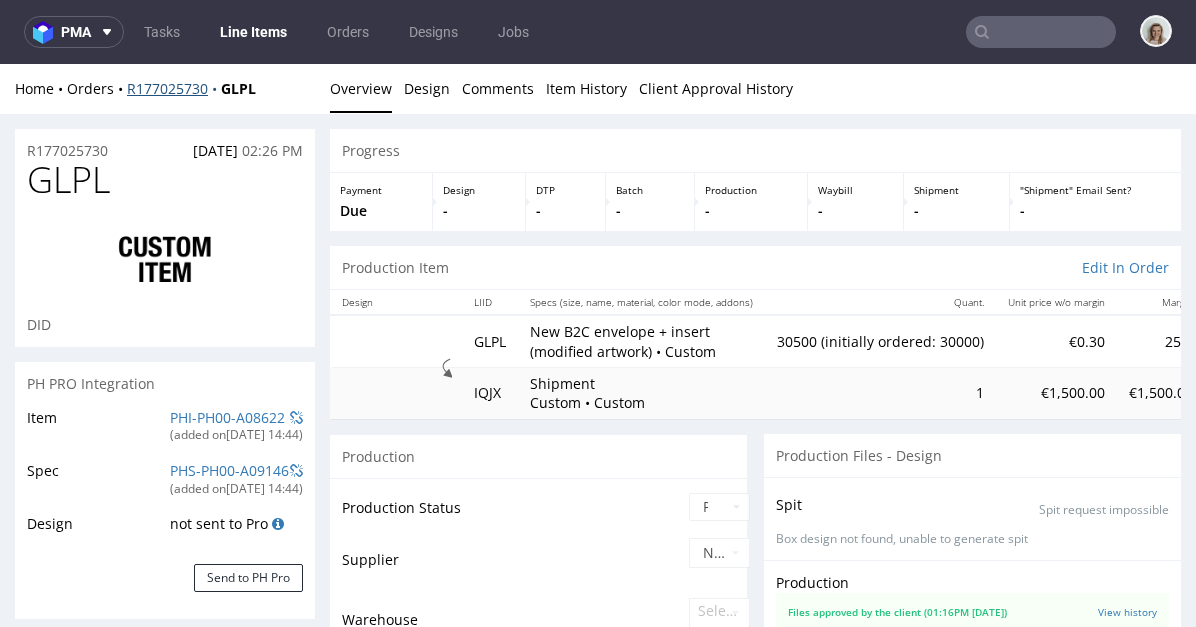 select on "in_progress" 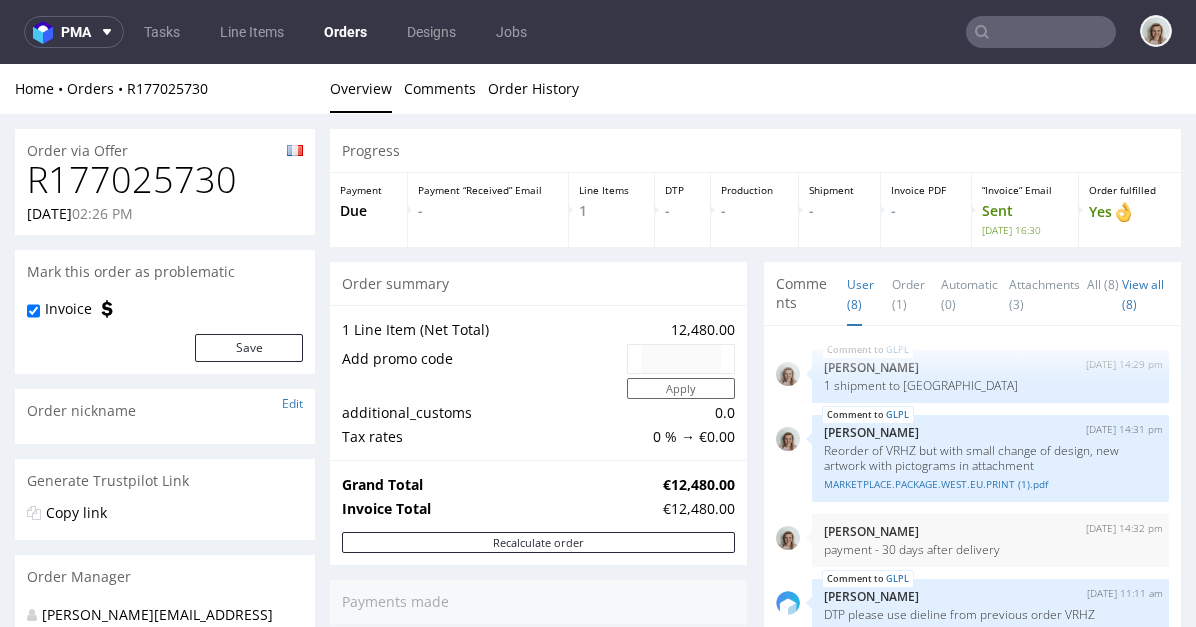 scroll, scrollTop: 0, scrollLeft: 0, axis: both 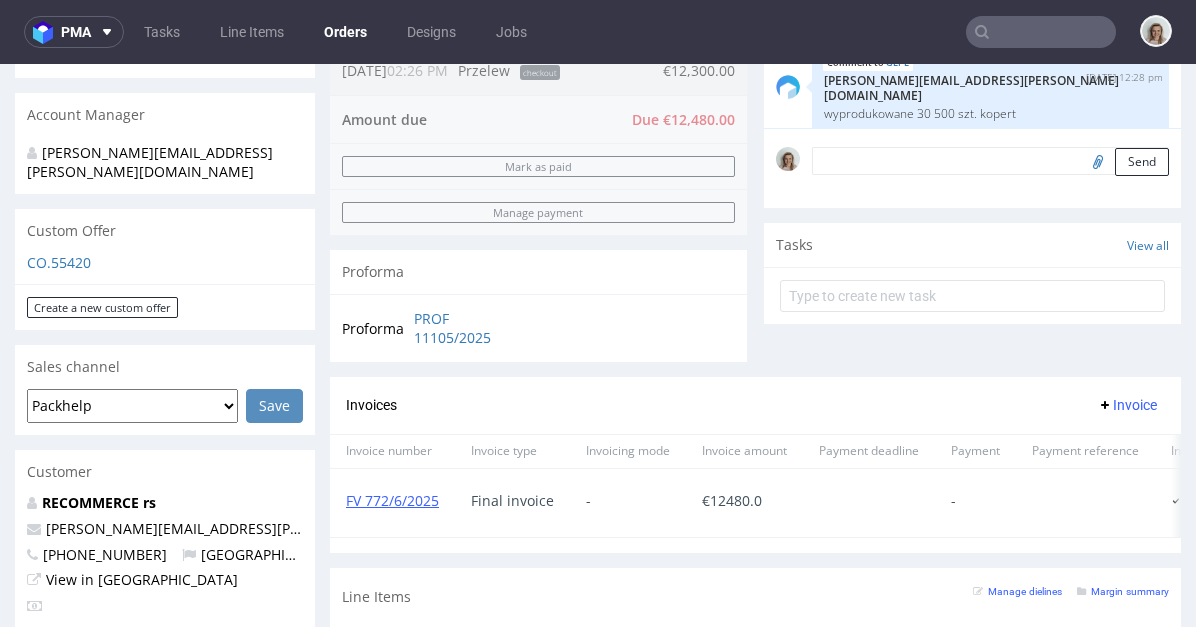 click on "CO.55420" at bounding box center (165, 263) 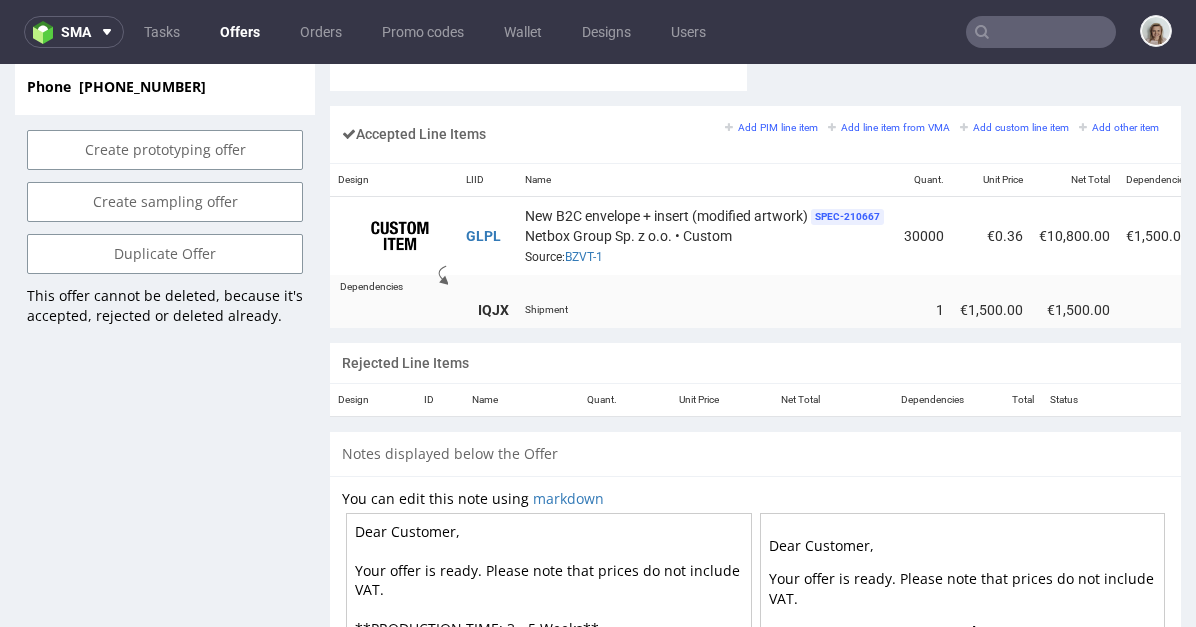 scroll, scrollTop: 1147, scrollLeft: 0, axis: vertical 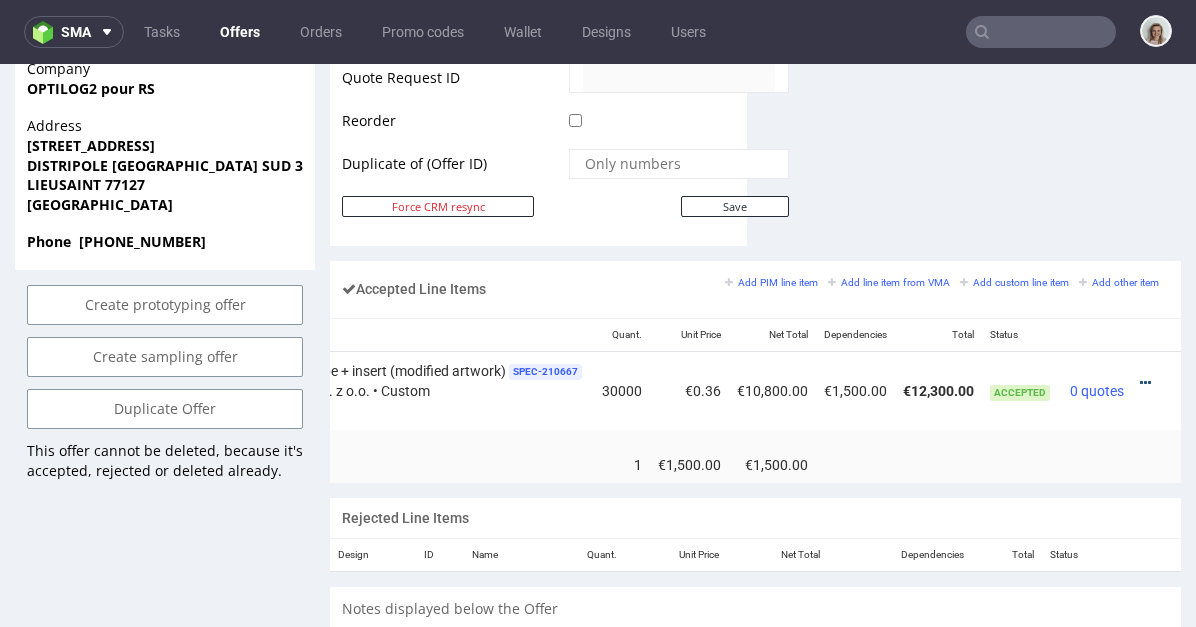click at bounding box center [1145, 383] 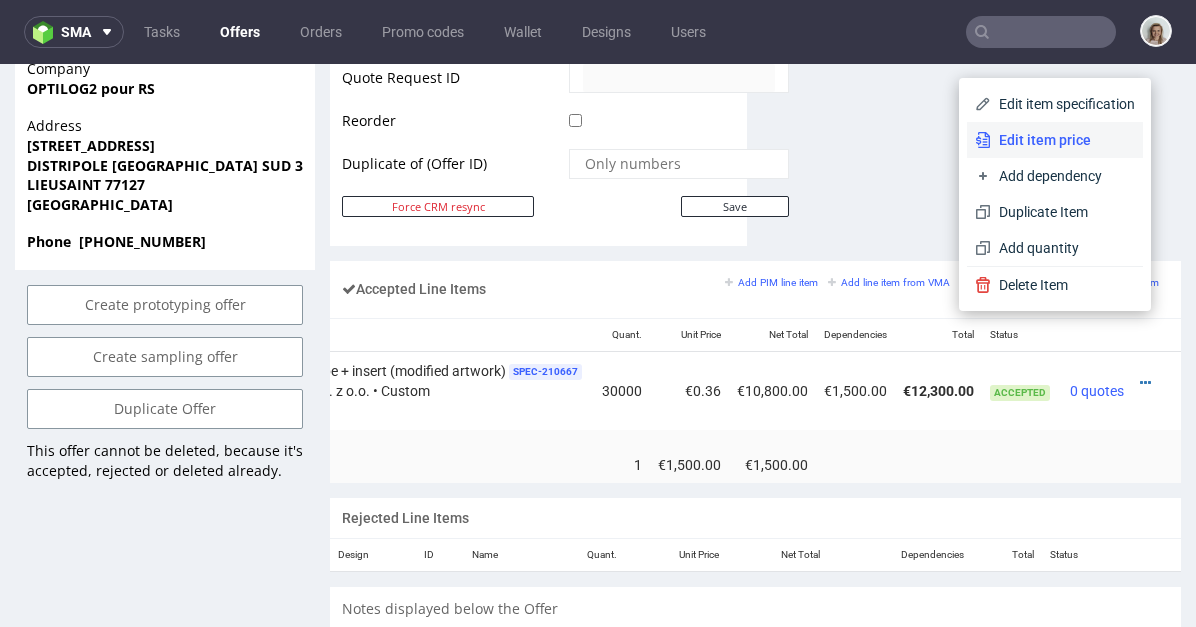 click on "Edit item price" at bounding box center [1063, 140] 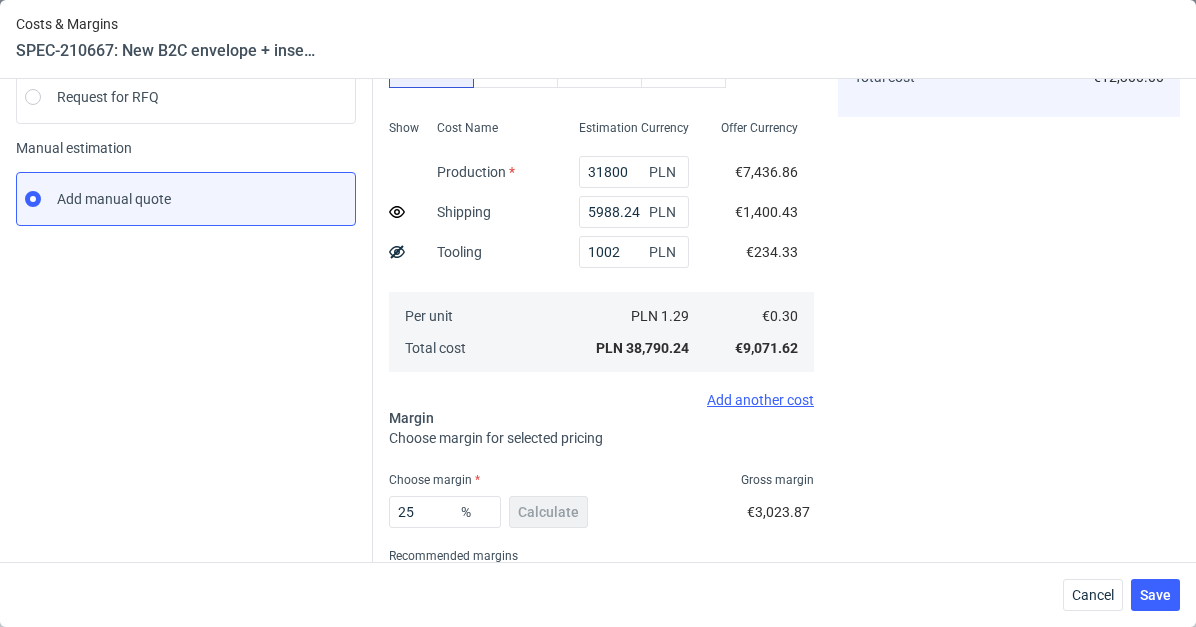 scroll, scrollTop: 345, scrollLeft: 0, axis: vertical 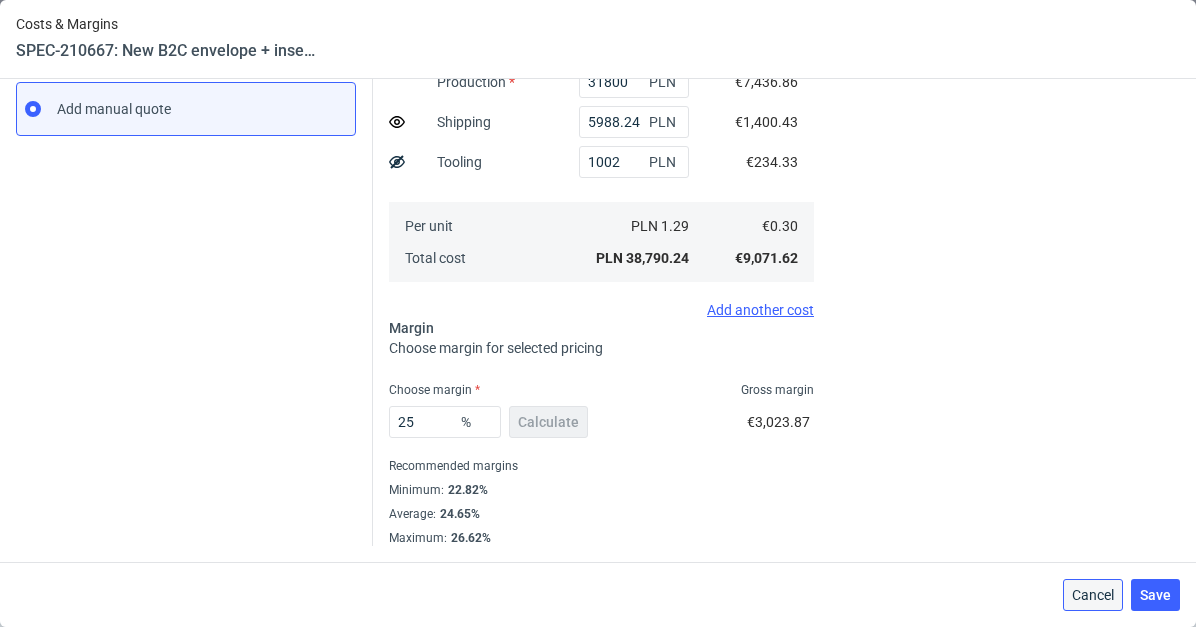 drag, startPoint x: 1095, startPoint y: 591, endPoint x: 1095, endPoint y: 527, distance: 64 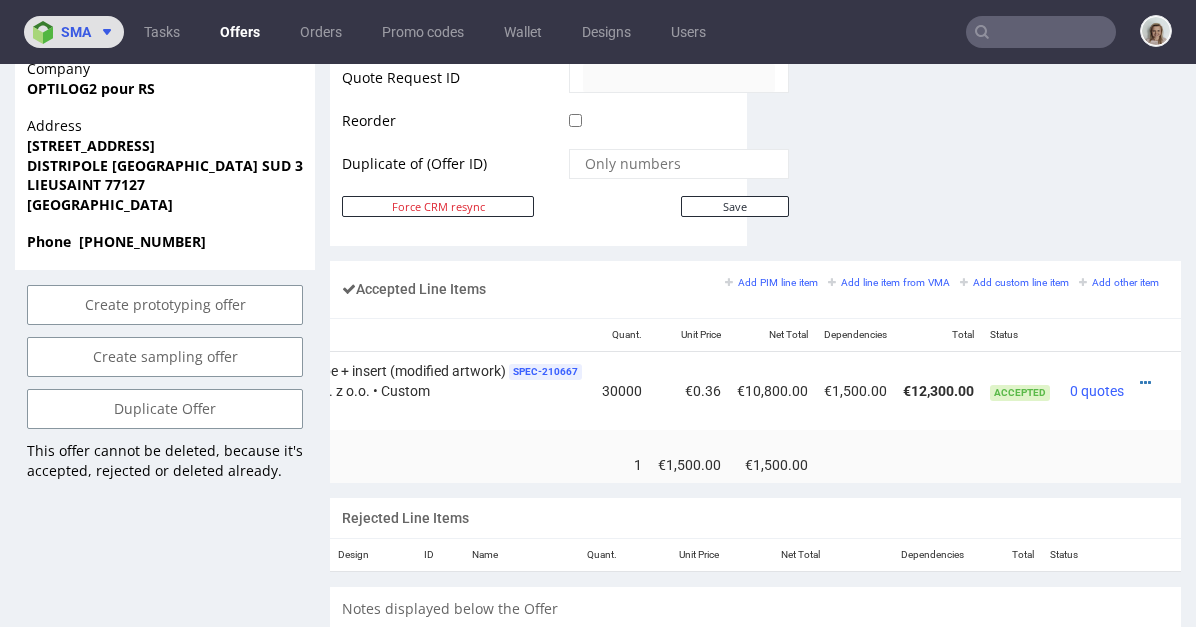 click at bounding box center (103, 32) 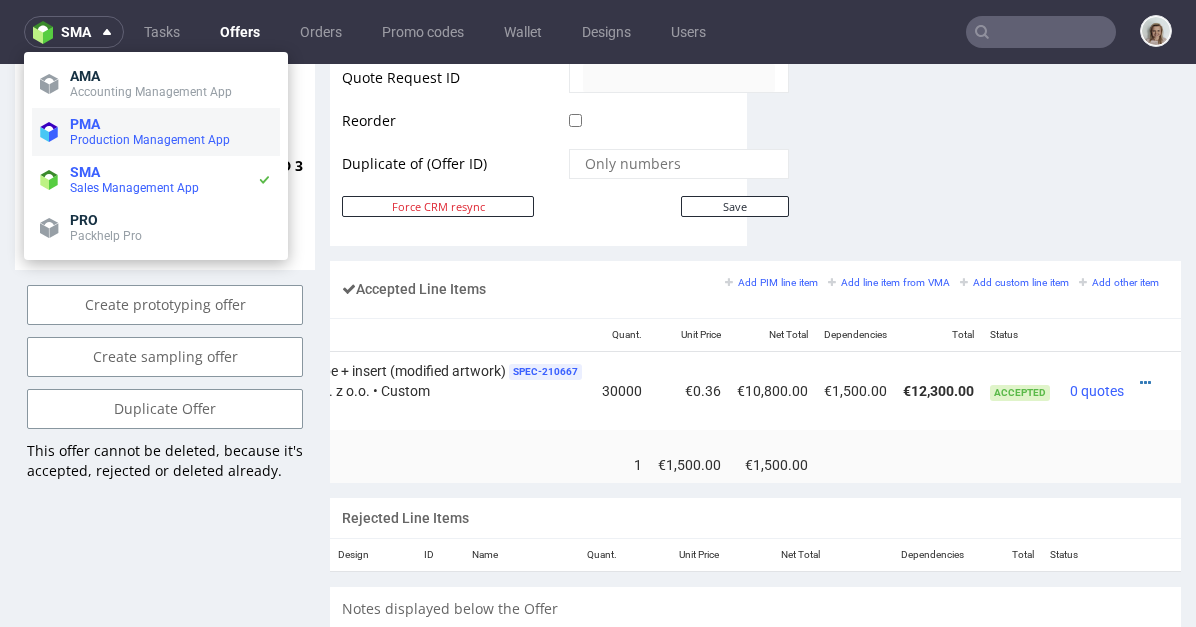 click on "PMA" at bounding box center (171, 124) 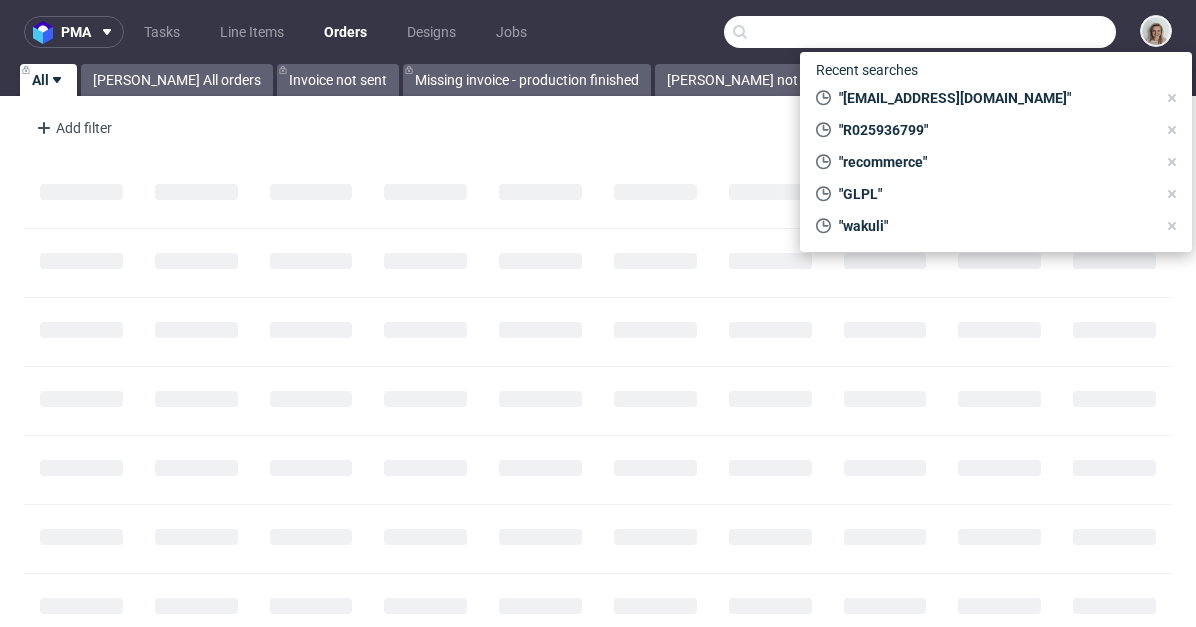 click at bounding box center [920, 32] 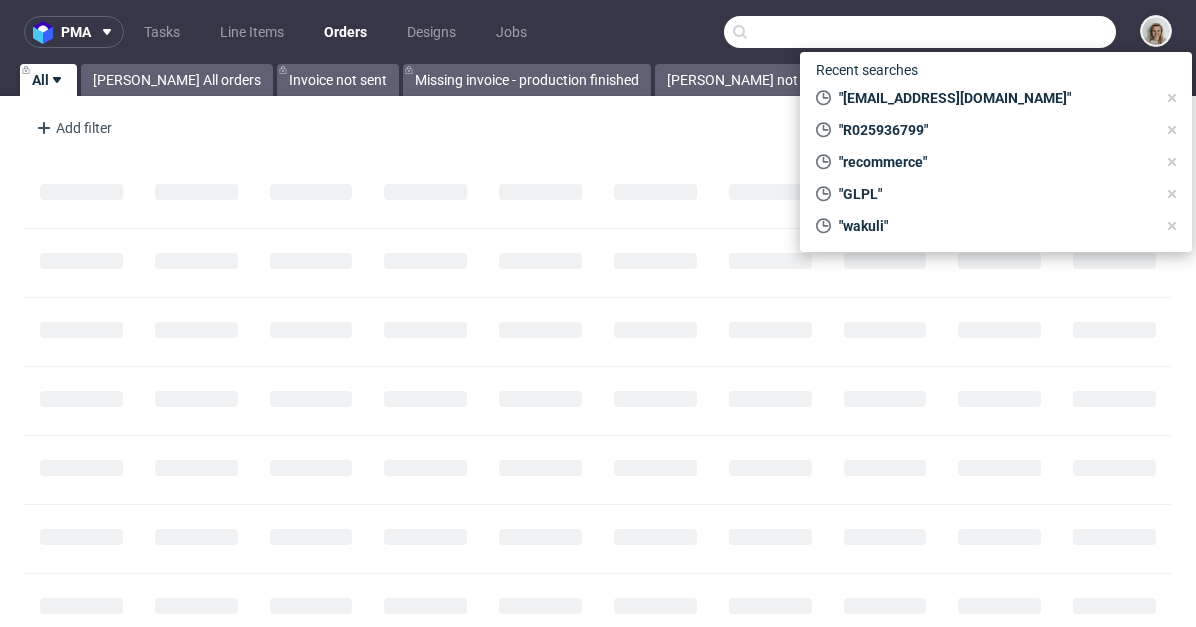 paste on "R858456499" 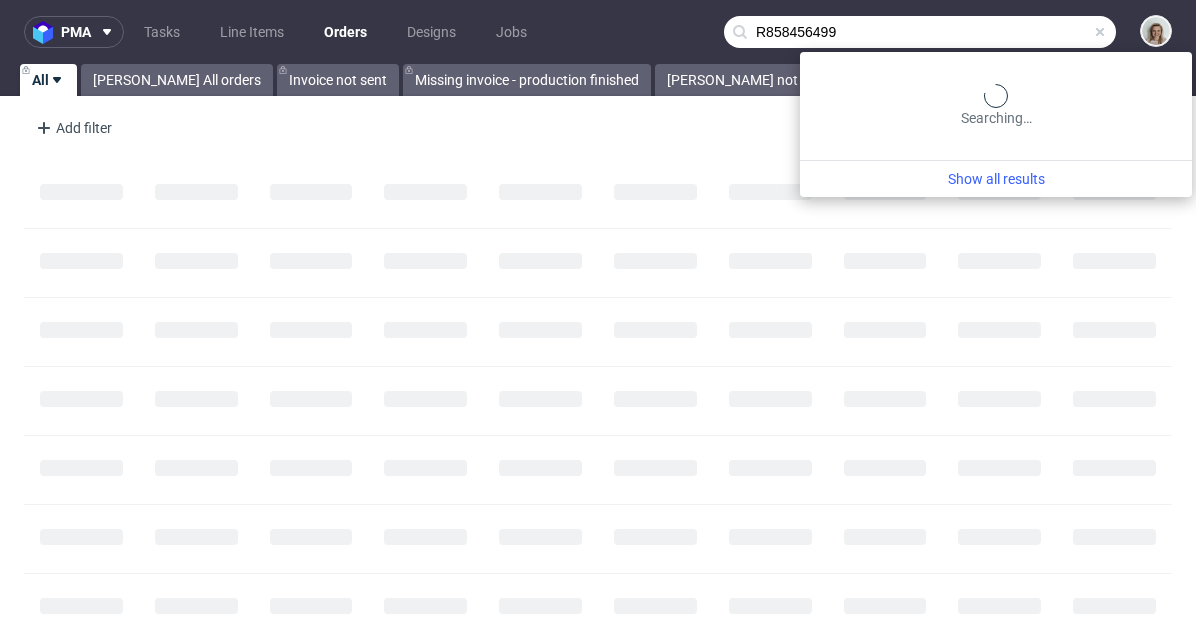 type on "R858456499" 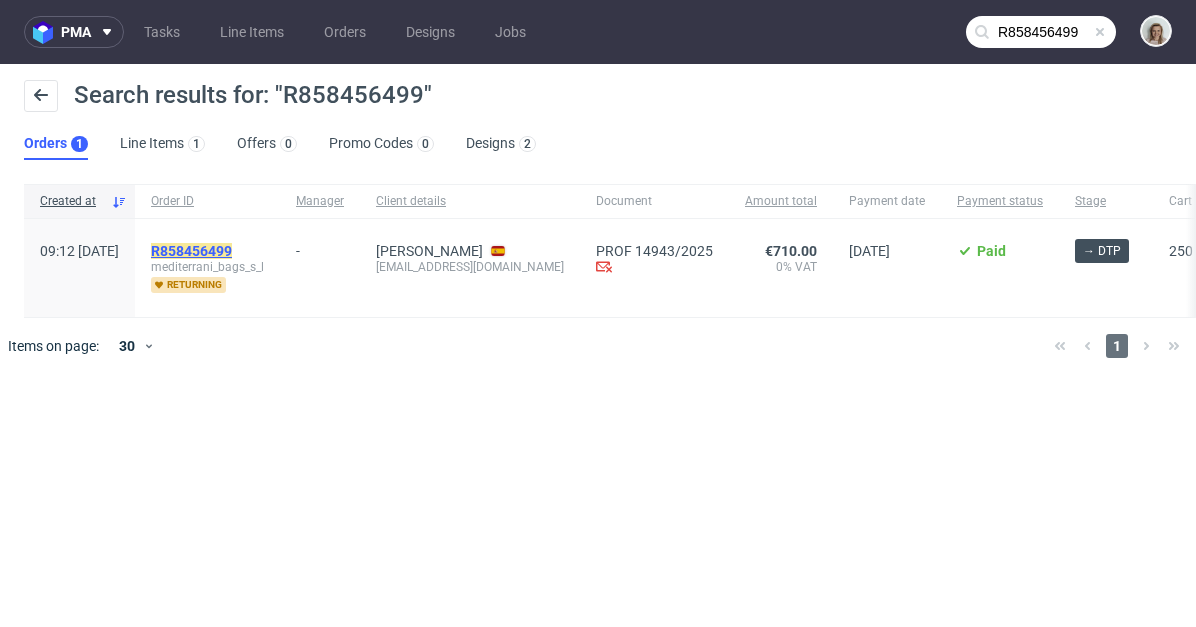 click on "R858456499" 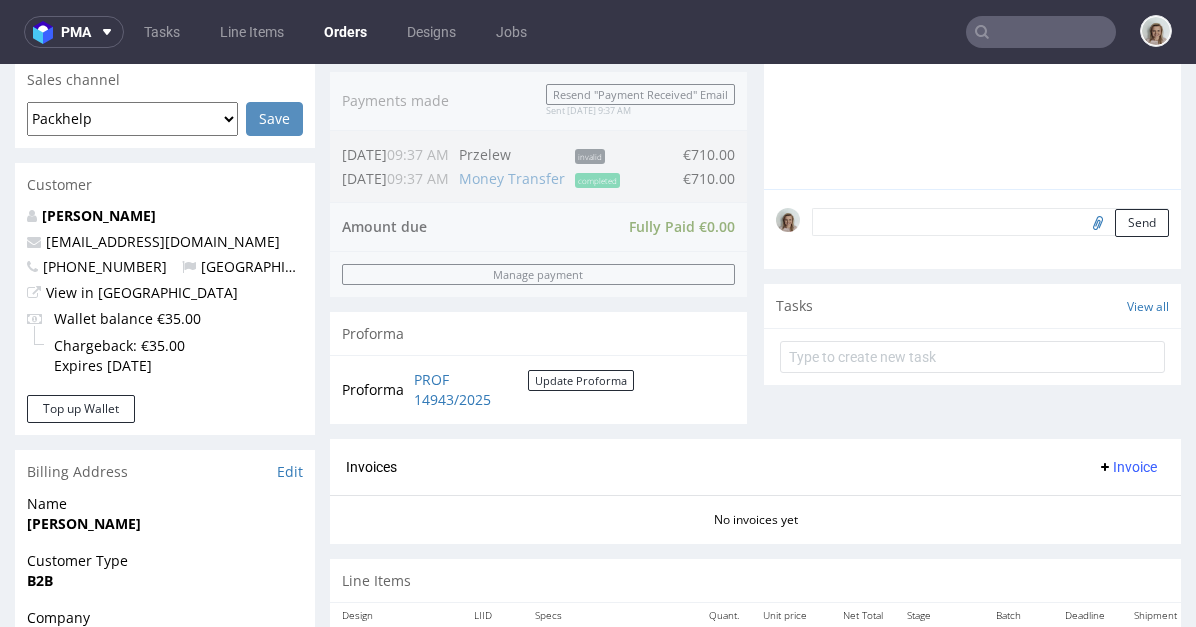 scroll, scrollTop: 723, scrollLeft: 0, axis: vertical 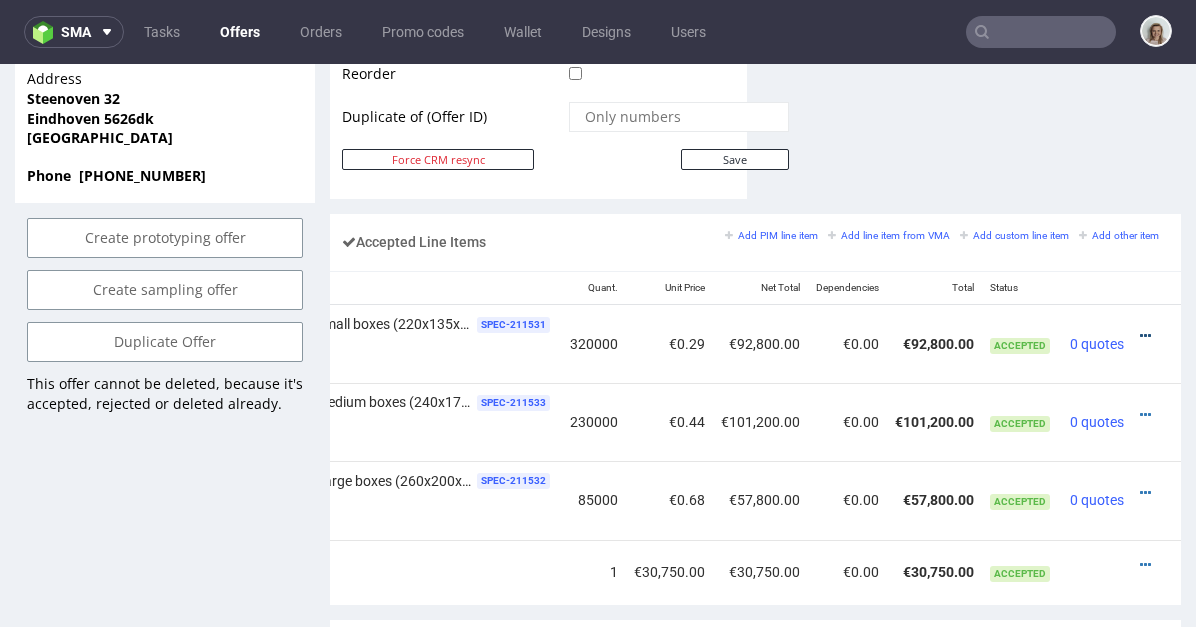 click at bounding box center (1145, 336) 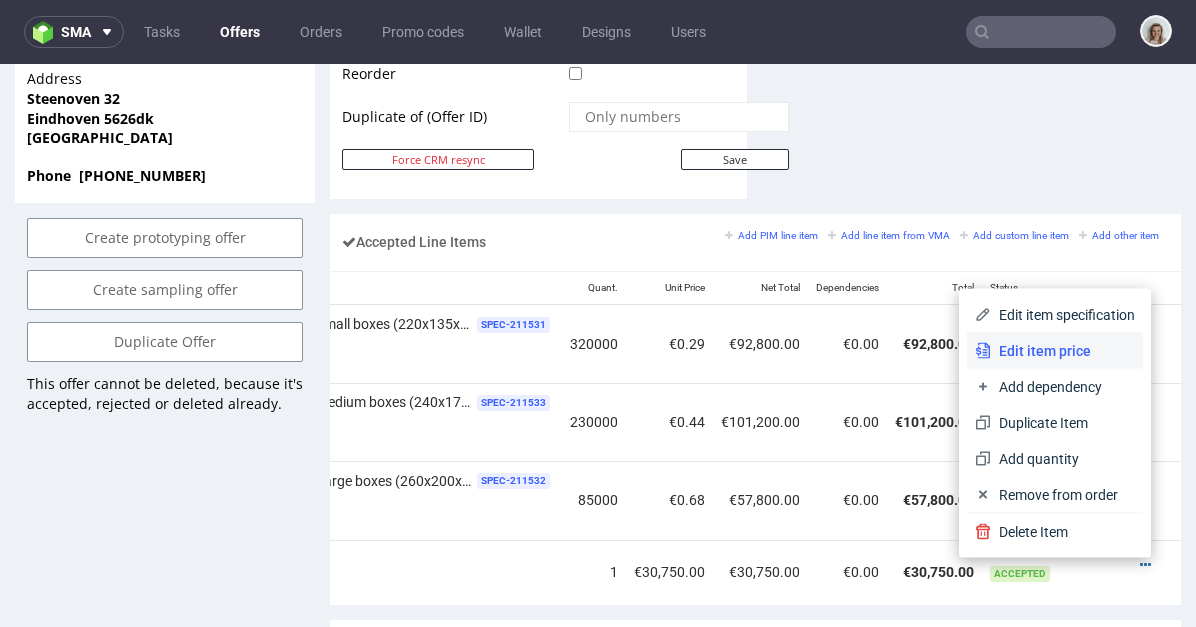 click on "Edit item price" at bounding box center (1055, 351) 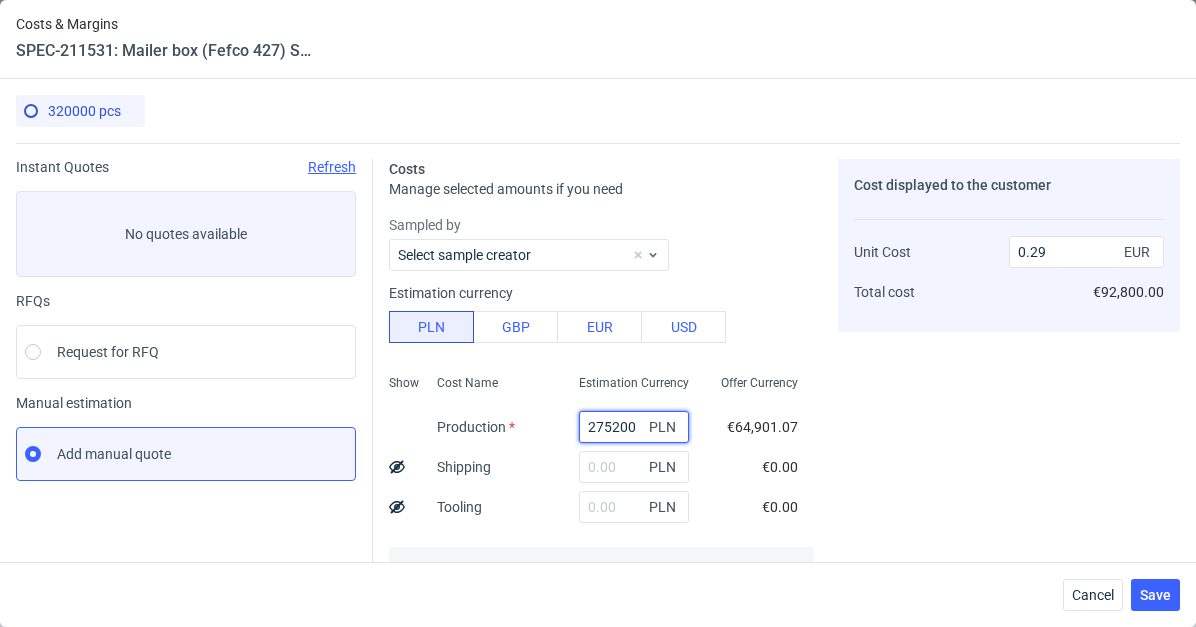 click on "275200" at bounding box center (634, 427) 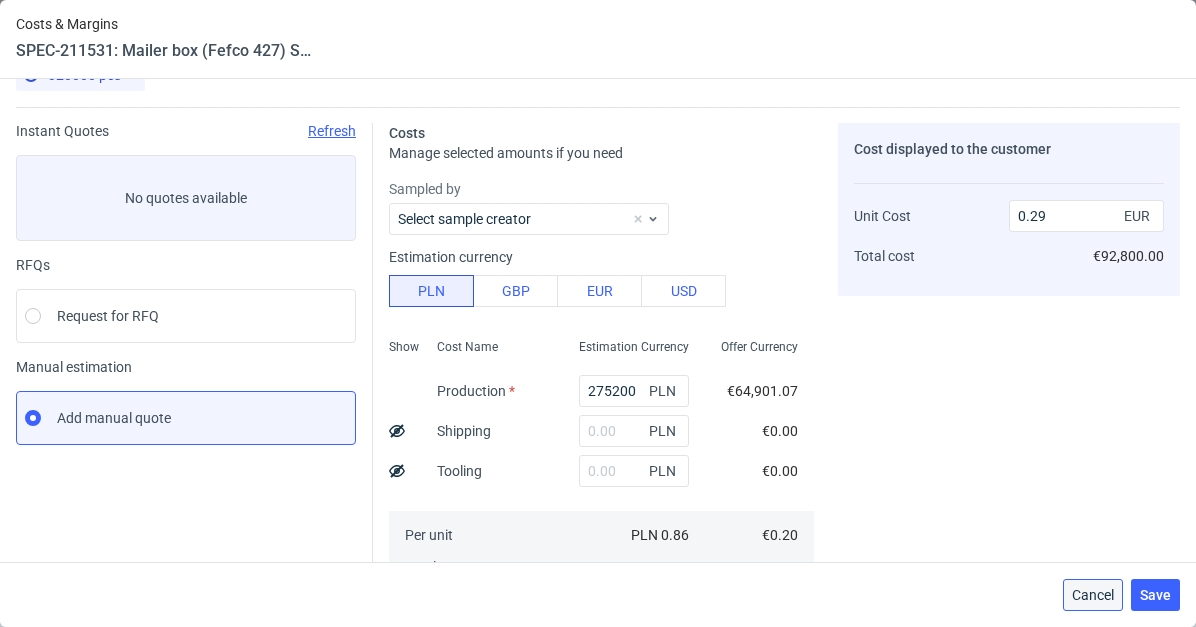 click on "Cancel" at bounding box center [1093, 595] 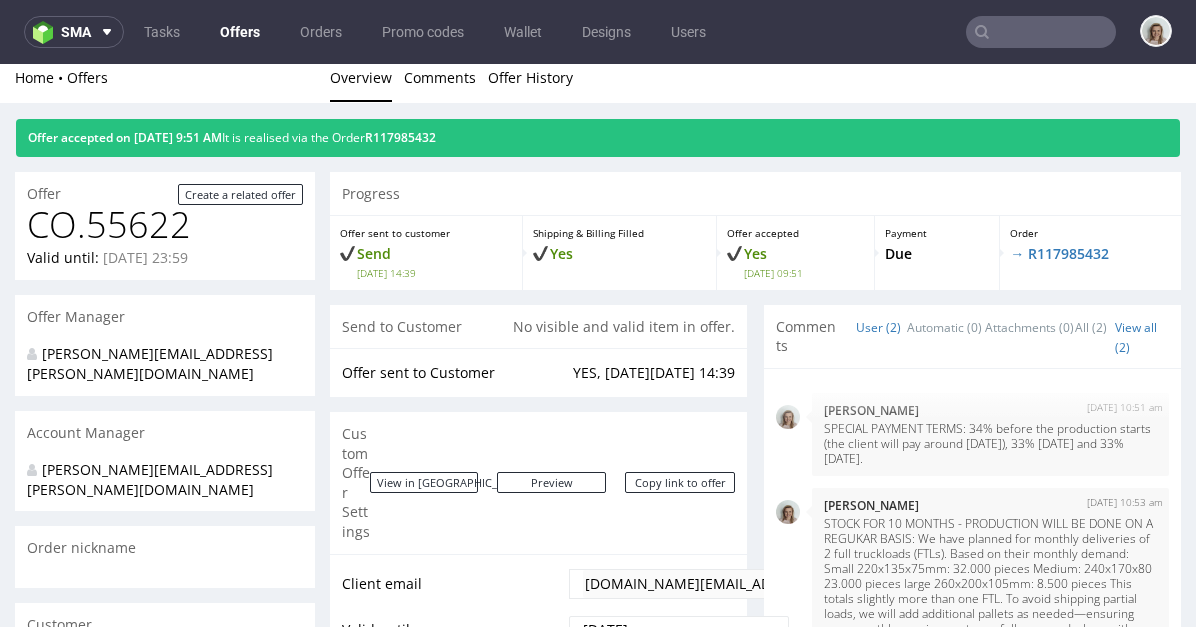 scroll, scrollTop: 0, scrollLeft: 0, axis: both 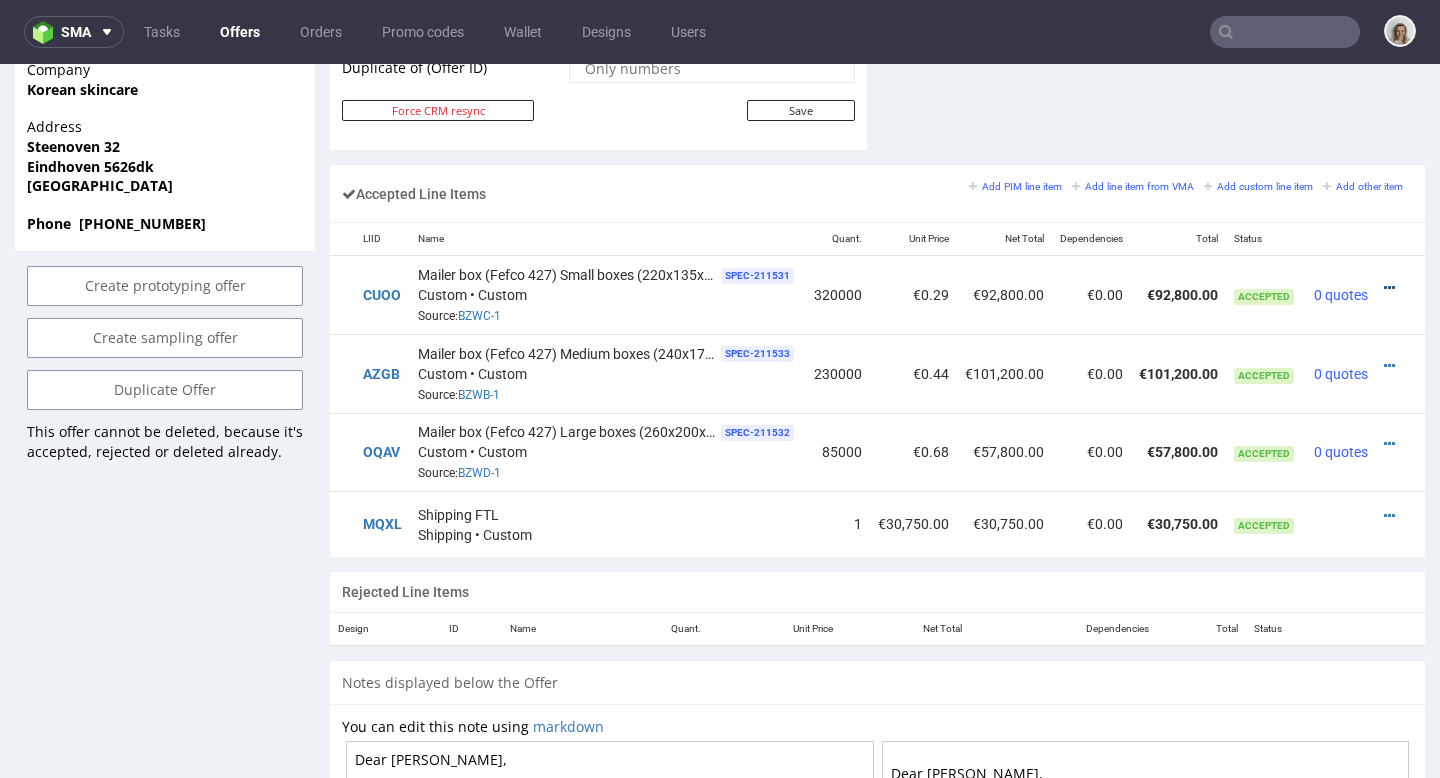 click at bounding box center [1389, 288] 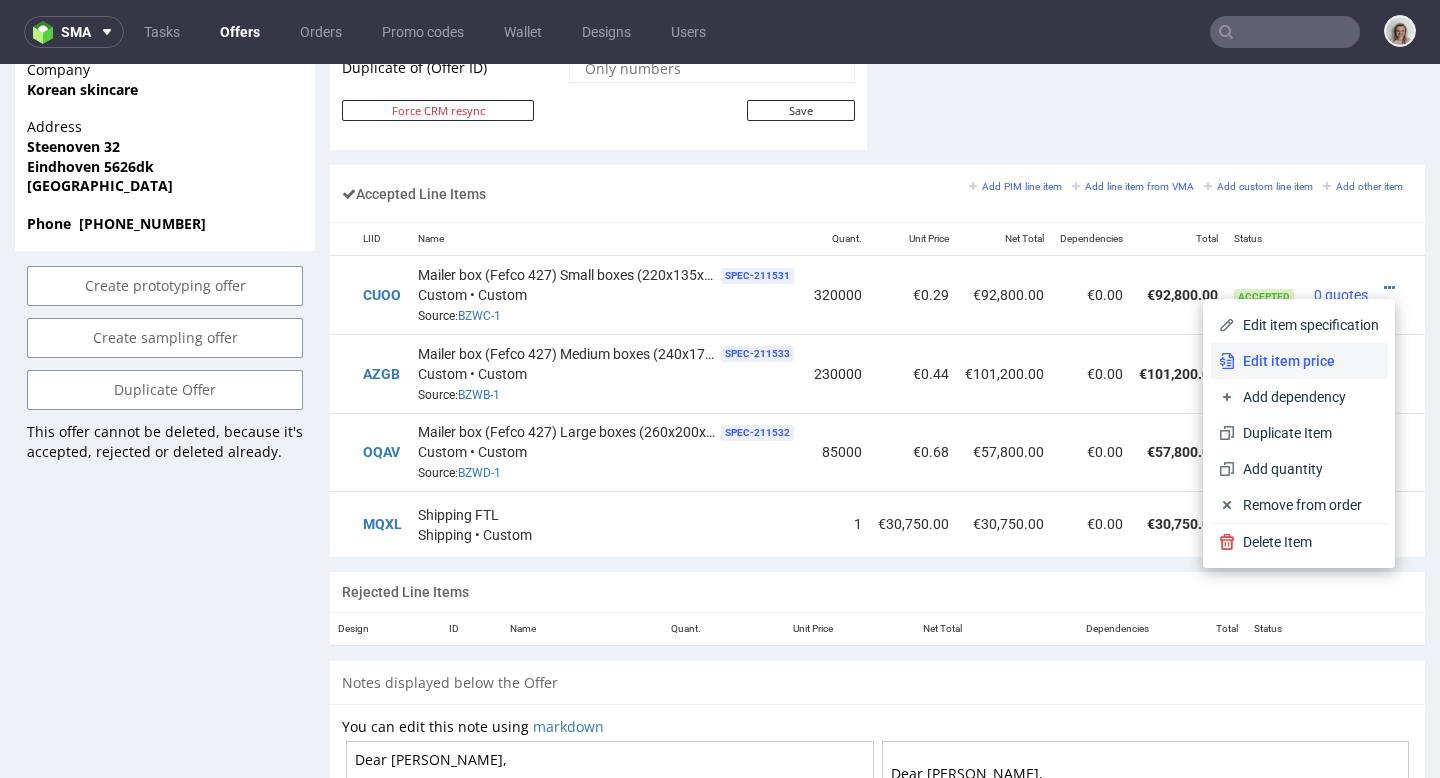 click on "Edit item price" at bounding box center [1307, 361] 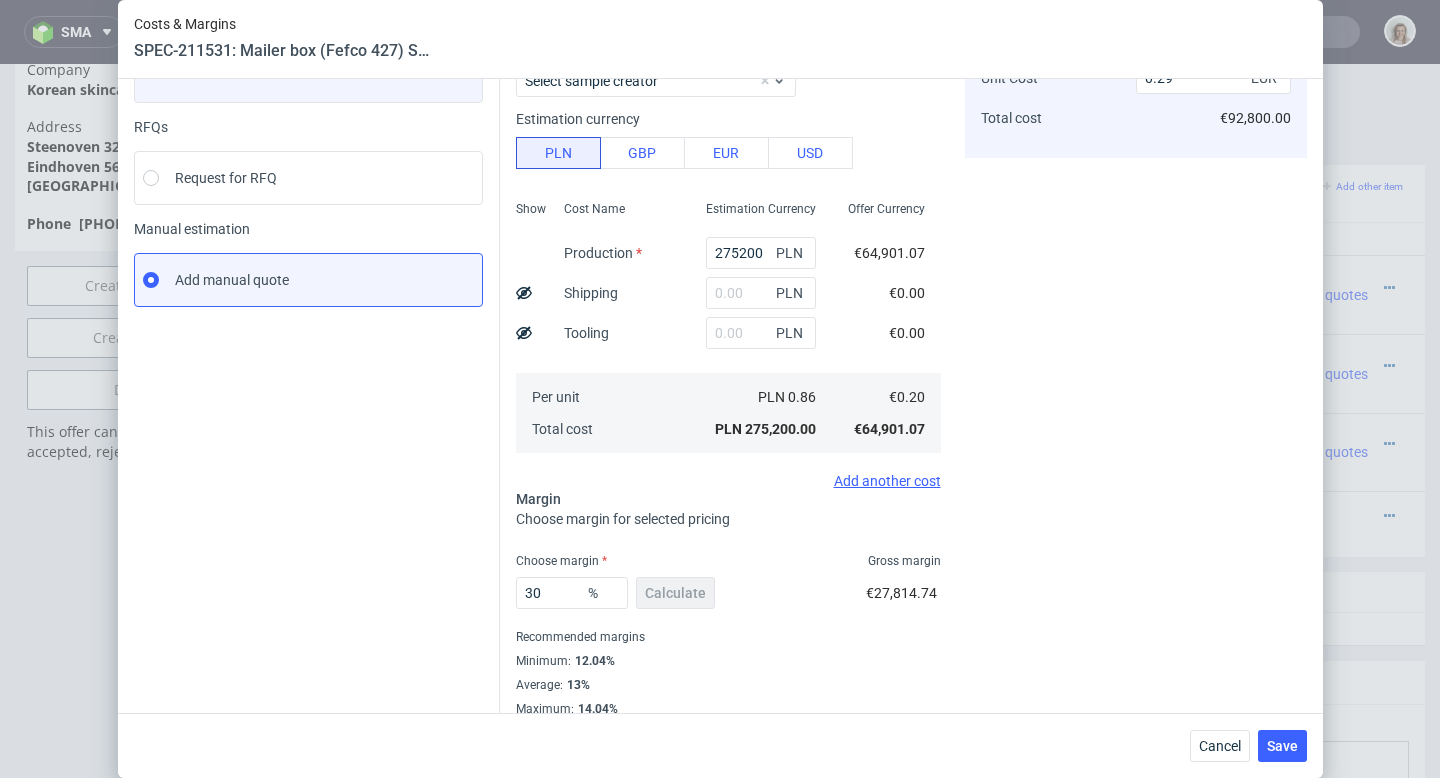 scroll, scrollTop: 127, scrollLeft: 0, axis: vertical 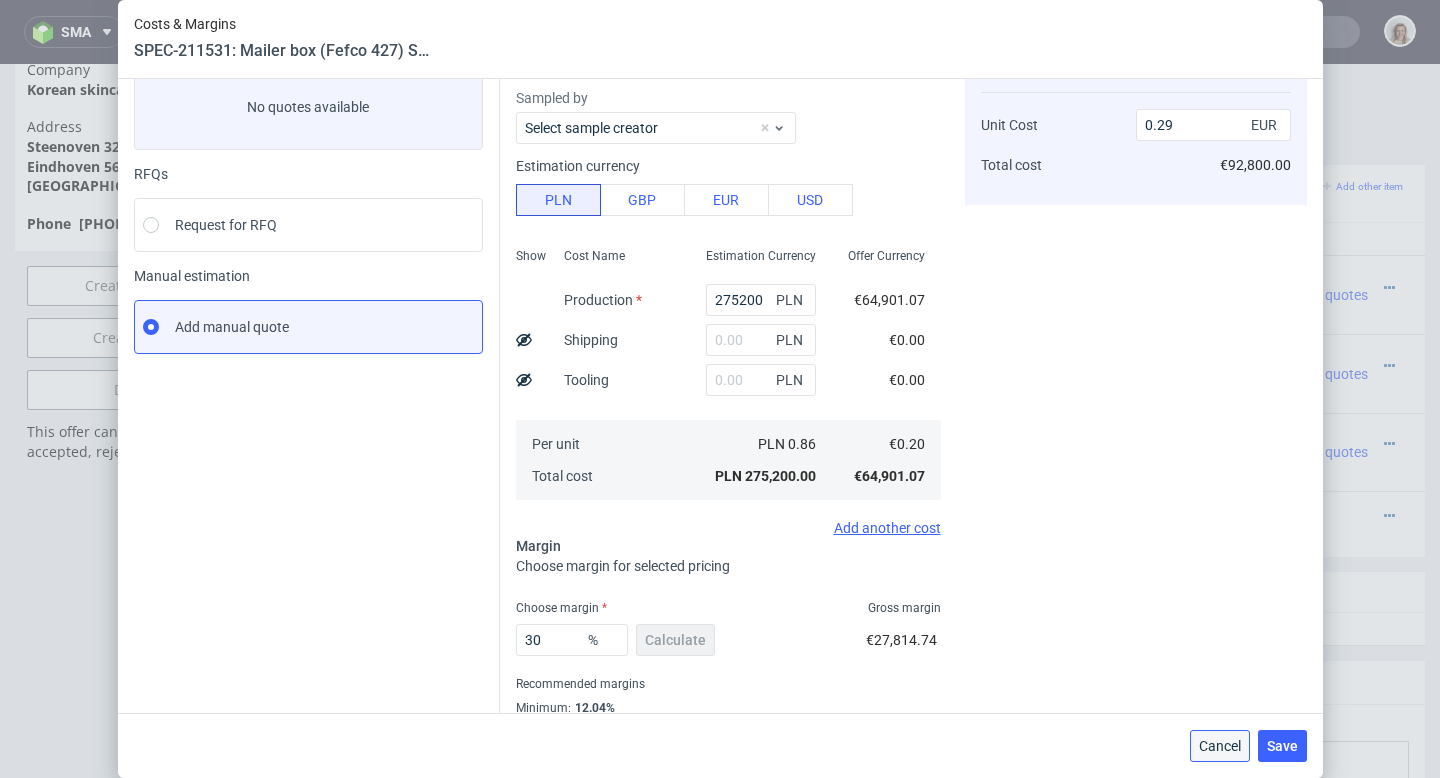 click on "Cancel" at bounding box center [1220, 746] 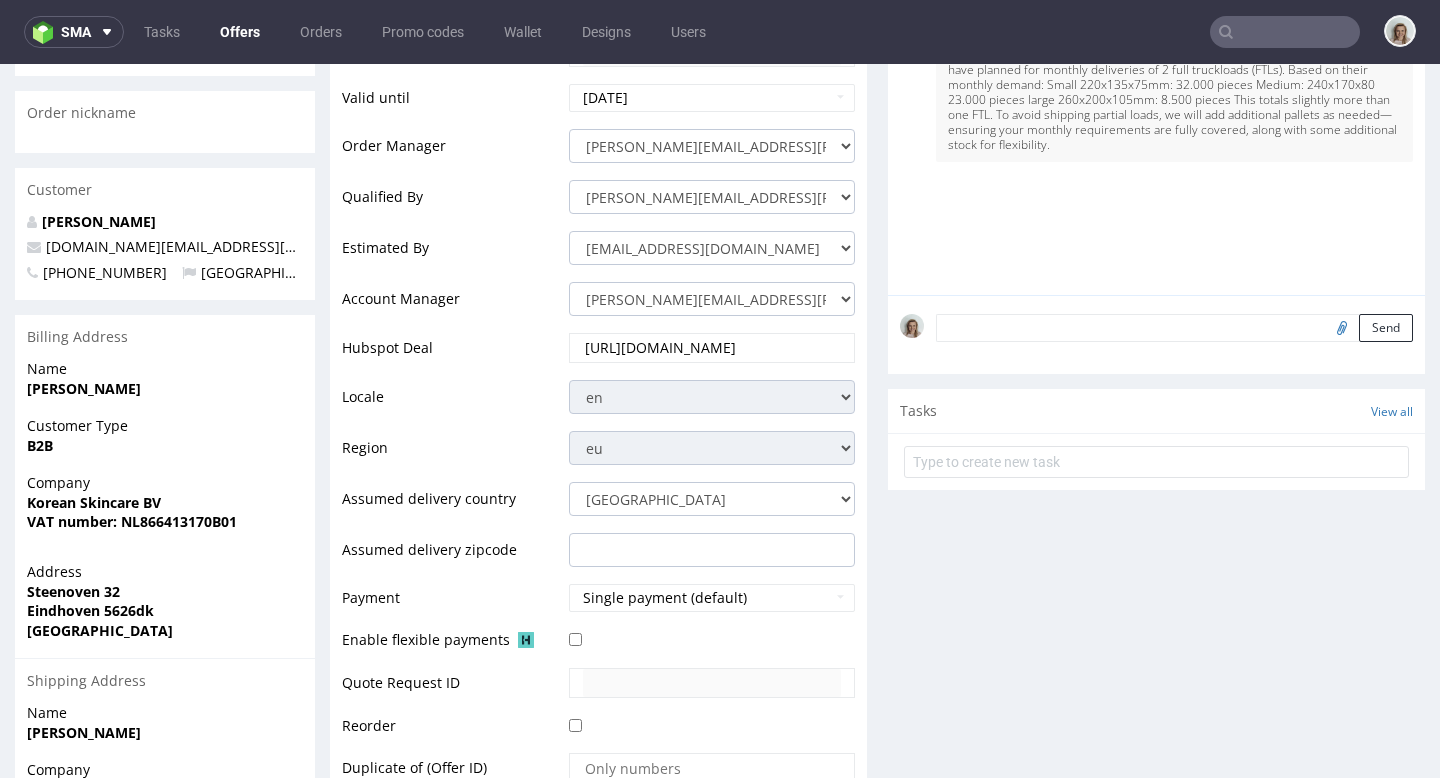 scroll, scrollTop: 0, scrollLeft: 0, axis: both 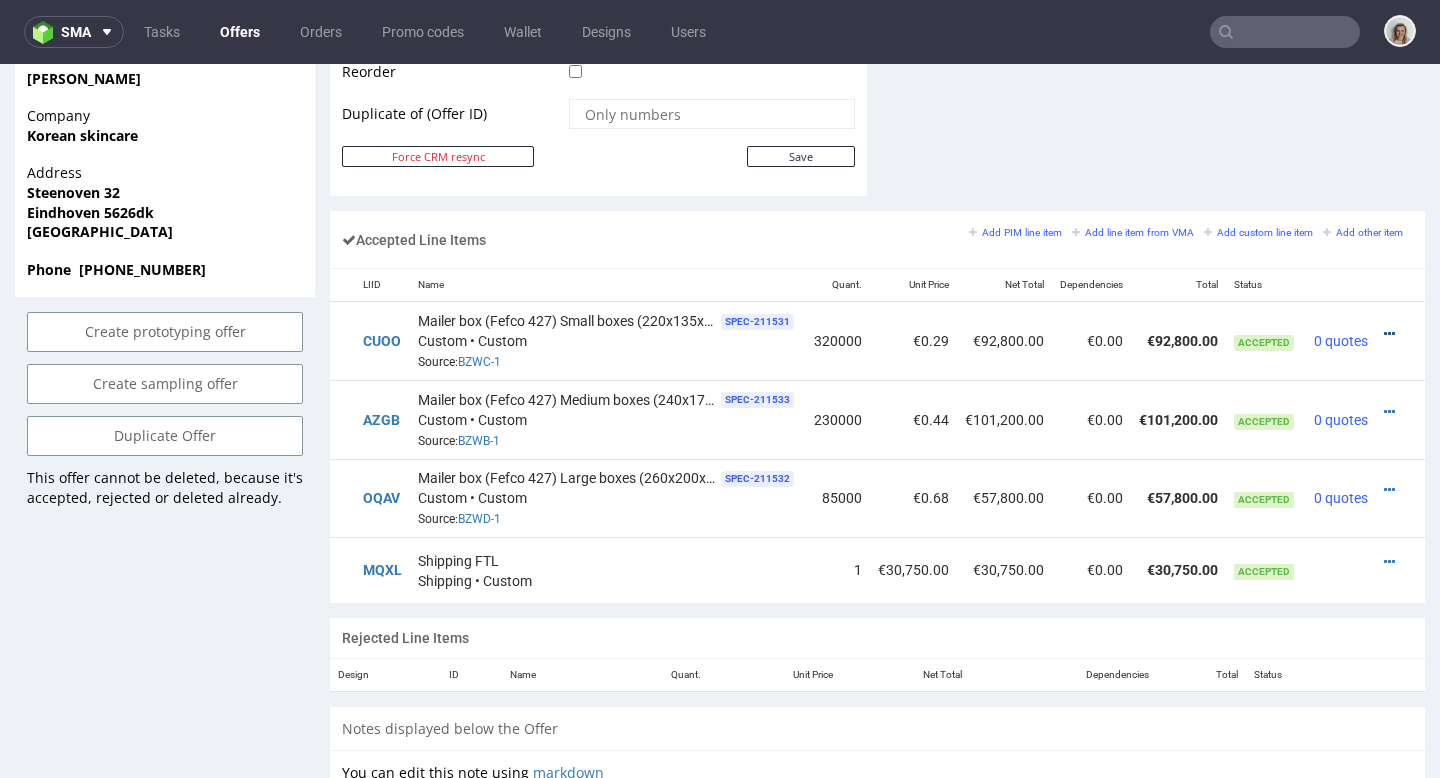 click at bounding box center [1389, 334] 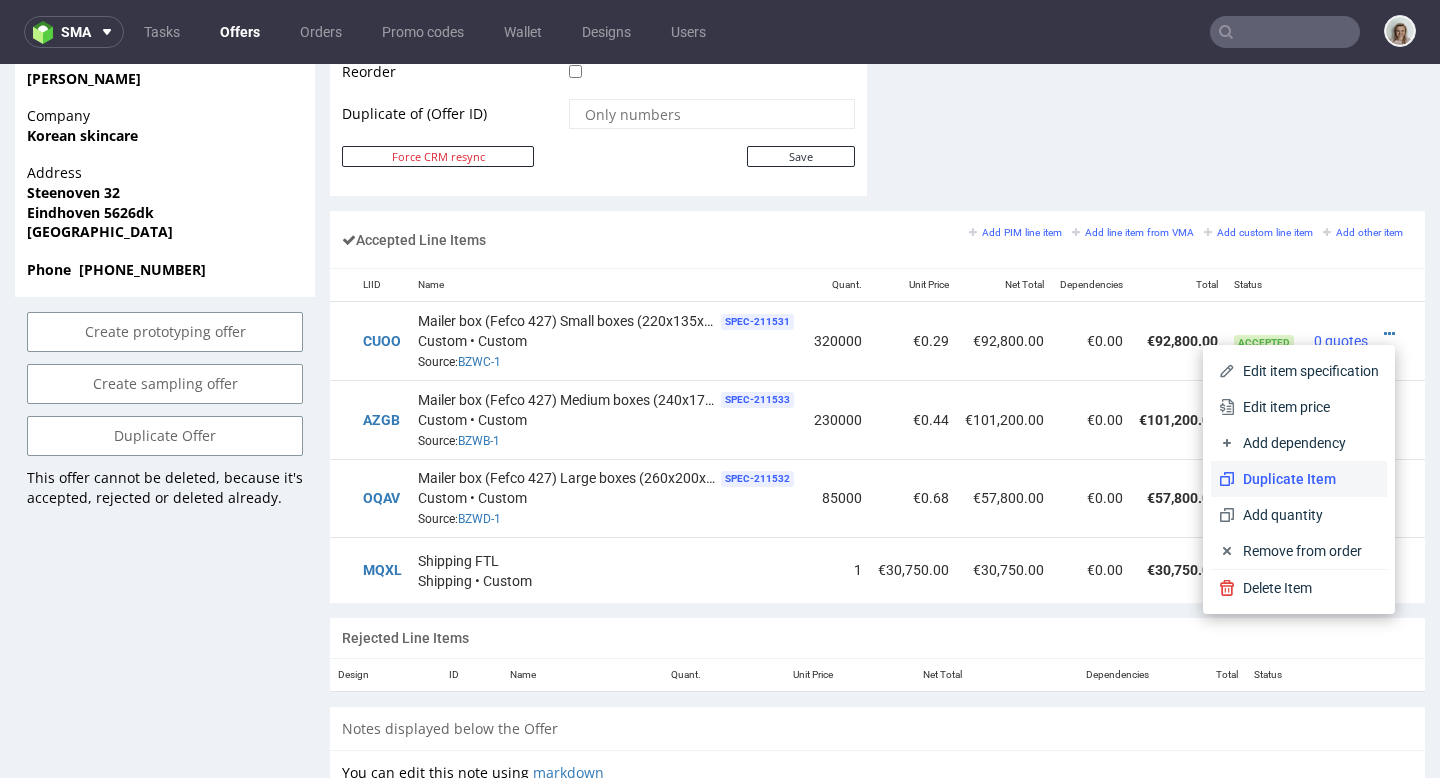 click on "Duplicate Item" at bounding box center (1307, 479) 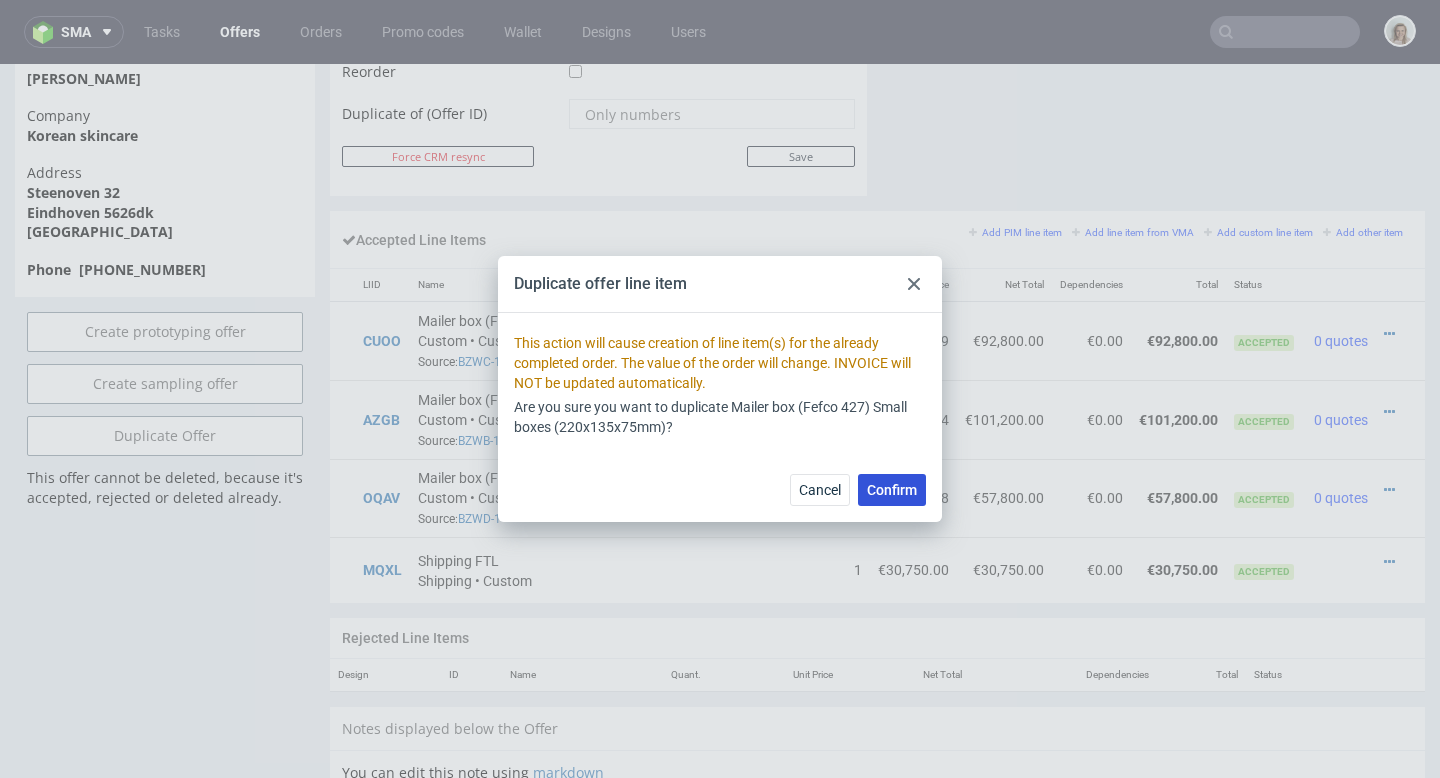 click on "Confirm" at bounding box center [892, 490] 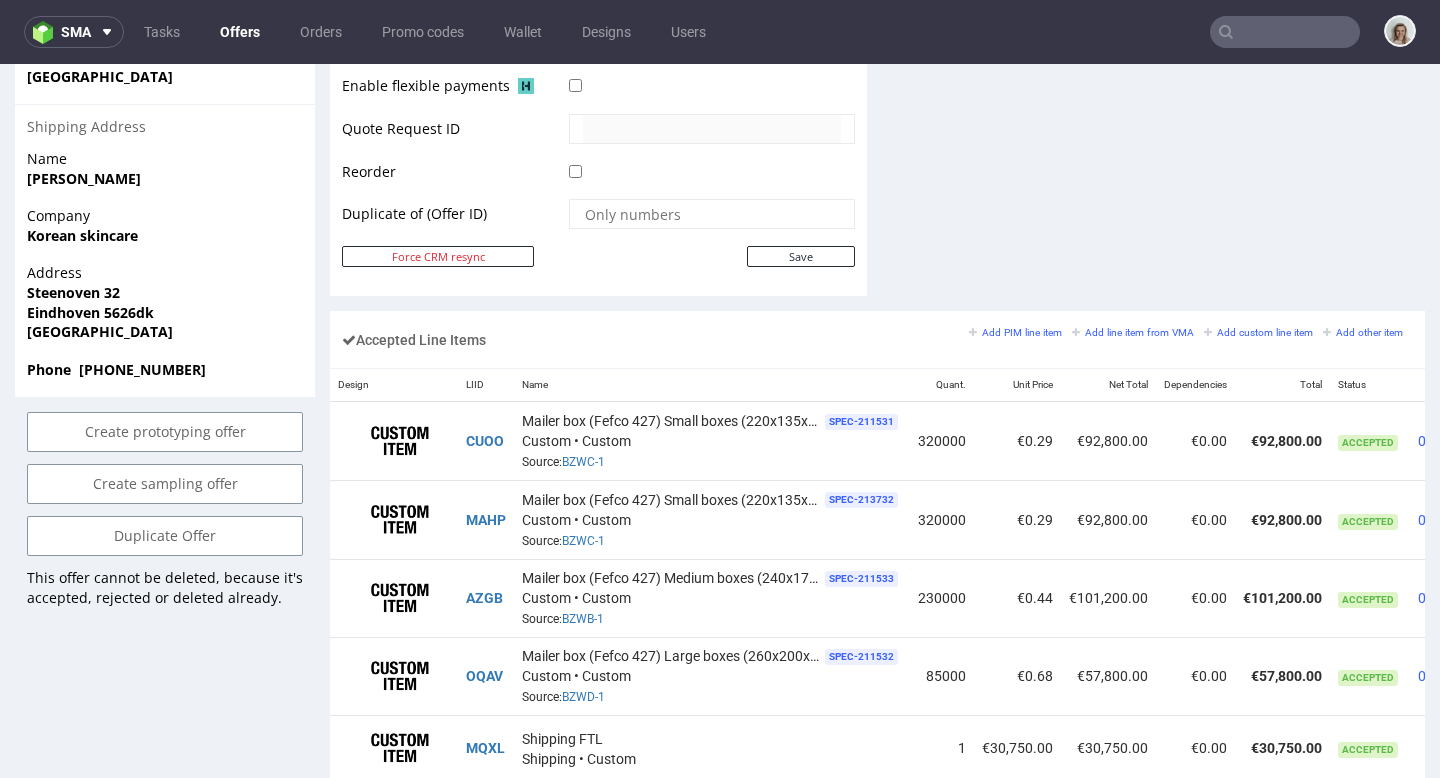 scroll, scrollTop: 1211, scrollLeft: 0, axis: vertical 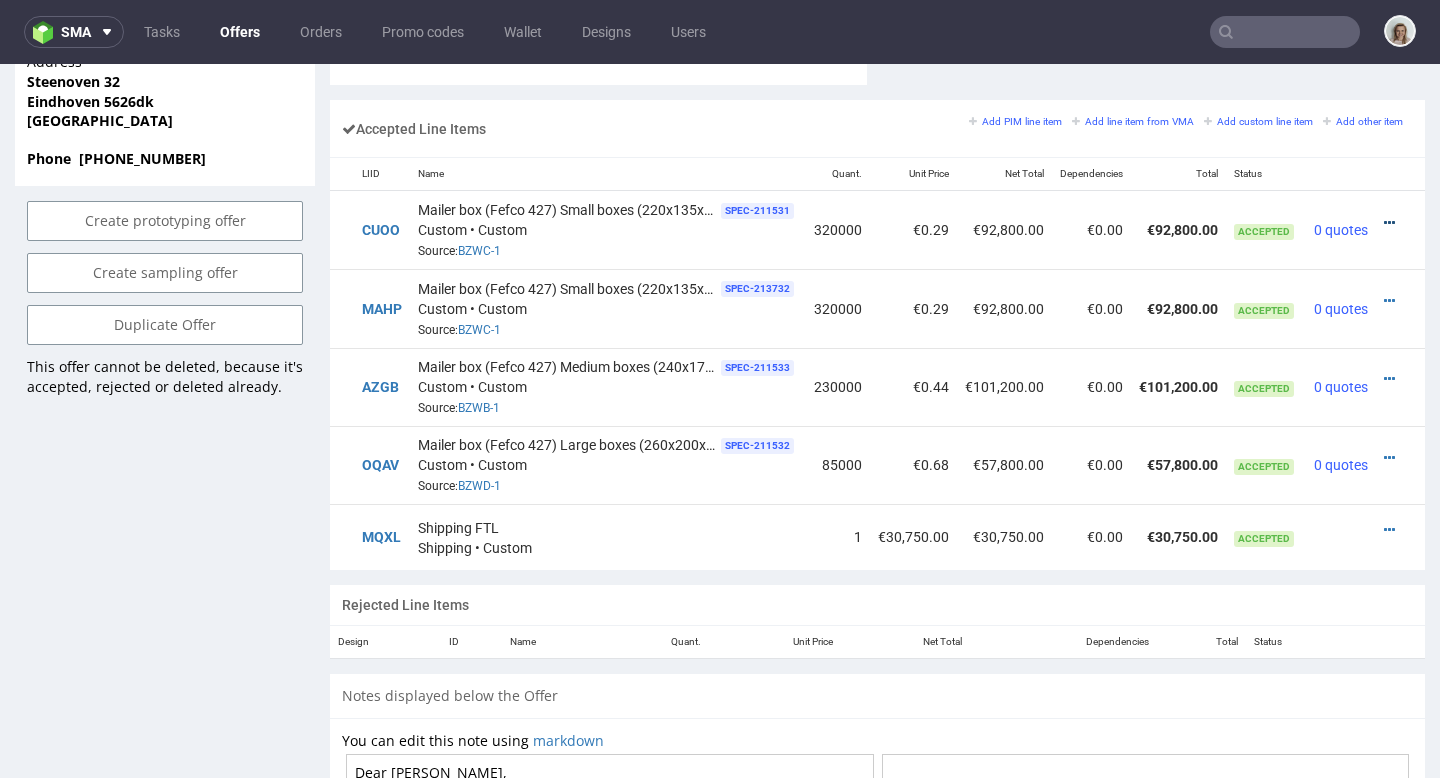 click at bounding box center (1389, 223) 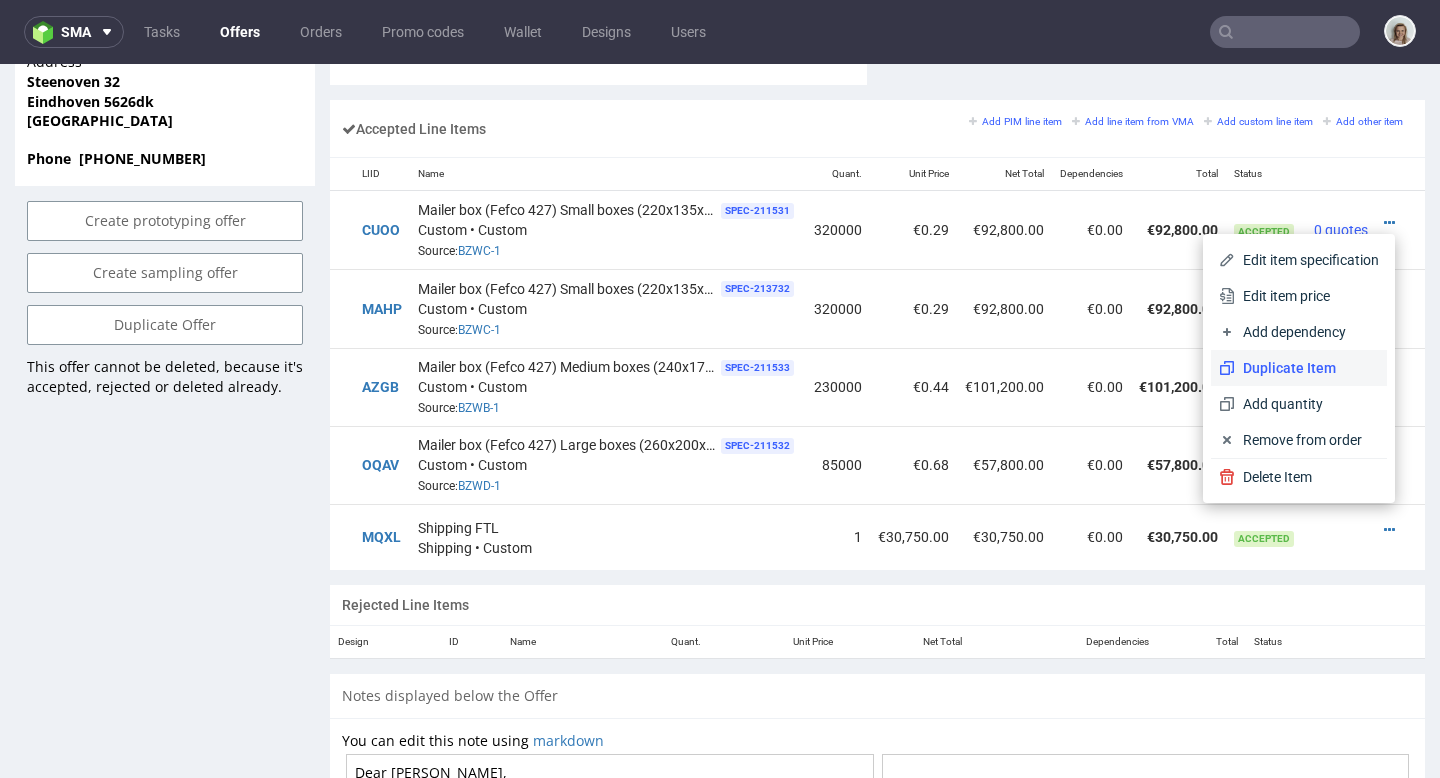 click on "Duplicate Item" at bounding box center [1307, 368] 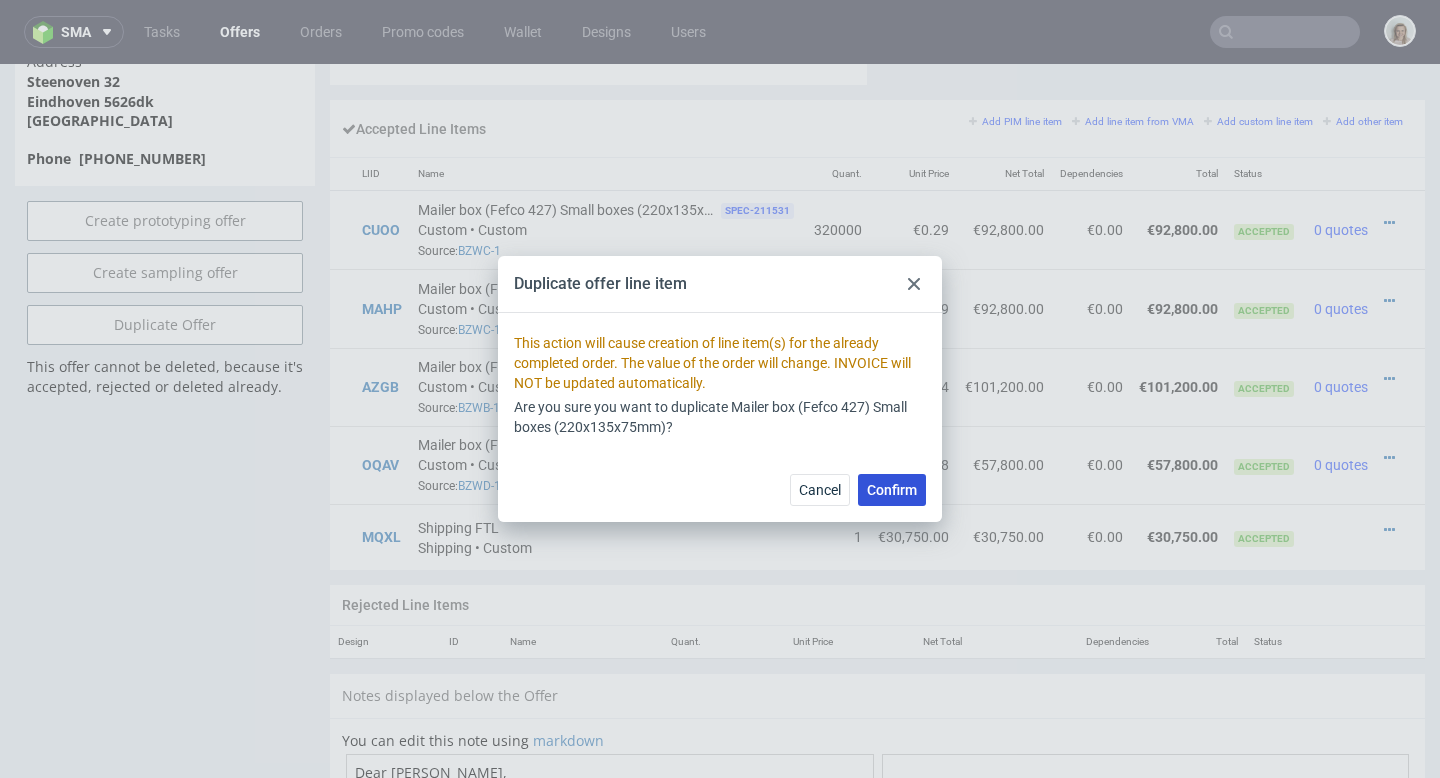 click on "Confirm" at bounding box center [892, 490] 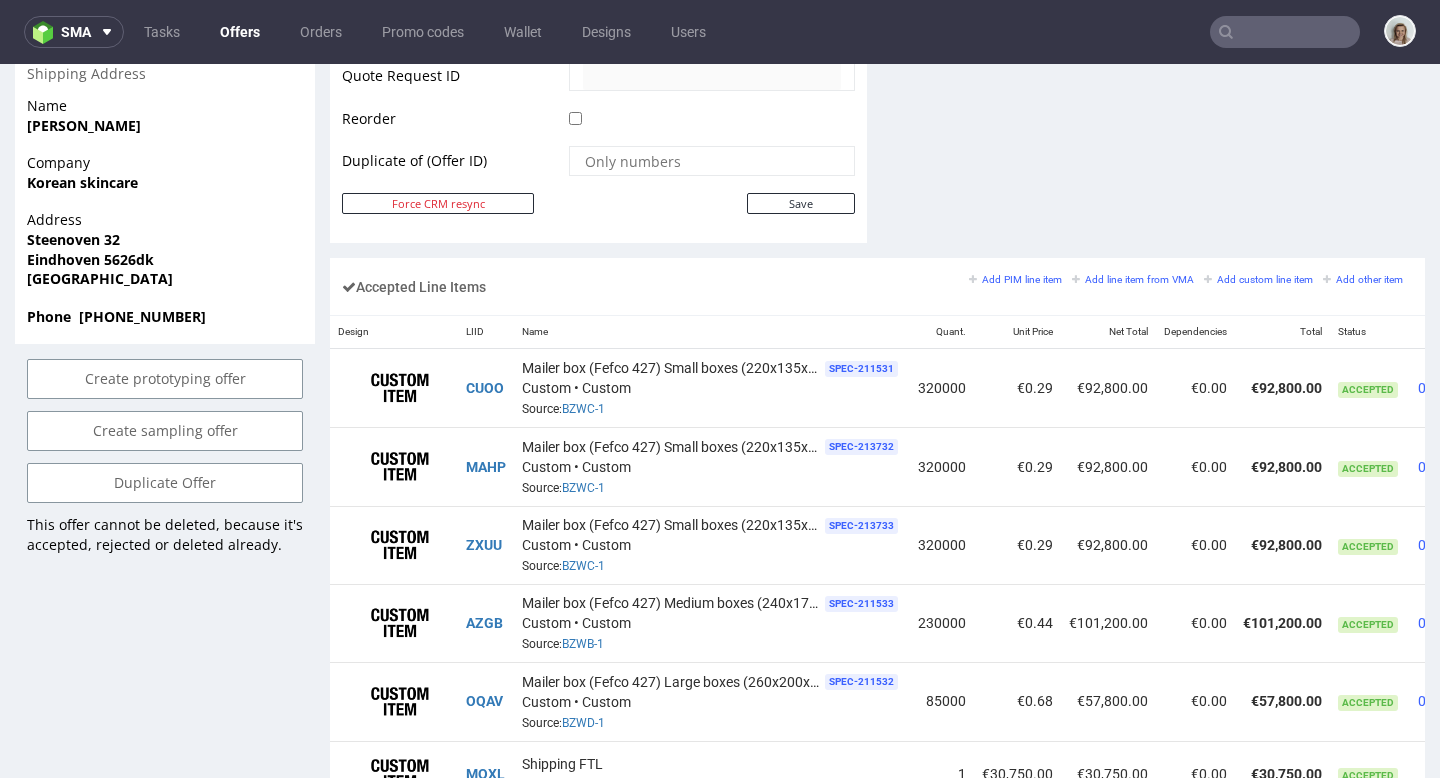 scroll, scrollTop: 1134, scrollLeft: 0, axis: vertical 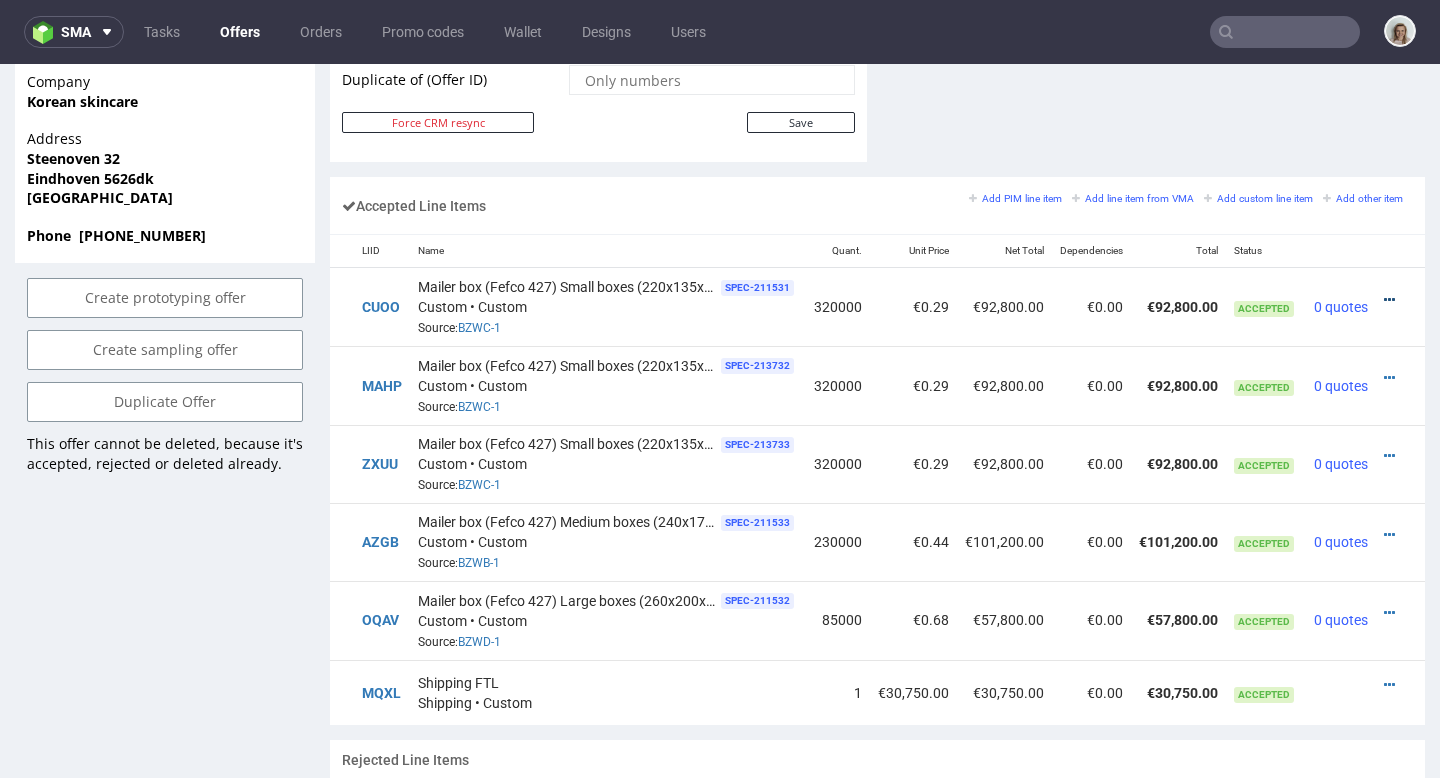 click at bounding box center [1394, 300] 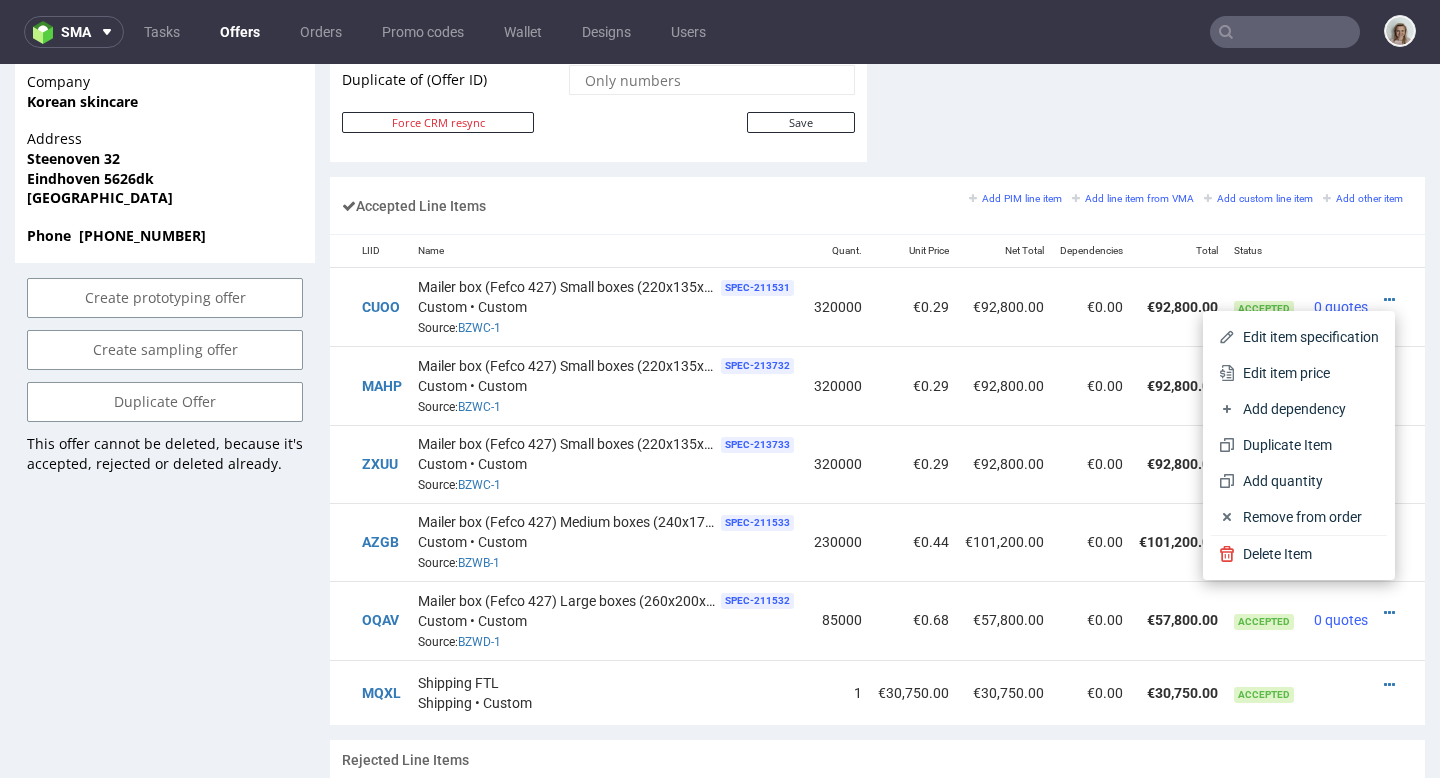 click on "Edit item specification" at bounding box center [1307, 337] 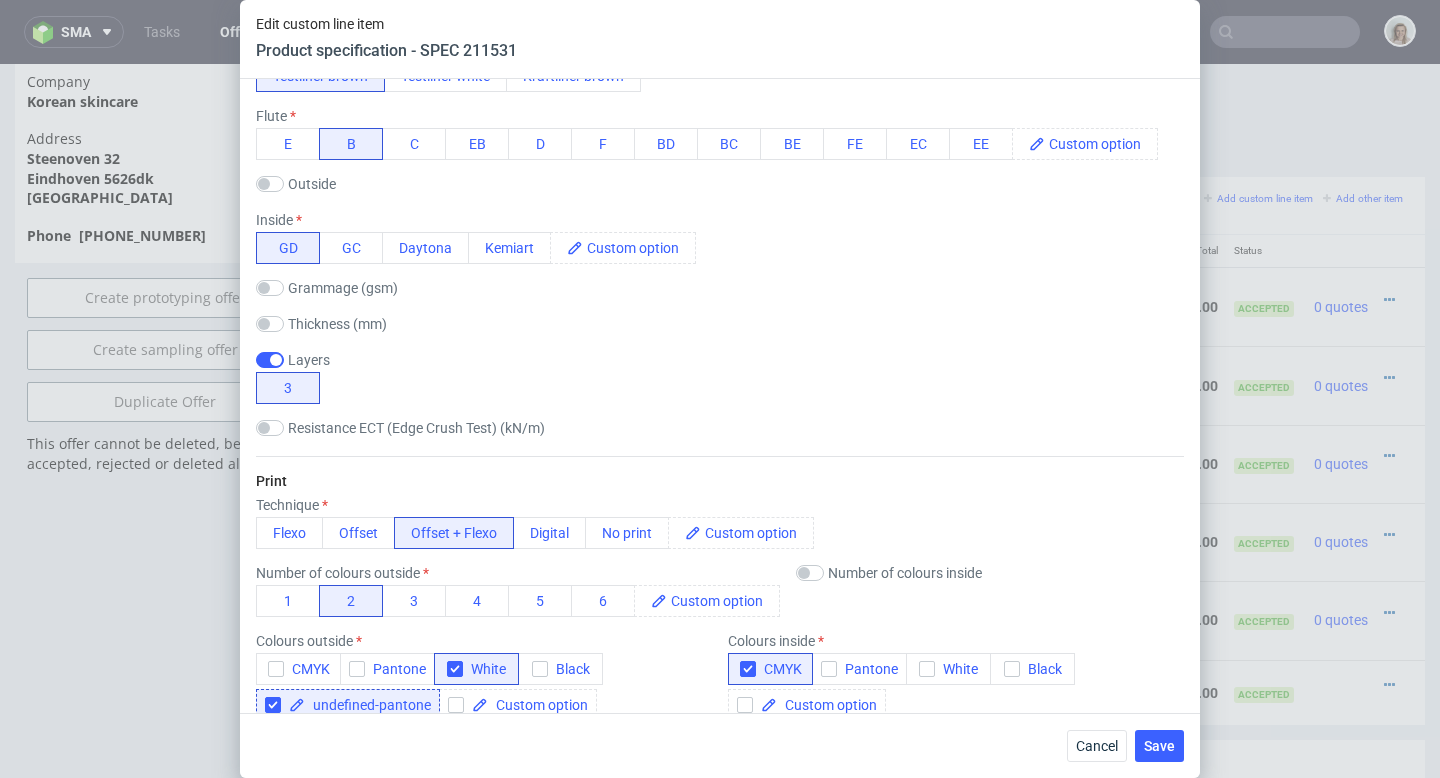 scroll, scrollTop: 3195, scrollLeft: 0, axis: vertical 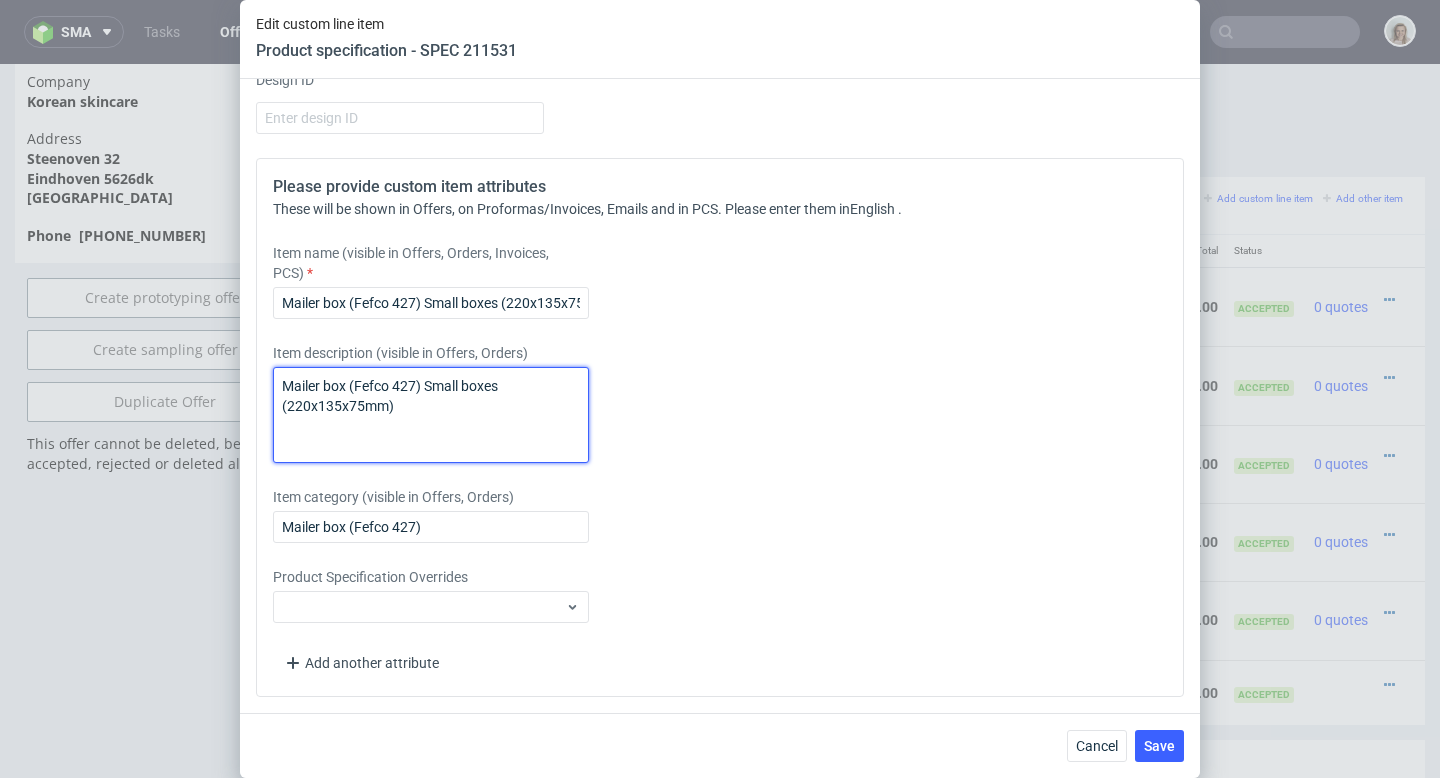 click on "Mailer box (Fefco 427) Small boxes (220x135x75mm)" at bounding box center (431, 415) 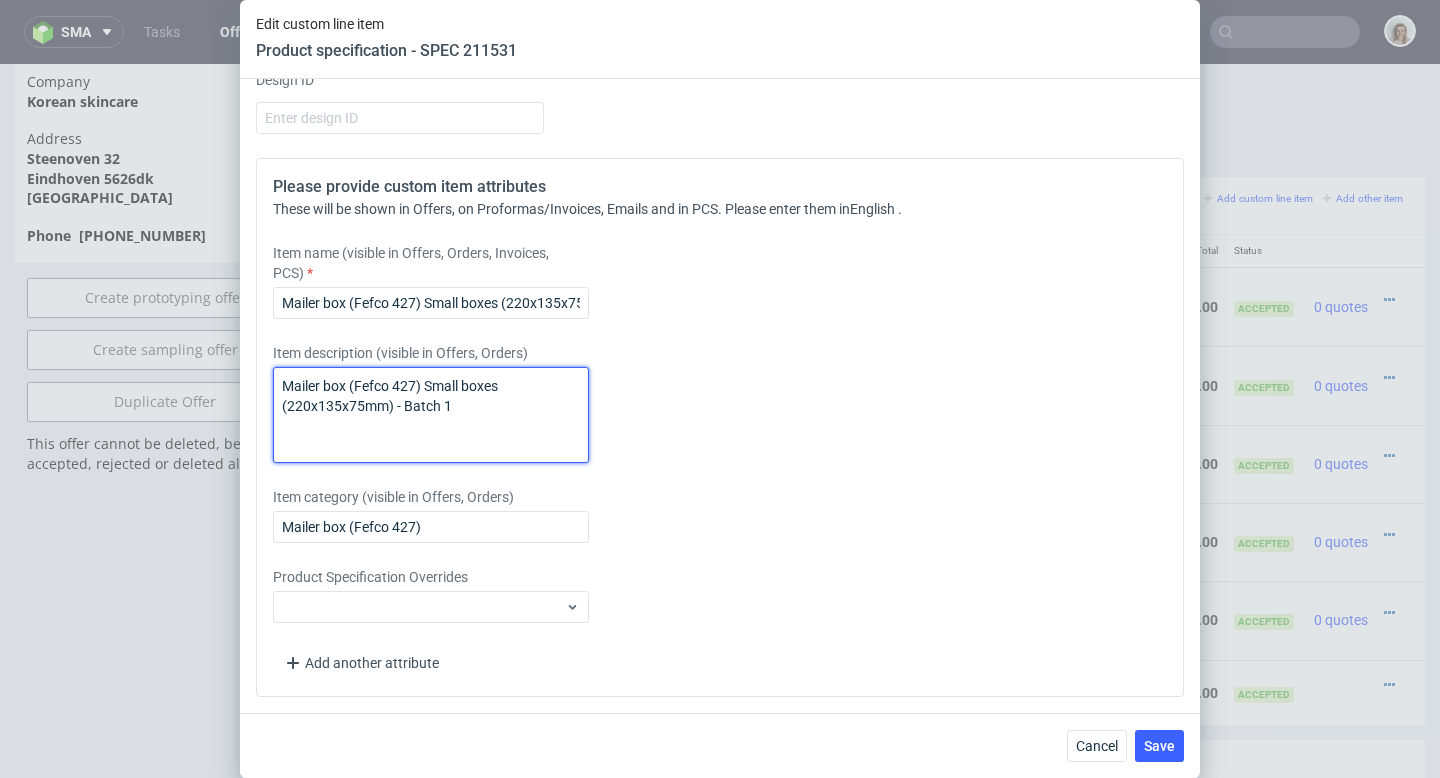 drag, startPoint x: 398, startPoint y: 406, endPoint x: 489, endPoint y: 407, distance: 91.00549 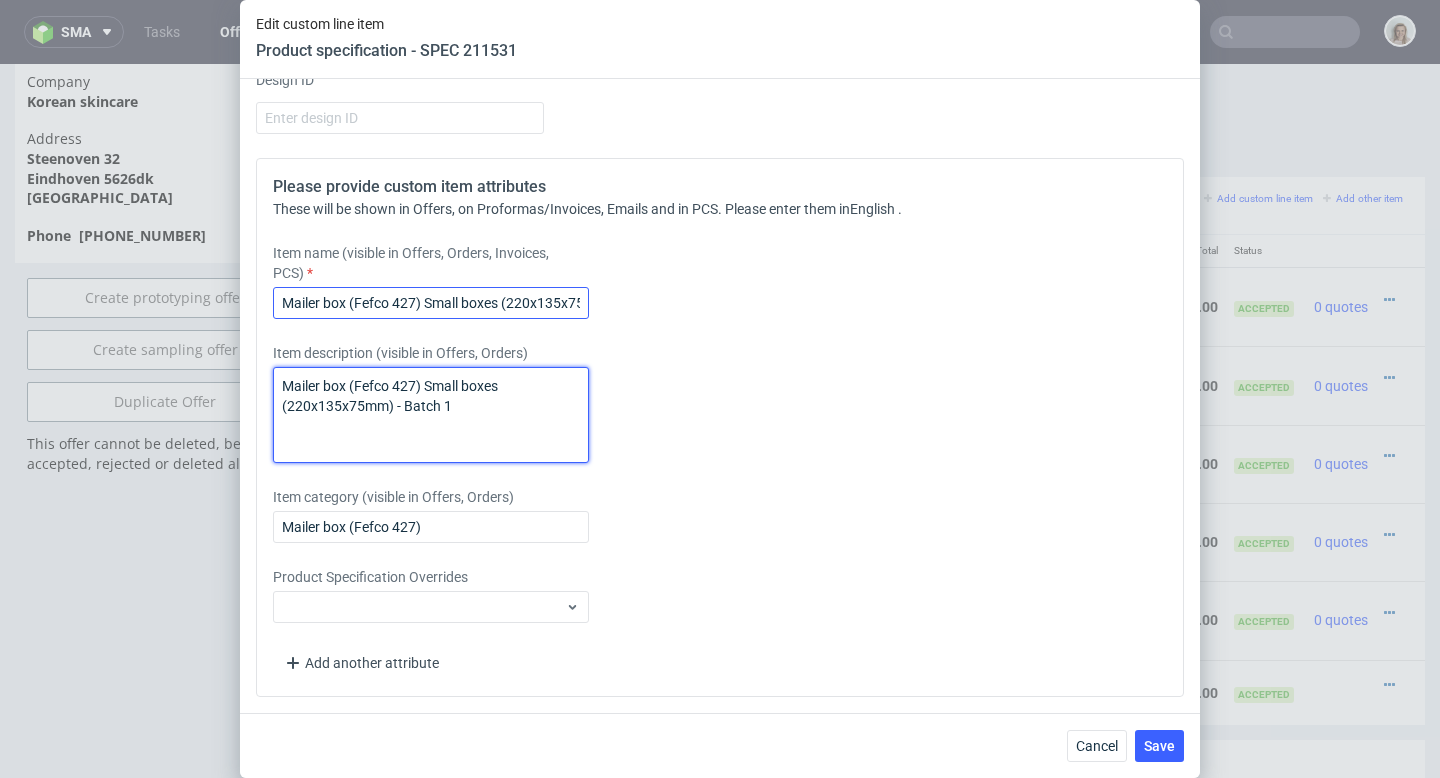 type on "Mailer box (Fefco 427) Small boxes (220x135x75mm) - Batch 1" 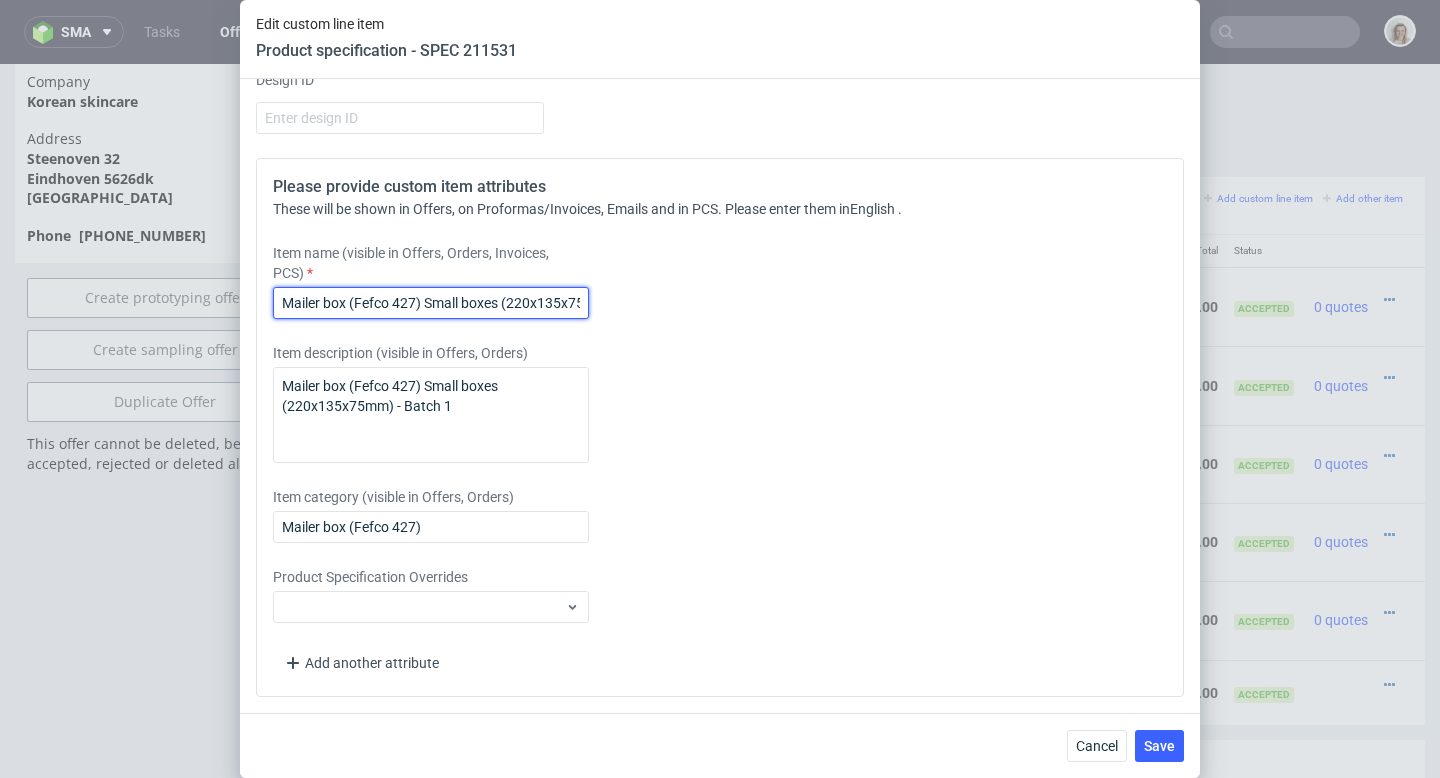 click on "Mailer box (Fefco 427) Small boxes (220x135x75mm)" at bounding box center [431, 303] 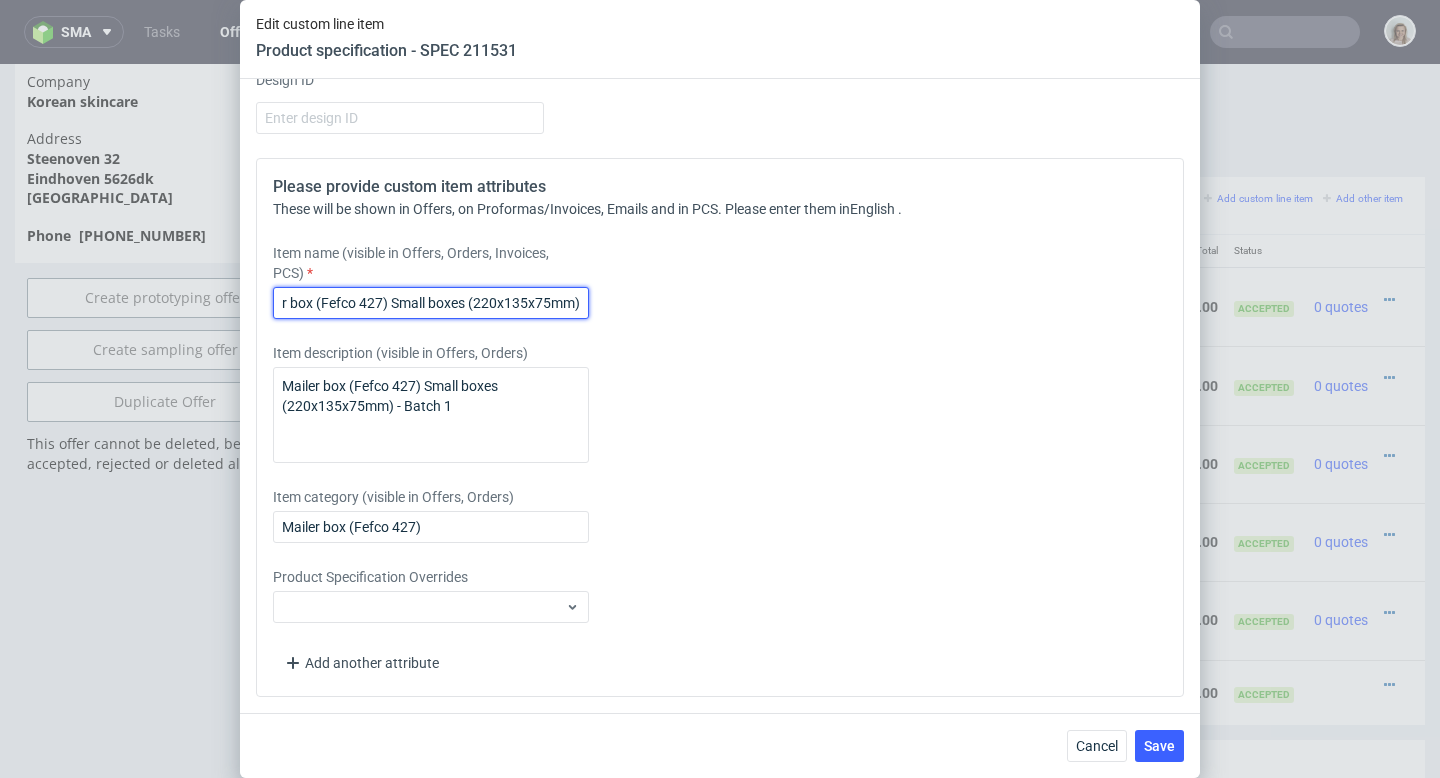 paste on "Batch 1" 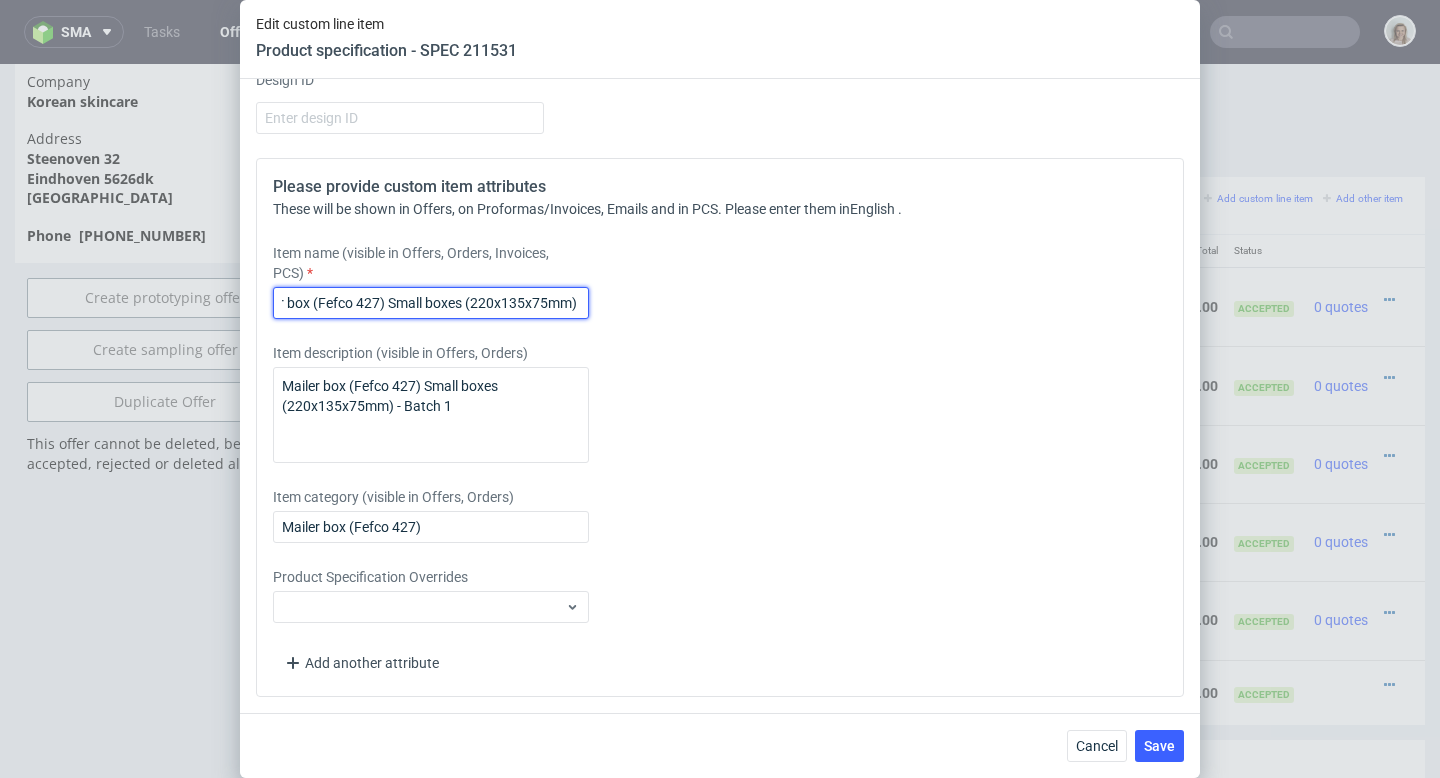 scroll, scrollTop: 0, scrollLeft: 86, axis: horizontal 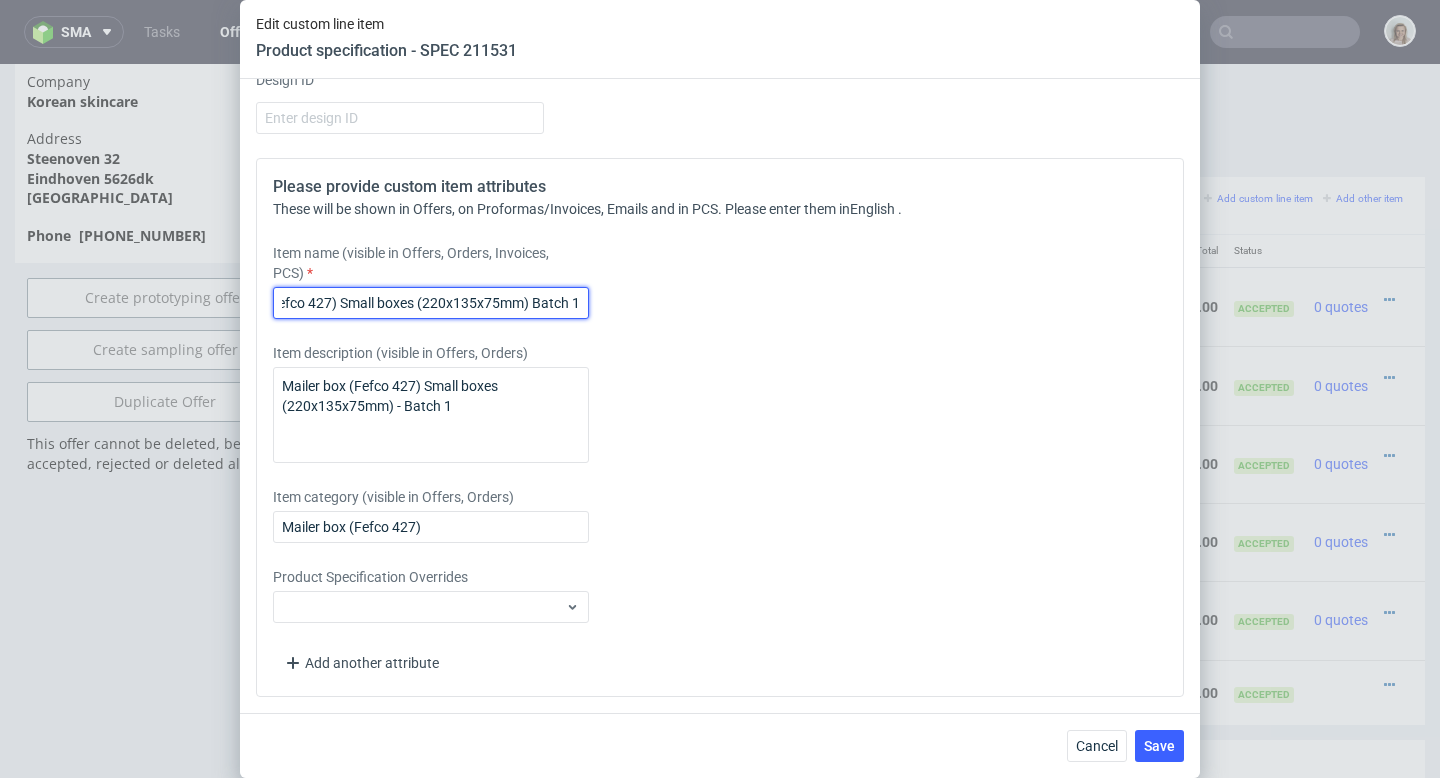 click on "Mailer box (Fefco 427) Small boxes (220x135x75mm) Batch 1" at bounding box center [431, 303] 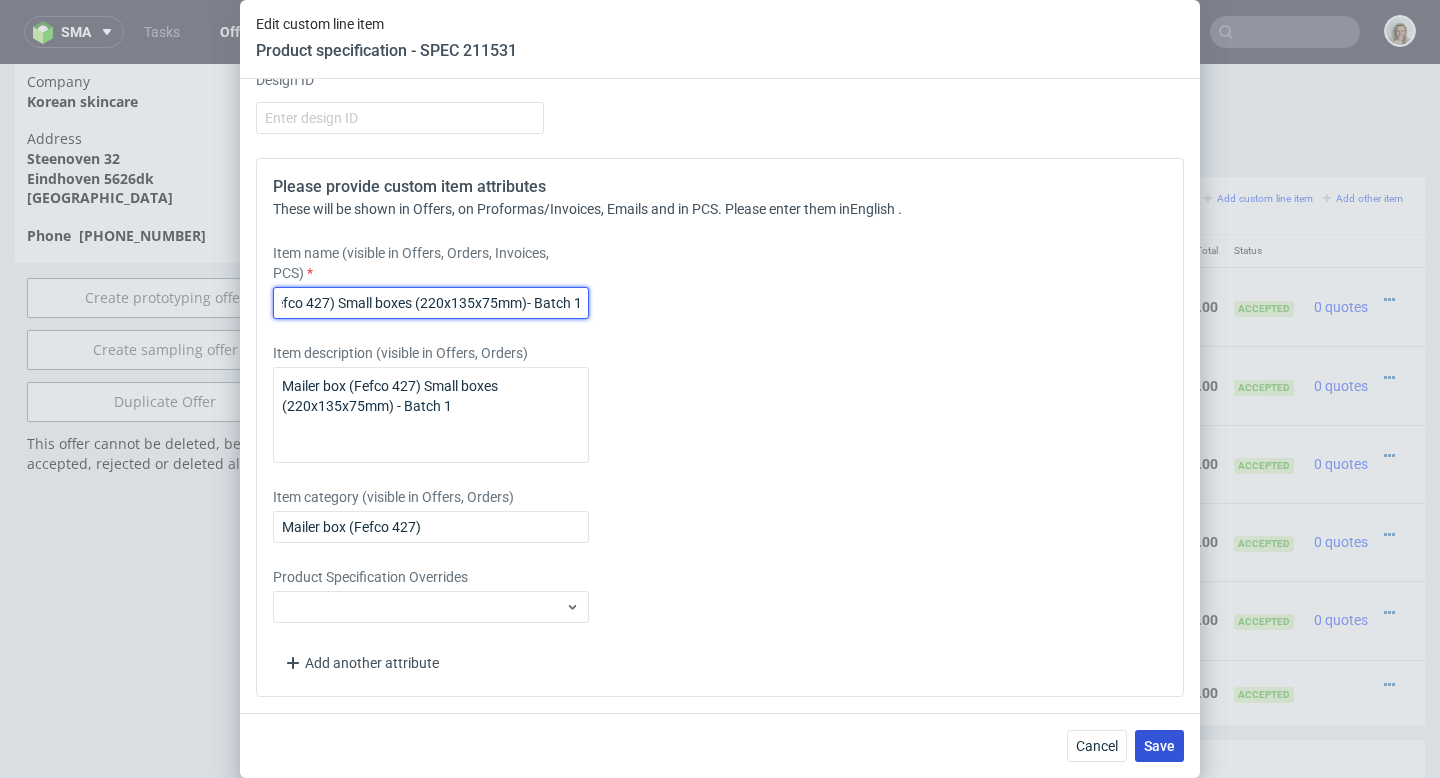 type on "Mailer box (Fefco 427) Small boxes (220x135x75mm)- Batch 1" 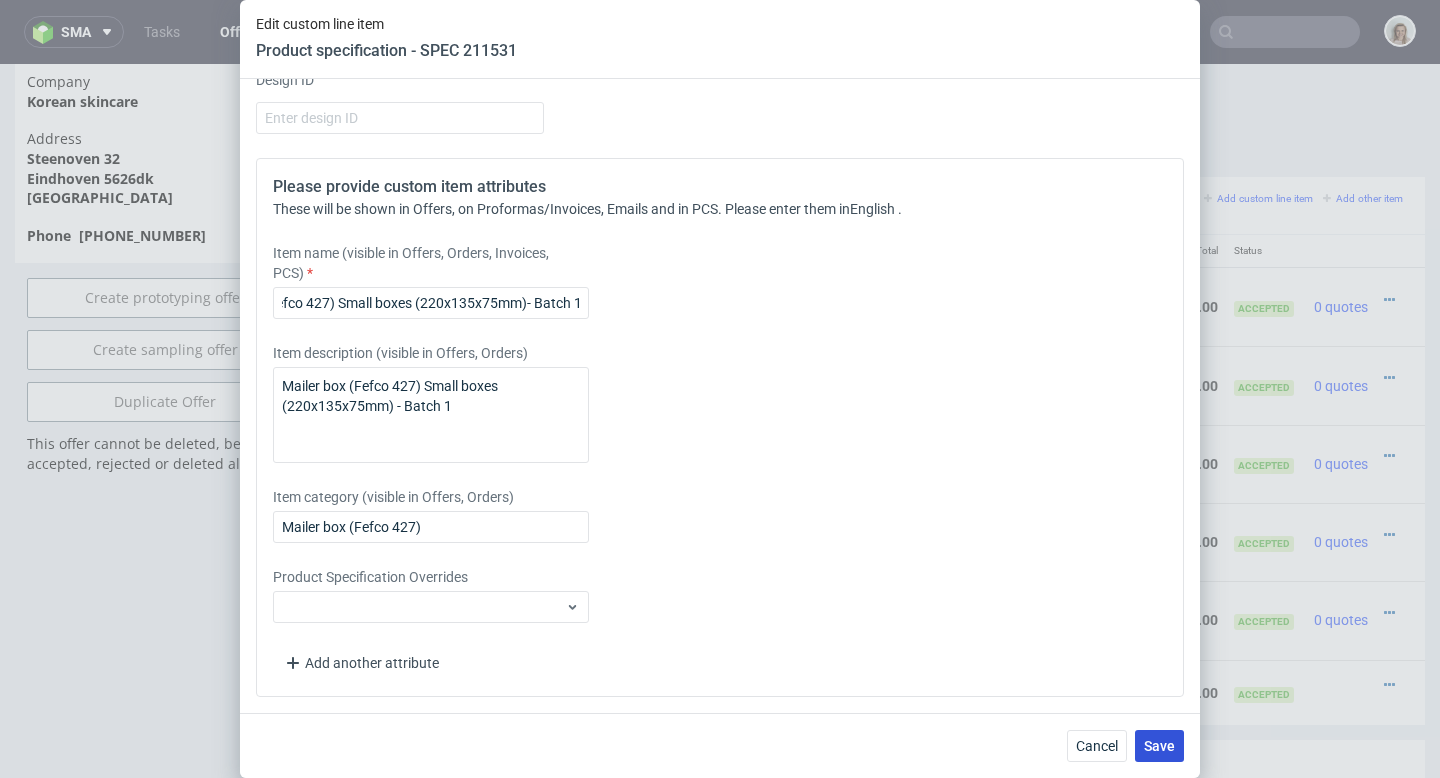click on "Save" at bounding box center [1159, 746] 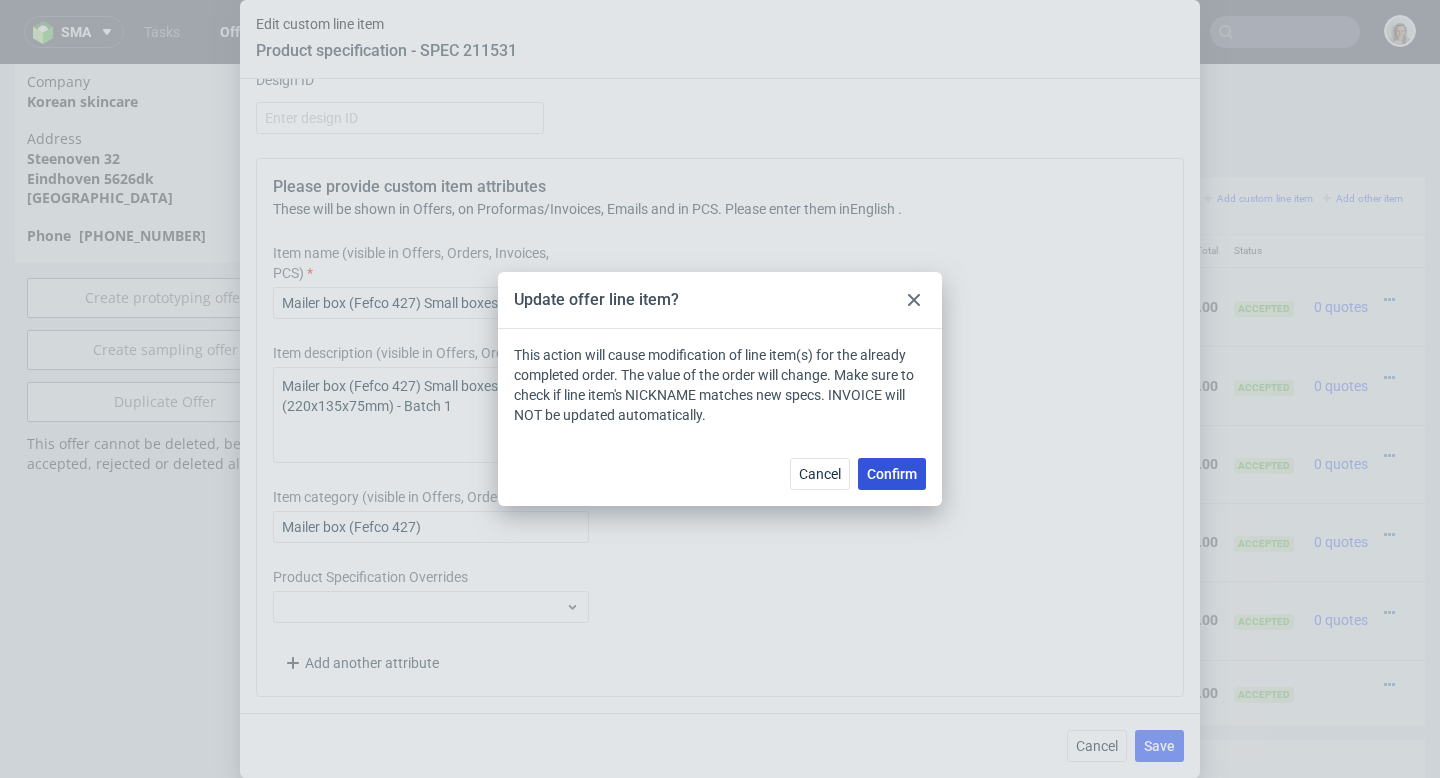 click on "Confirm" at bounding box center (892, 474) 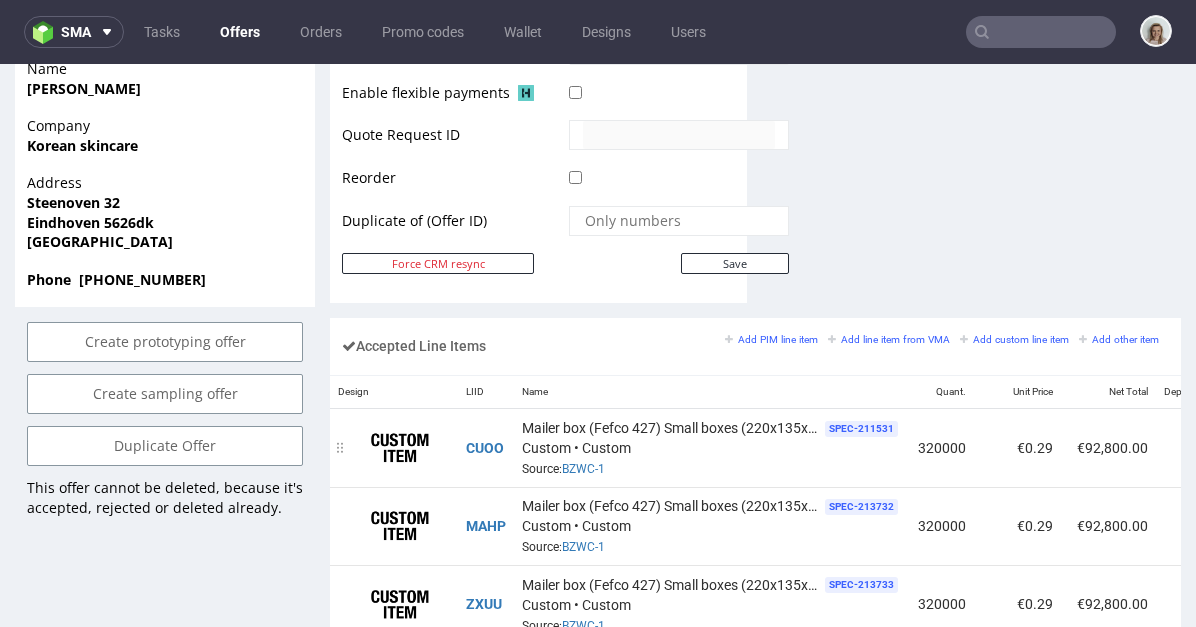 scroll, scrollTop: 1380, scrollLeft: 0, axis: vertical 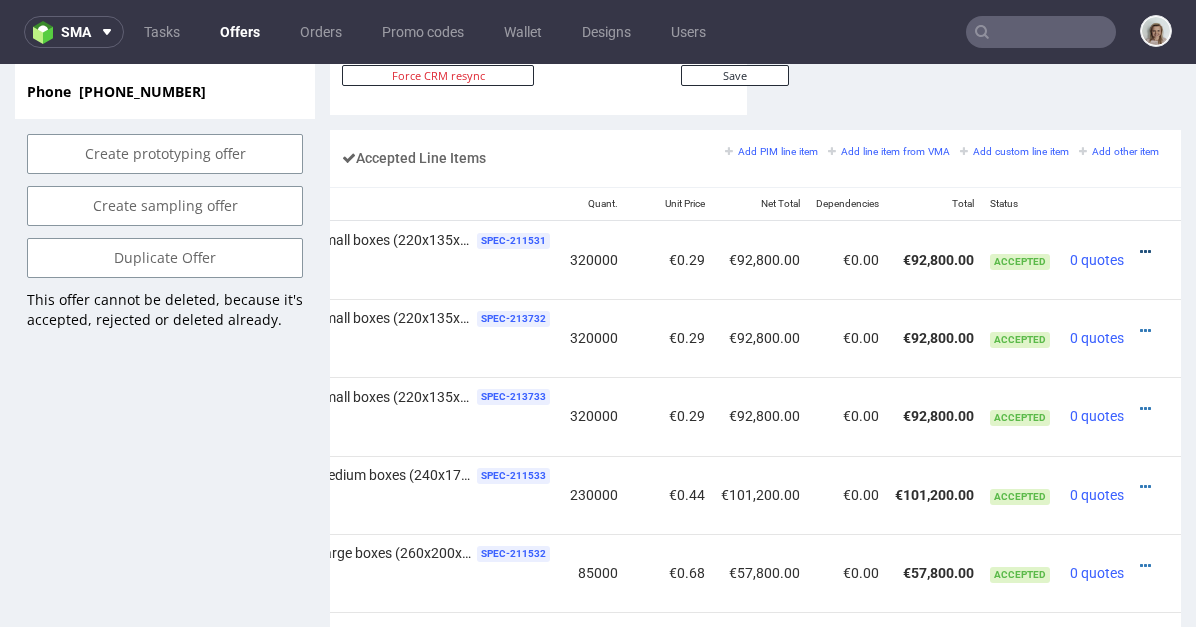 click at bounding box center [1145, 252] 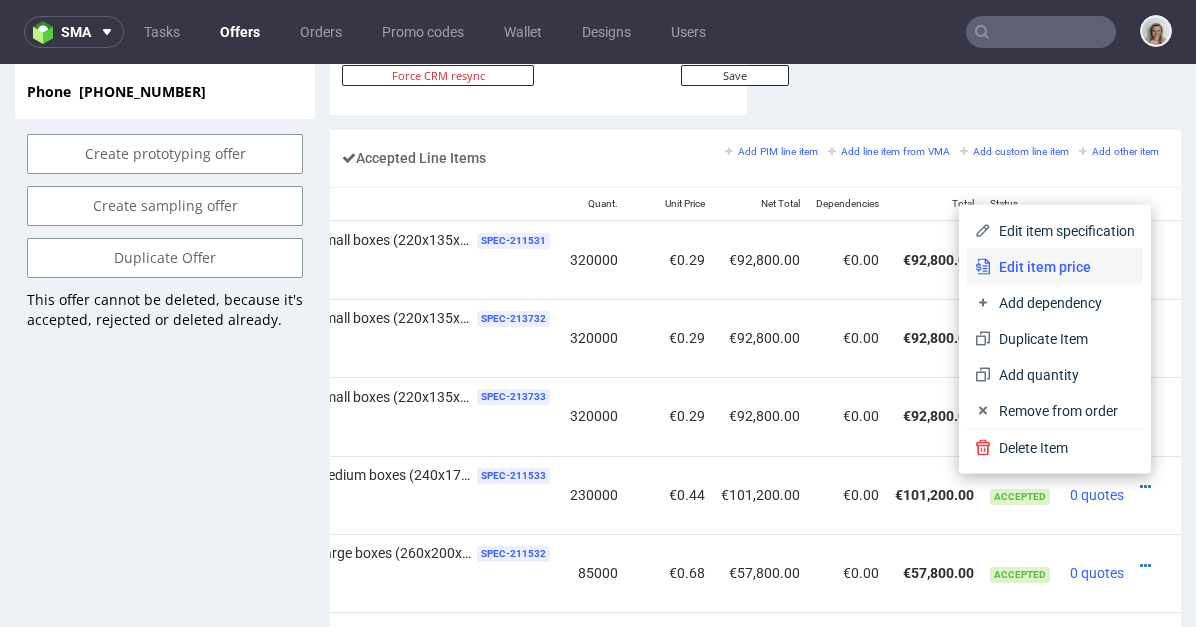 click on "Edit item price" at bounding box center [1055, 267] 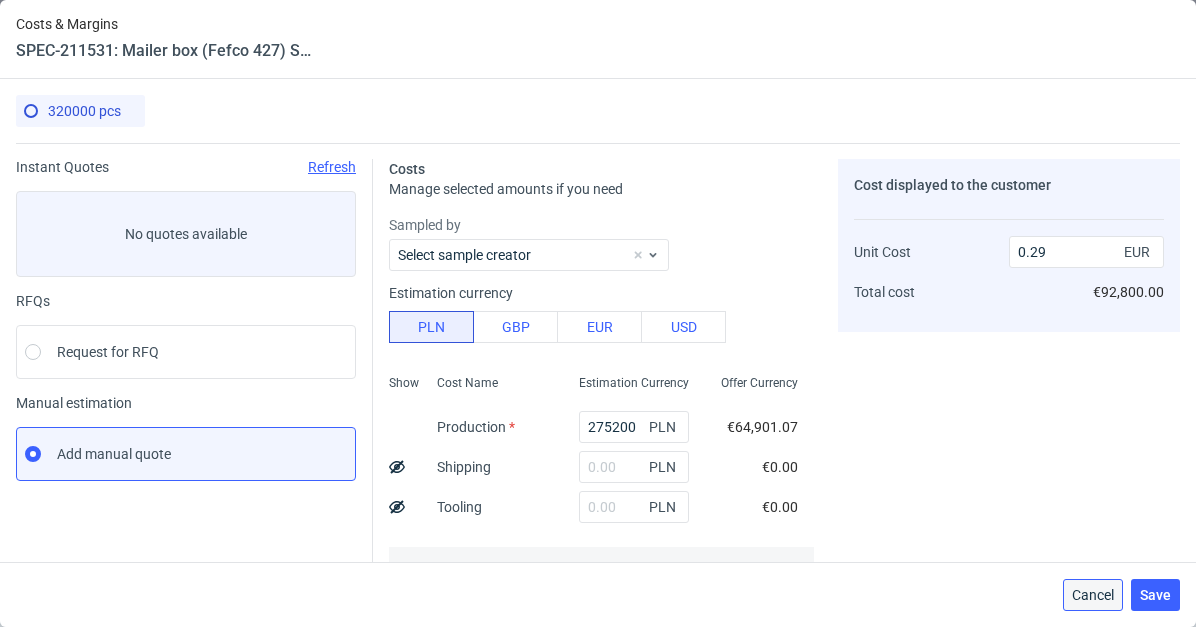 click on "Cancel" at bounding box center (1093, 595) 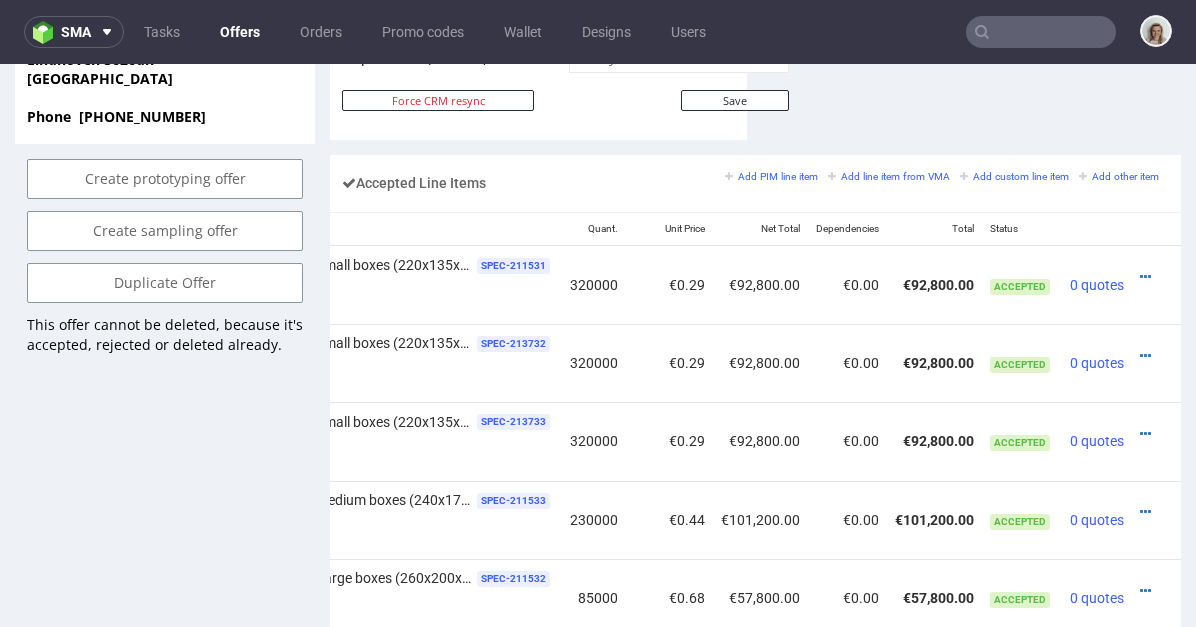 scroll, scrollTop: 1252, scrollLeft: 0, axis: vertical 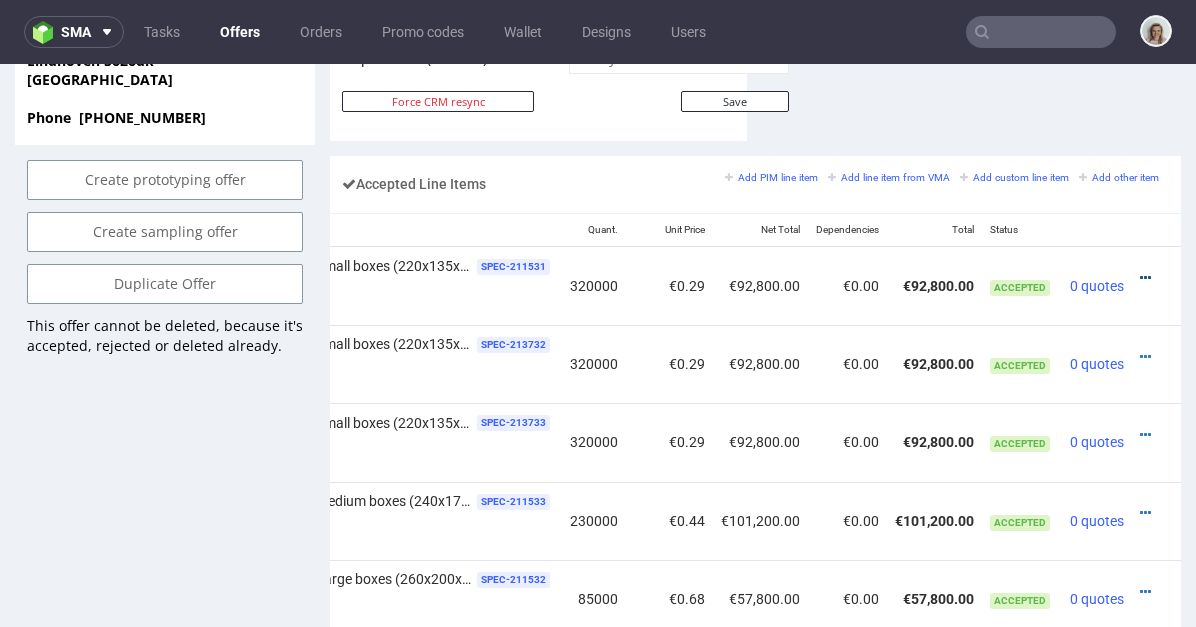 click at bounding box center [1145, 278] 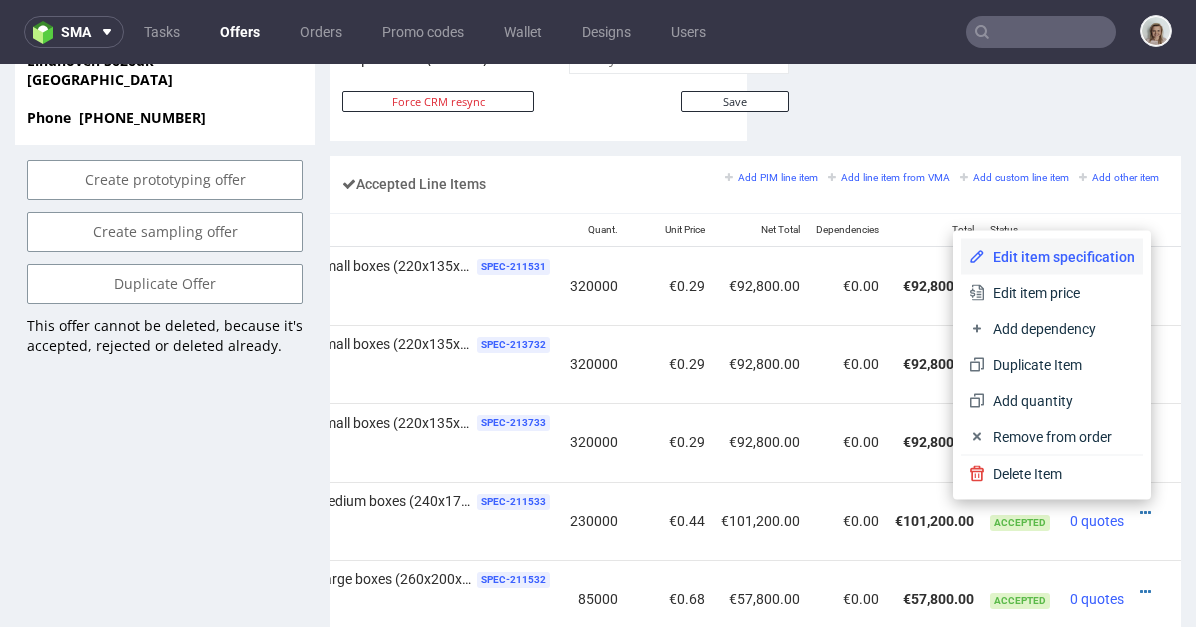 click on "Edit item specification" at bounding box center (1060, 257) 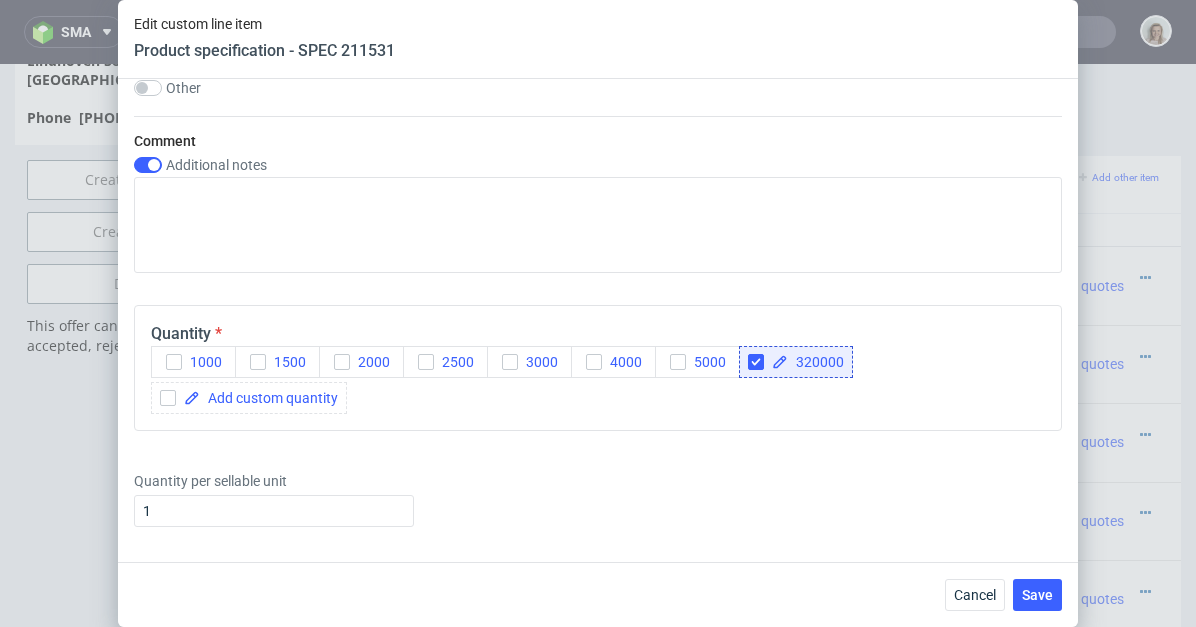 scroll, scrollTop: 2462, scrollLeft: 0, axis: vertical 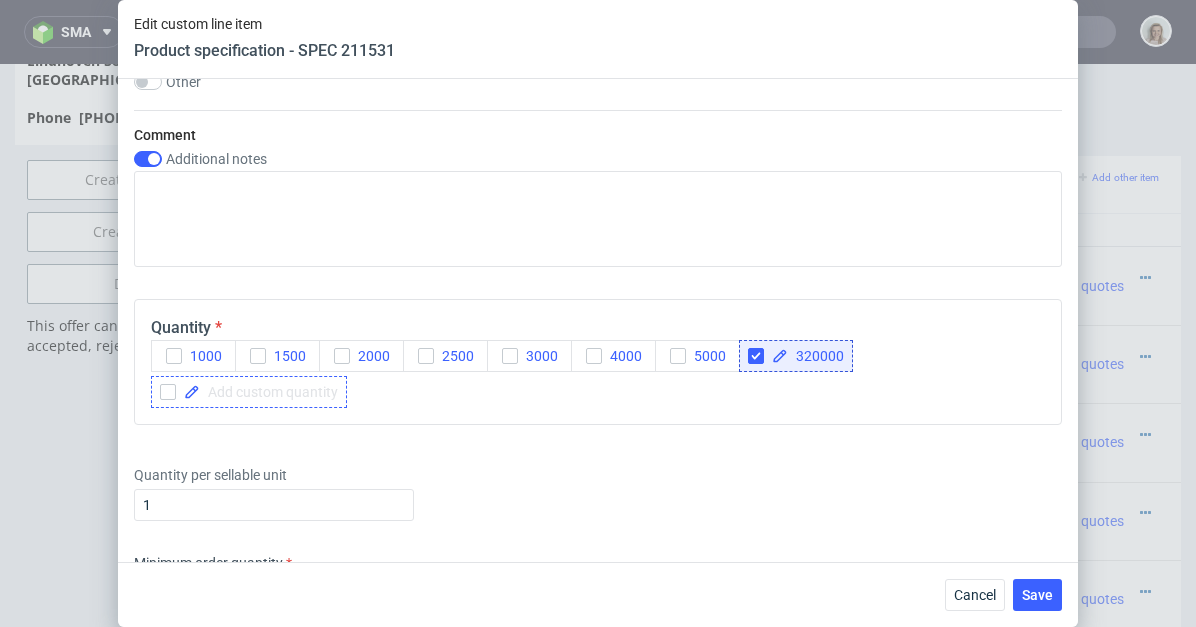 click at bounding box center [269, 392] 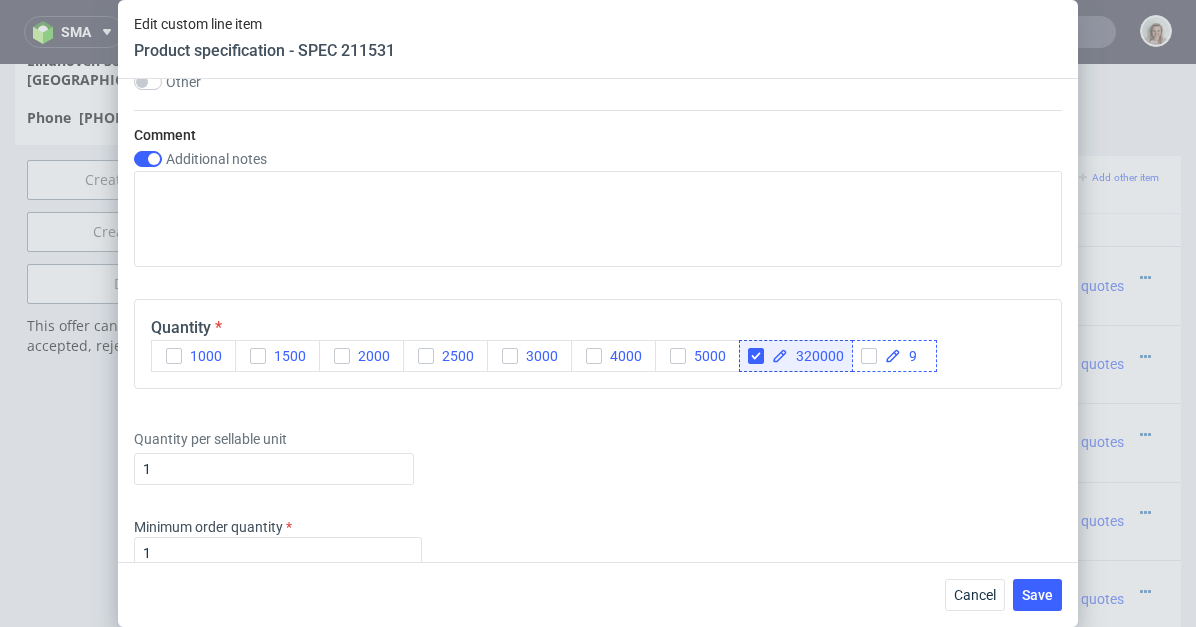 scroll, scrollTop: 2426, scrollLeft: 0, axis: vertical 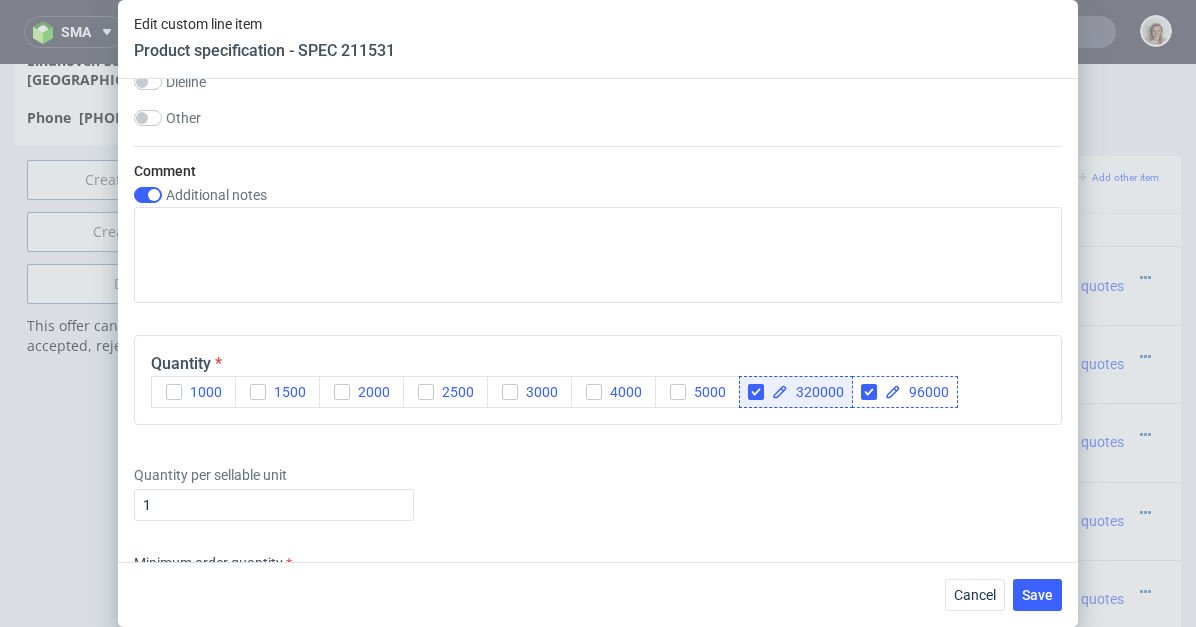 checkbox on "true" 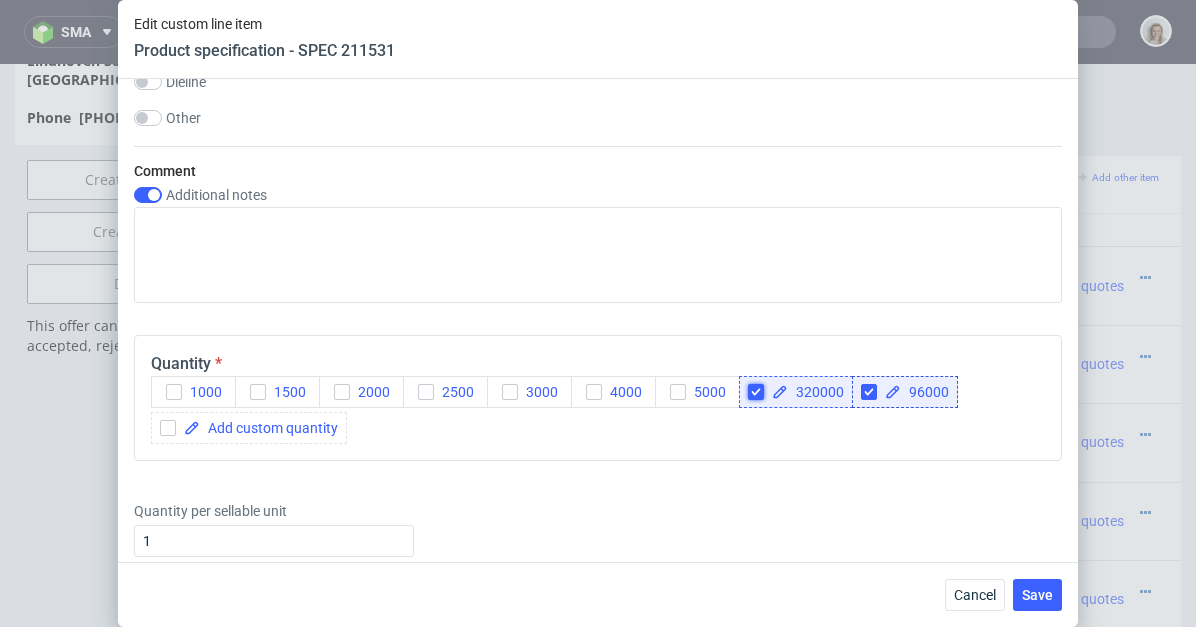 click at bounding box center [756, 392] 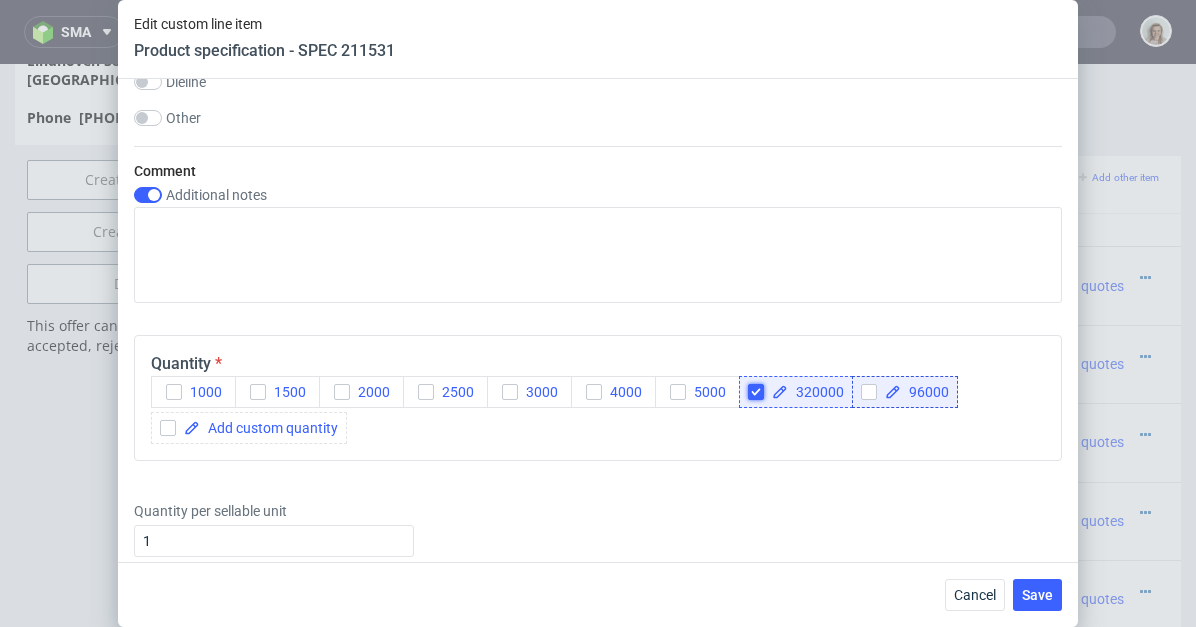 checkbox on "true" 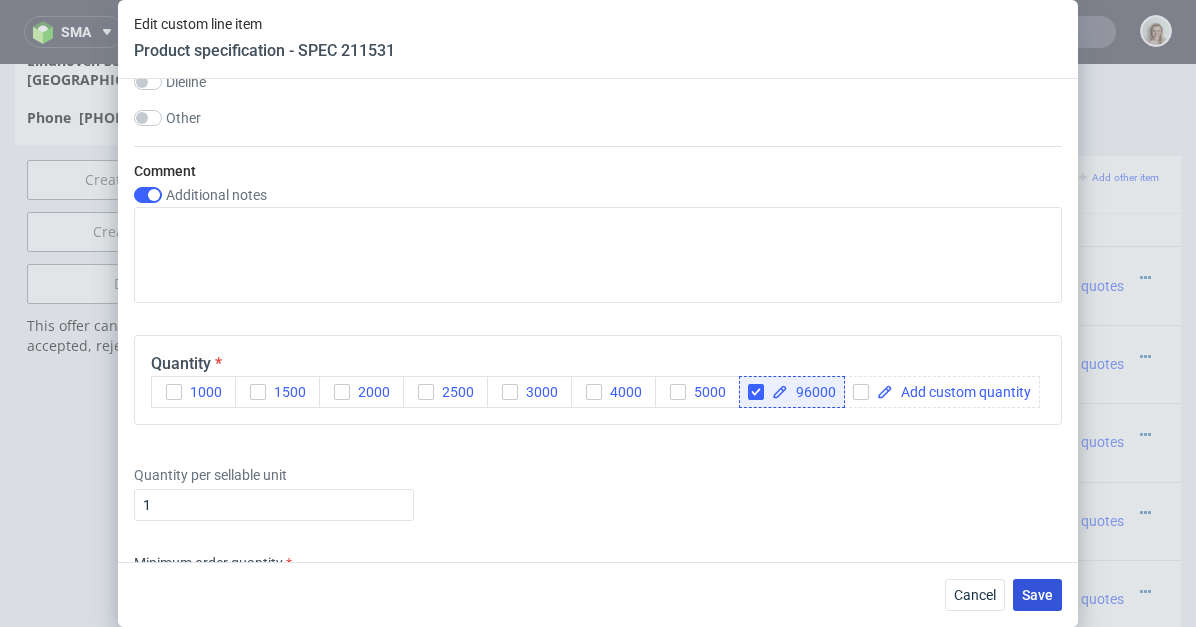 click on "Save" at bounding box center [1037, 595] 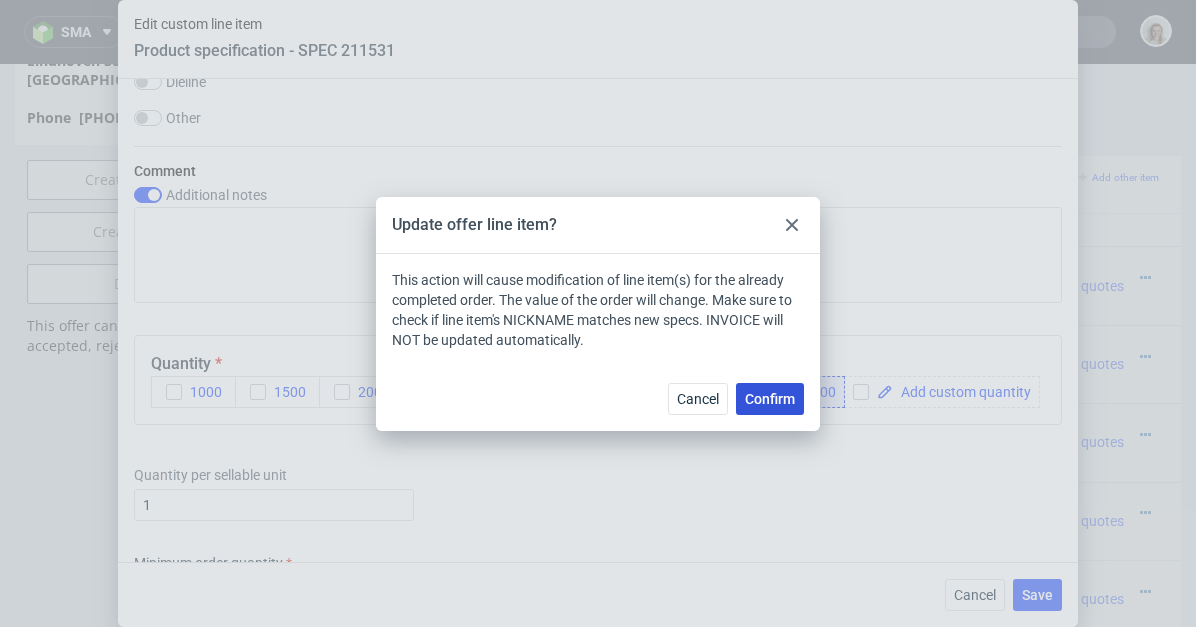 click on "Confirm" at bounding box center [770, 399] 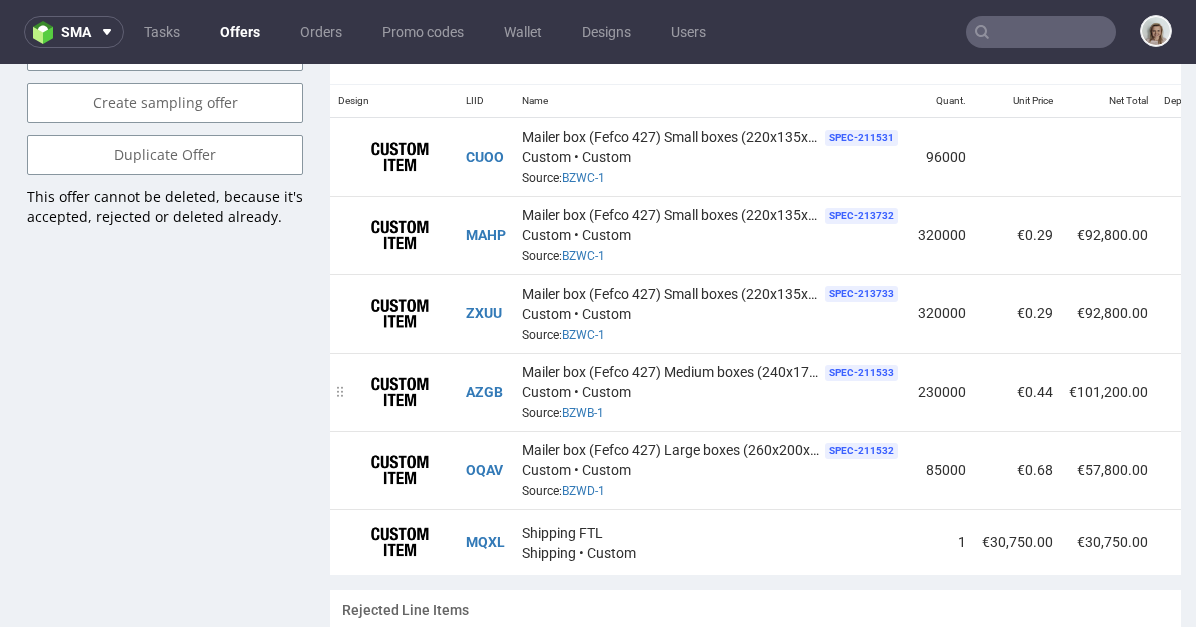 scroll, scrollTop: 1377, scrollLeft: 0, axis: vertical 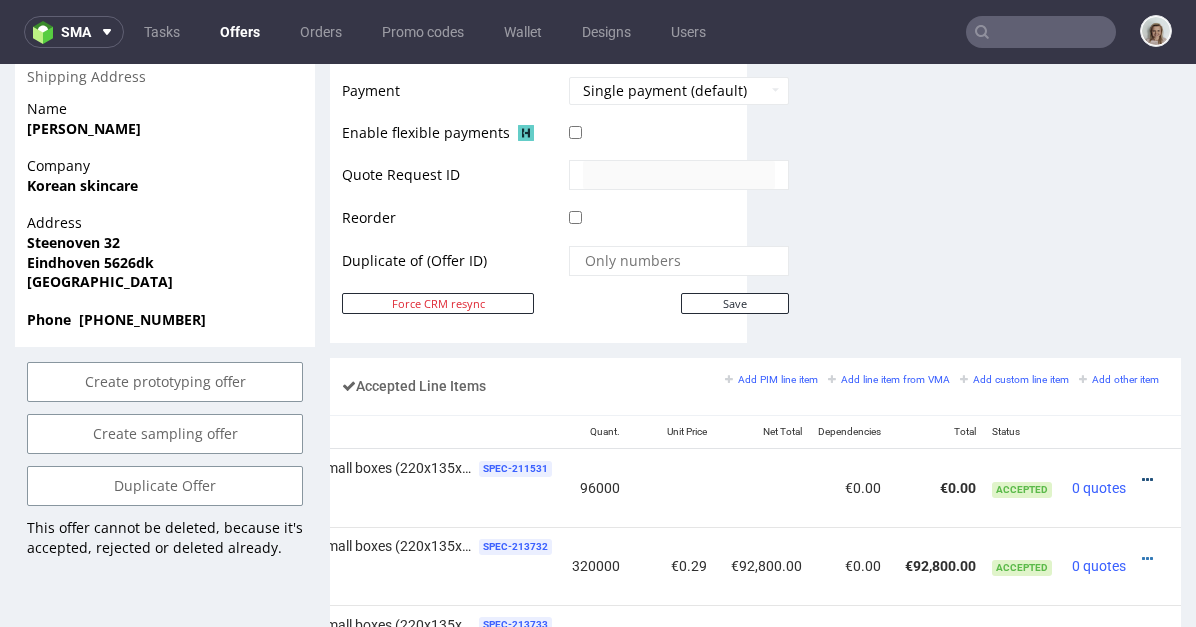 click at bounding box center (1147, 480) 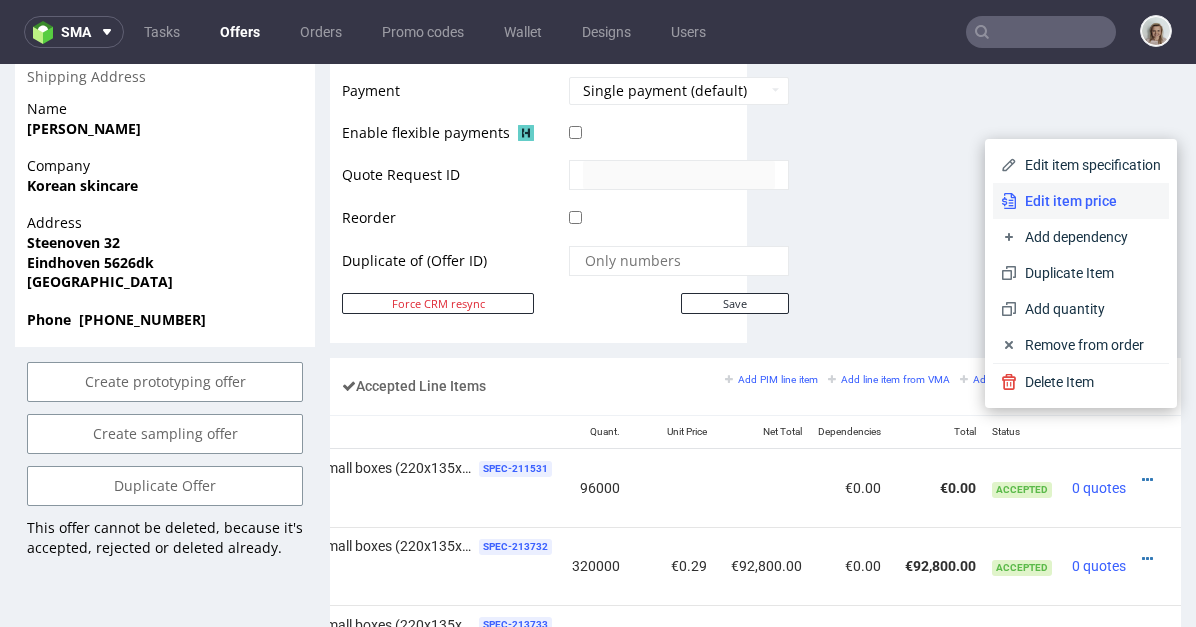 click on "Edit item price" at bounding box center (1089, 201) 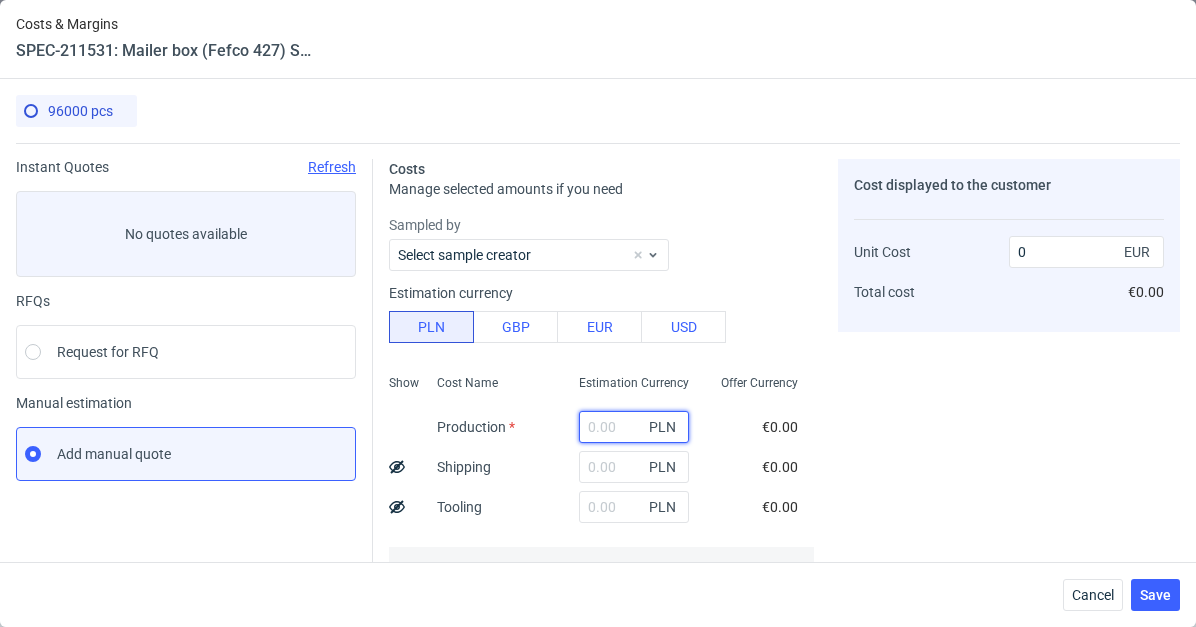 click at bounding box center (634, 427) 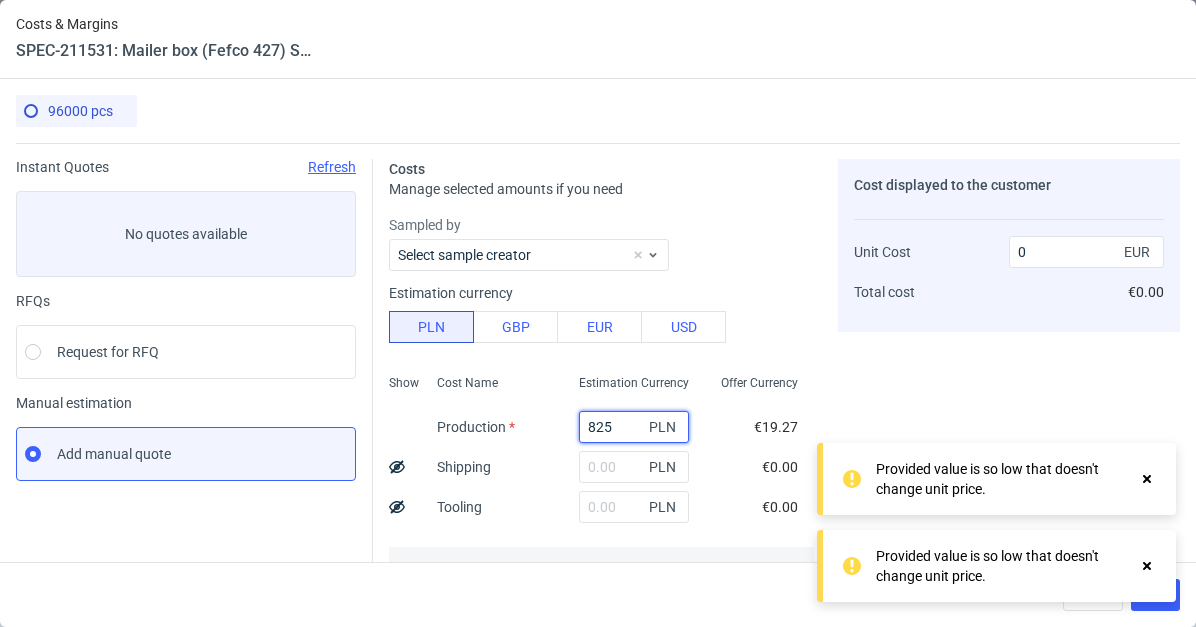 type on "8256" 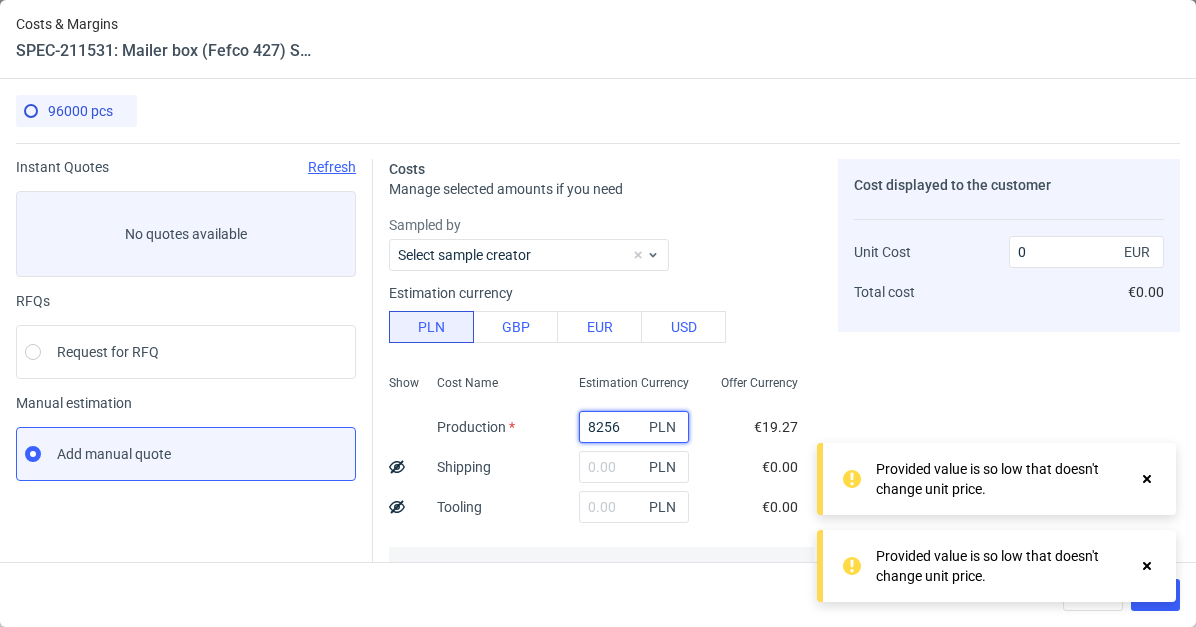 type on "0.02" 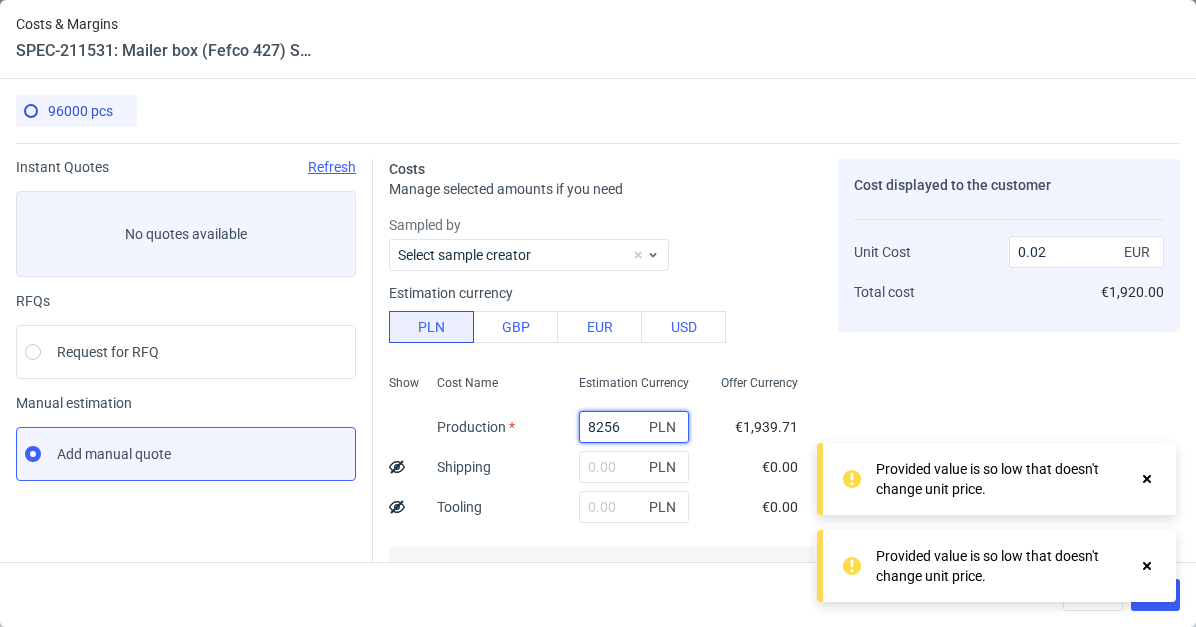 type on "82560" 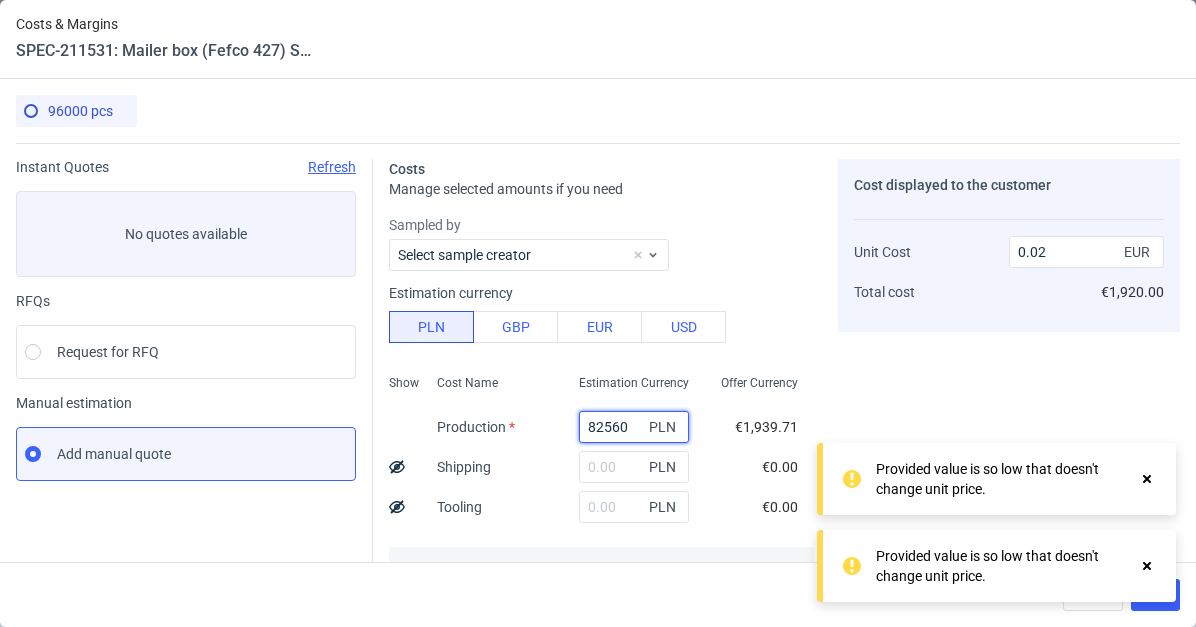 type on "0.2" 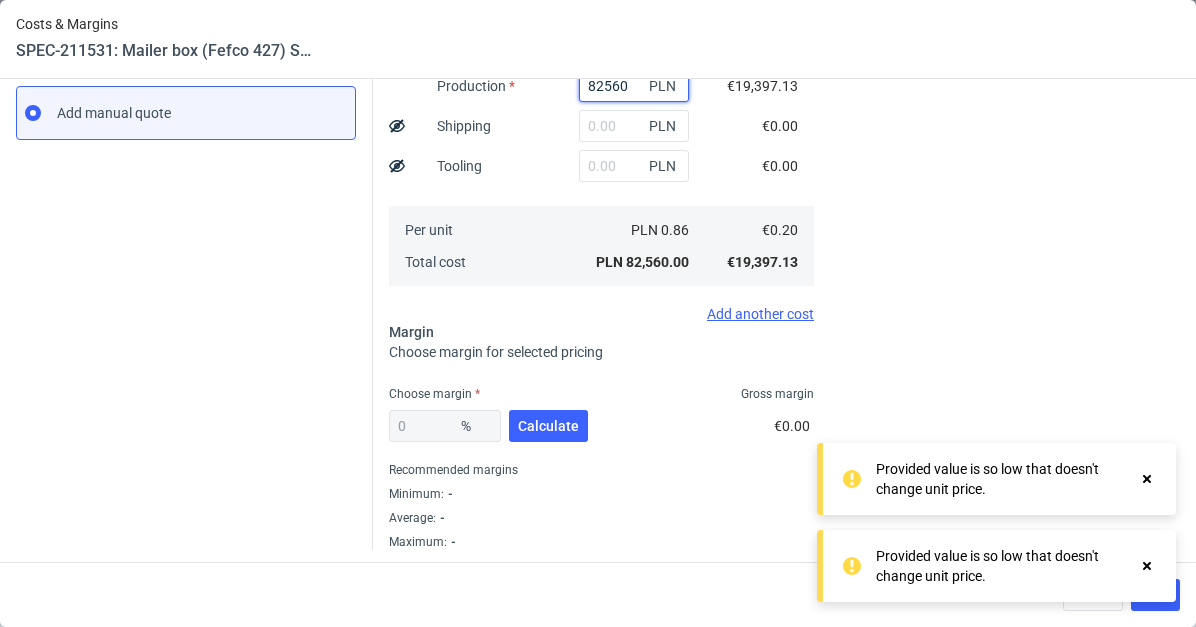 scroll, scrollTop: 345, scrollLeft: 0, axis: vertical 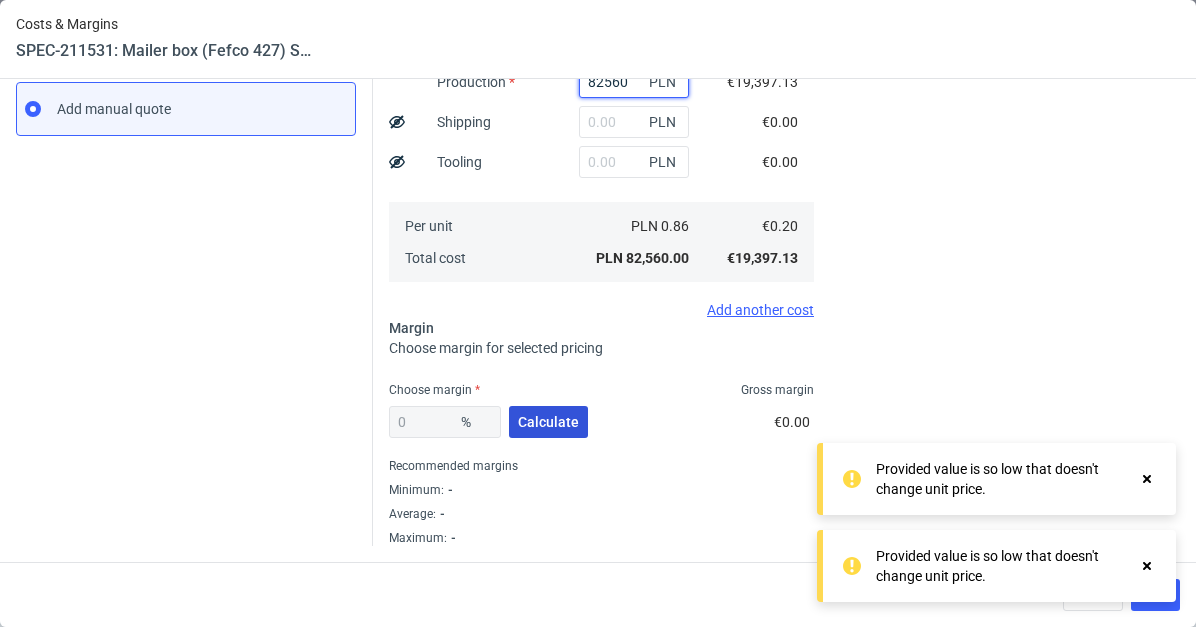 type on "82560" 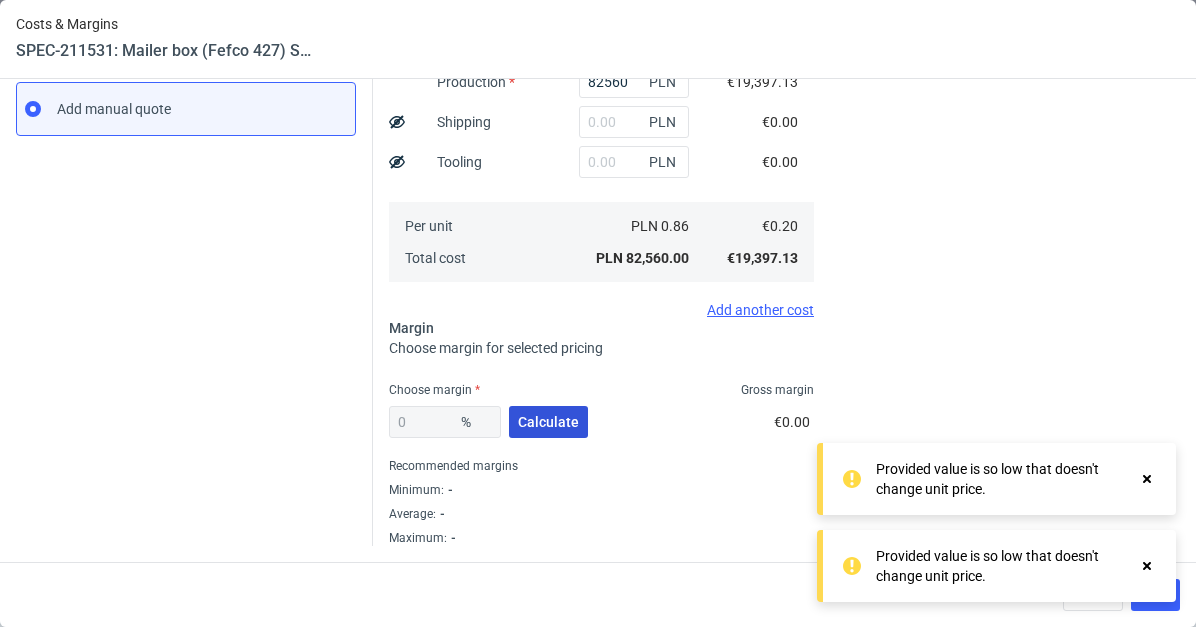 click on "Calculate" at bounding box center [548, 422] 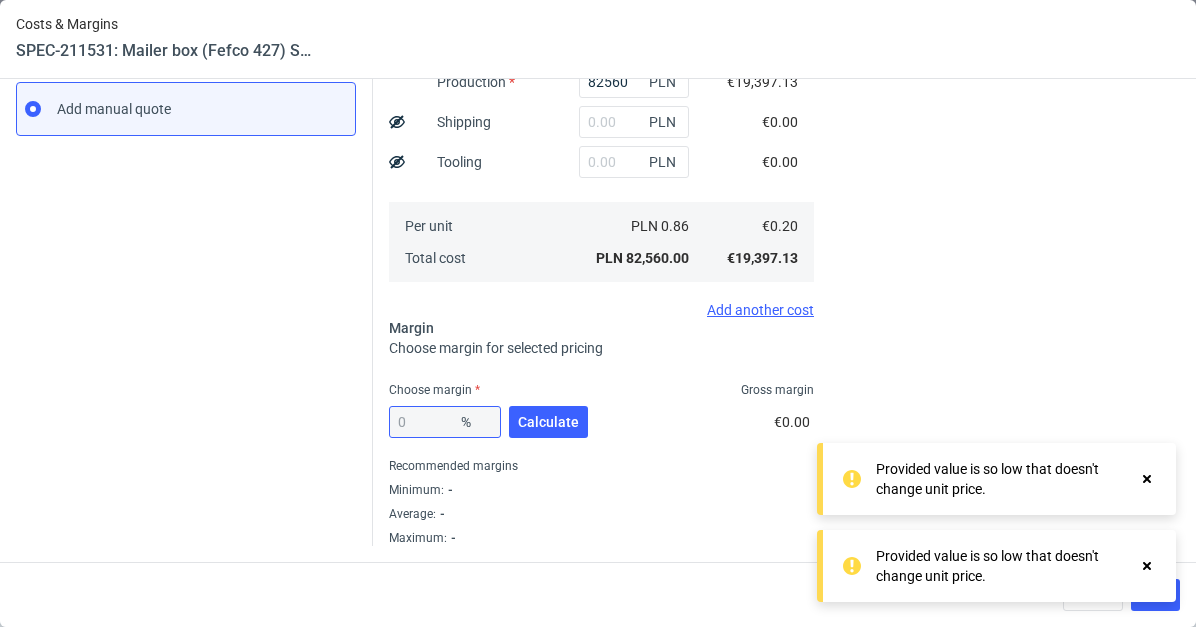 type on "19.62" 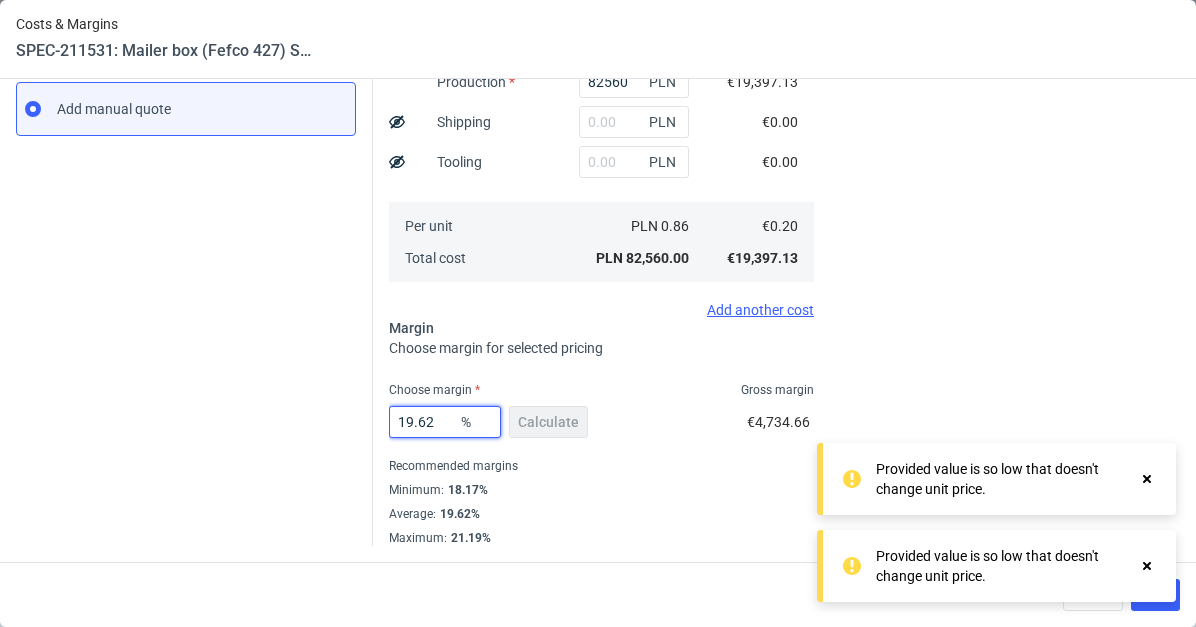 click on "19.62" at bounding box center [445, 422] 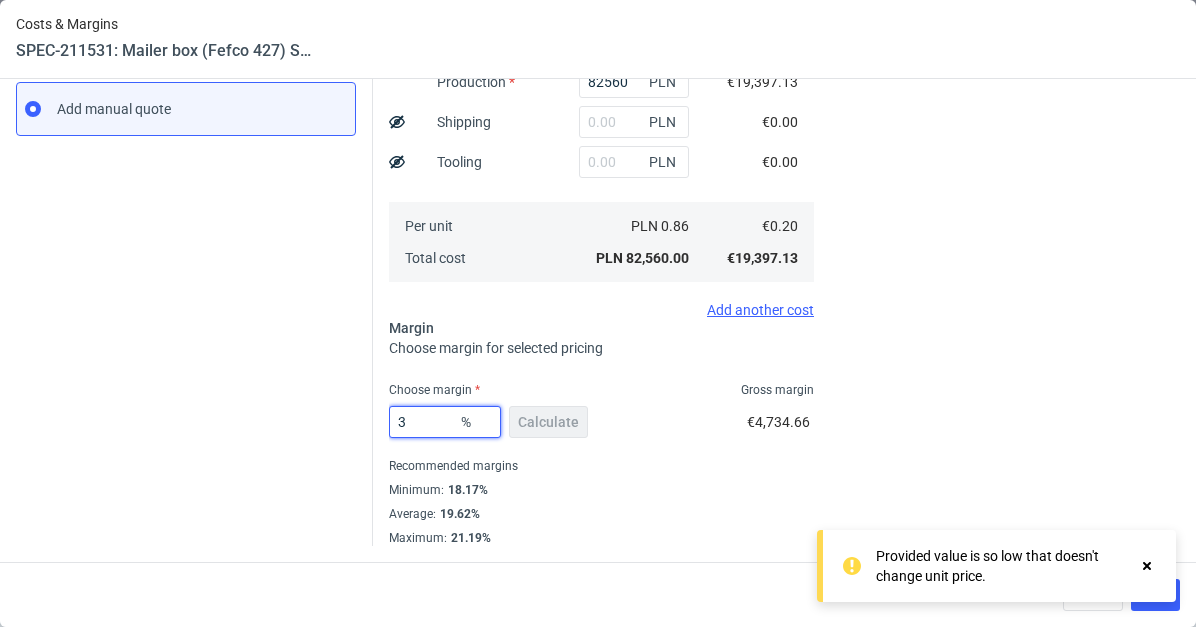 type on "30" 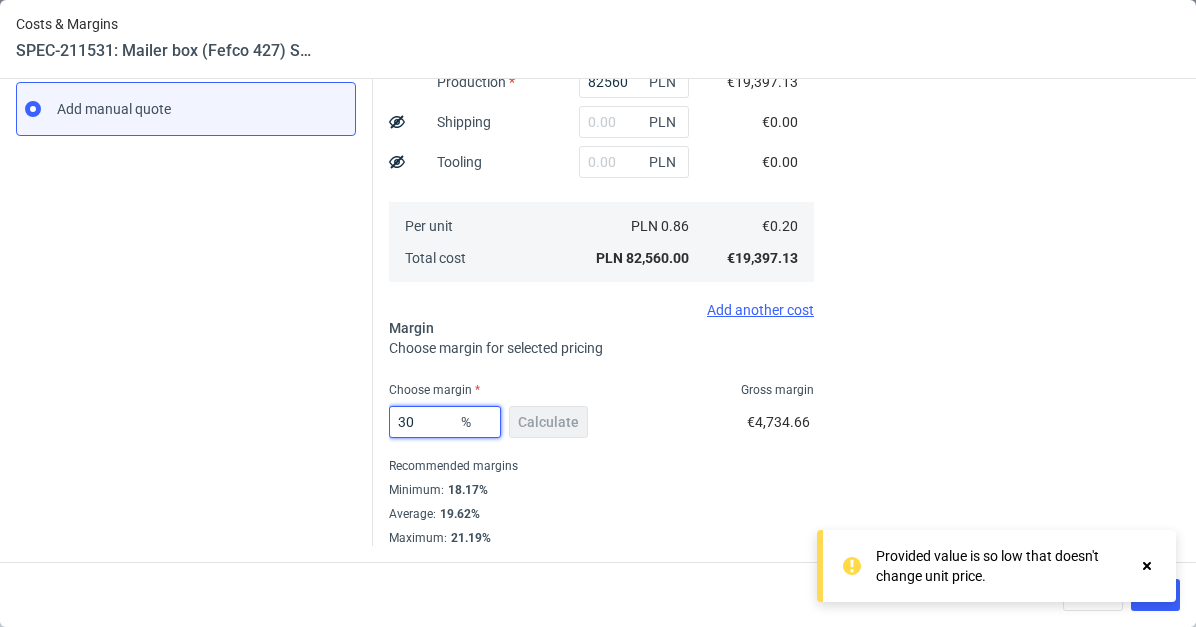 type on "0.29" 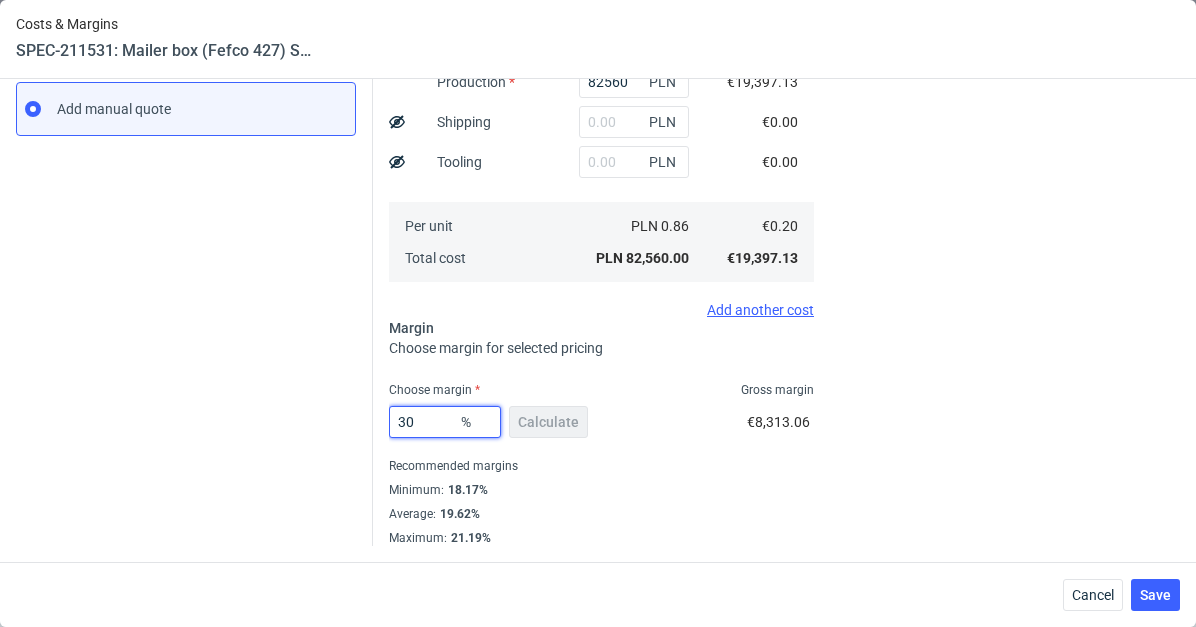 type on "30" 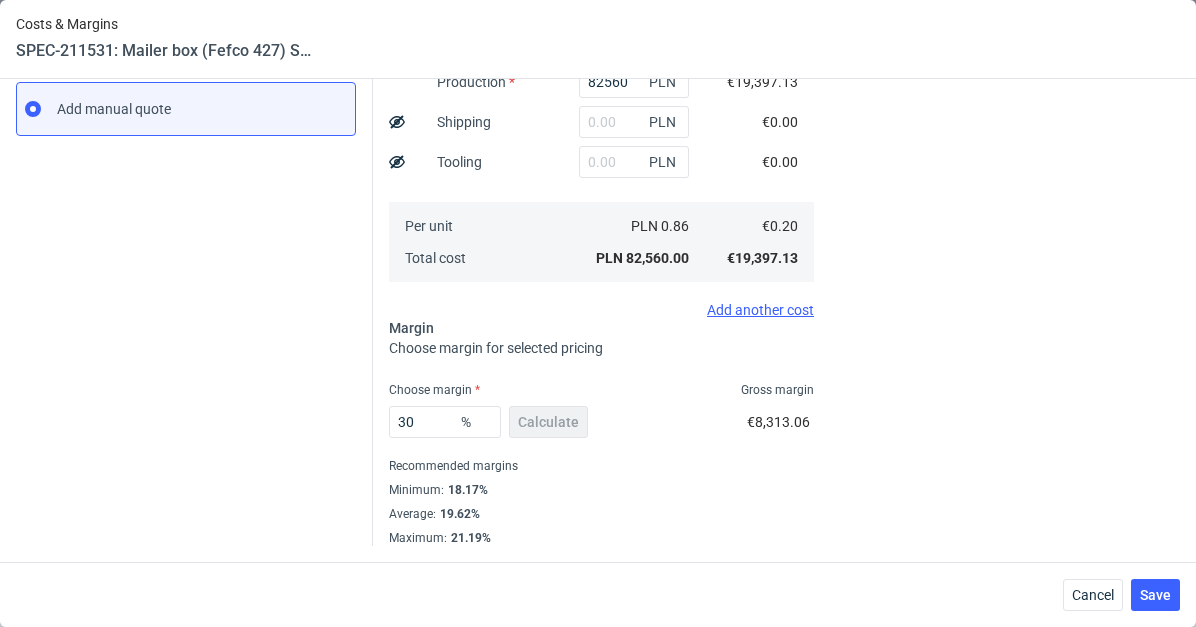 click on "30 % Calculate €8,313.06" at bounding box center [601, 426] 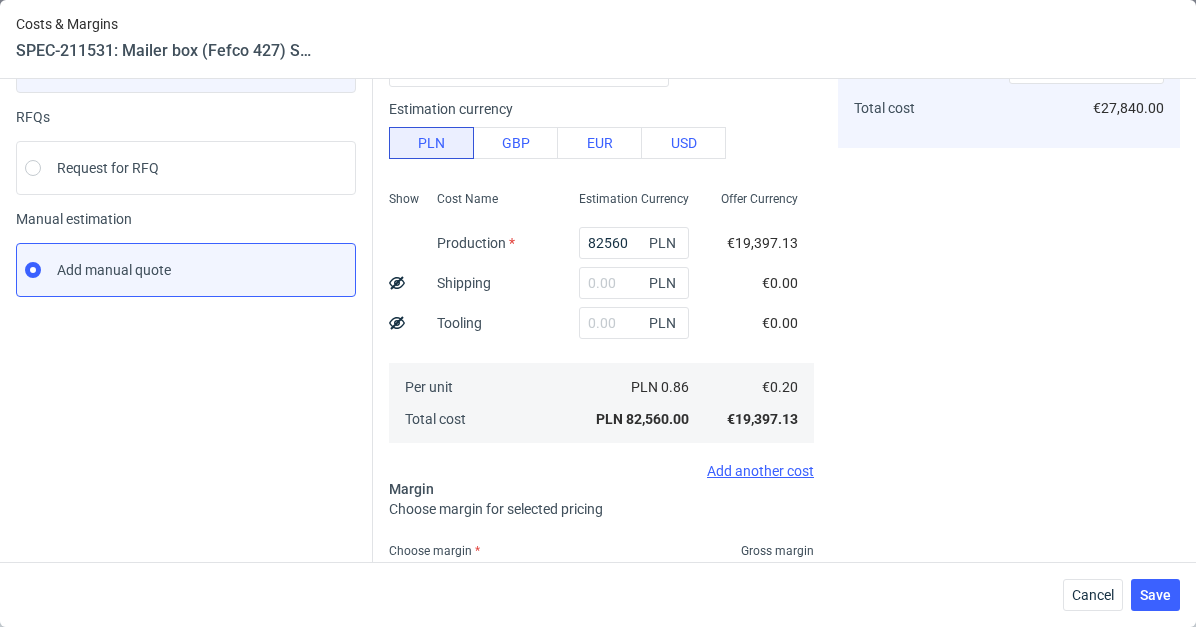scroll, scrollTop: 300, scrollLeft: 0, axis: vertical 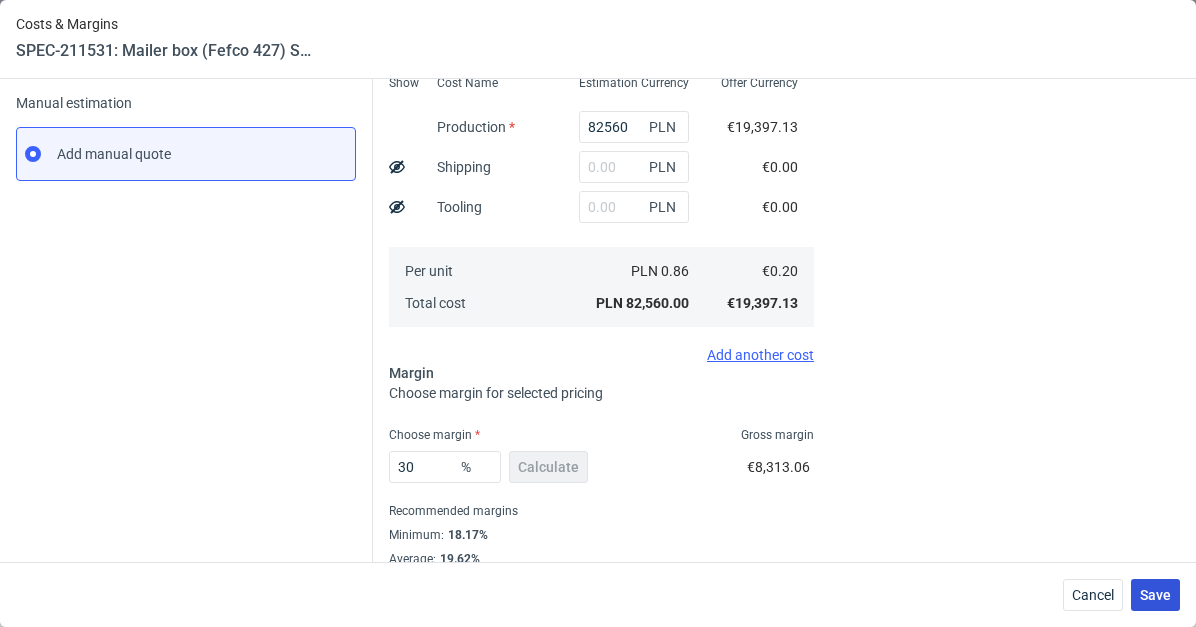 click on "Save" at bounding box center [1155, 595] 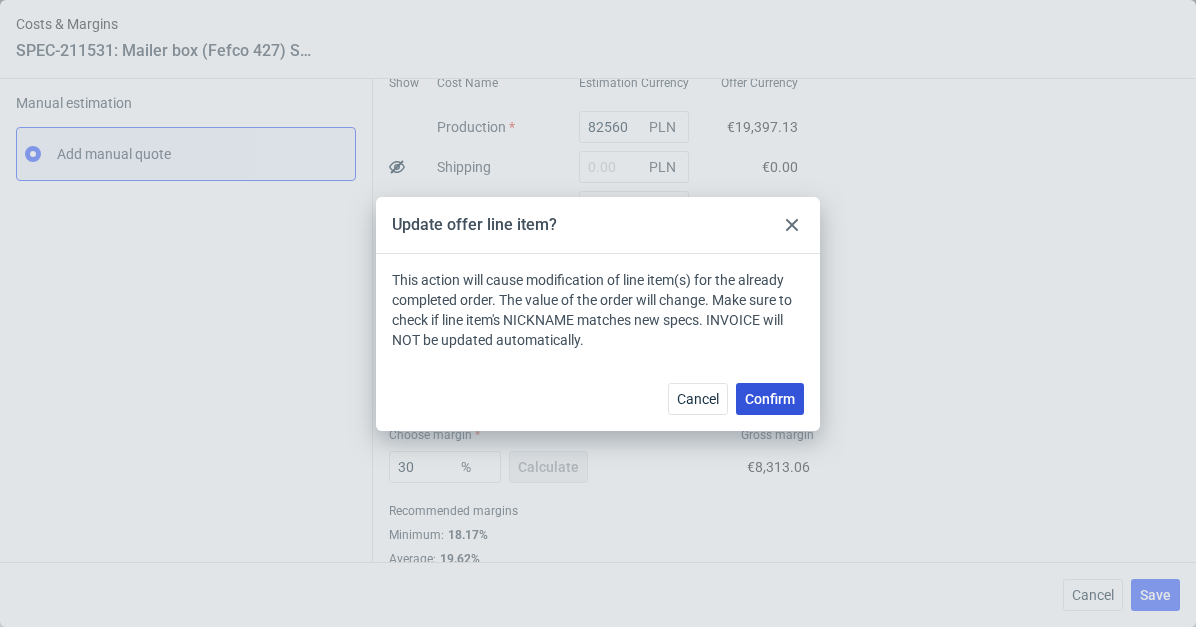 click on "Confirm" at bounding box center [770, 399] 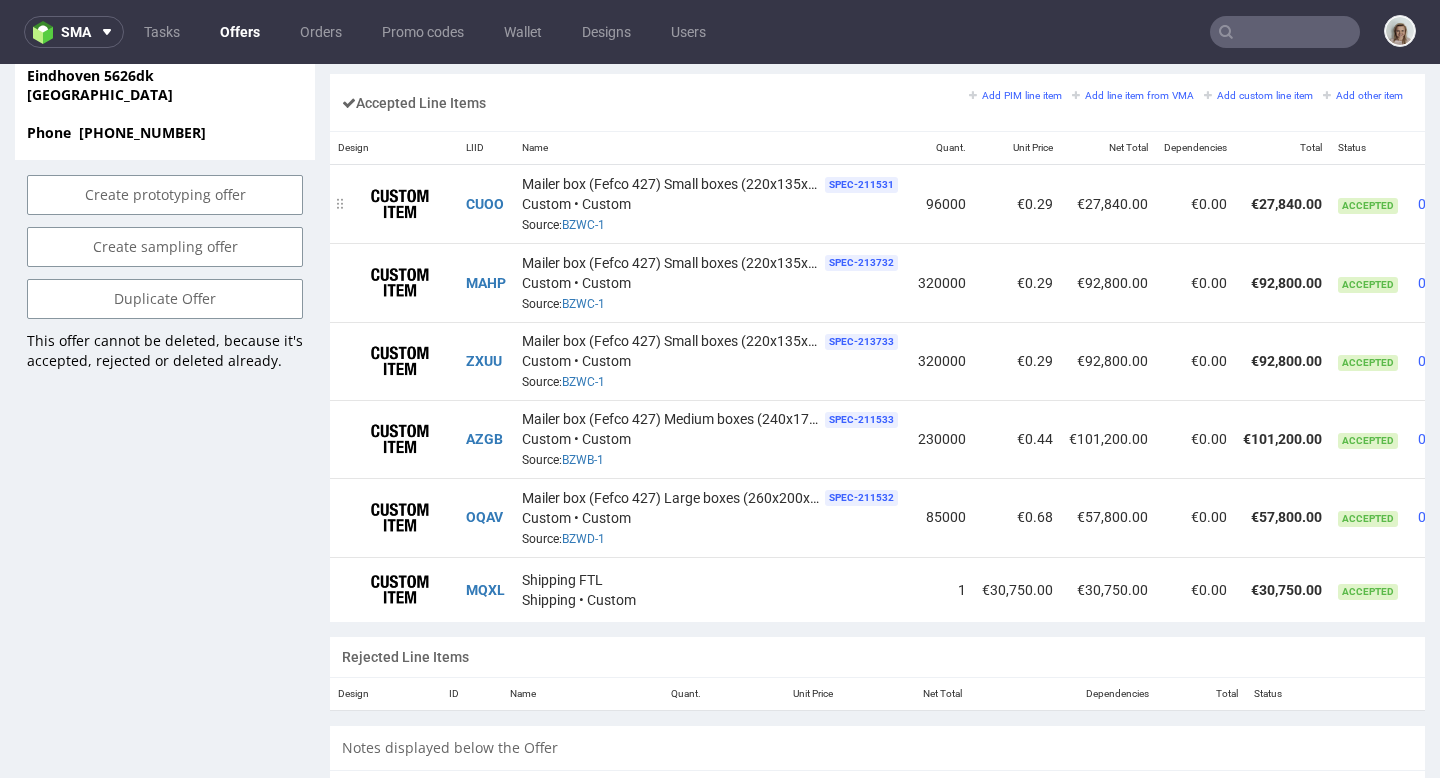 scroll, scrollTop: 1488, scrollLeft: 0, axis: vertical 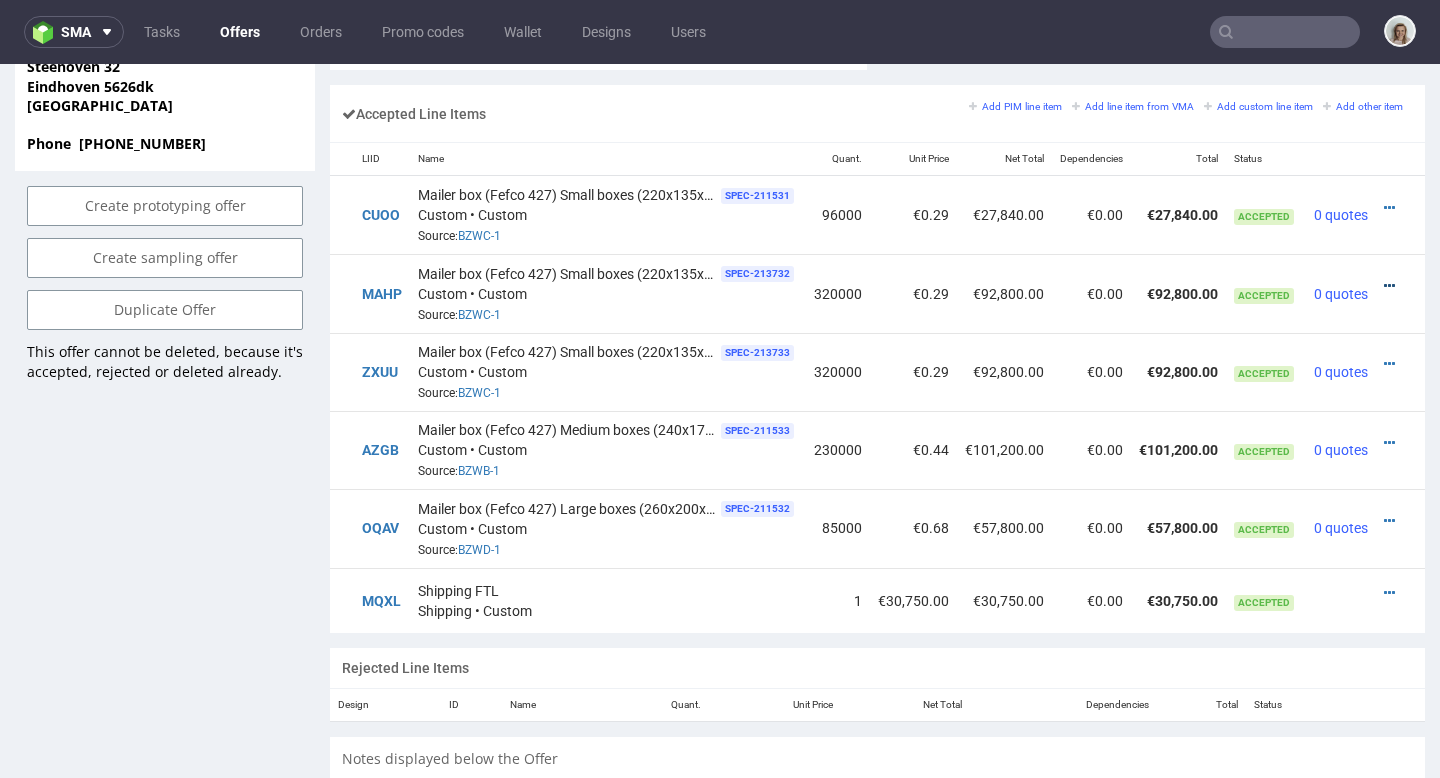 click at bounding box center (1389, 286) 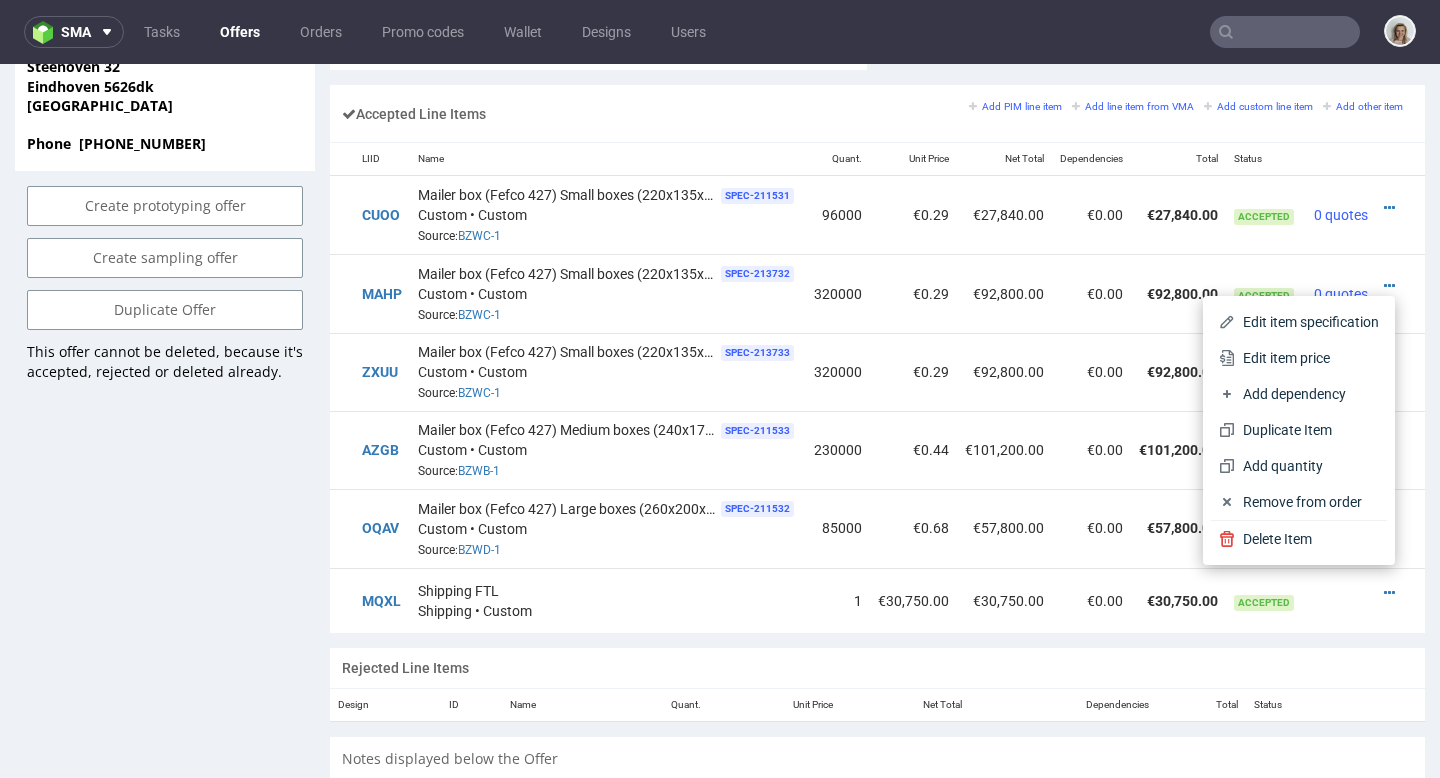 drag, startPoint x: 1280, startPoint y: 314, endPoint x: 1267, endPoint y: 310, distance: 13.601471 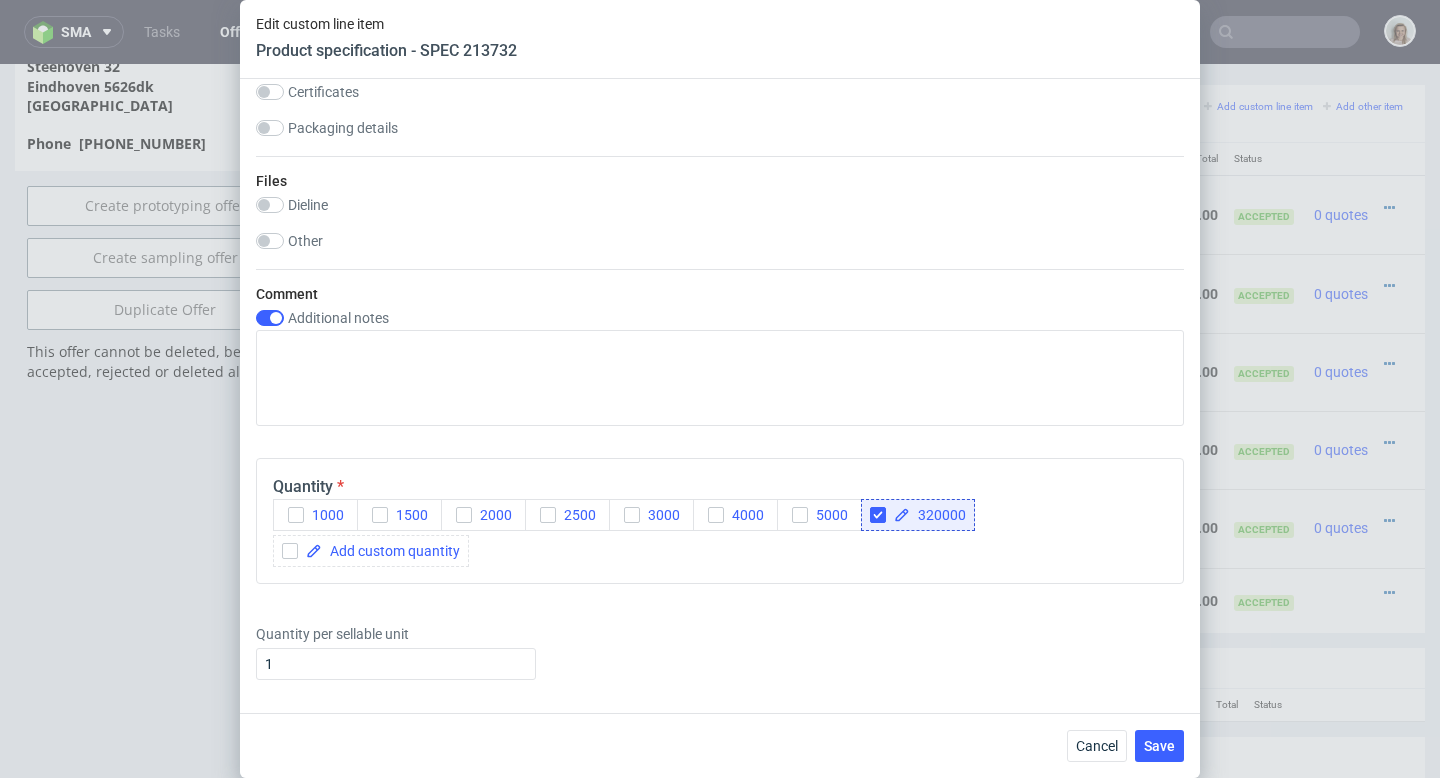 scroll, scrollTop: 2453, scrollLeft: 0, axis: vertical 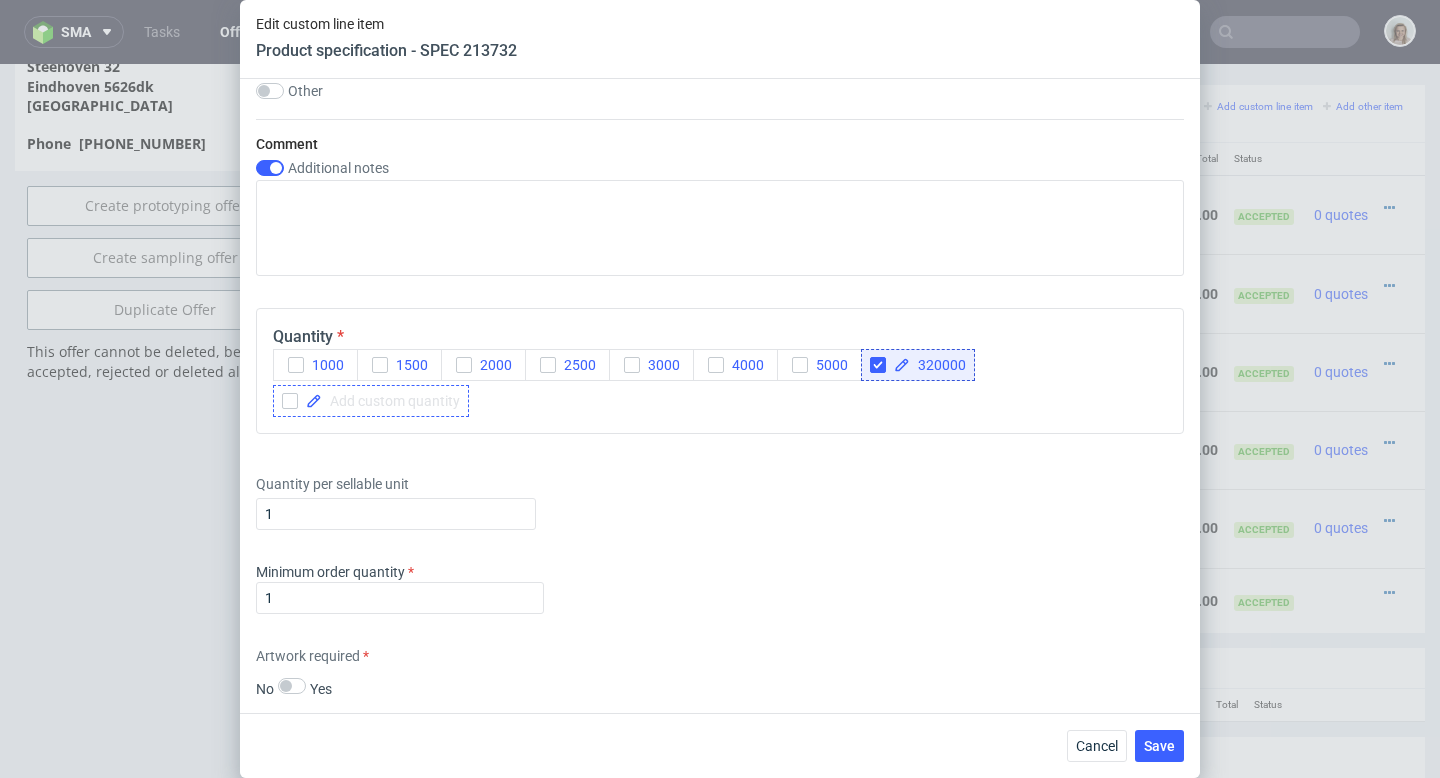 click at bounding box center [391, 401] 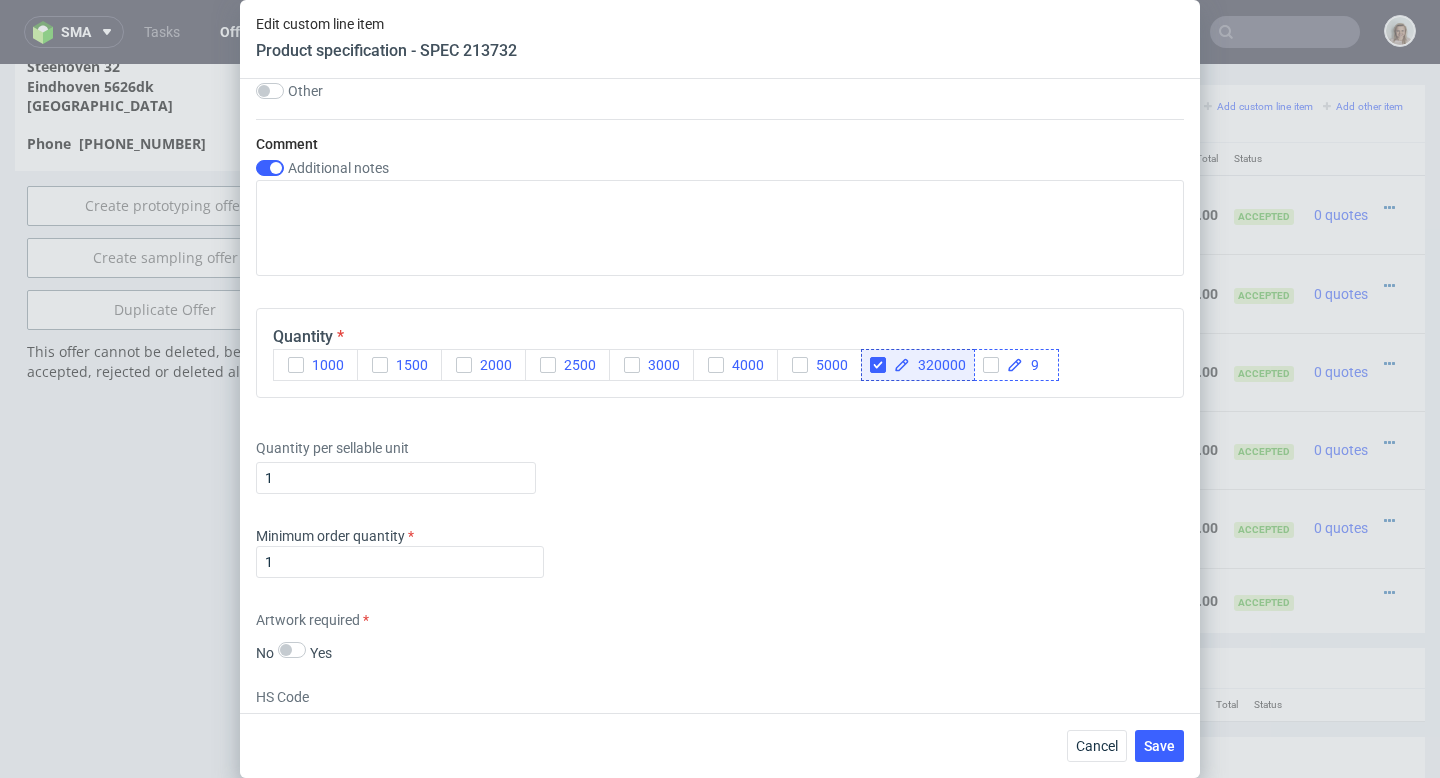scroll, scrollTop: 2417, scrollLeft: 0, axis: vertical 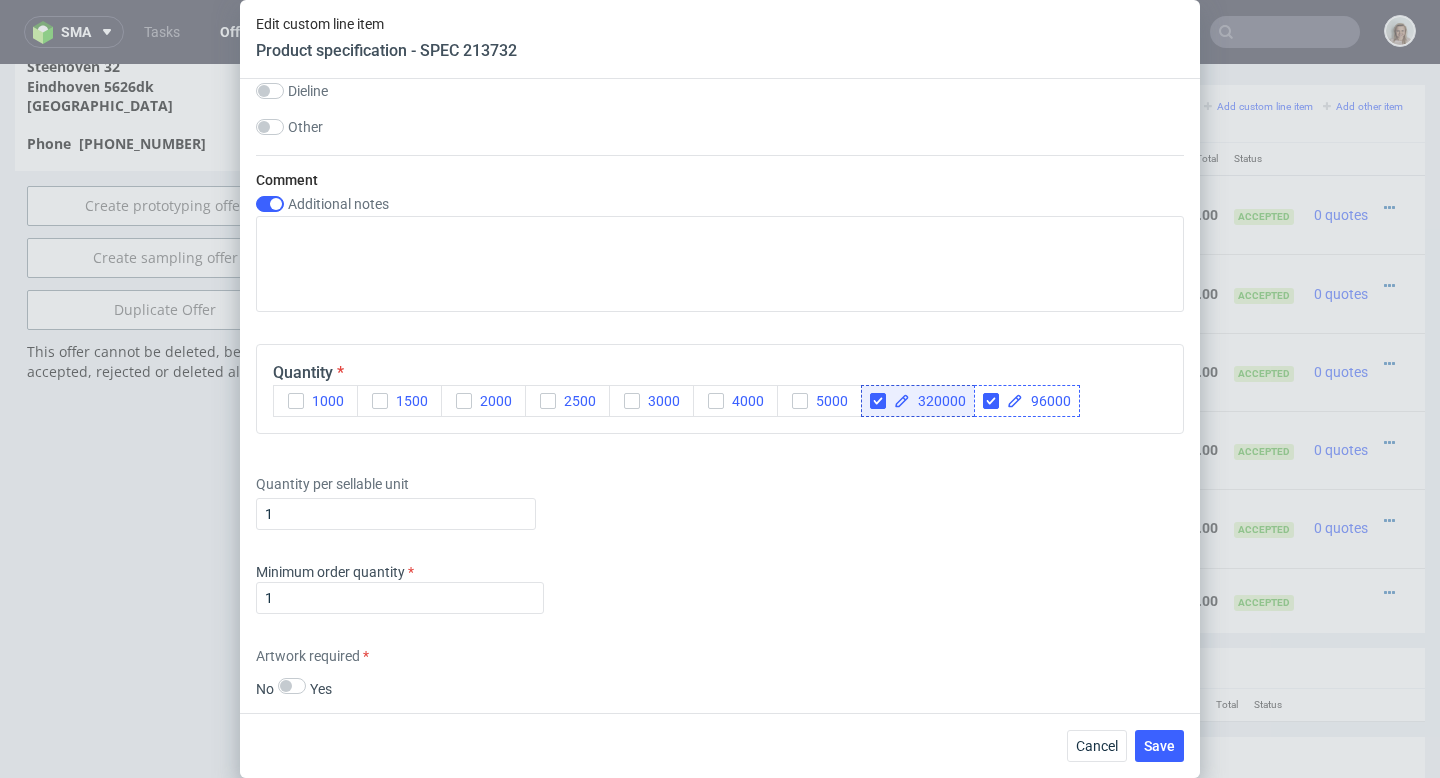 checkbox on "true" 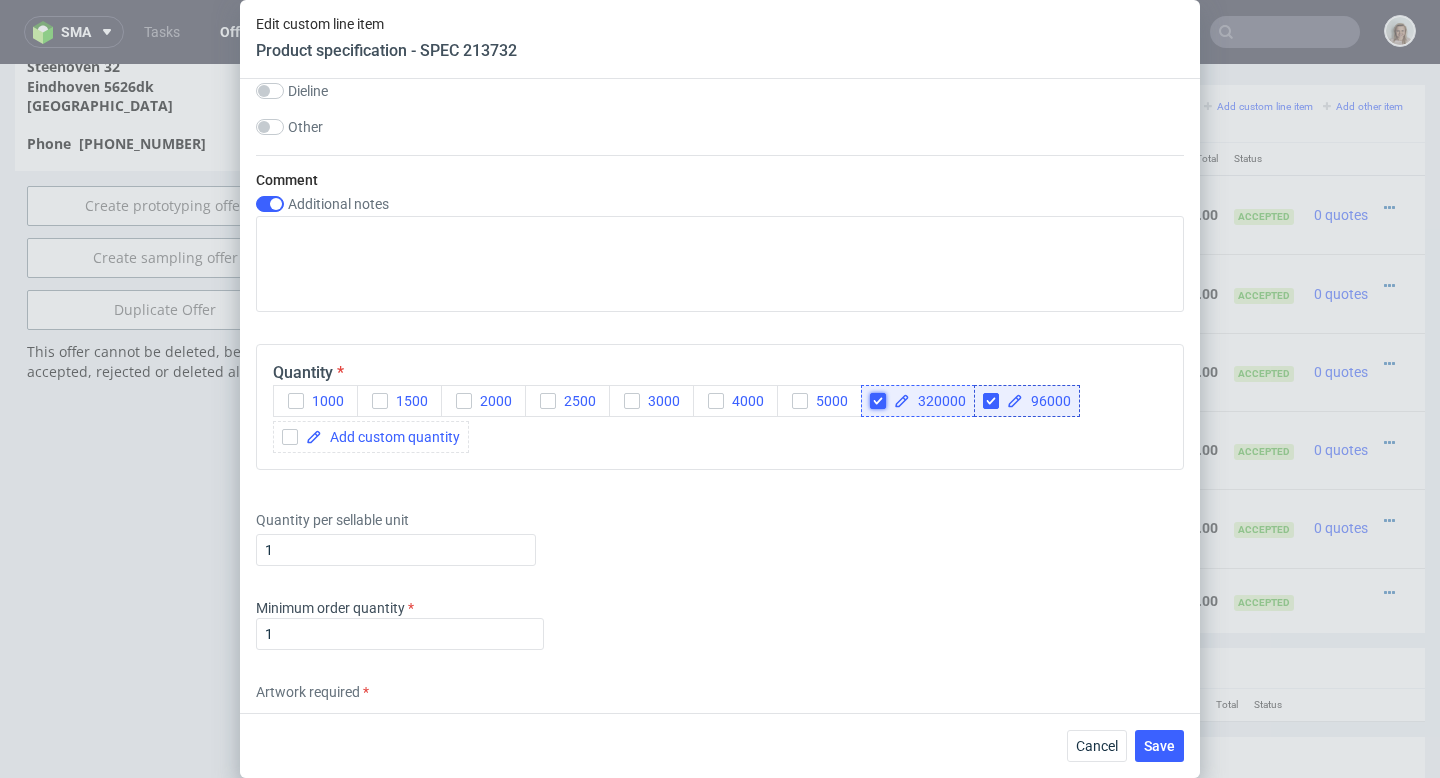 click at bounding box center (878, 401) 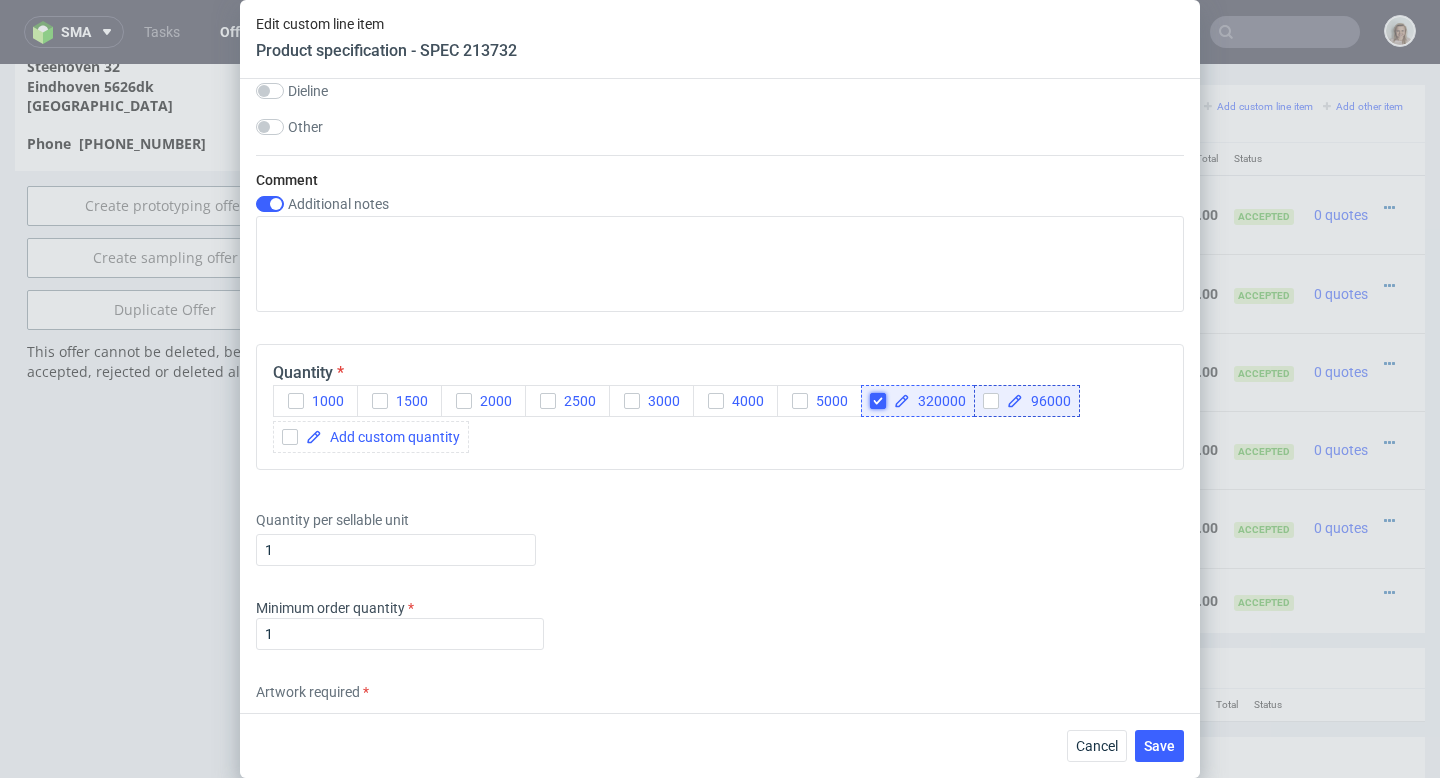 checkbox on "true" 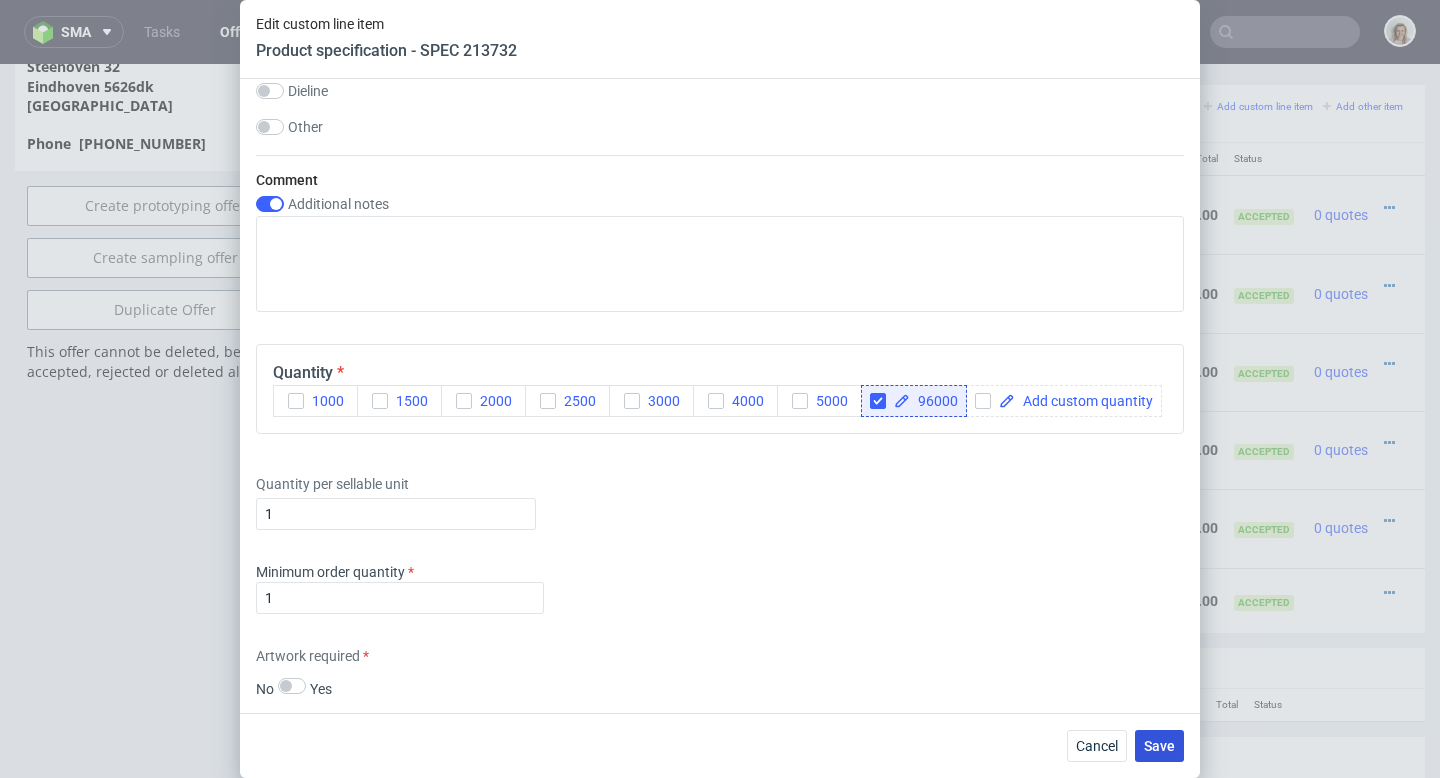 click on "Save" at bounding box center [1159, 746] 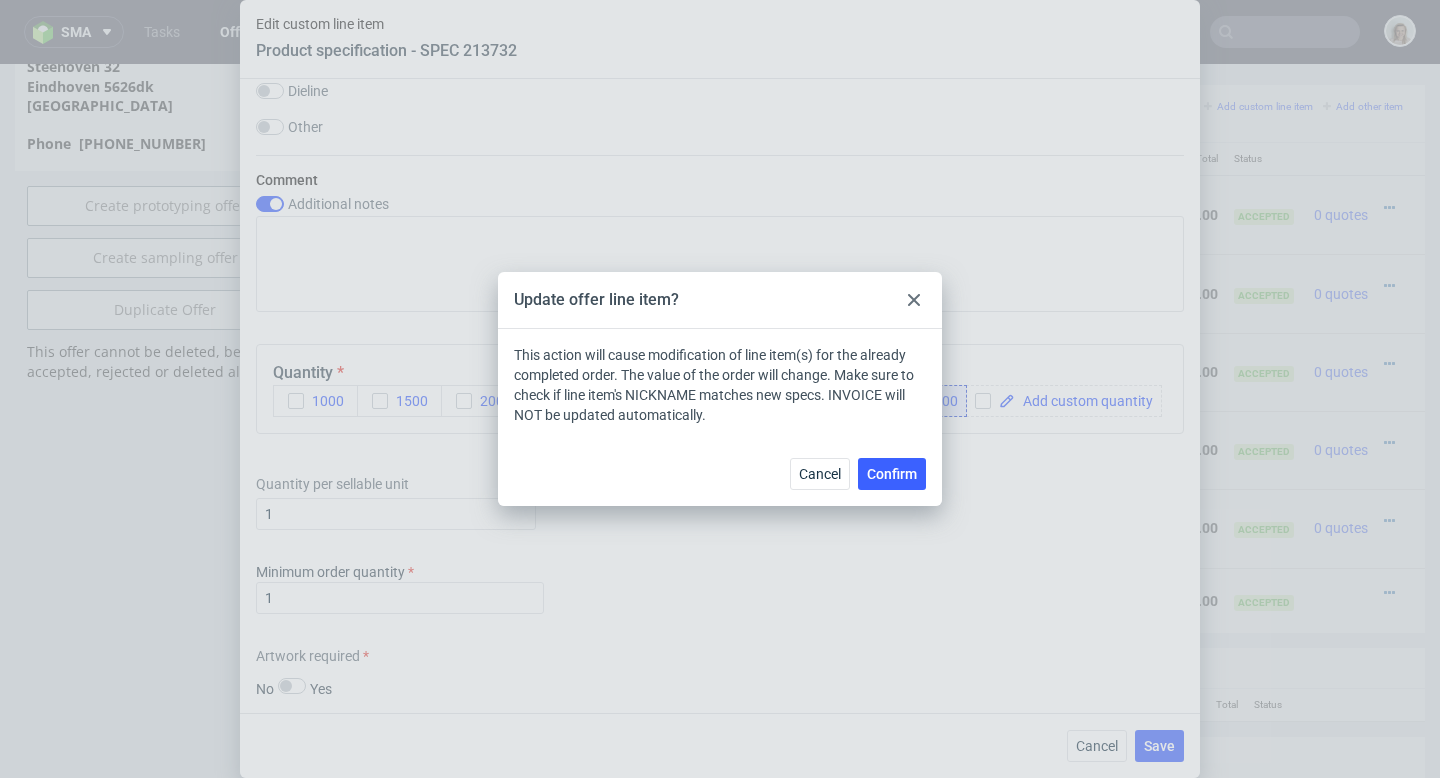 click on "Confirm" at bounding box center [892, 474] 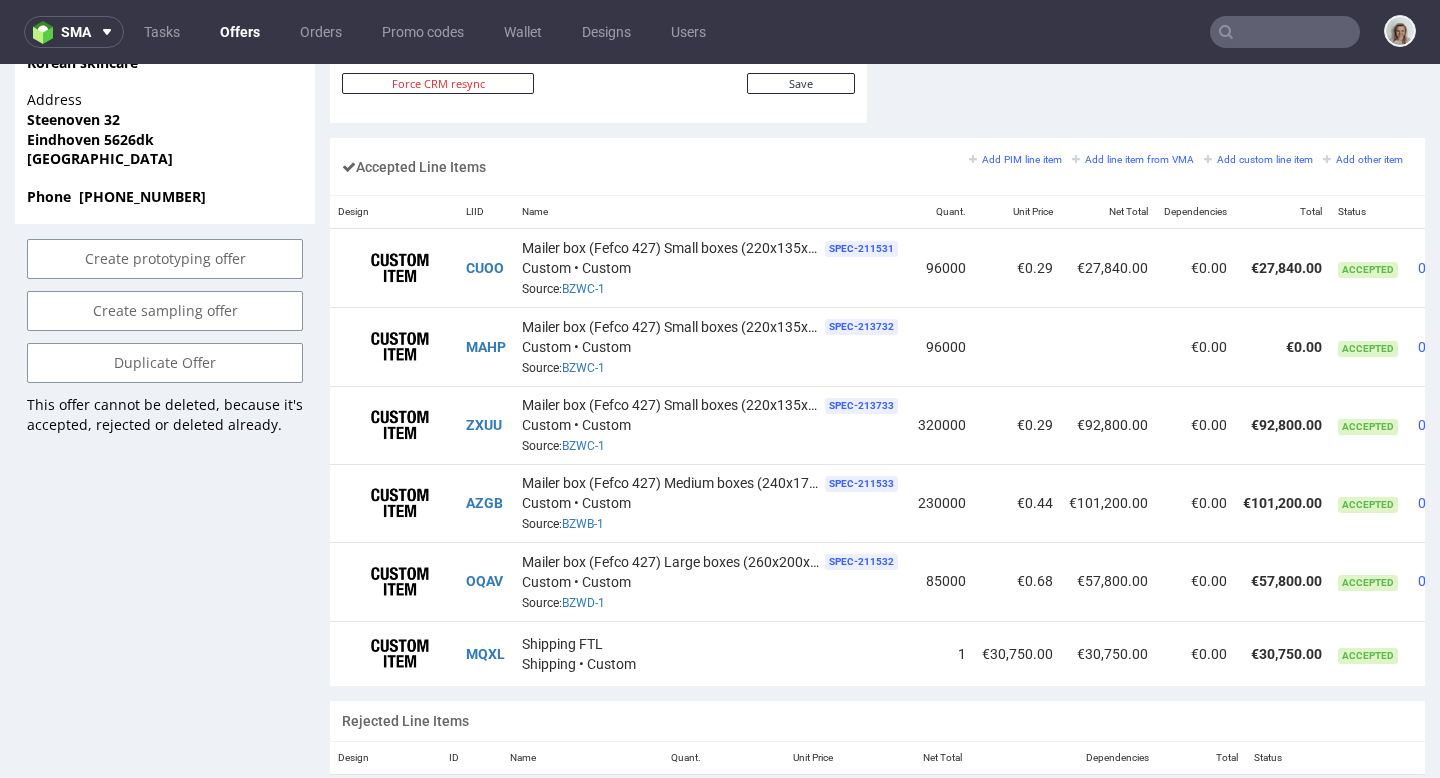 scroll, scrollTop: 1250, scrollLeft: 0, axis: vertical 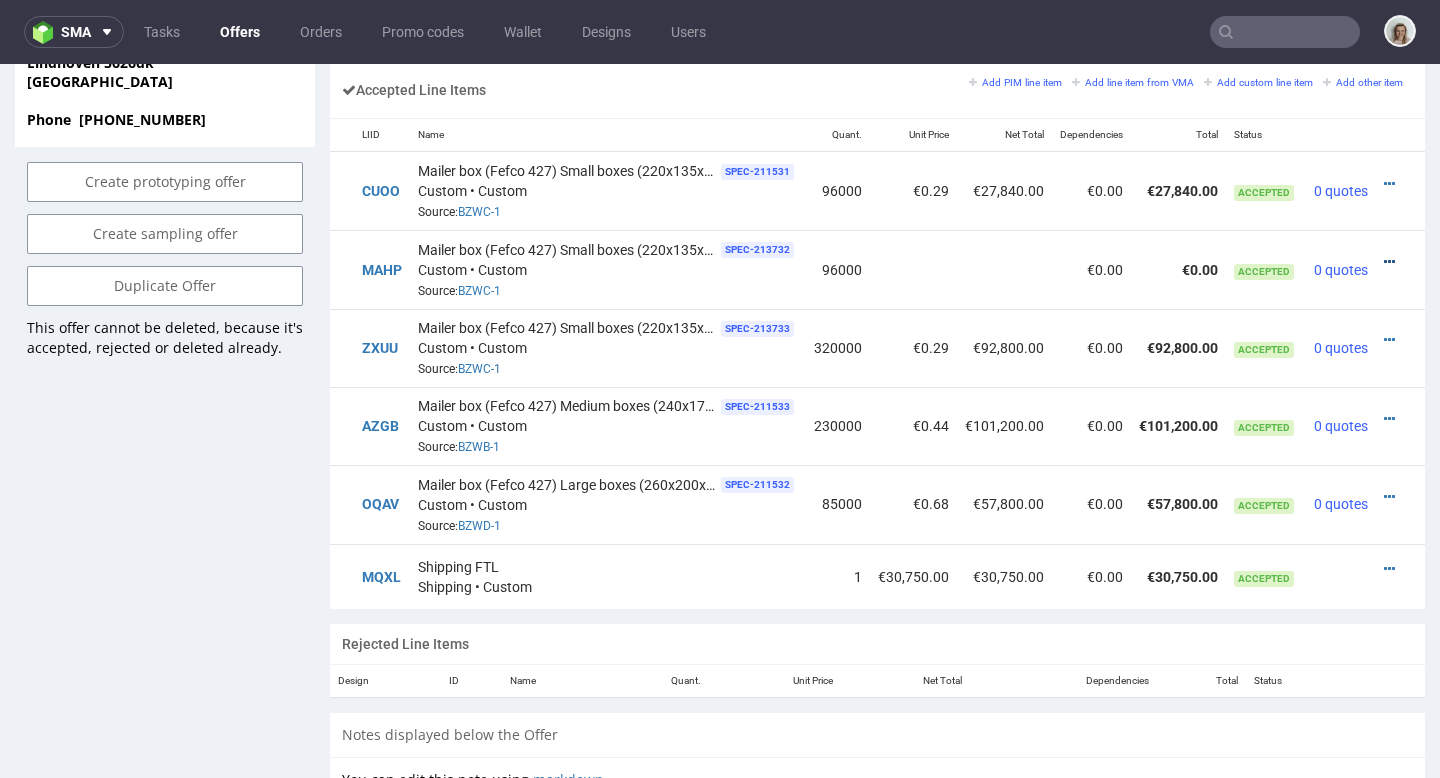 click at bounding box center (1389, 262) 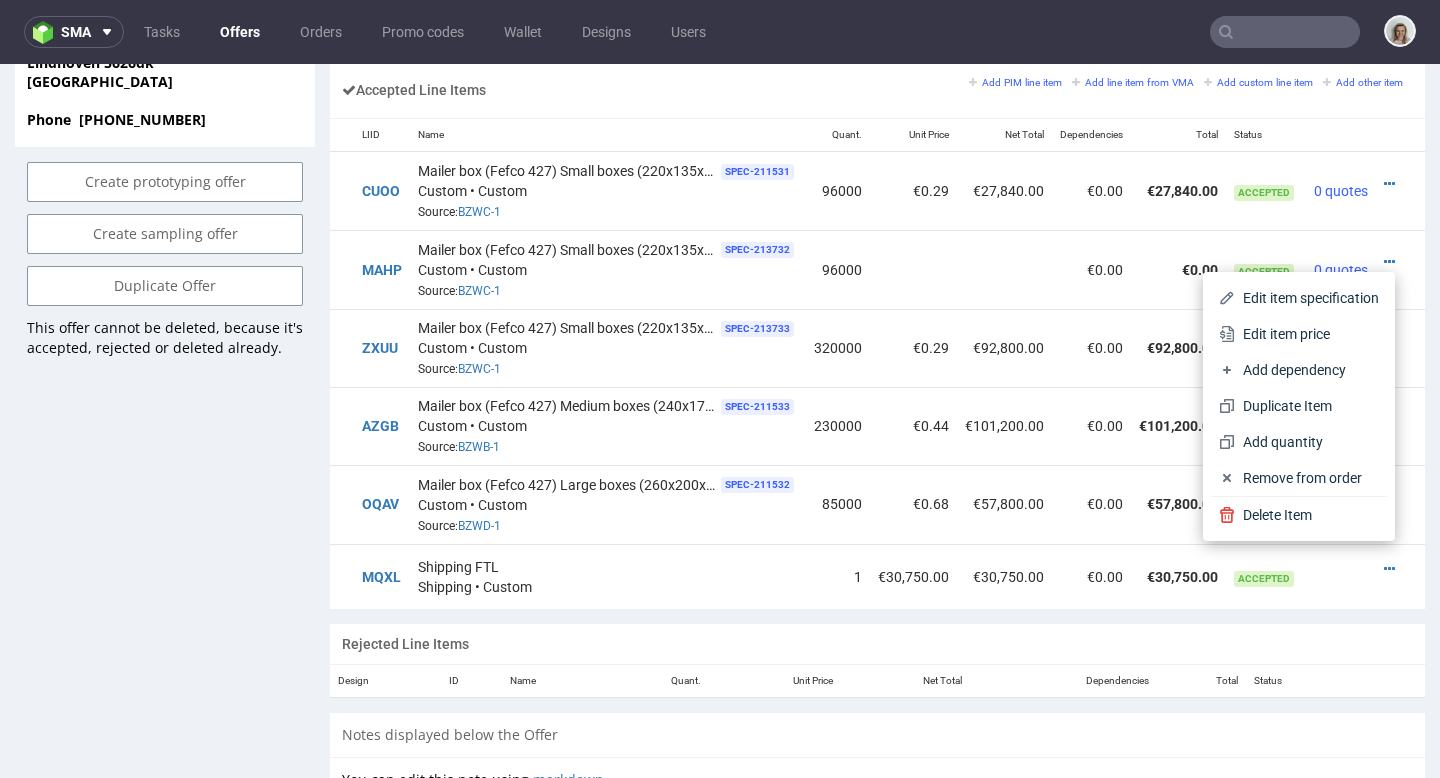 drag, startPoint x: 1278, startPoint y: 322, endPoint x: 1309, endPoint y: 461, distance: 142.41489 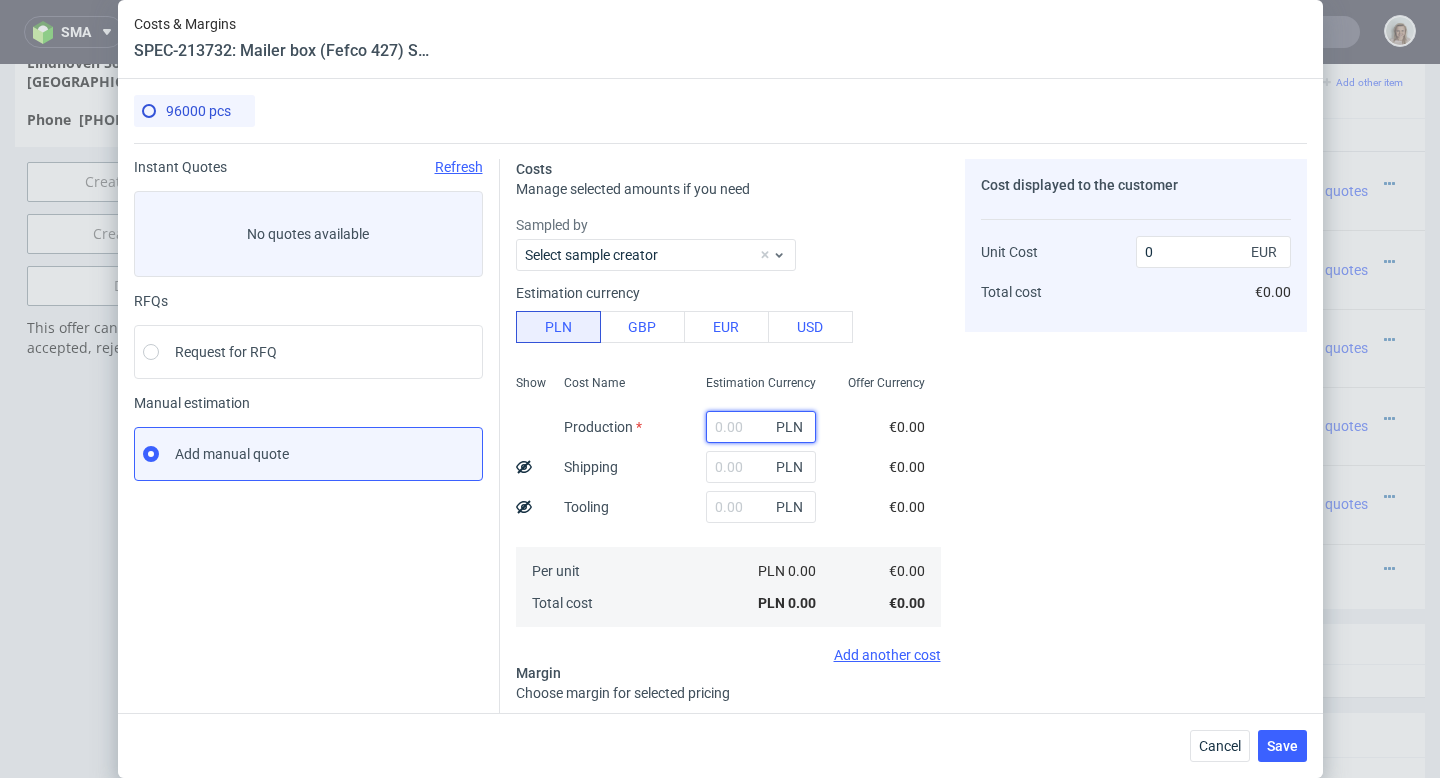 click at bounding box center [761, 427] 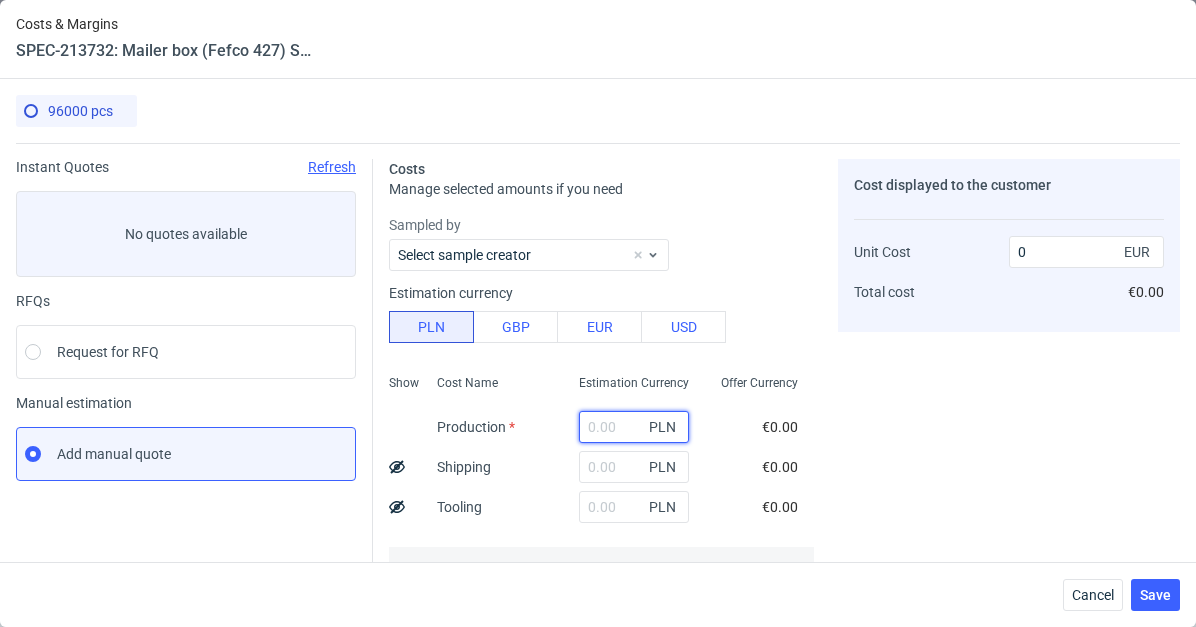 click at bounding box center [634, 427] 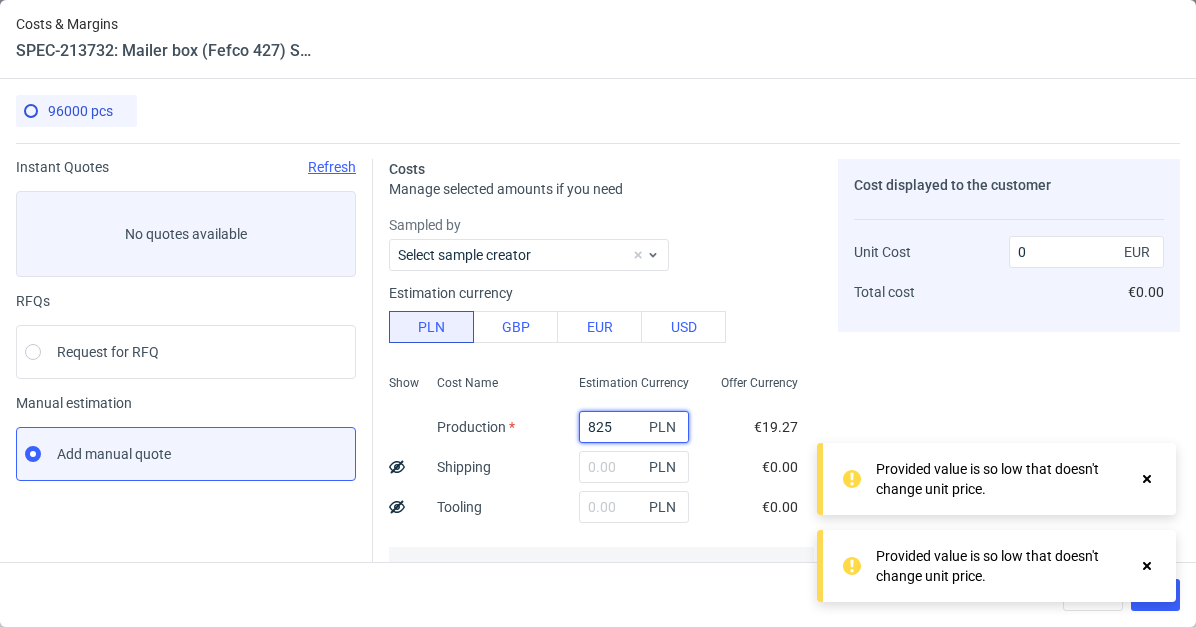 type on "8256" 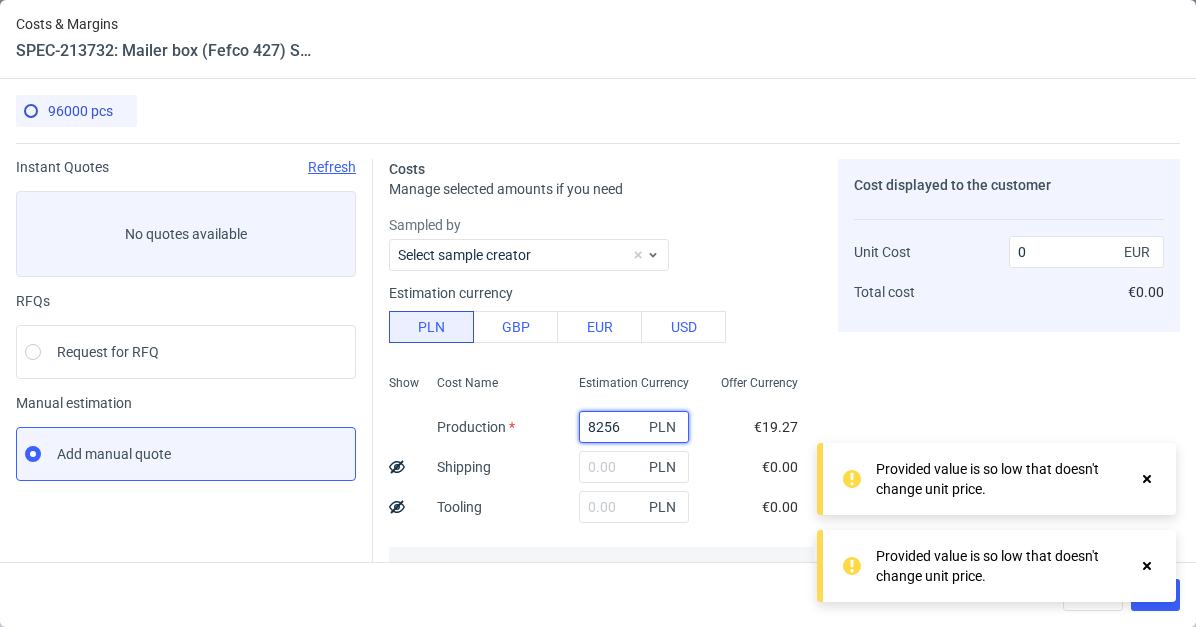 type on "0.02" 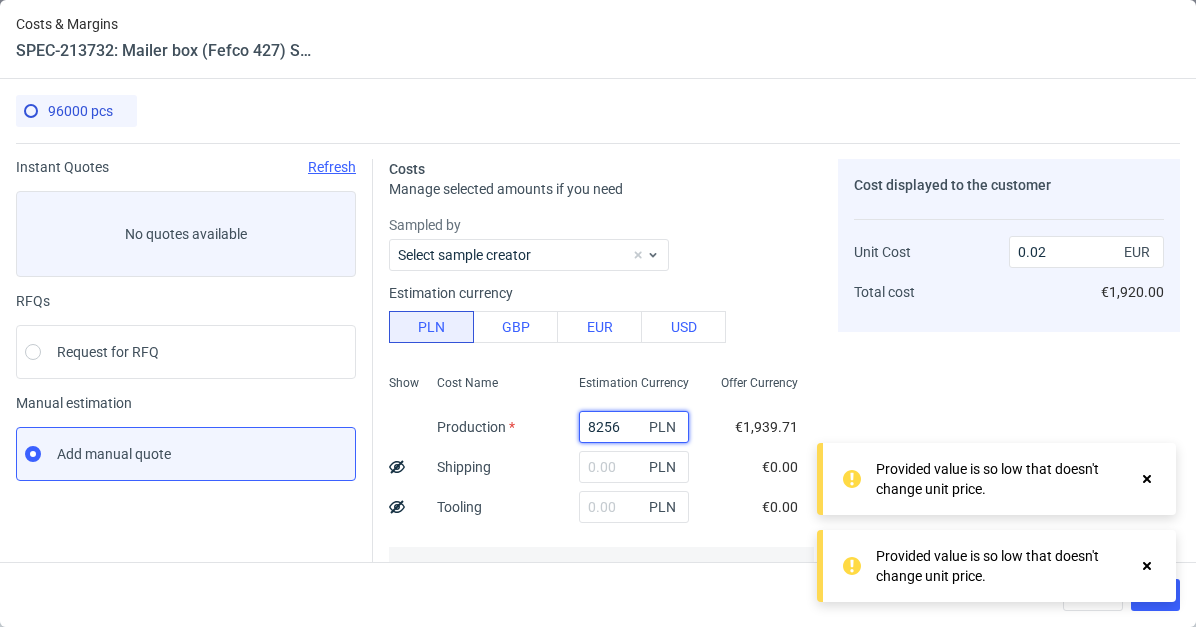 type on "82560" 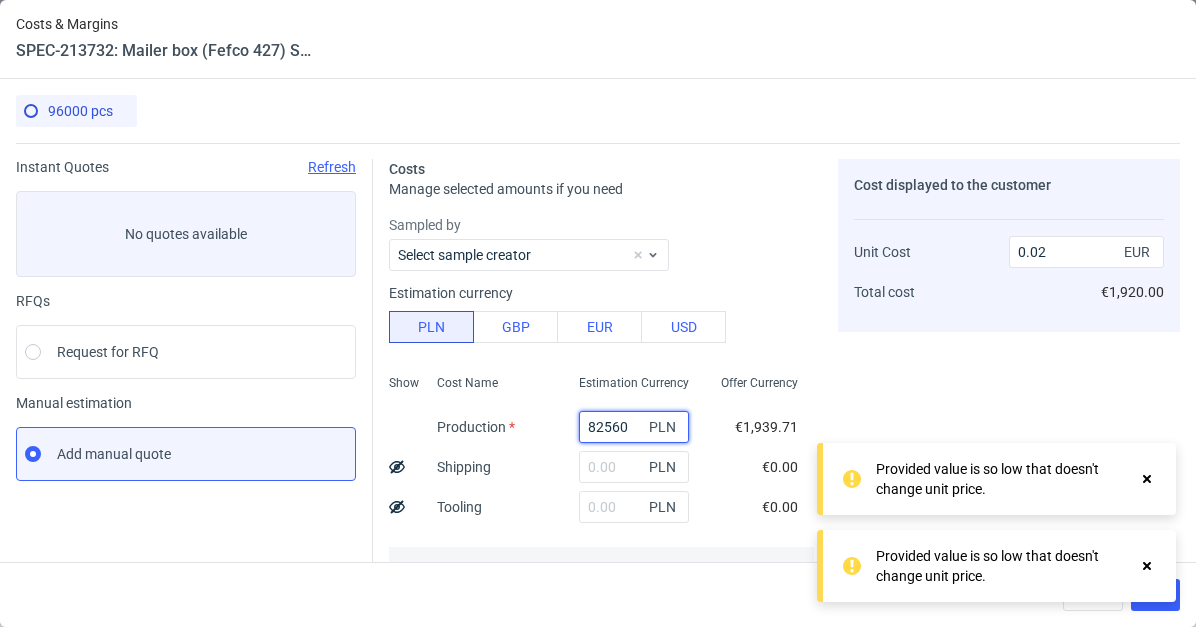 type on "0.2" 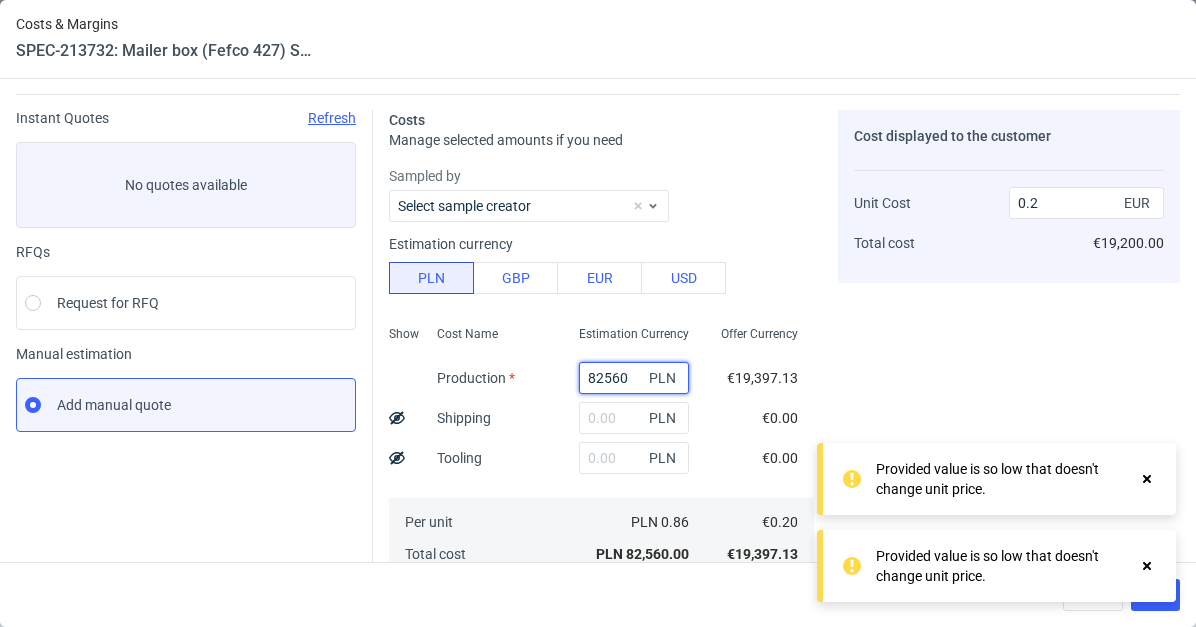 scroll, scrollTop: 288, scrollLeft: 0, axis: vertical 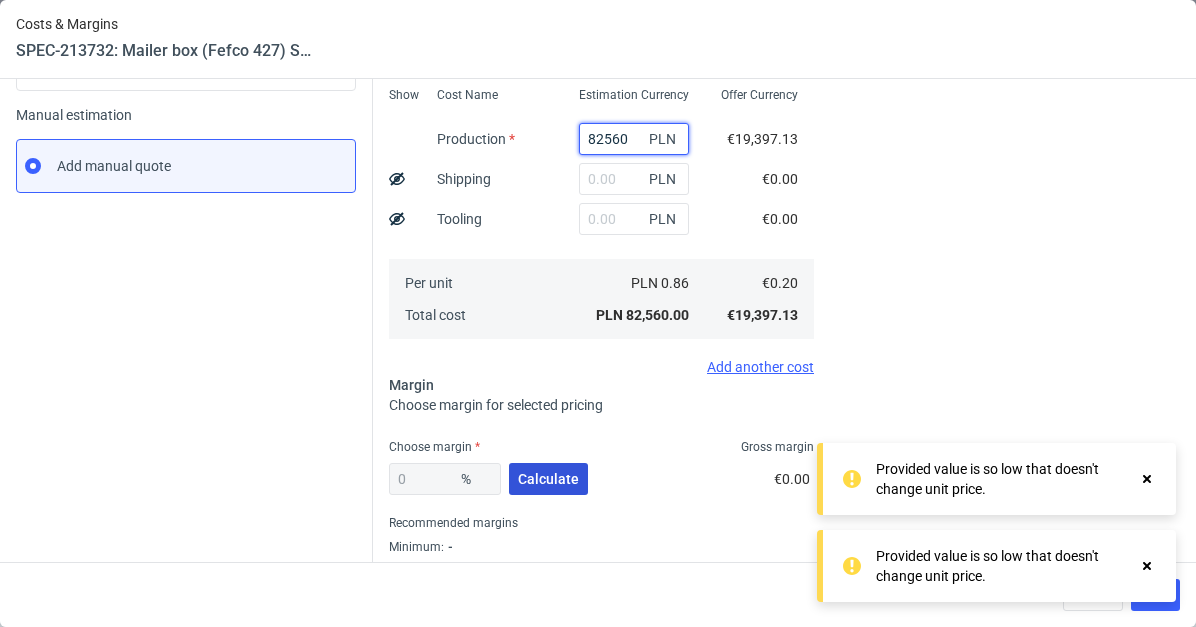 type on "82560" 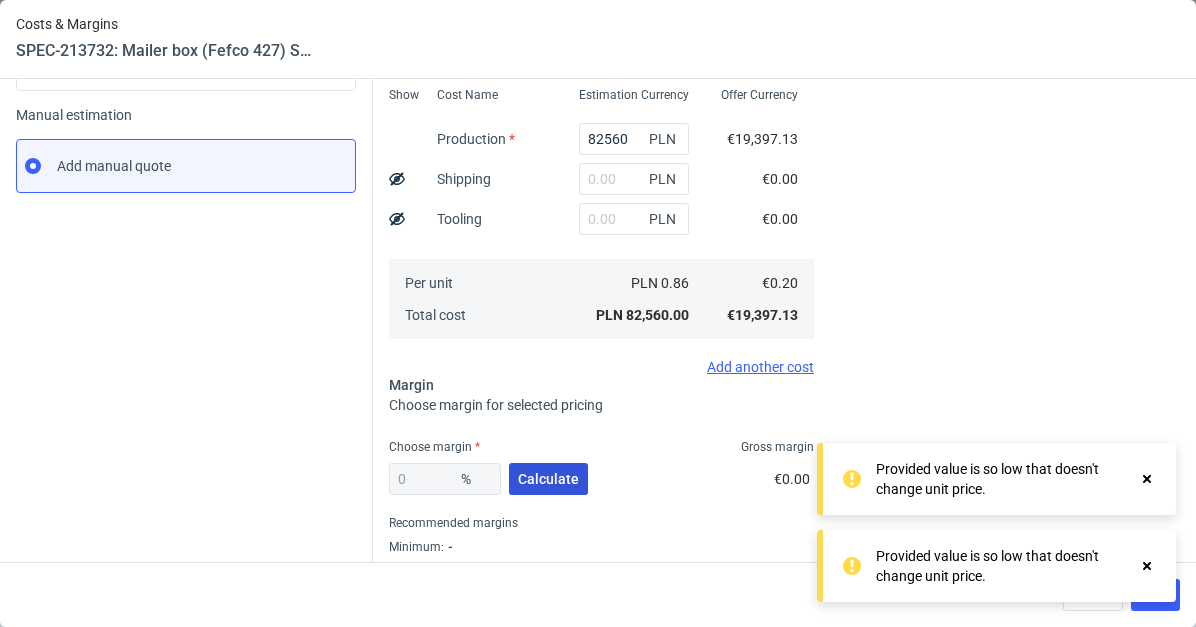 click on "Calculate" at bounding box center (548, 479) 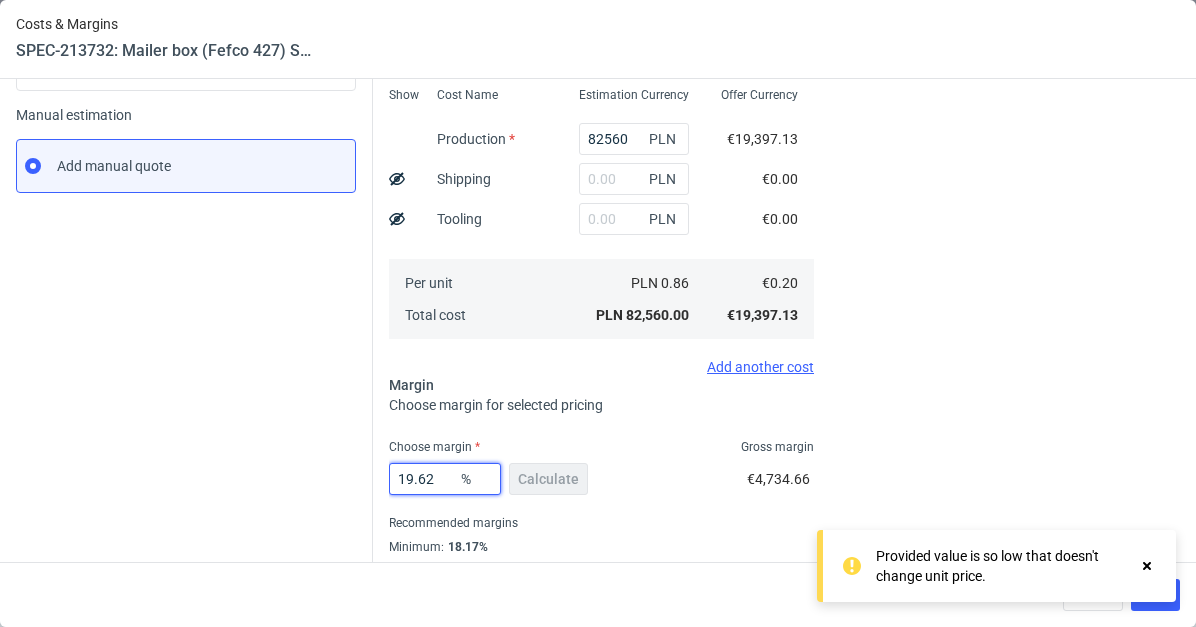drag, startPoint x: 424, startPoint y: 479, endPoint x: 370, endPoint y: 479, distance: 54 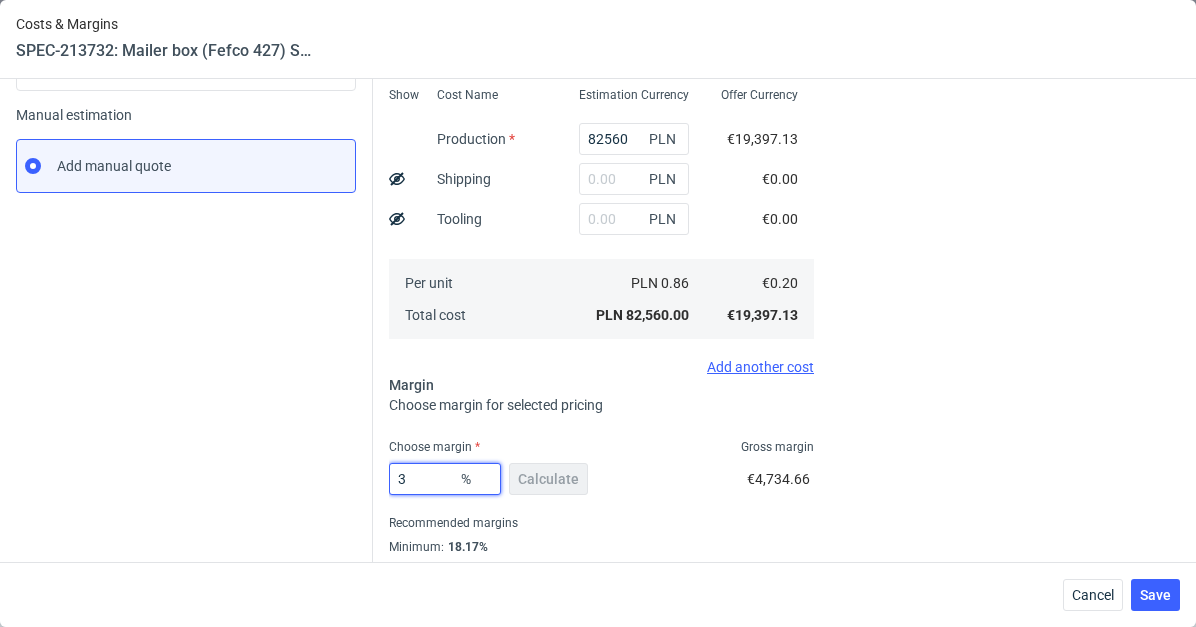 type on "30" 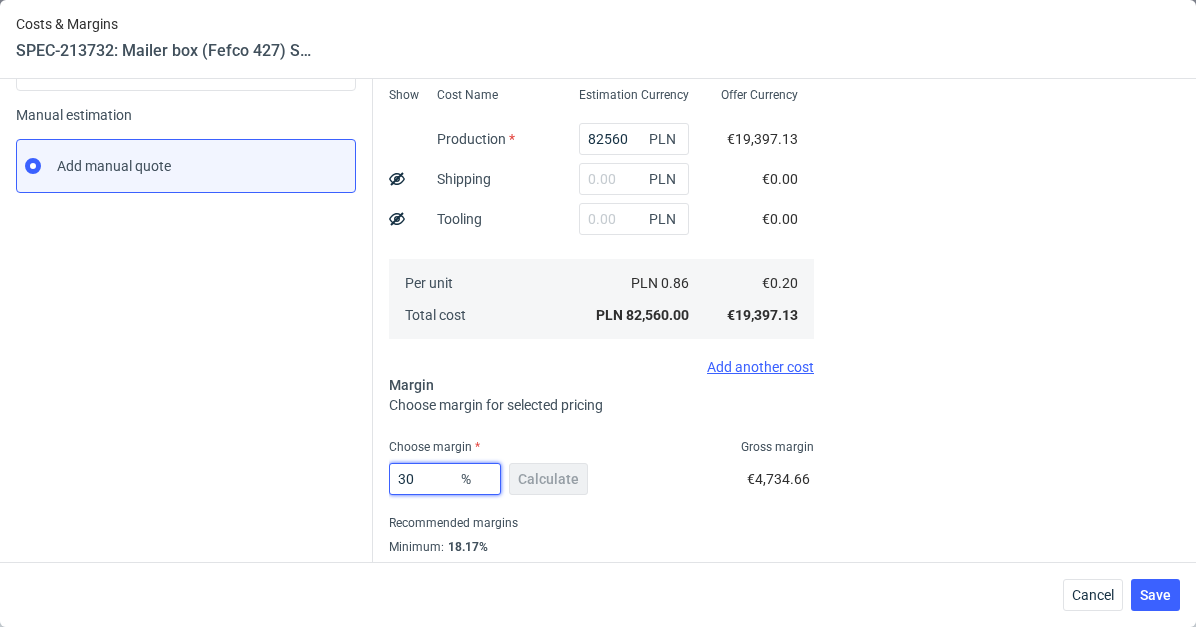 type on "0.29" 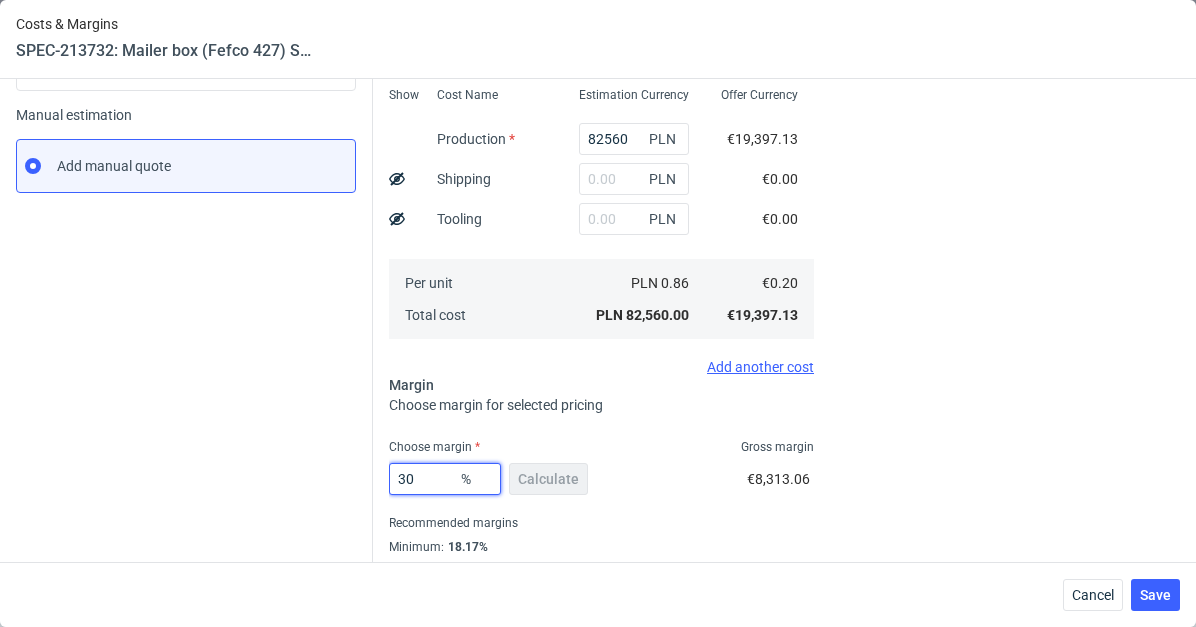 type on "30" 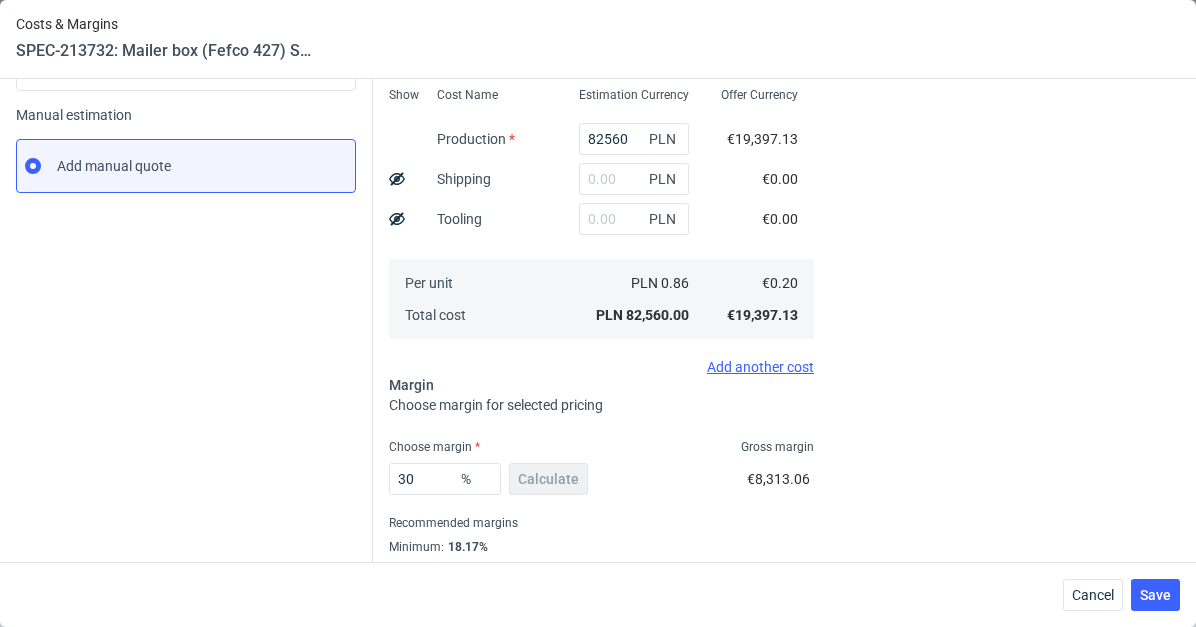 click on "Costs Manage selected amounts if you need Sampled by Select sample creator Estimation currency PLN GBP EUR USD Show Cost Name Production Shipping Tooling Per unit Total cost Estimation Currency 82560 PLN PLN PLN PLN 0.86 PLN 82,560.00 Offer Currency €19,397.13 €0.00 €0.00 €0.20 €19,397.13 Add another cost Margin Choose margin for selected pricing Choose margin Gross margin 30 % Calculate €8,313.06 Recommended margins Minimum : 18.17% Average : 19.62% Maximum : 21.19%" at bounding box center [601, 237] 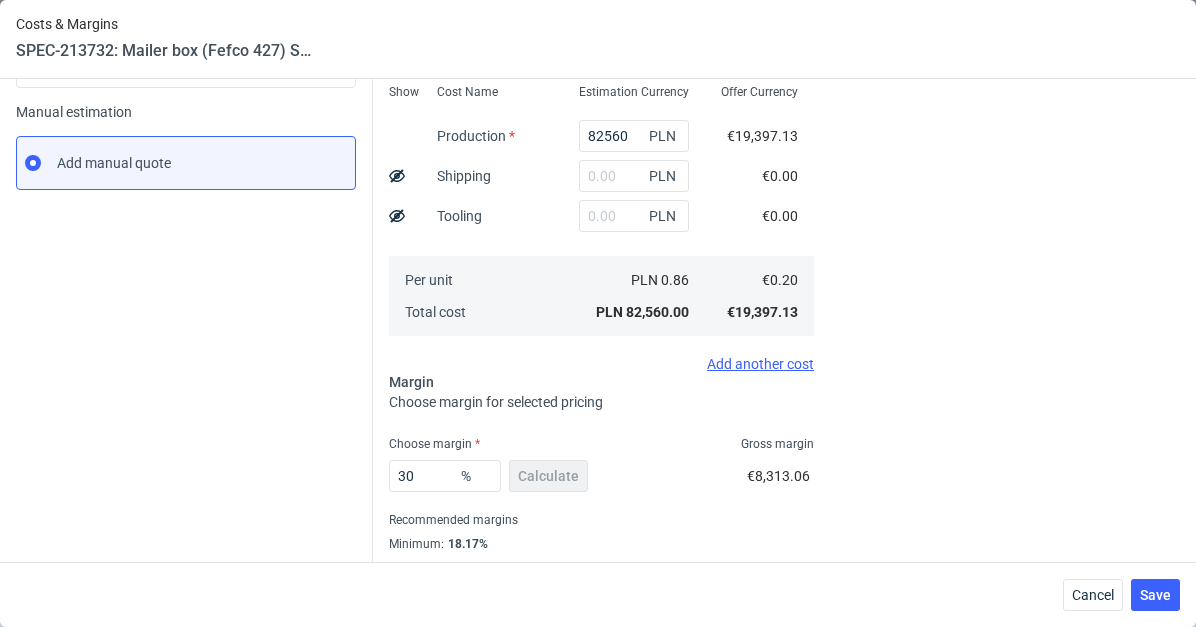 scroll, scrollTop: 345, scrollLeft: 0, axis: vertical 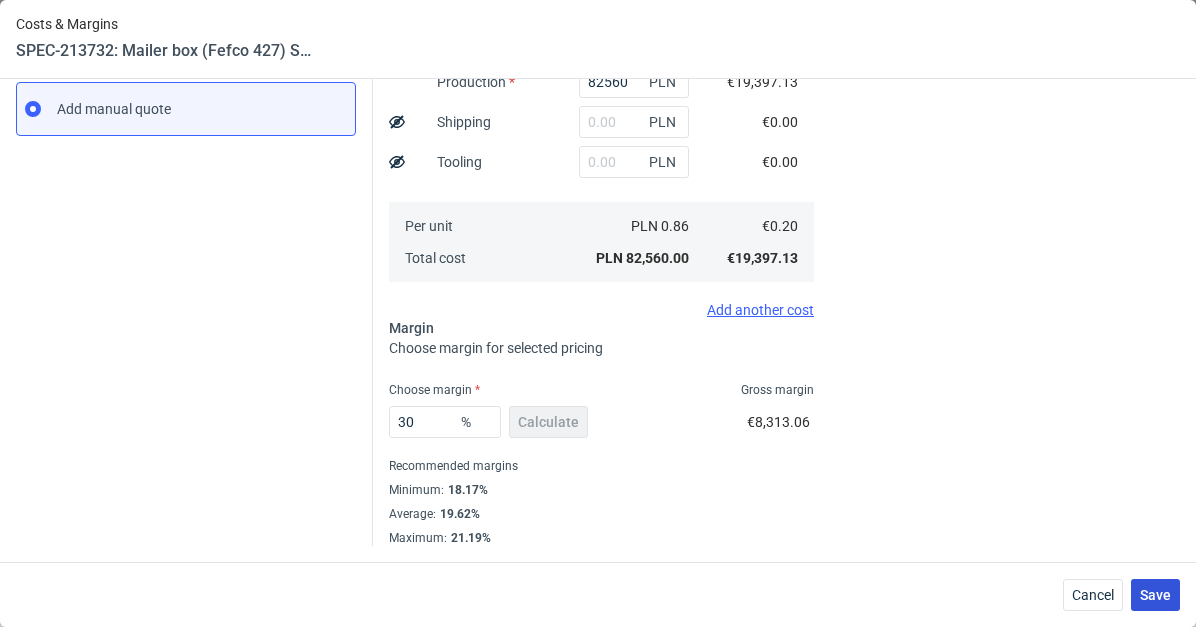 click on "Save" at bounding box center (1155, 595) 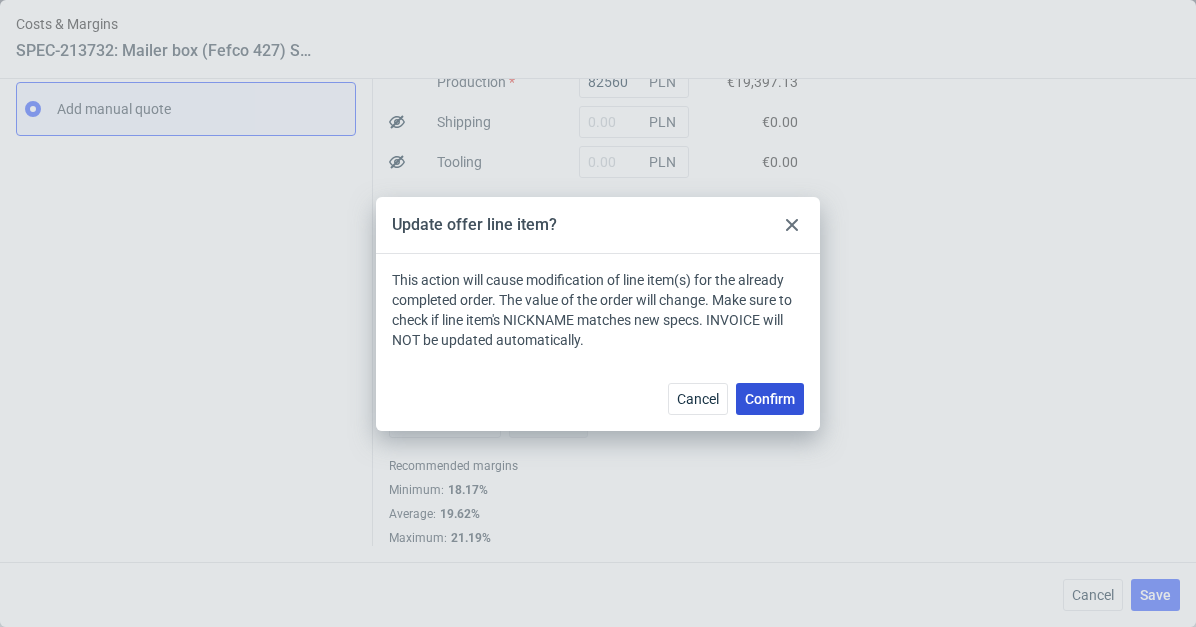 click on "Confirm" at bounding box center (770, 399) 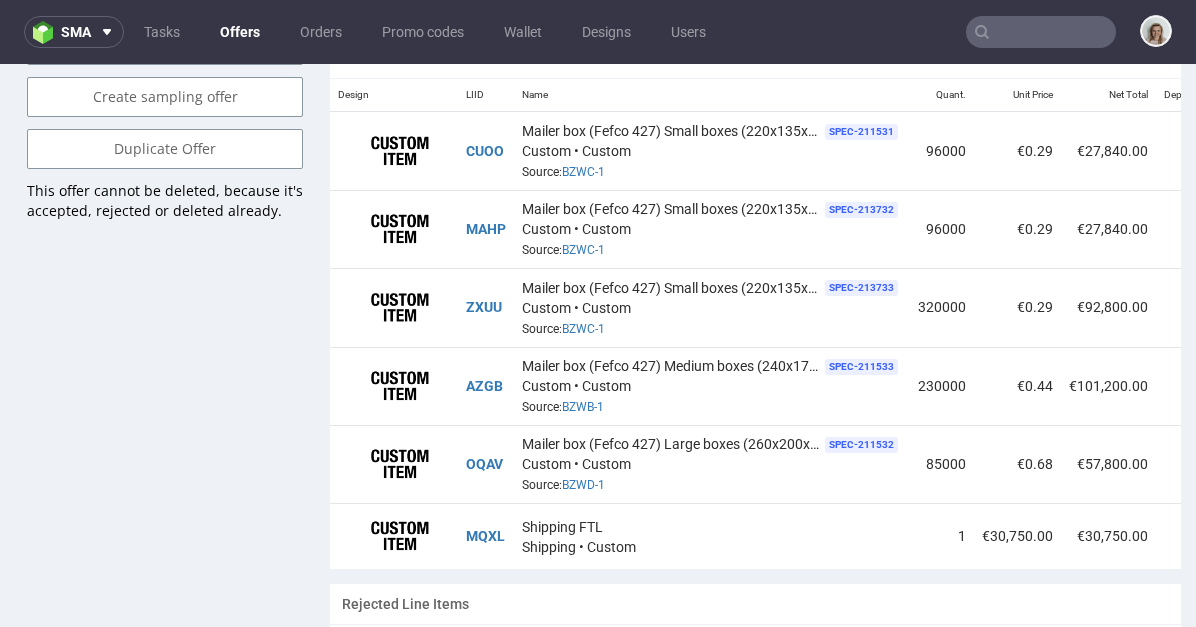 scroll, scrollTop: 1234, scrollLeft: 0, axis: vertical 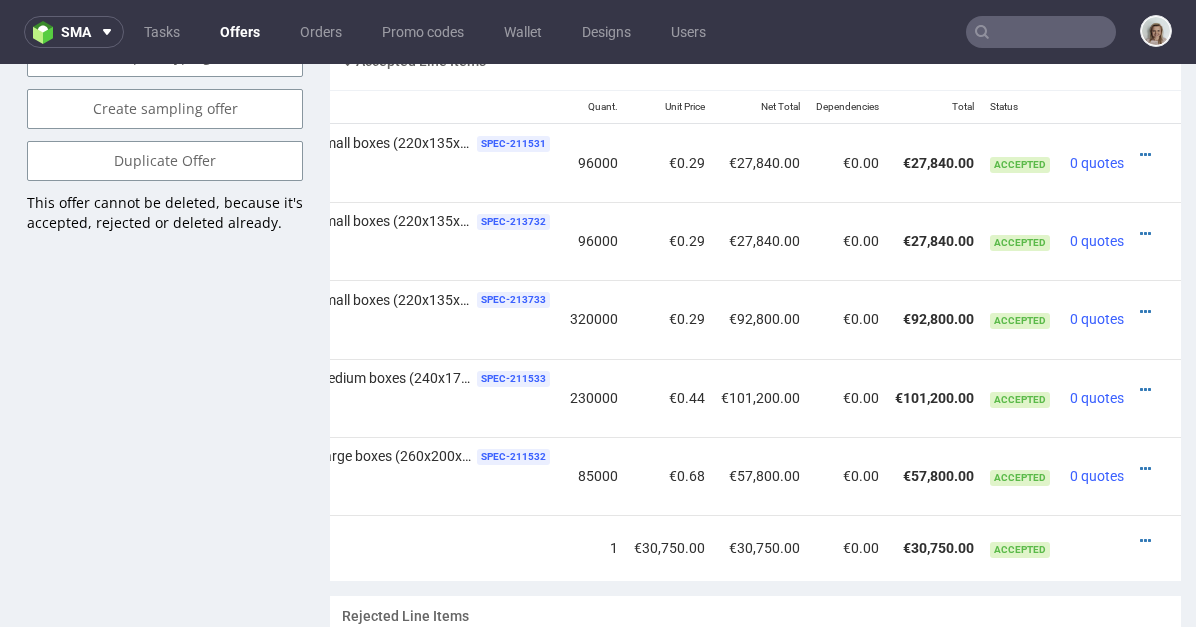 drag, startPoint x: 861, startPoint y: 521, endPoint x: 1183, endPoint y: 569, distance: 325.55798 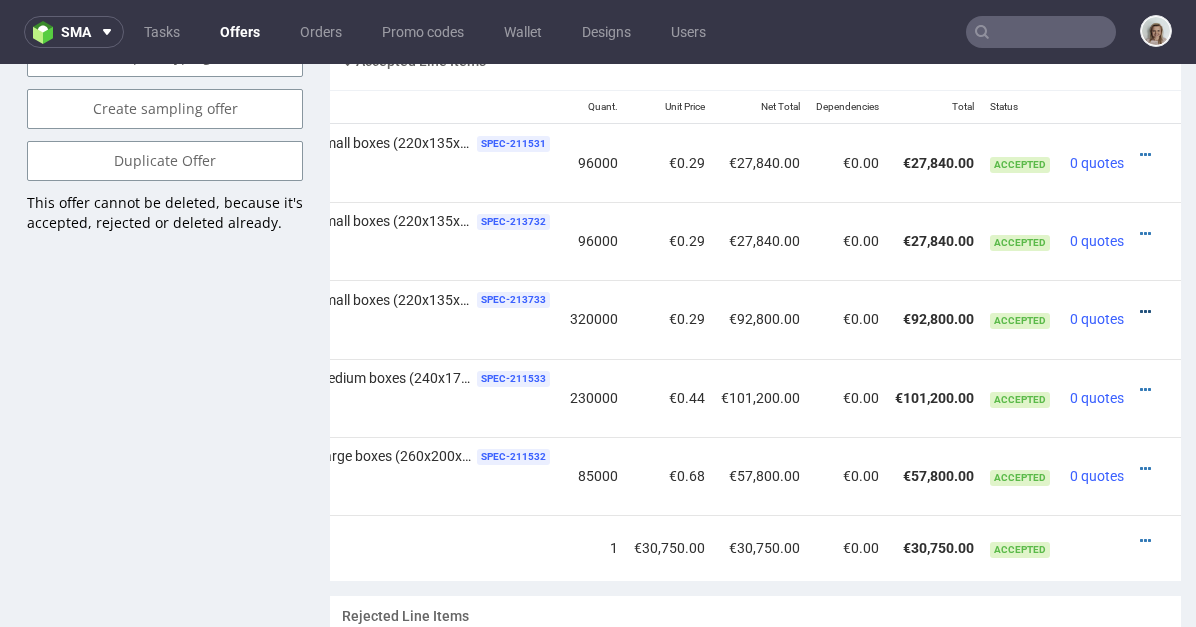 click at bounding box center [1145, 312] 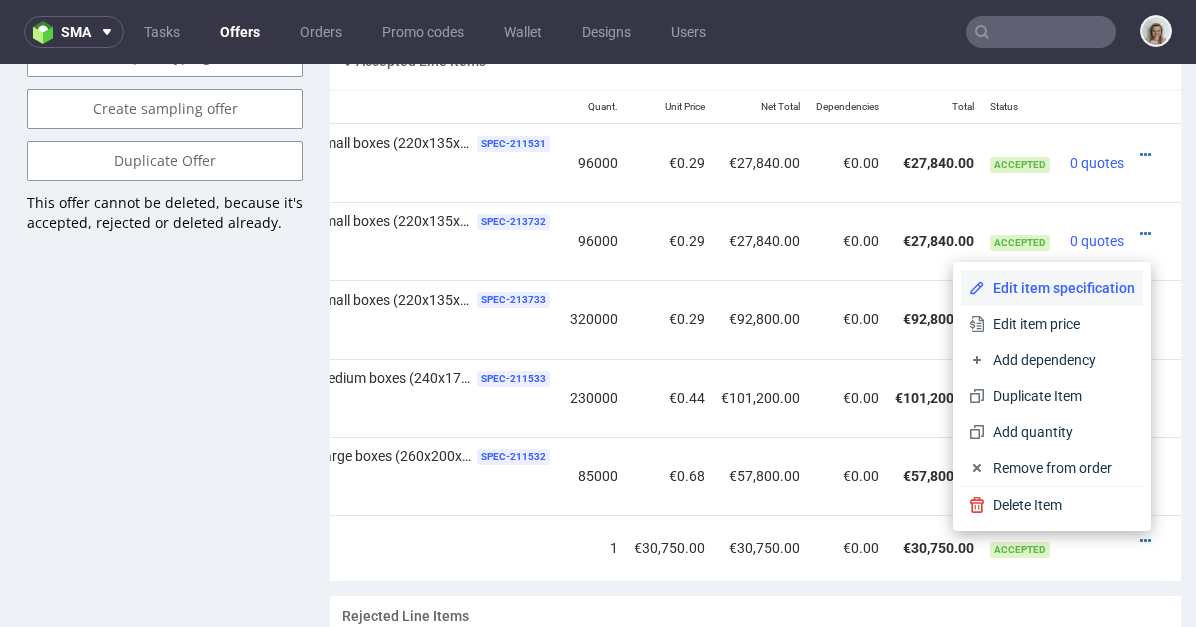 click on "Edit item specification" at bounding box center (1060, 288) 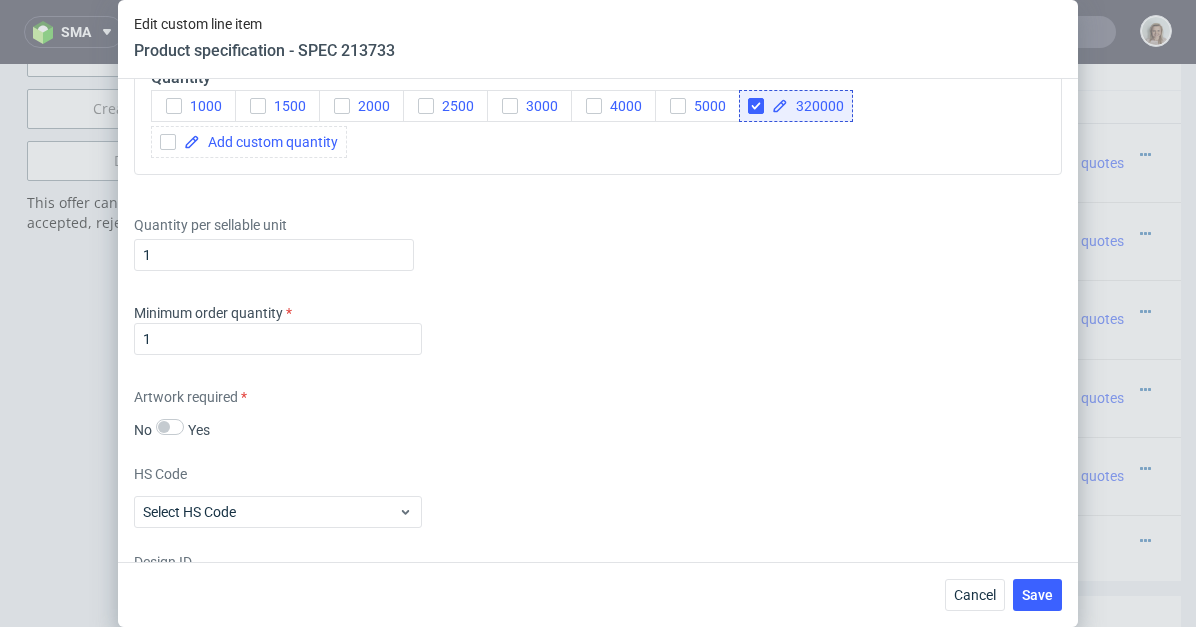 scroll, scrollTop: 2716, scrollLeft: 0, axis: vertical 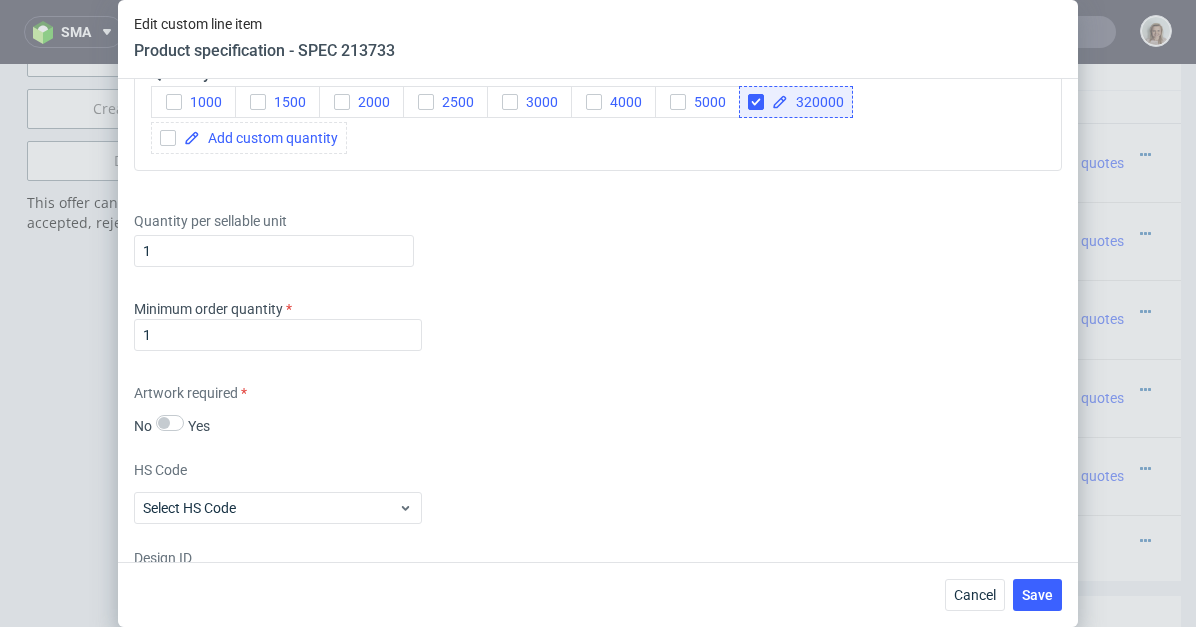 click on "320000" at bounding box center (816, 102) 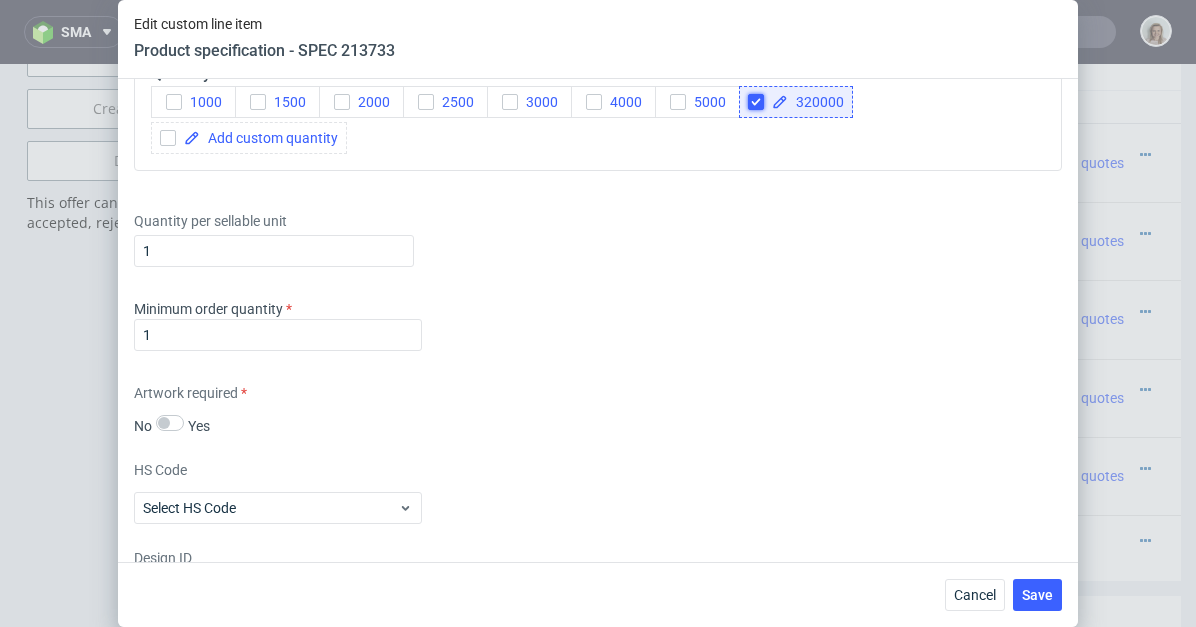 click at bounding box center [756, 102] 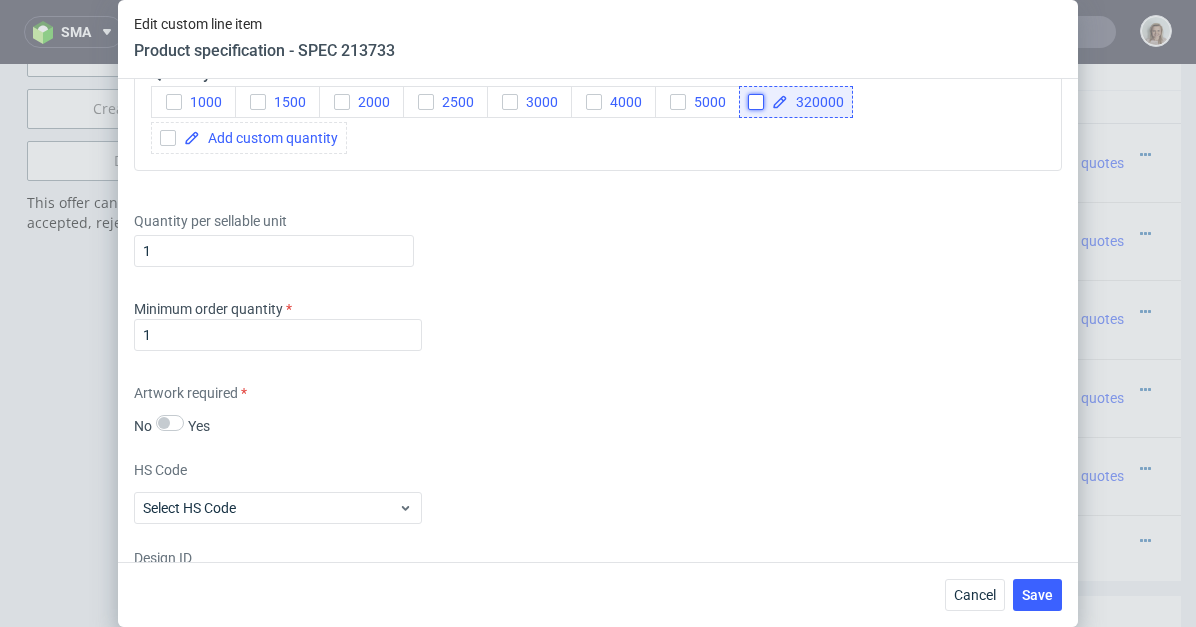 checkbox on "false" 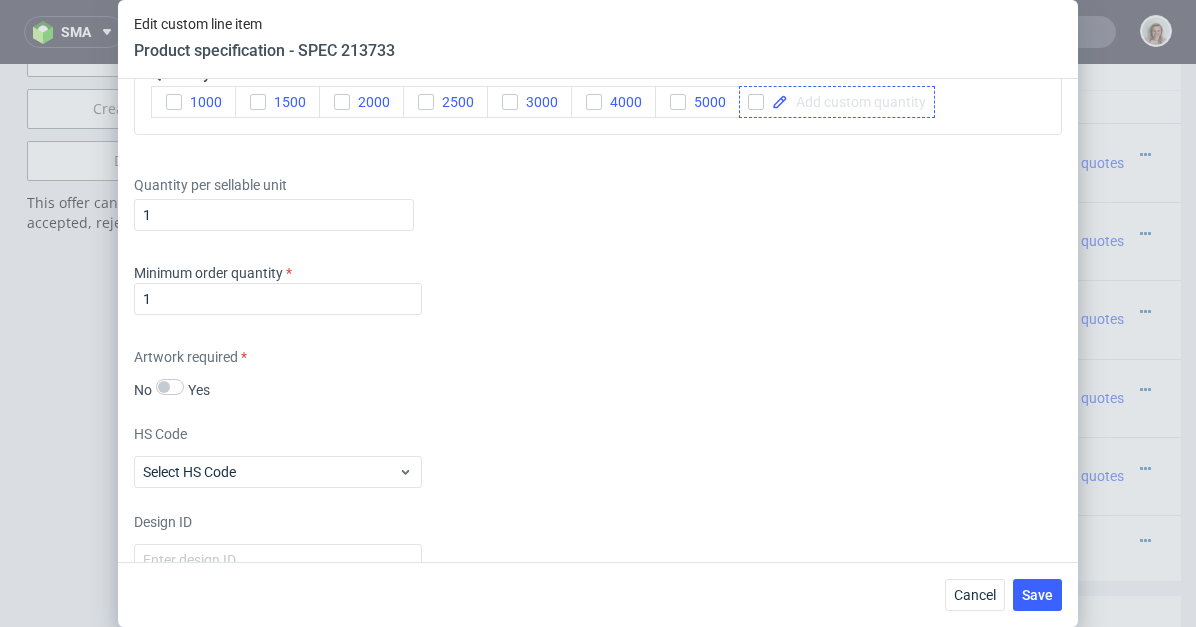 click at bounding box center [857, 102] 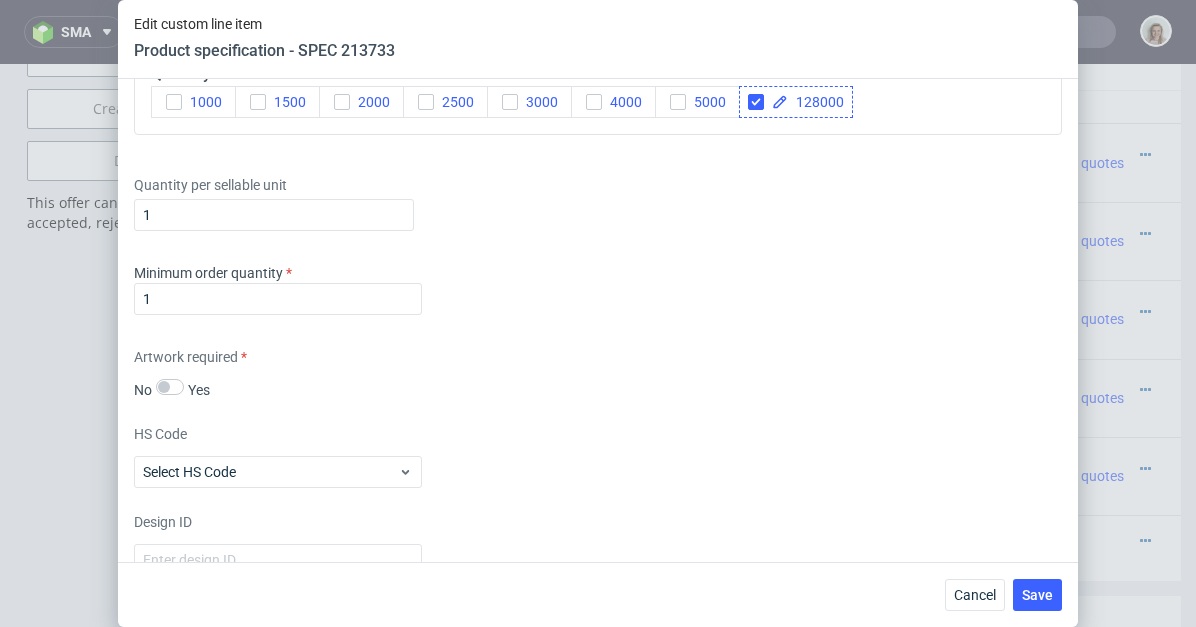 checkbox on "true" 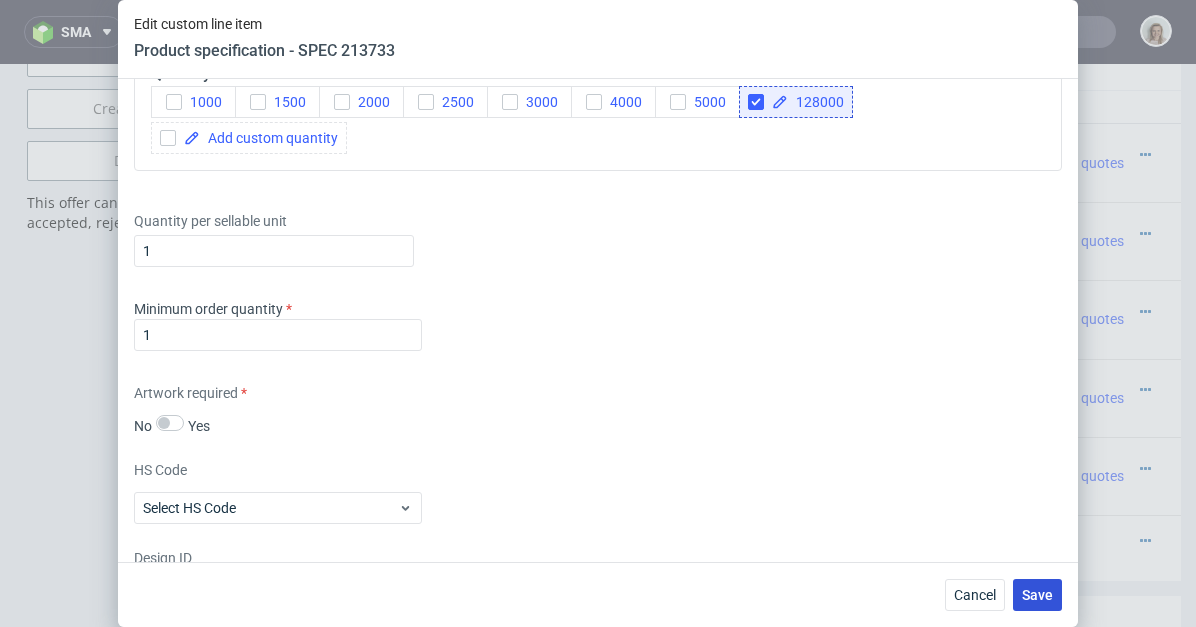 click on "Save" at bounding box center [1037, 595] 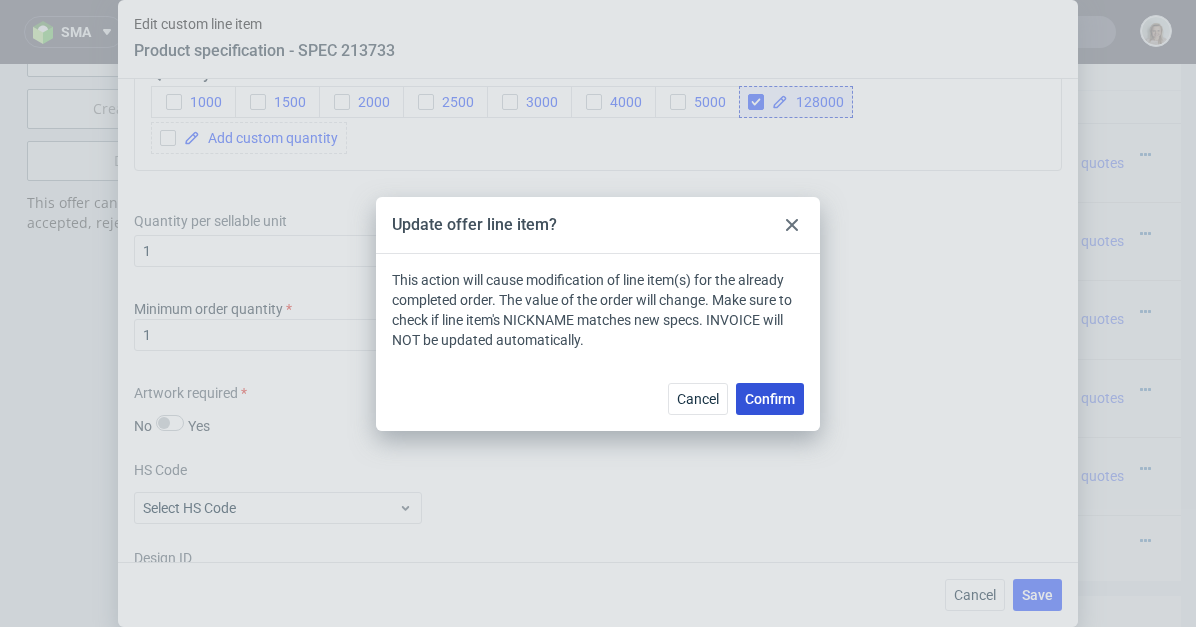 click on "Confirm" at bounding box center [770, 399] 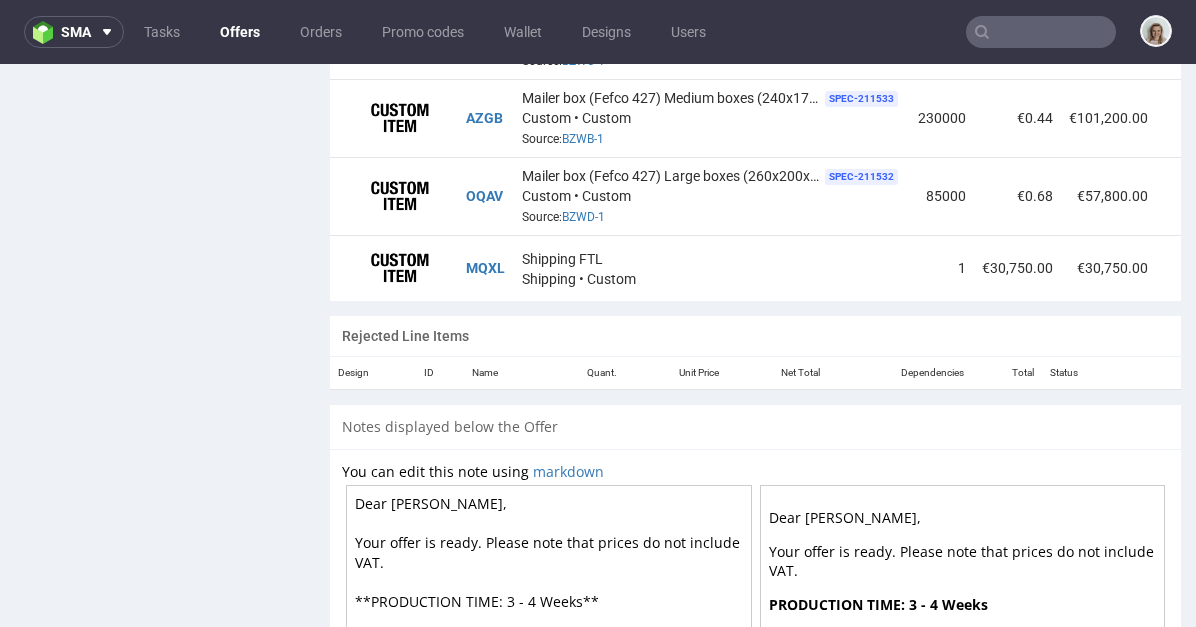 scroll, scrollTop: 1402, scrollLeft: 0, axis: vertical 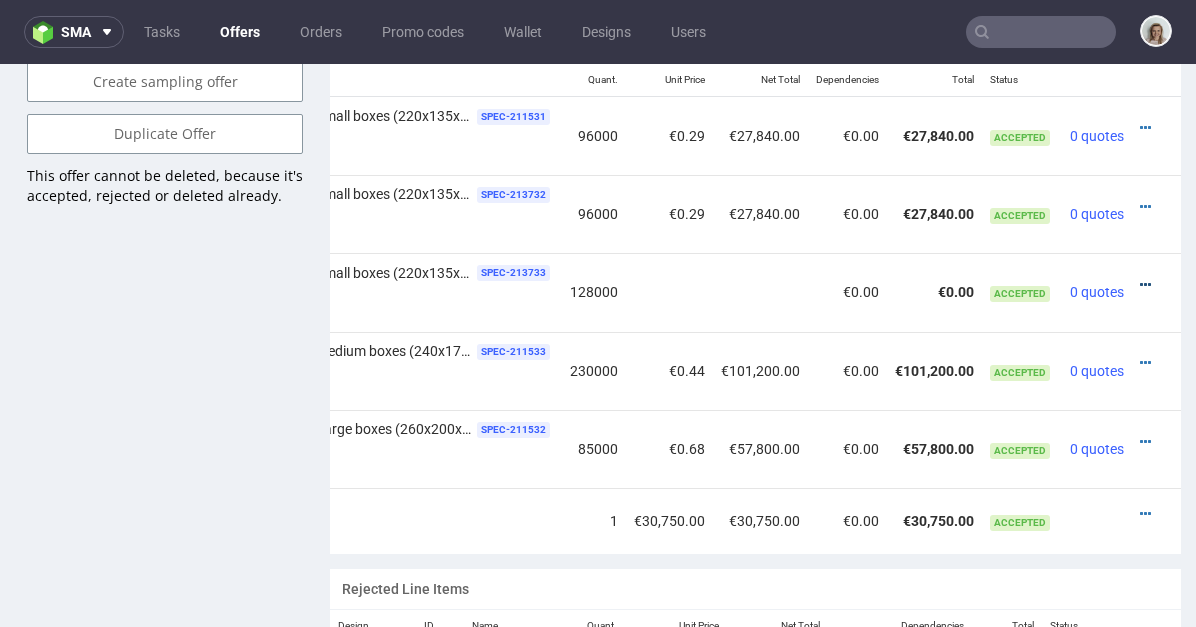 click at bounding box center [1145, 285] 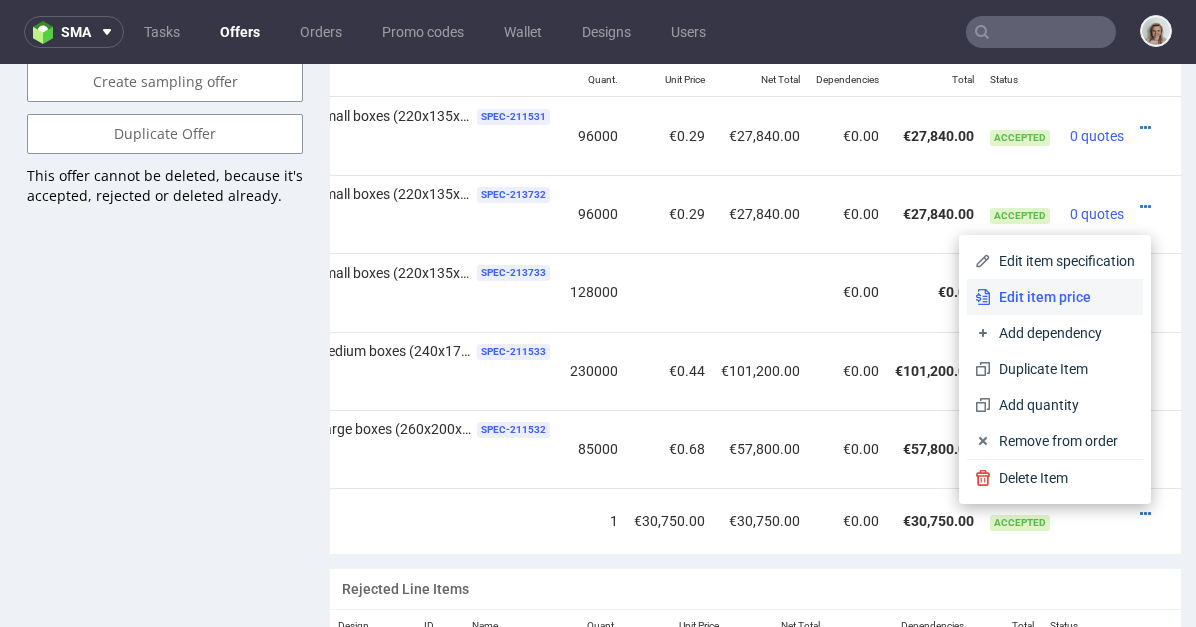click on "Edit item price" at bounding box center (1063, 297) 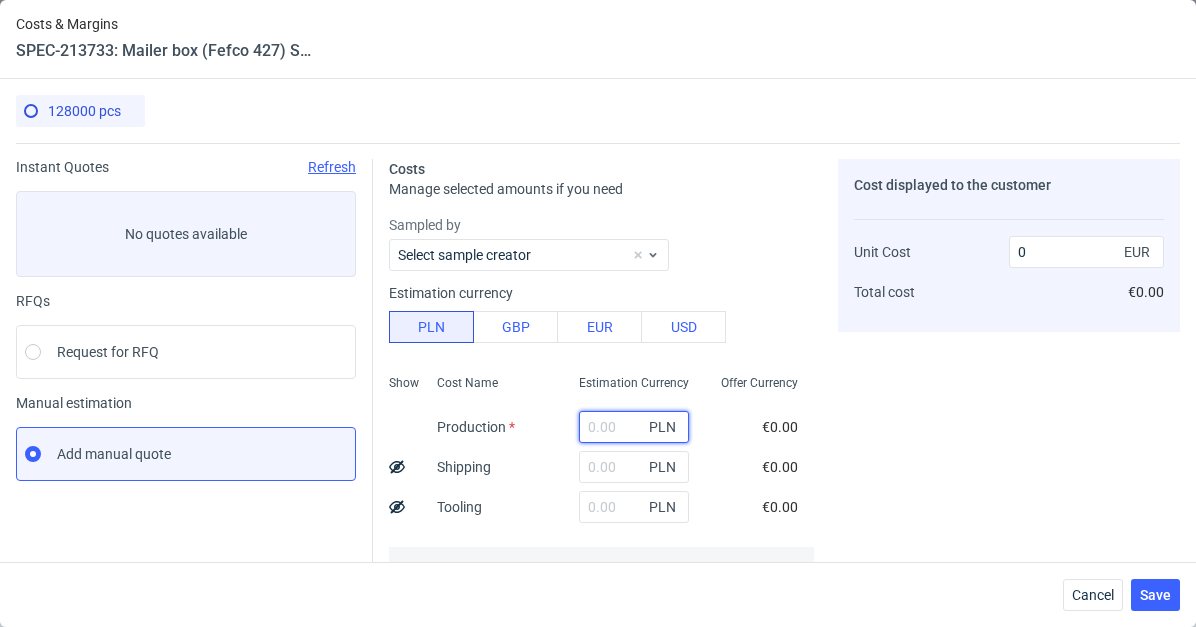 click at bounding box center [634, 427] 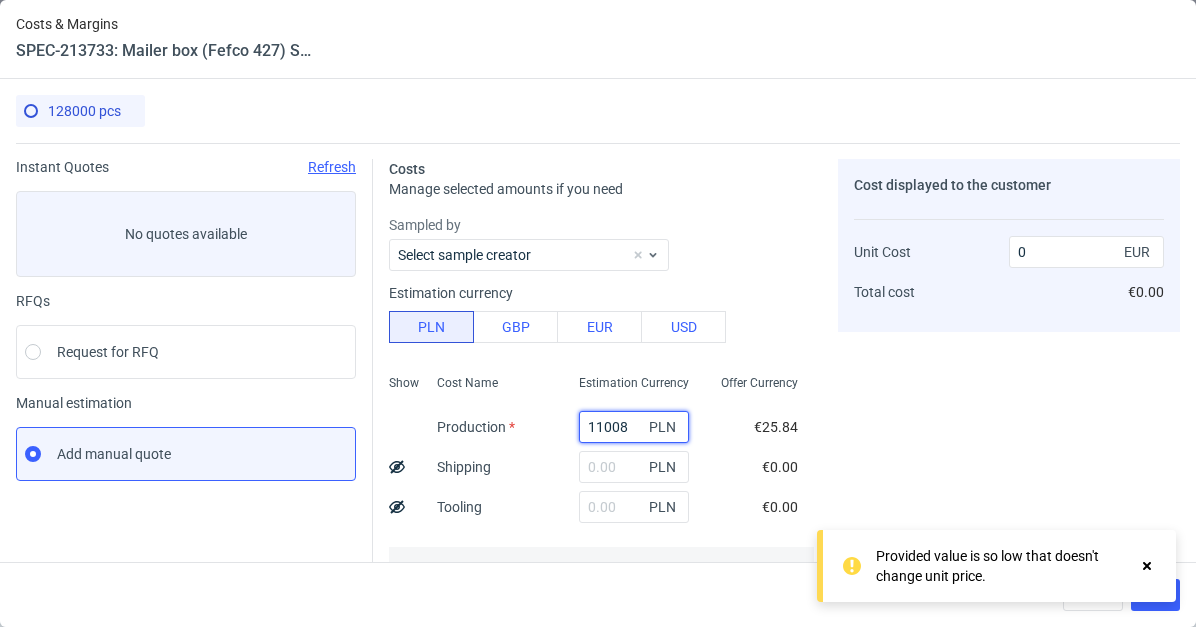 type on "110080" 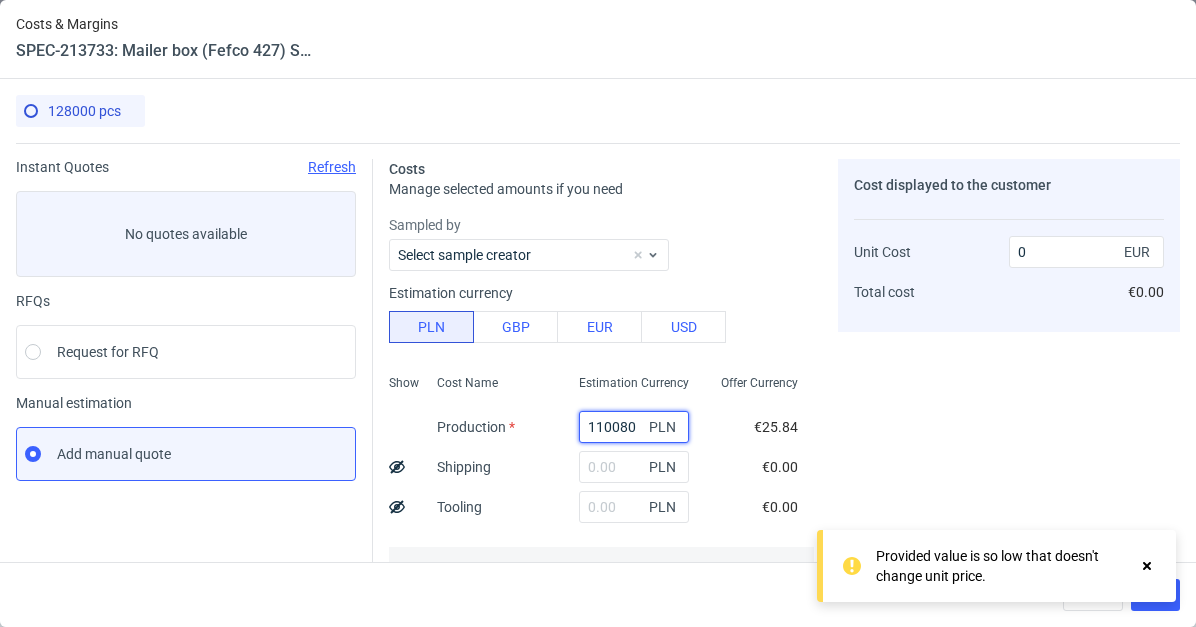 type on "0.2" 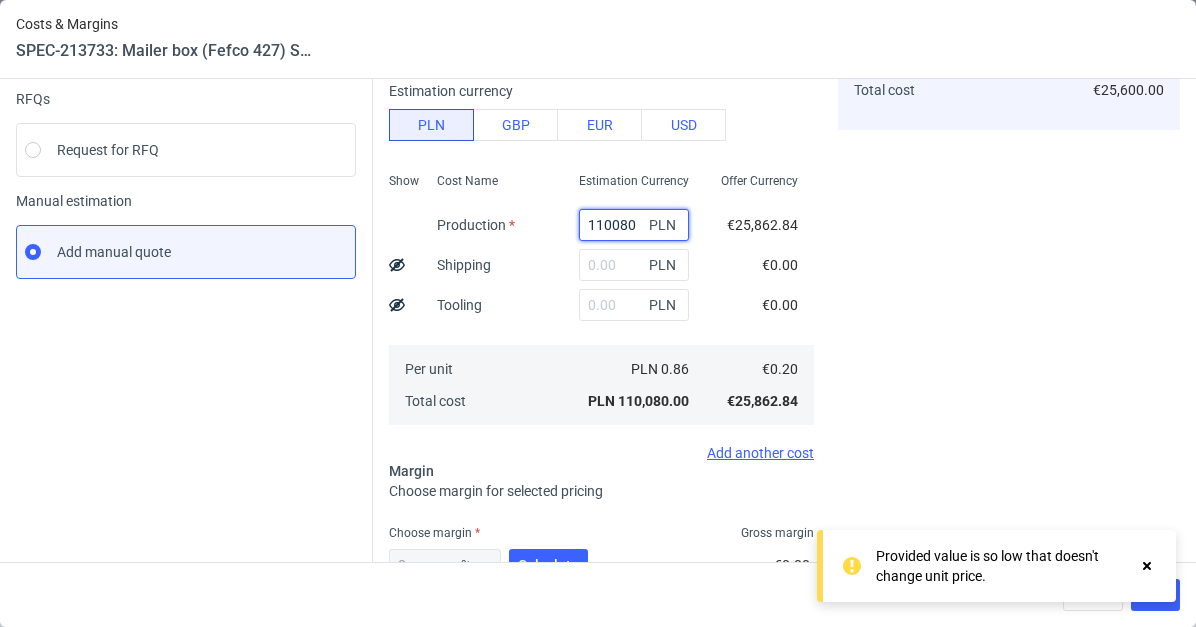 scroll, scrollTop: 345, scrollLeft: 0, axis: vertical 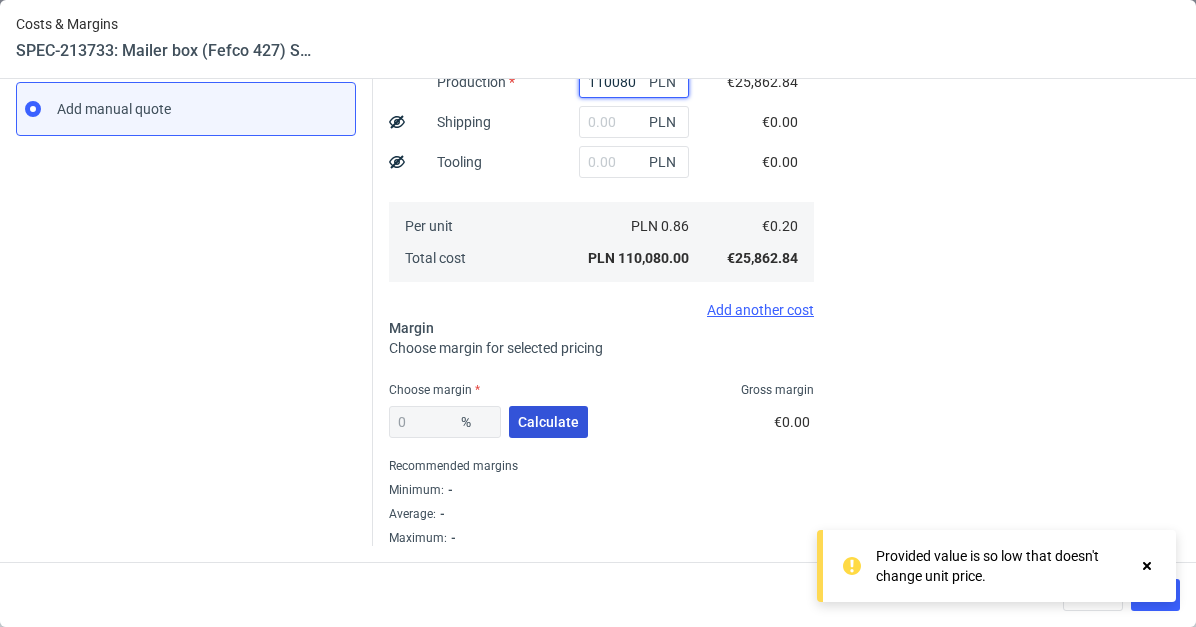 type on "110080" 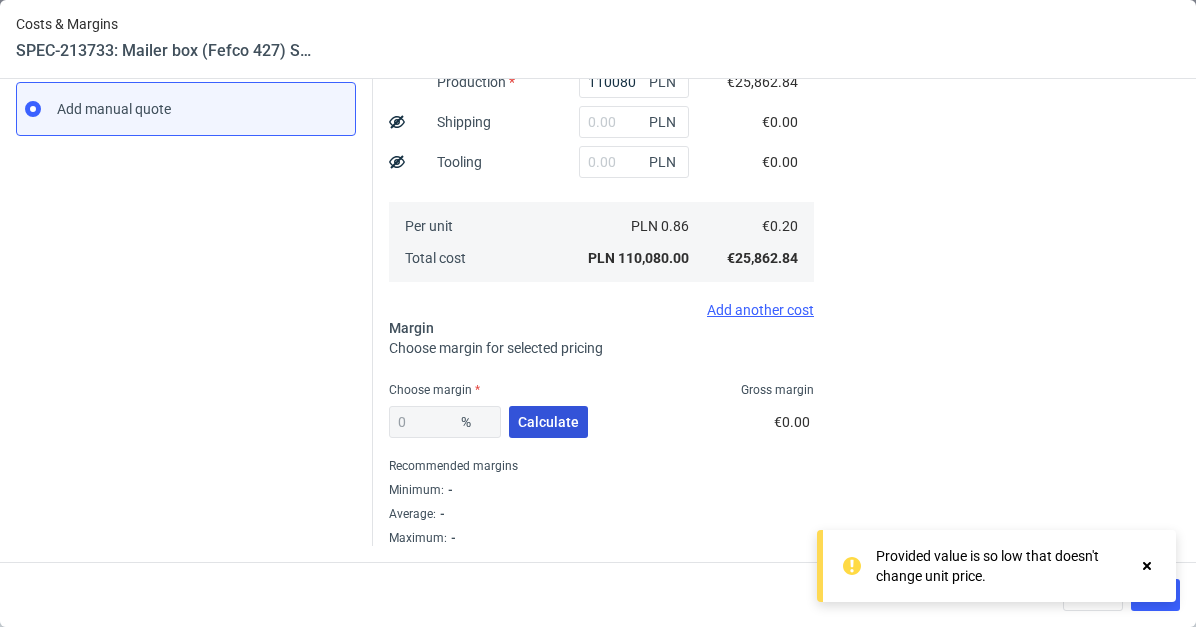 click on "Calculate" at bounding box center [548, 422] 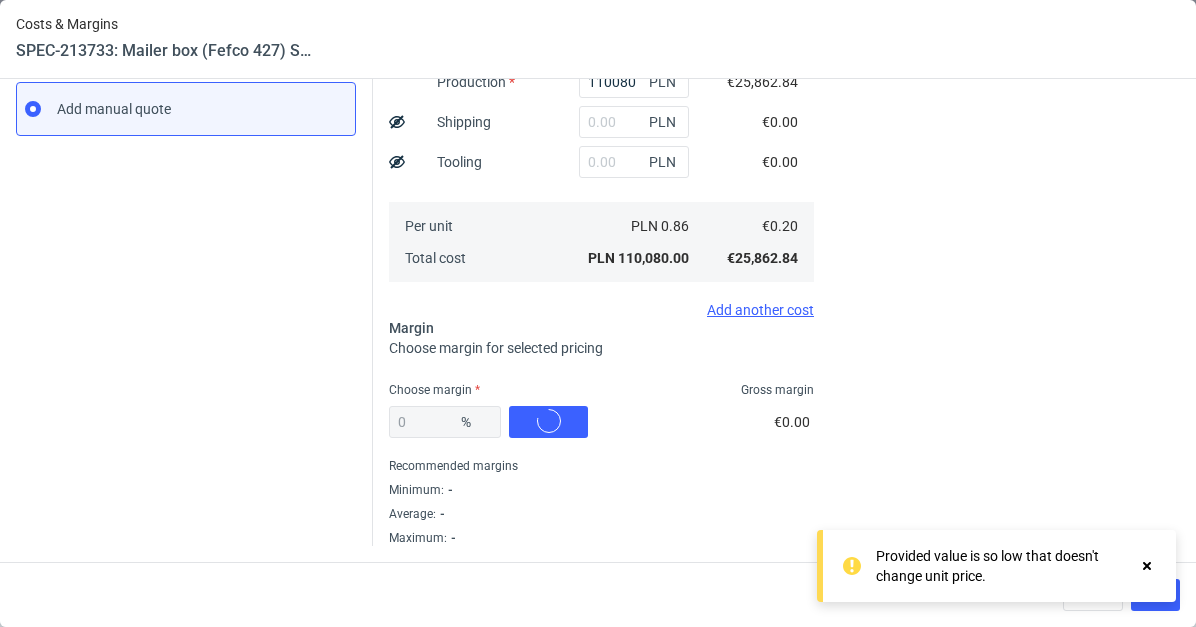 type on "17.71" 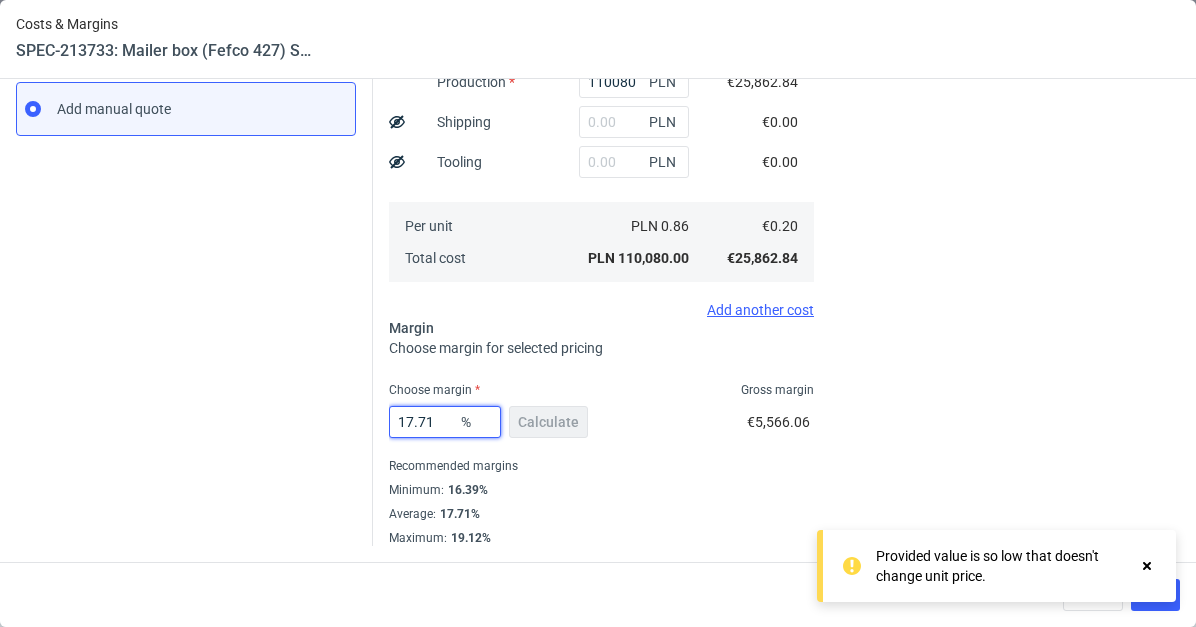 drag, startPoint x: 421, startPoint y: 423, endPoint x: 381, endPoint y: 421, distance: 40.04997 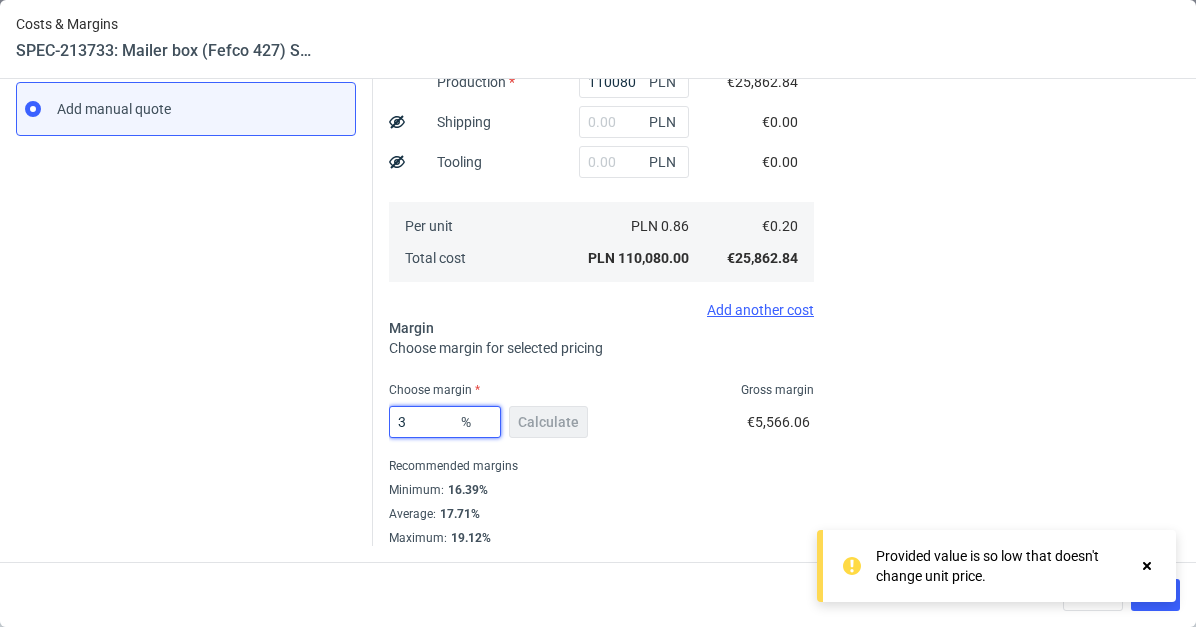 type on "30" 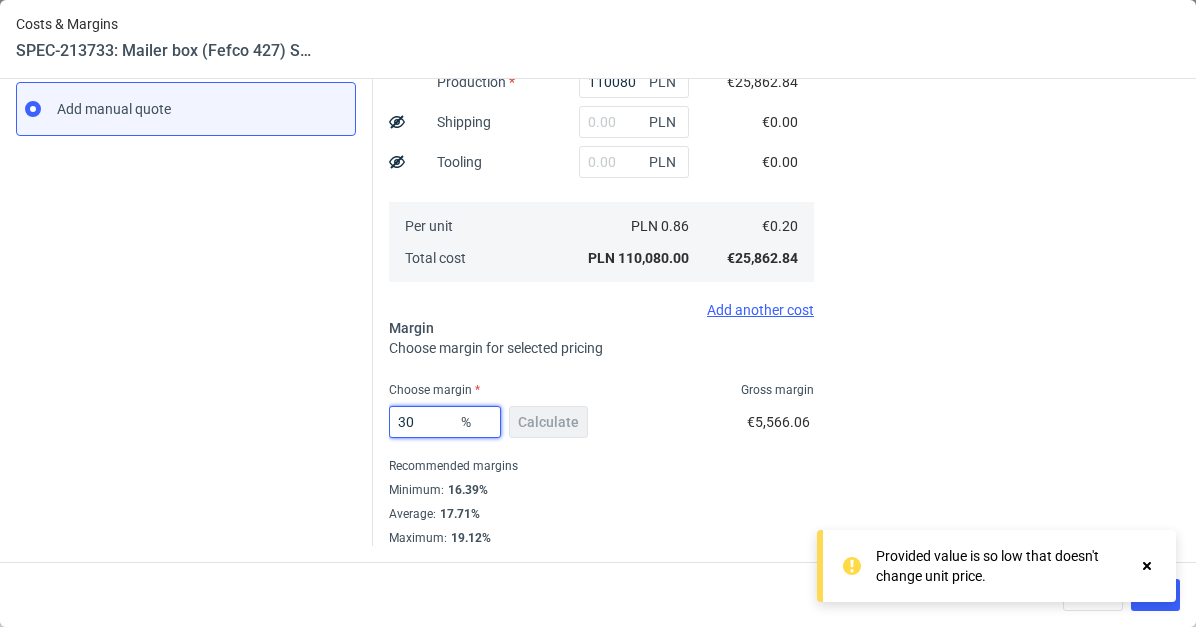 type on "0.29" 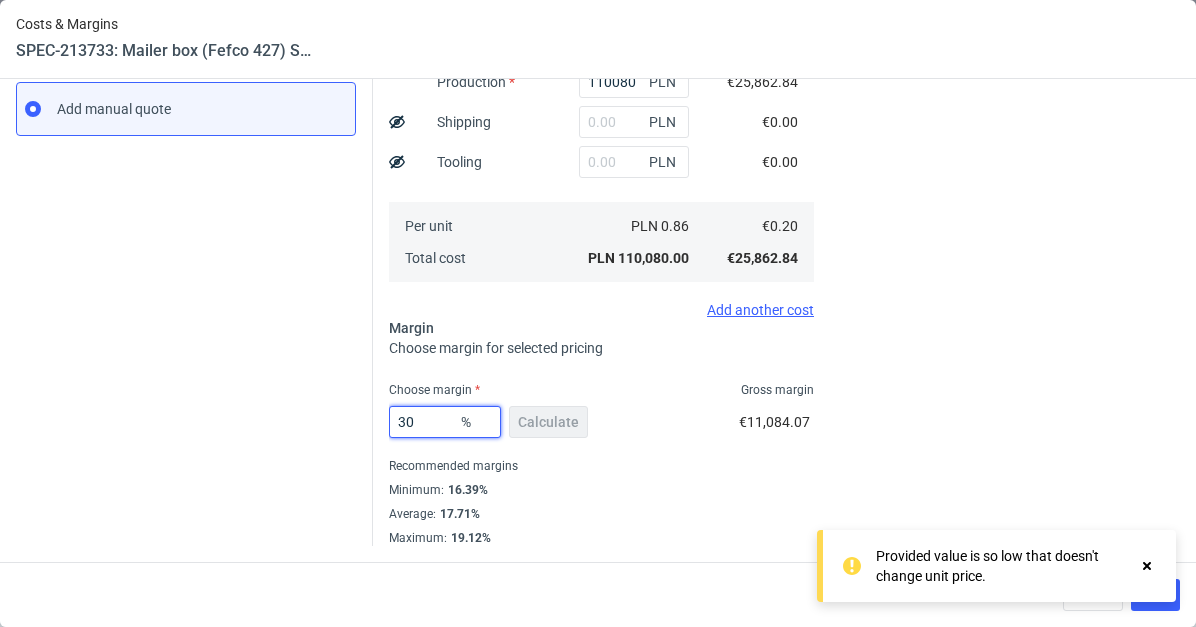 type on "30" 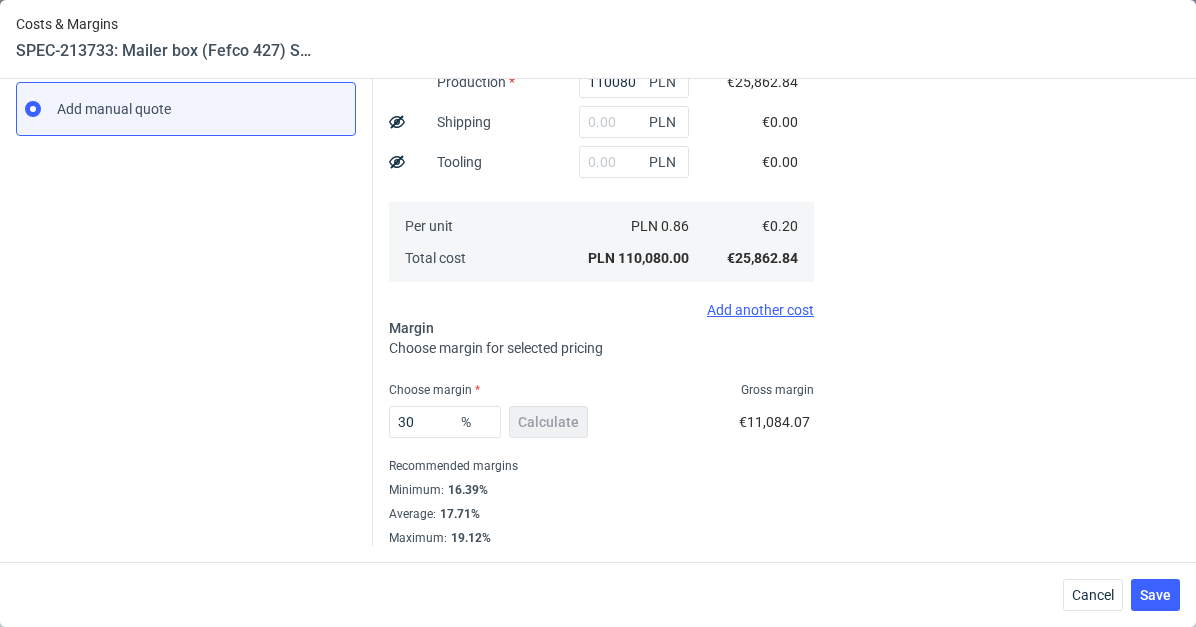 click on "30 % Calculate €11,084.07" at bounding box center [601, 426] 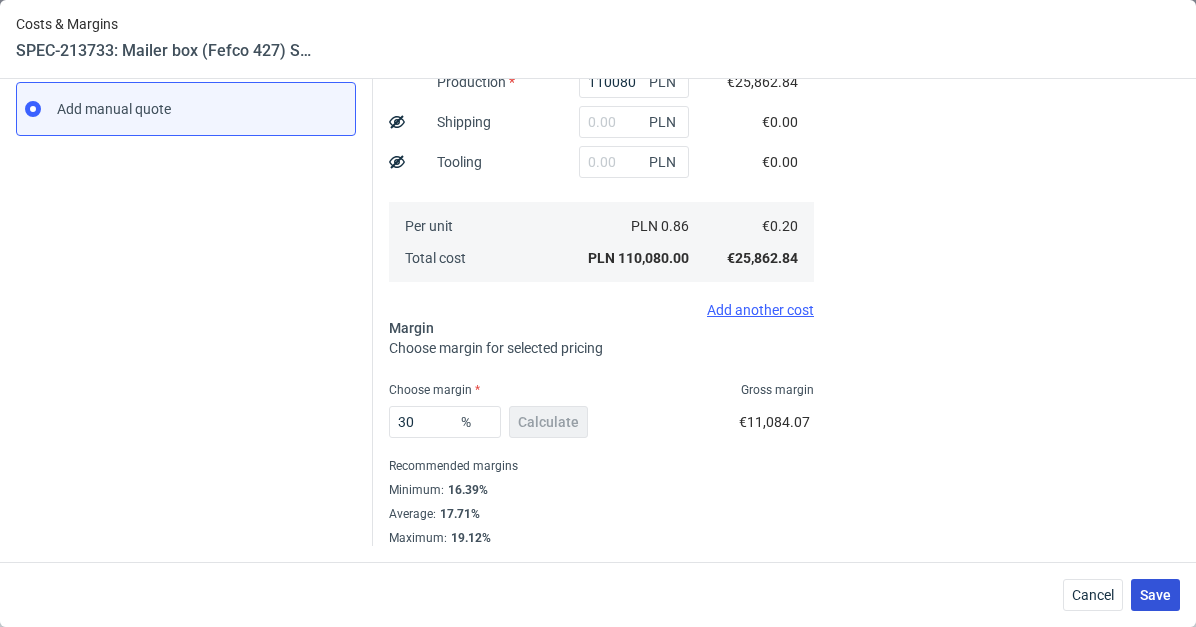 click on "Save" at bounding box center (1155, 595) 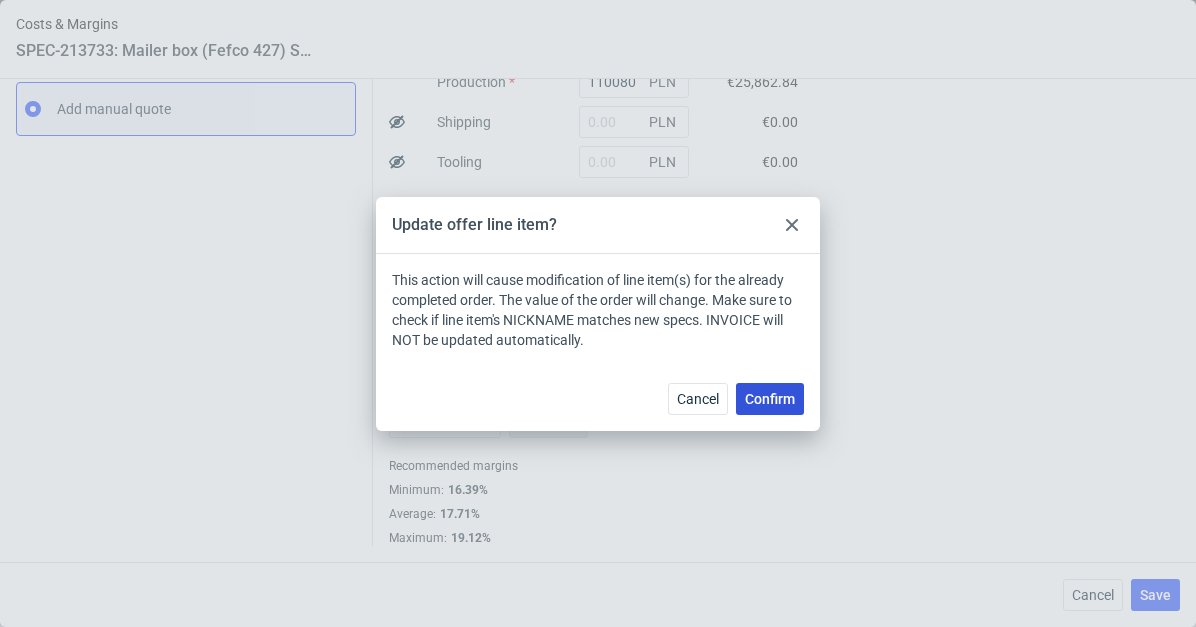 click on "Confirm" at bounding box center [770, 399] 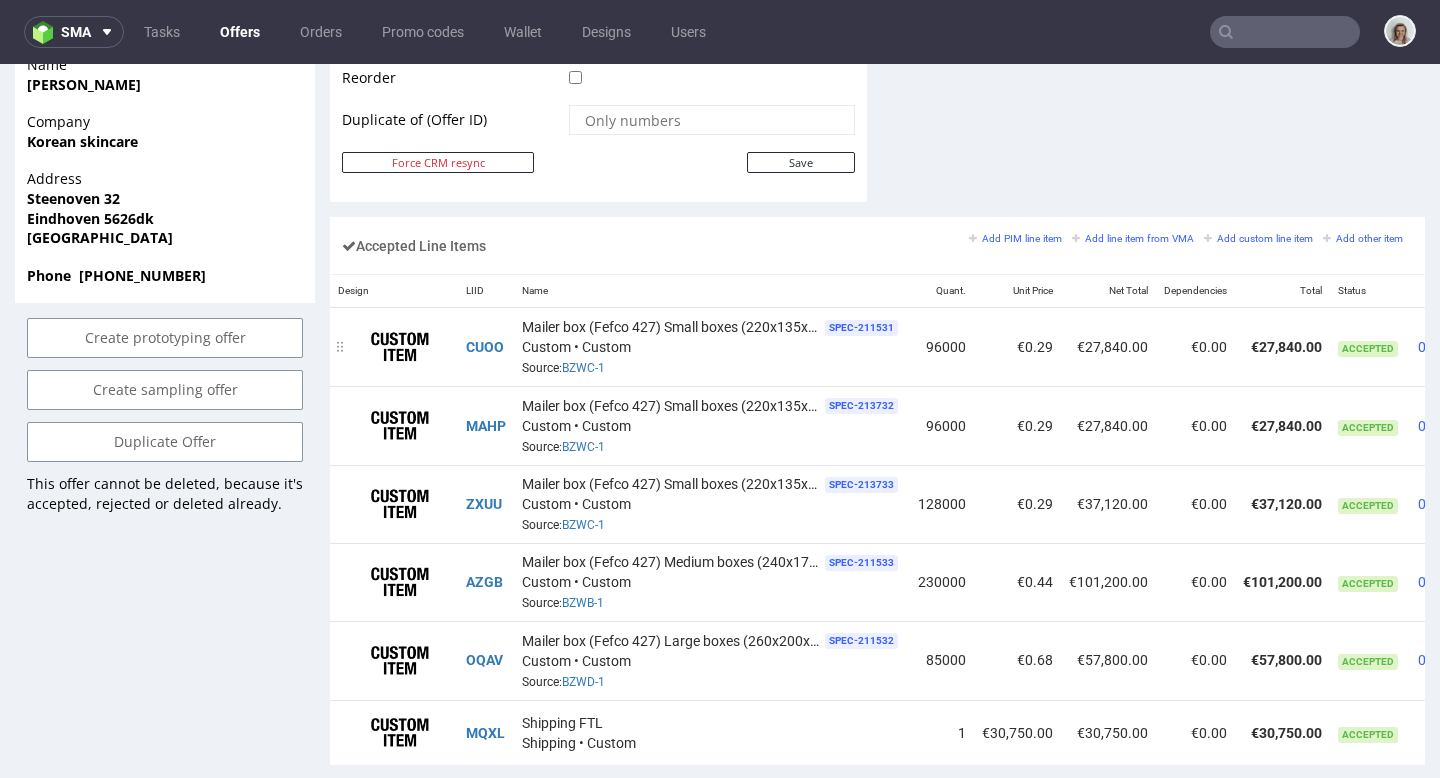 scroll, scrollTop: 1116, scrollLeft: 0, axis: vertical 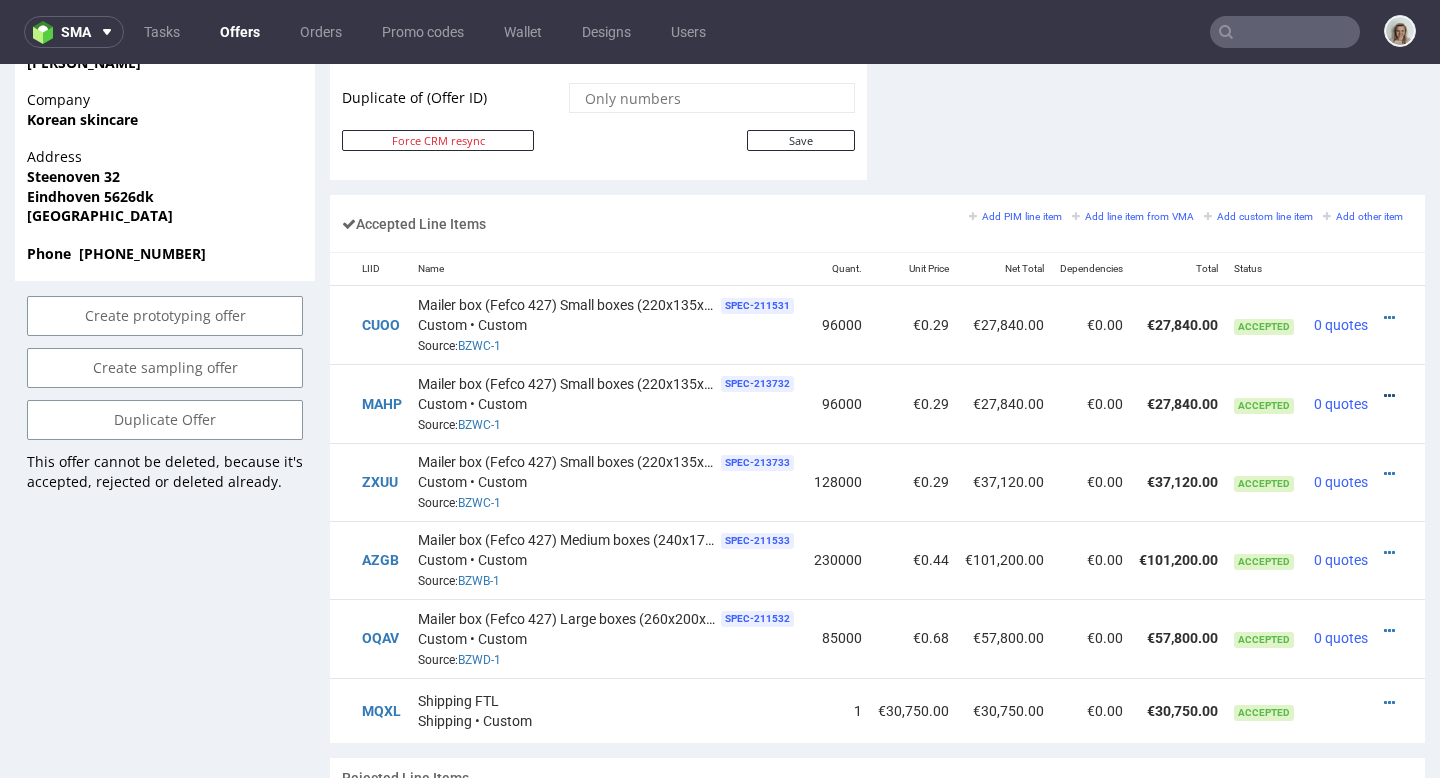 click at bounding box center (1389, 396) 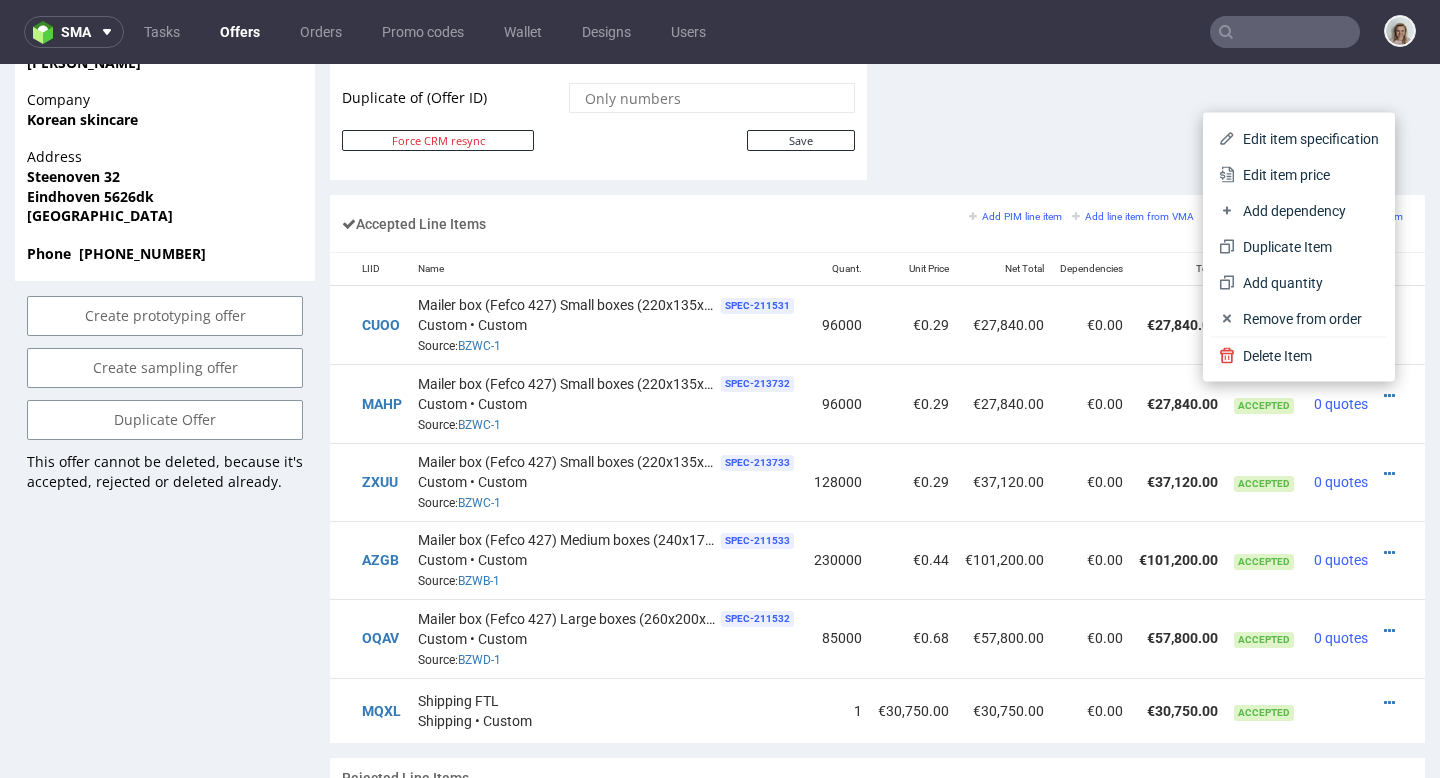 click on "Edit item specification" at bounding box center (1307, 139) 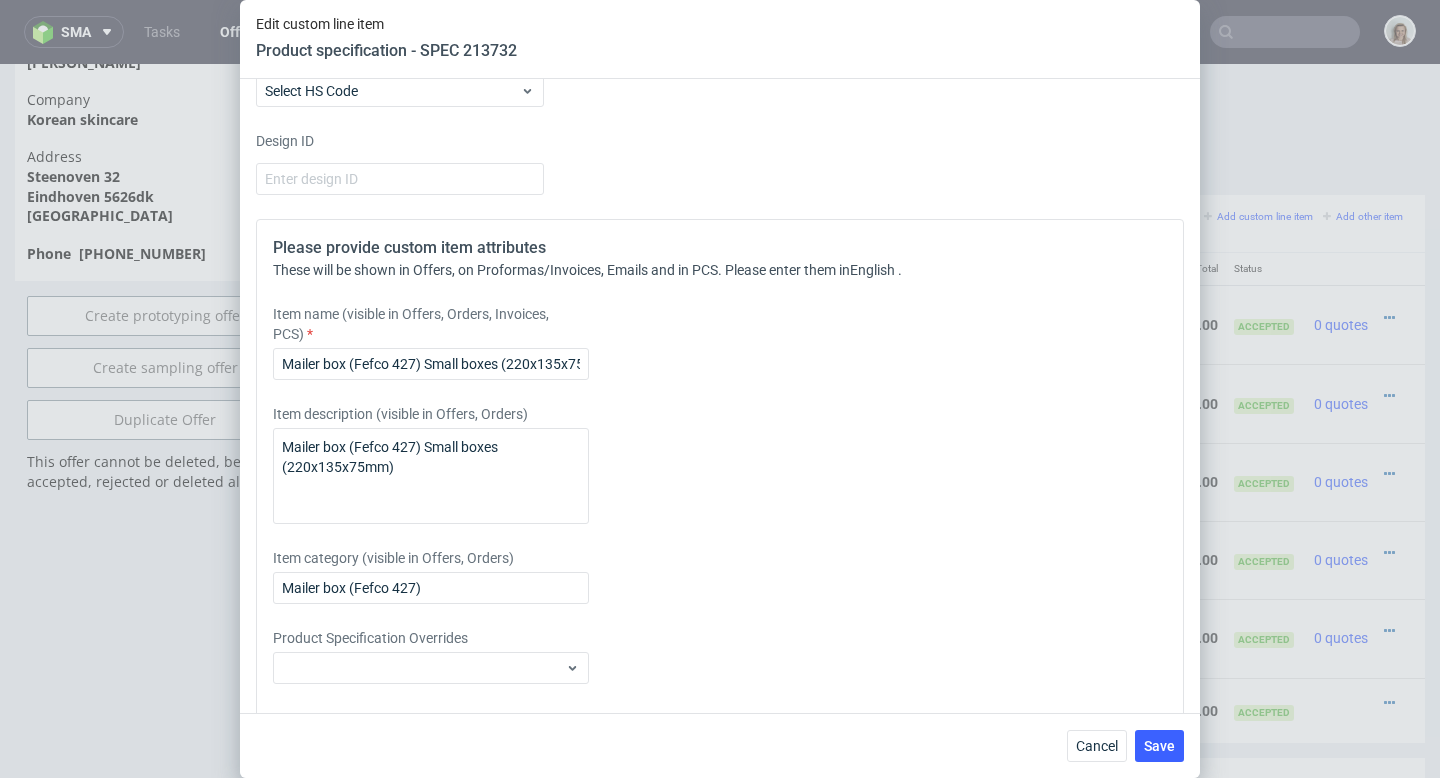 scroll, scrollTop: 3102, scrollLeft: 0, axis: vertical 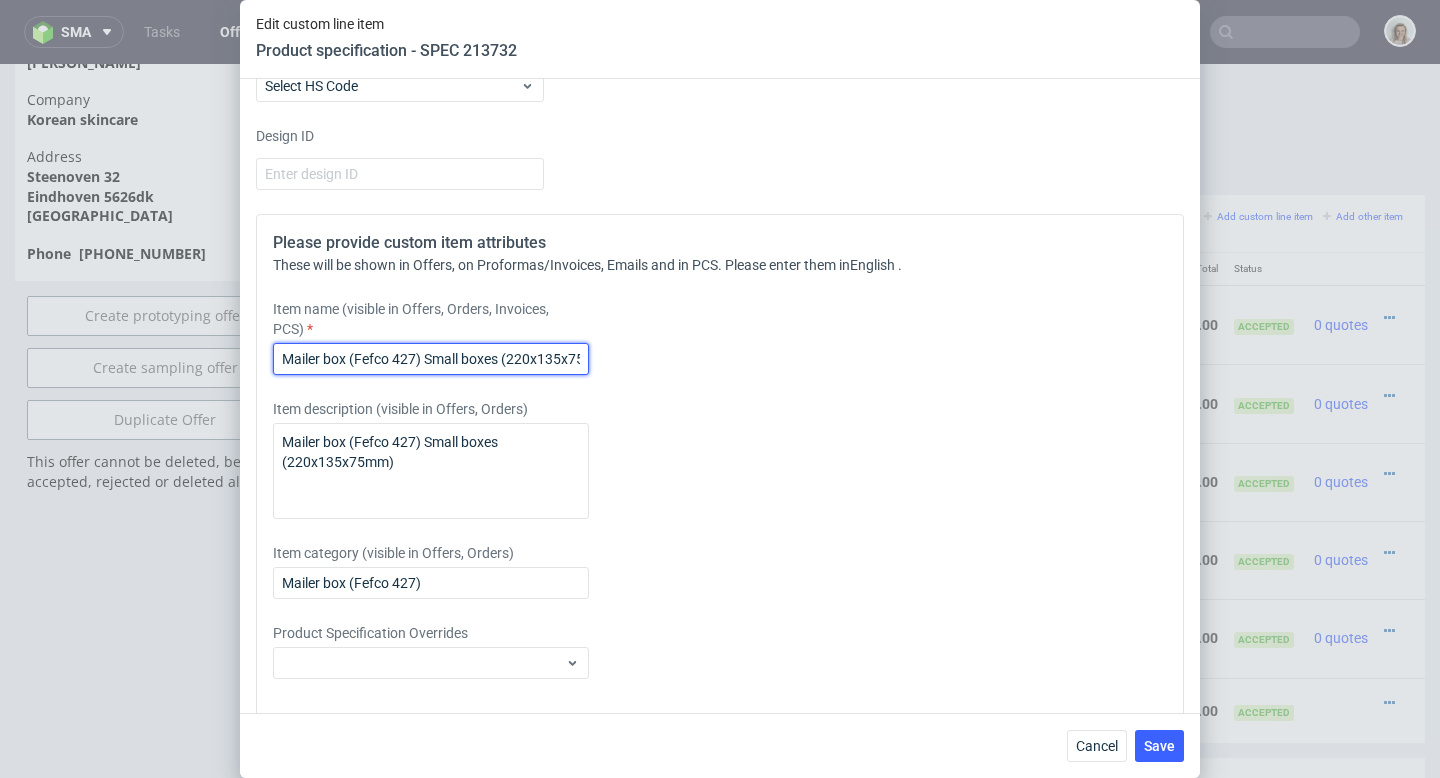 click on "Mailer box (Fefco 427) Small boxes (220x135x75mm)" at bounding box center (431, 359) 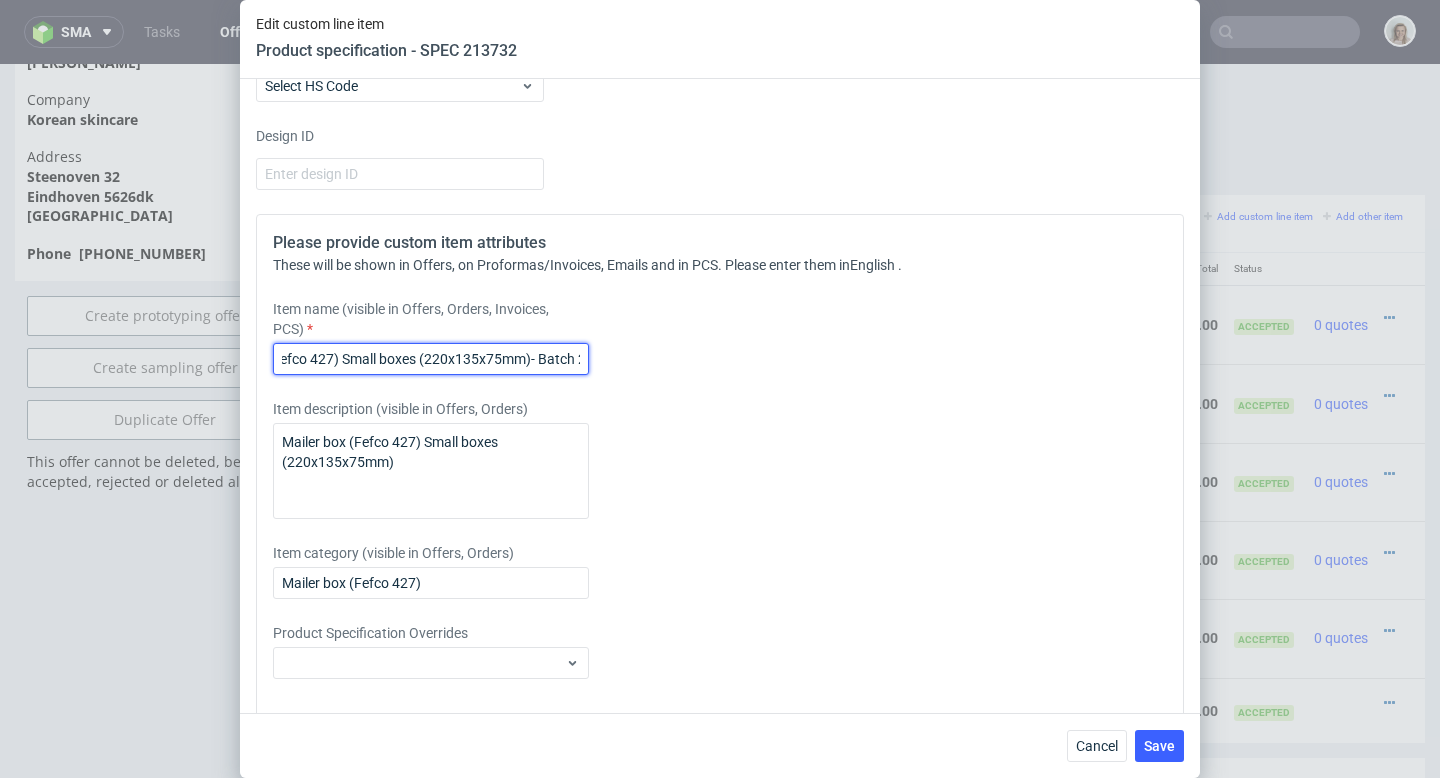 scroll, scrollTop: 0, scrollLeft: 90, axis: horizontal 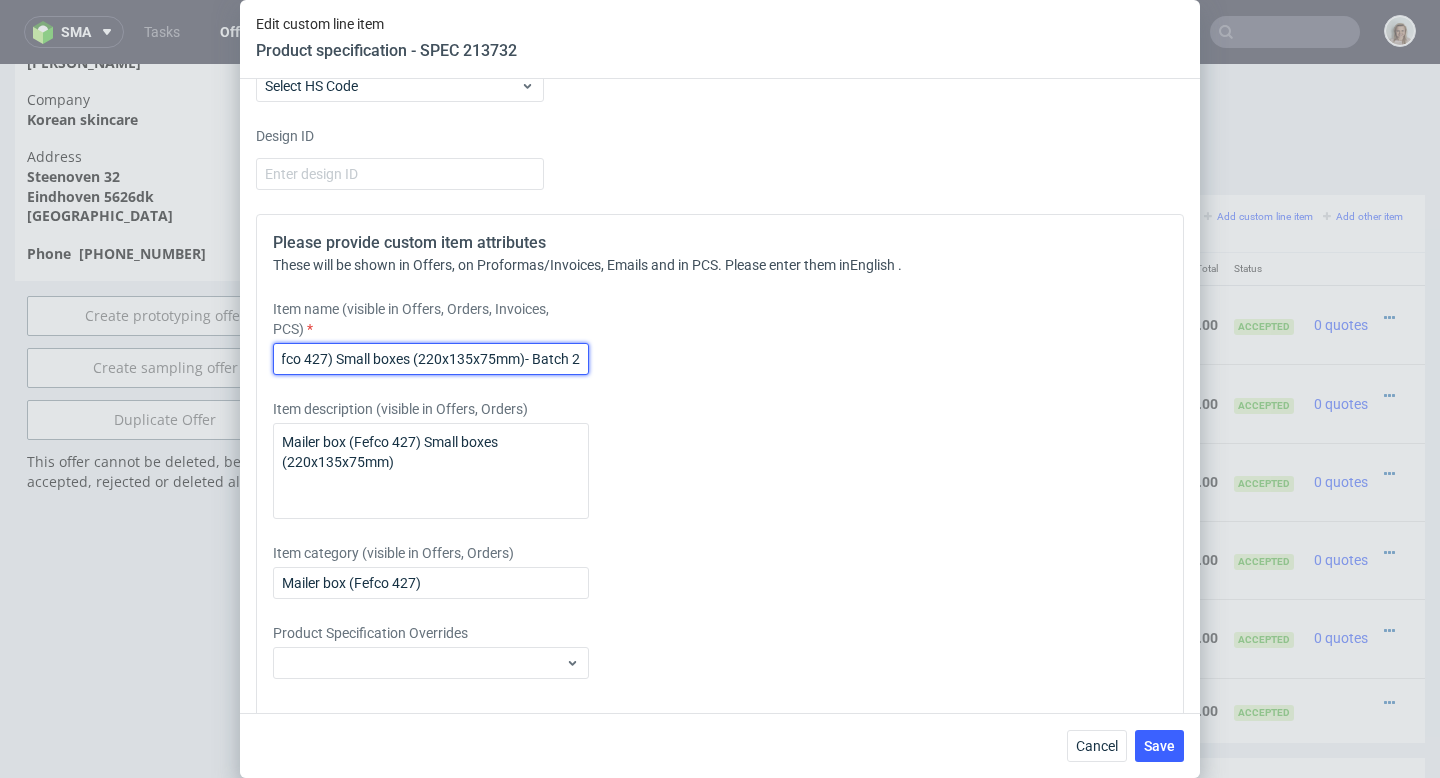 drag, startPoint x: 533, startPoint y: 393, endPoint x: 626, endPoint y: 387, distance: 93.193344 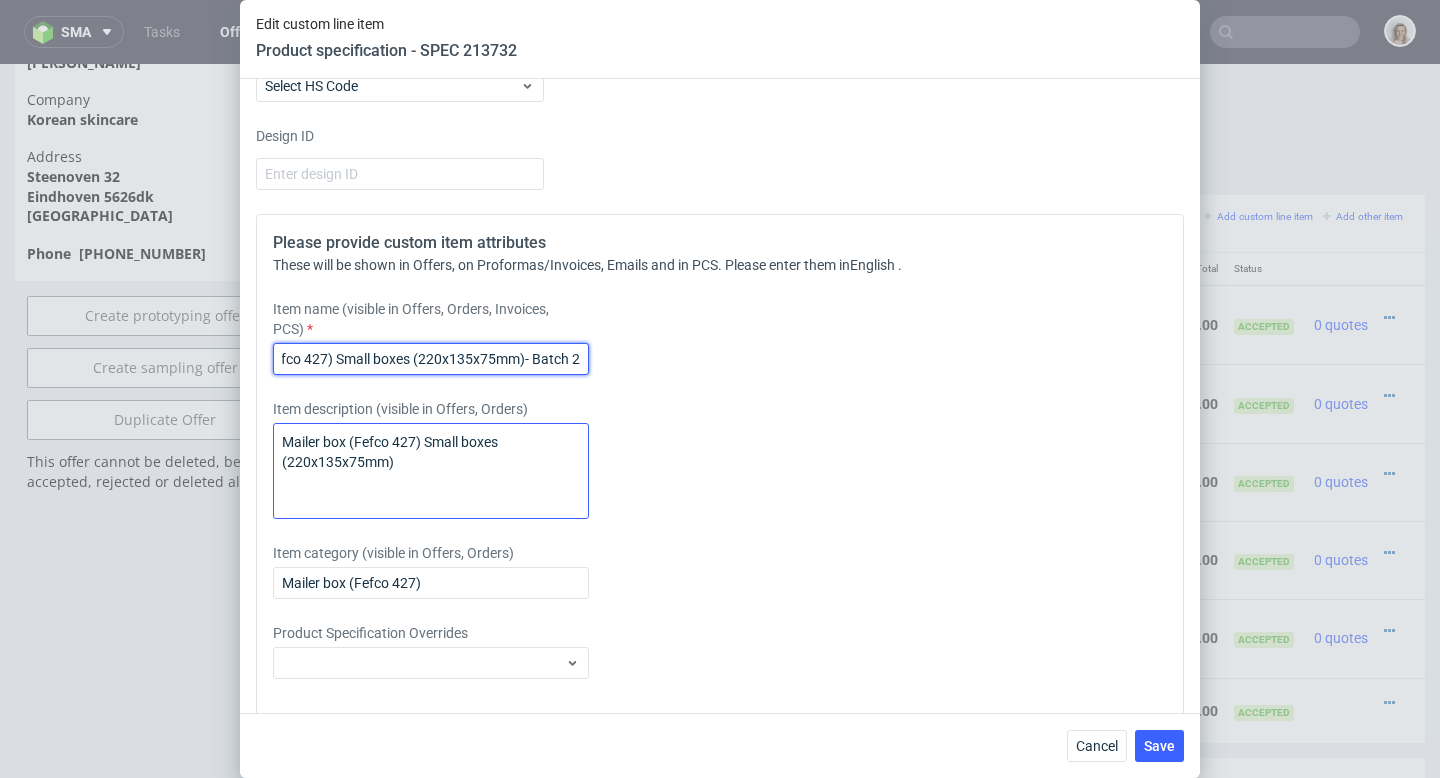 type on "Mailer box (Fefco 427) Small boxes (220x135x75mm)- Batch 2" 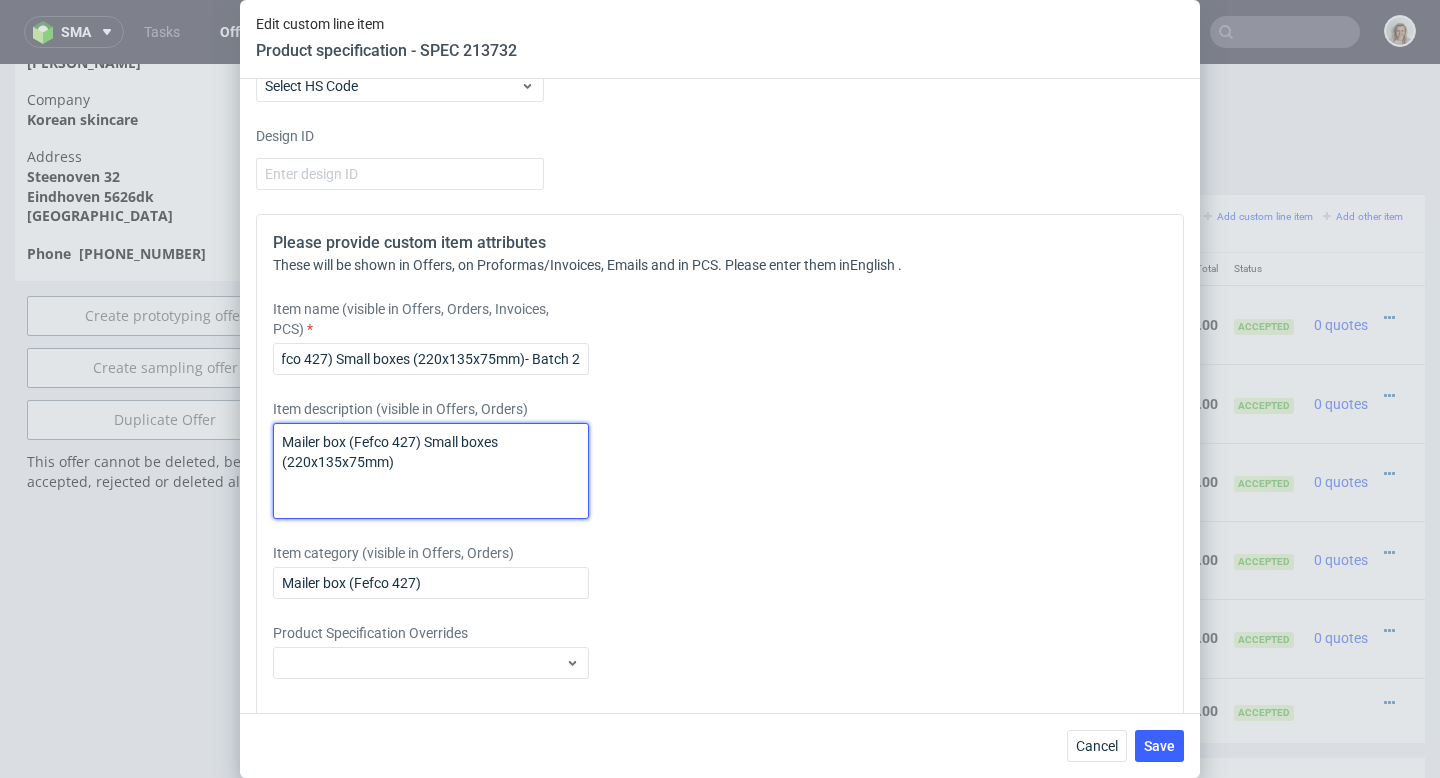 click on "Mailer box (Fefco 427) Small boxes (220x135x75mm)" at bounding box center (431, 471) 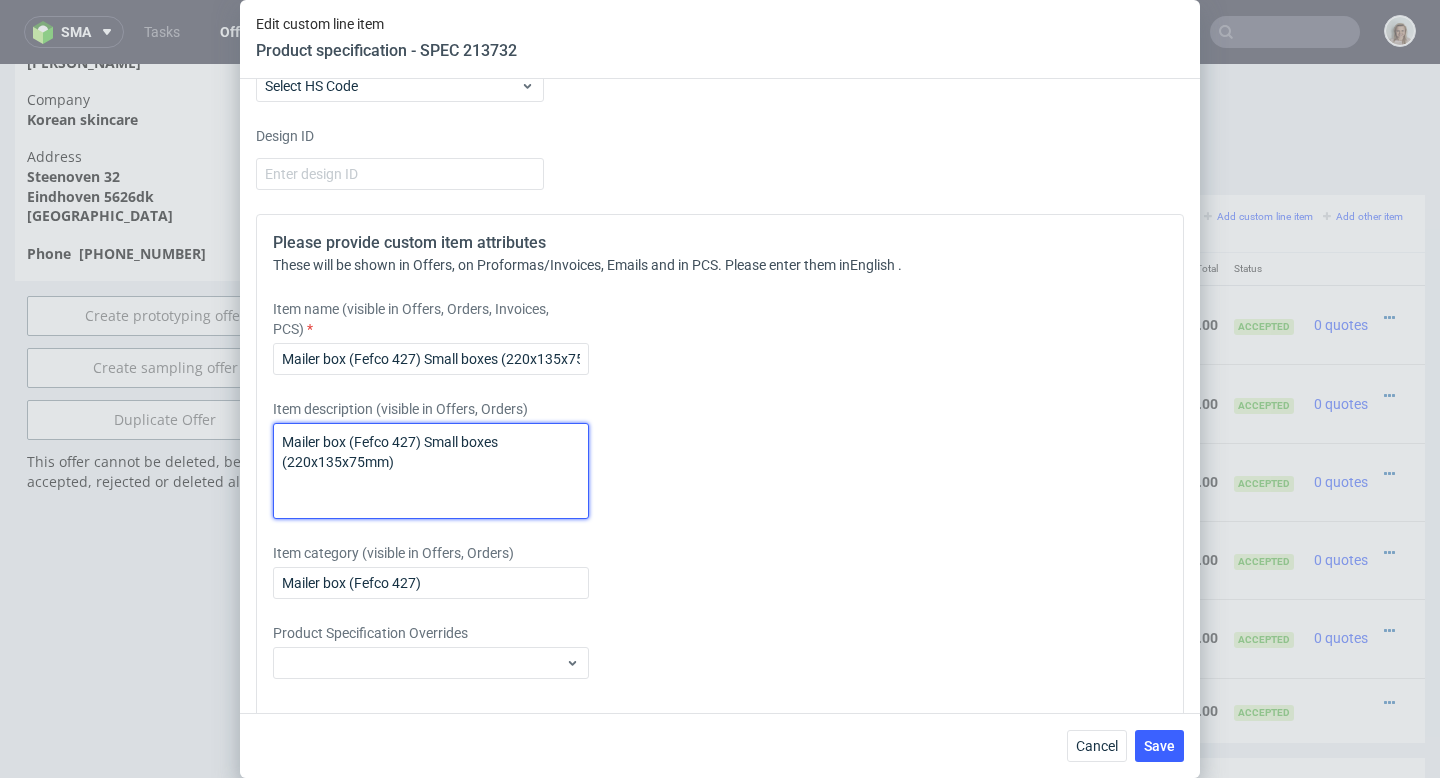 paste on "Batch 2" 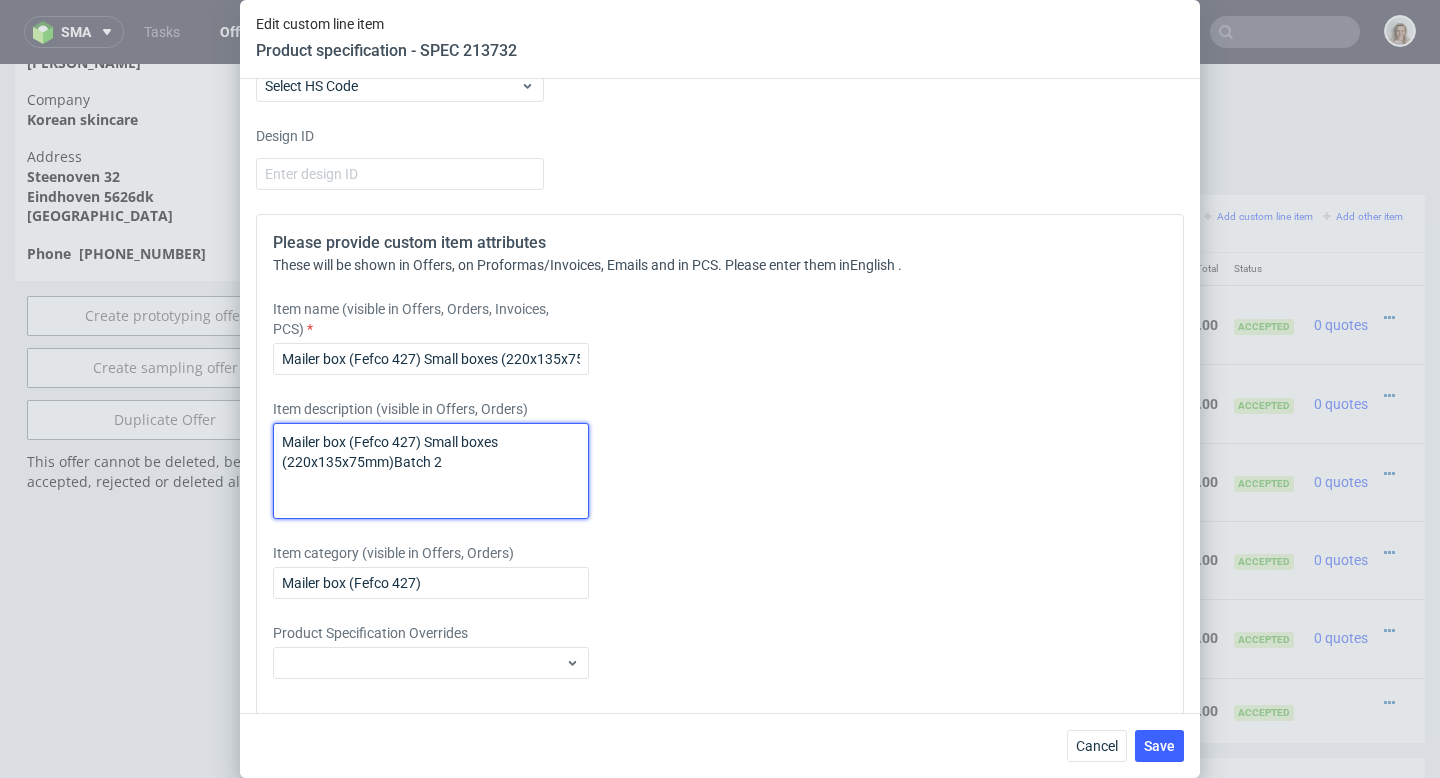 click on "Mailer box (Fefco 427) Small boxes (220x135x75mm)Batch 2" at bounding box center [431, 471] 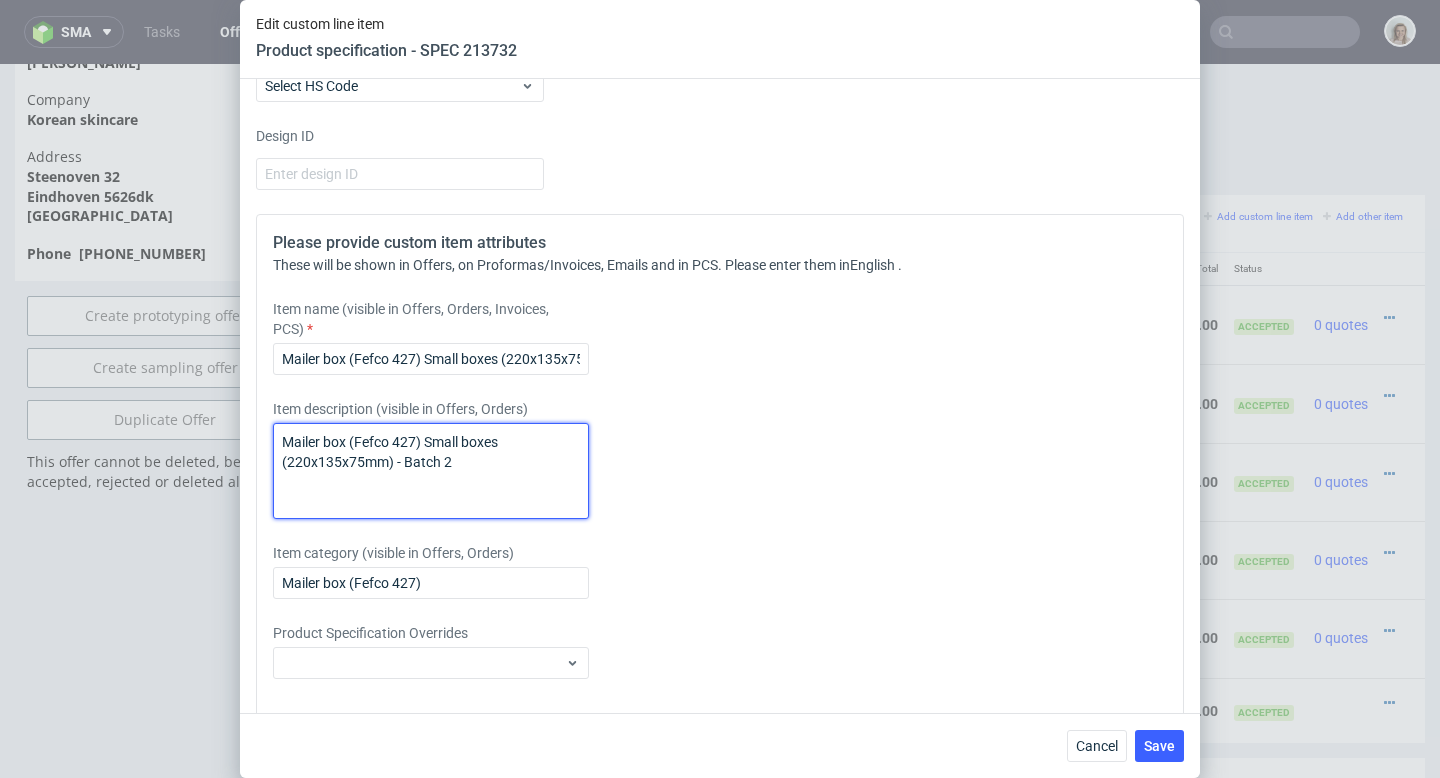 drag, startPoint x: 403, startPoint y: 497, endPoint x: 504, endPoint y: 499, distance: 101.0198 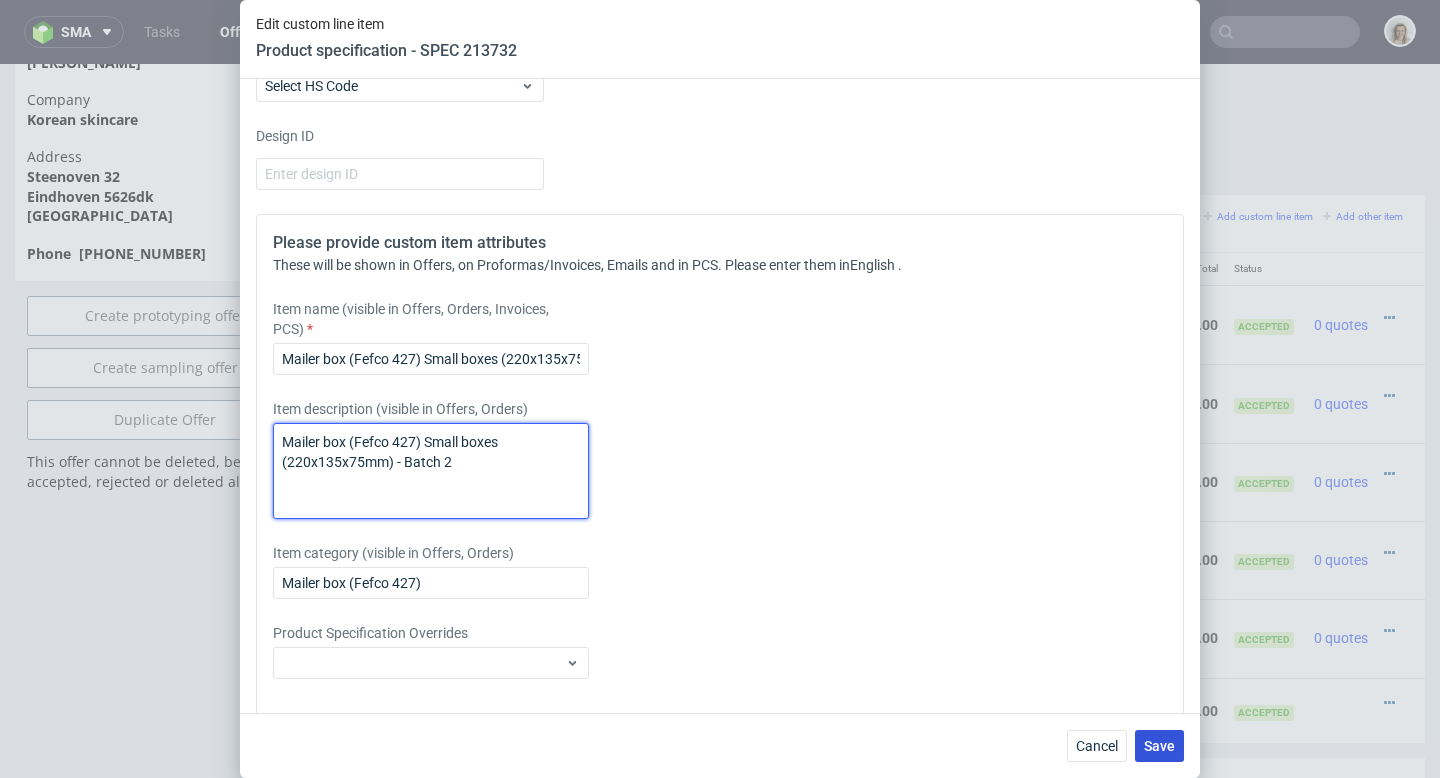 type on "Mailer box (Fefco 427) Small boxes (220x135x75mm) - Batch 2" 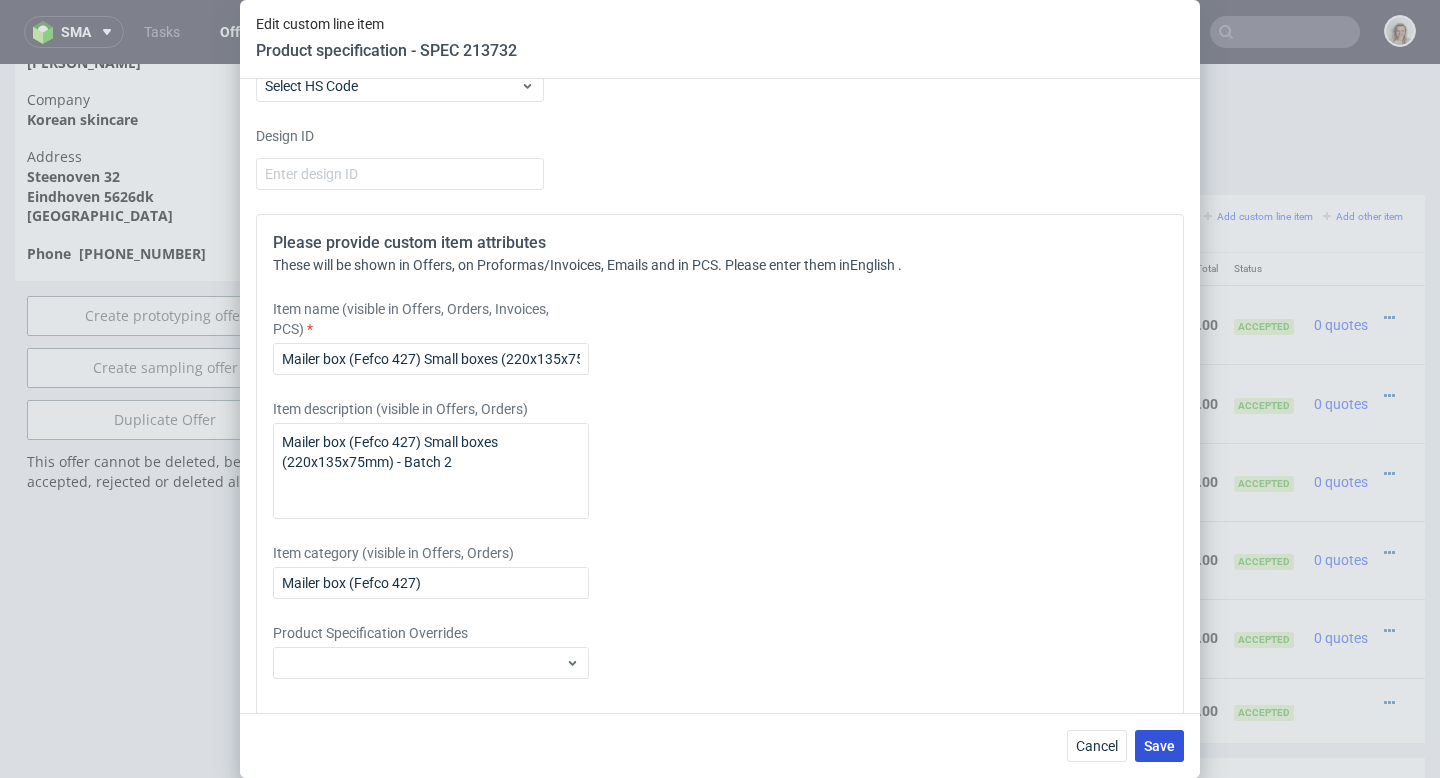 click on "Save" at bounding box center [1159, 746] 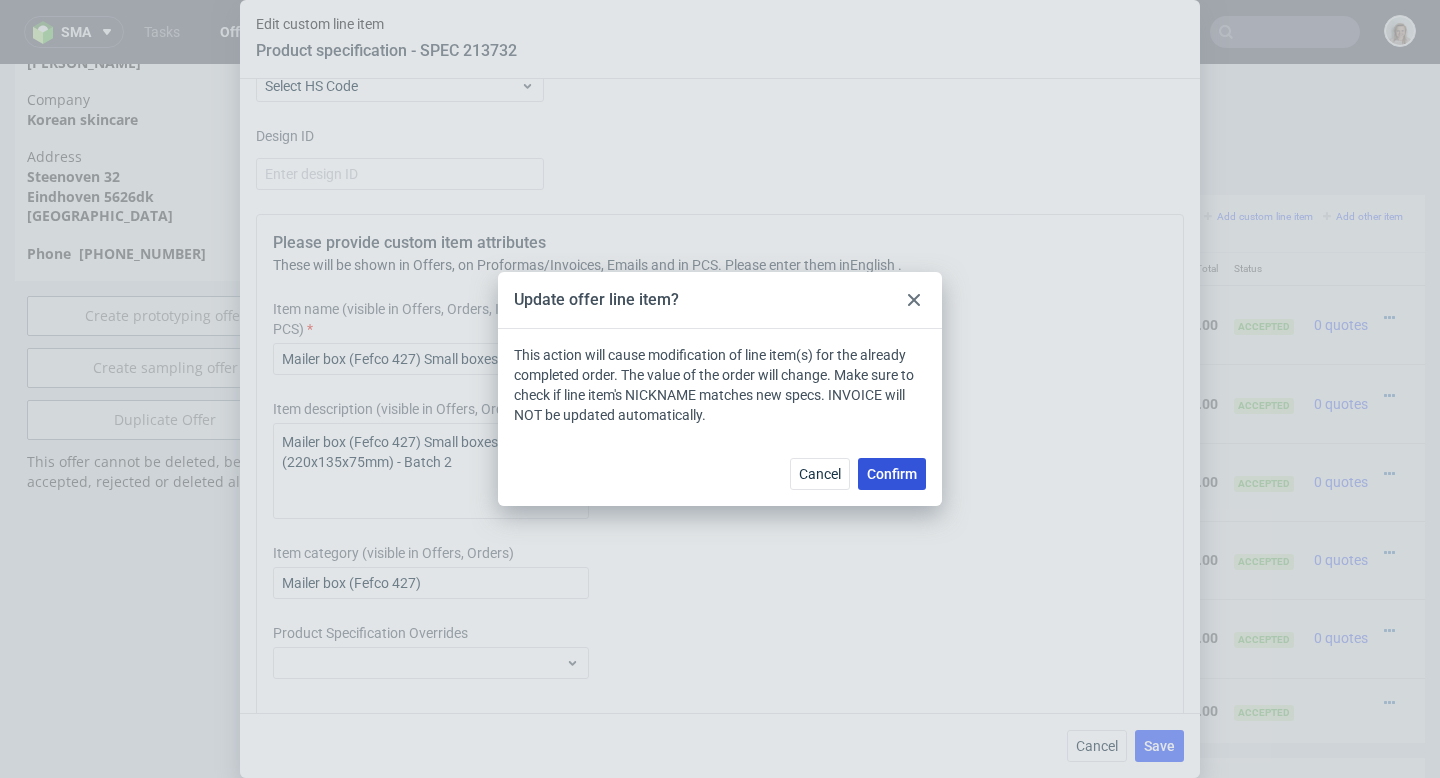 click on "Confirm" at bounding box center (892, 474) 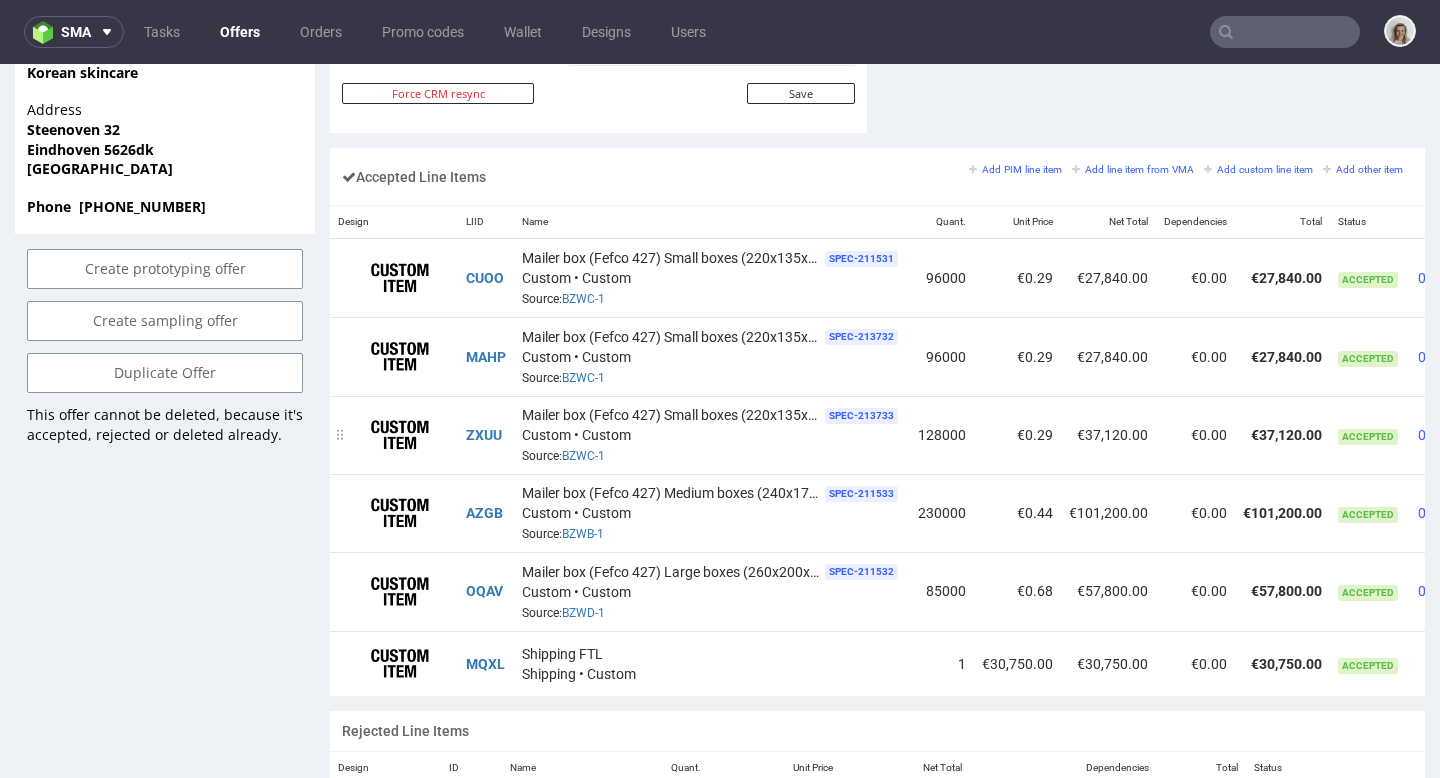scroll, scrollTop: 1381, scrollLeft: 0, axis: vertical 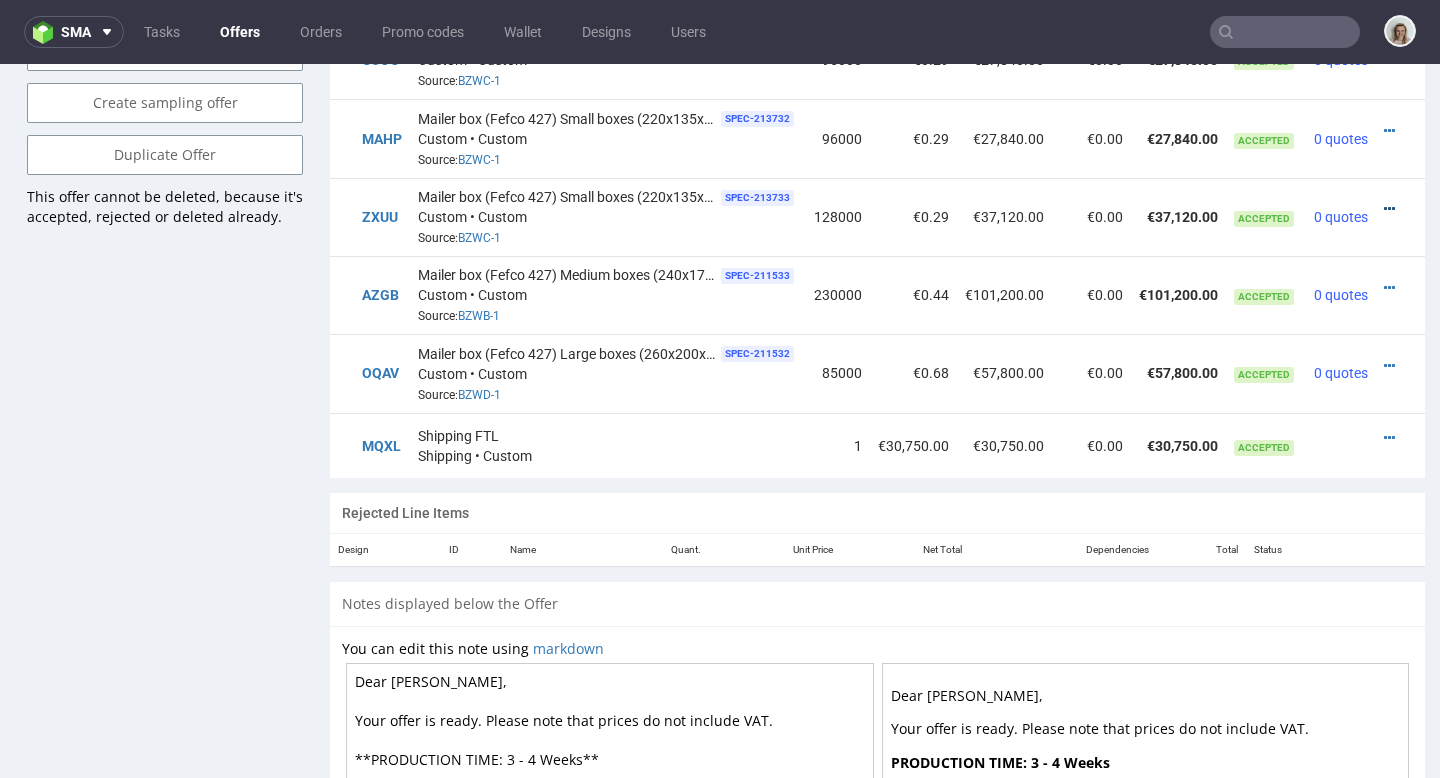 click at bounding box center [1389, 209] 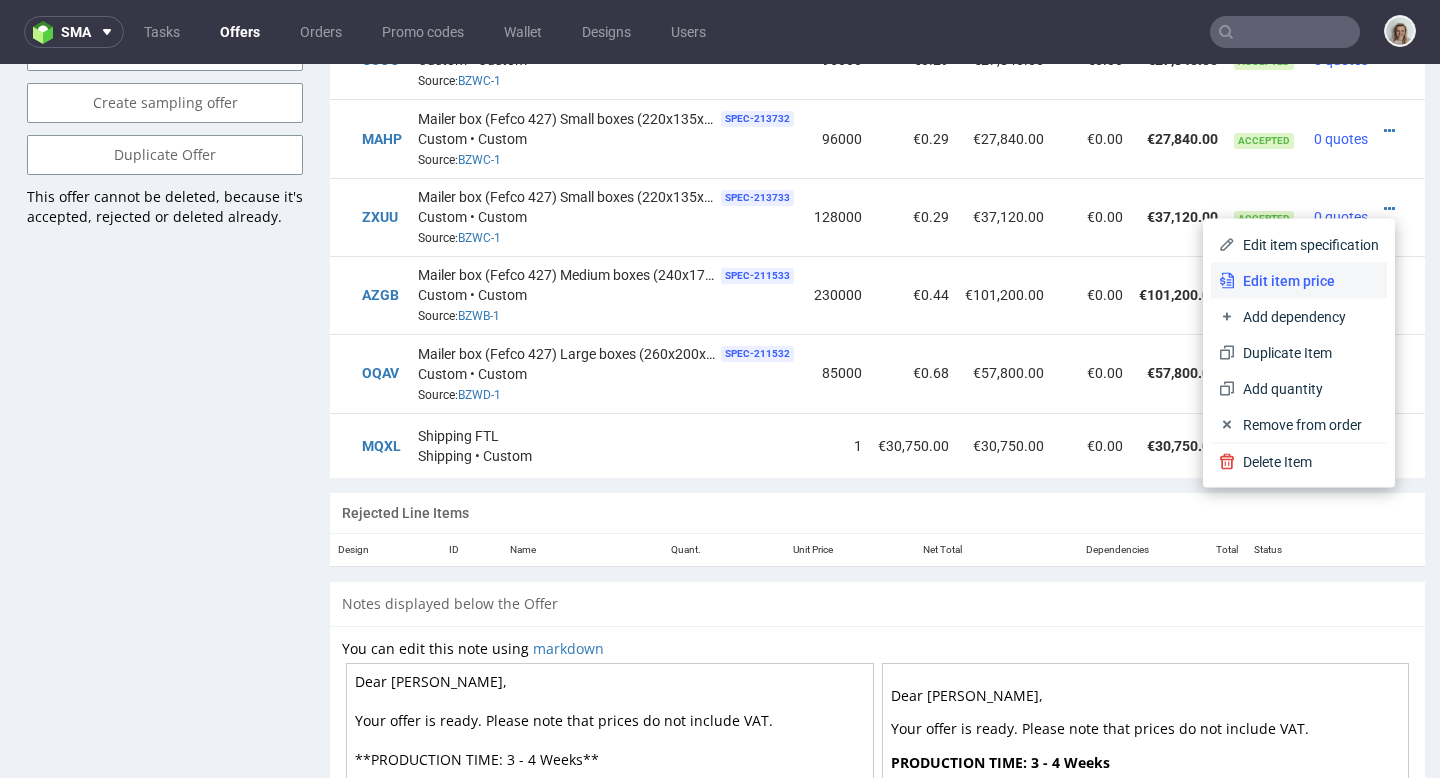 click on "Edit item price" at bounding box center [1307, 281] 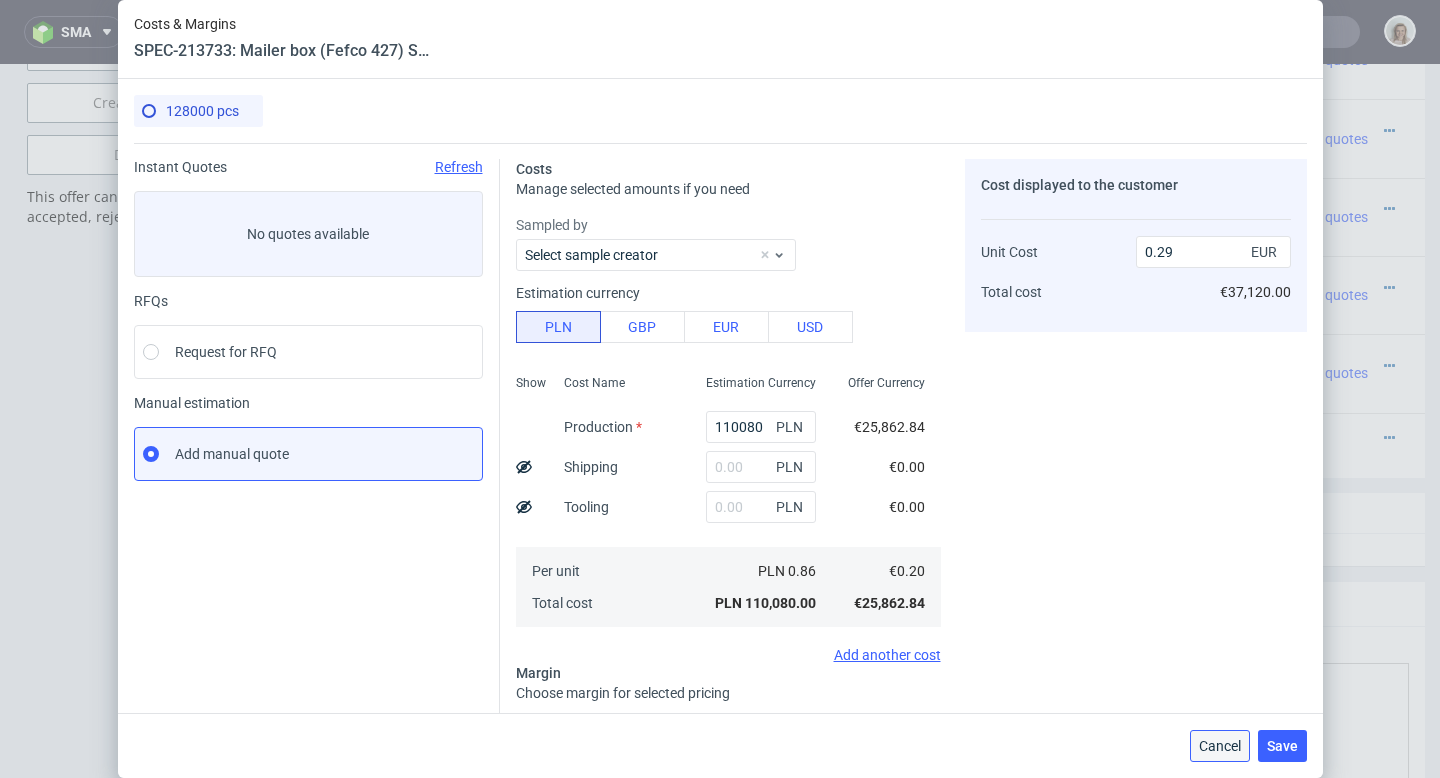 click on "Cancel" at bounding box center [1220, 746] 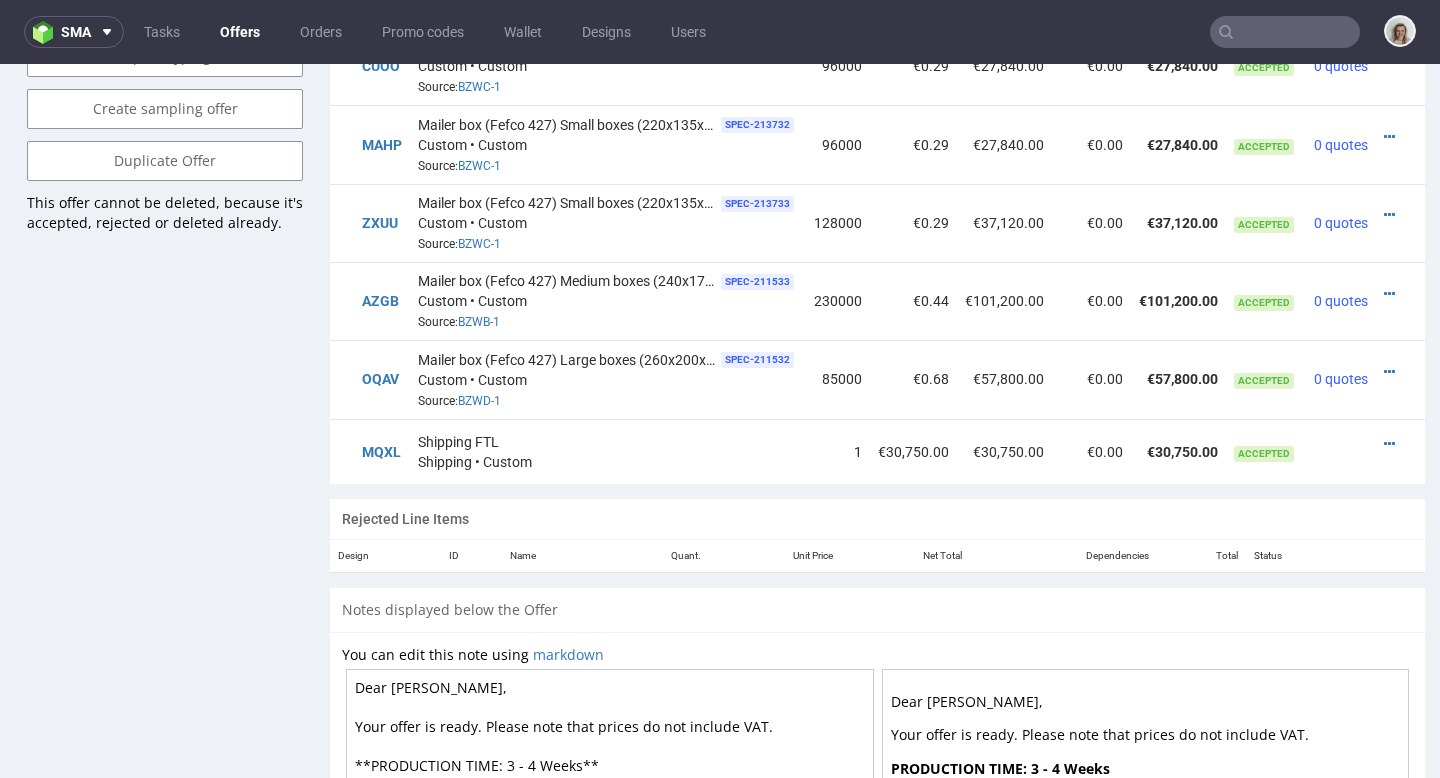 scroll, scrollTop: 1363, scrollLeft: 0, axis: vertical 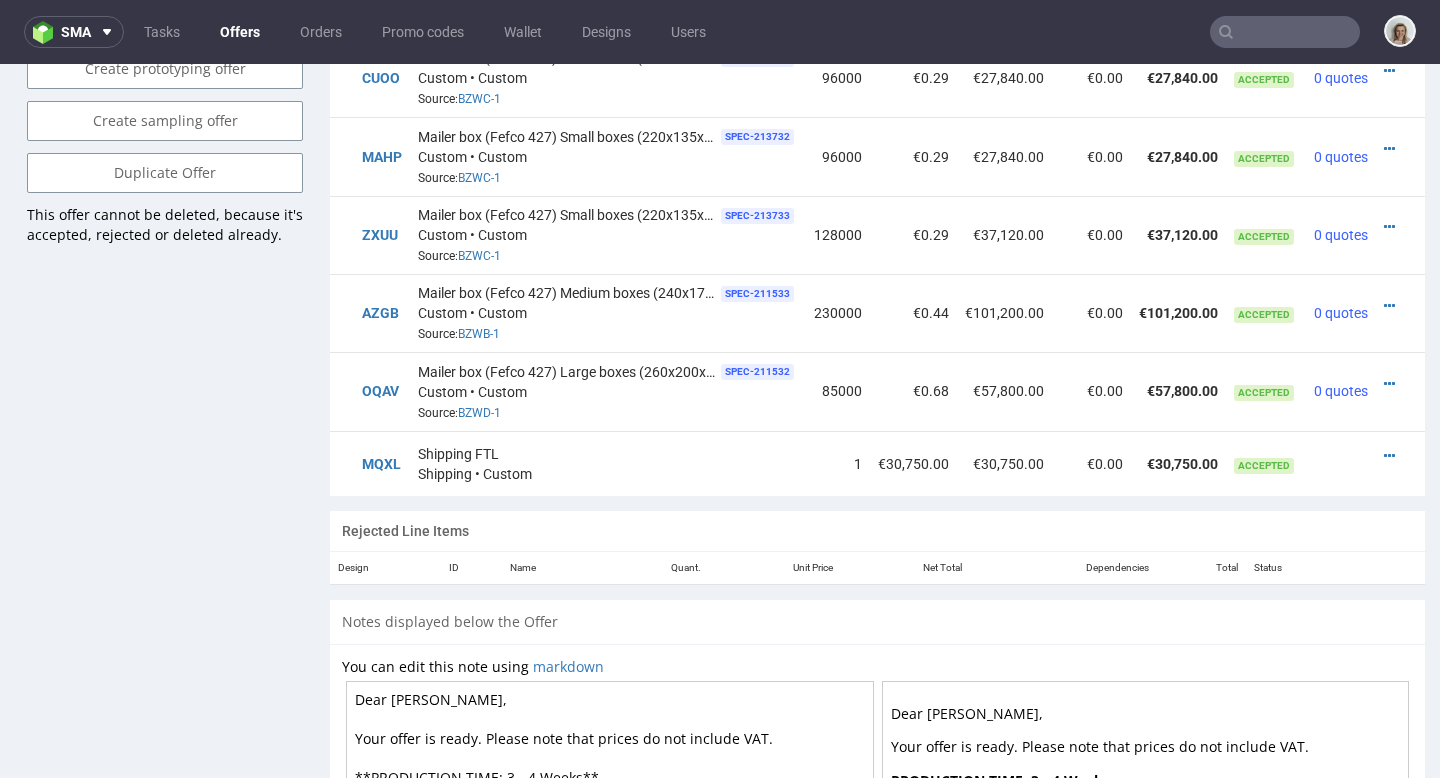 click at bounding box center (1394, 227) 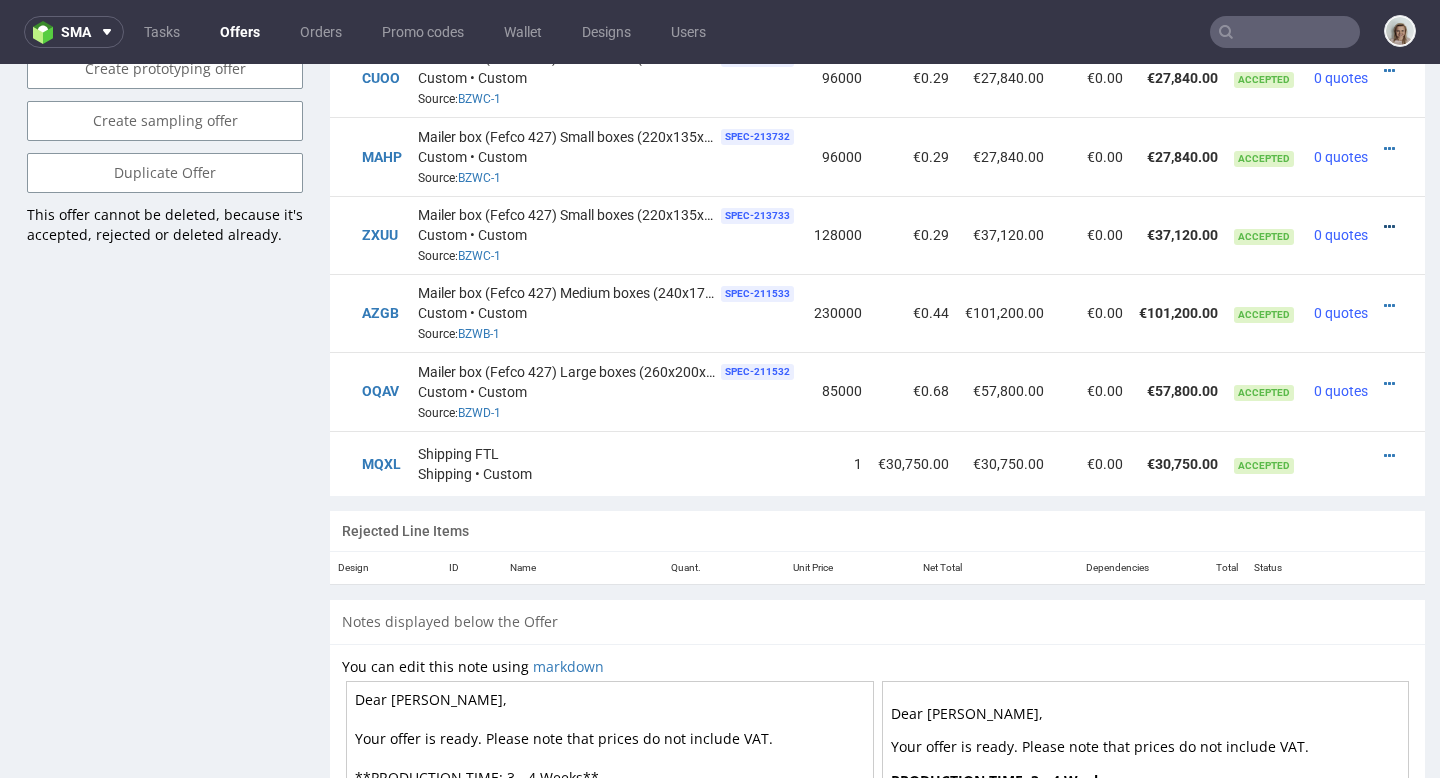click at bounding box center (1389, 227) 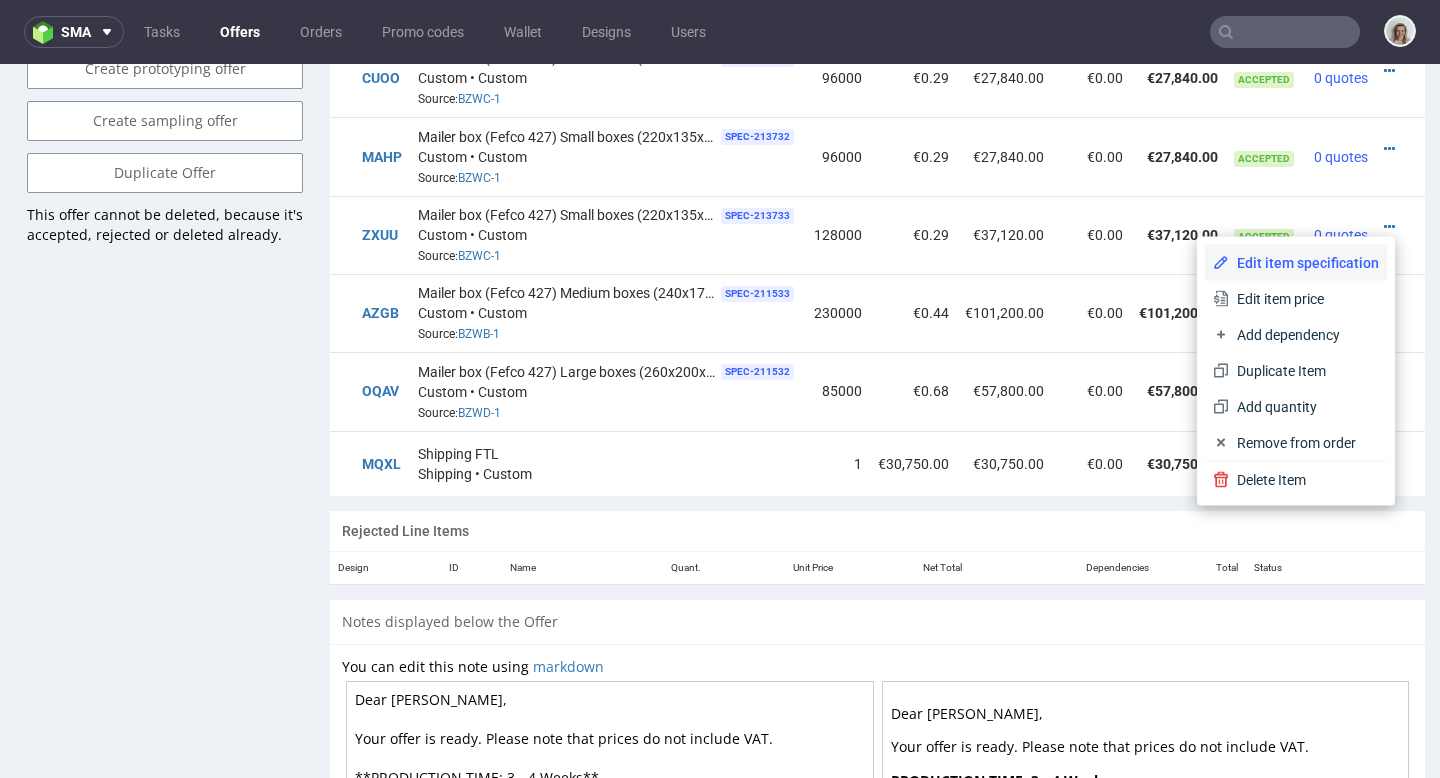 click on "Edit item specification" at bounding box center [1304, 263] 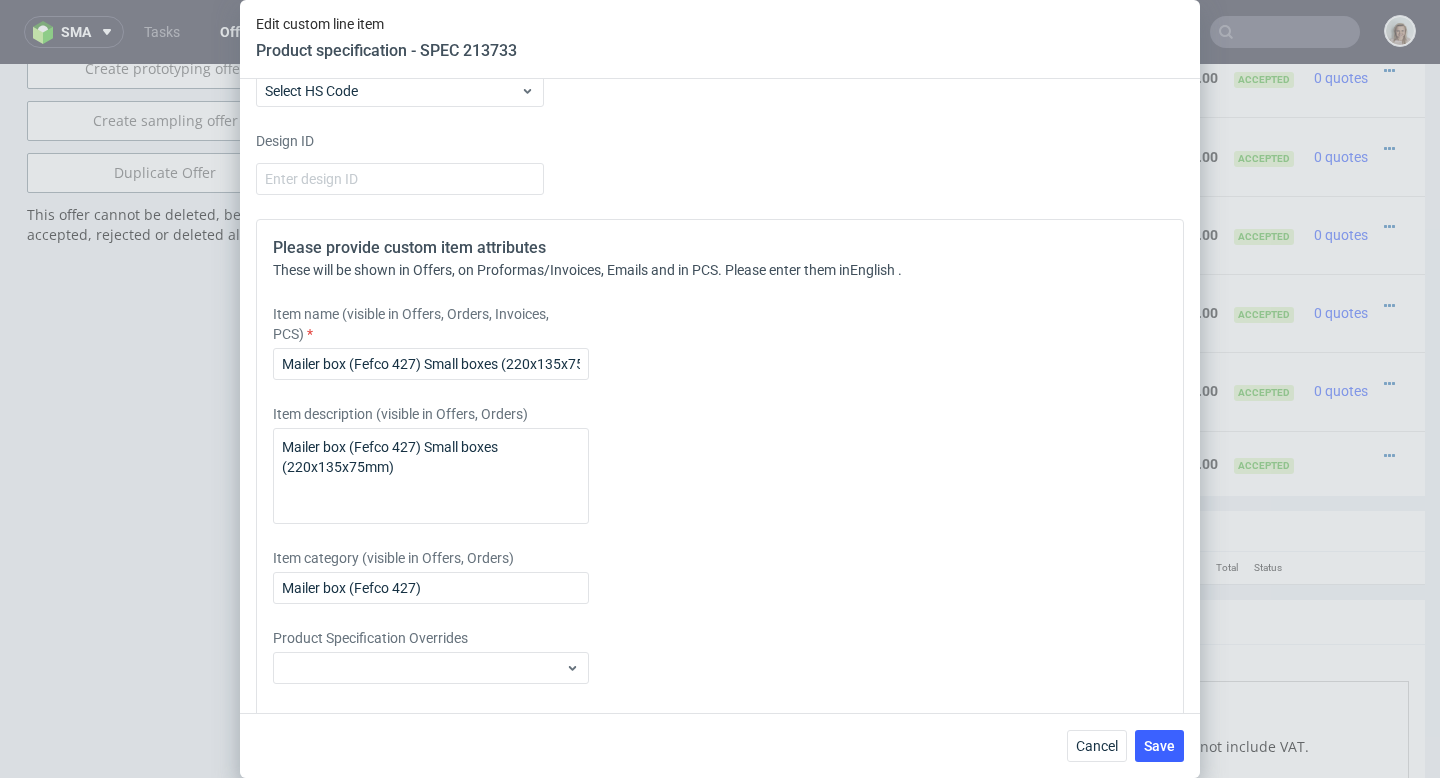 scroll, scrollTop: 3195, scrollLeft: 0, axis: vertical 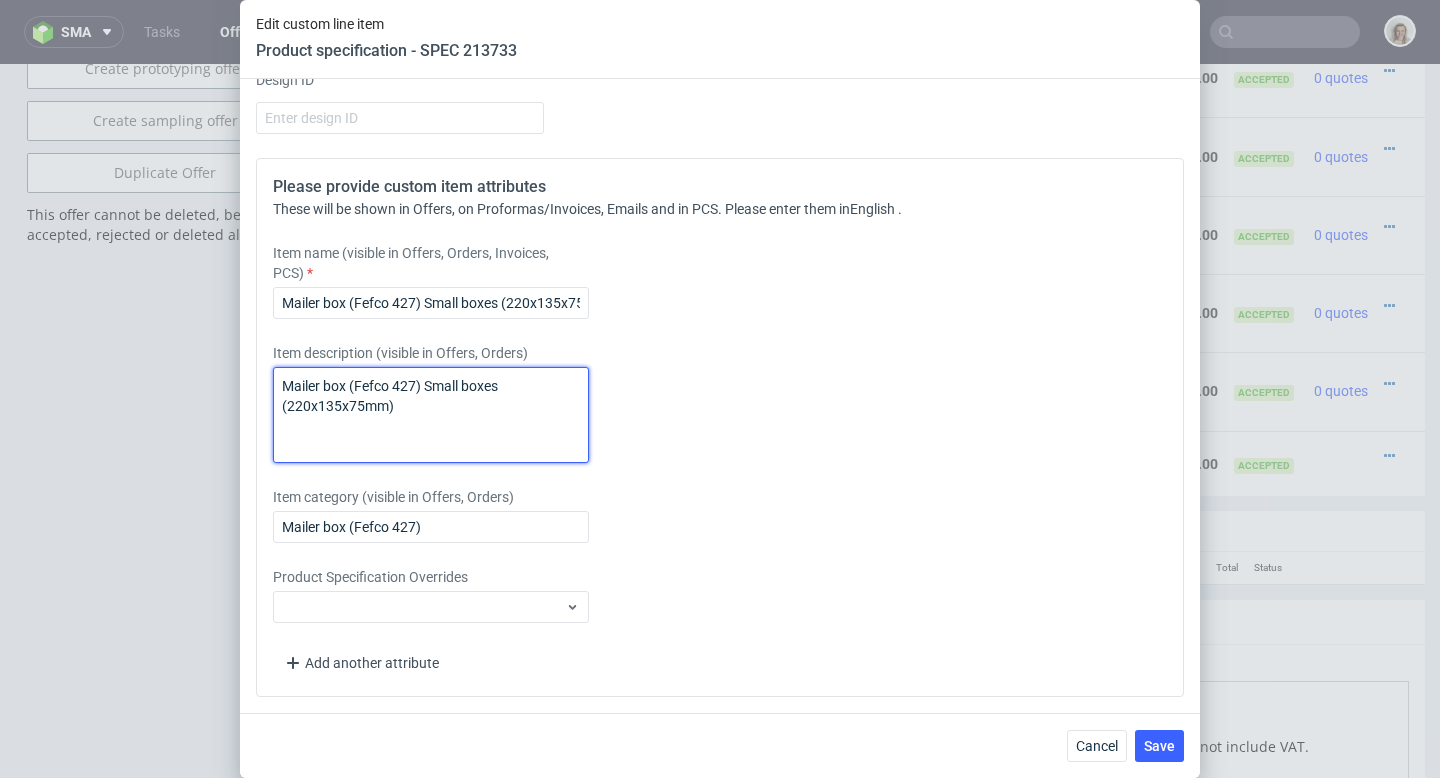click on "Mailer box (Fefco 427) Small boxes (220x135x75mm)" at bounding box center (431, 415) 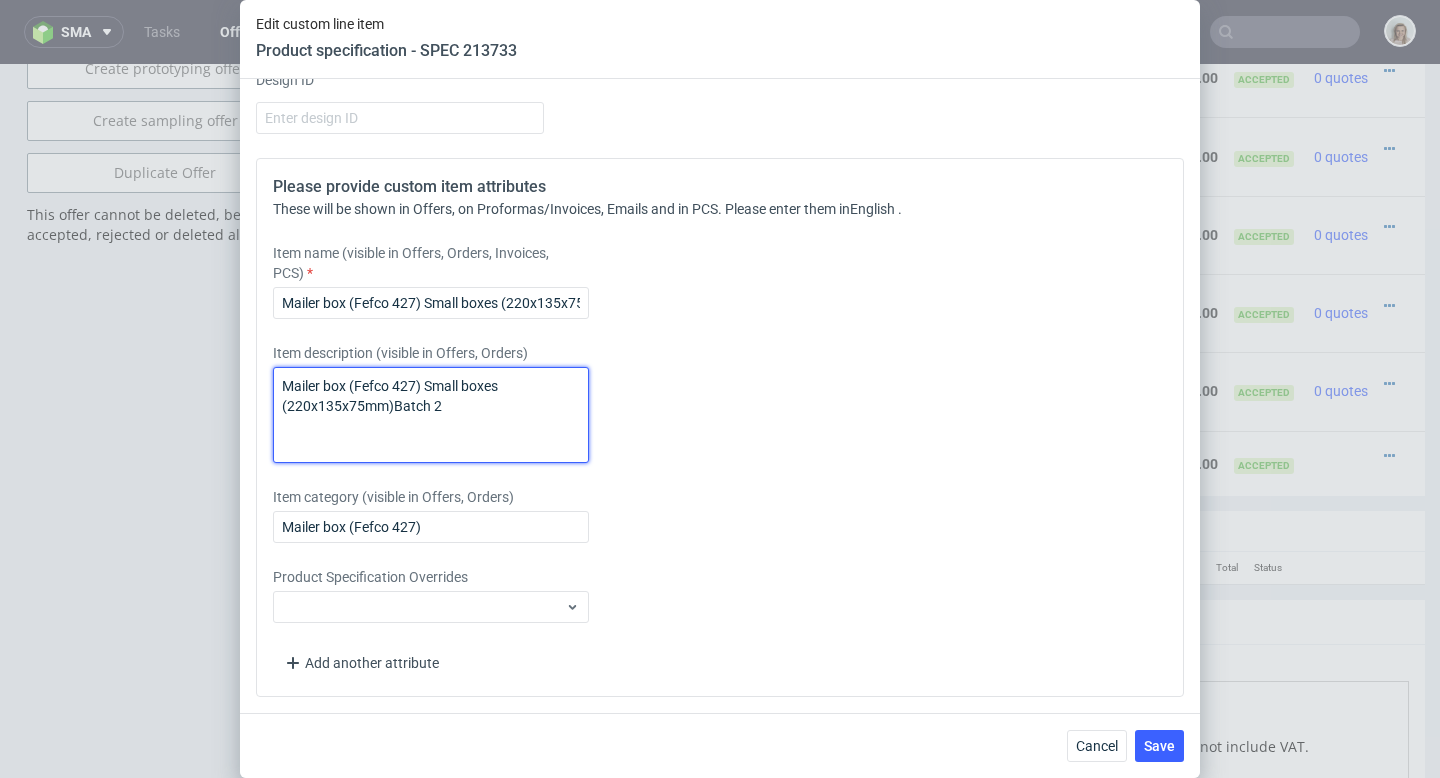 click on "Mailer box (Fefco 427) Small boxes (220x135x75mm)Batch 2" at bounding box center [431, 415] 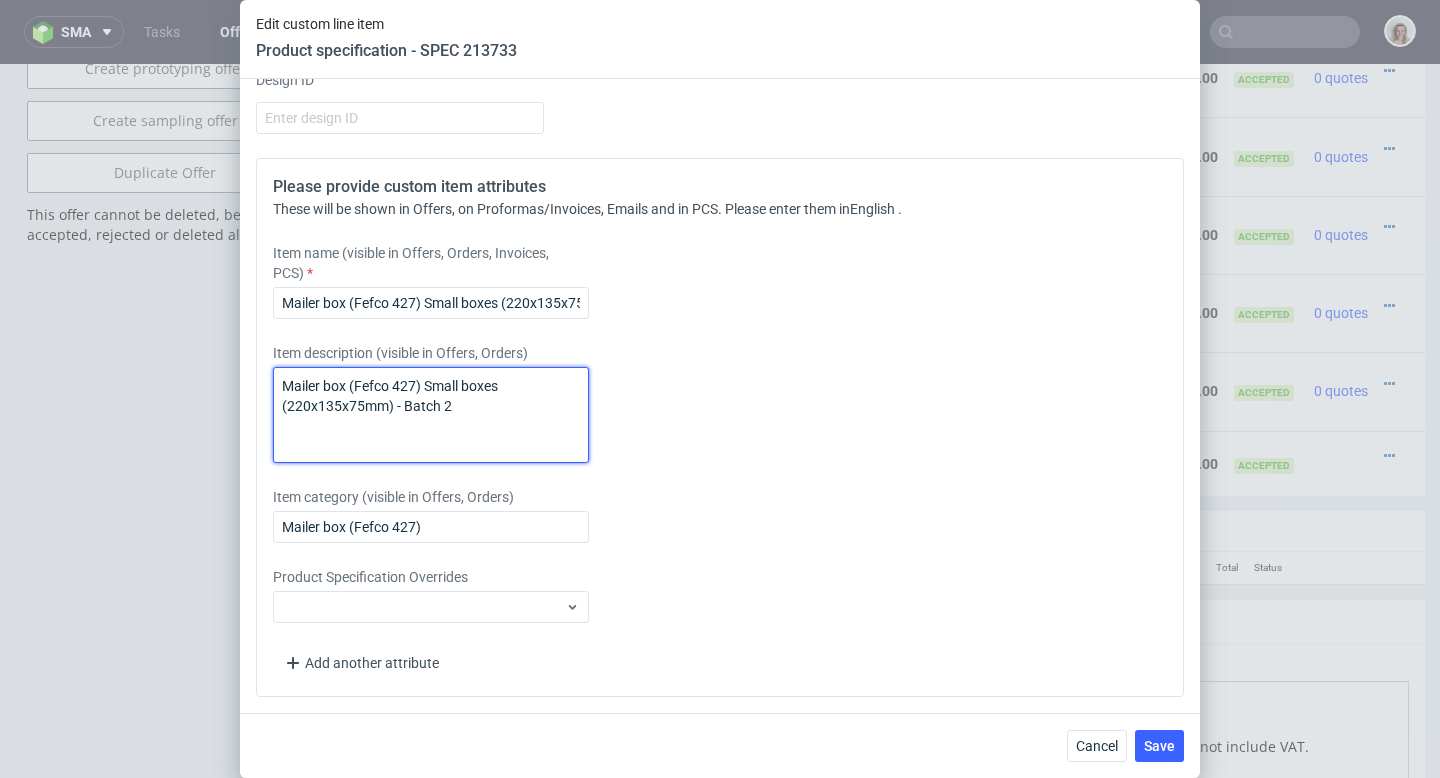 click on "Mailer box (Fefco 427) Small boxes (220x135x75mm) - Batch 2" at bounding box center (431, 415) 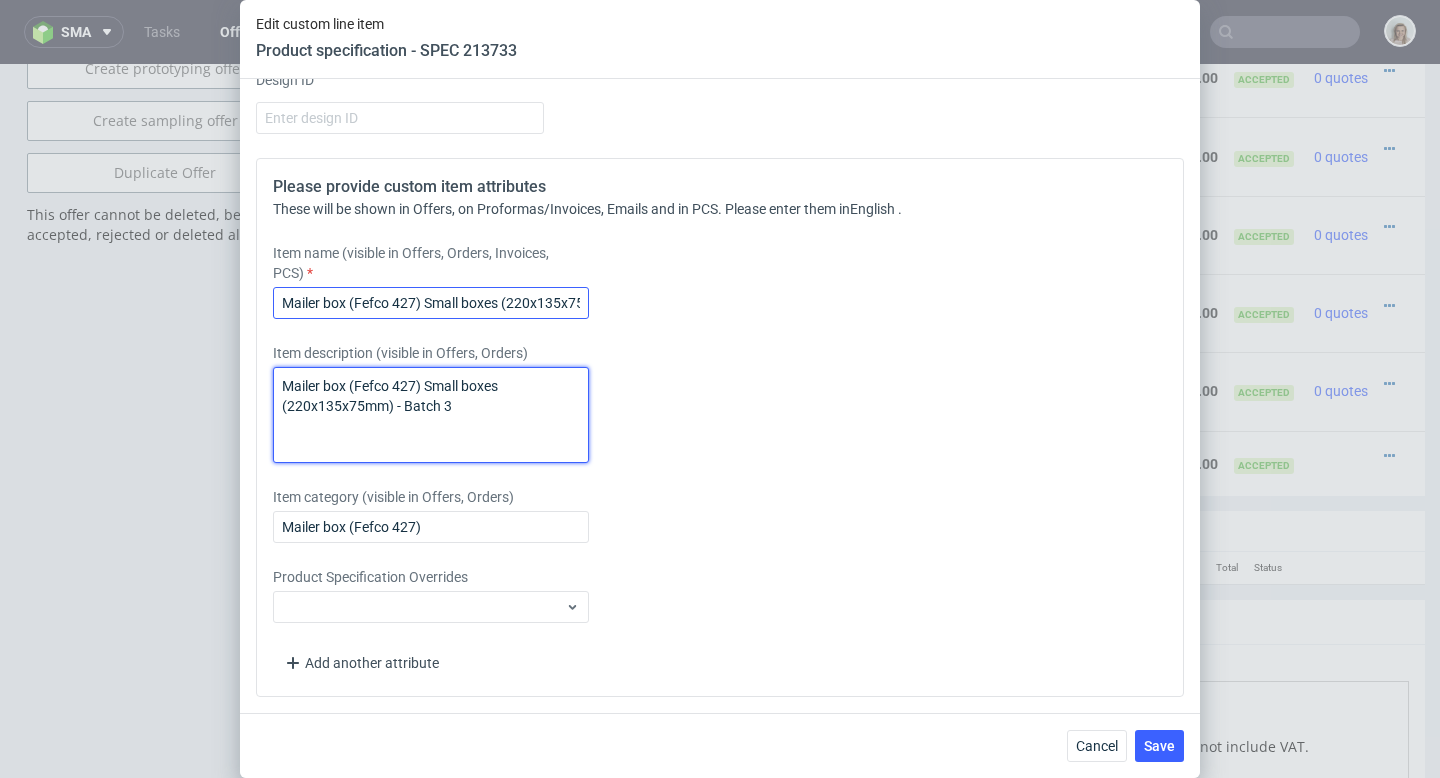 type on "Mailer box (Fefco 427) Small boxes (220x135x75mm) - Batch 3" 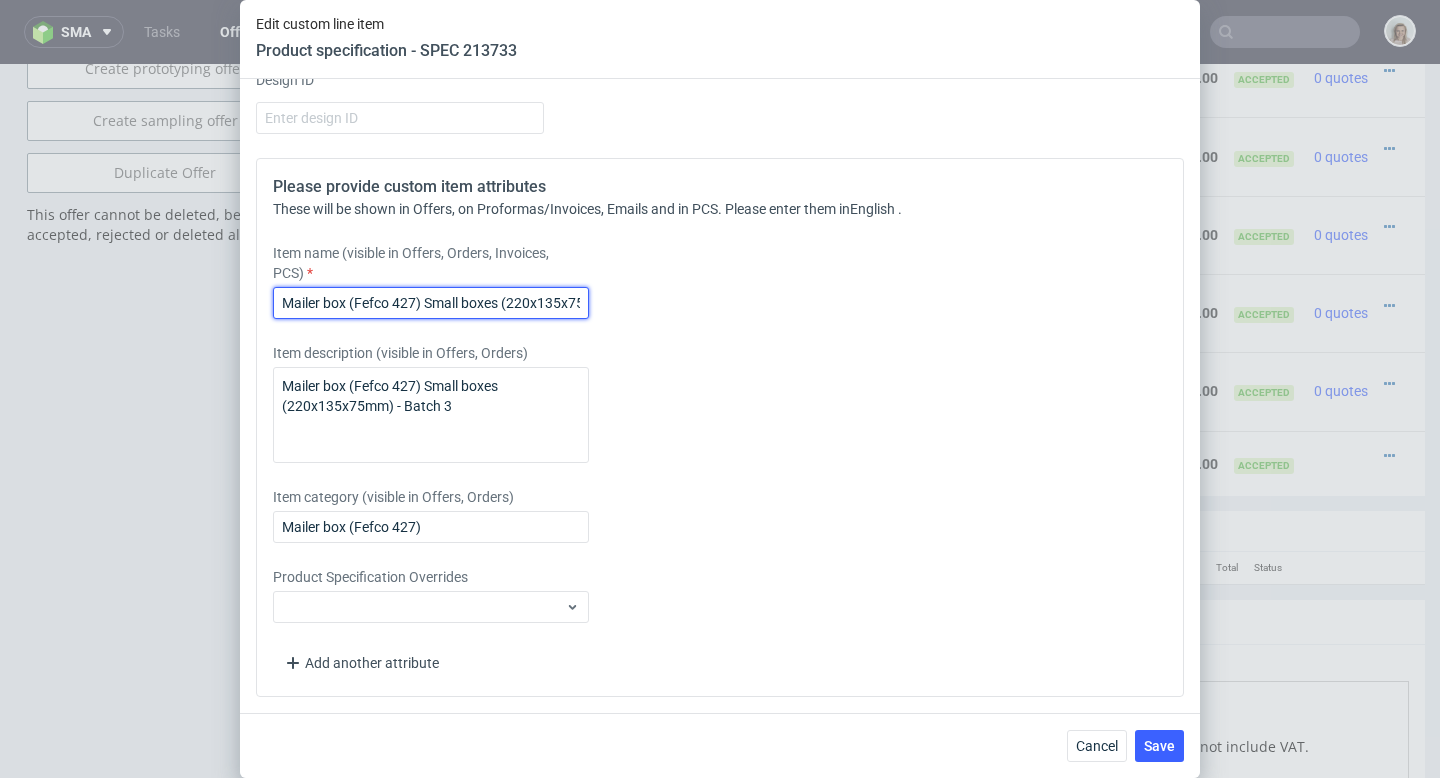 click on "Mailer box (Fefco 427) Small boxes (220x135x75mm)" at bounding box center (431, 303) 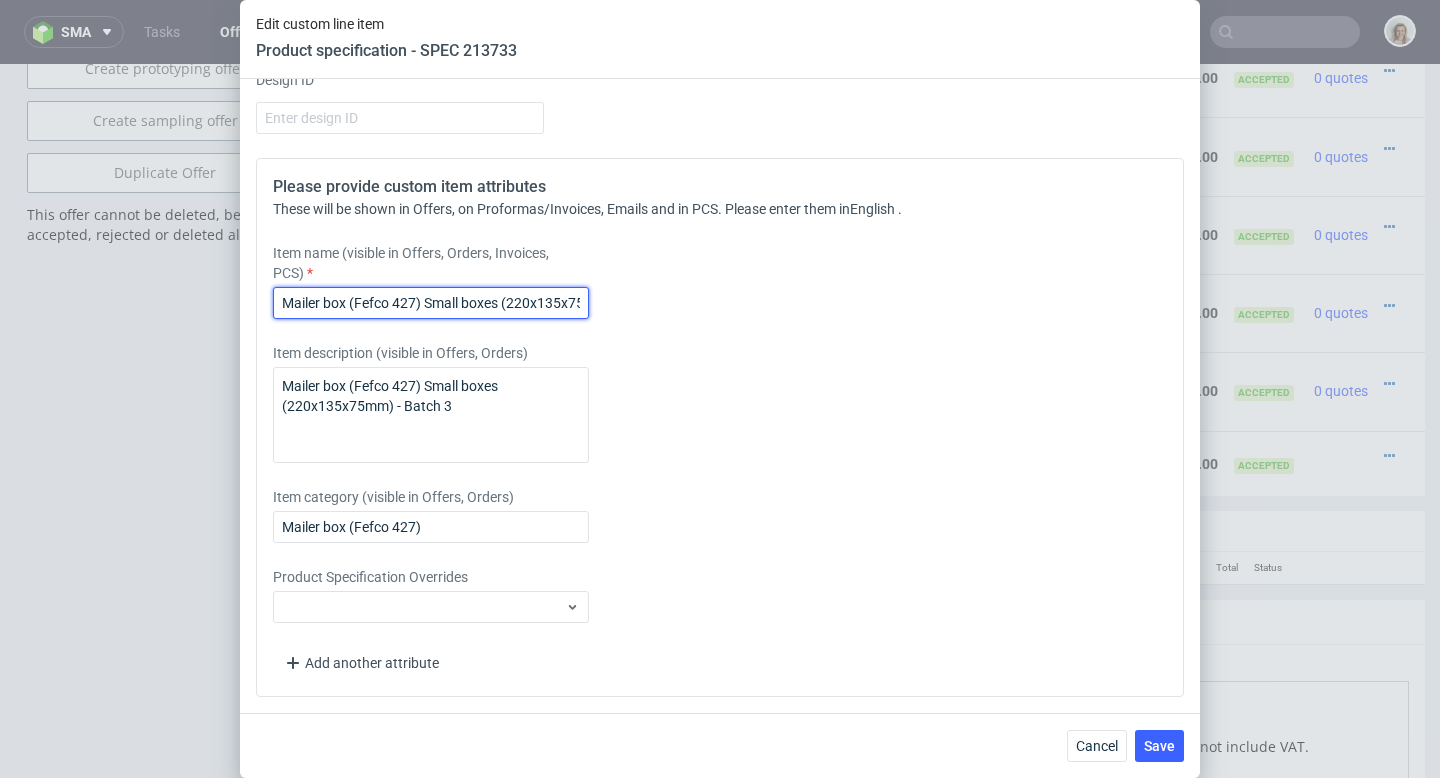 scroll, scrollTop: 0, scrollLeft: 36, axis: horizontal 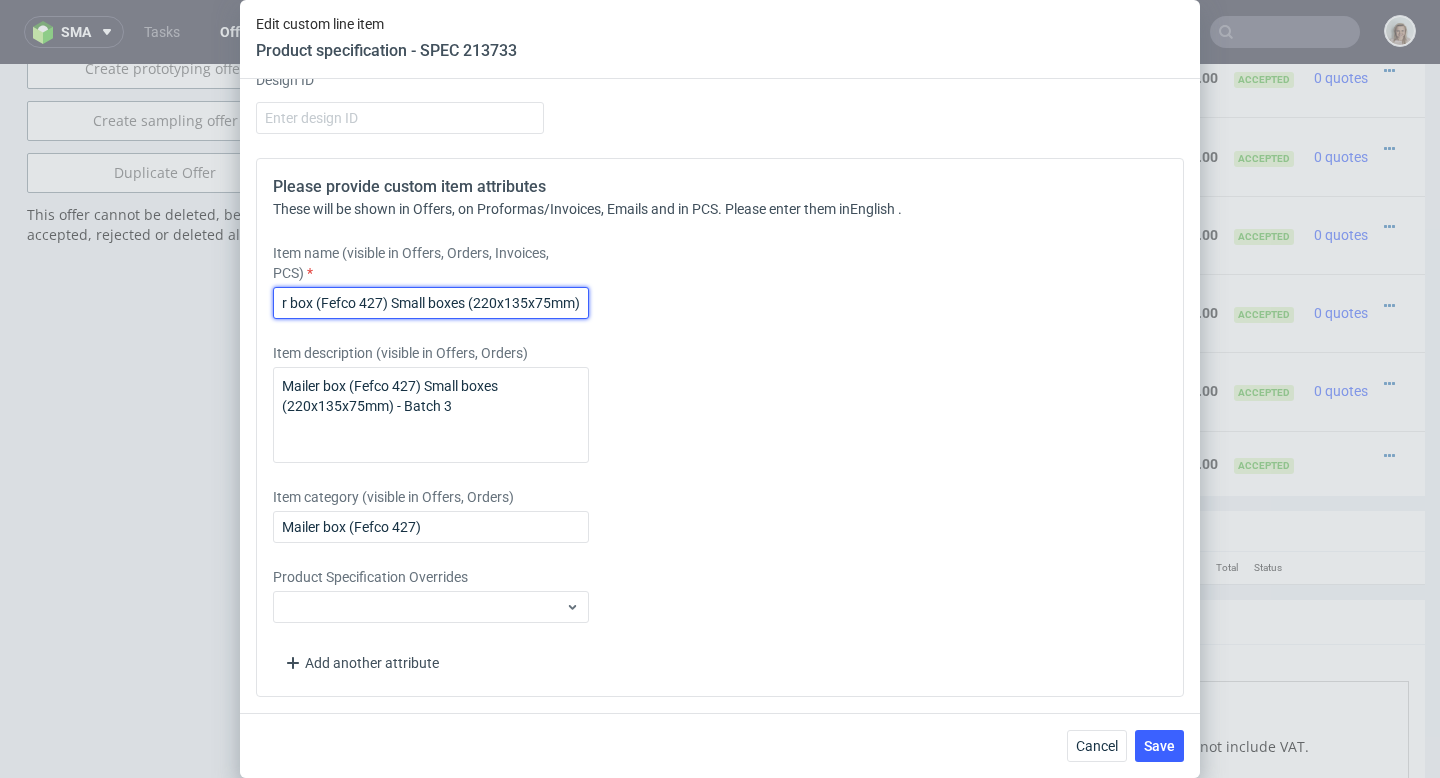 paste on "Batch 2" 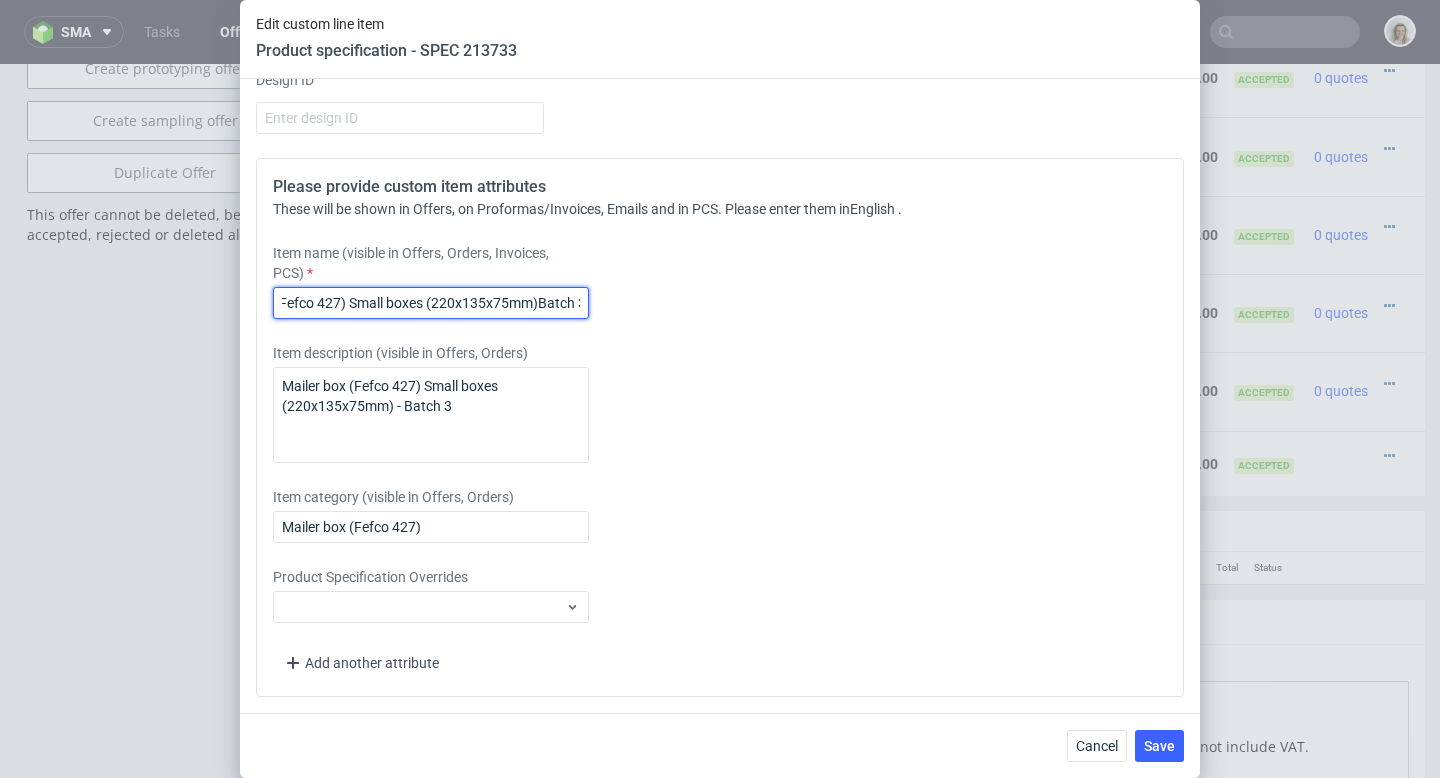 scroll, scrollTop: 0, scrollLeft: 83, axis: horizontal 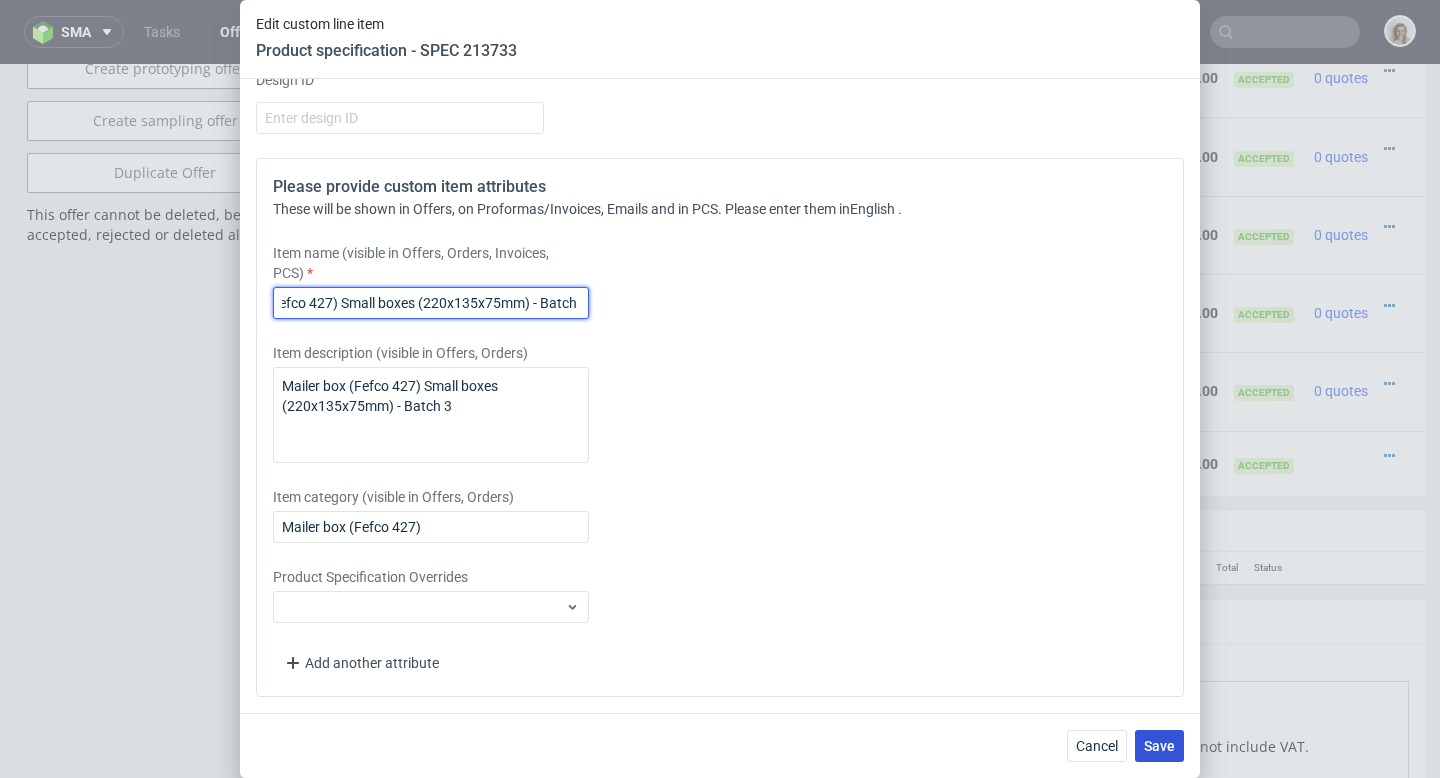 type on "Mailer box (Fefco 427) Small boxes (220x135x75mm) - Batch 3" 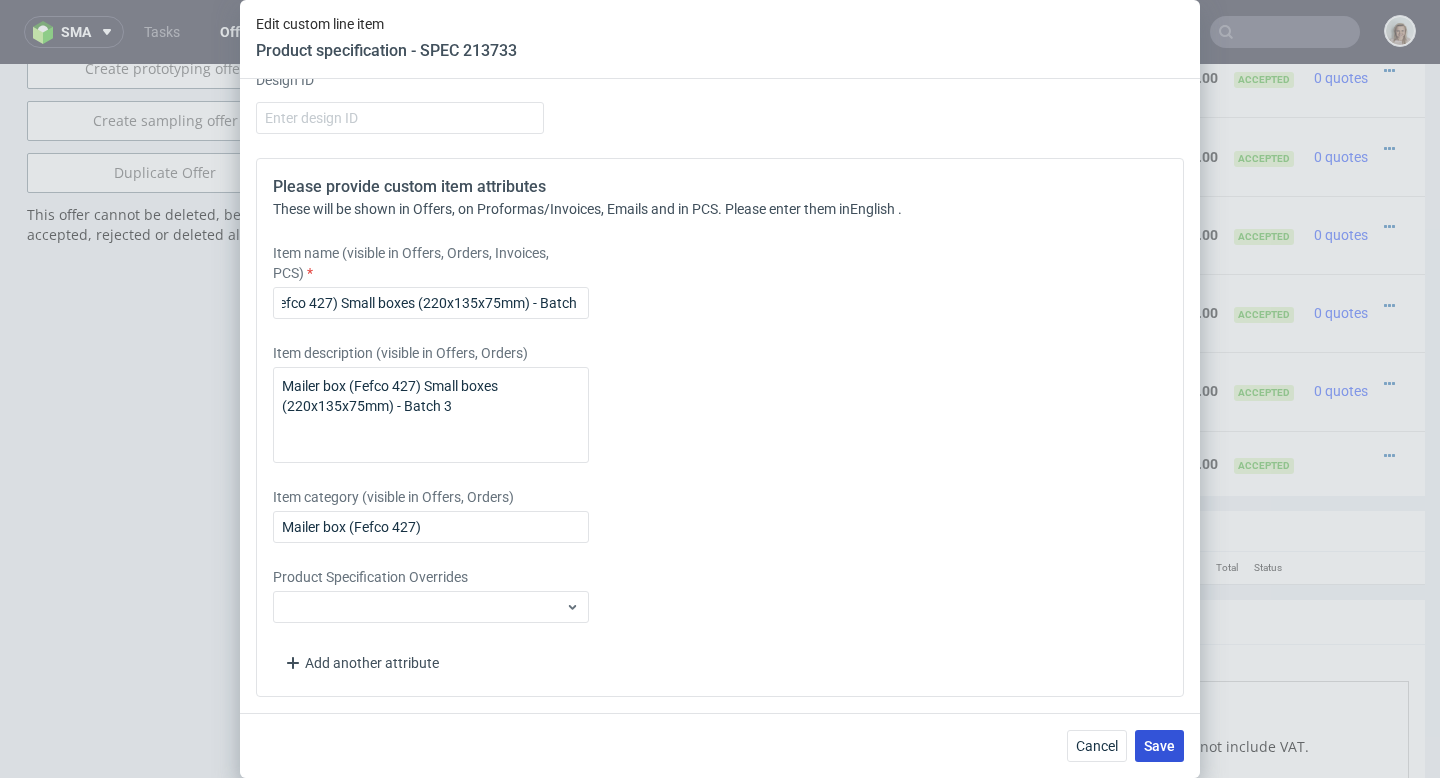 click on "Save" at bounding box center (1159, 746) 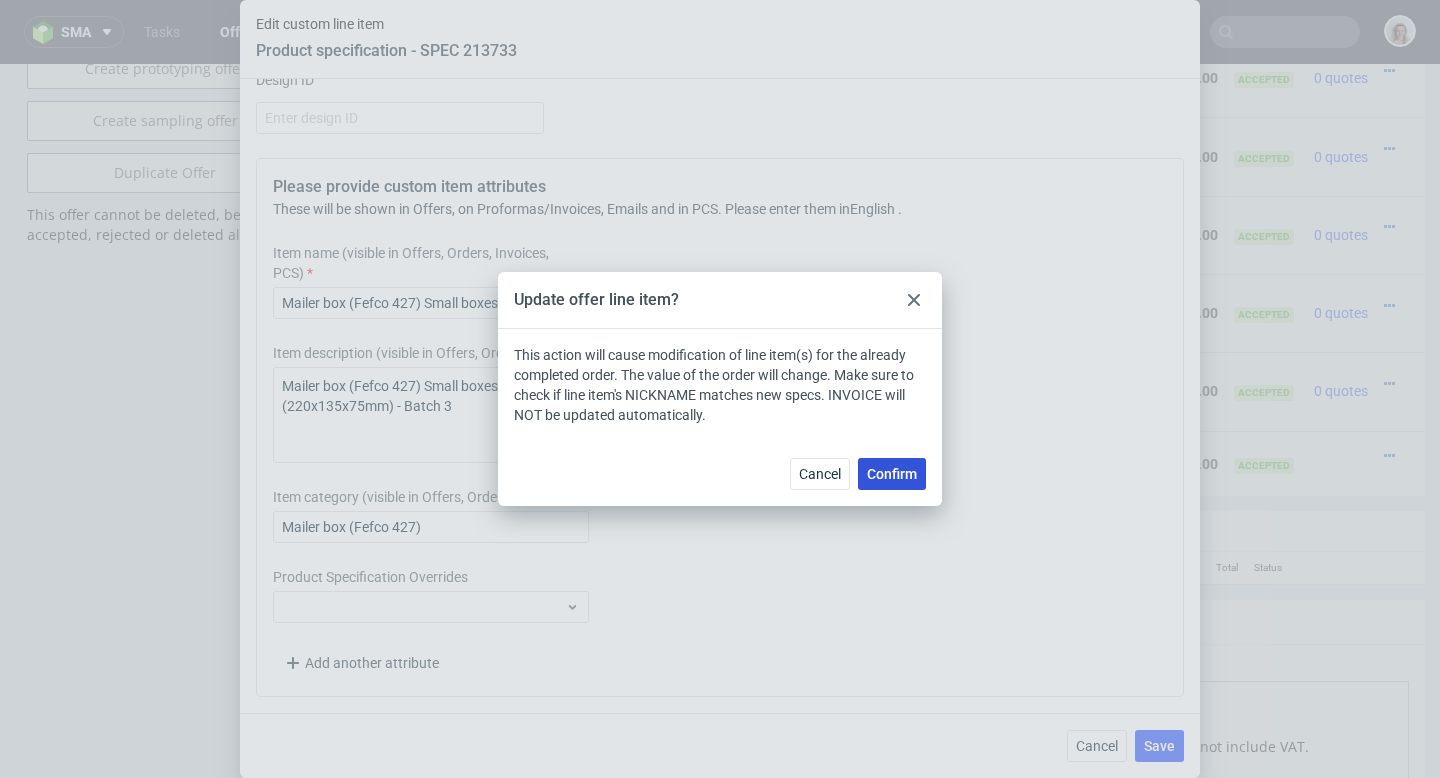 click on "Confirm" at bounding box center [892, 474] 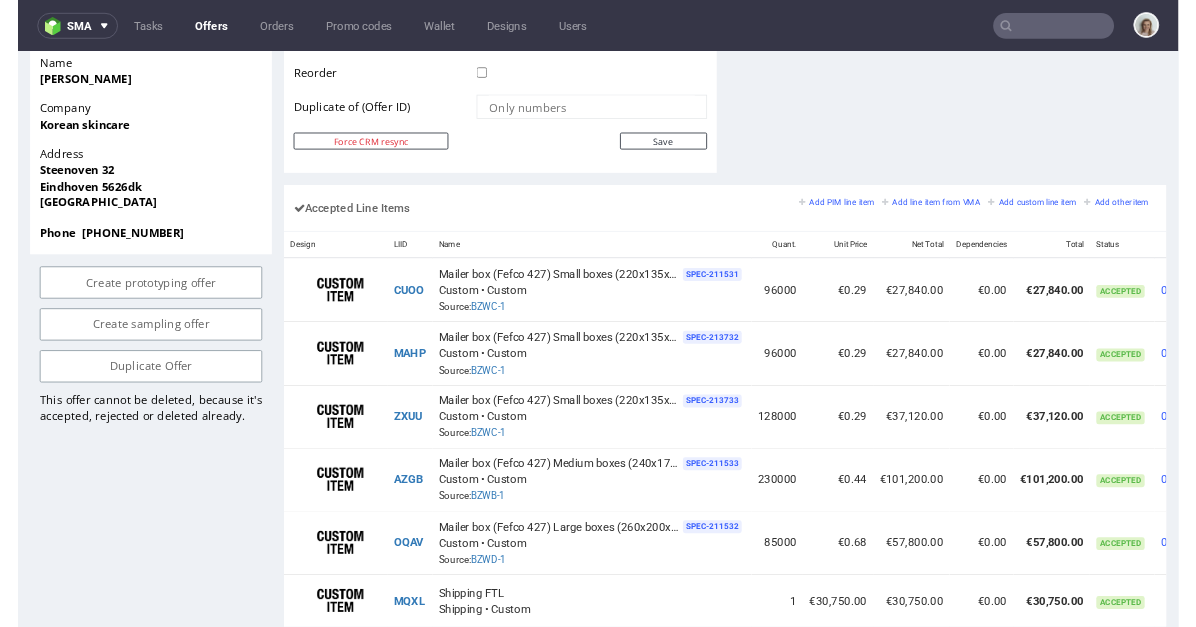 scroll, scrollTop: 1329, scrollLeft: 0, axis: vertical 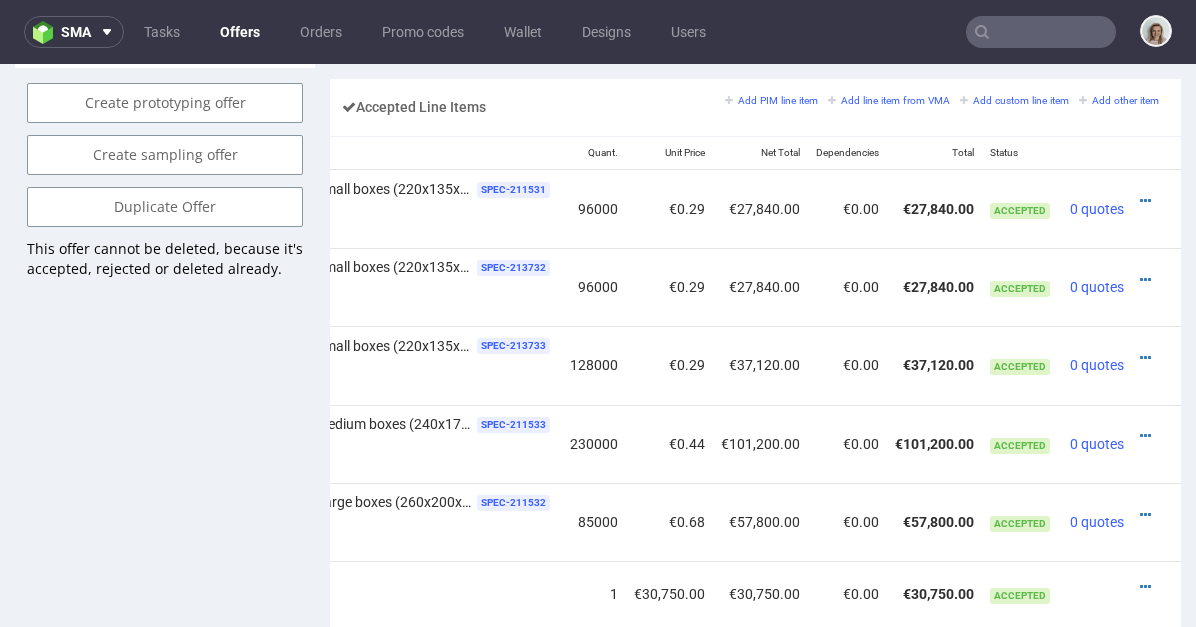 click at bounding box center (1150, 436) 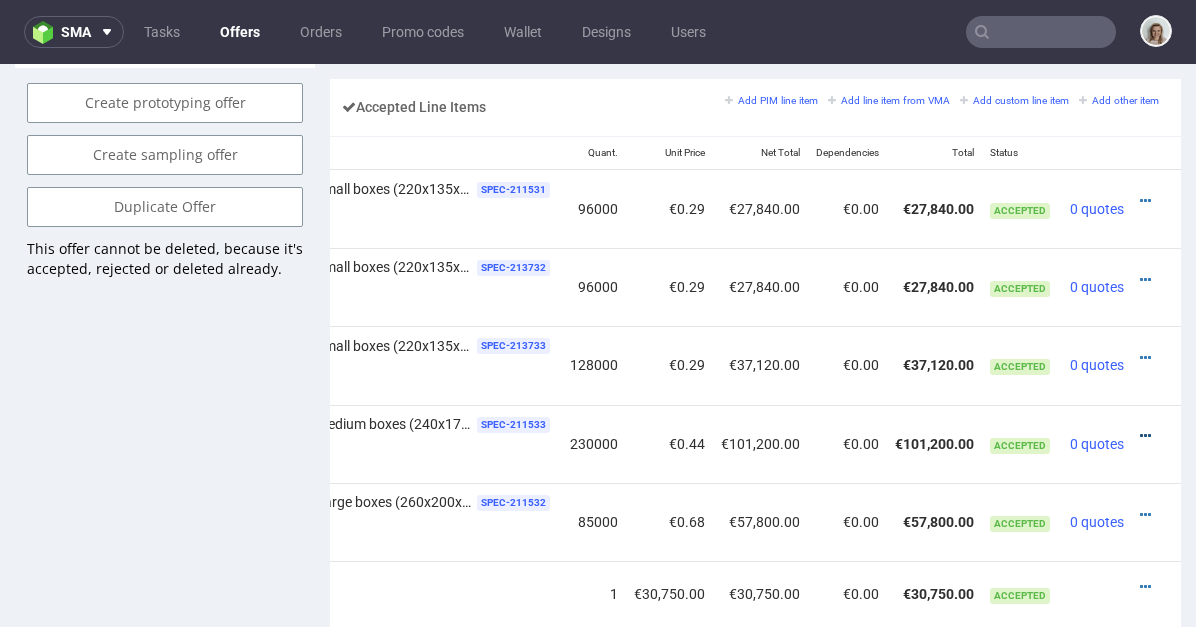 click at bounding box center (1145, 436) 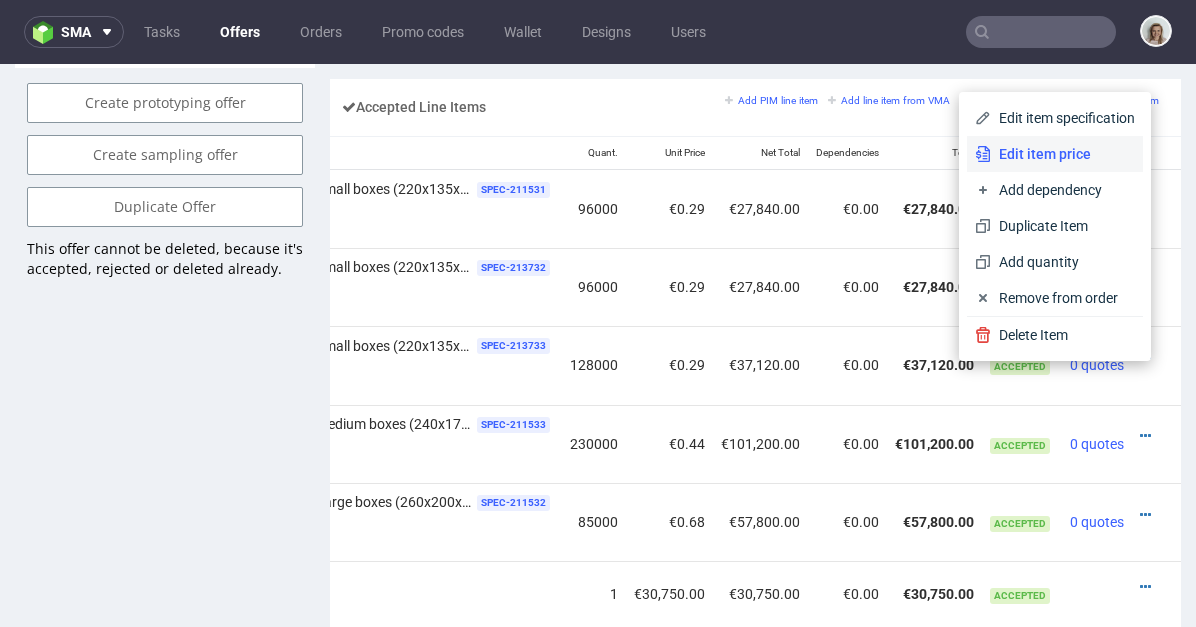 click on "Edit item price" at bounding box center [1055, 154] 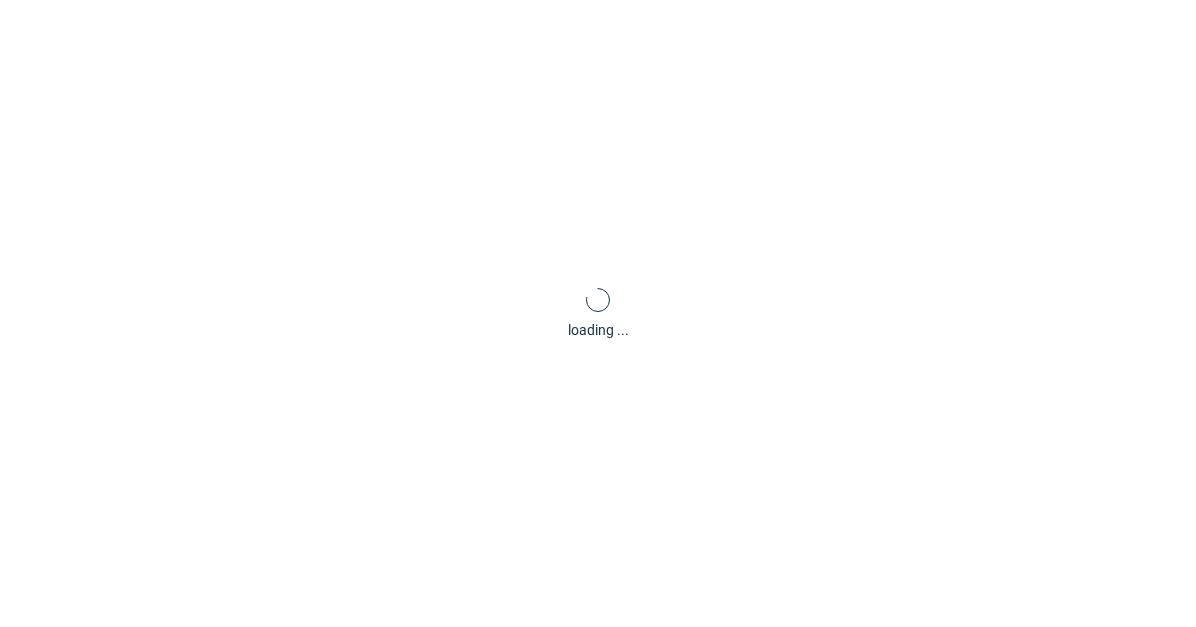 type on "0.44" 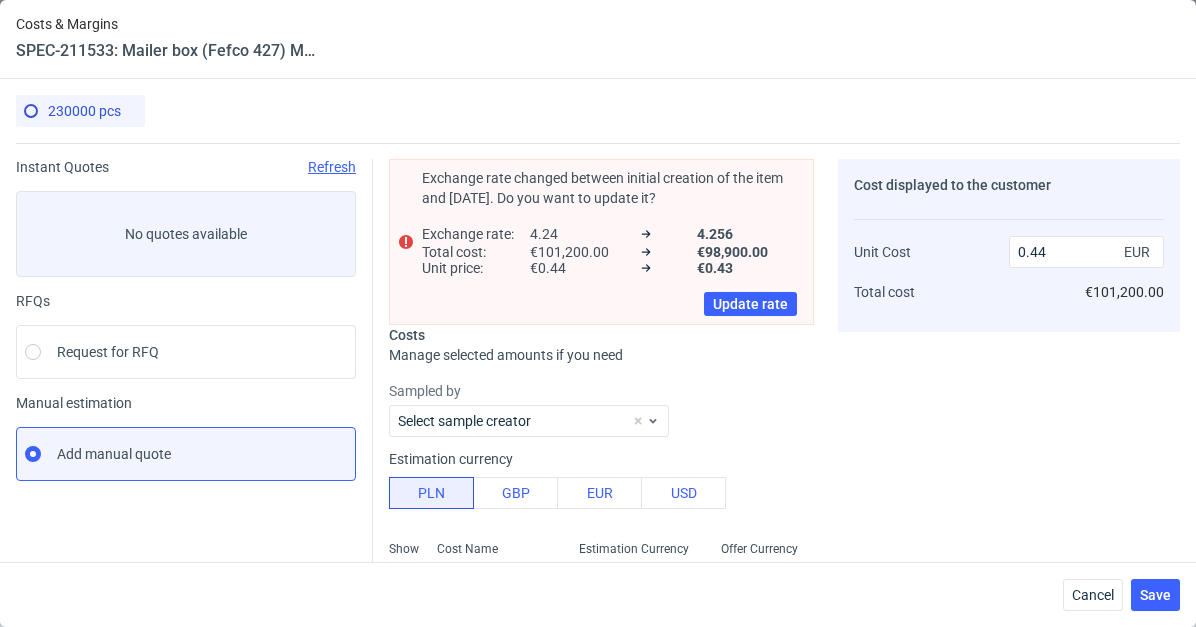 scroll, scrollTop: 0, scrollLeft: 0, axis: both 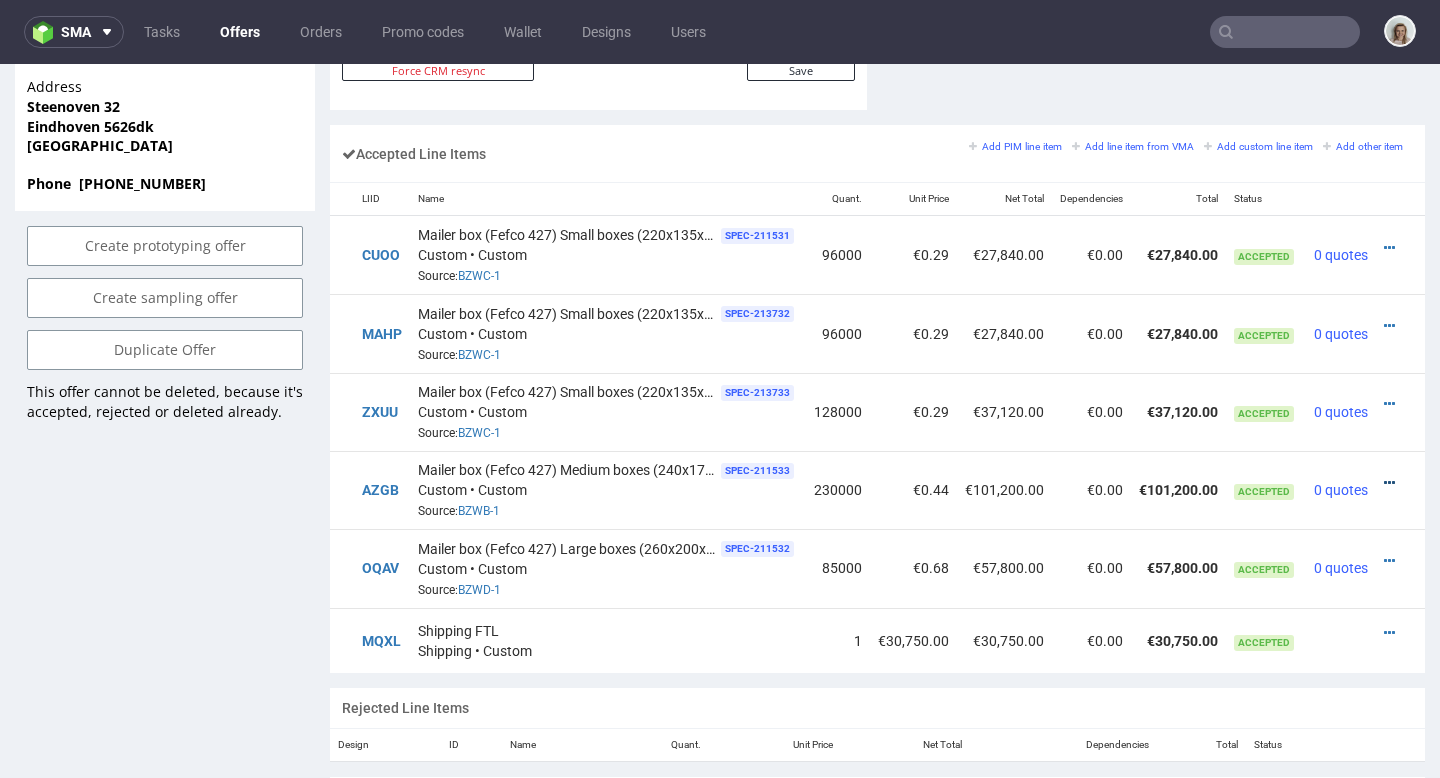 click at bounding box center [1389, 483] 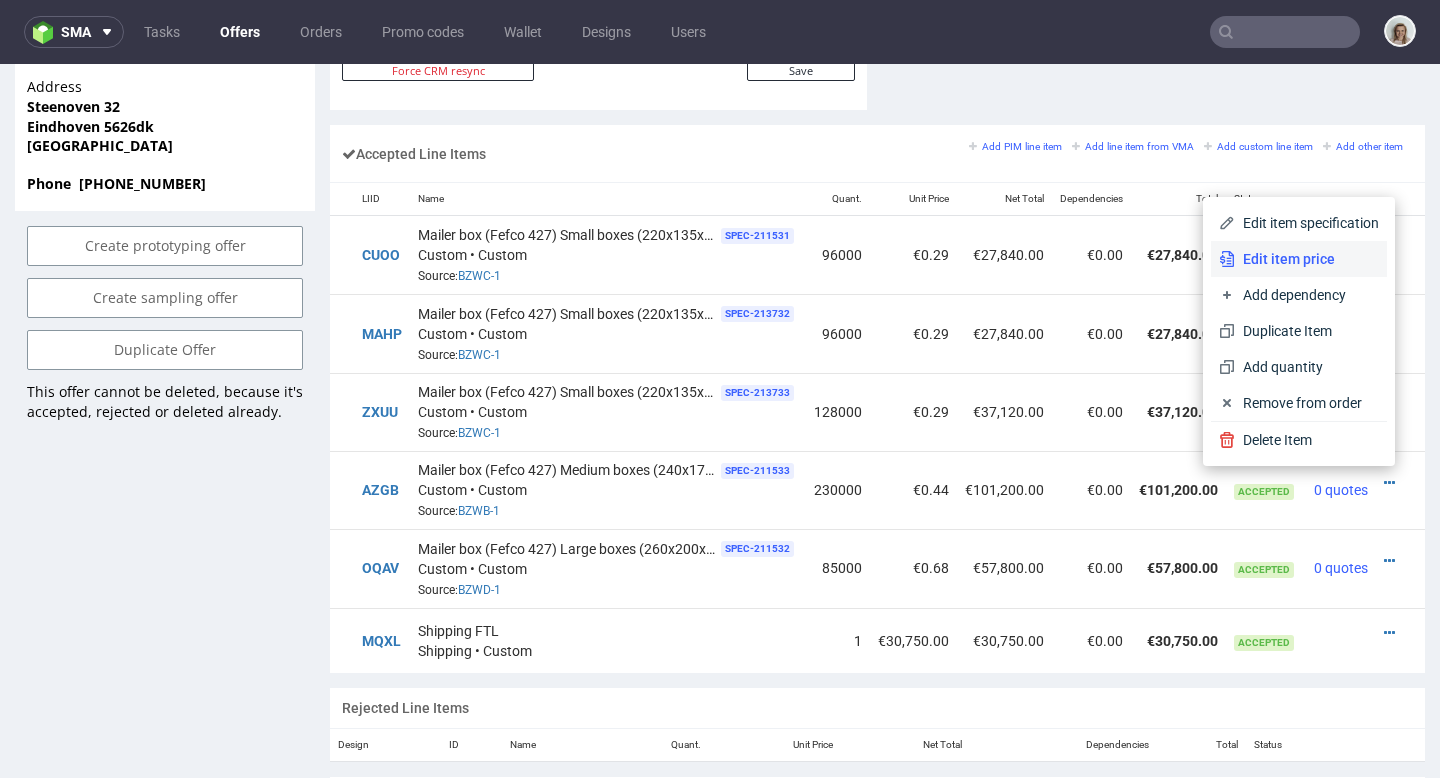 click on "Edit item price" at bounding box center (1307, 259) 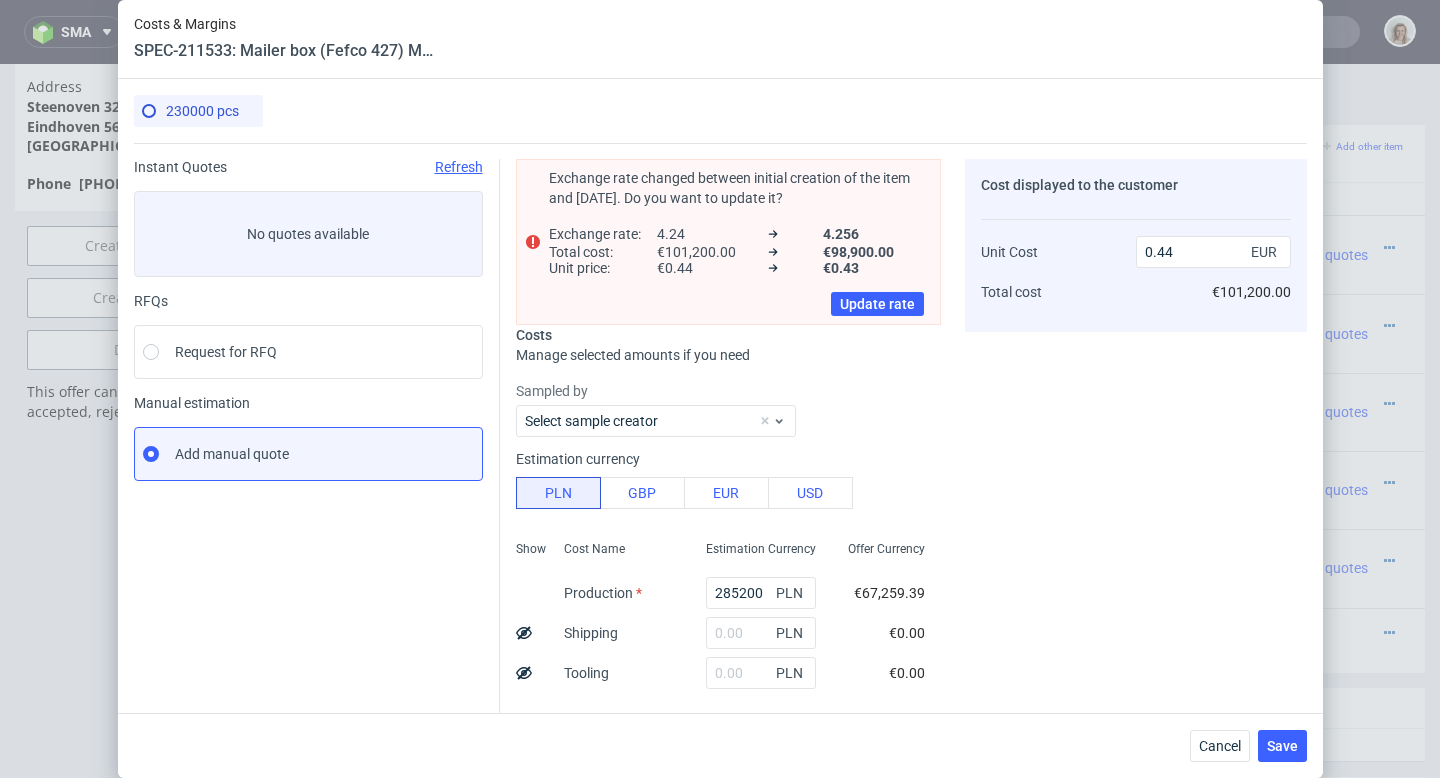 scroll, scrollTop: 0, scrollLeft: 0, axis: both 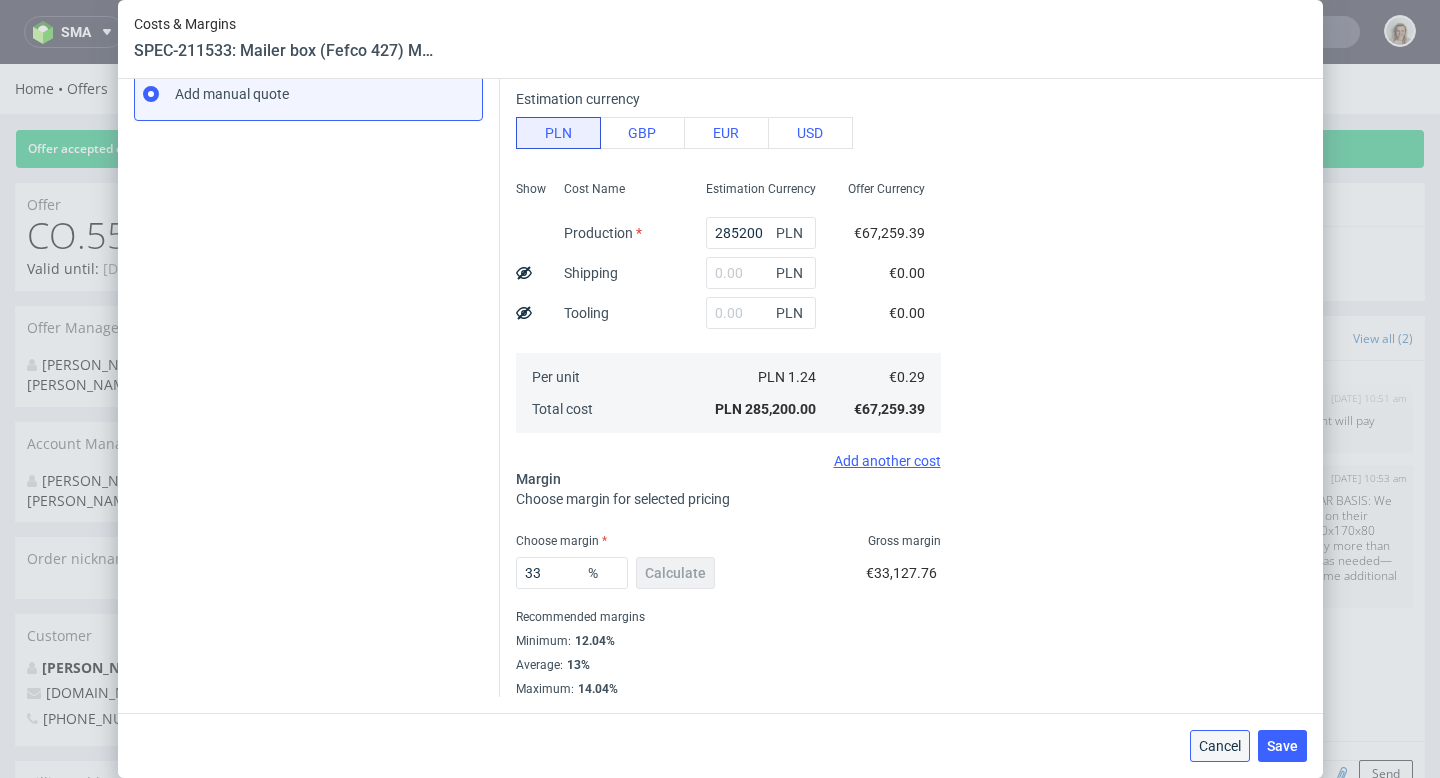 click on "Cancel" at bounding box center [1220, 746] 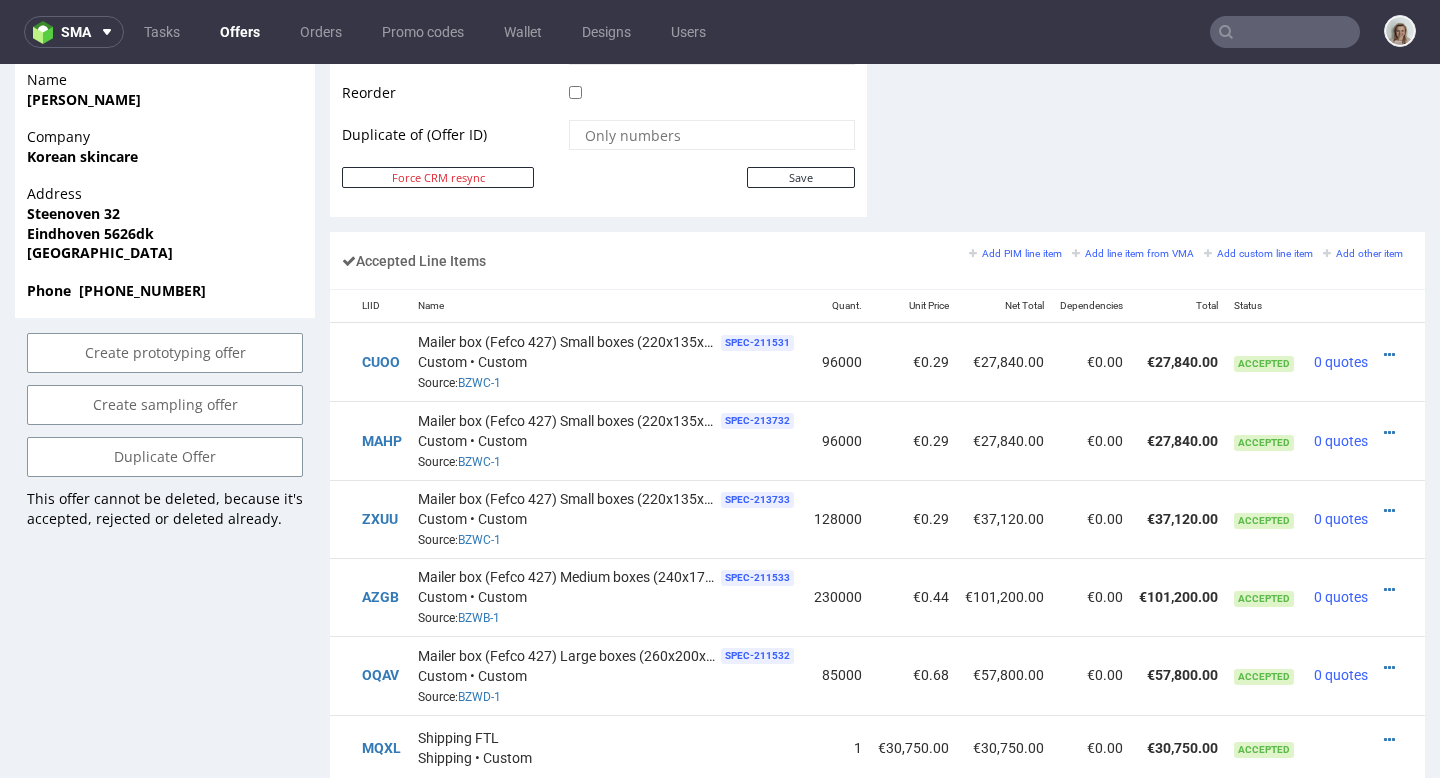 scroll, scrollTop: 1080, scrollLeft: 0, axis: vertical 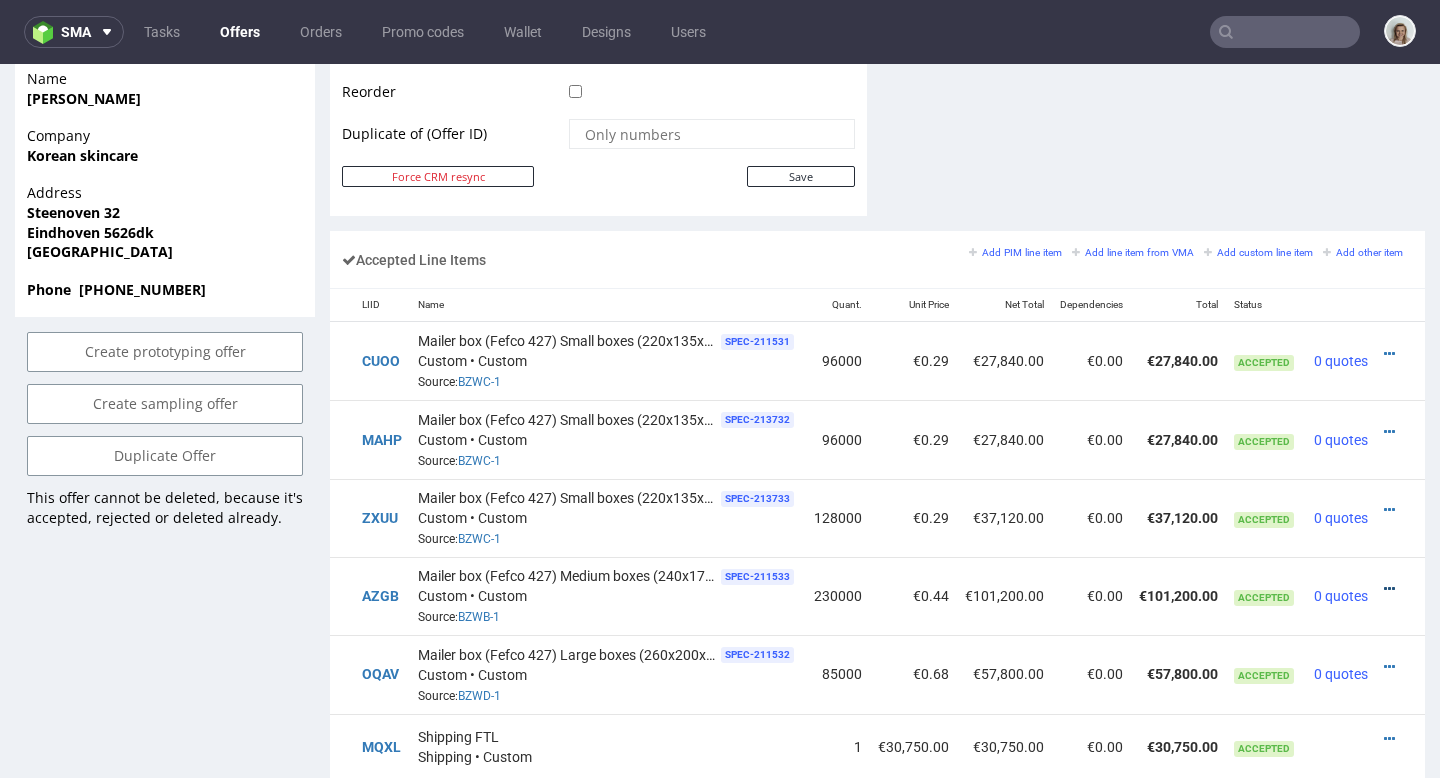 click at bounding box center (1389, 589) 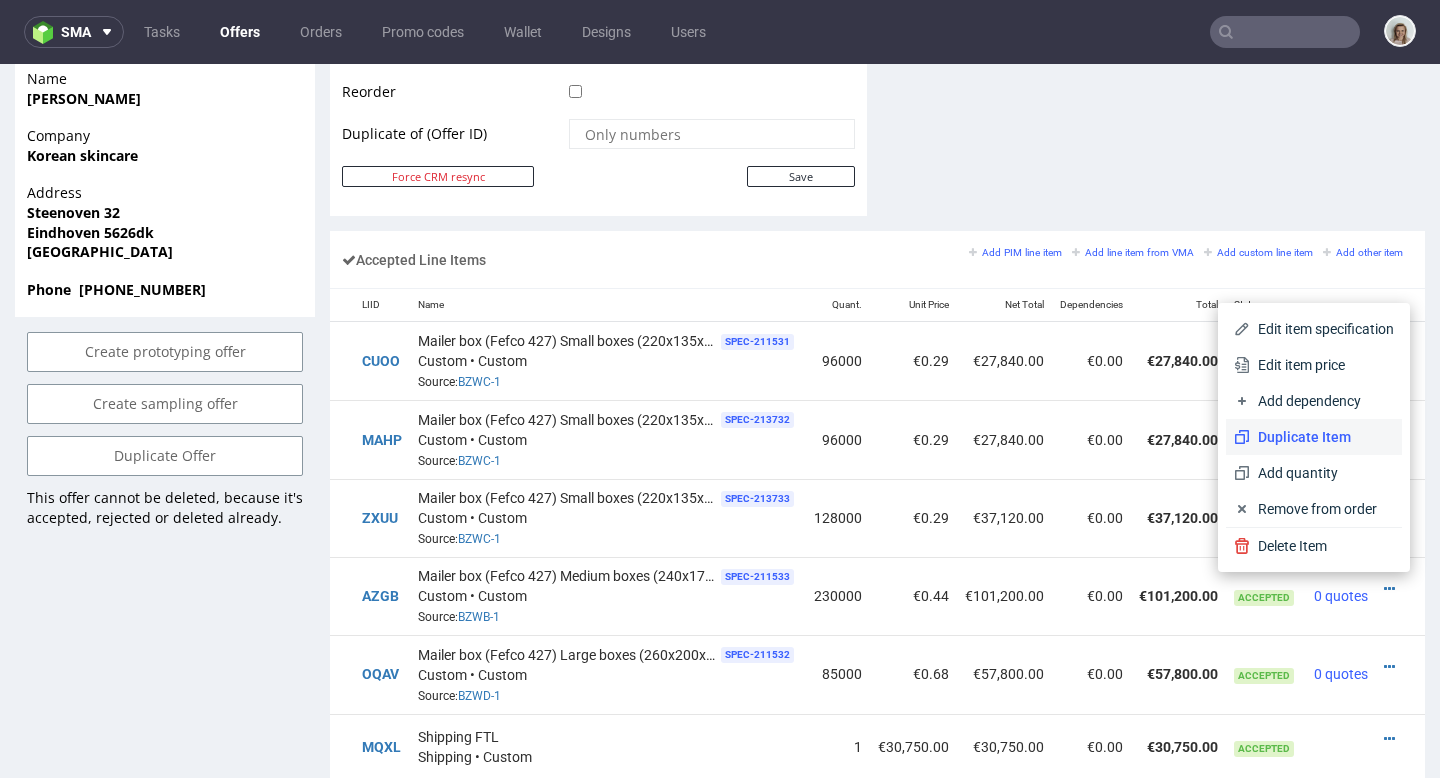 click on "Duplicate Item" at bounding box center [1314, 437] 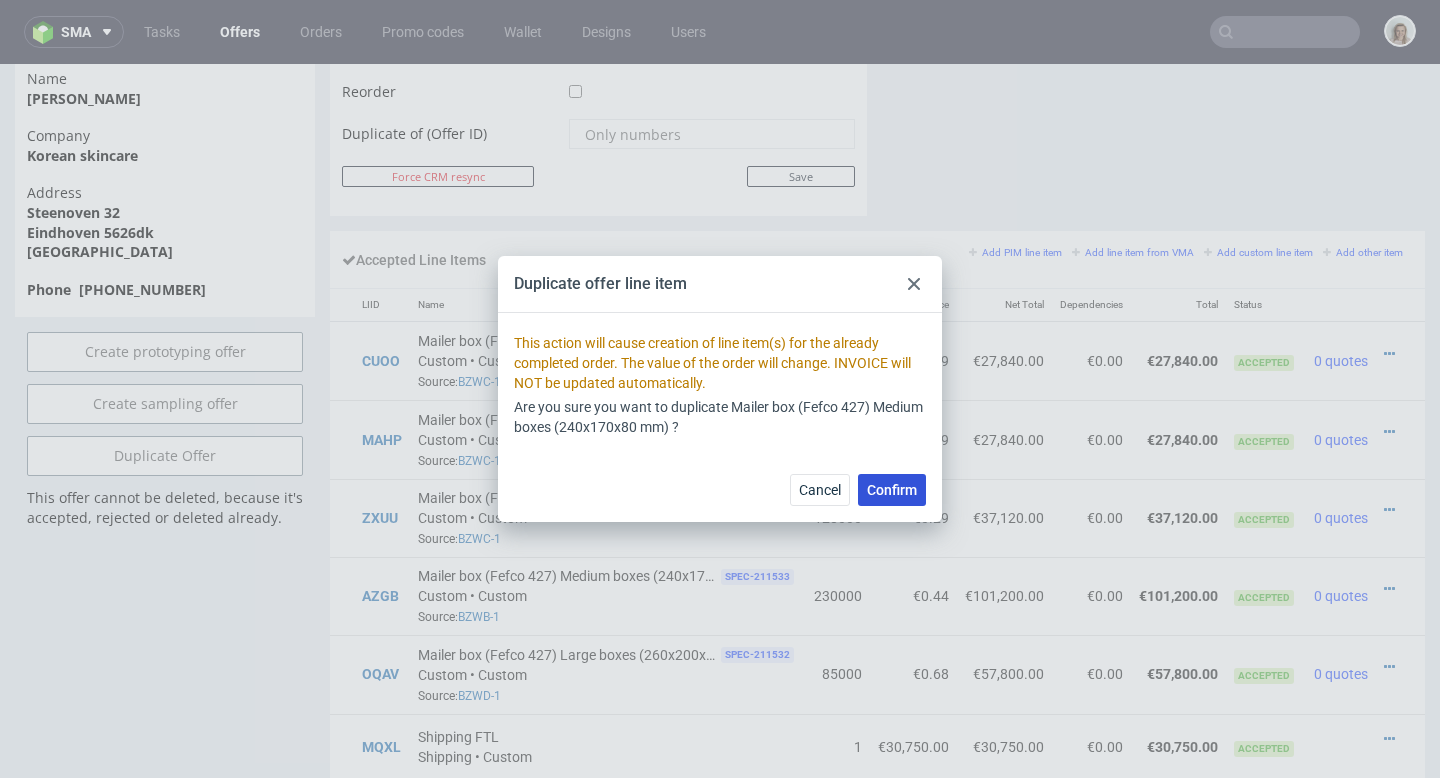 click on "Confirm" at bounding box center [892, 490] 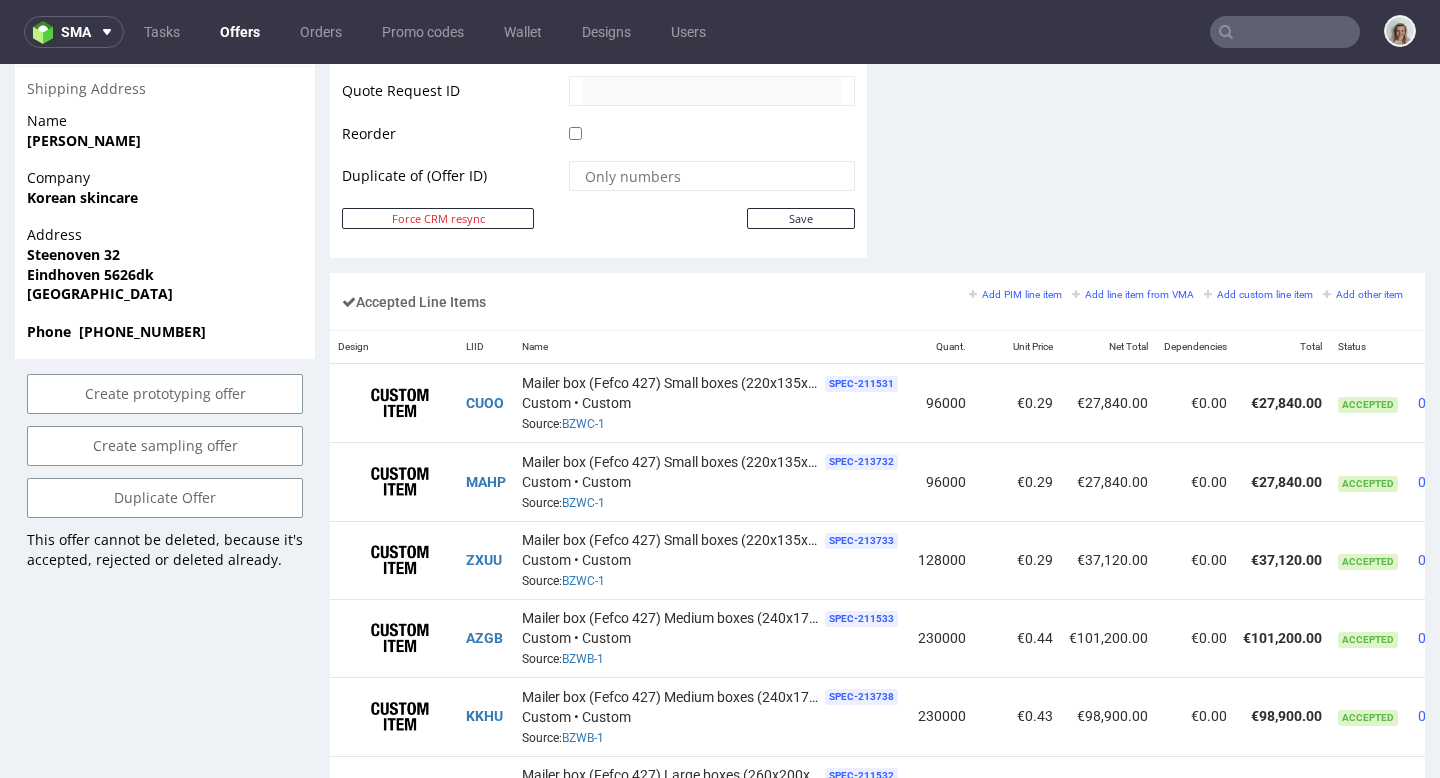 scroll, scrollTop: 1167, scrollLeft: 0, axis: vertical 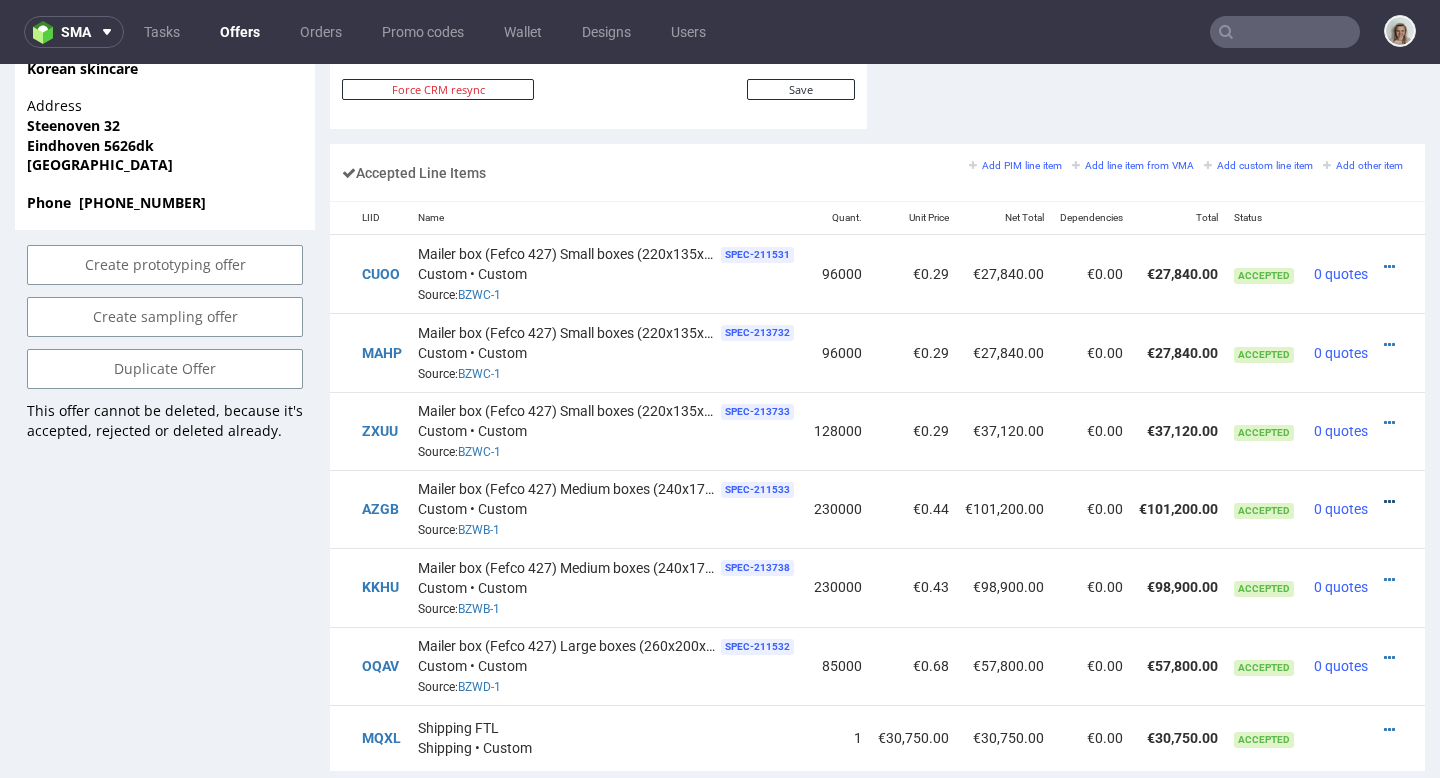 click at bounding box center (1389, 502) 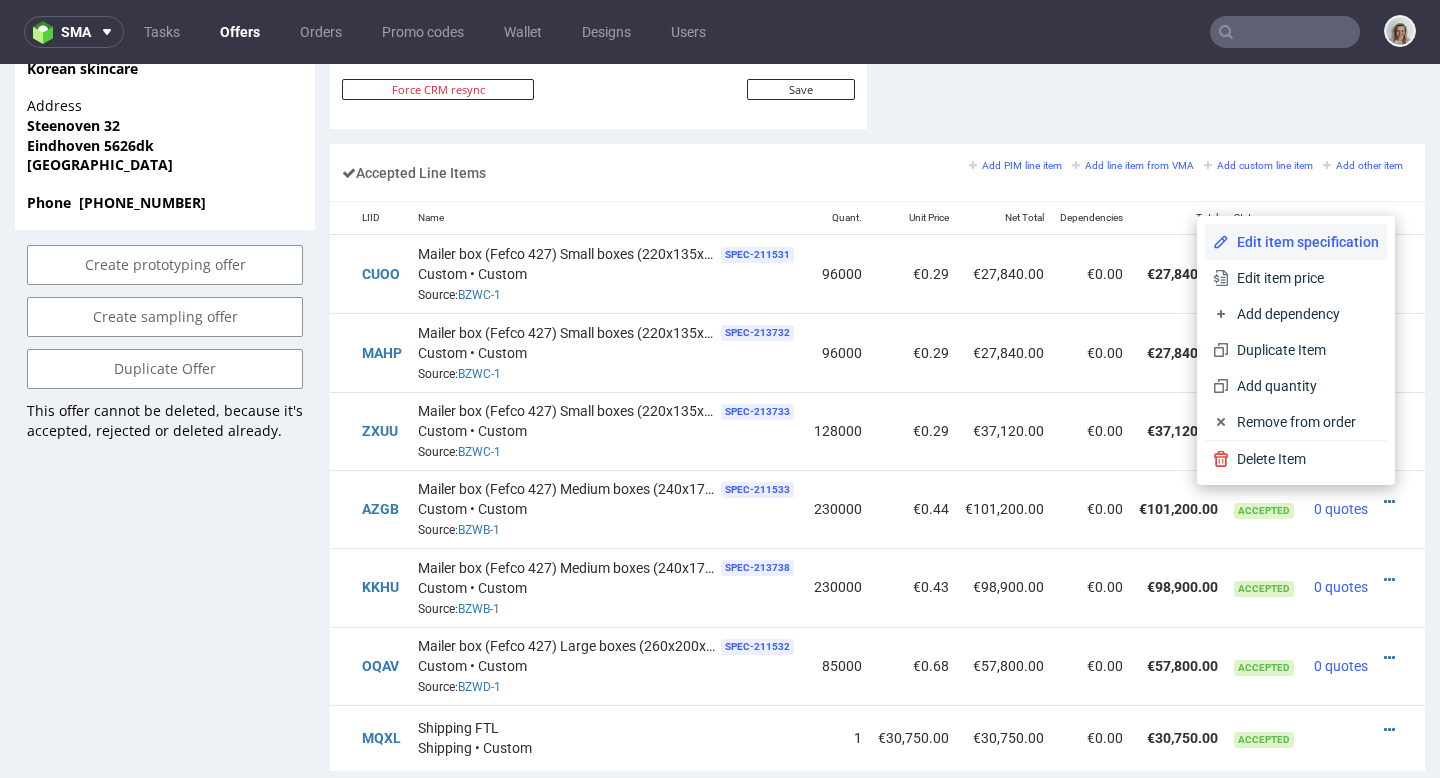 drag, startPoint x: 1267, startPoint y: 247, endPoint x: 1190, endPoint y: 303, distance: 95.2103 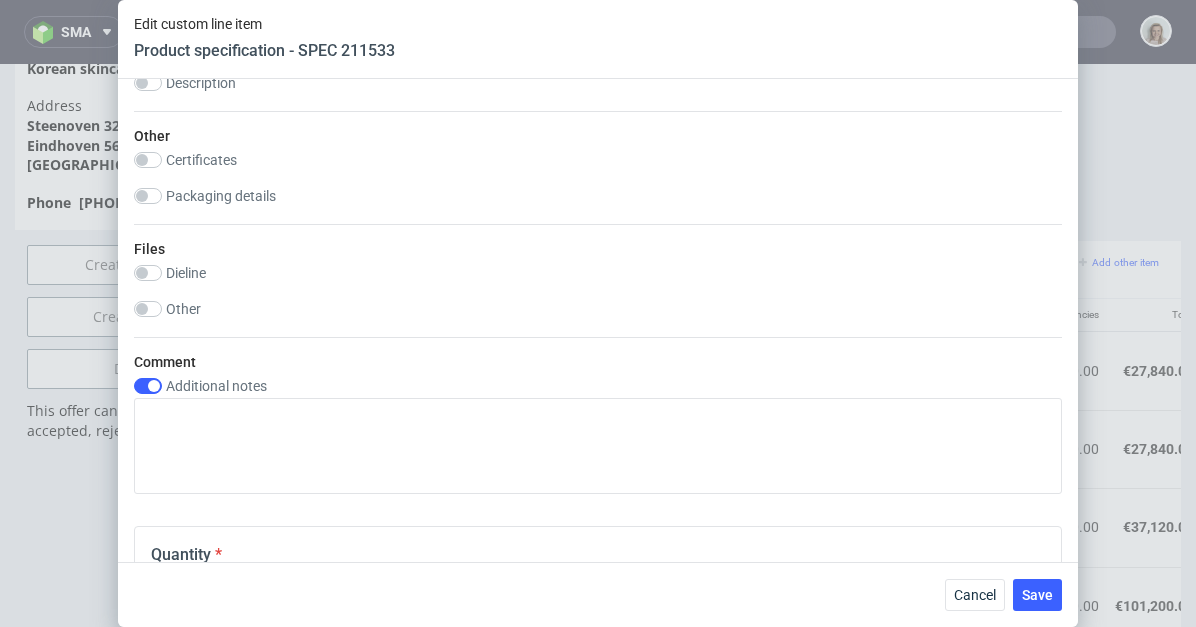 scroll, scrollTop: 2356, scrollLeft: 0, axis: vertical 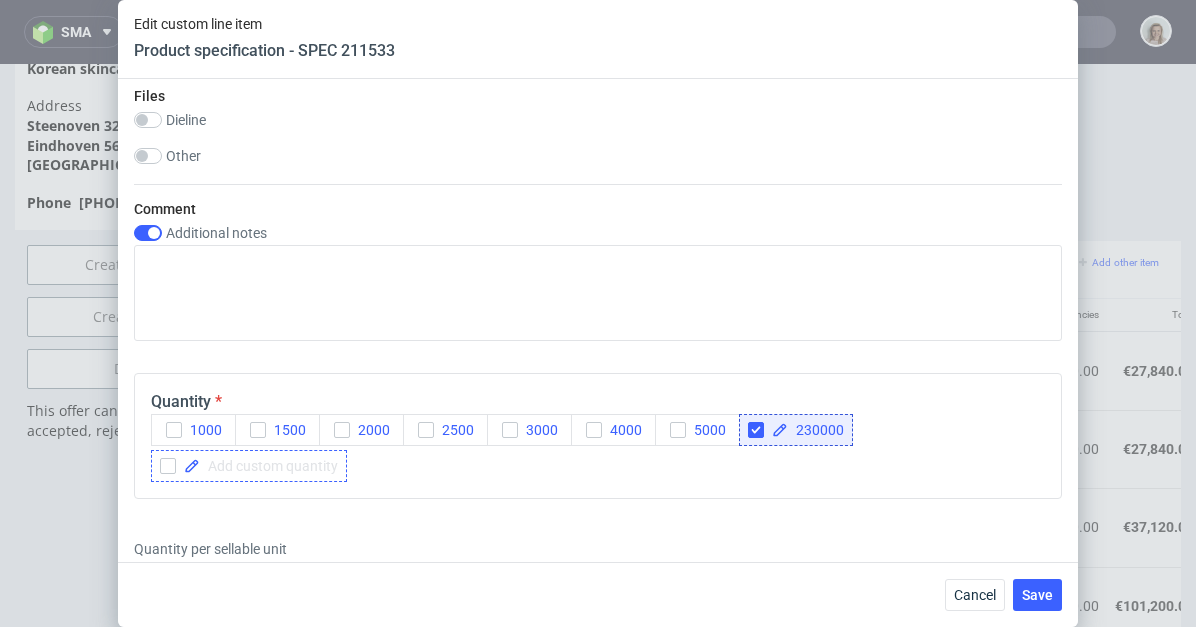 click at bounding box center (269, 466) 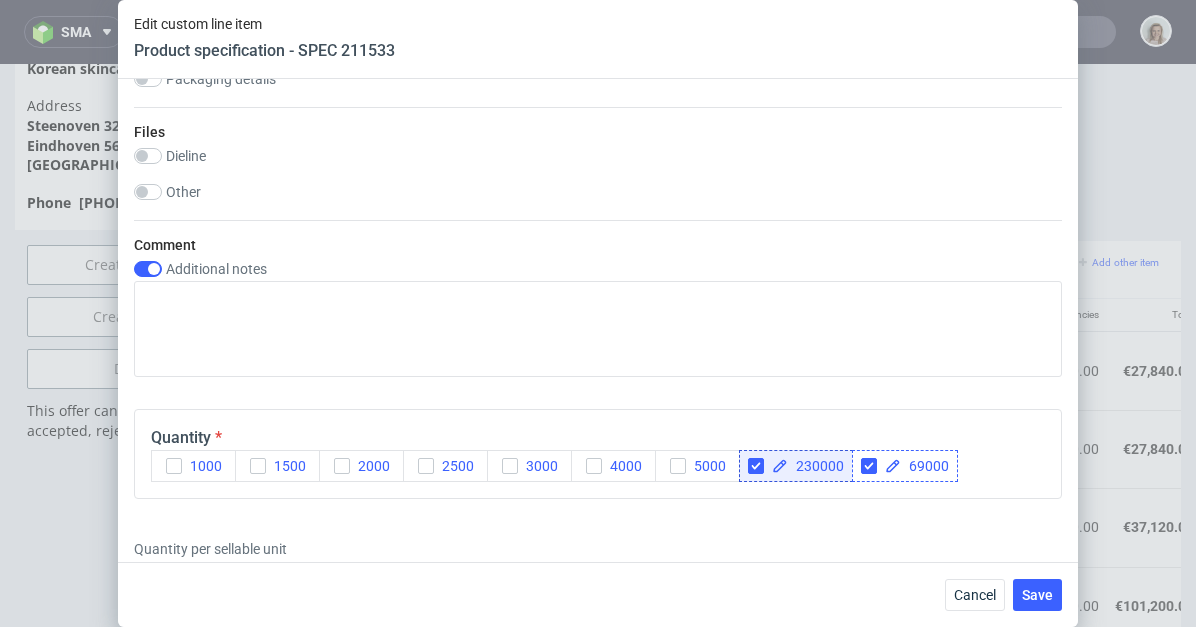 checkbox on "true" 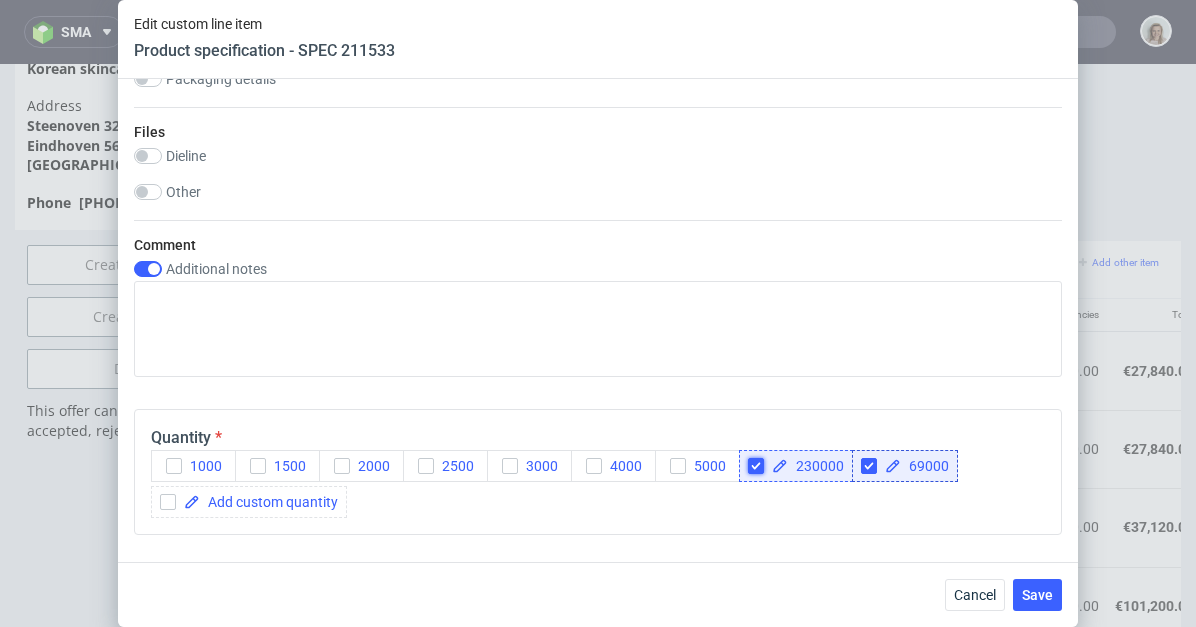click at bounding box center (756, 466) 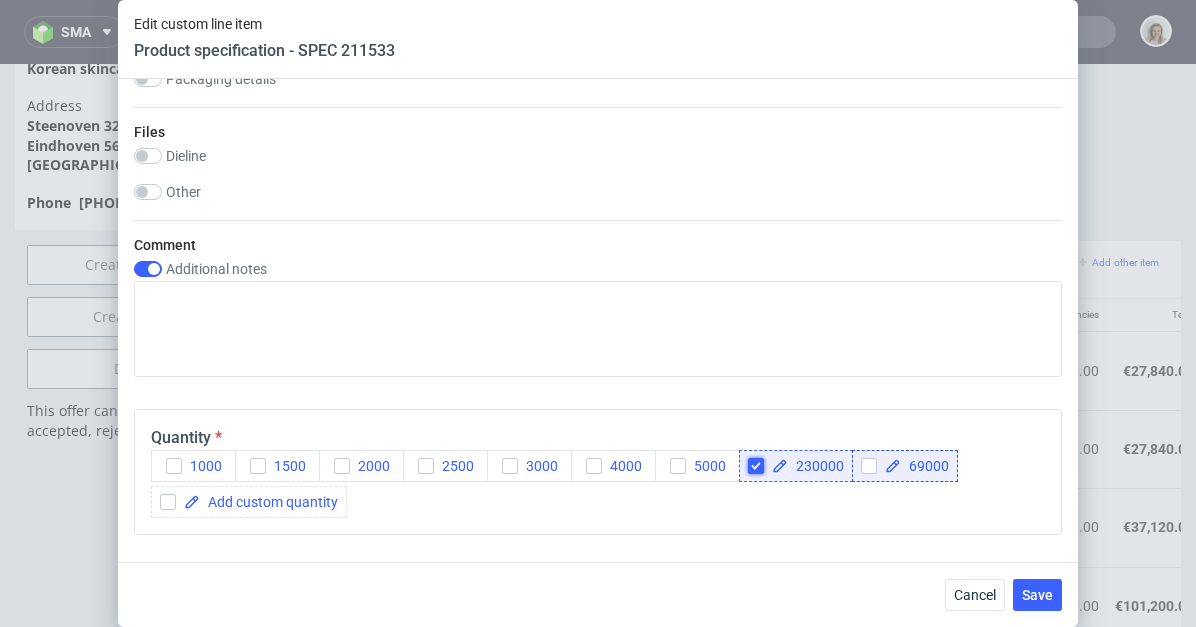 checkbox on "true" 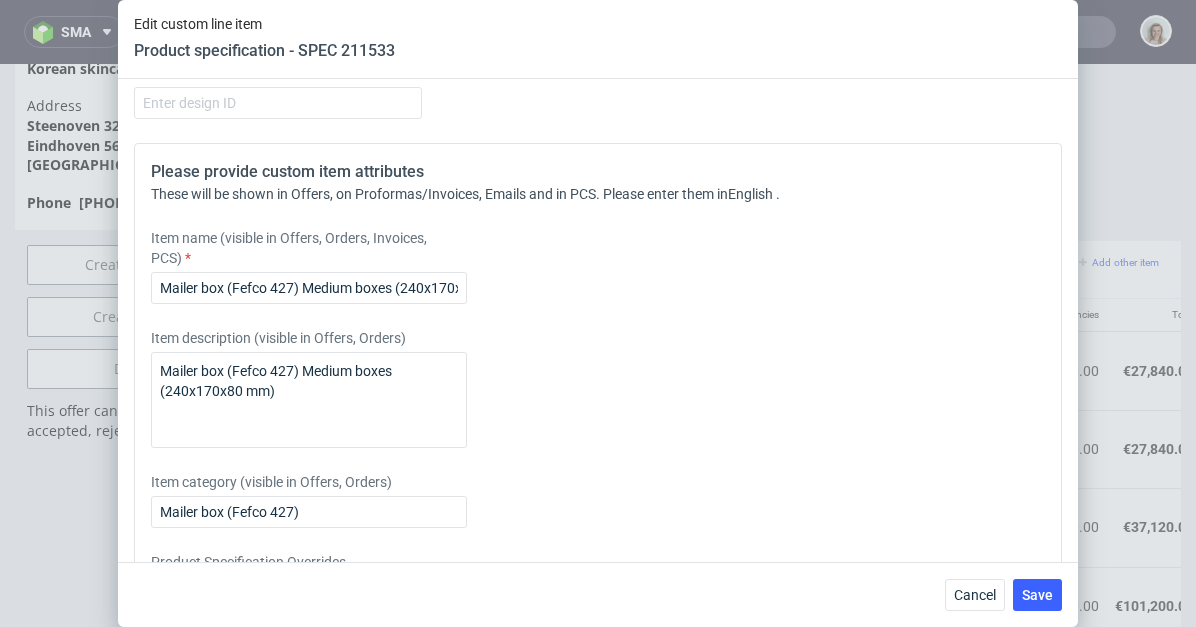 scroll, scrollTop: 3142, scrollLeft: 0, axis: vertical 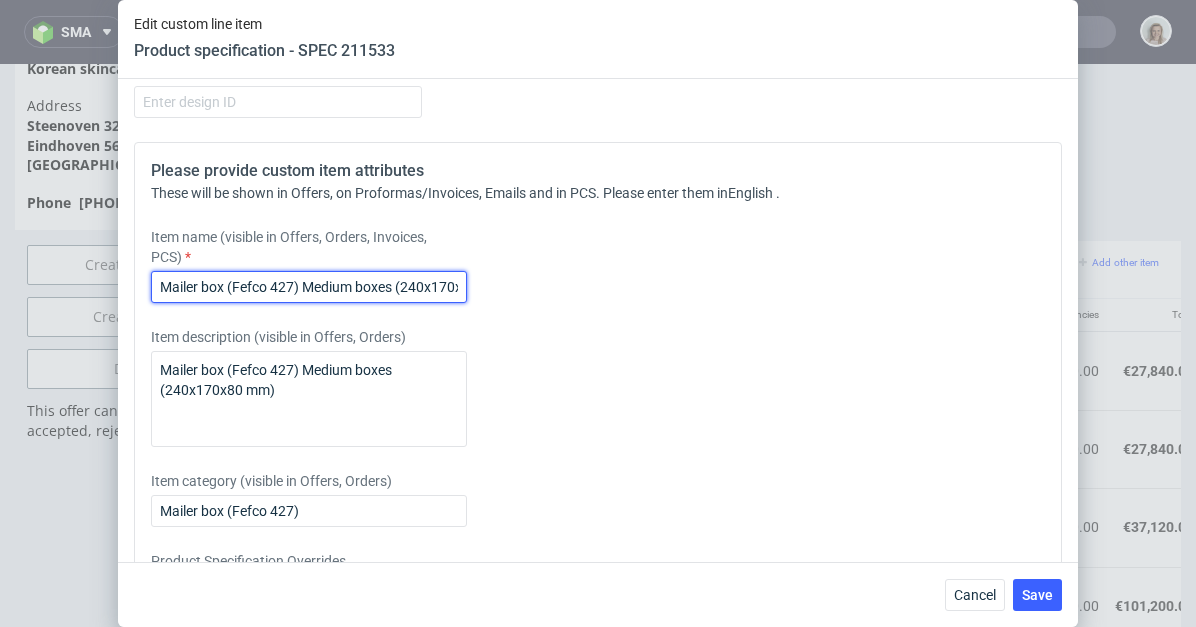 click on "Mailer box (Fefco 427) Medium boxes (240x170x80 mm)" at bounding box center [309, 287] 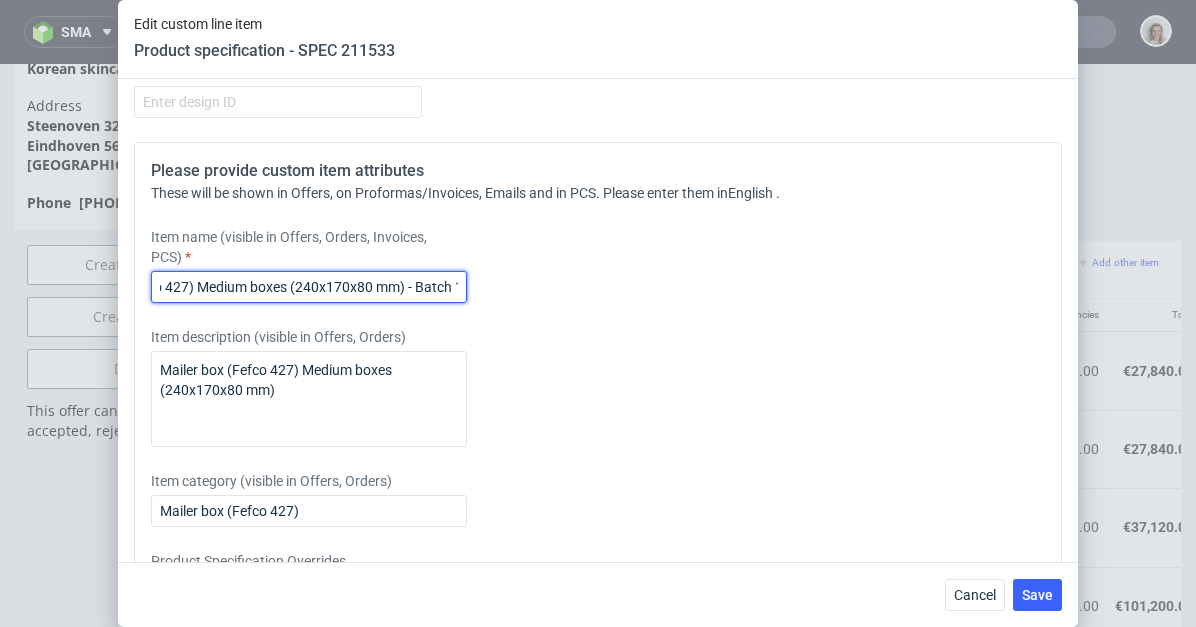 scroll, scrollTop: 0, scrollLeft: 113, axis: horizontal 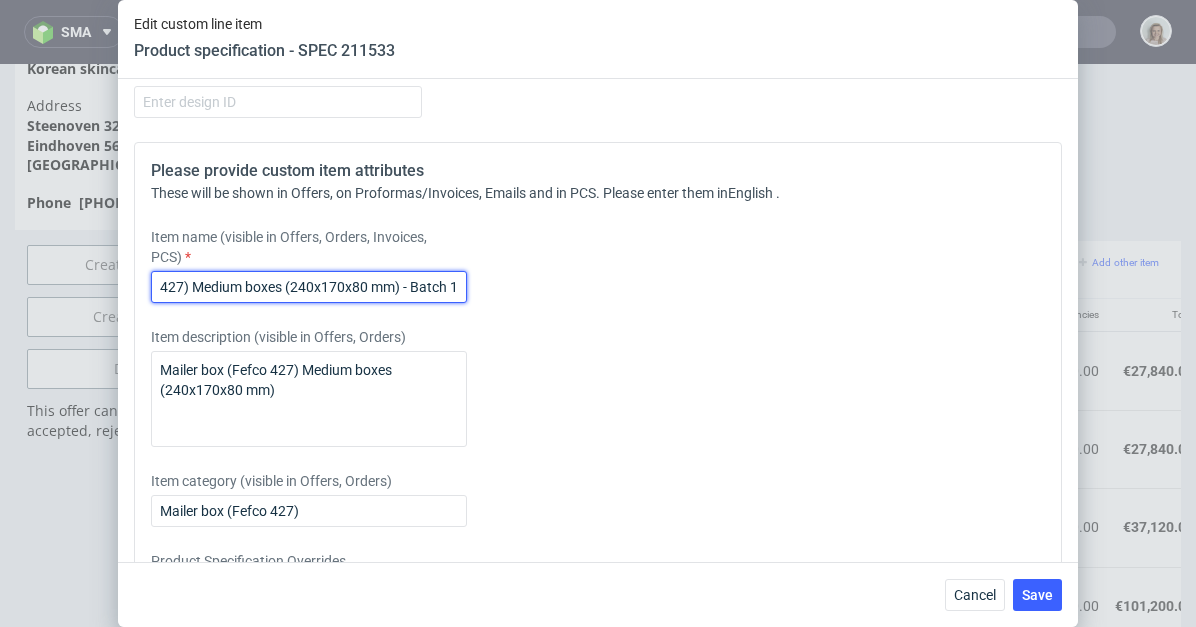 drag, startPoint x: 409, startPoint y: 320, endPoint x: 506, endPoint y: 320, distance: 97 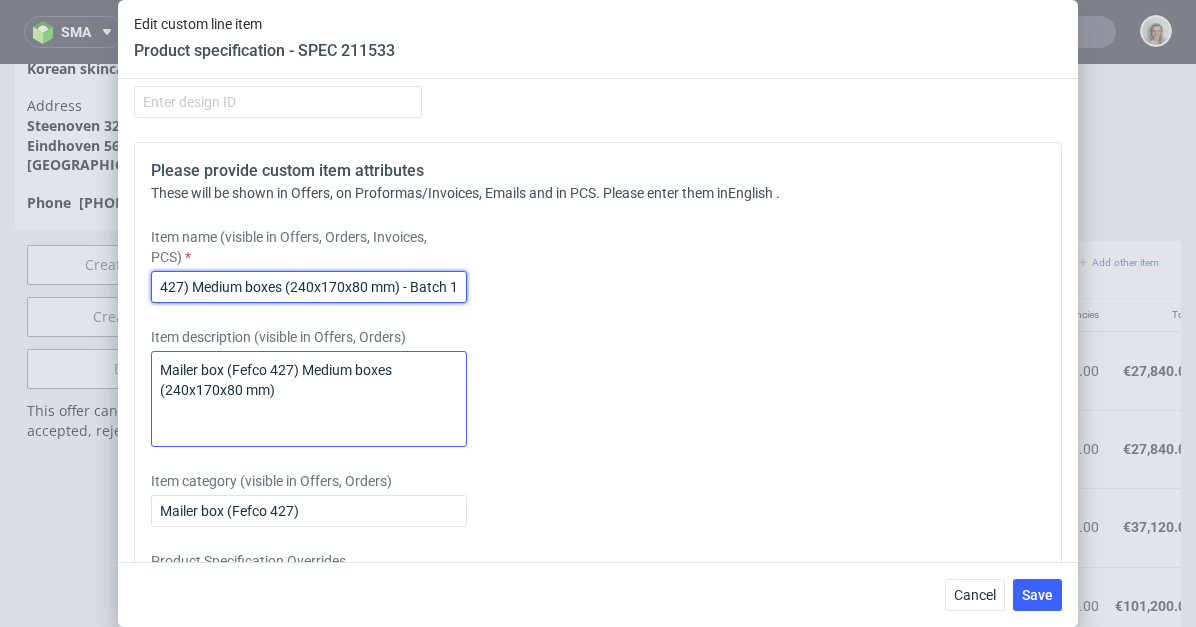 type on "Mailer box (Fefco 427) Medium boxes (240x170x80 mm) - Batch 1" 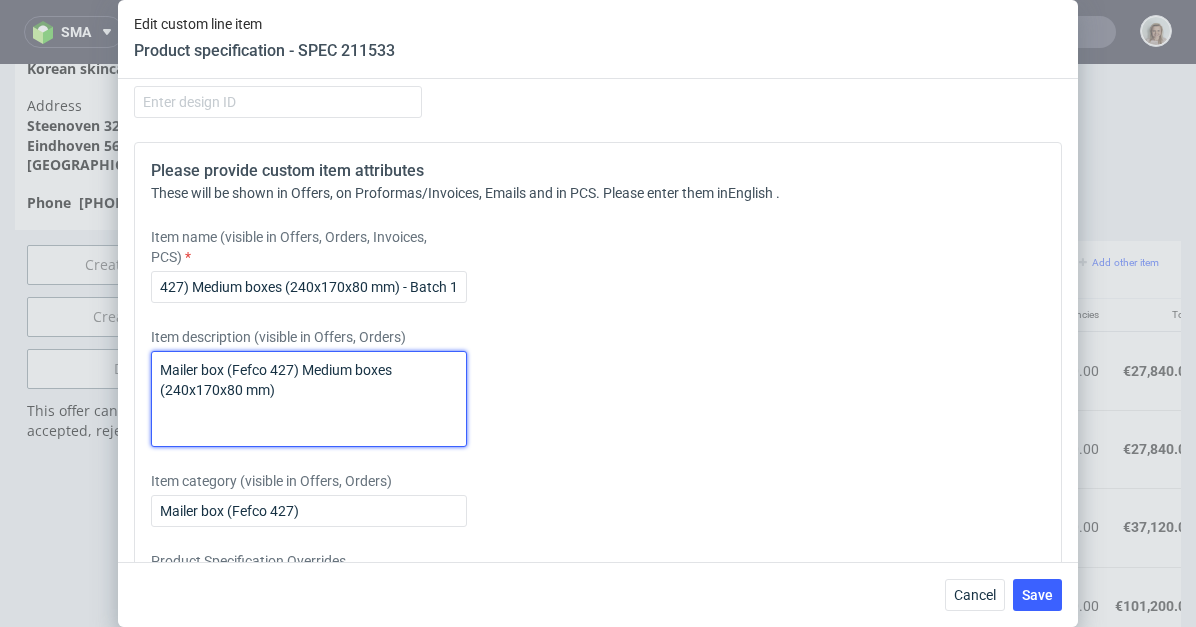 click on "Mailer box (Fefco 427) Medium boxes (240x170x80 mm)" at bounding box center (309, 399) 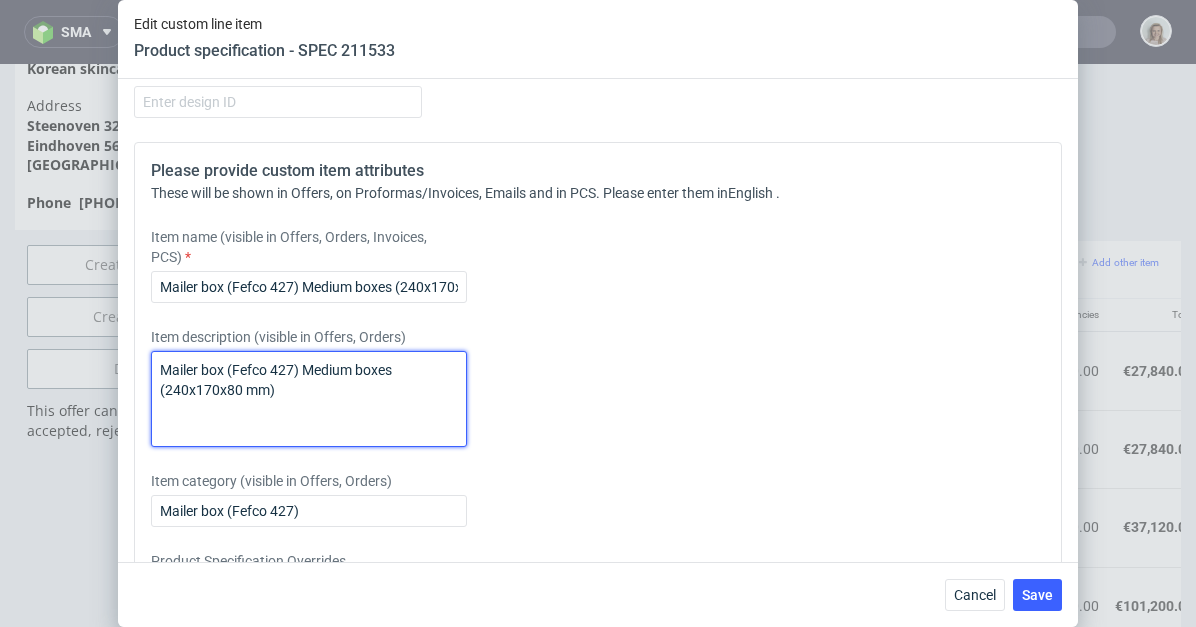 paste on "Batch 1" 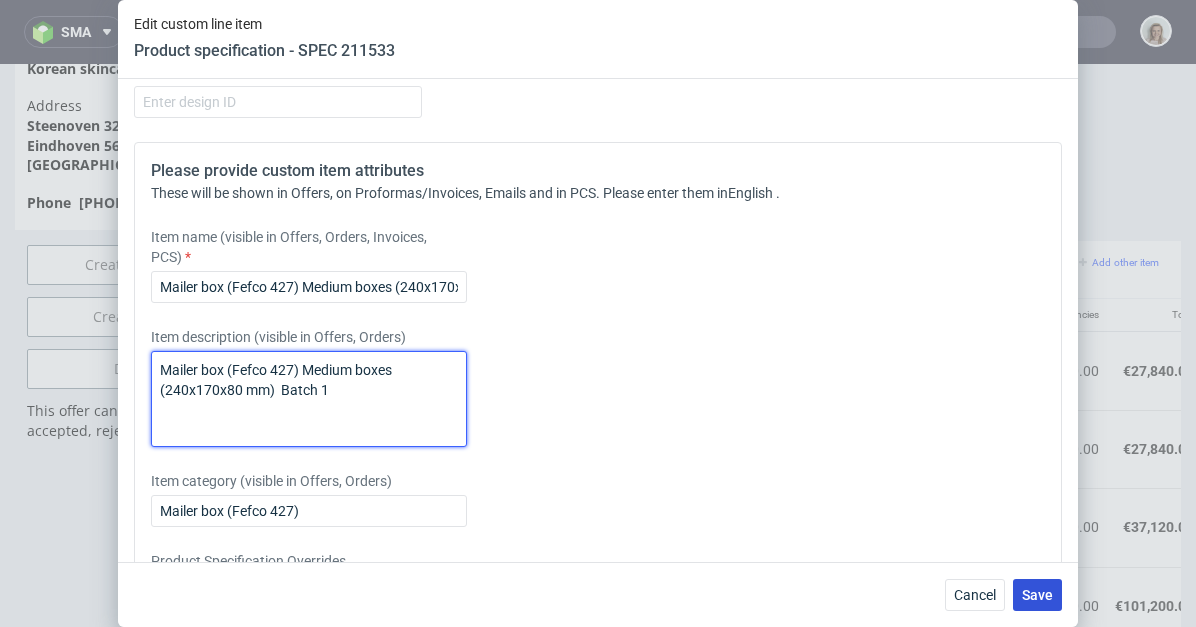 type on "Mailer box (Fefco 427) Medium boxes (240x170x80 mm)  Batch 1" 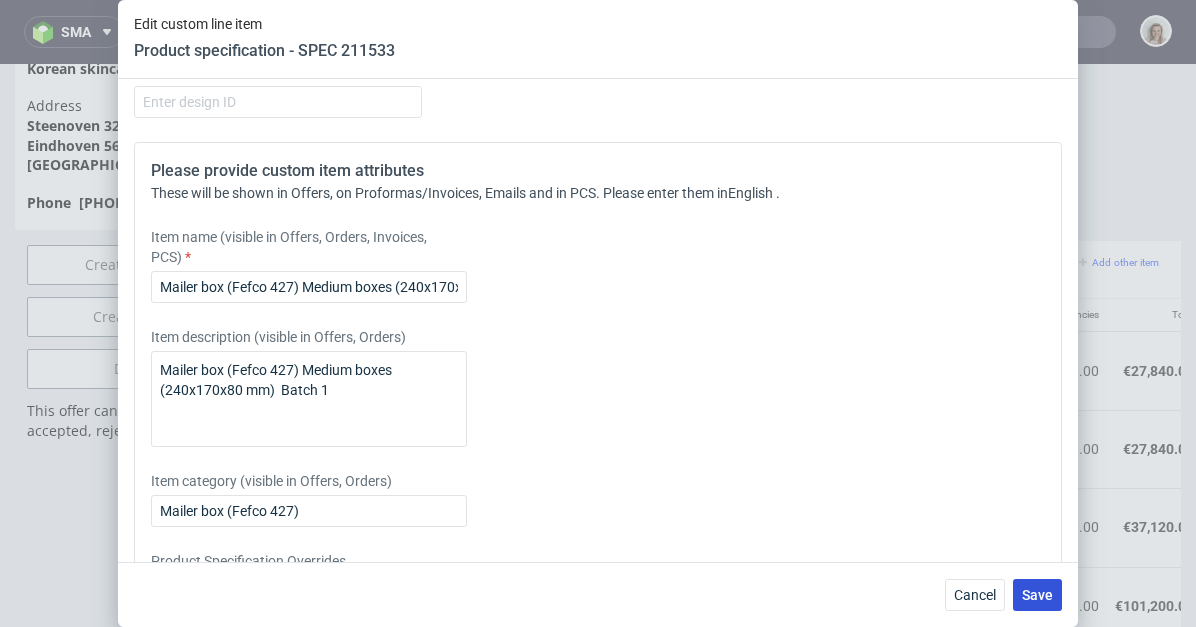 click on "Save" at bounding box center (1037, 595) 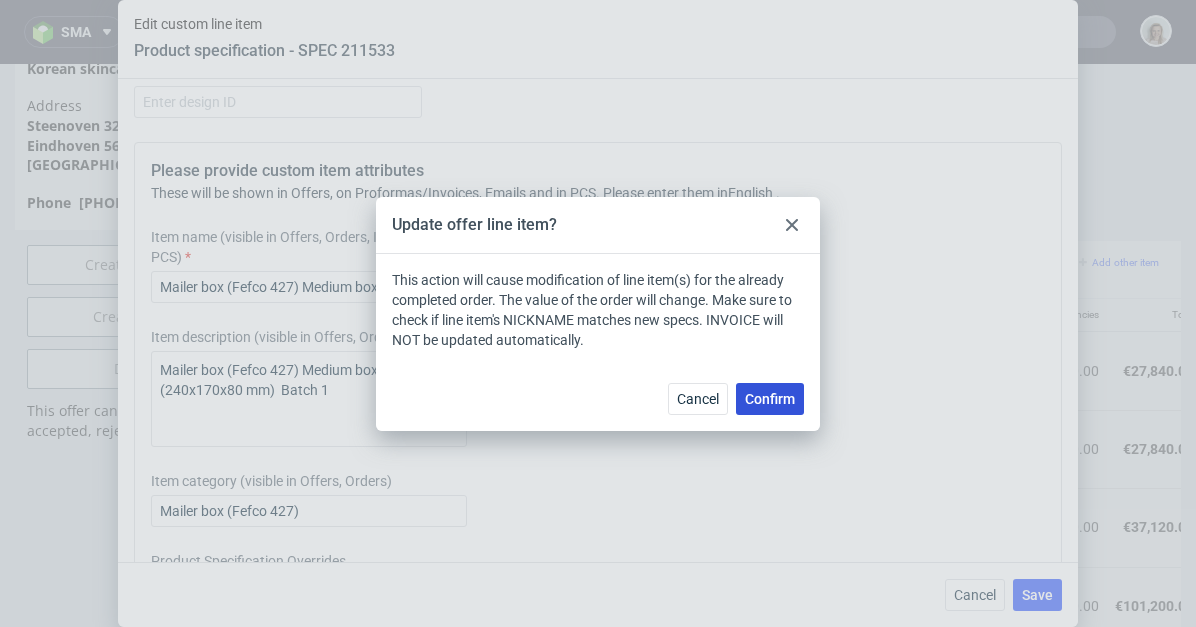 click on "Confirm" at bounding box center [770, 399] 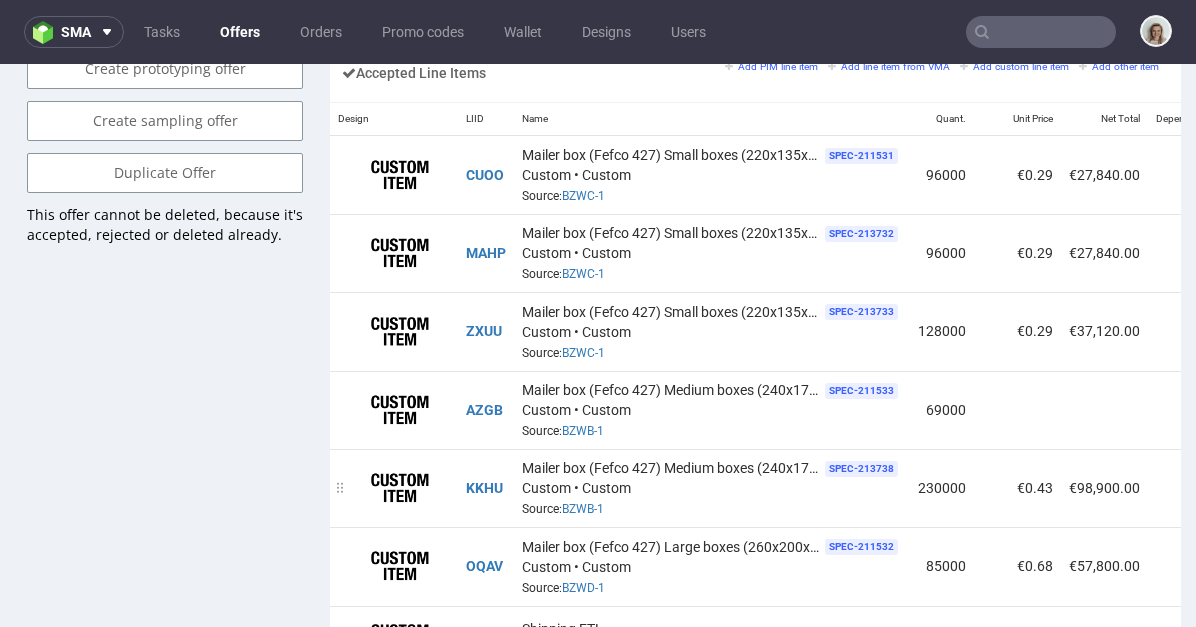 scroll, scrollTop: 1367, scrollLeft: 0, axis: vertical 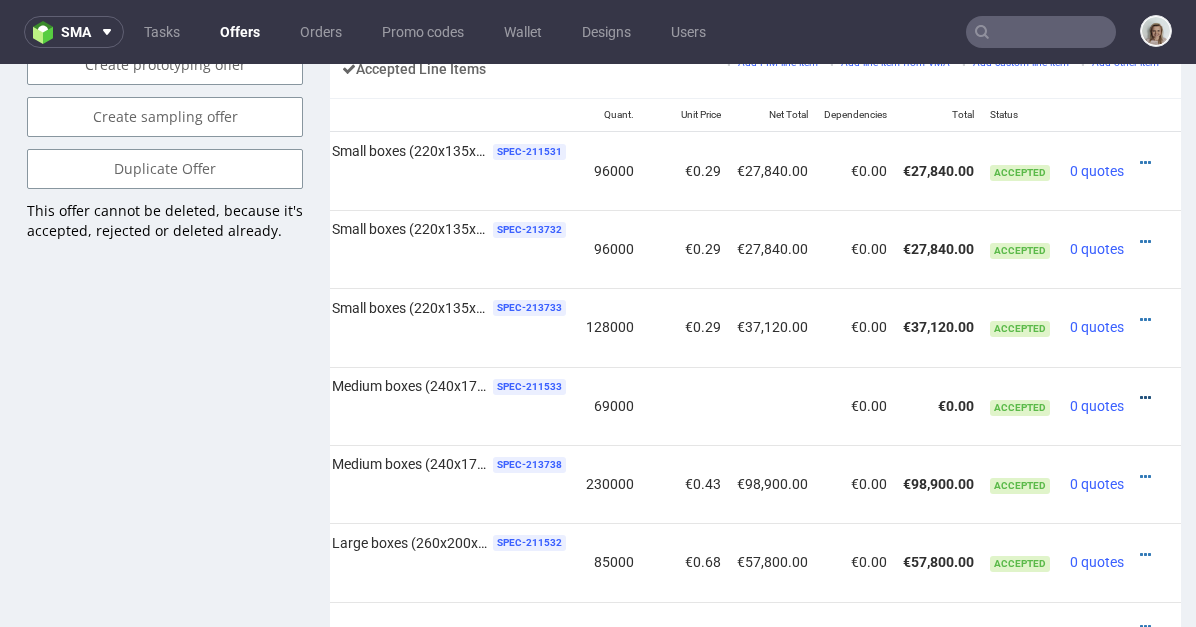 click at bounding box center [1145, 398] 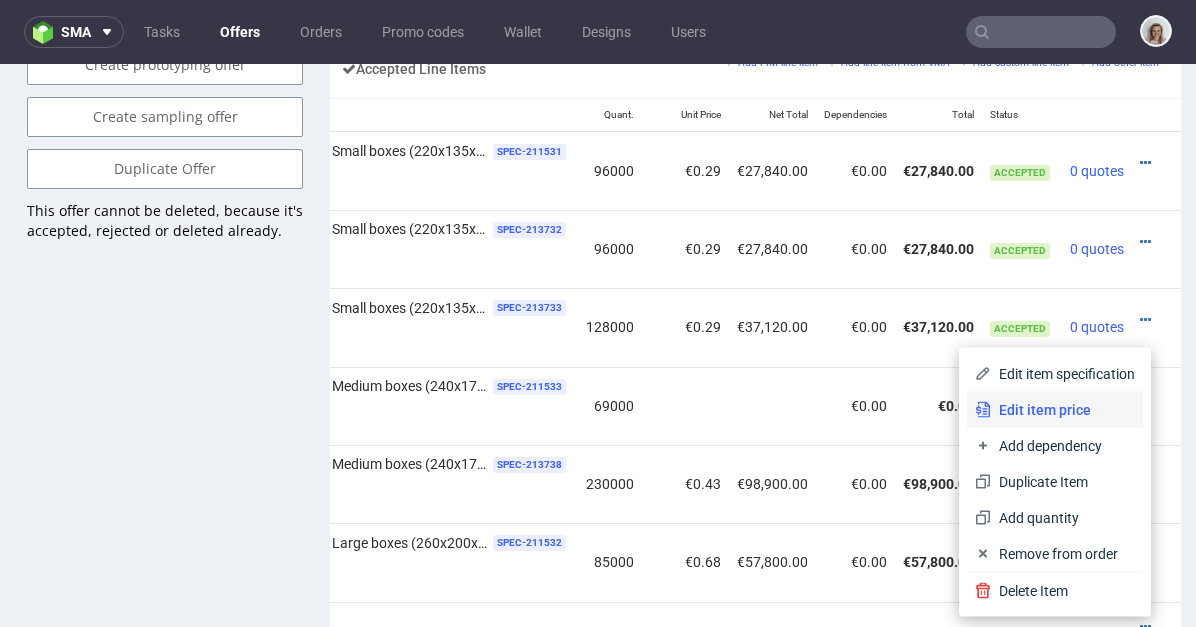click on "Edit item price" at bounding box center (1063, 410) 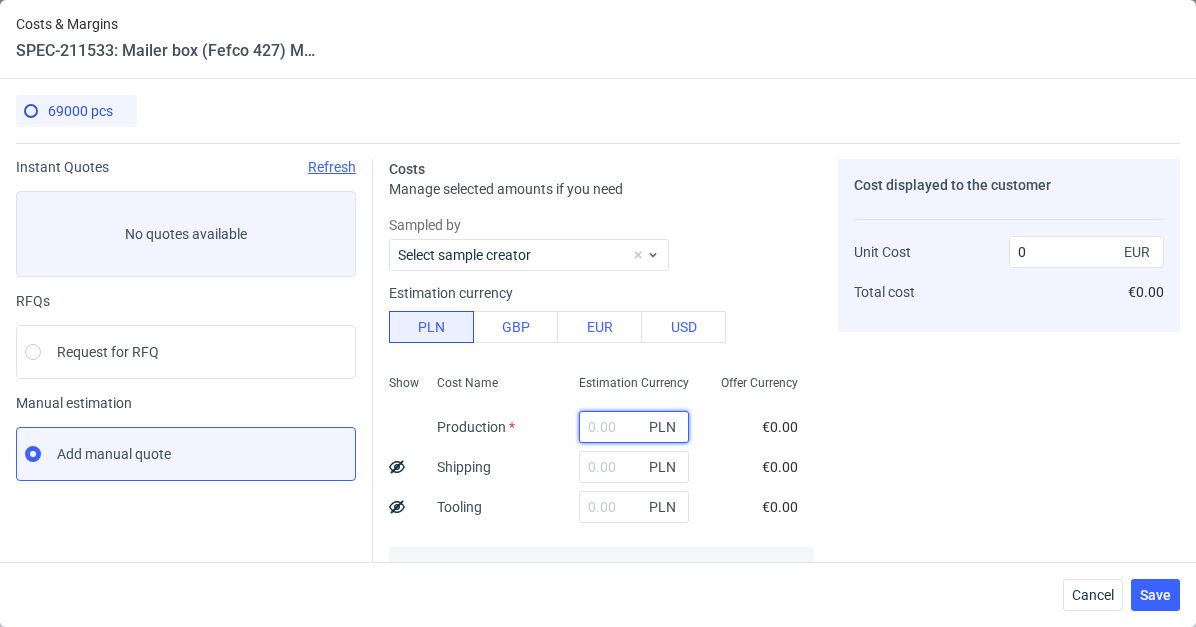 click at bounding box center (634, 427) 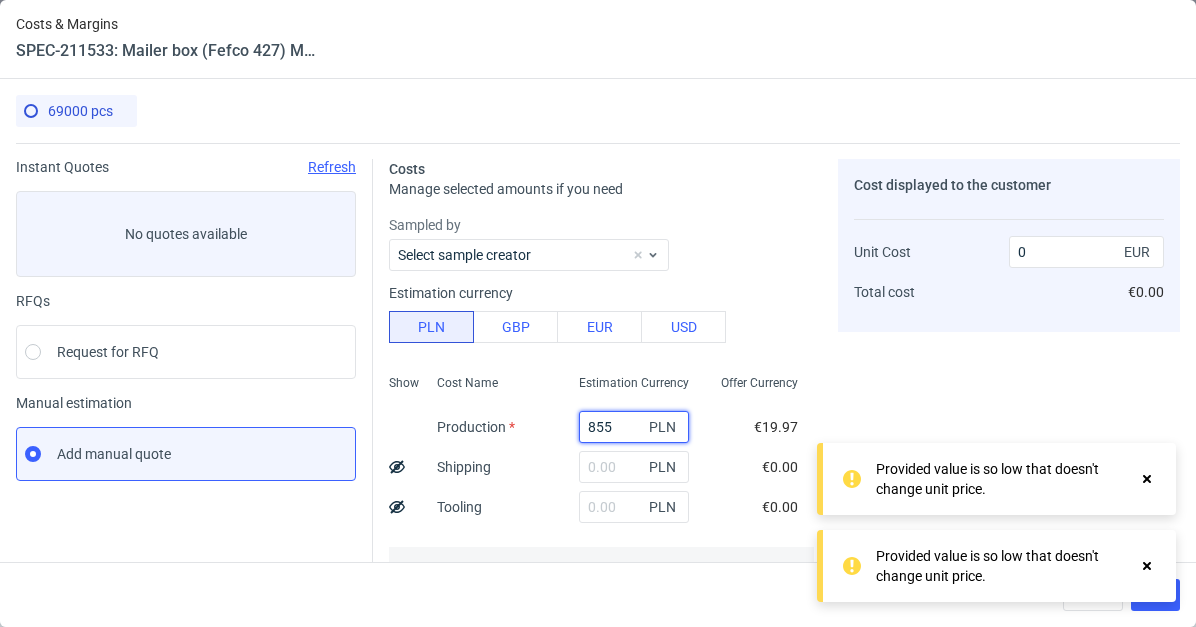 type on "8556" 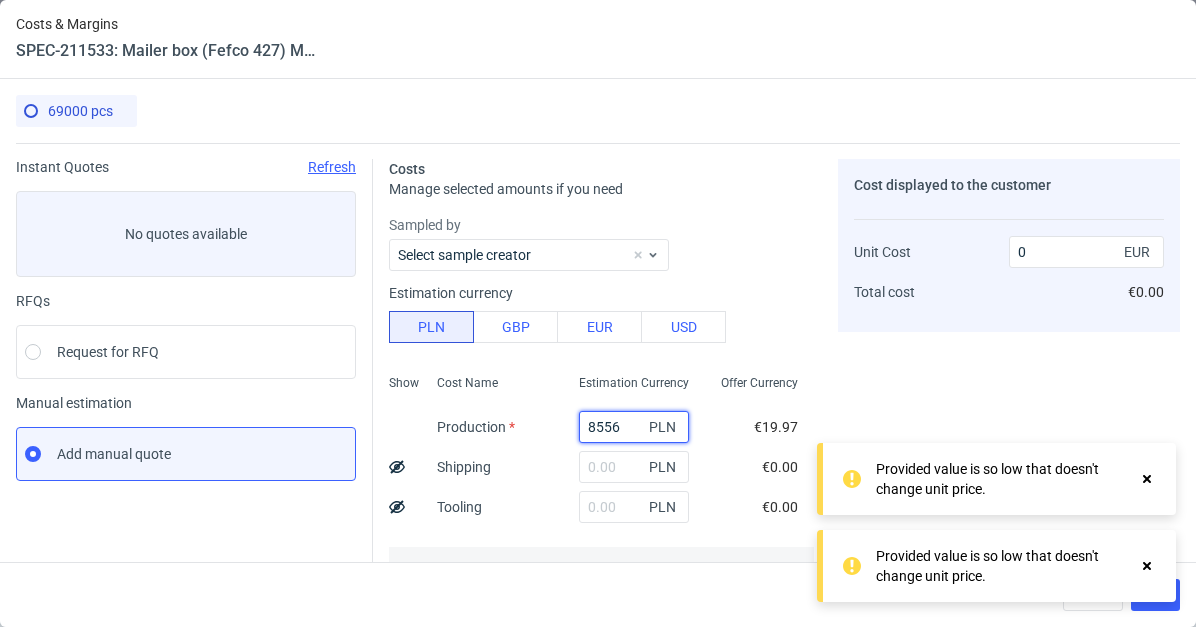 type on "0.03" 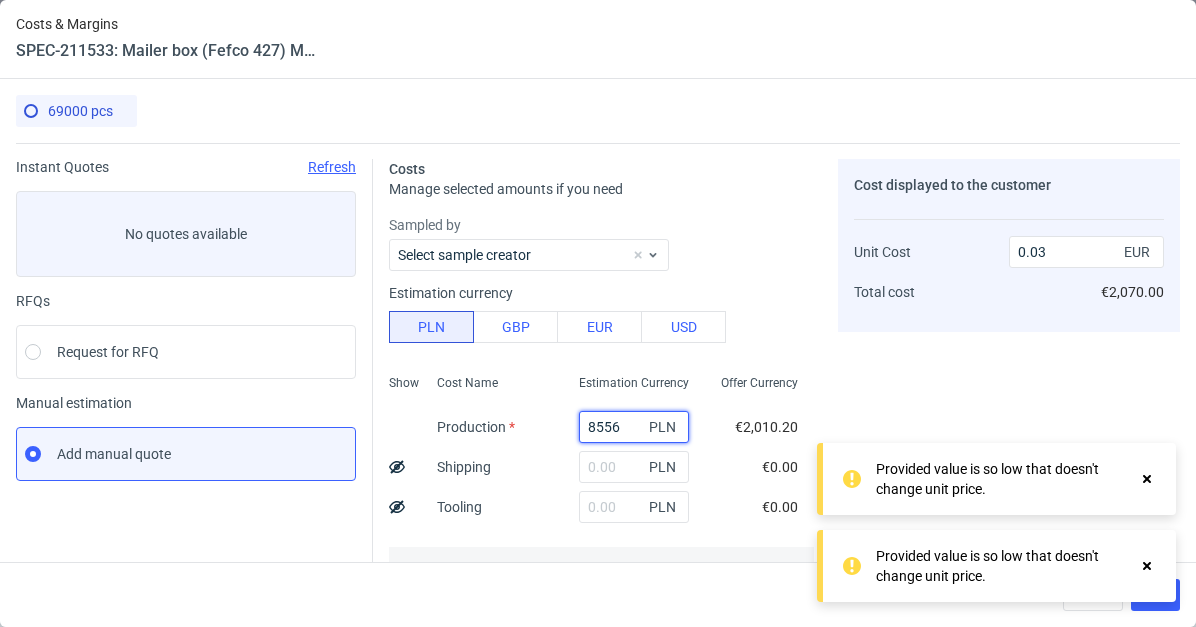 type on "85560" 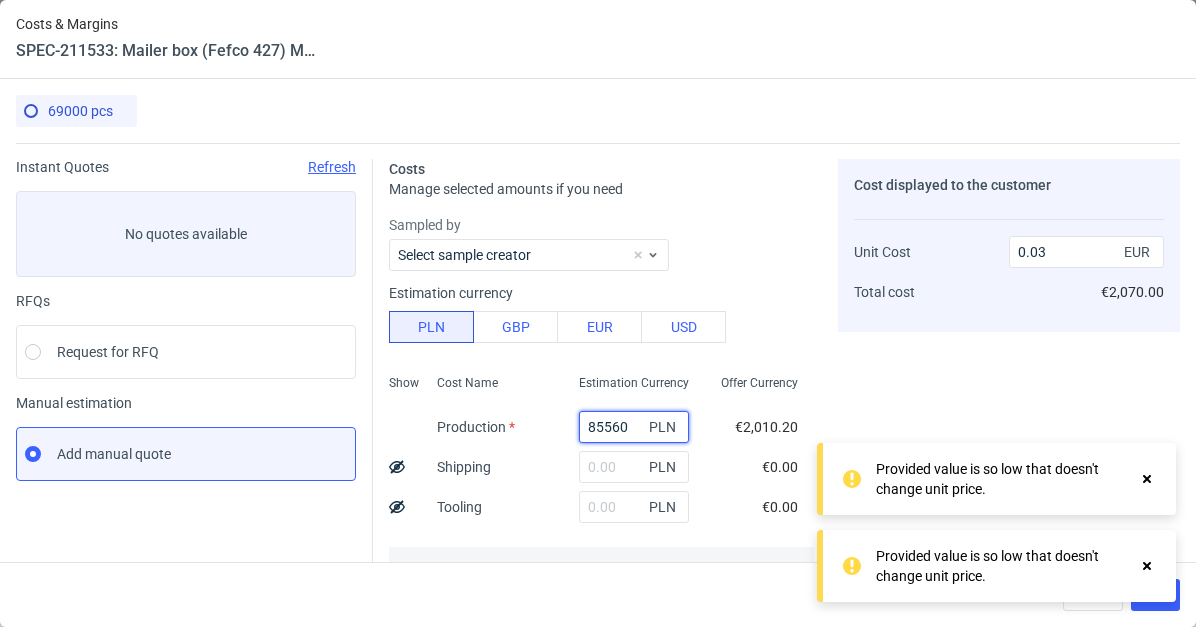 type on "0.29" 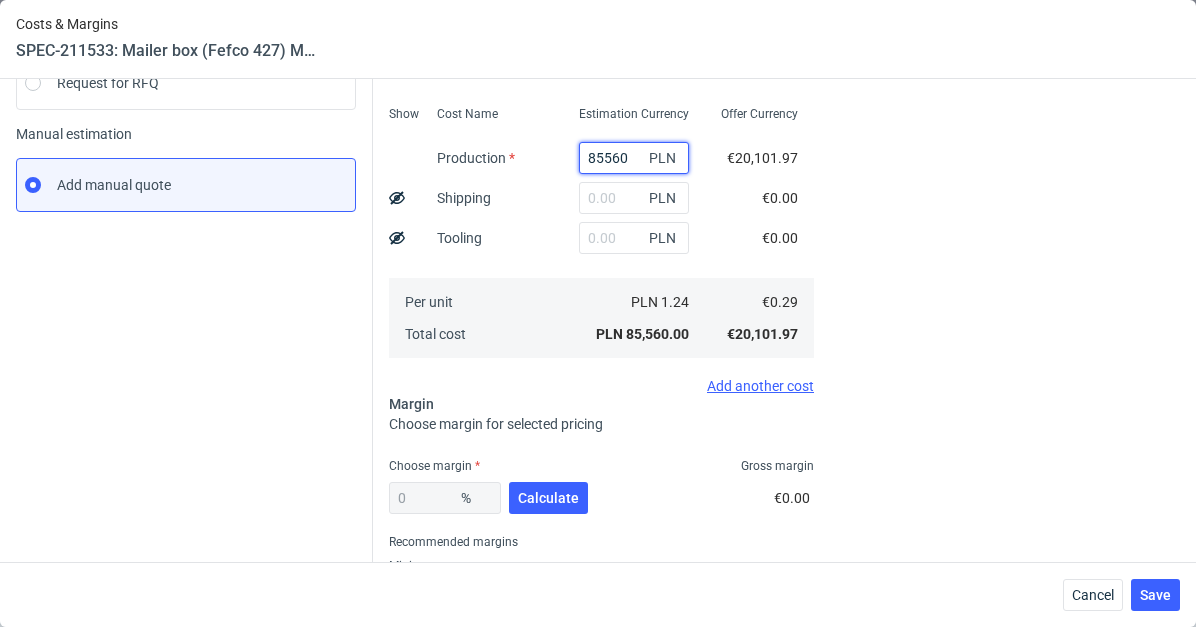 scroll, scrollTop: 270, scrollLeft: 0, axis: vertical 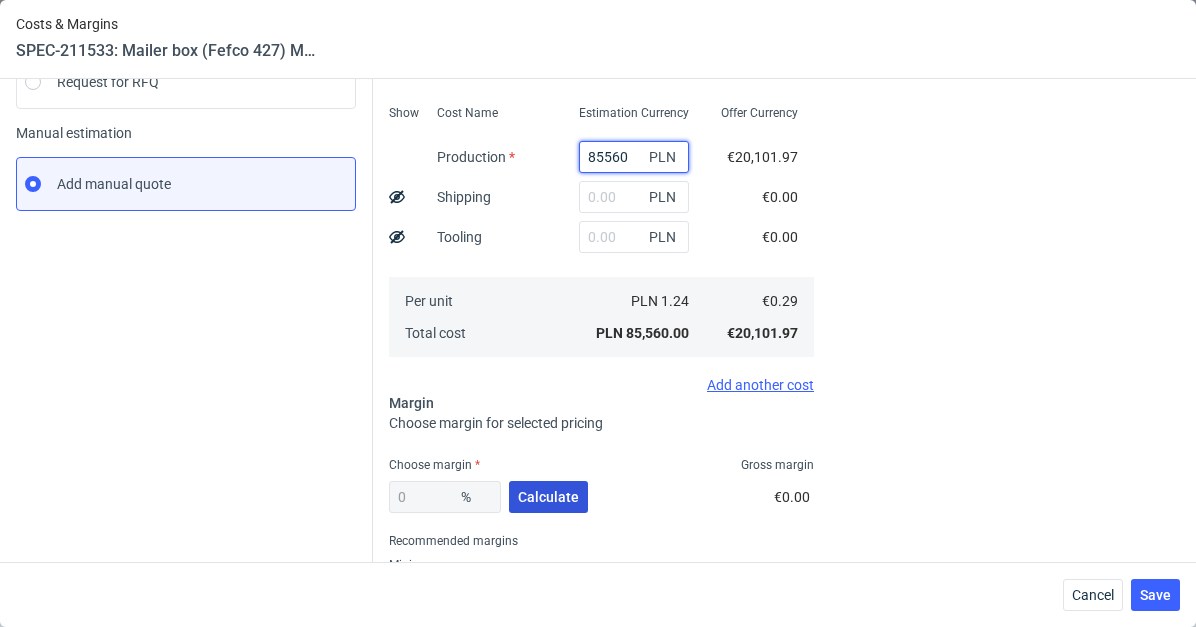type on "85560" 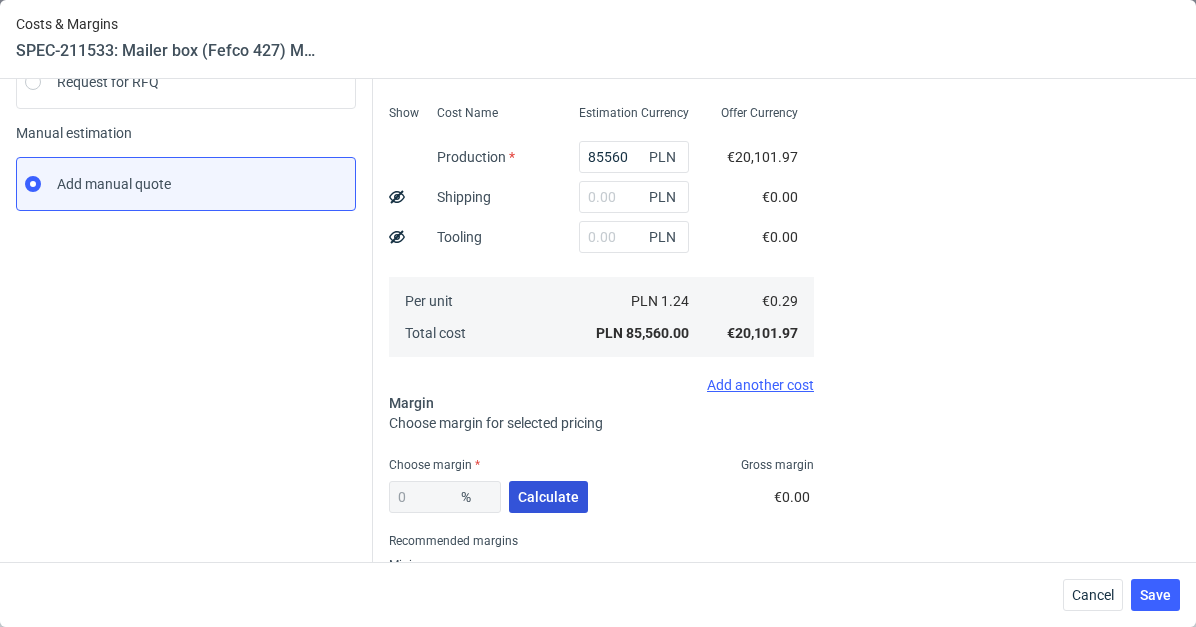 click on "Calculate" at bounding box center (548, 497) 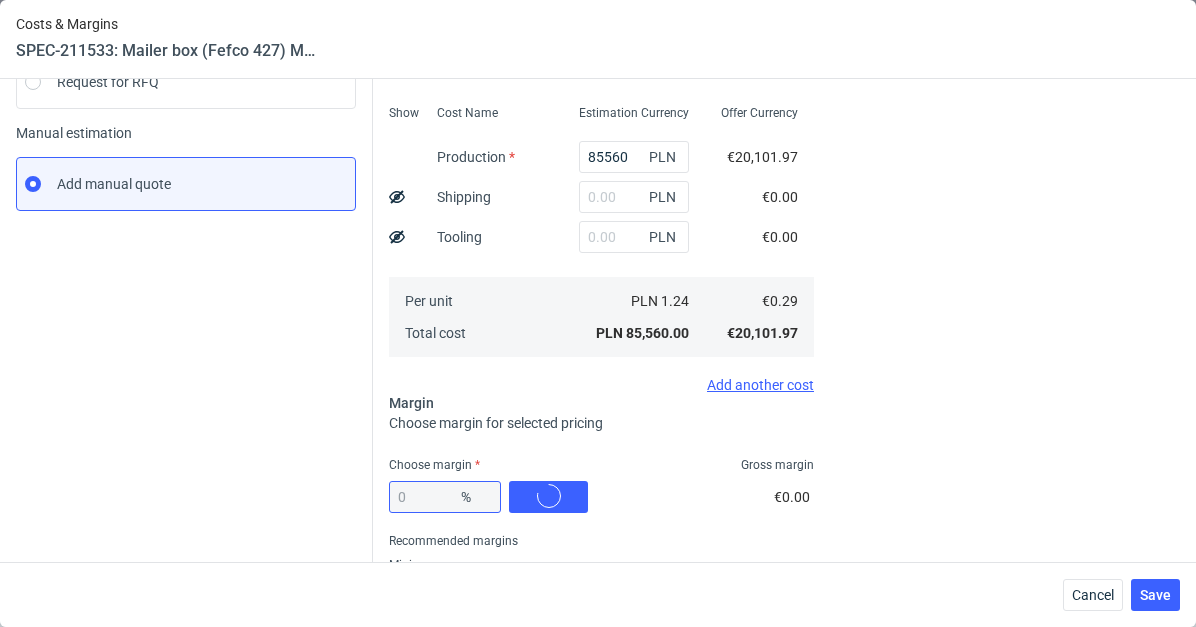 type on "19.38" 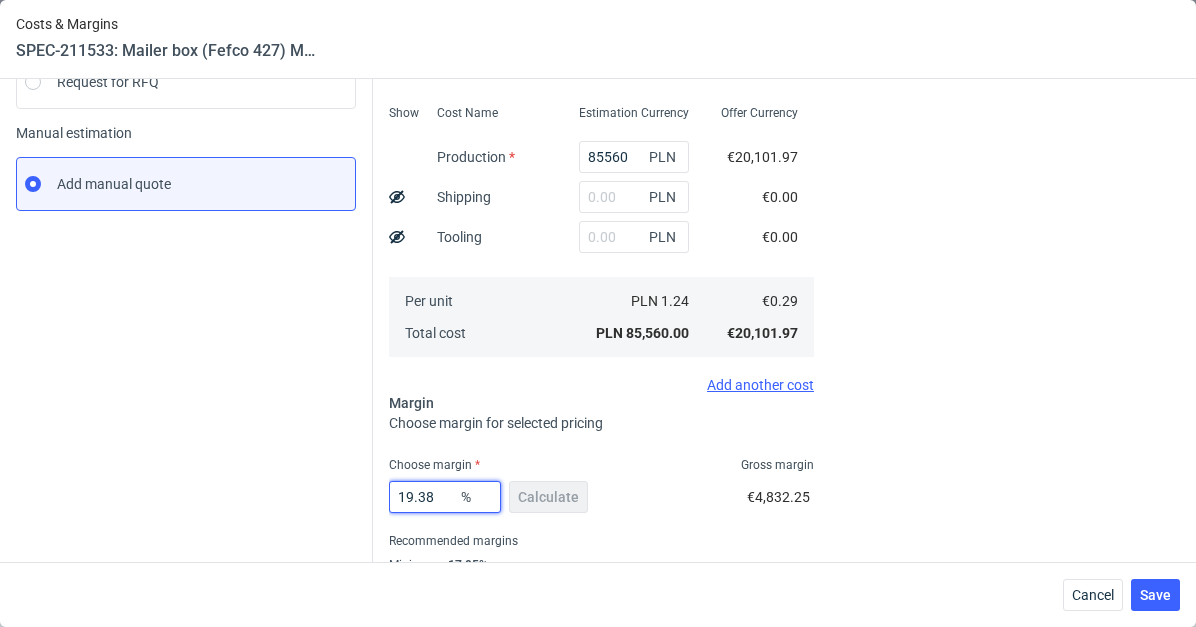drag, startPoint x: 401, startPoint y: 496, endPoint x: 371, endPoint y: 496, distance: 30 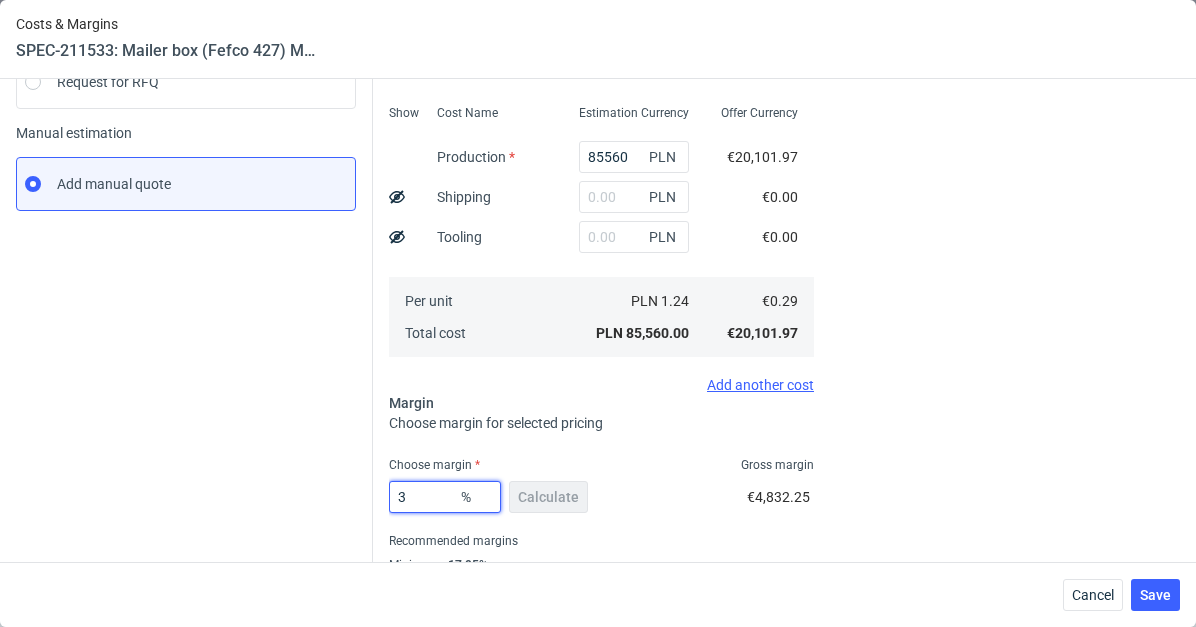 type on "33" 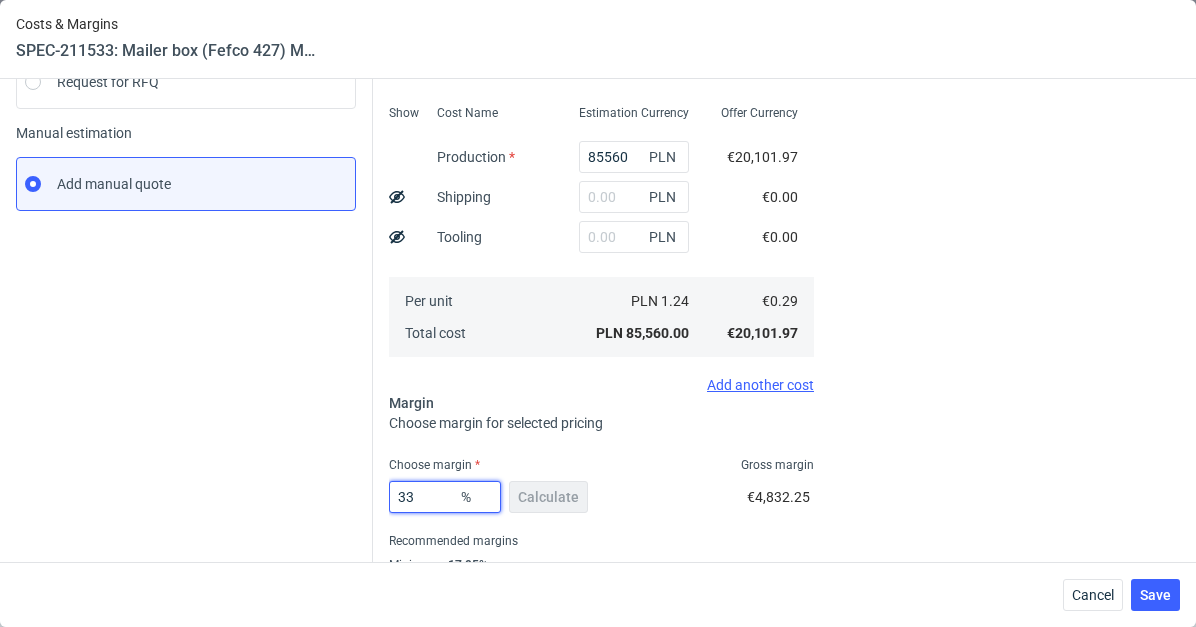 type on "0.43" 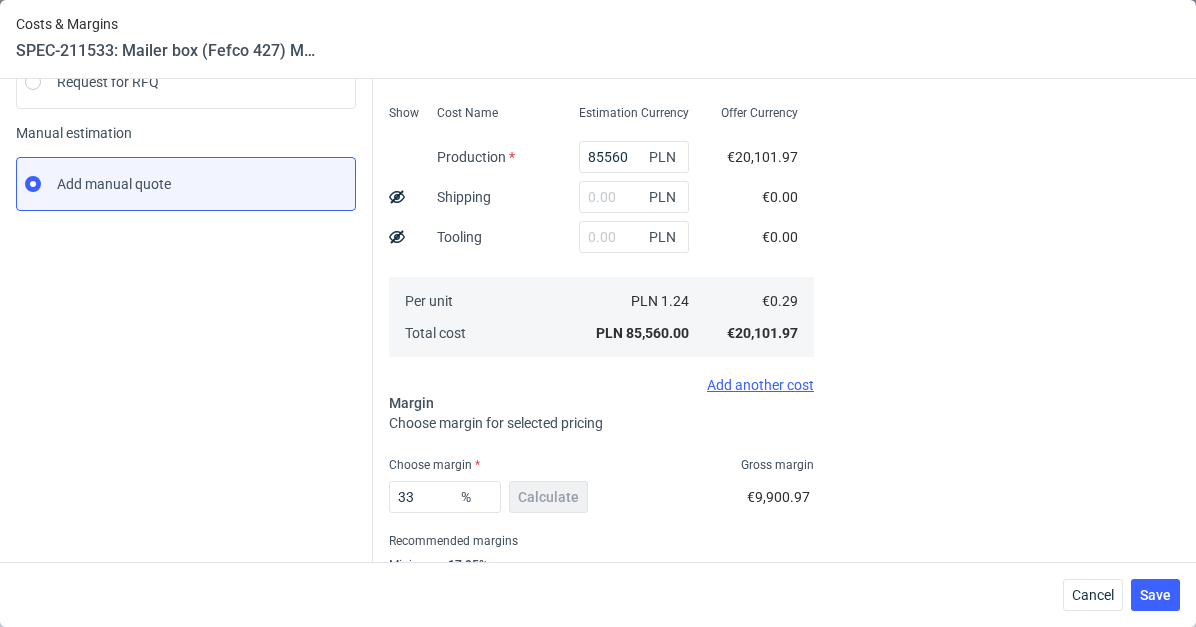 click on "33 % Calculate €9,900.97" at bounding box center (601, 501) 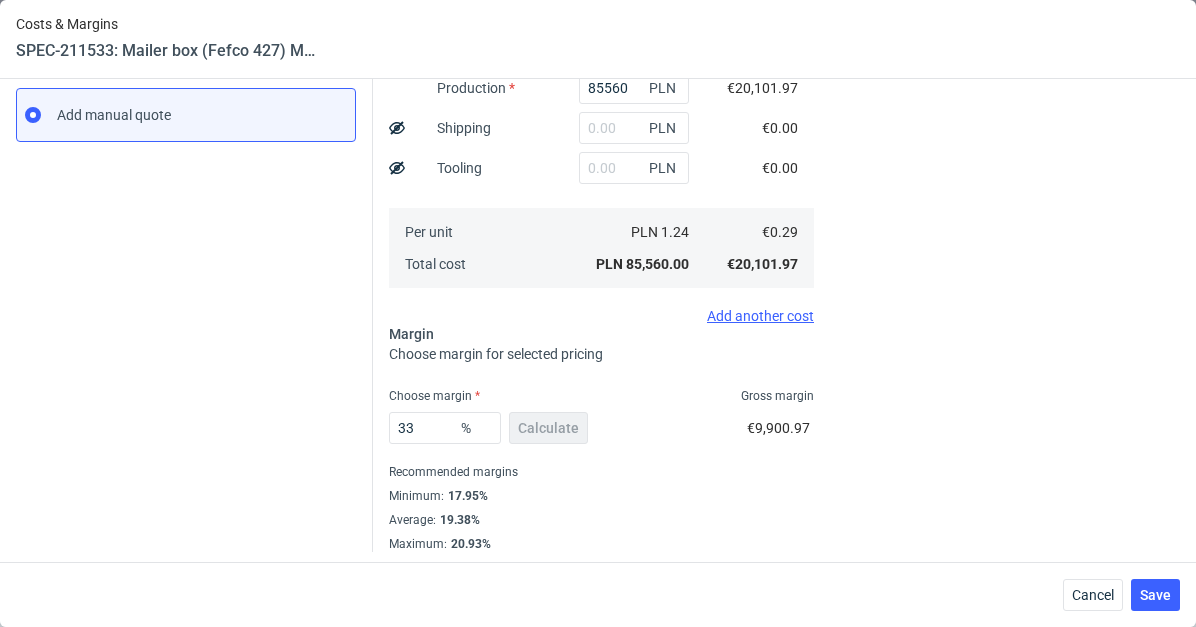 scroll, scrollTop: 345, scrollLeft: 0, axis: vertical 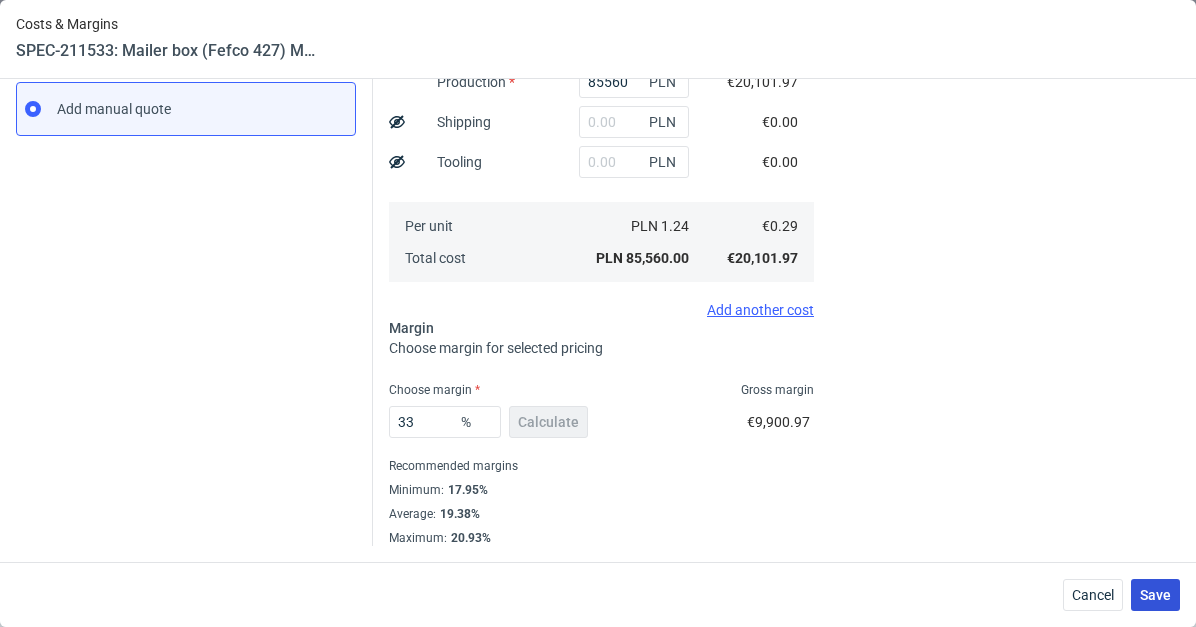 click on "Save" at bounding box center [1155, 595] 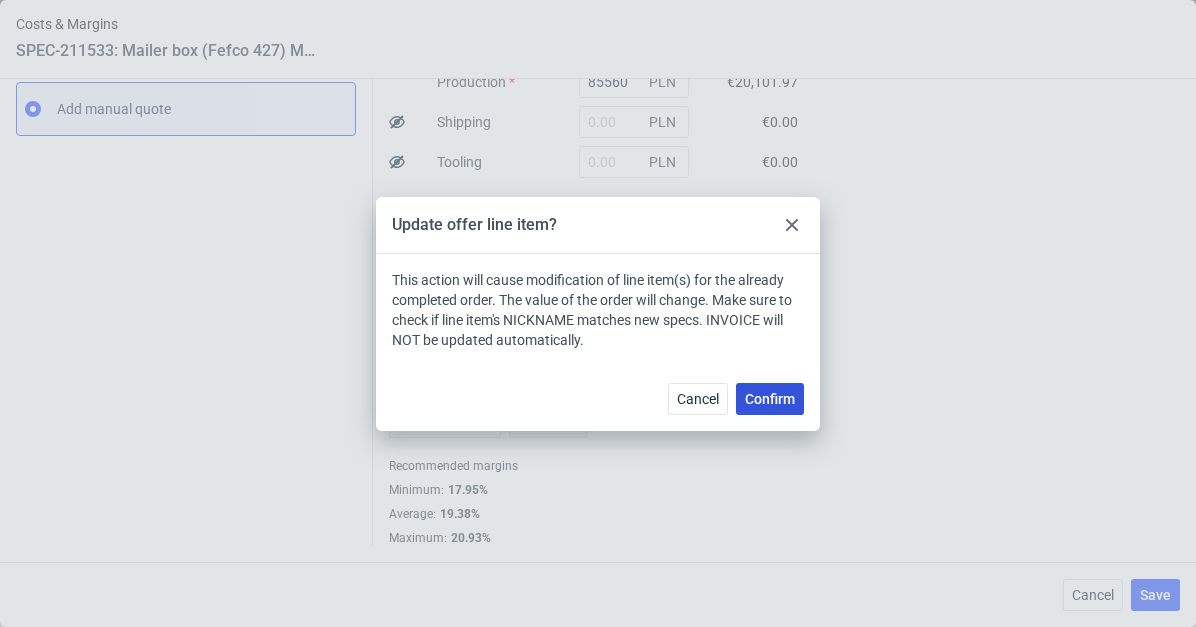 click on "Confirm" at bounding box center (770, 399) 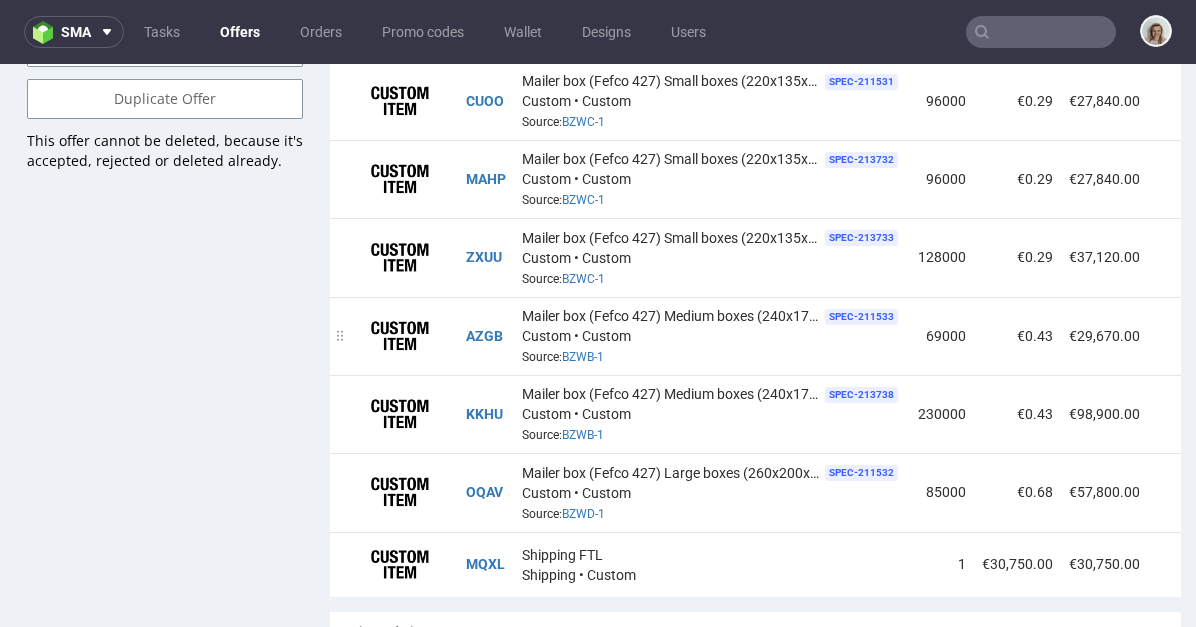 scroll, scrollTop: 1460, scrollLeft: 0, axis: vertical 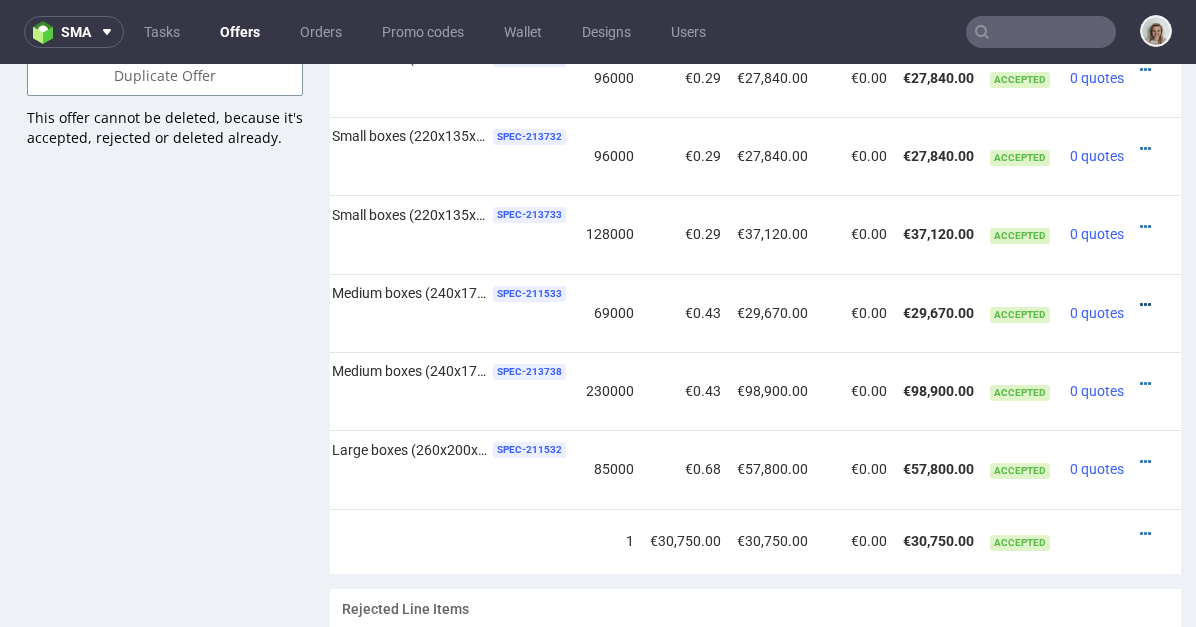 click at bounding box center [1145, 305] 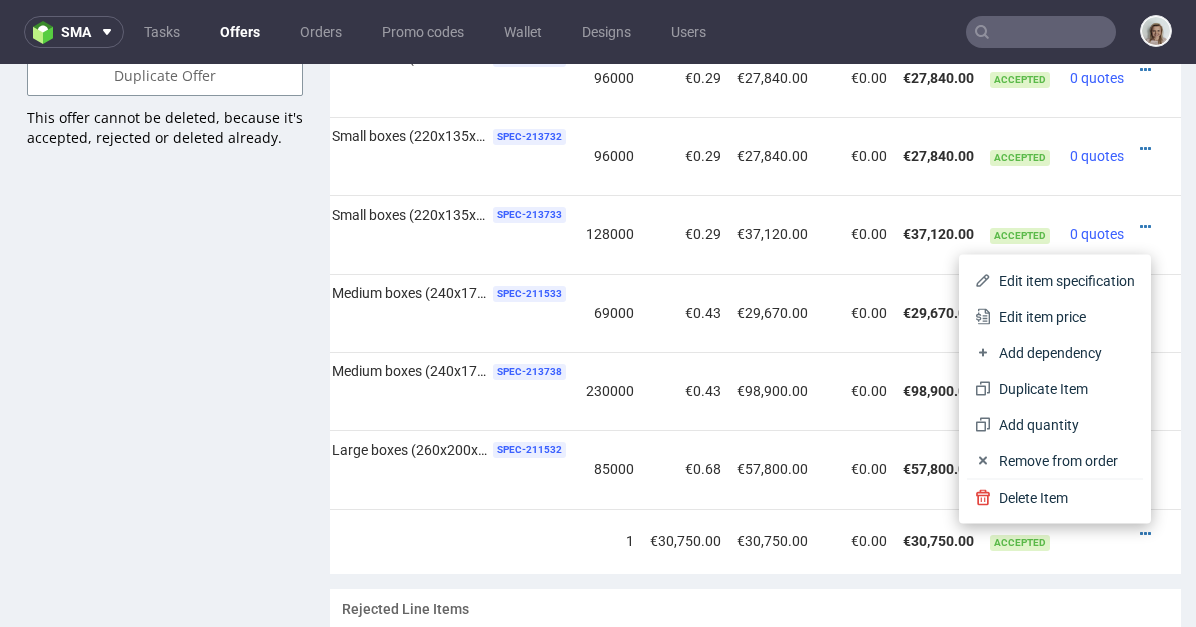 click on "Edit item price" at bounding box center [1063, 317] 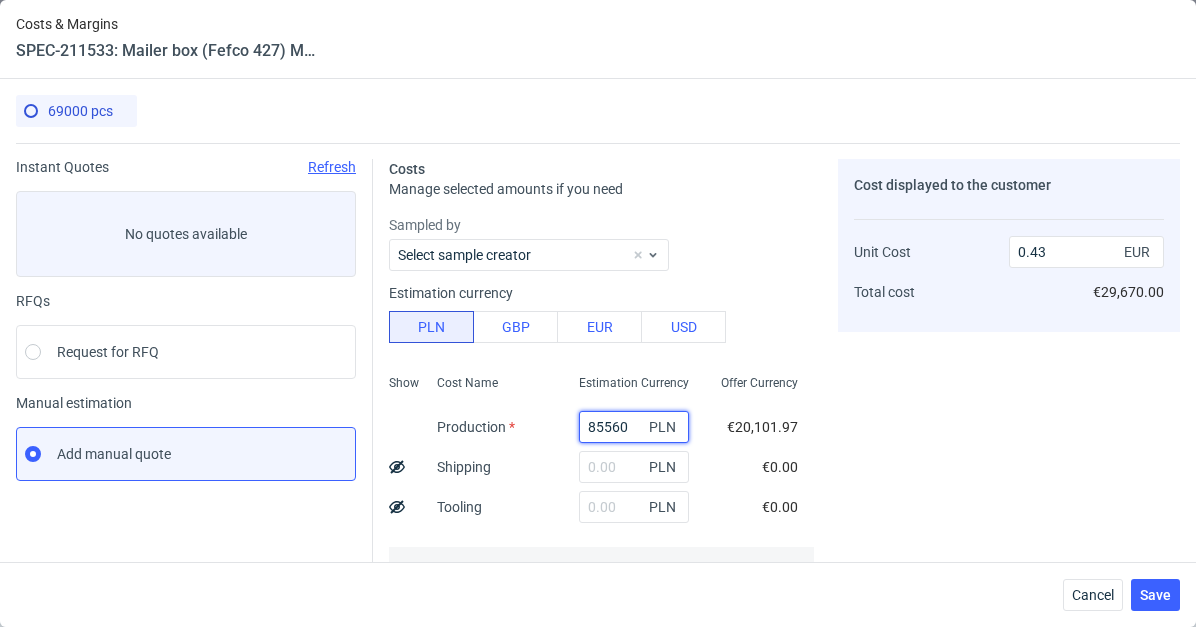 drag, startPoint x: 610, startPoint y: 422, endPoint x: 529, endPoint y: 423, distance: 81.00617 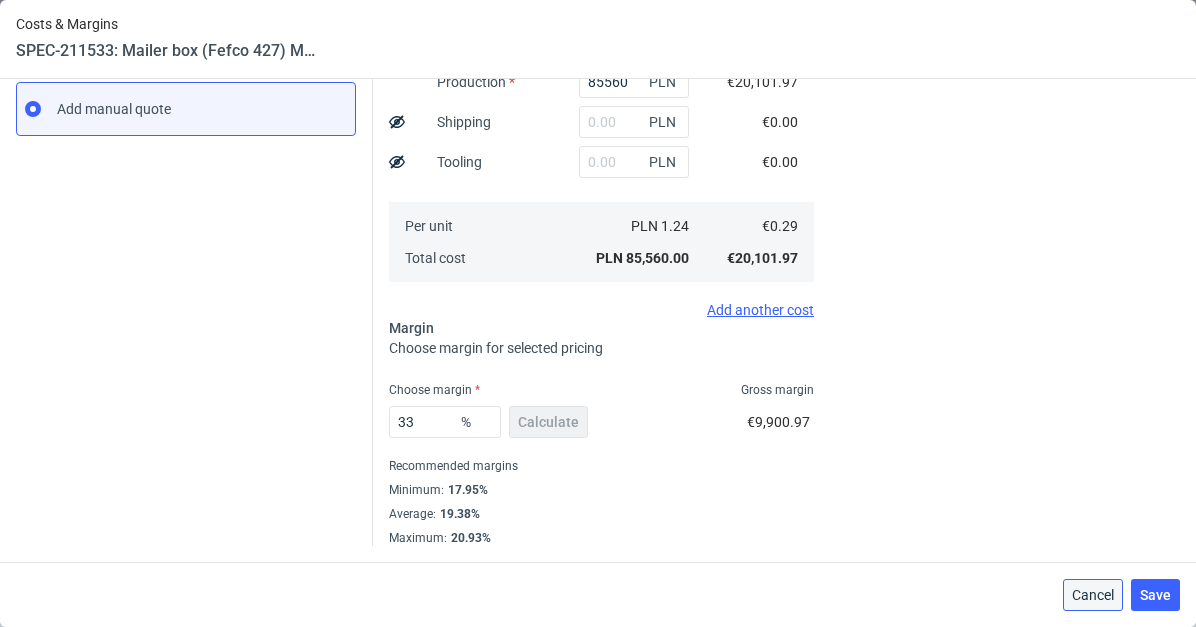 click on "Cancel" at bounding box center [1093, 595] 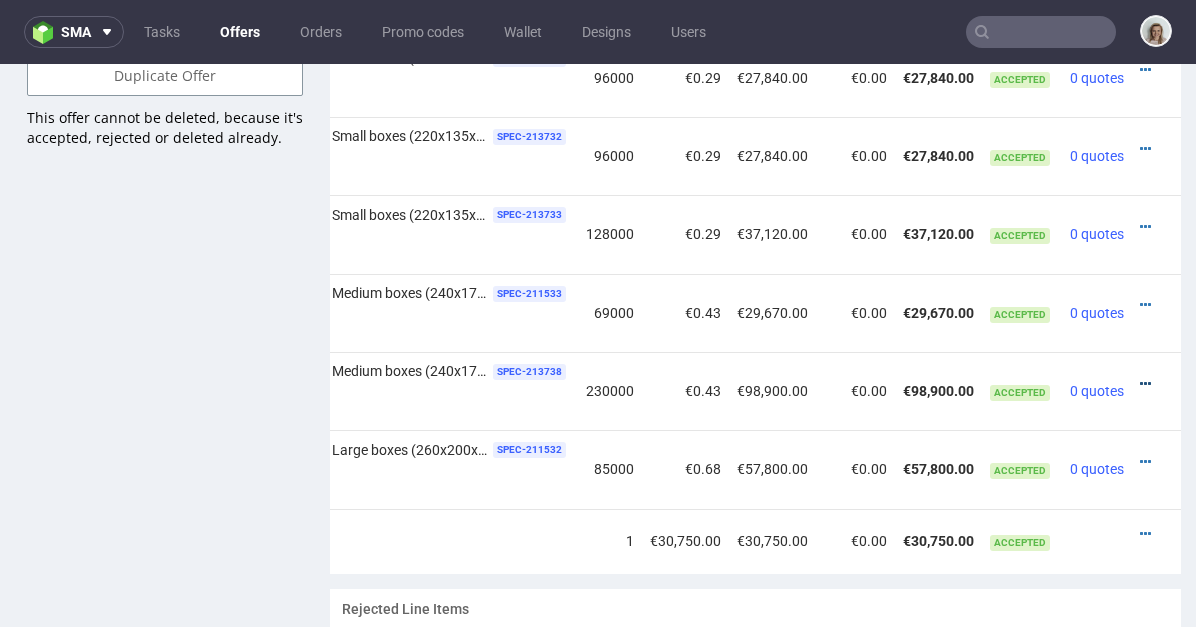 click at bounding box center (1145, 384) 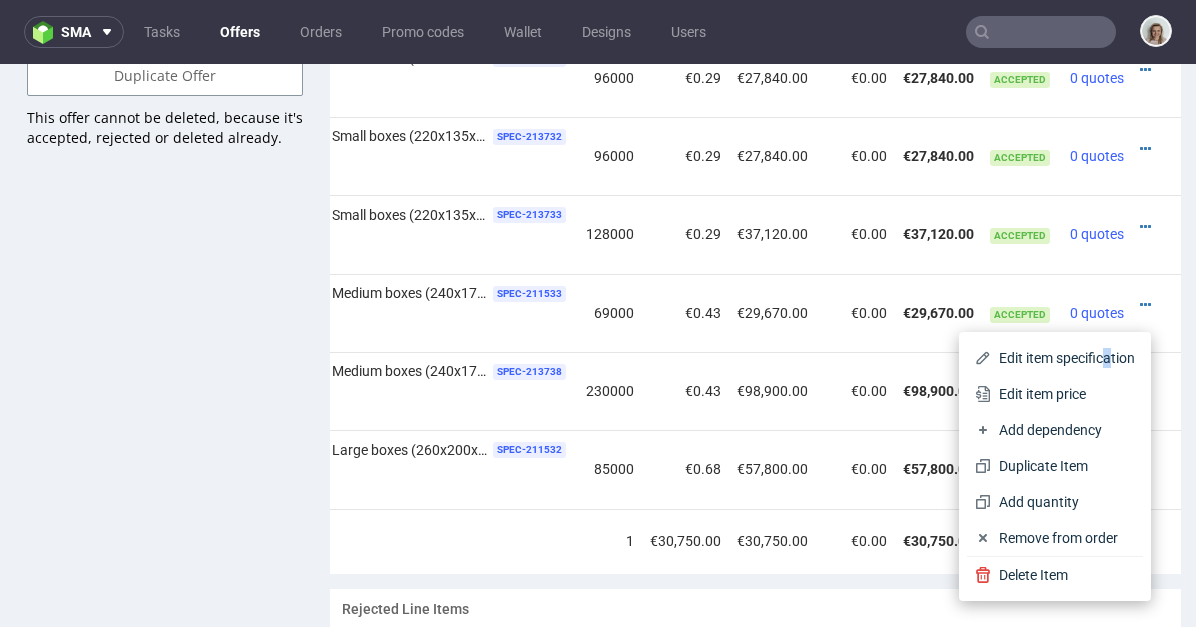 click on "Edit item specification" at bounding box center [1063, 358] 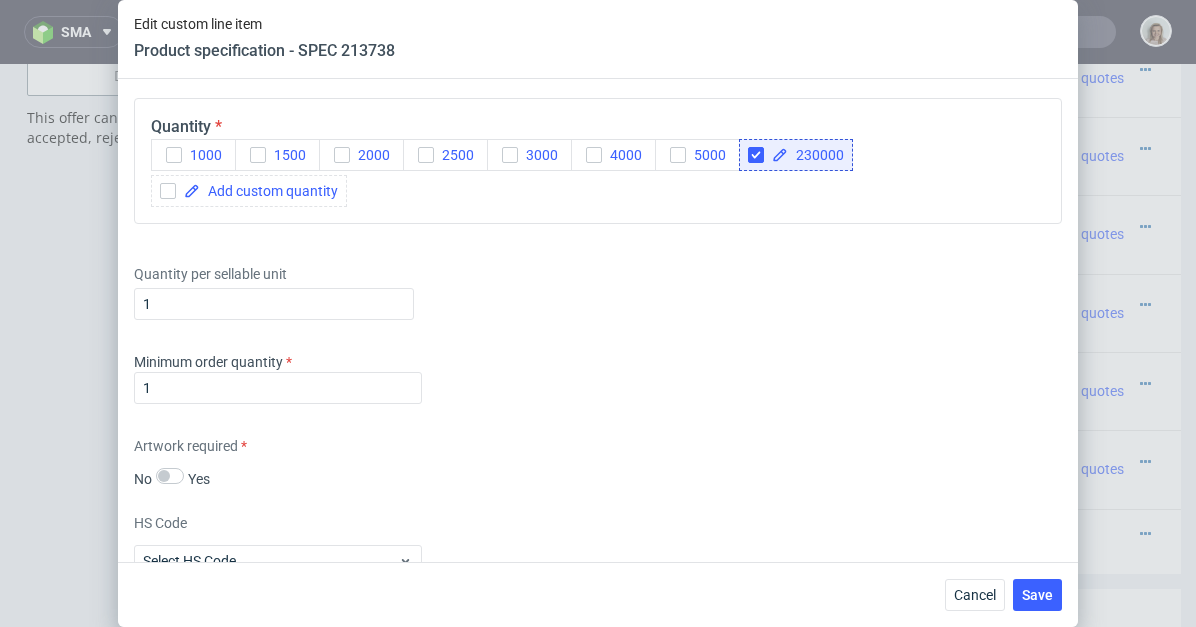 scroll, scrollTop: 2635, scrollLeft: 0, axis: vertical 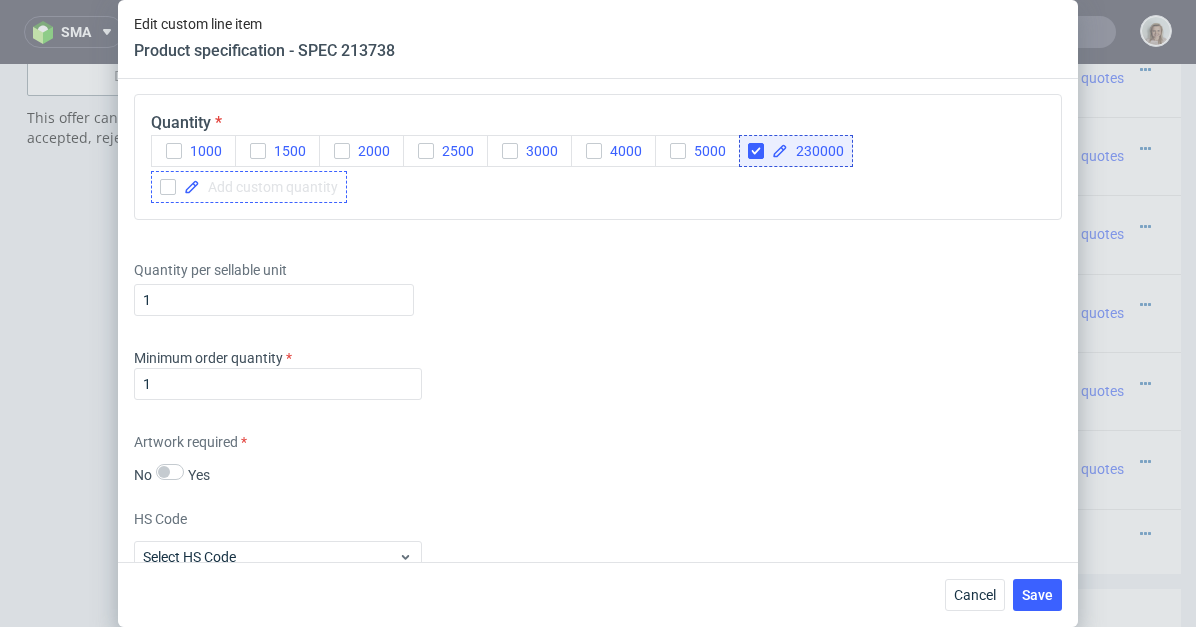 click at bounding box center [269, 187] 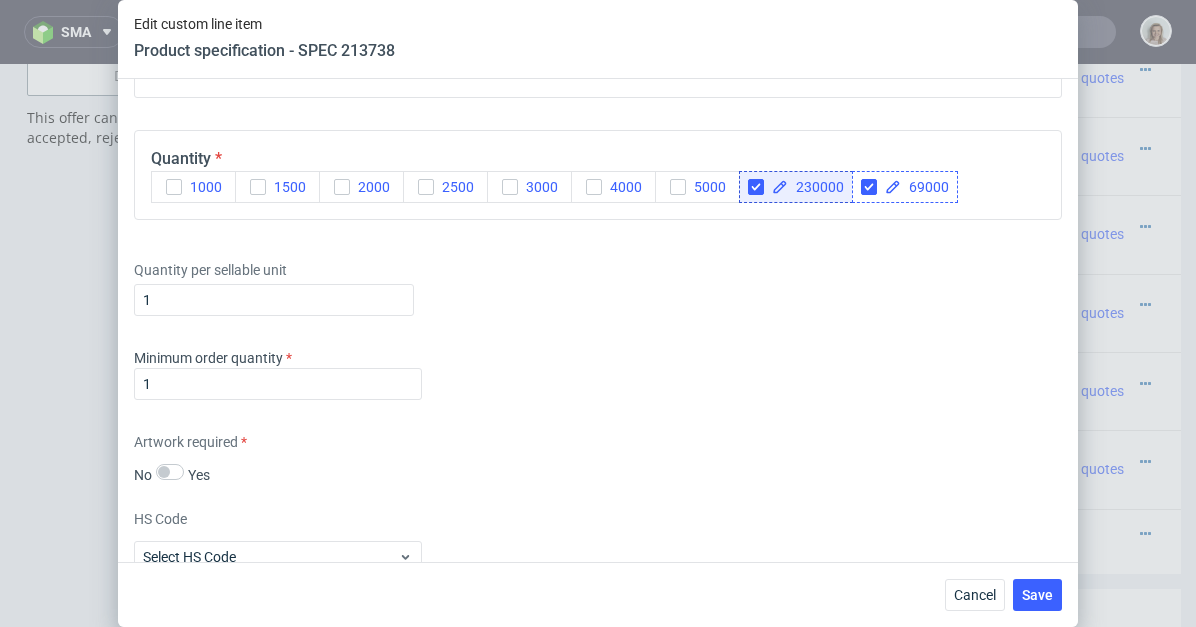 checkbox on "true" 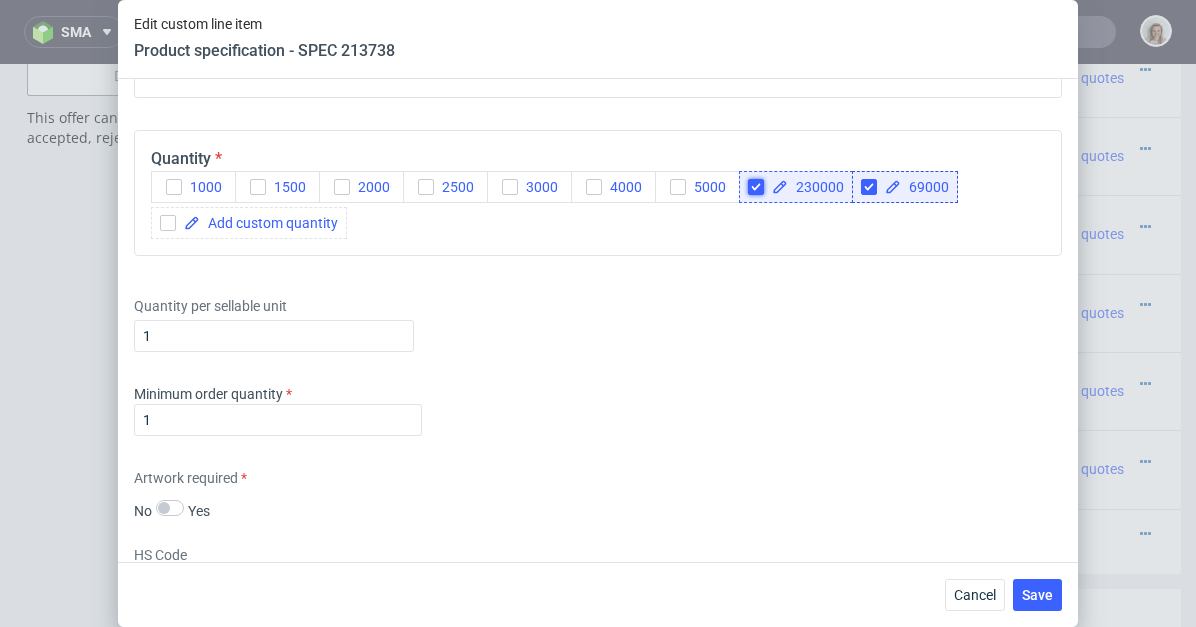 click at bounding box center (756, 187) 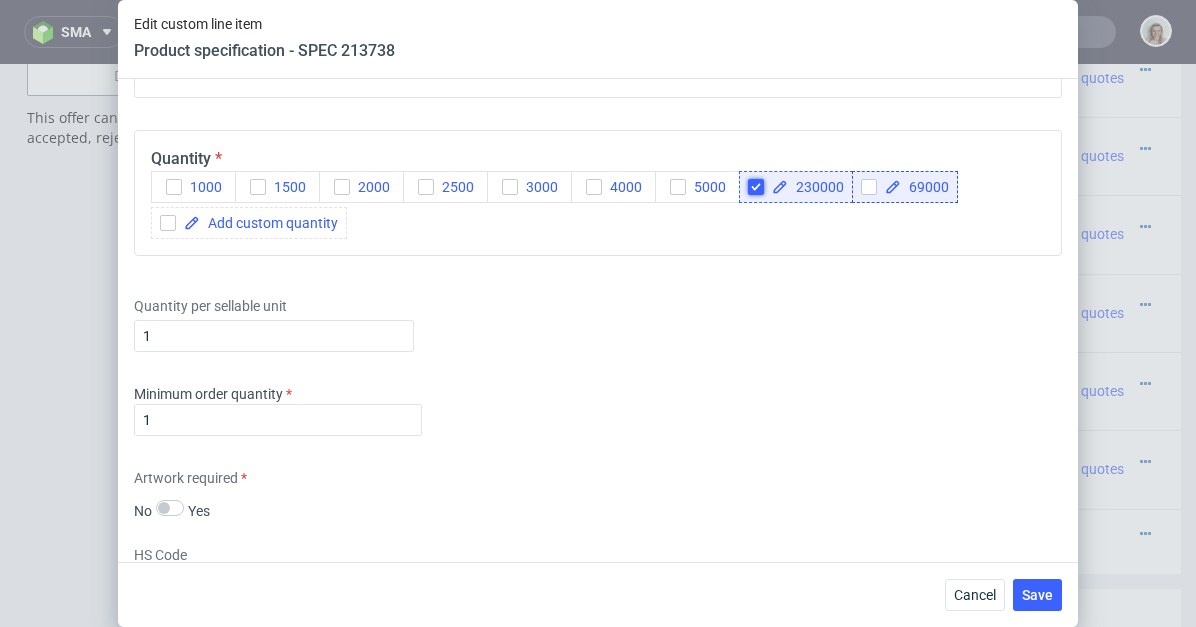checkbox on "true" 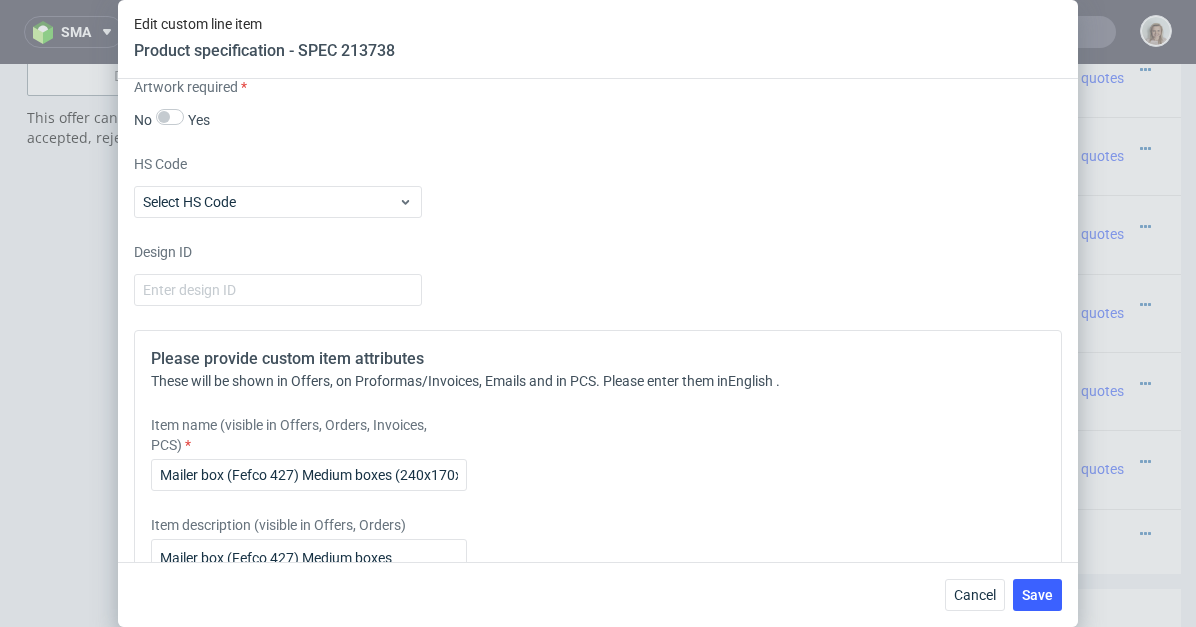 scroll, scrollTop: 3282, scrollLeft: 0, axis: vertical 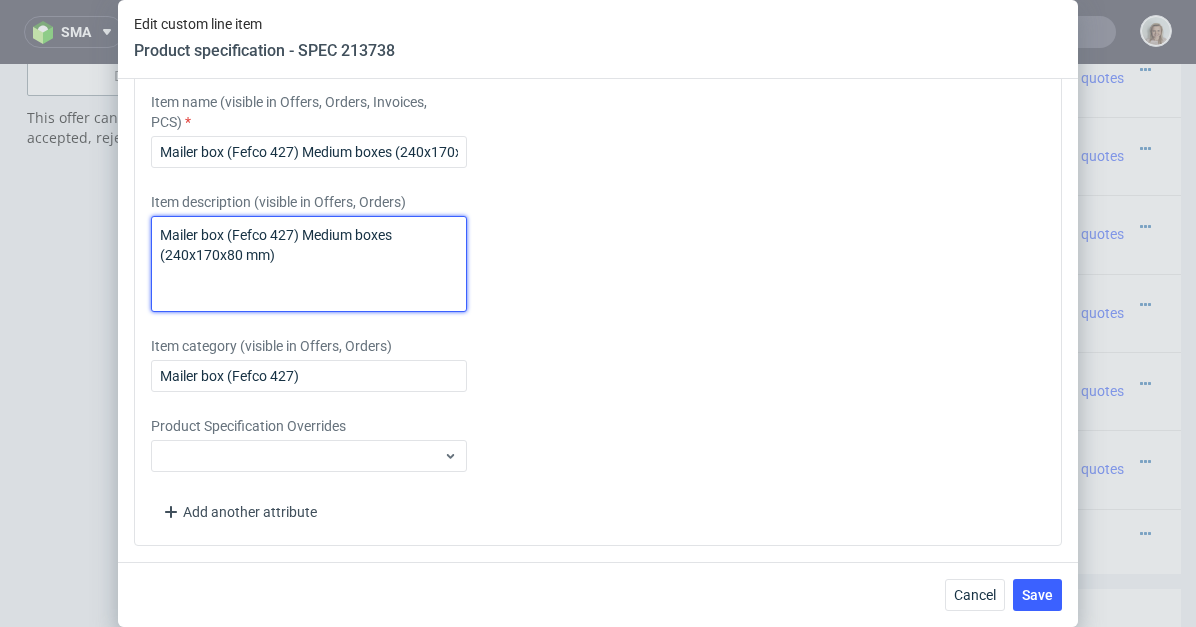 click on "Mailer box (Fefco 427) Medium boxes (240x170x80 mm)" at bounding box center (309, 264) 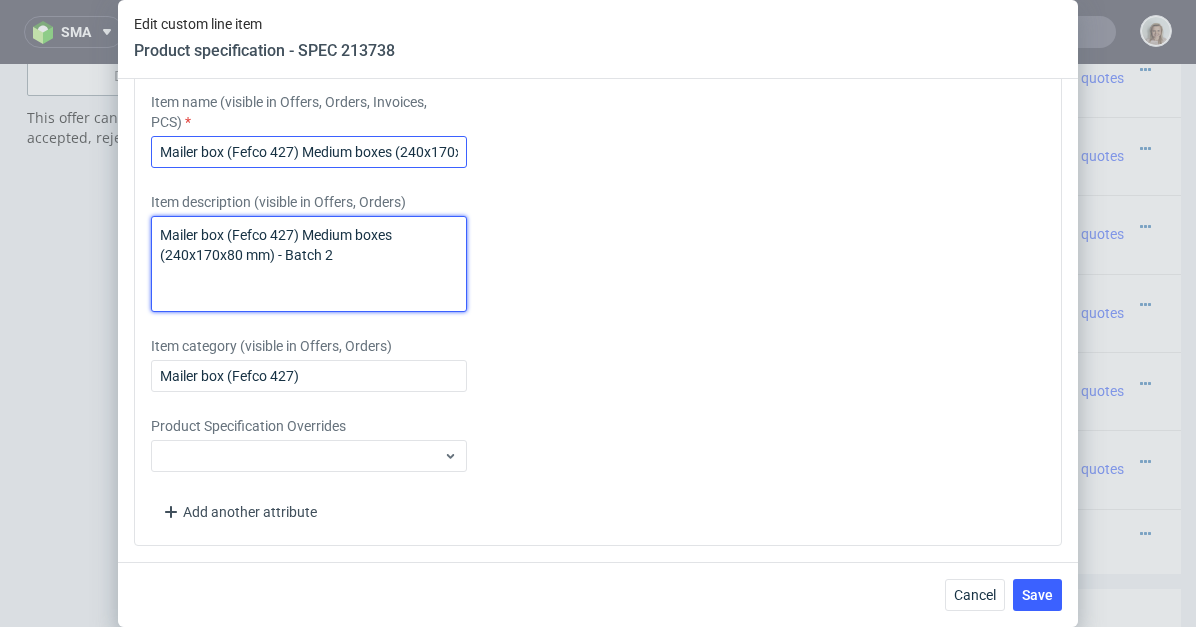 type on "Mailer box (Fefco 427) Medium boxes (240x170x80 mm) - Batch 2" 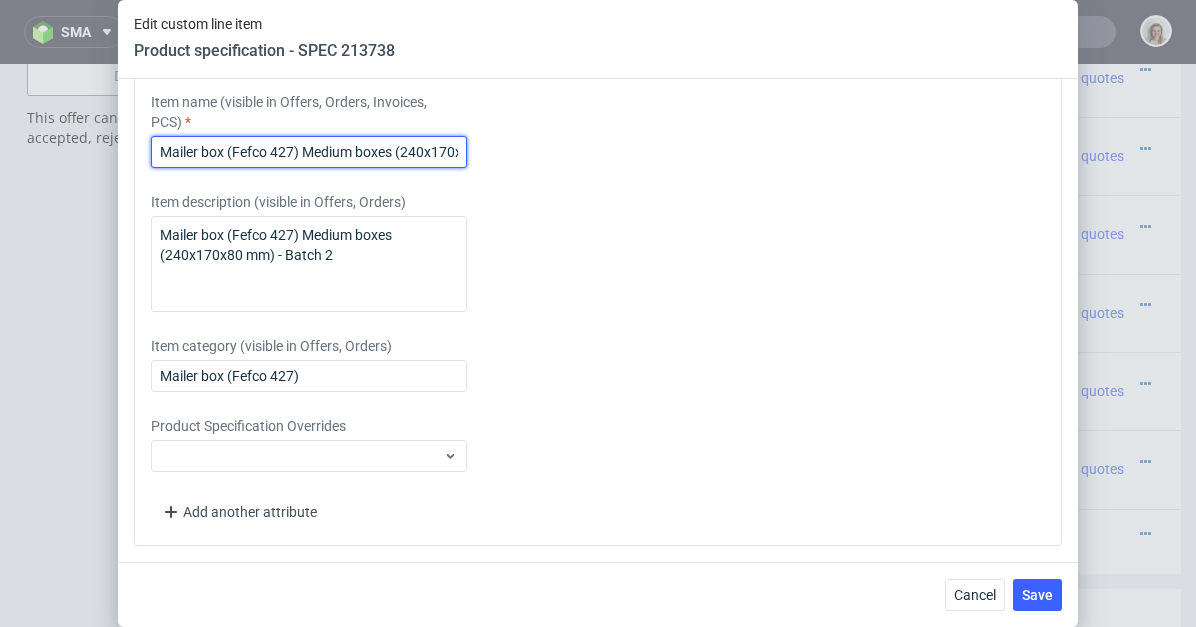 click on "Mailer box (Fefco 427) Medium boxes (240x170x80 mm)" at bounding box center [309, 152] 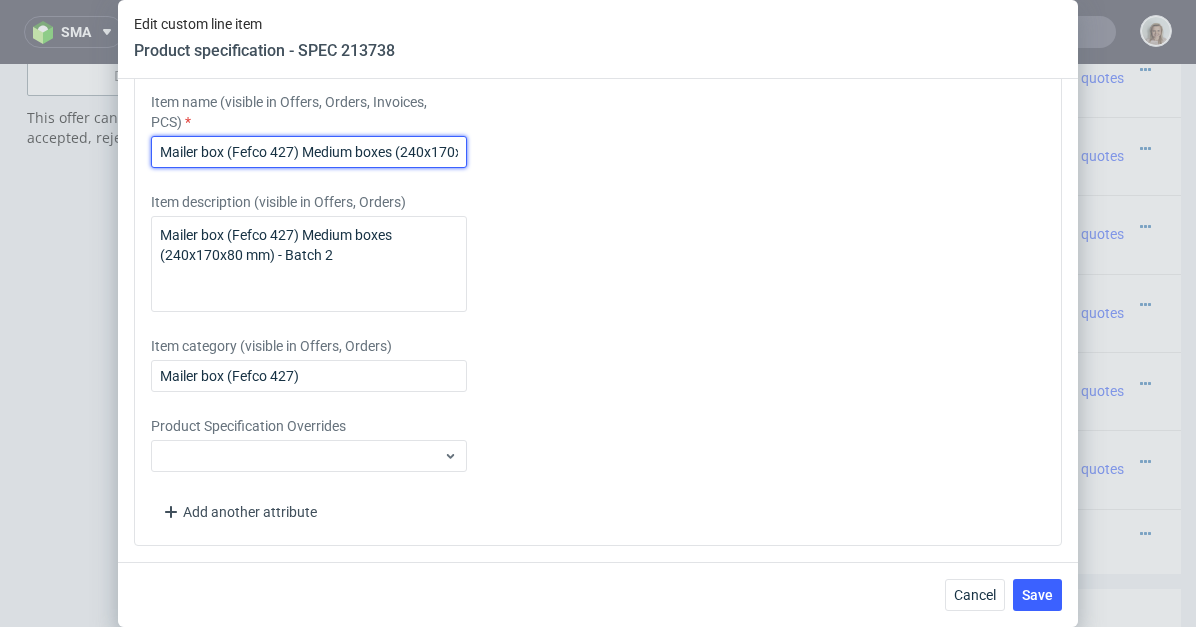 click on "Mailer box (Fefco 427) Medium boxes (240x170x80 mm)" at bounding box center [309, 152] 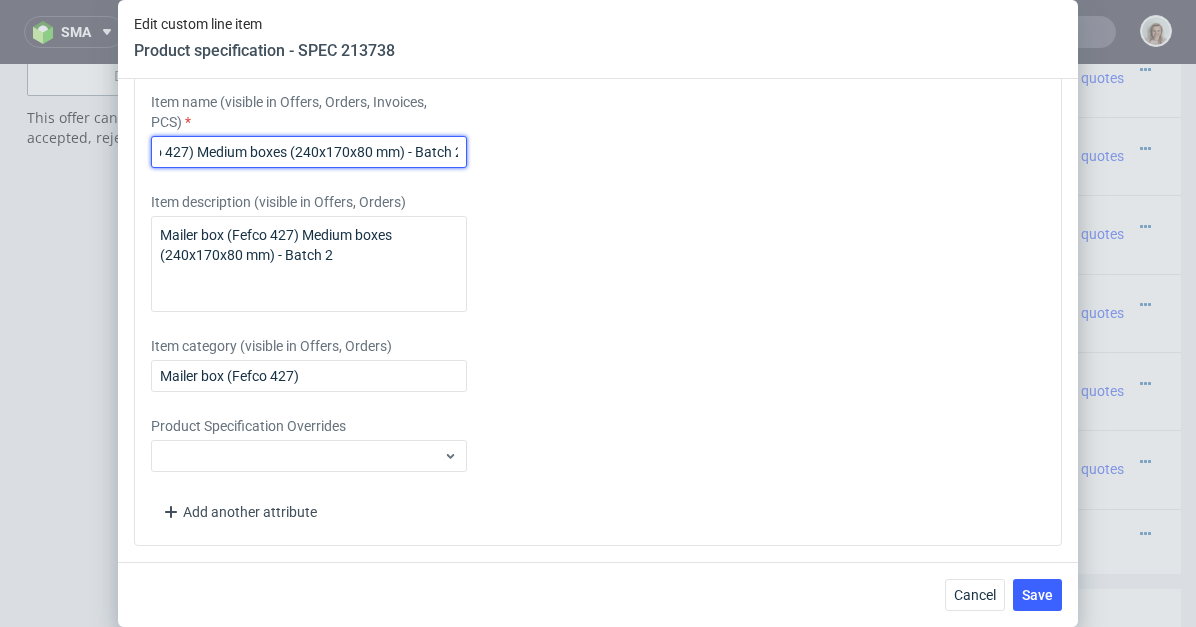 scroll, scrollTop: 0, scrollLeft: 113, axis: horizontal 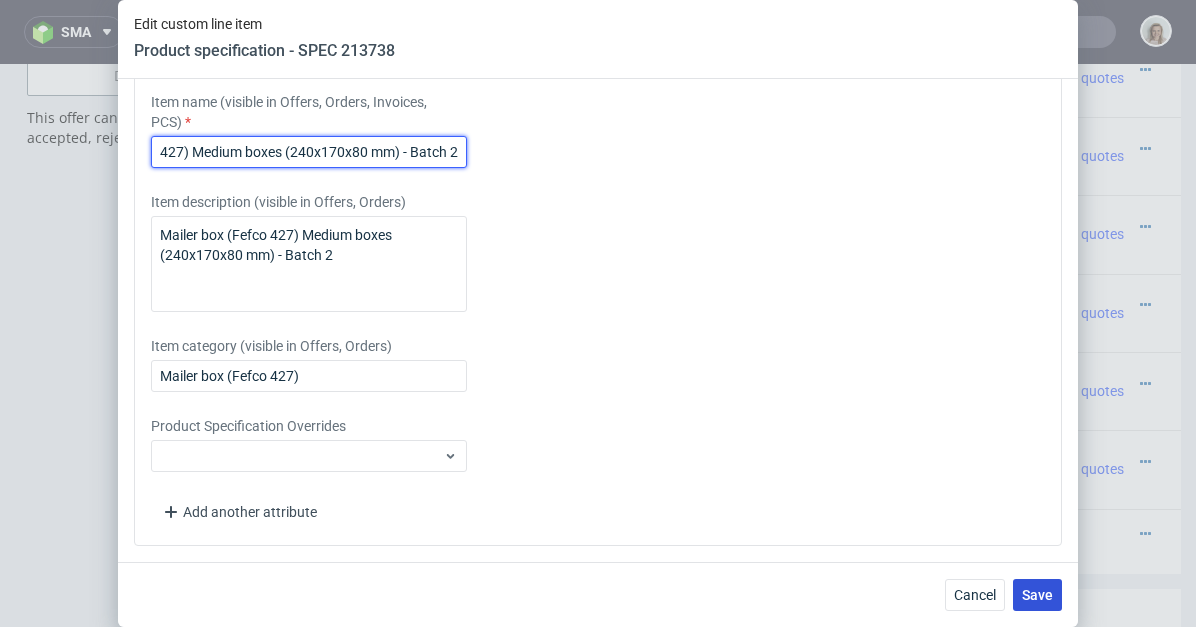 type on "Mailer box (Fefco 427) Medium boxes (240x170x80 mm) - Batch 2" 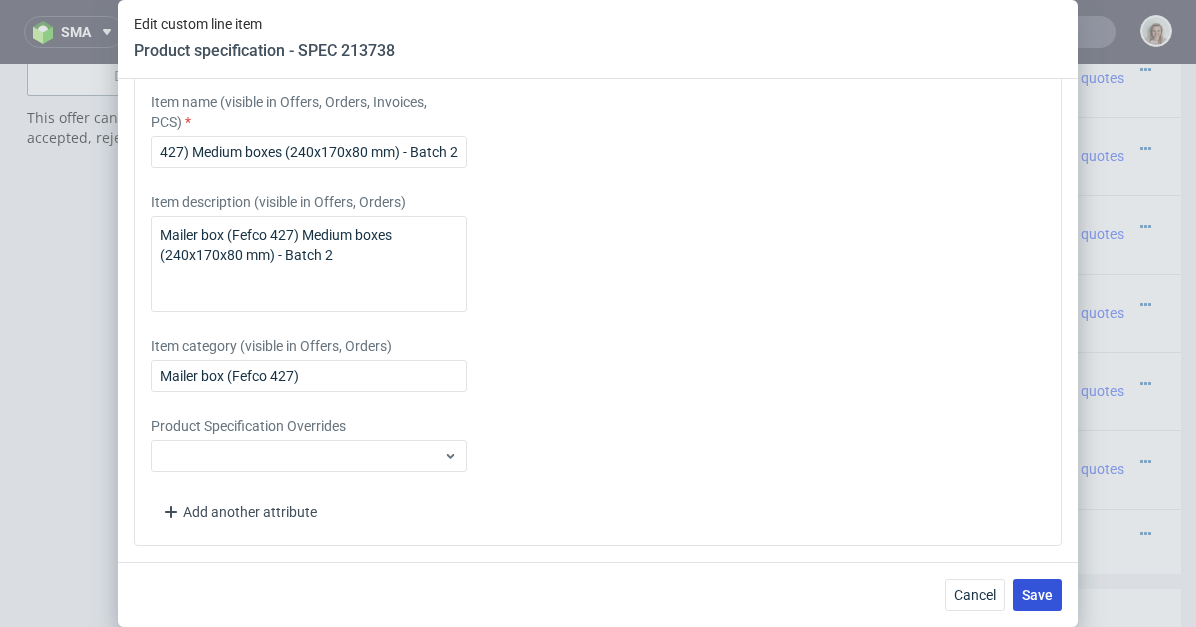 click on "Save" at bounding box center (1037, 595) 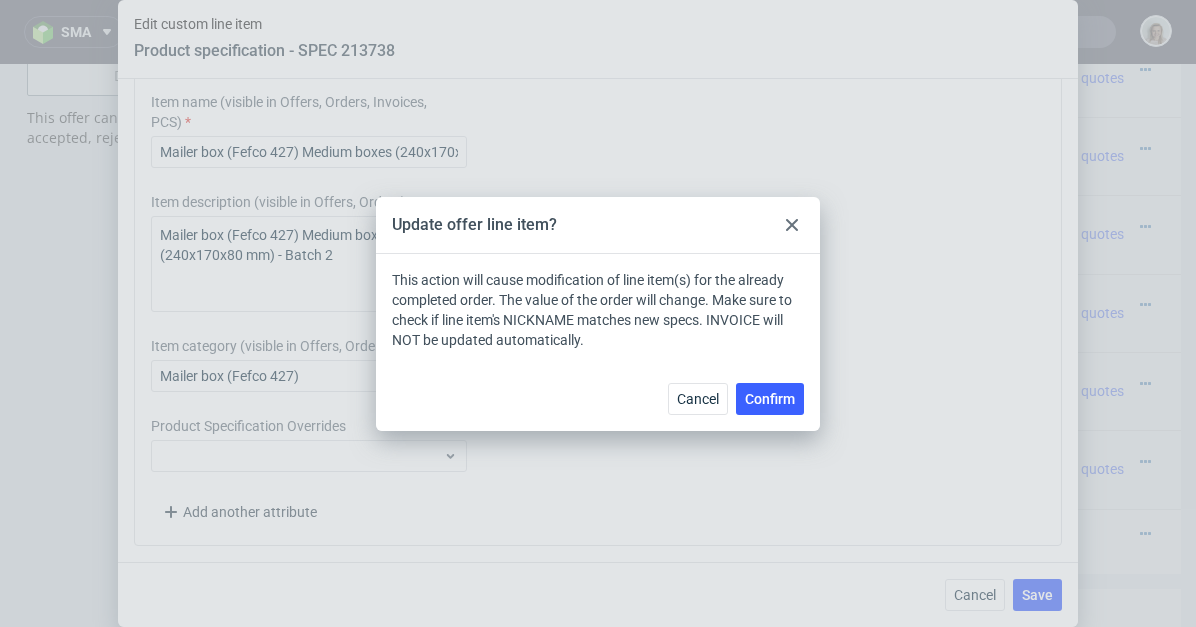 click on "Confirm" at bounding box center [770, 399] 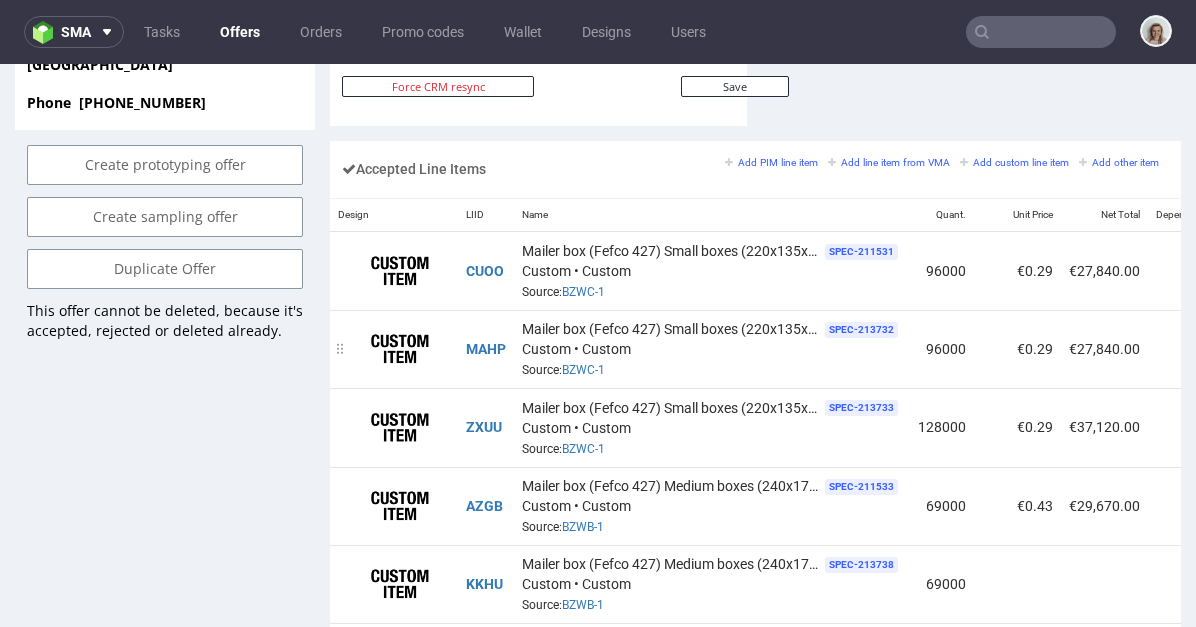 scroll, scrollTop: 1375, scrollLeft: 0, axis: vertical 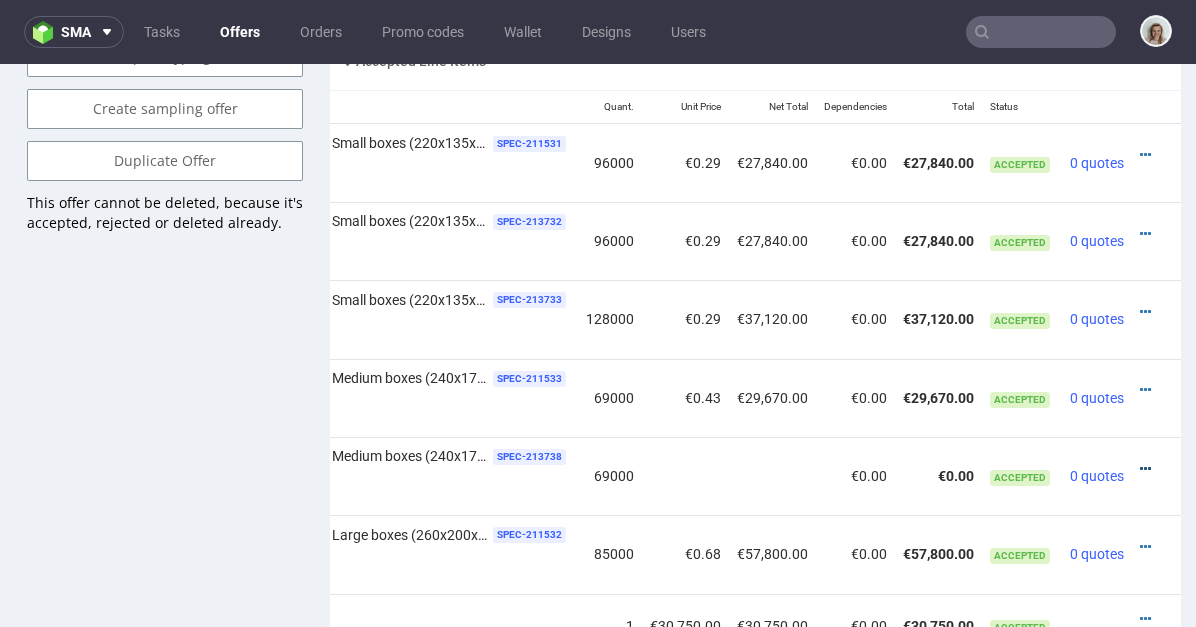 click at bounding box center (1145, 469) 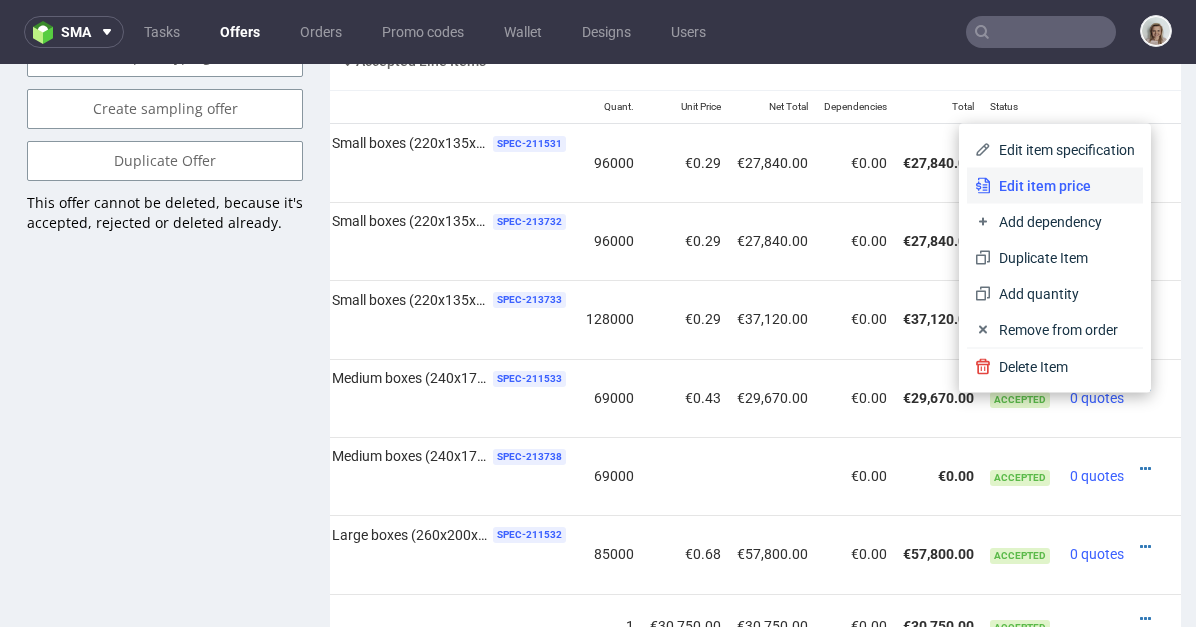click on "Edit item price" at bounding box center (1063, 186) 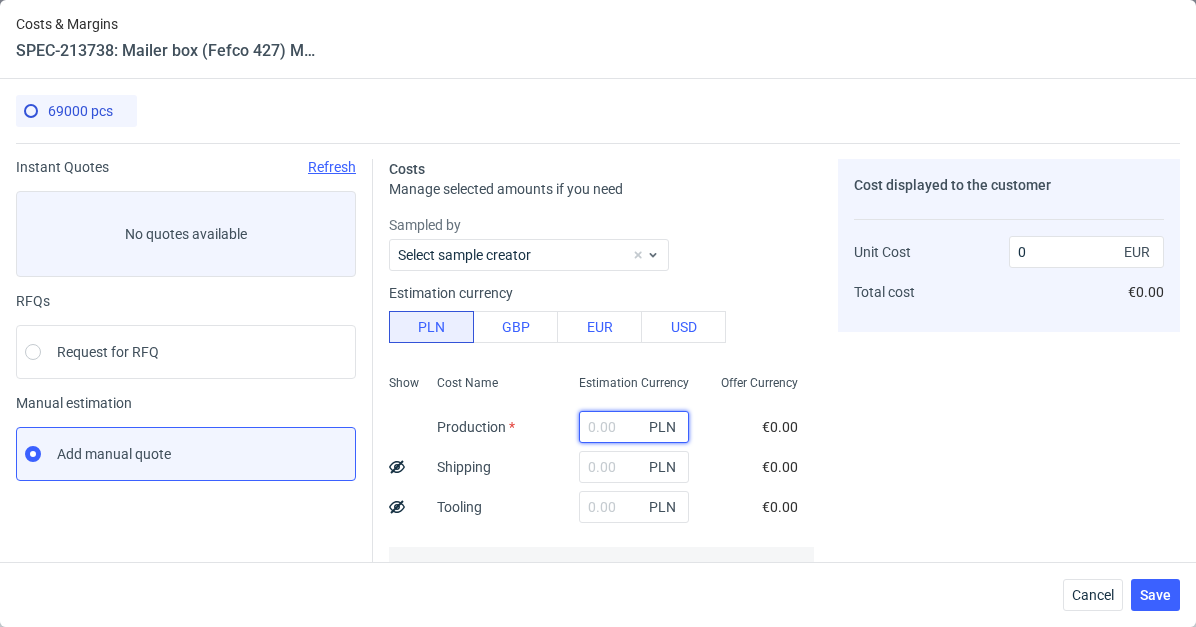 click at bounding box center [634, 427] 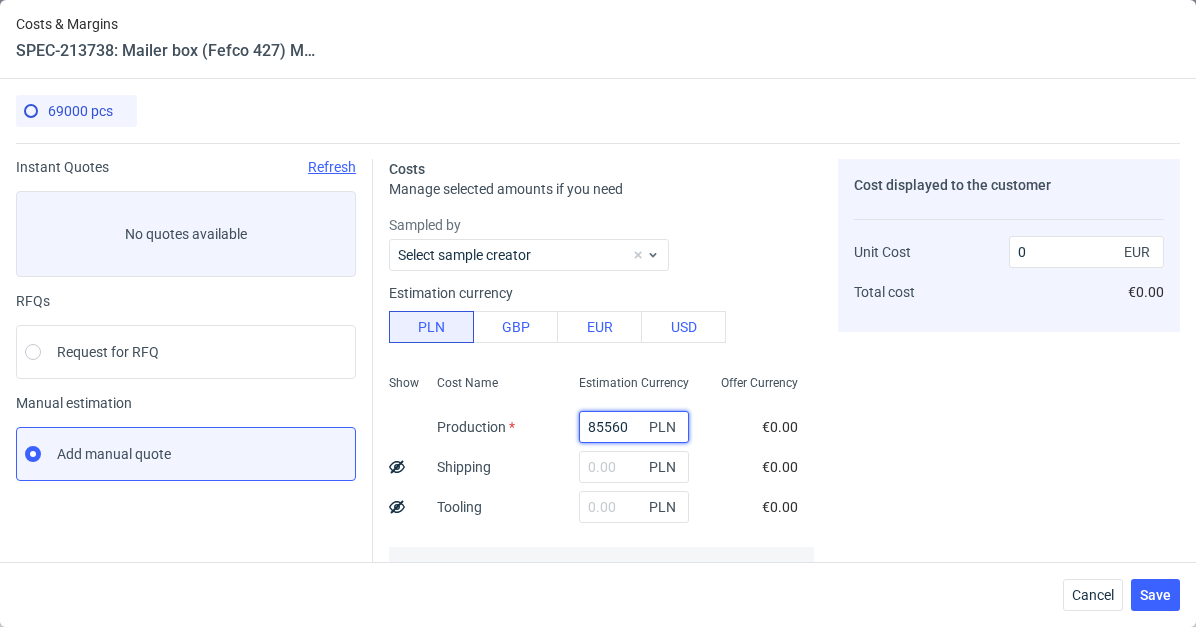 type on "0.29" 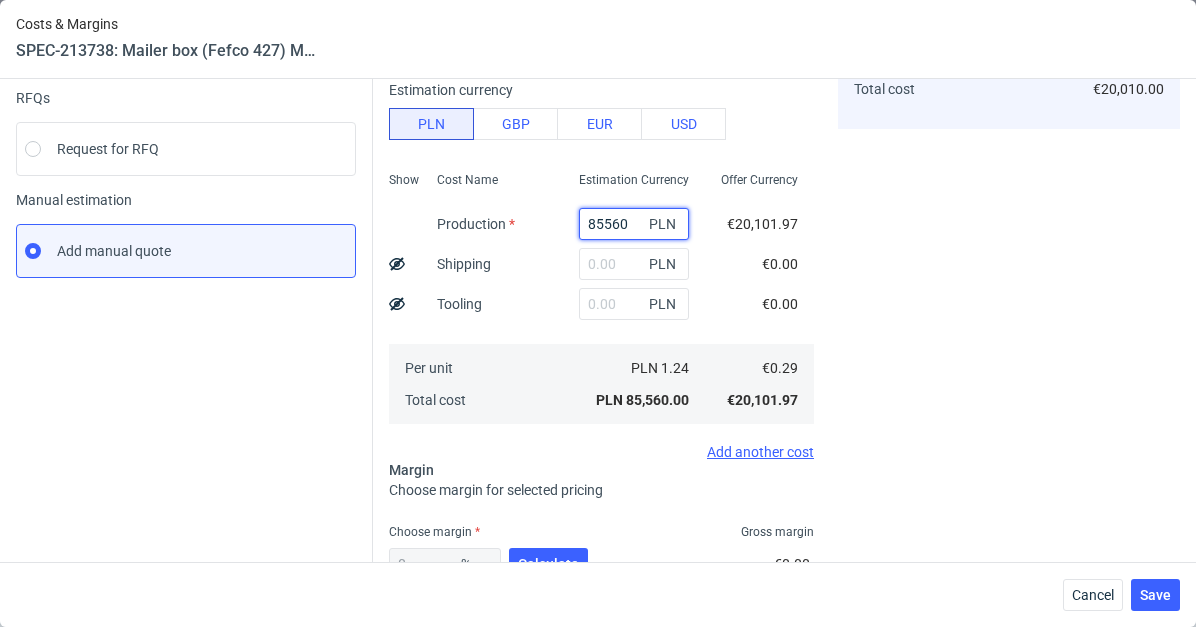 scroll, scrollTop: 322, scrollLeft: 0, axis: vertical 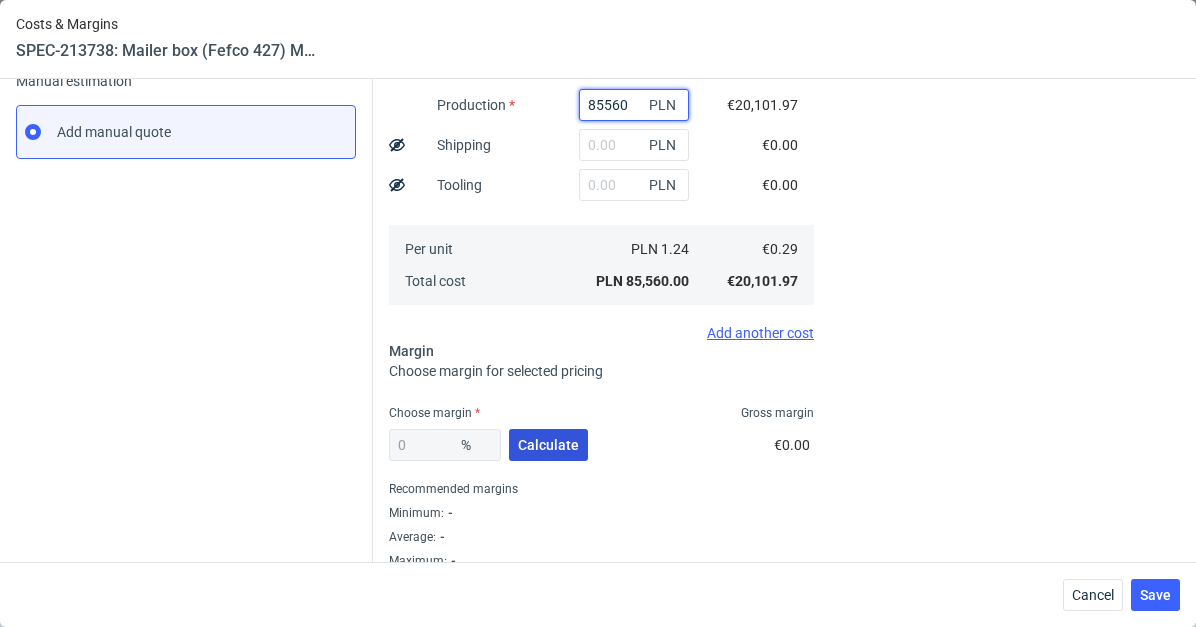type on "85560" 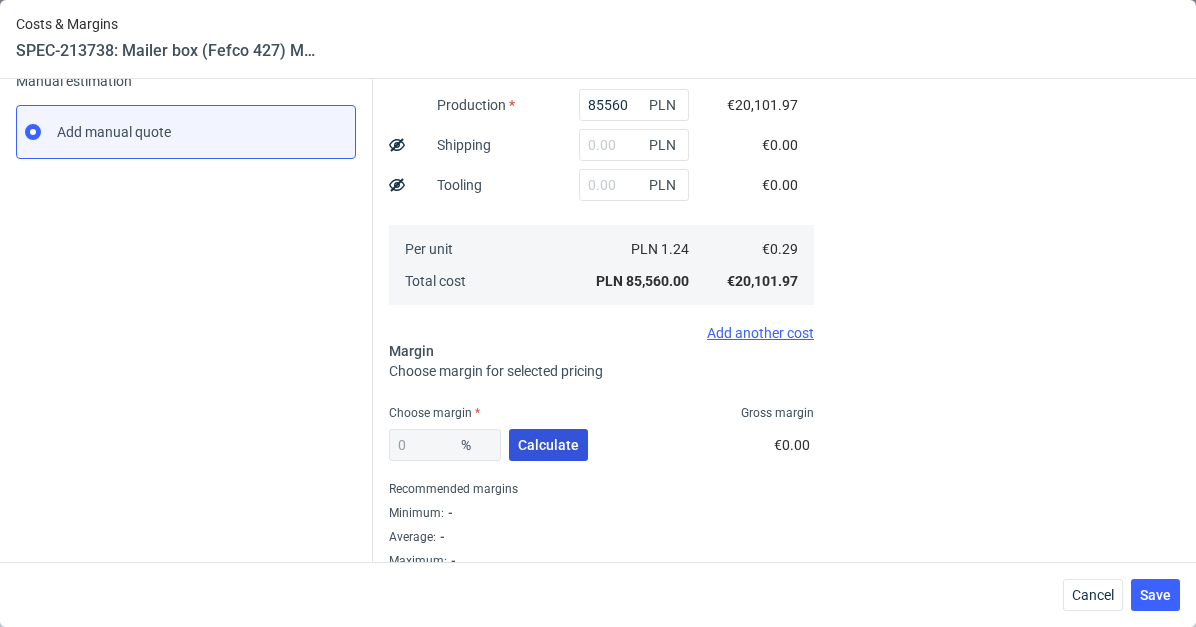 click on "Calculate" at bounding box center [548, 445] 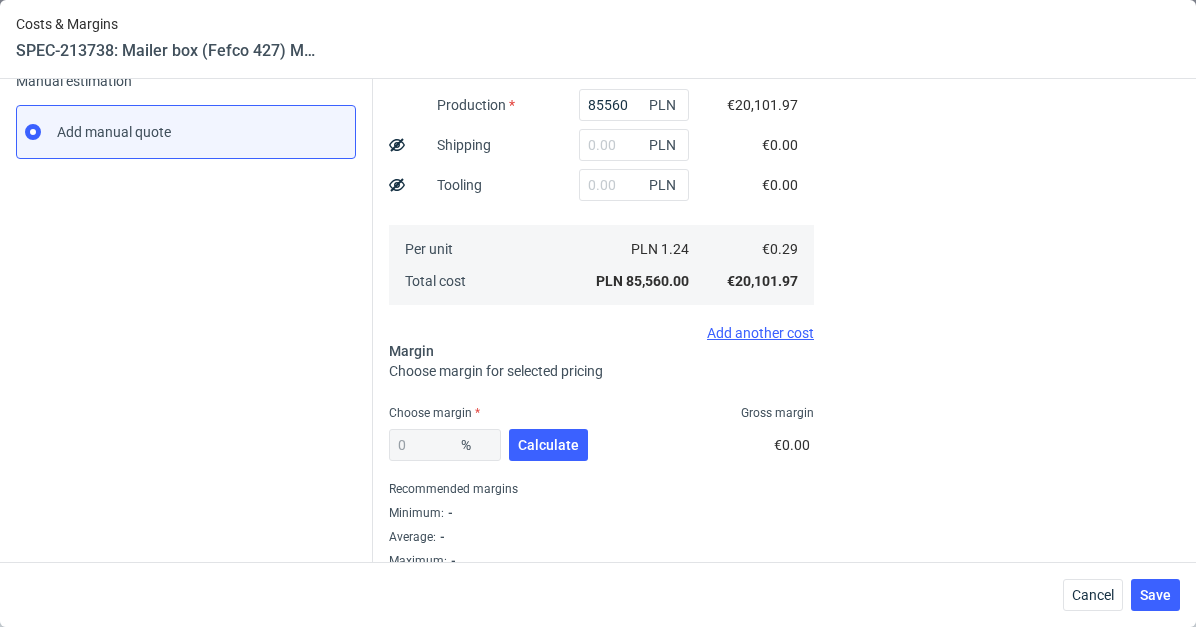 type on "19.38" 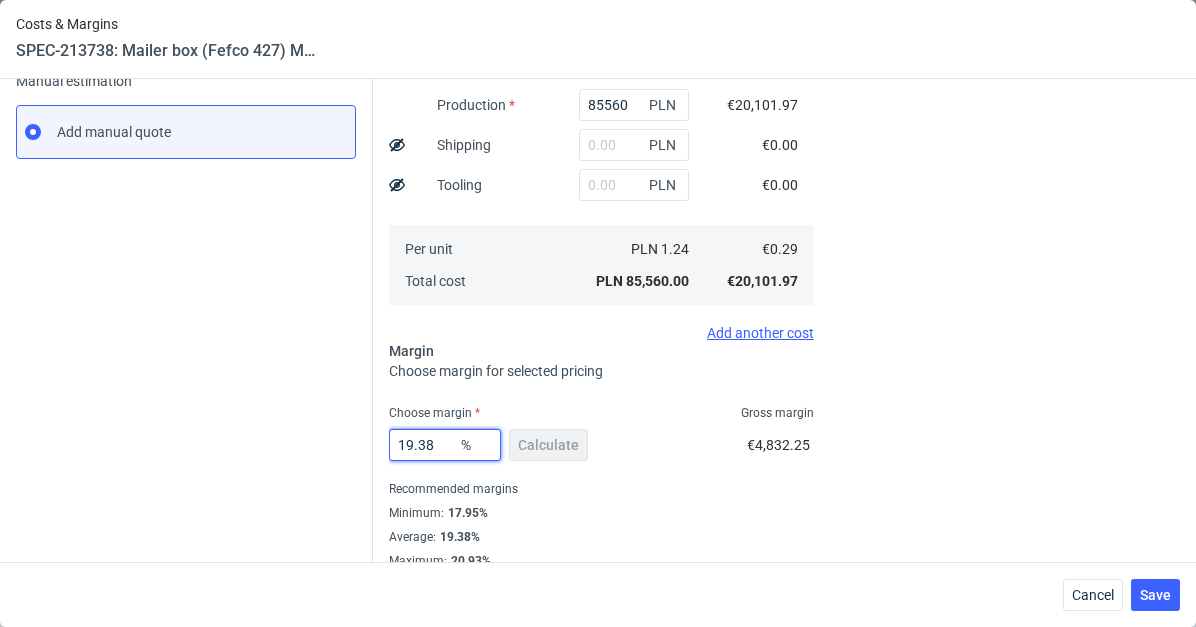 drag, startPoint x: 425, startPoint y: 441, endPoint x: 321, endPoint y: 442, distance: 104.00481 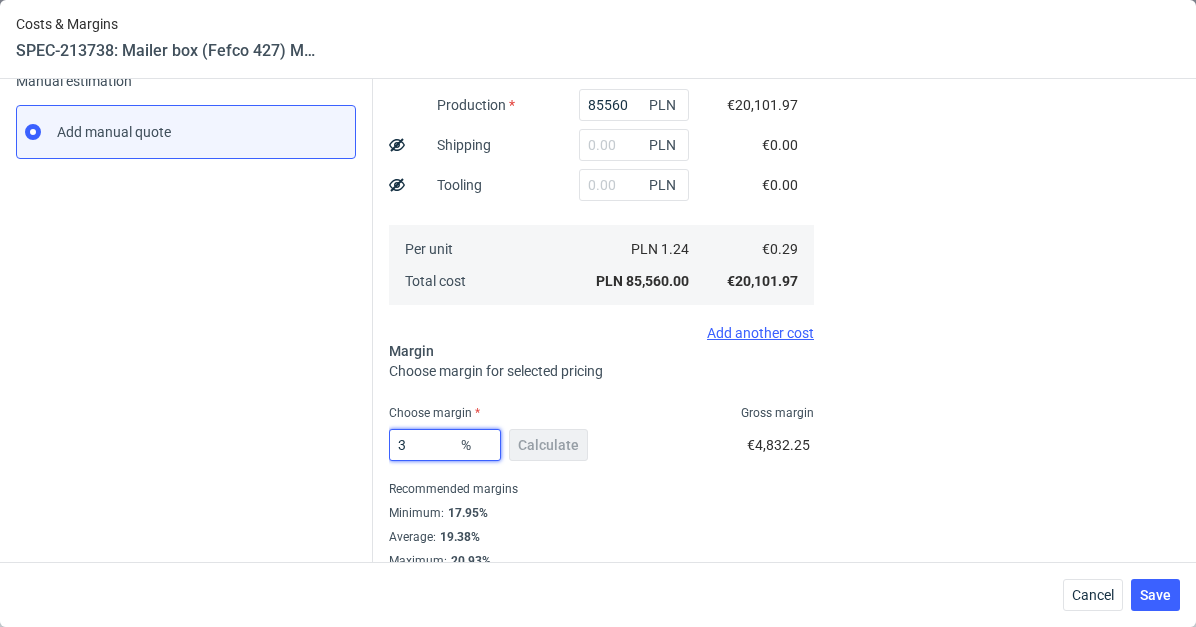 type on "33" 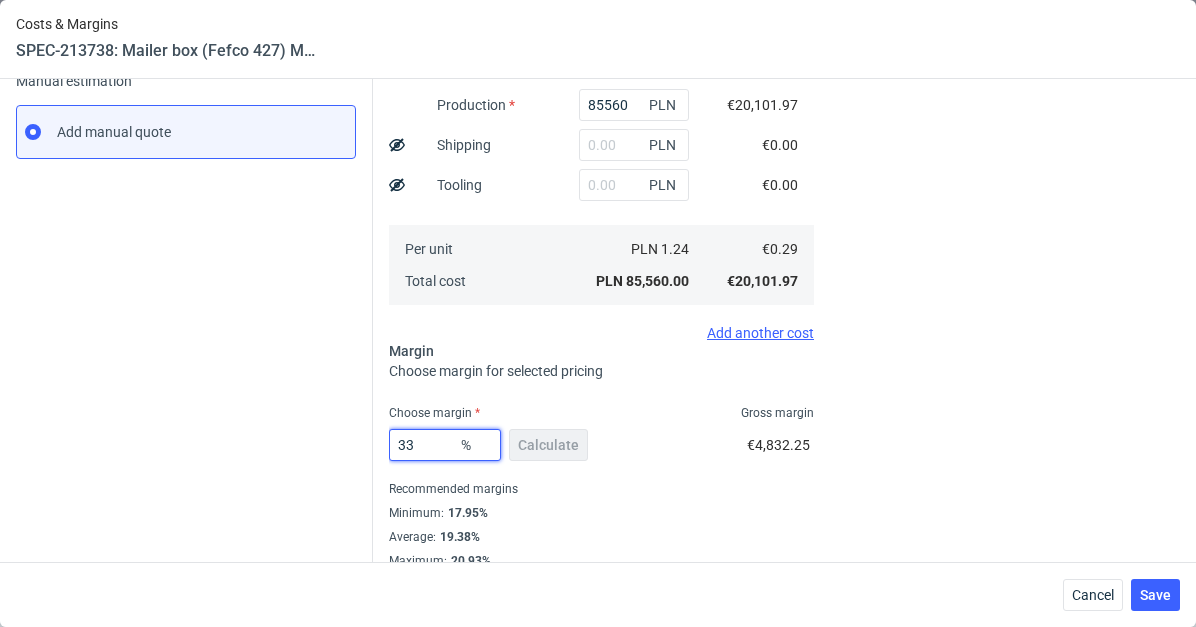 type on "0.43" 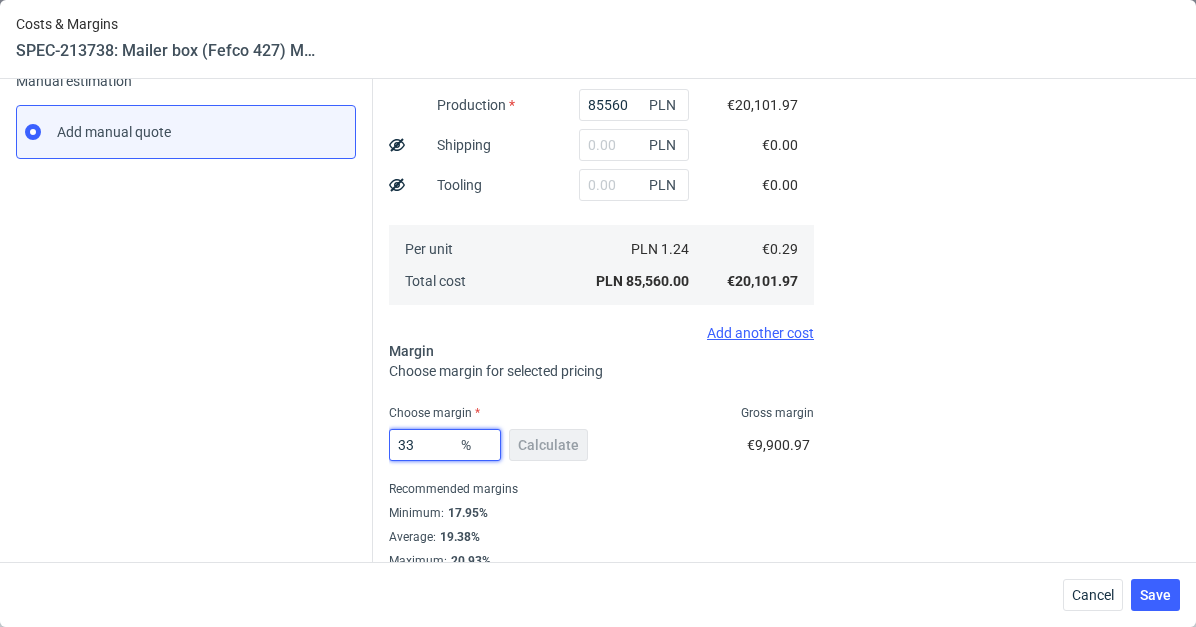type on "33" 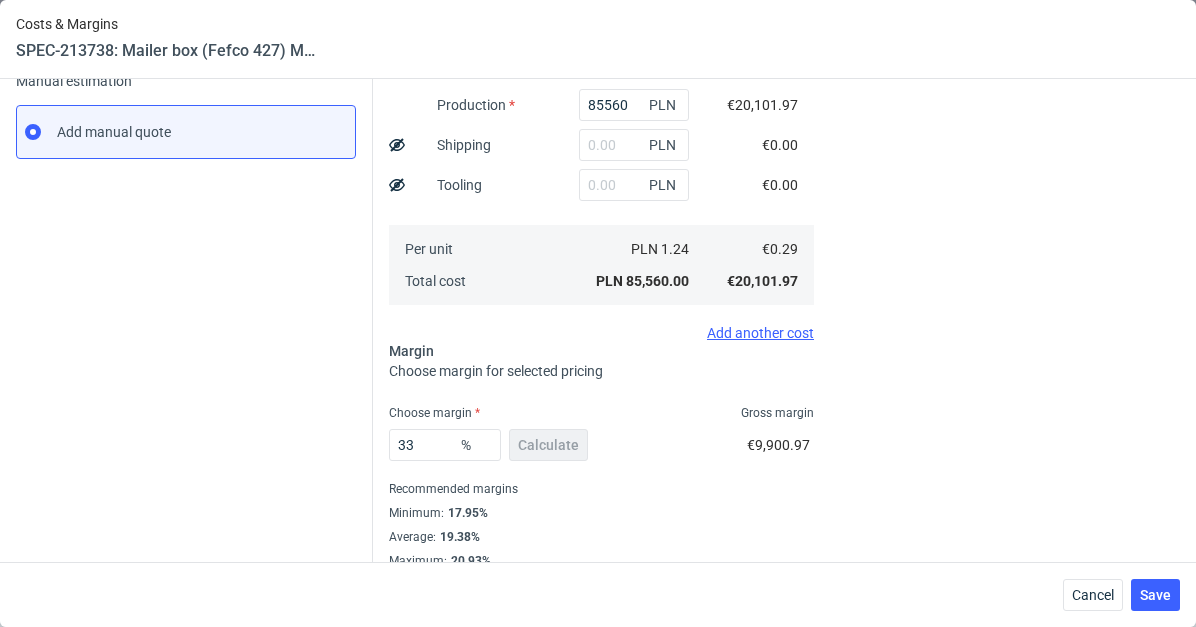 click on "33 % Calculate €9,900.97" at bounding box center (601, 449) 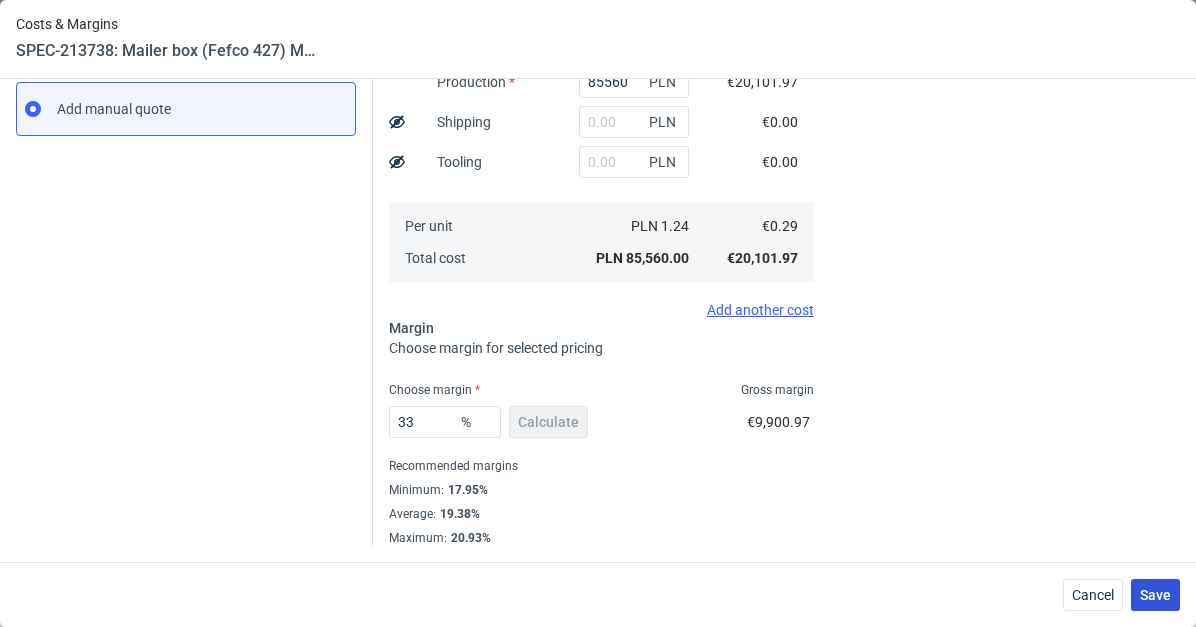 click on "Save" at bounding box center (1155, 595) 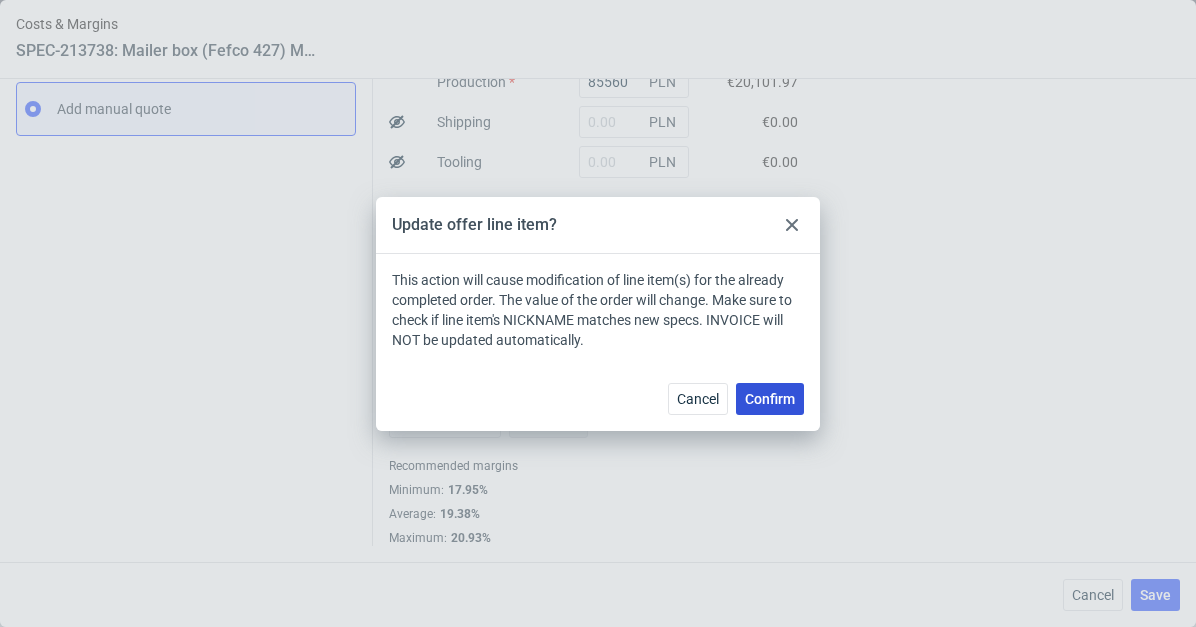 click on "Confirm" at bounding box center [770, 399] 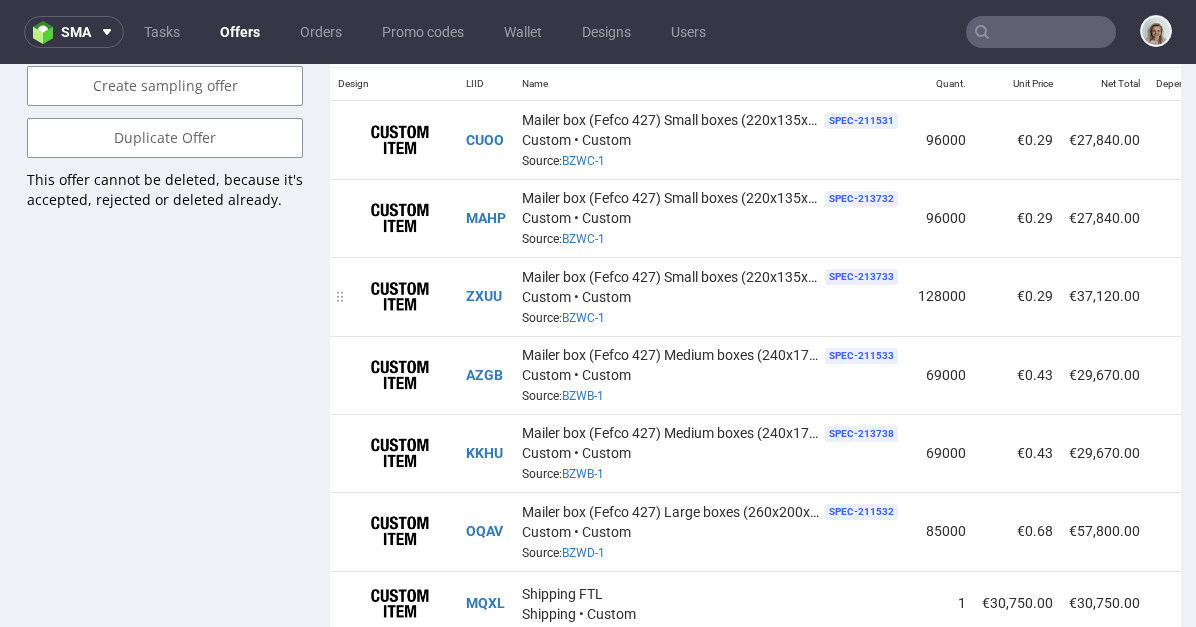 scroll, scrollTop: 1398, scrollLeft: 0, axis: vertical 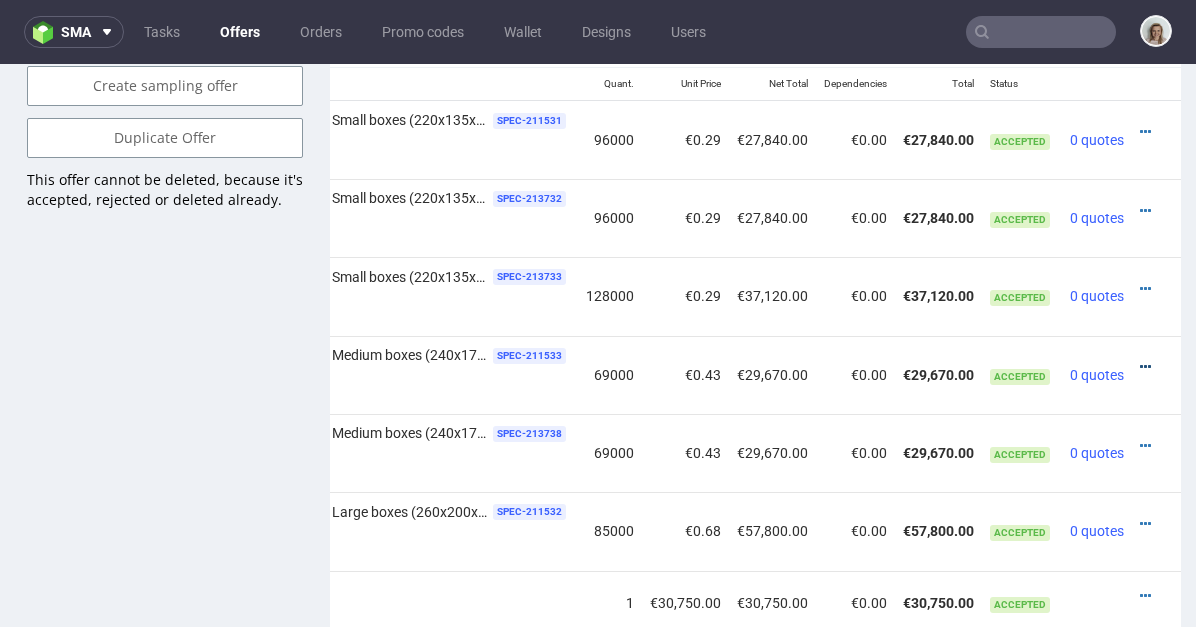 click at bounding box center (1145, 367) 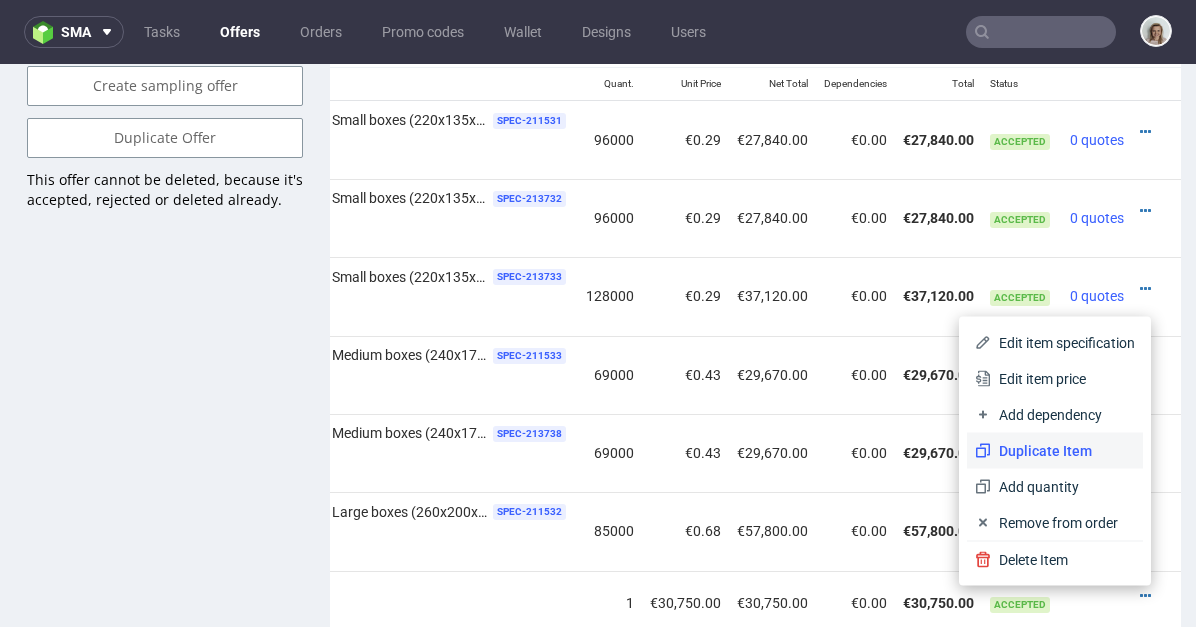 click on "Duplicate Item" at bounding box center [1063, 451] 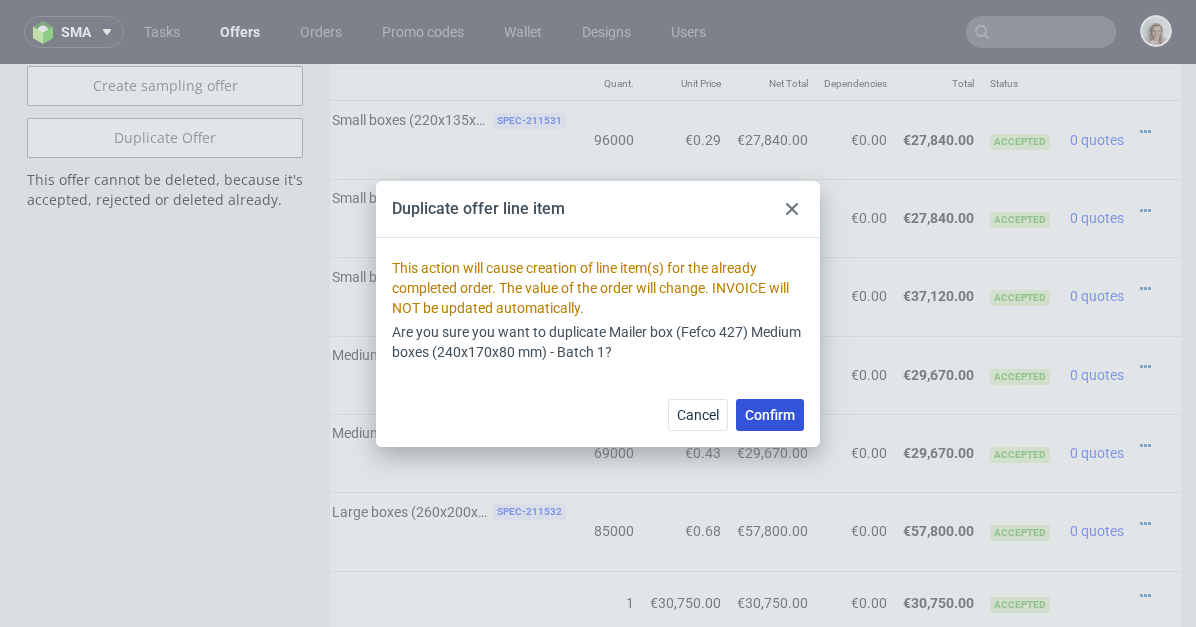 click on "Confirm" at bounding box center (770, 415) 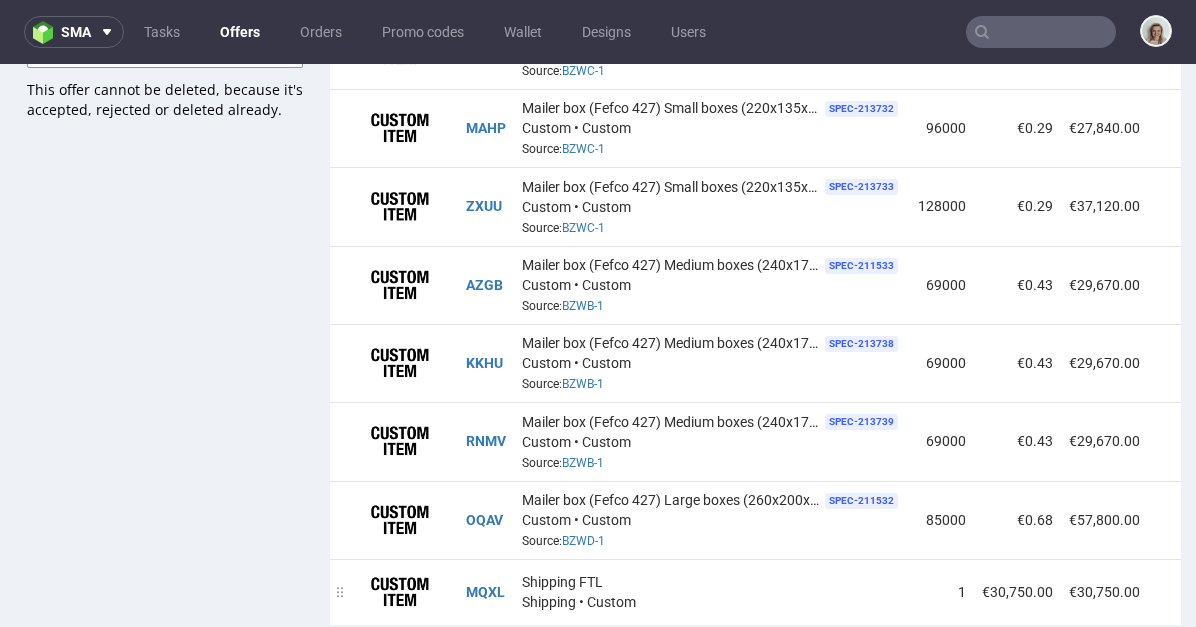 scroll, scrollTop: 1489, scrollLeft: 0, axis: vertical 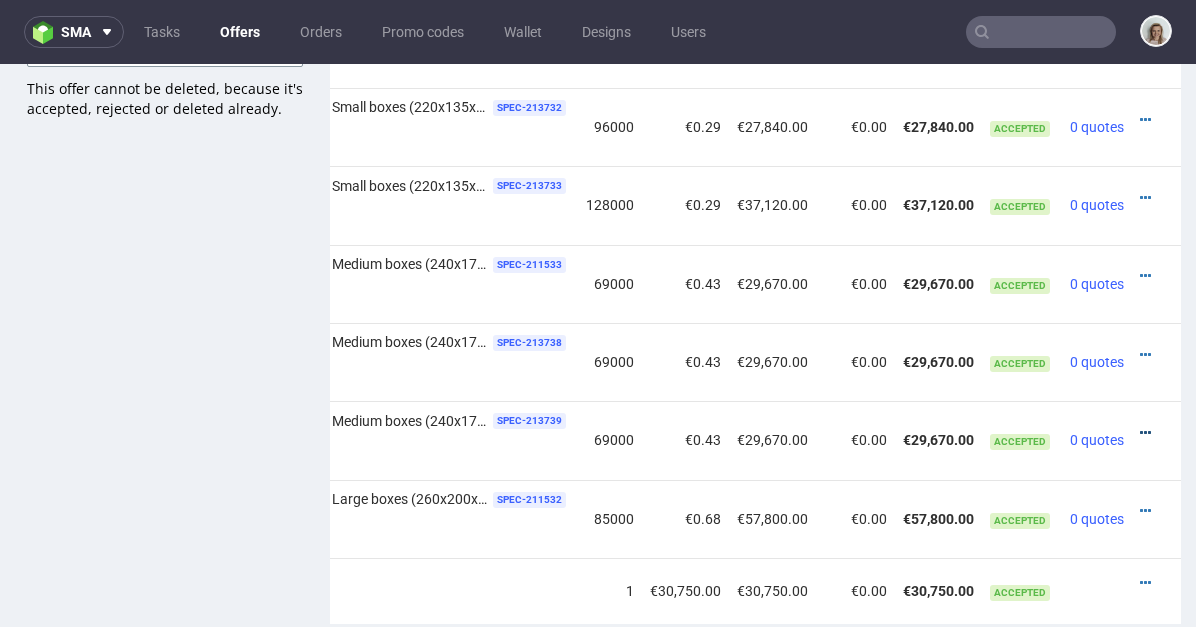 click at bounding box center [1145, 433] 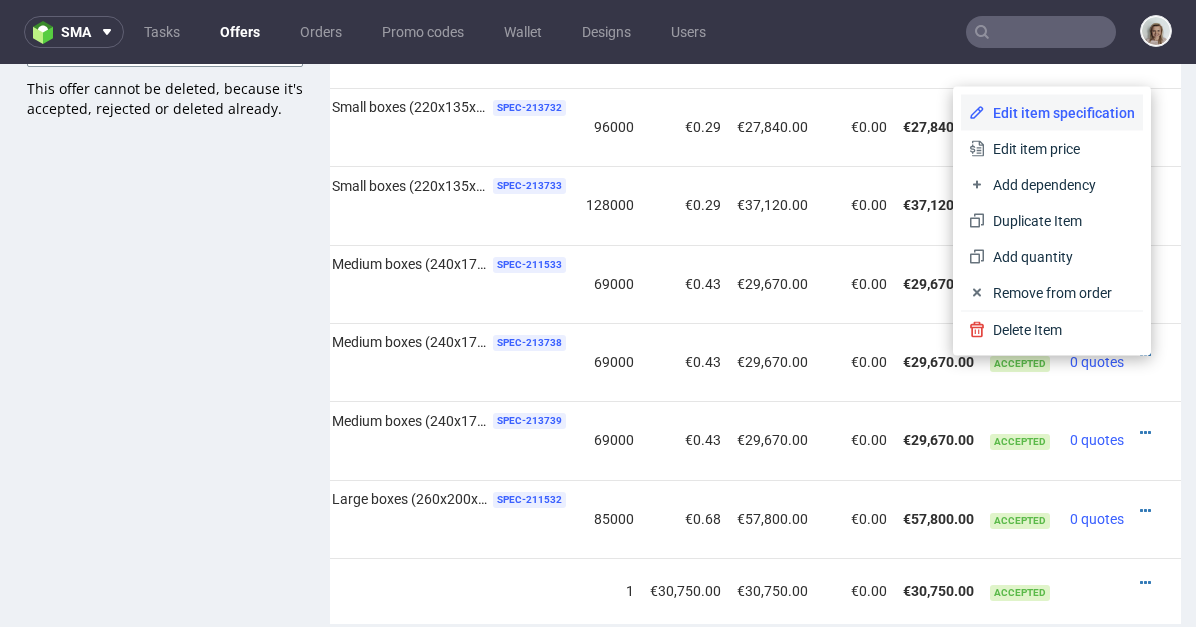 click on "Edit item specification" at bounding box center (1060, 113) 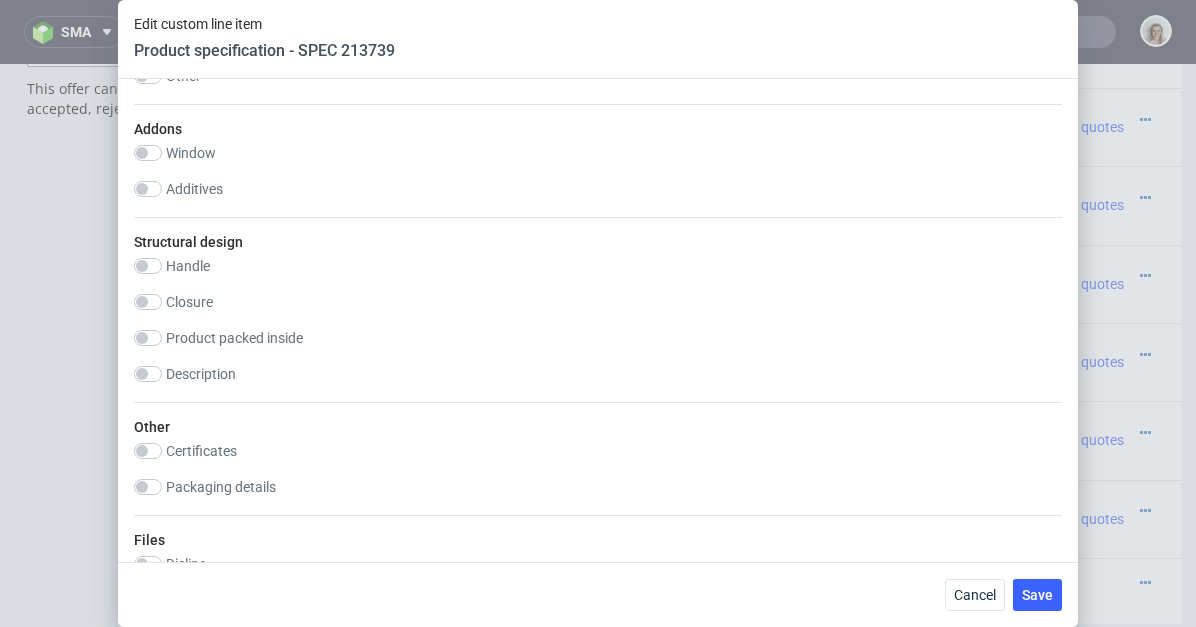 scroll, scrollTop: 2554, scrollLeft: 0, axis: vertical 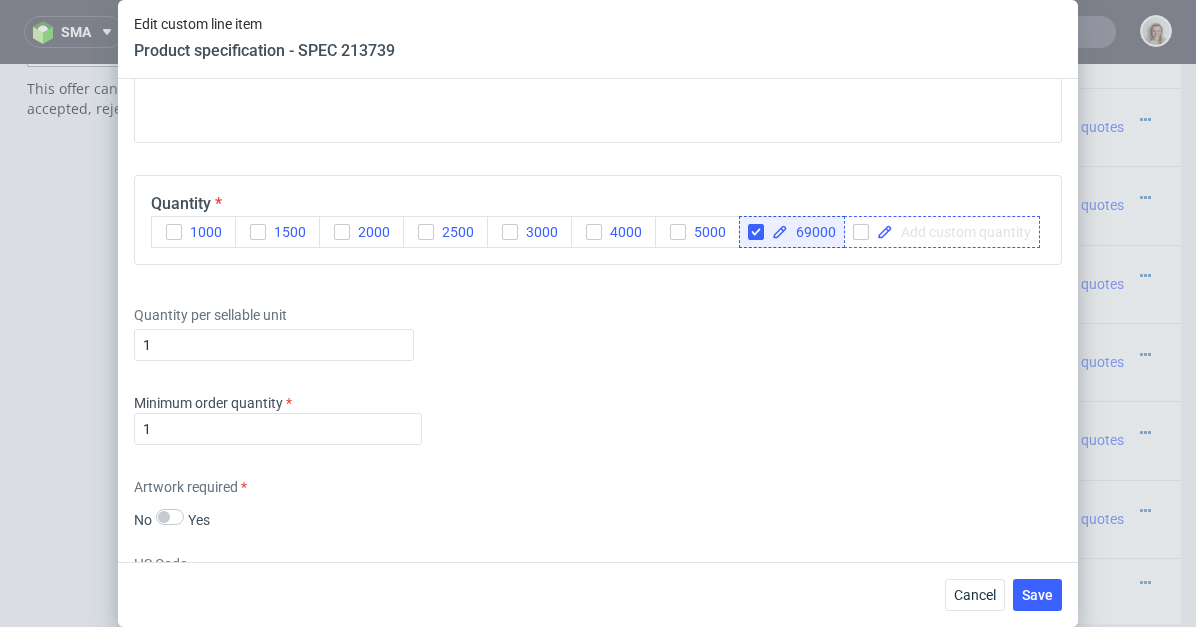click at bounding box center (962, 232) 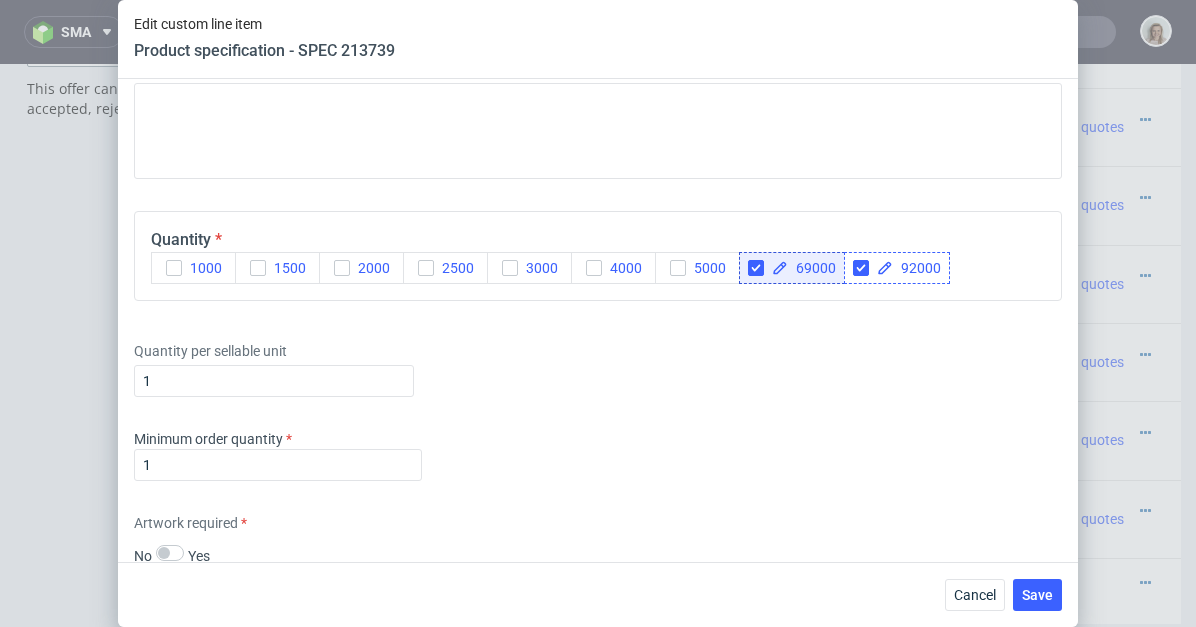checkbox on "true" 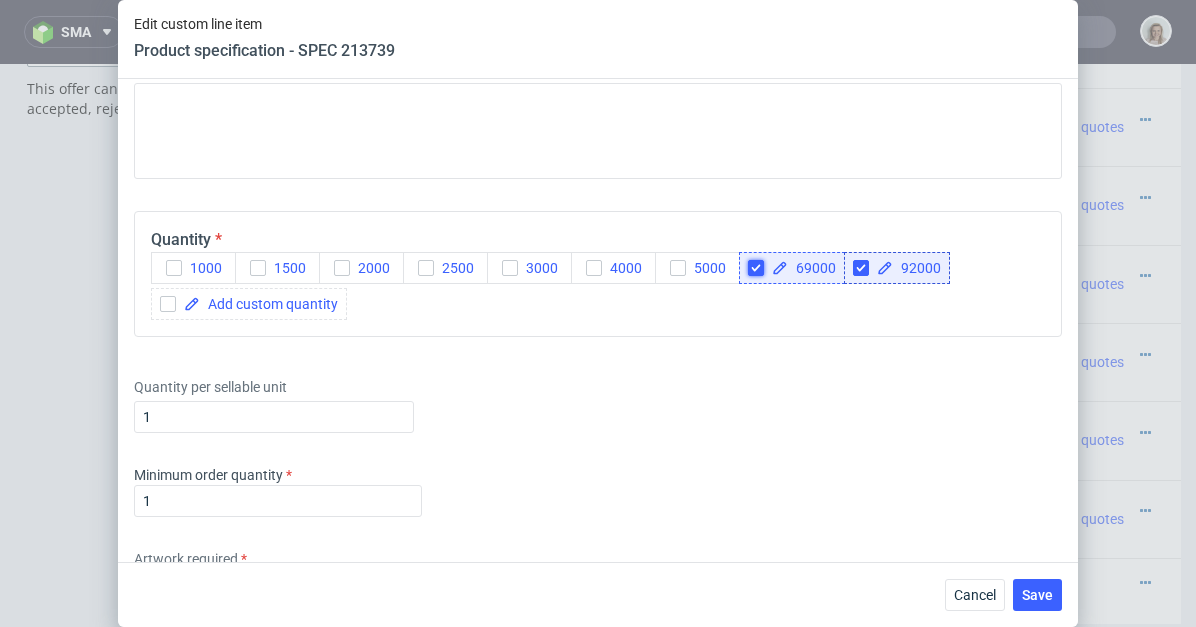 click at bounding box center (756, 268) 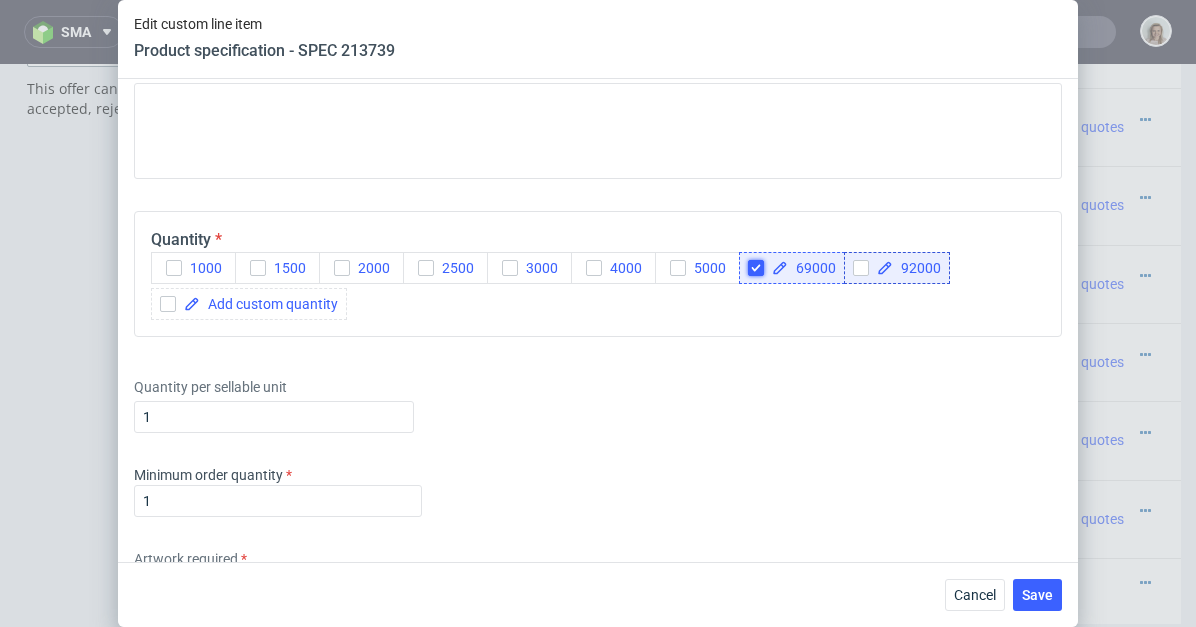 checkbox on "true" 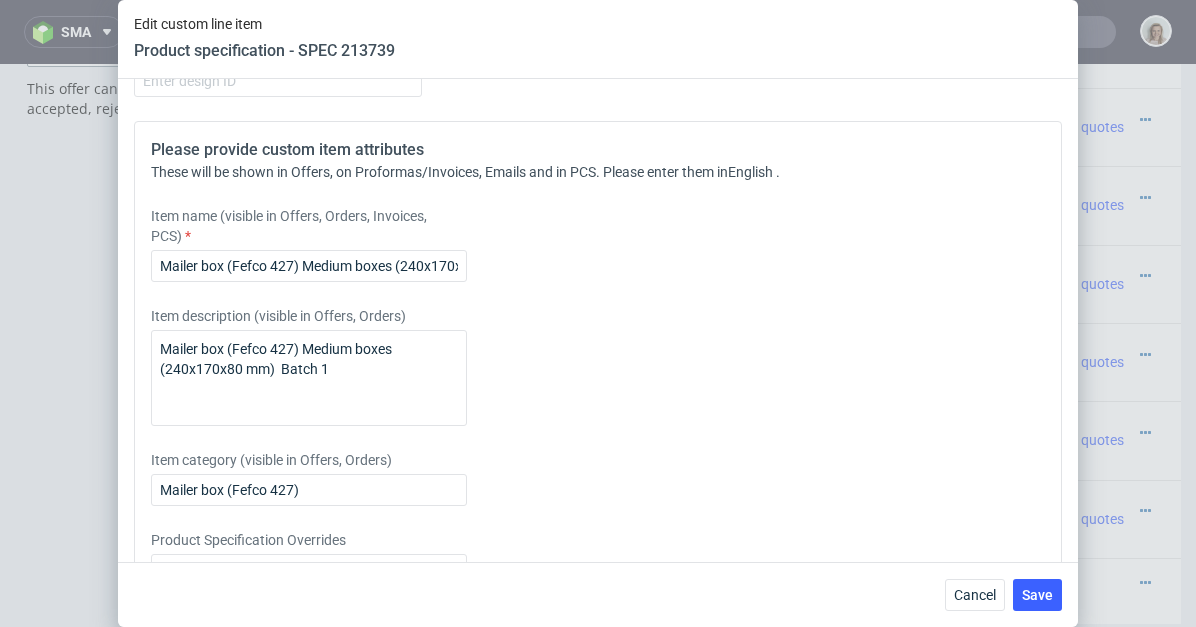 scroll, scrollTop: 3314, scrollLeft: 0, axis: vertical 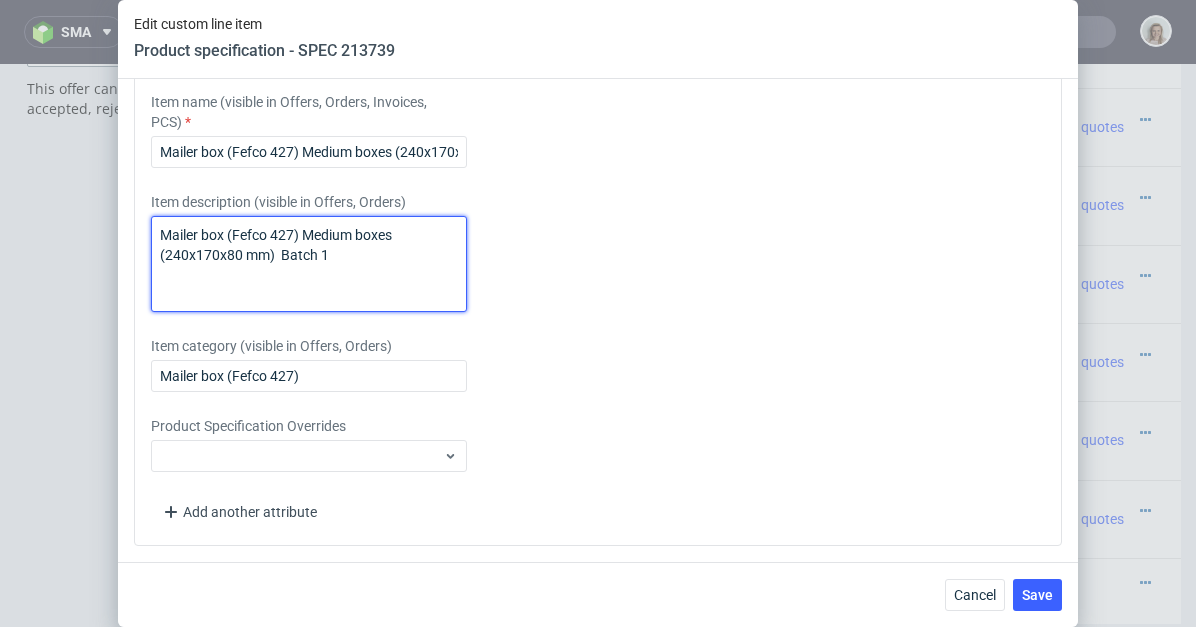 click on "Mailer box (Fefco 427) Medium boxes (240x170x80 mm)  Batch 1" at bounding box center (309, 264) 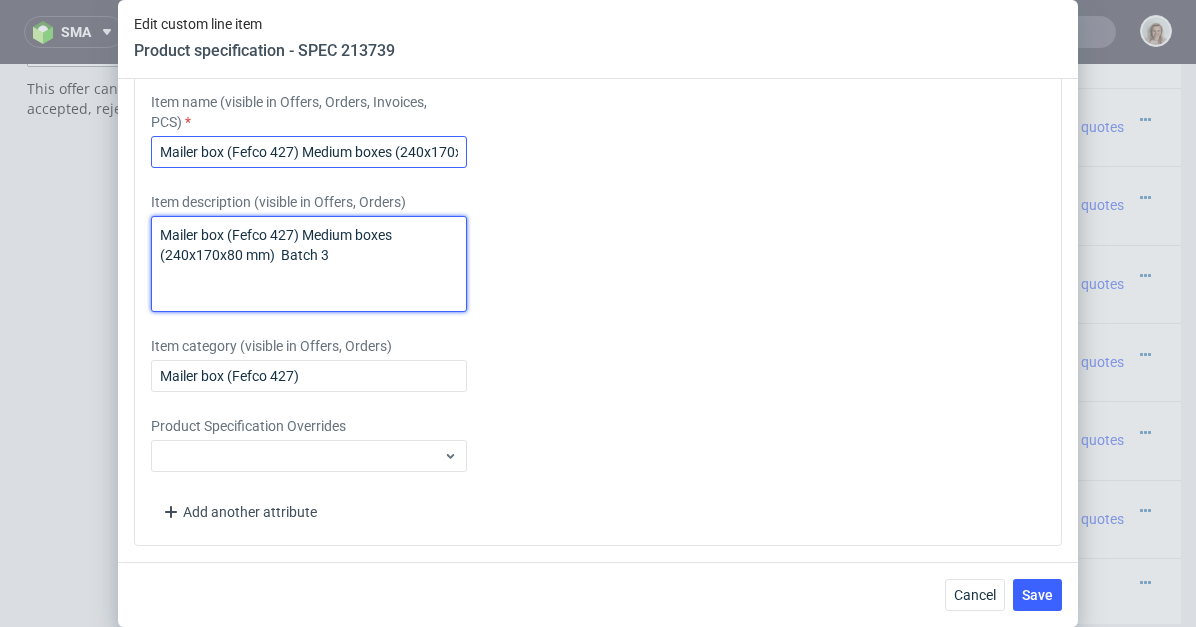 type on "Mailer box (Fefco 427) Medium boxes (240x170x80 mm)  Batch 3" 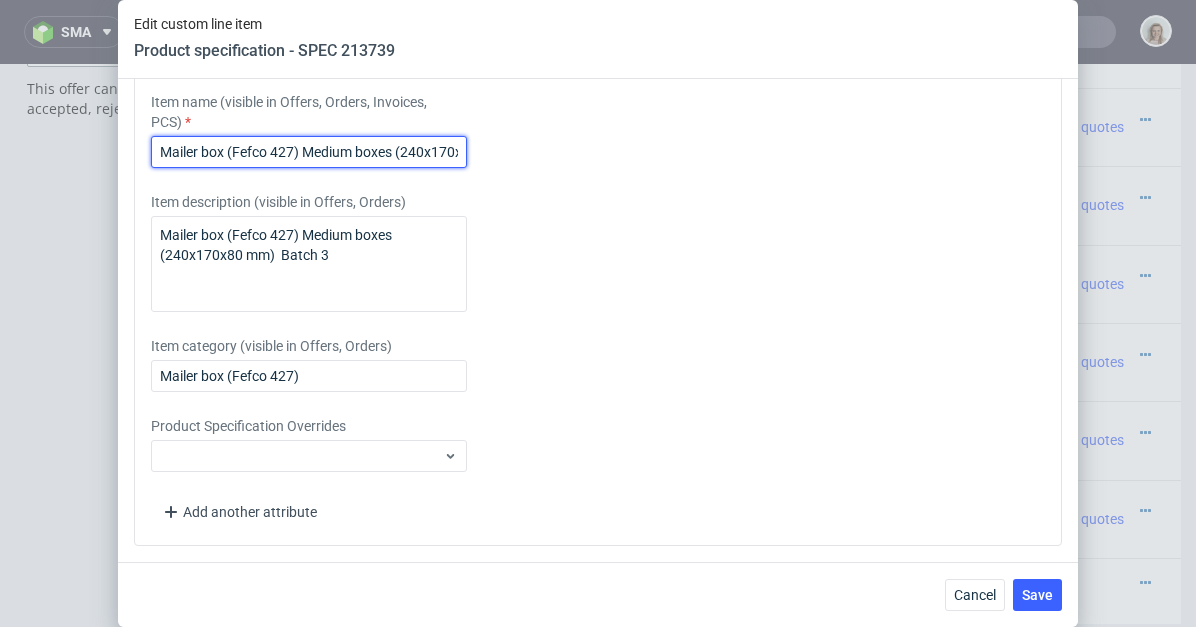 click on "Mailer box (Fefco 427) Medium boxes (240x170x80 mm) - Batch 1" at bounding box center [309, 152] 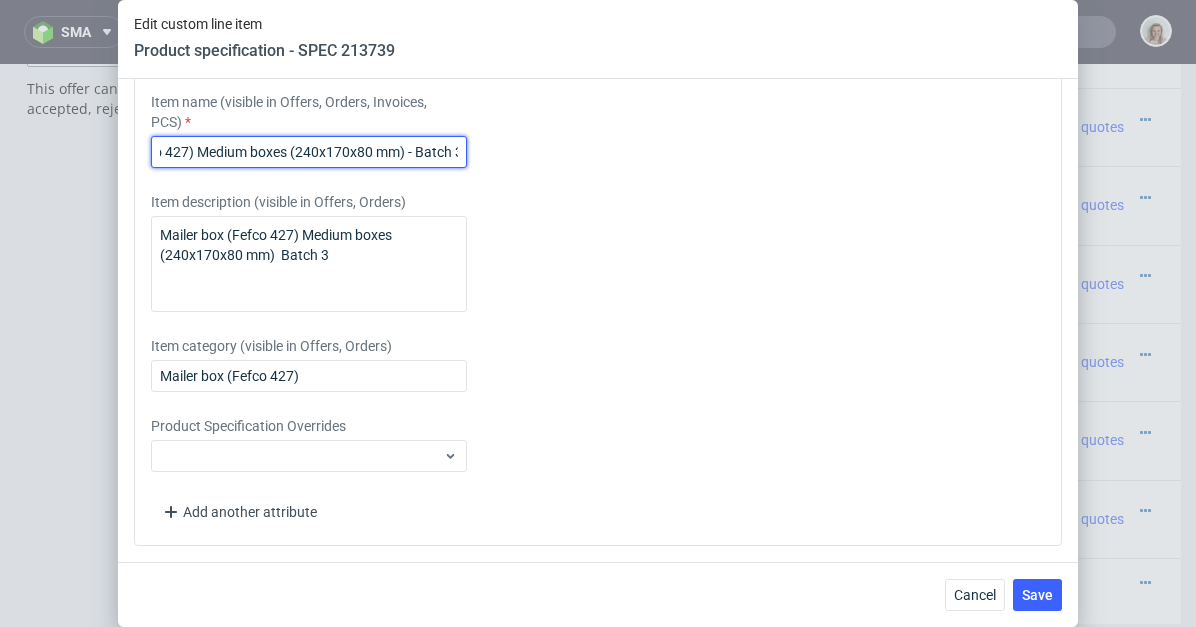 scroll, scrollTop: 0, scrollLeft: 113, axis: horizontal 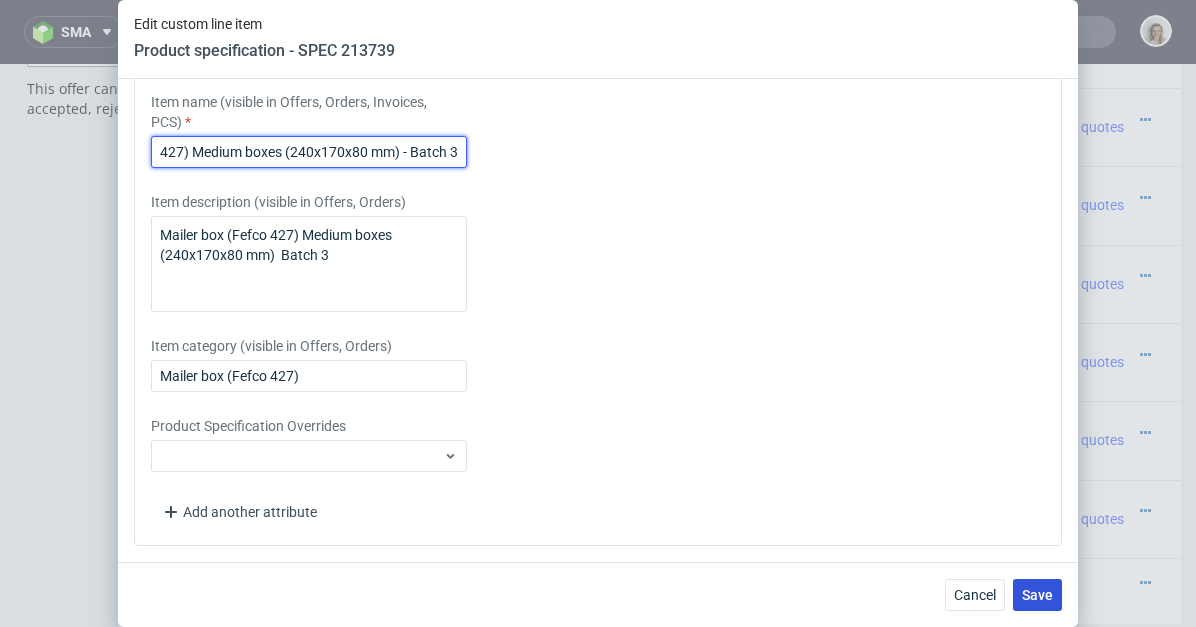 type on "Mailer box (Fefco 427) Medium boxes (240x170x80 mm) - Batch 3" 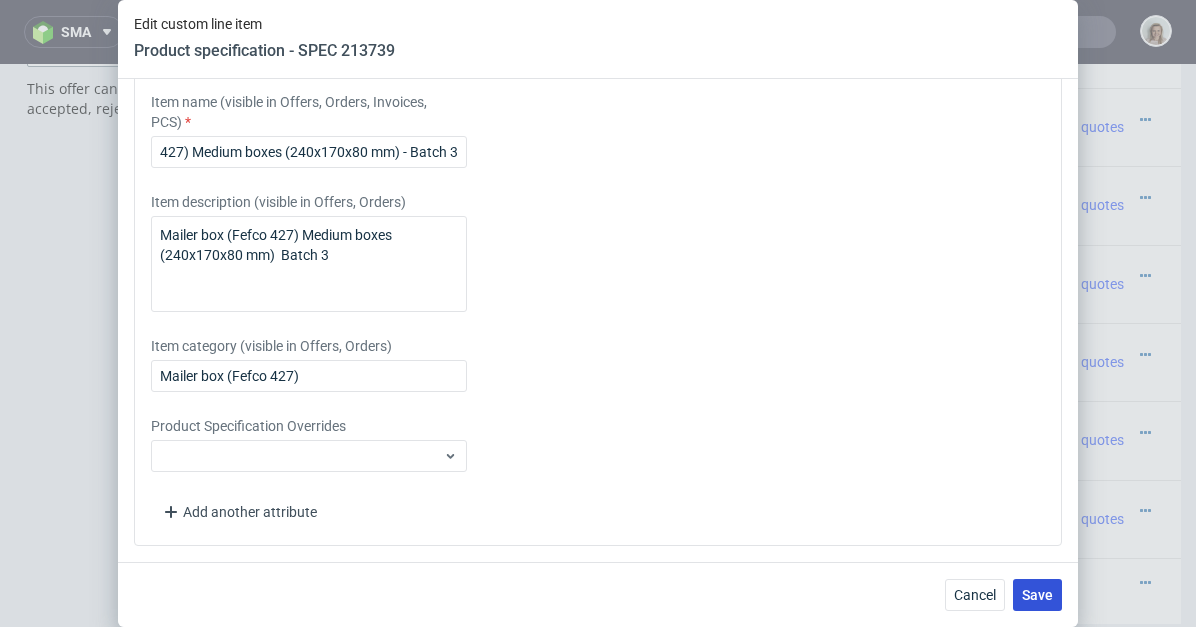 click on "Save" at bounding box center [1037, 595] 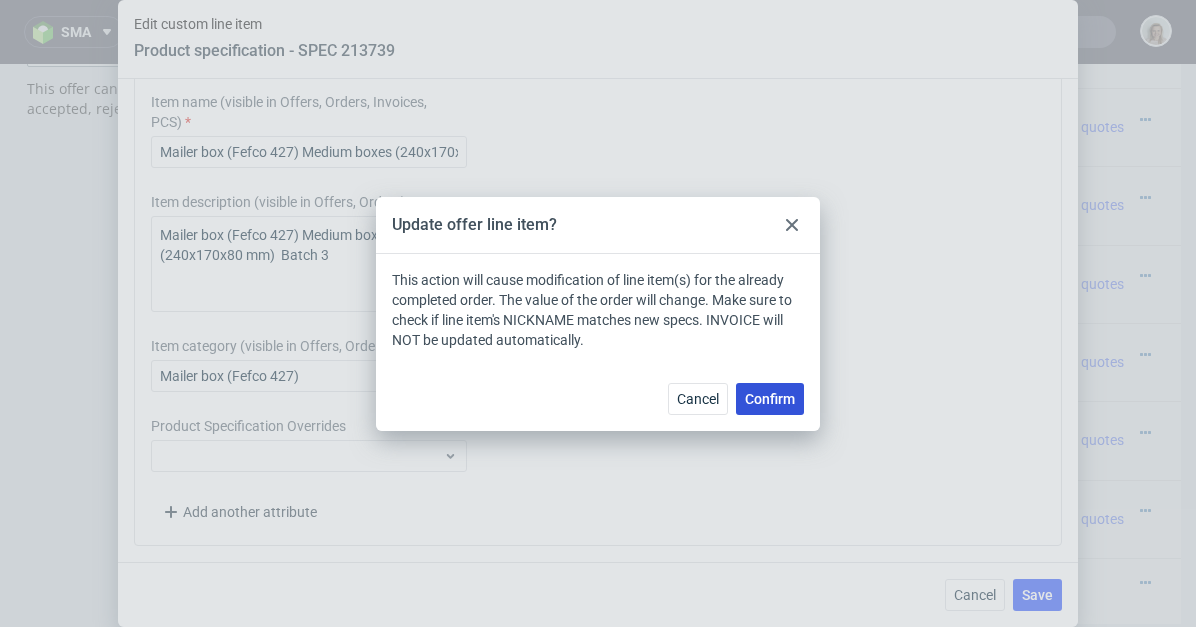 click on "Confirm" at bounding box center (770, 399) 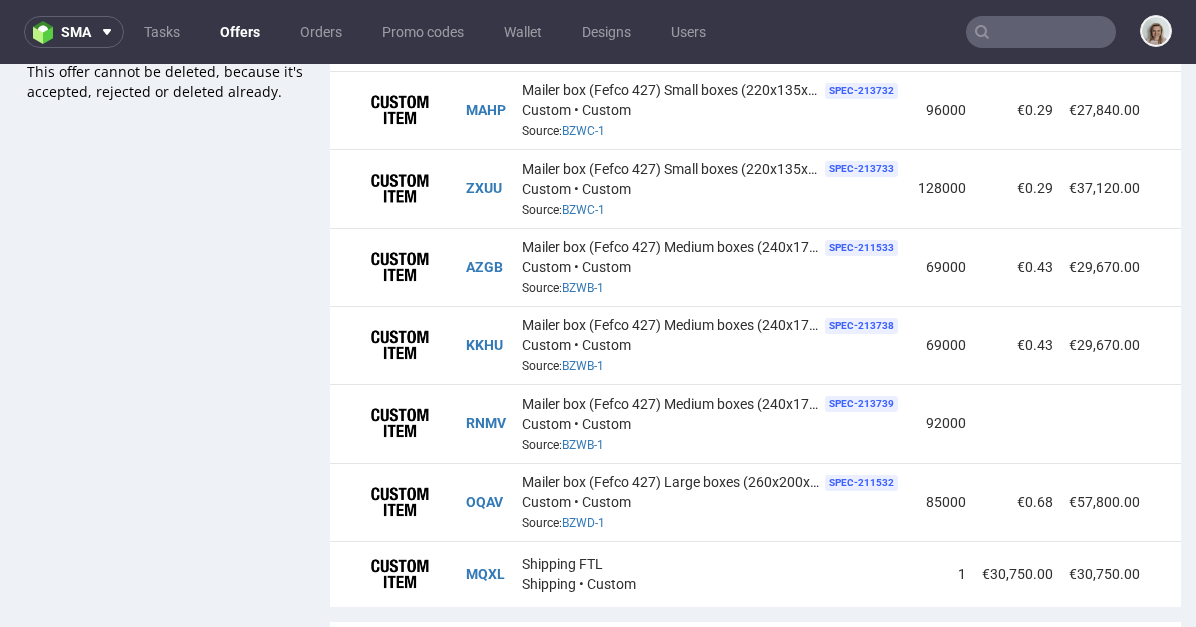 scroll, scrollTop: 1491, scrollLeft: 0, axis: vertical 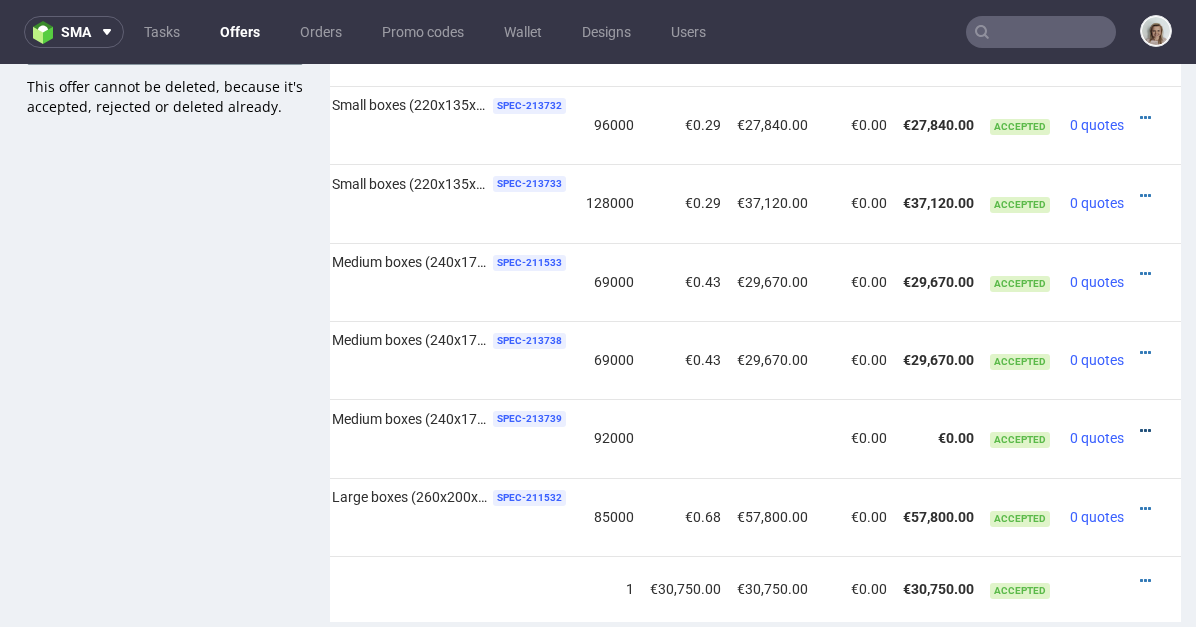 click at bounding box center [1150, 431] 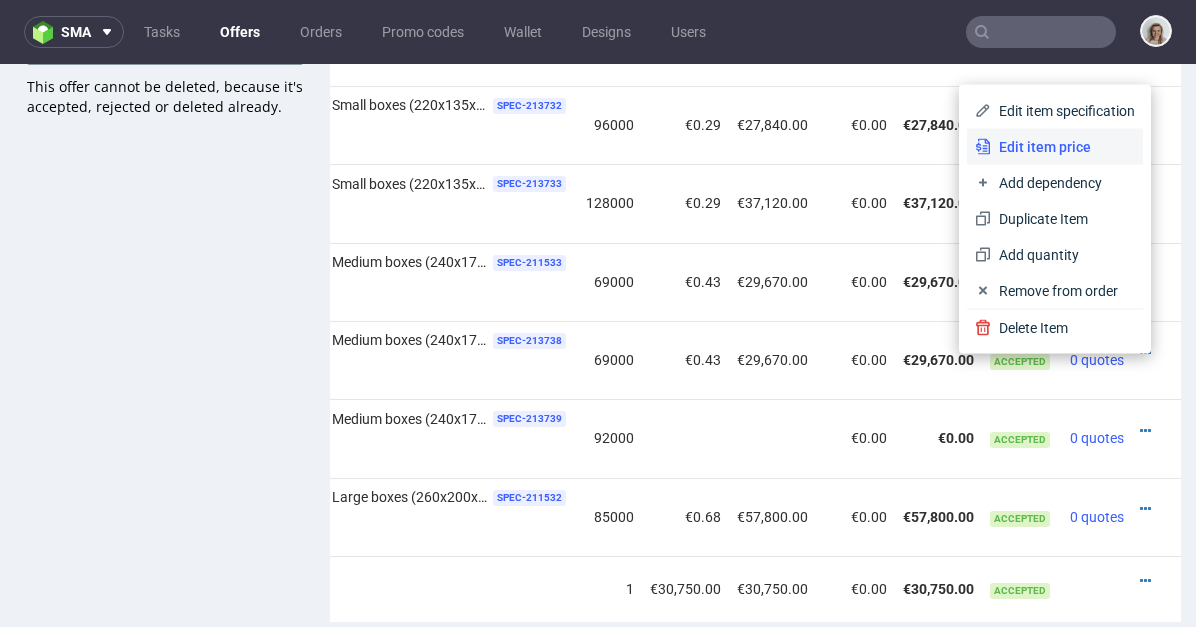 click on "Edit item price" at bounding box center [1063, 147] 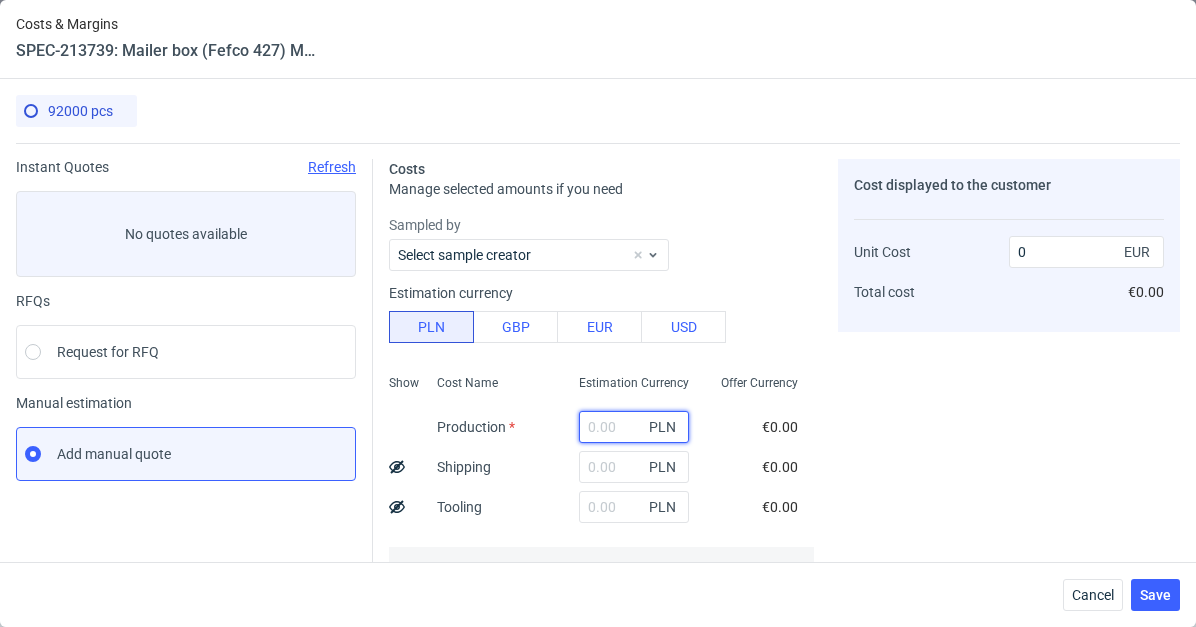 click at bounding box center [634, 427] 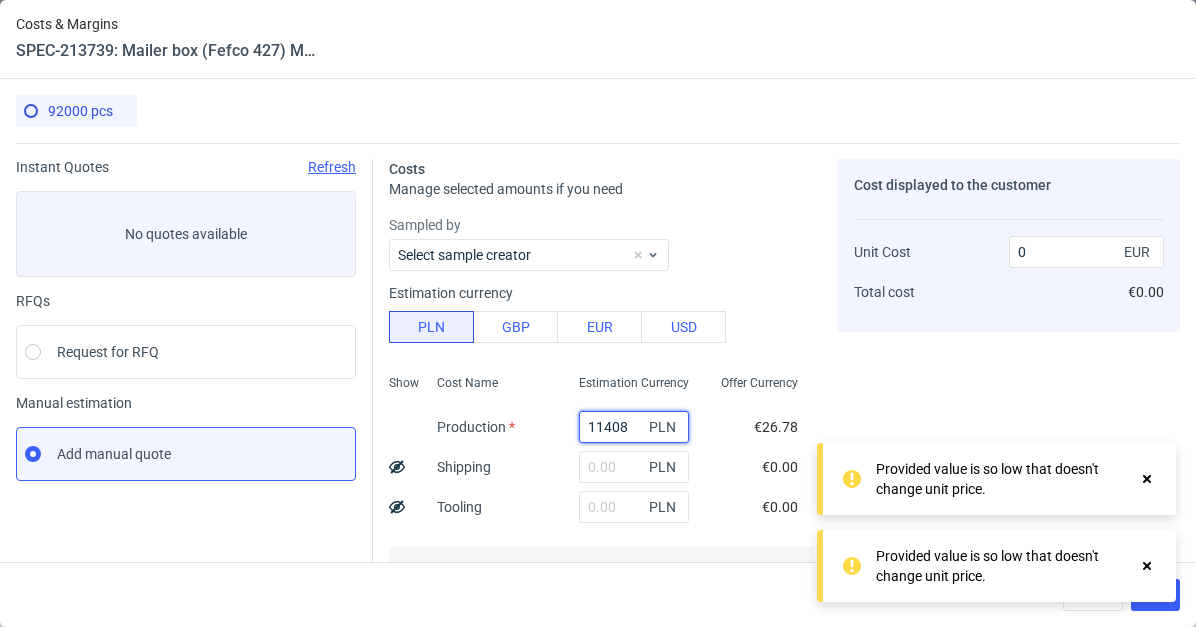 type on "114080" 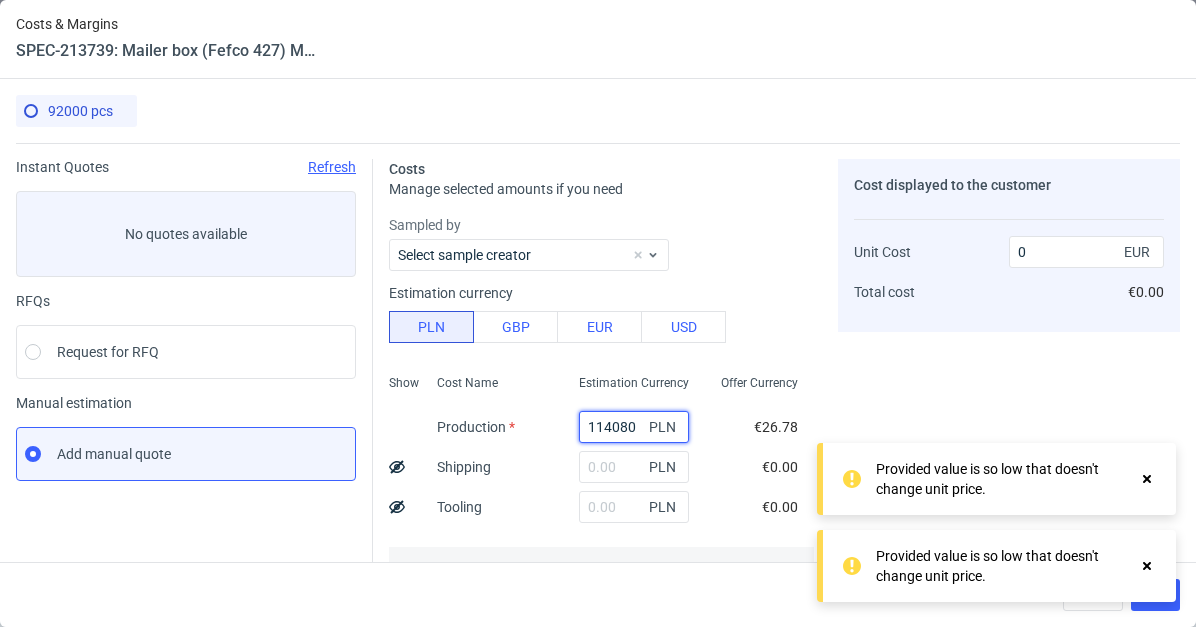 type on "0.29" 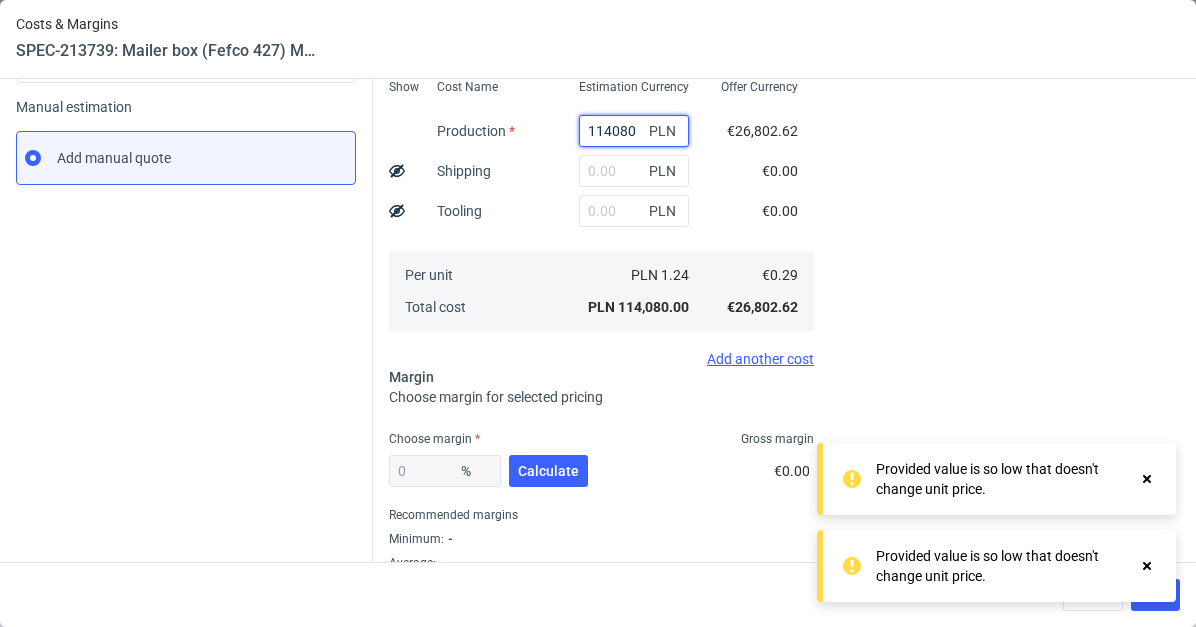scroll, scrollTop: 345, scrollLeft: 0, axis: vertical 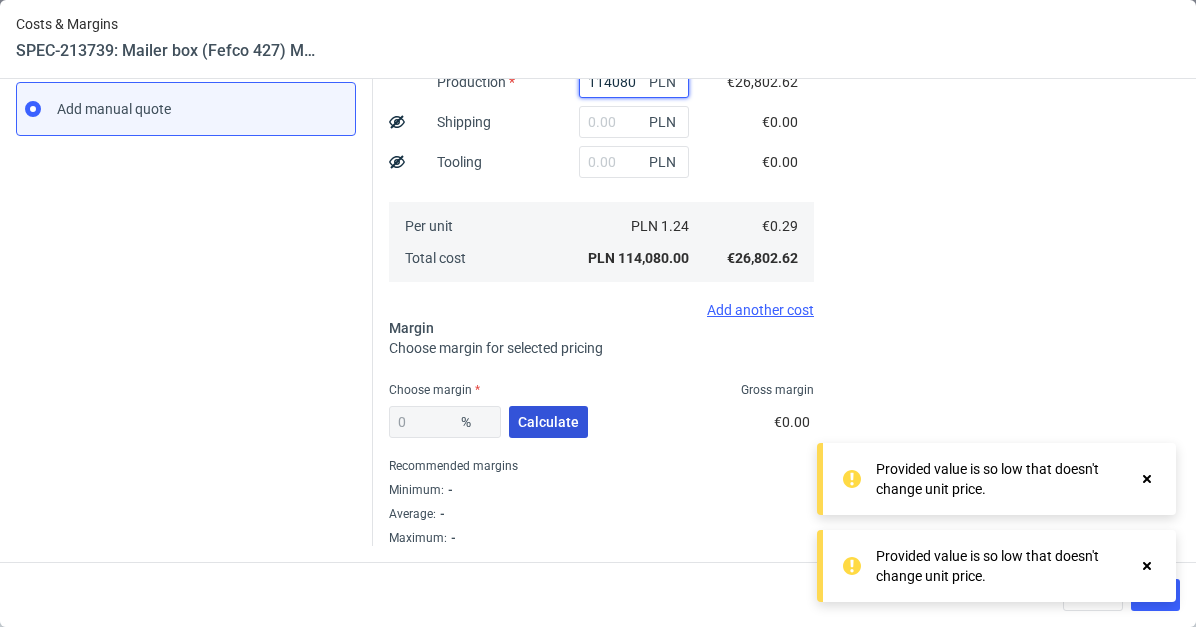 type on "114080" 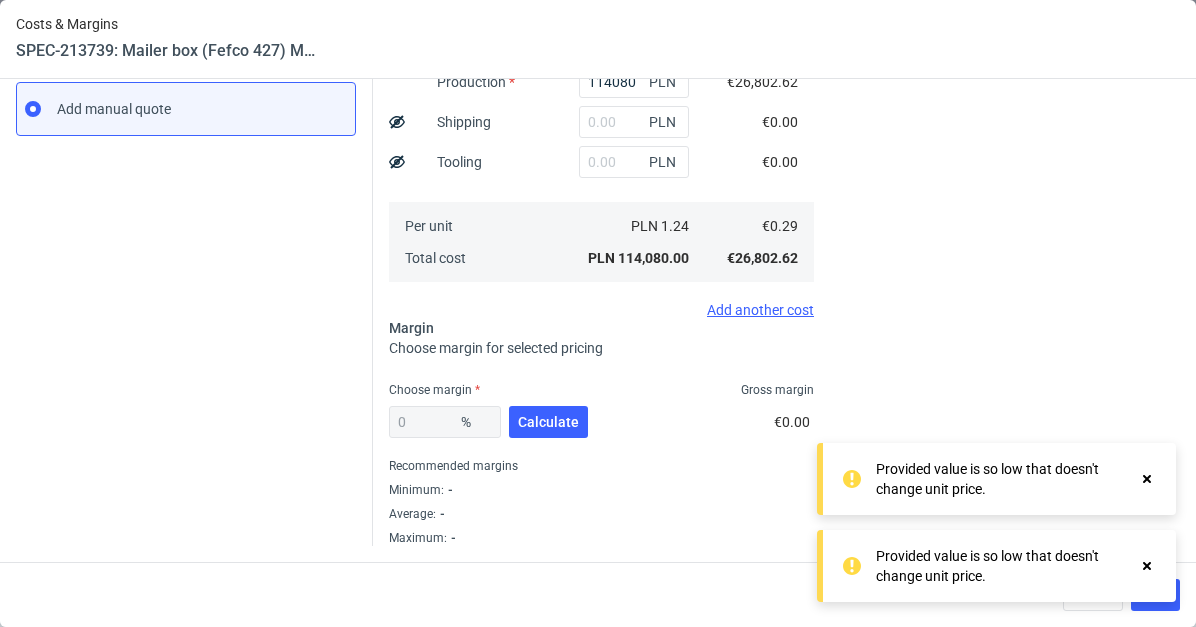 drag, startPoint x: 539, startPoint y: 424, endPoint x: 486, endPoint y: 423, distance: 53.009434 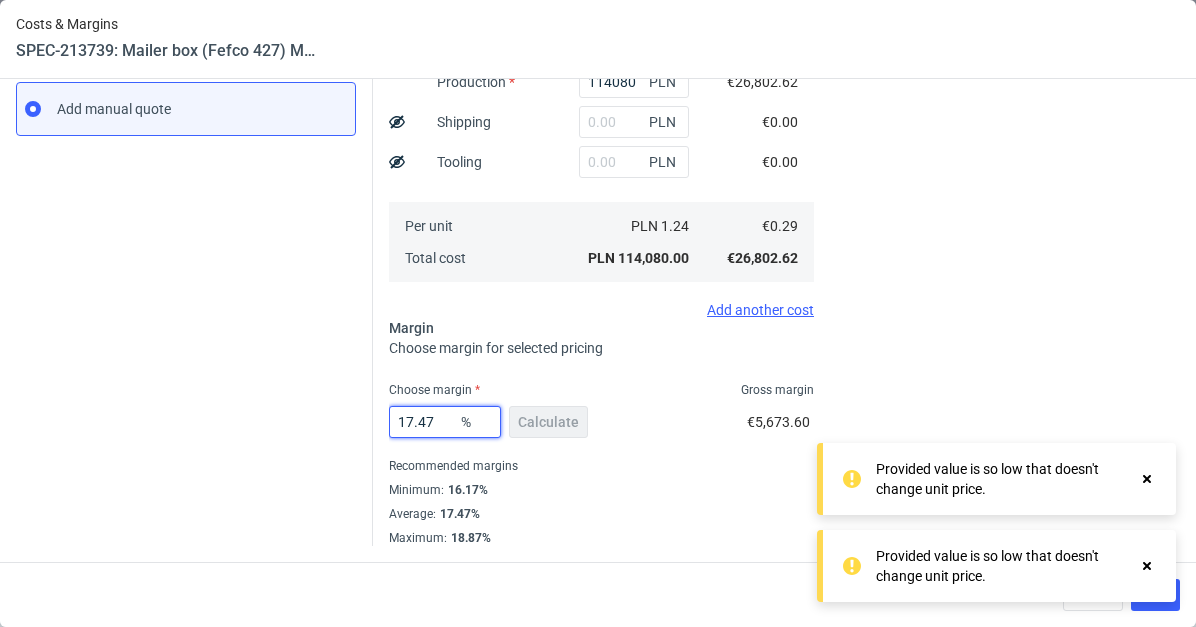 drag, startPoint x: 430, startPoint y: 424, endPoint x: 354, endPoint y: 421, distance: 76.05919 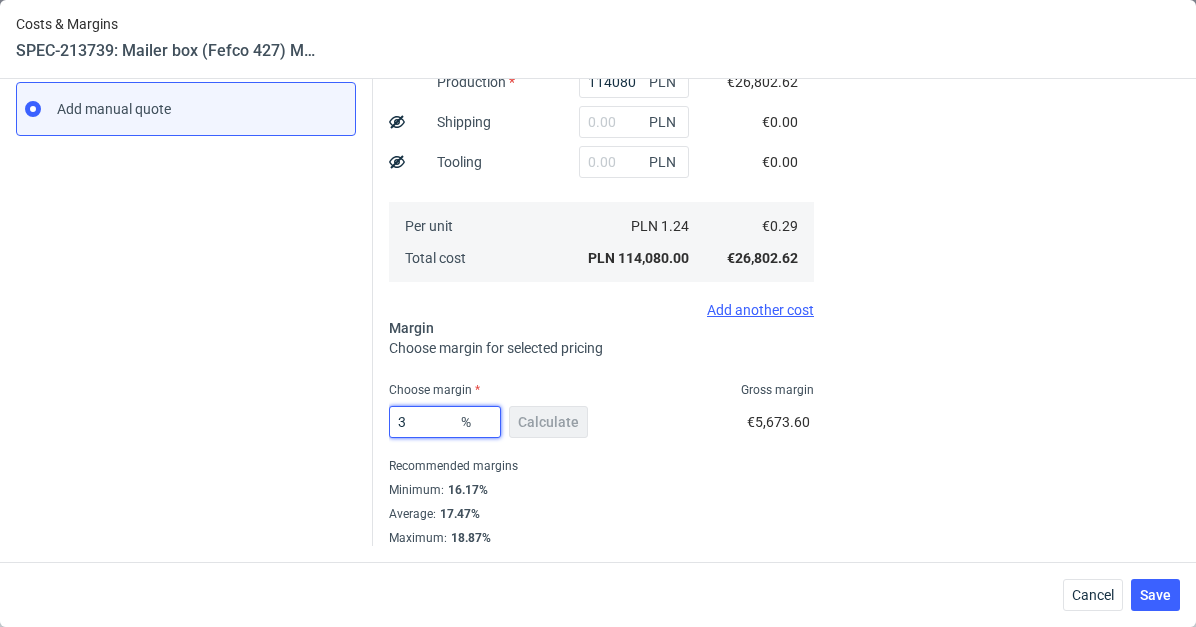 type on "33" 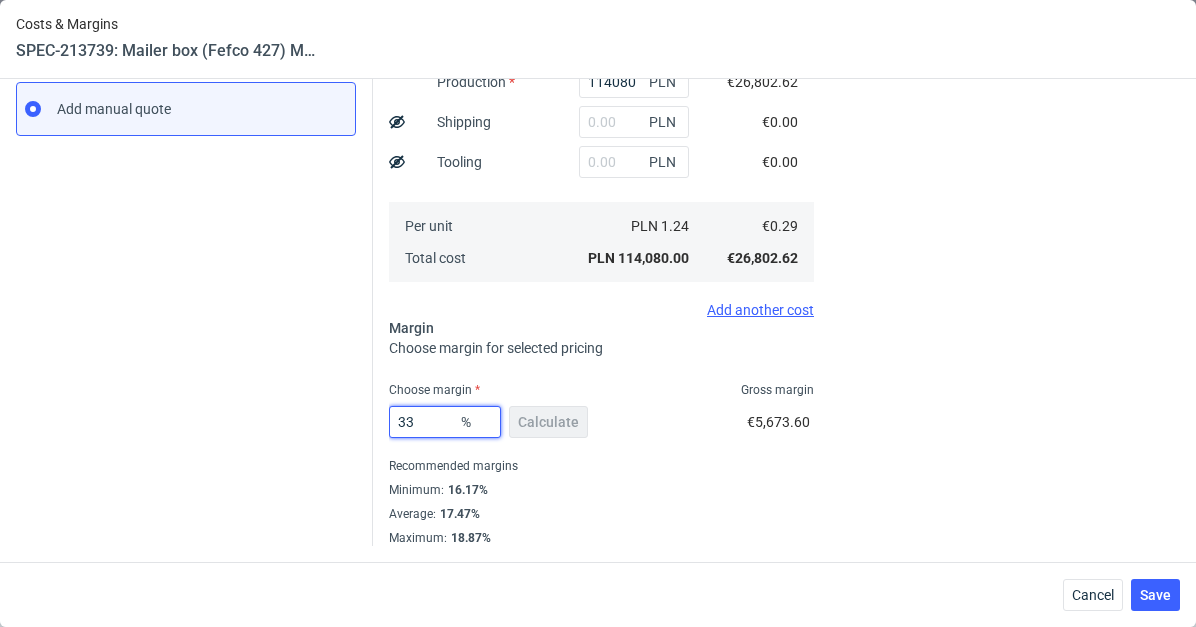 type on "0.43" 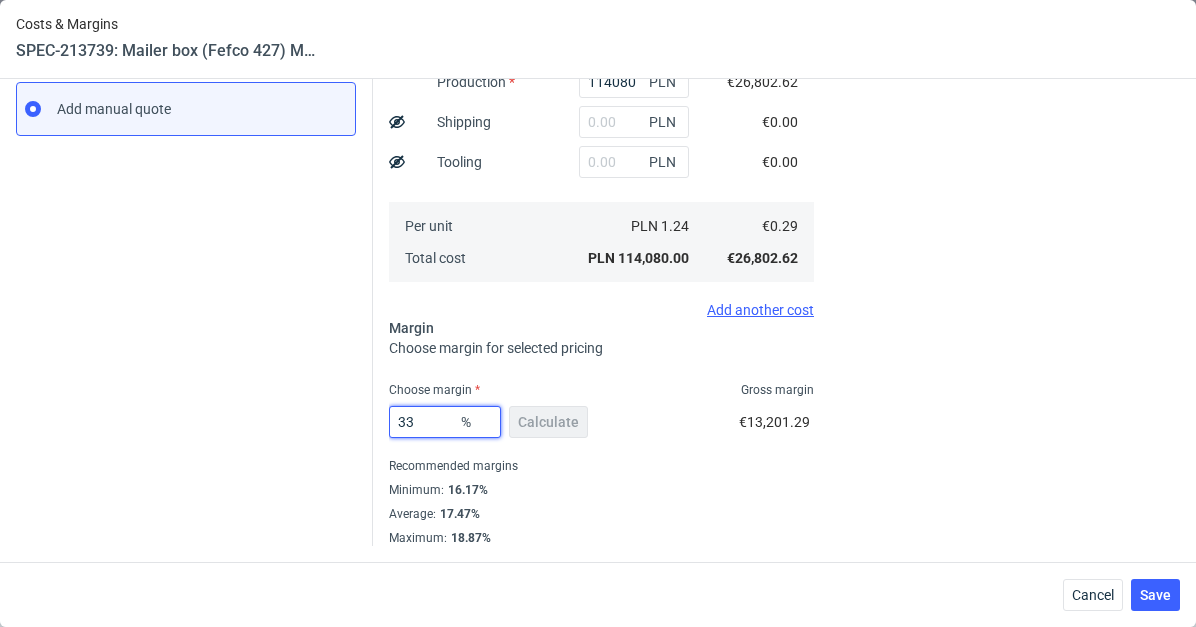 type on "33" 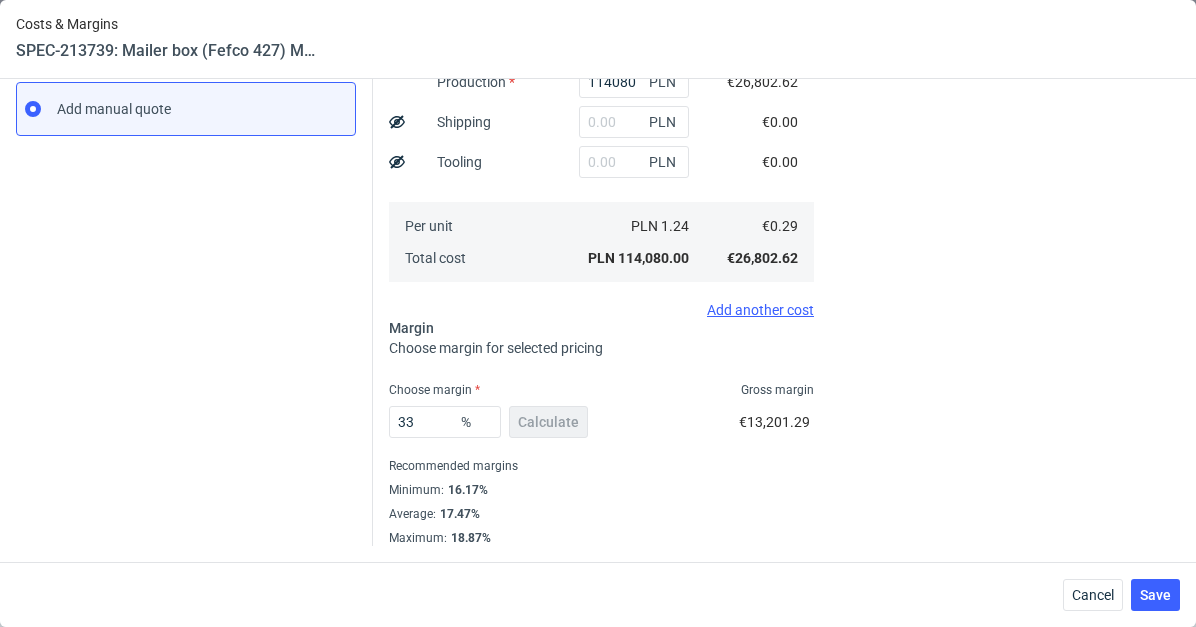 click on "Choose margin Gross margin" at bounding box center [601, 390] 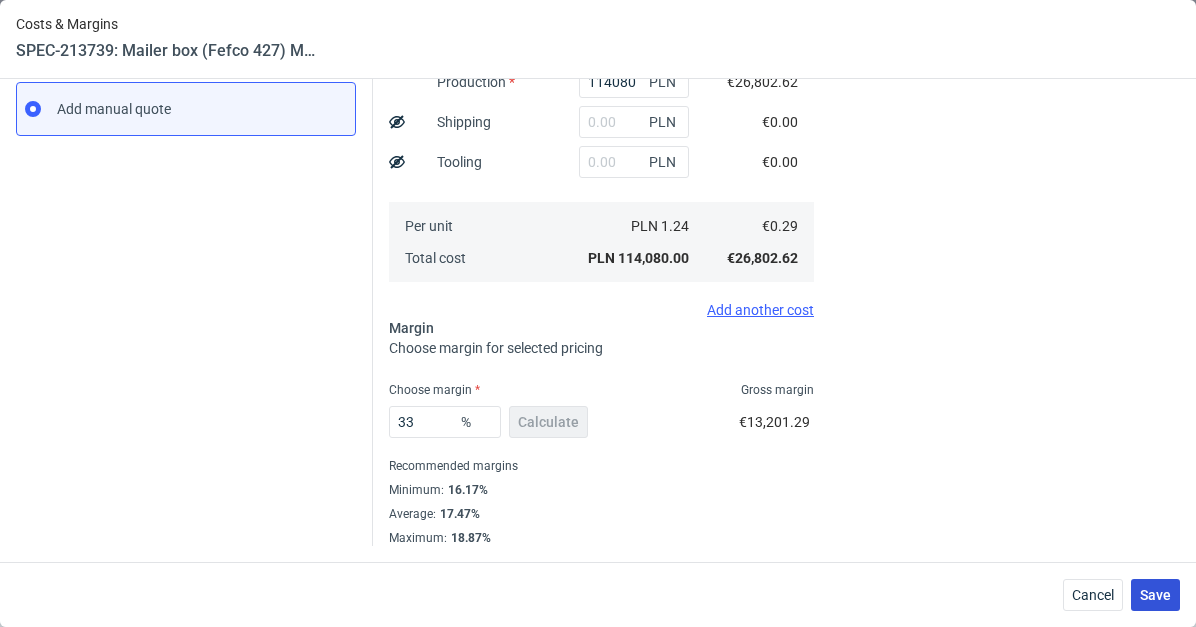 click on "Save" at bounding box center [1155, 595] 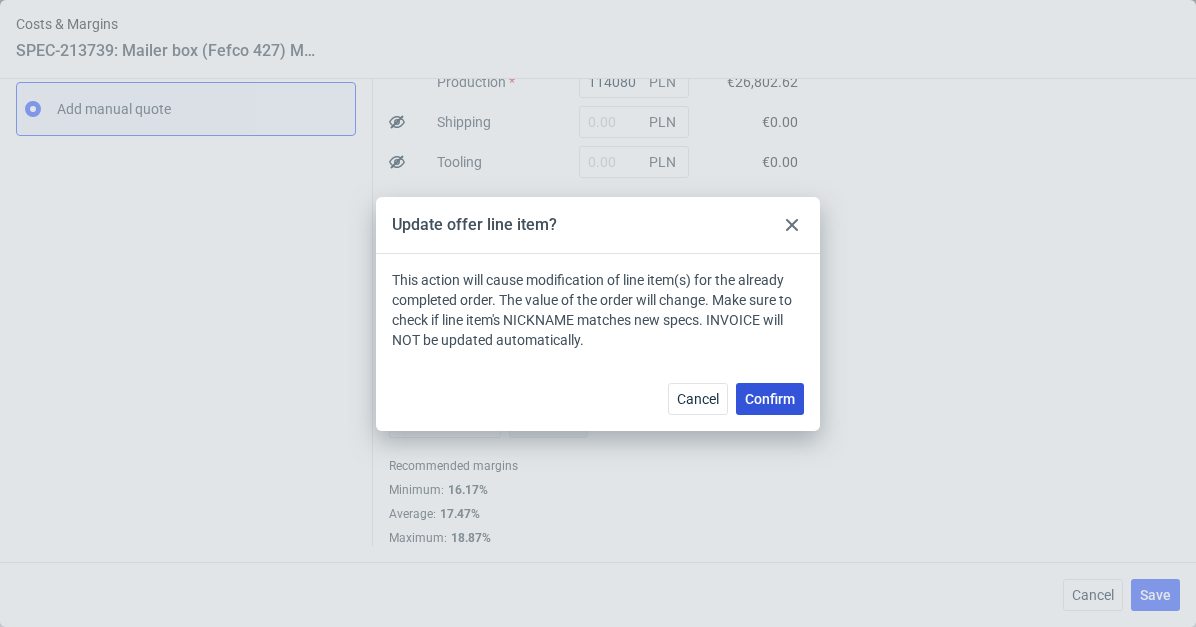click on "Confirm" at bounding box center [770, 399] 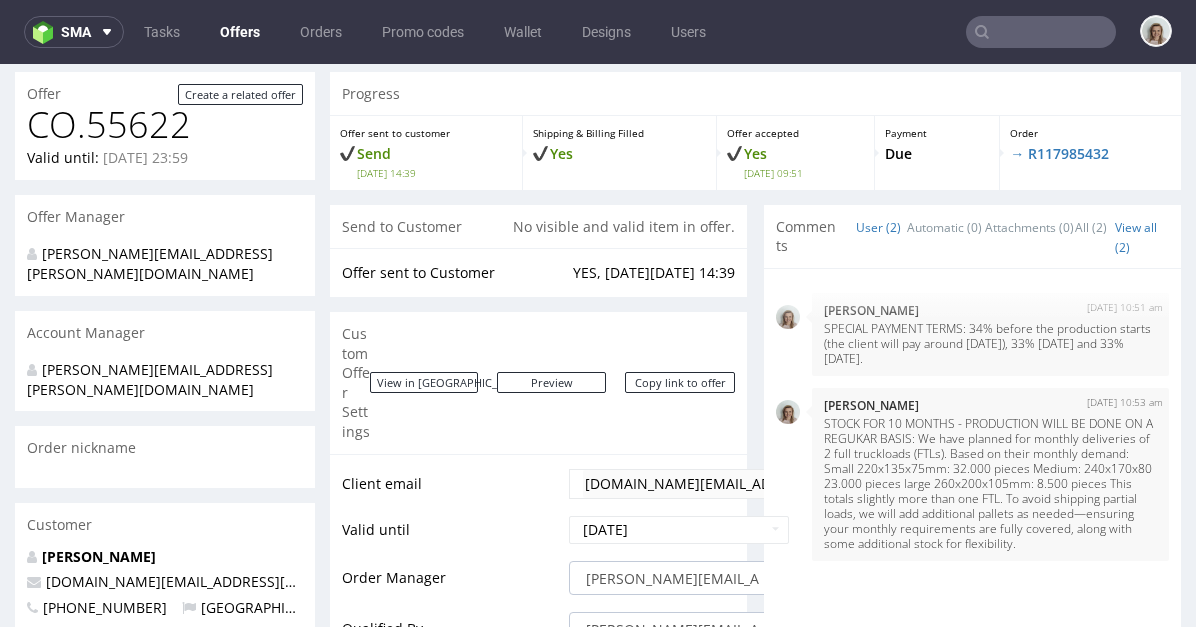 scroll, scrollTop: 0, scrollLeft: 0, axis: both 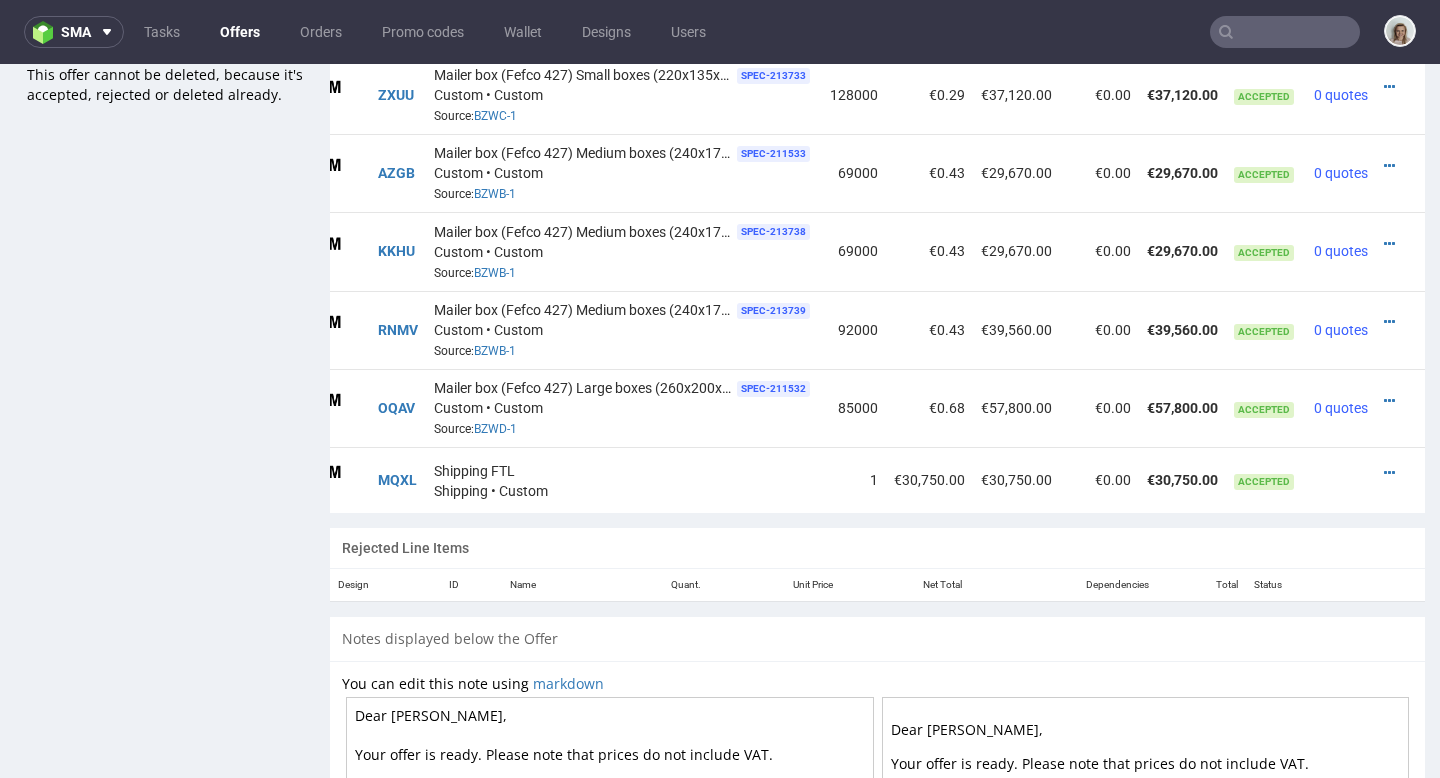click at bounding box center (1400, 173) 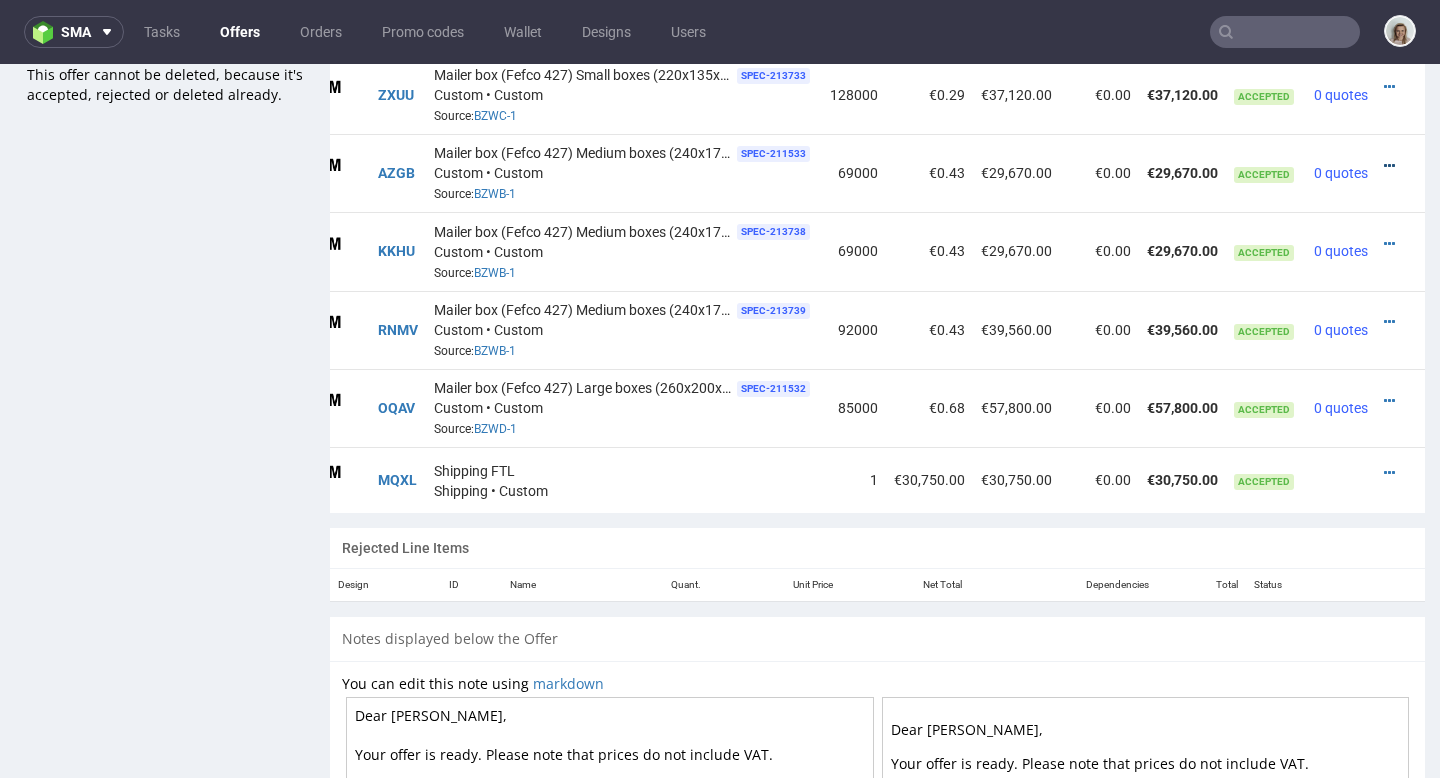 click at bounding box center (1389, 166) 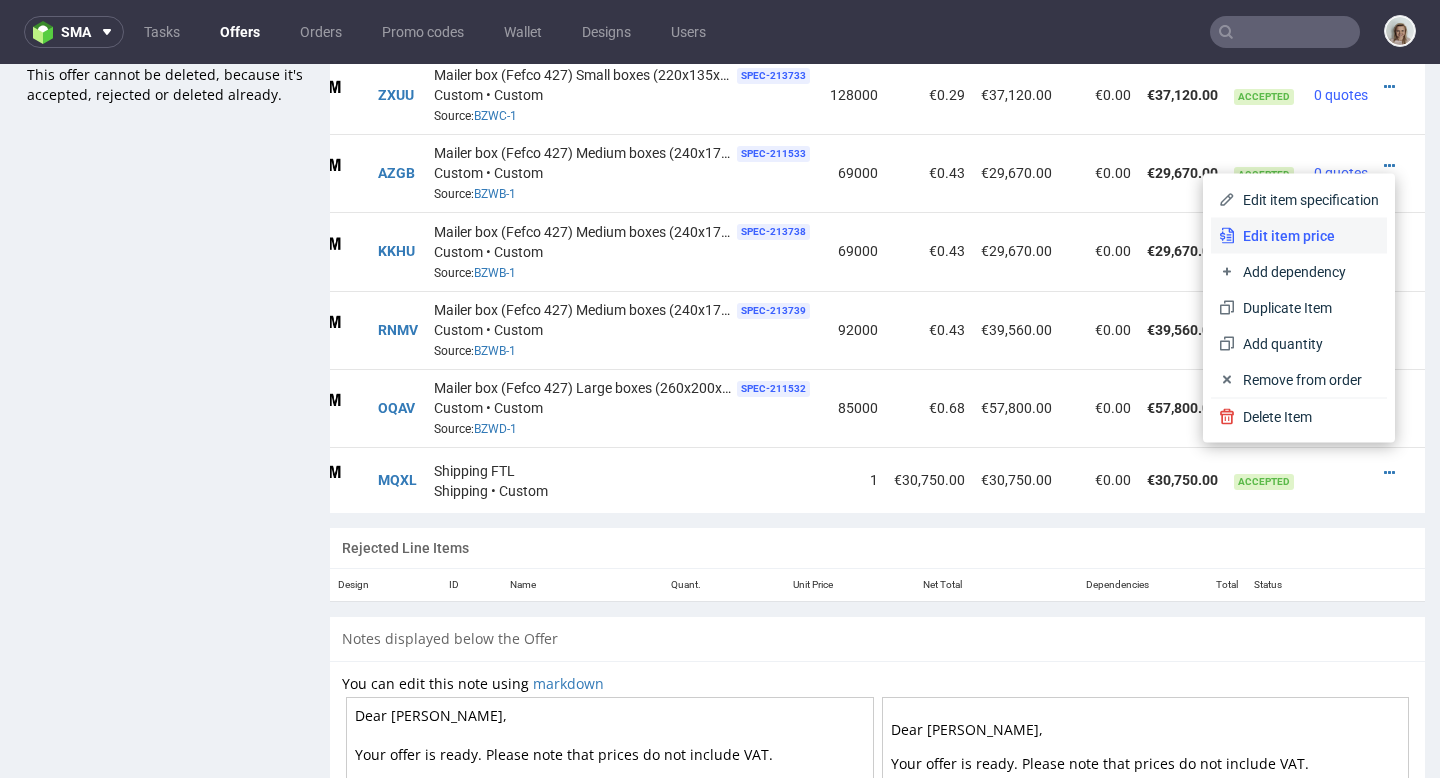 click on "Edit item price" at bounding box center [1307, 236] 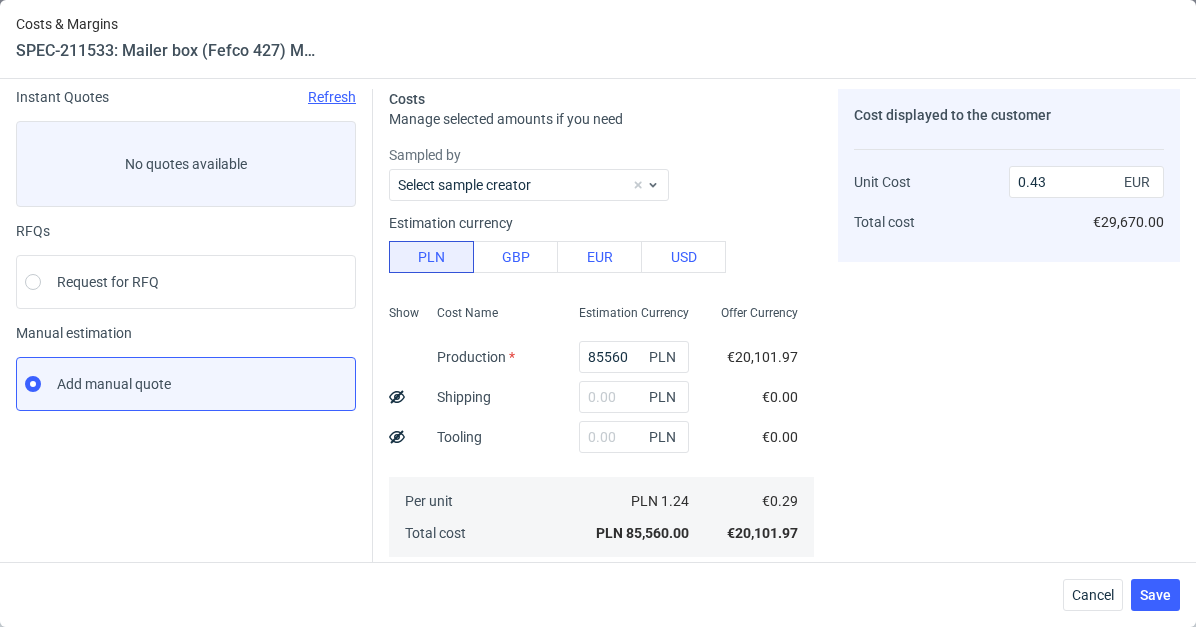 scroll, scrollTop: 261, scrollLeft: 0, axis: vertical 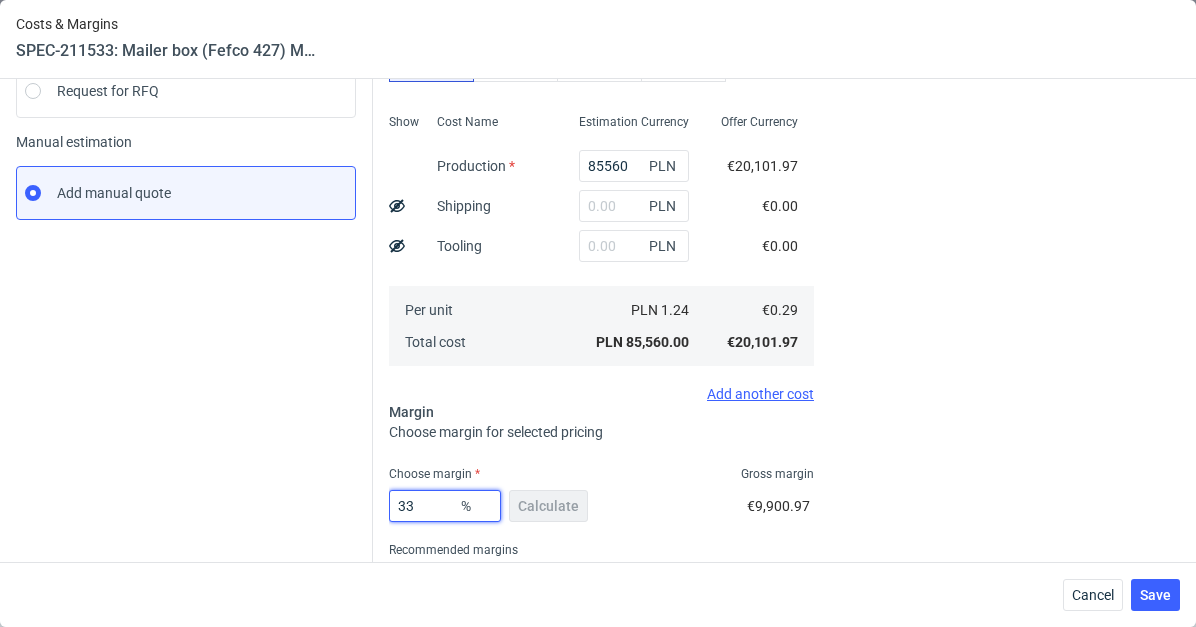 click on "33" at bounding box center [445, 506] 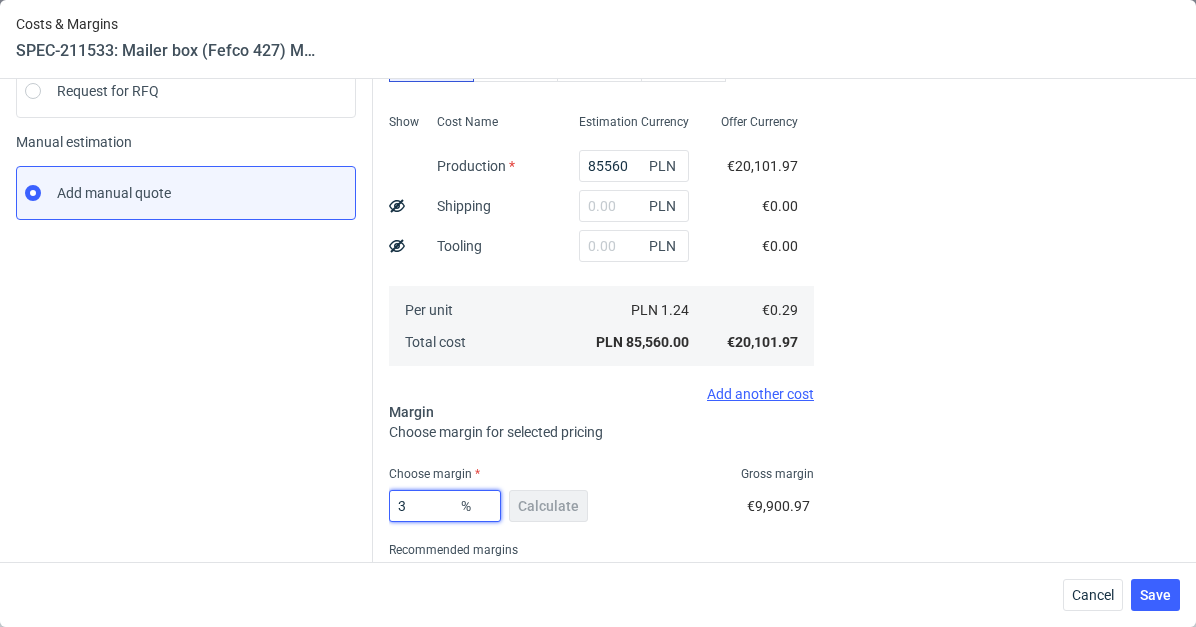 type on "0.3" 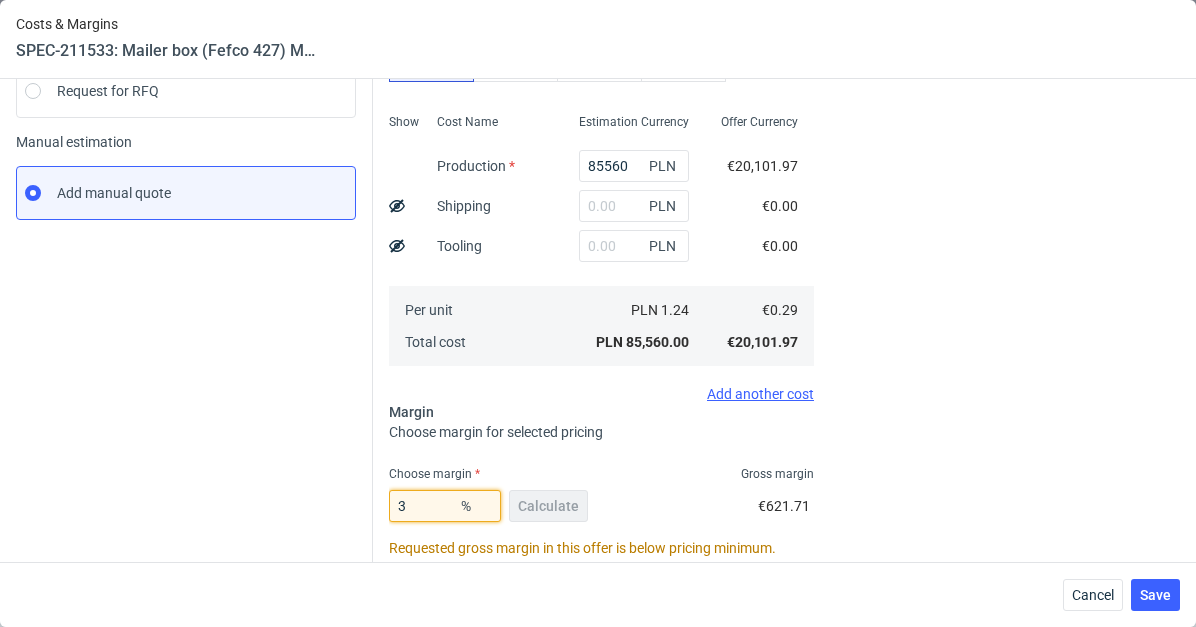 type on "34" 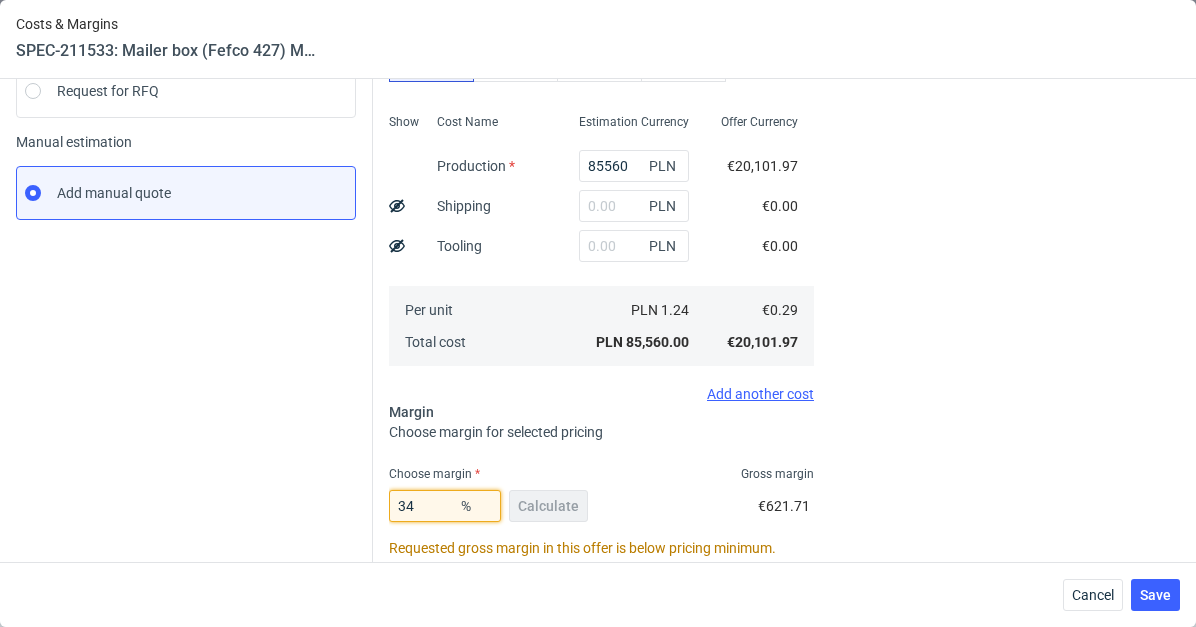 type on "0.44" 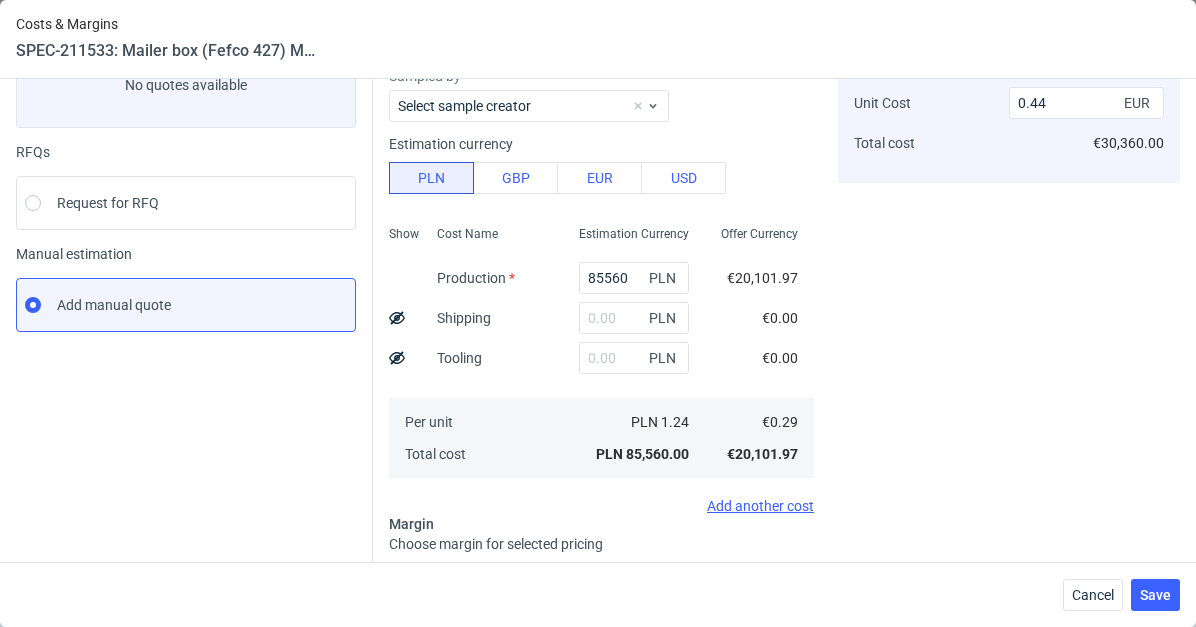 scroll, scrollTop: 345, scrollLeft: 0, axis: vertical 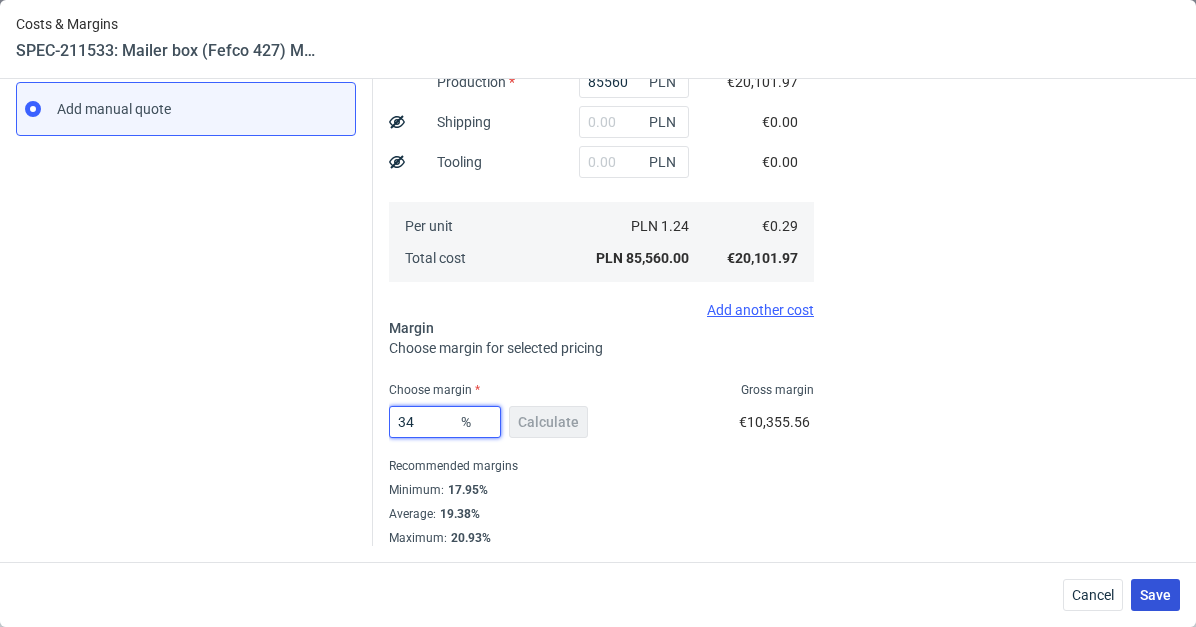 type on "34" 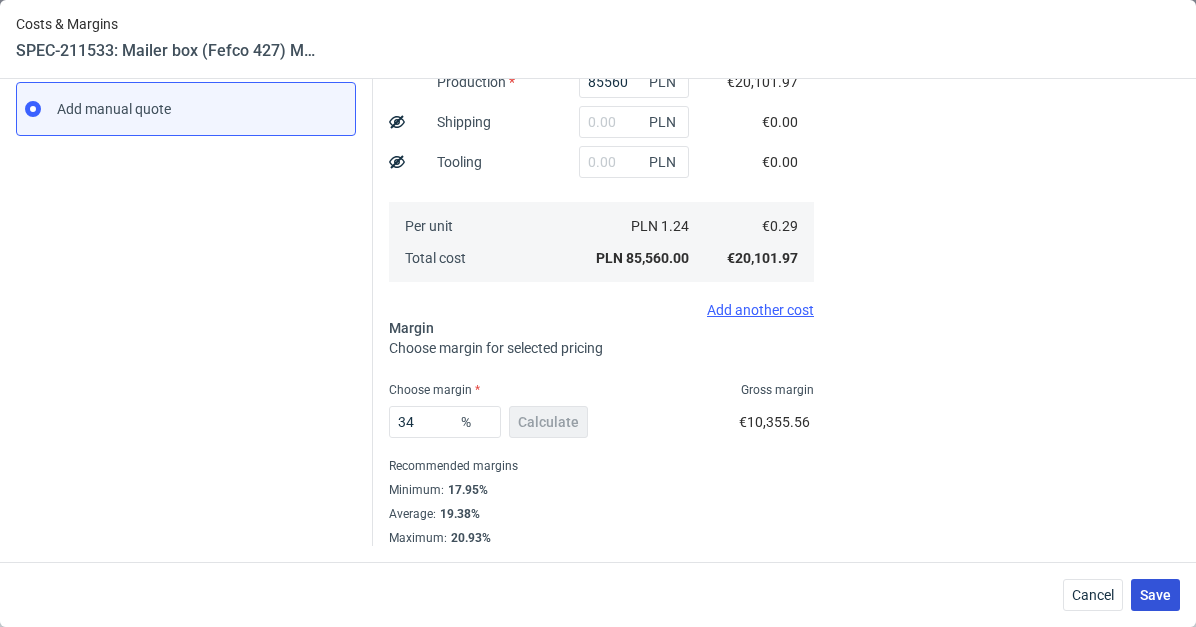click on "Save" at bounding box center (1155, 595) 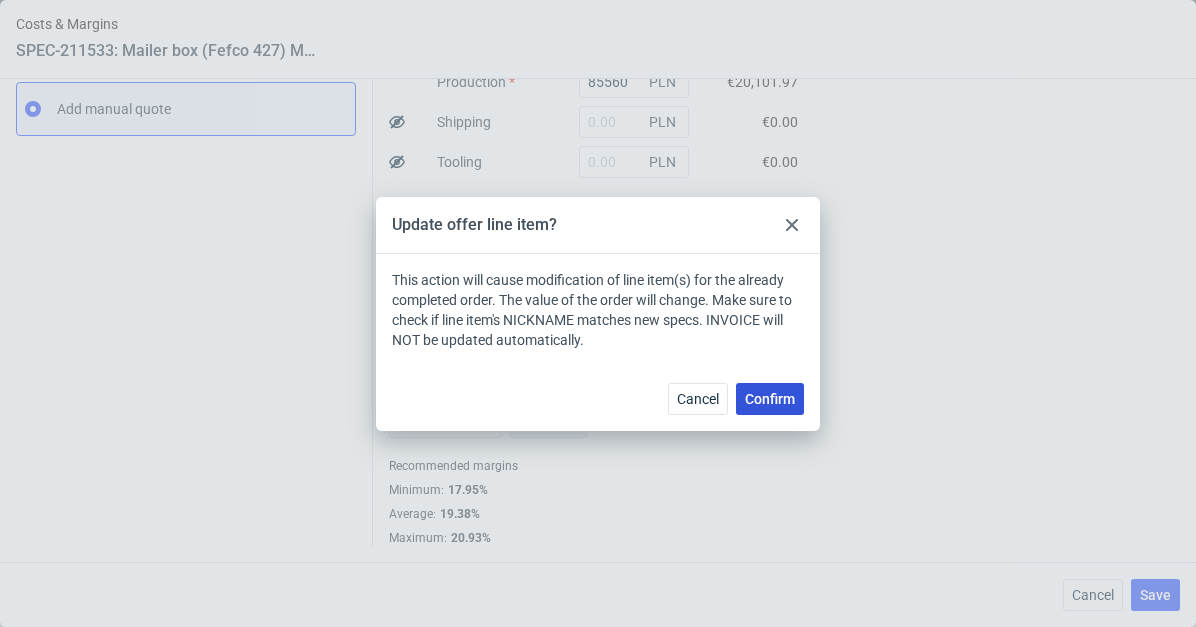 click on "Confirm" at bounding box center (770, 399) 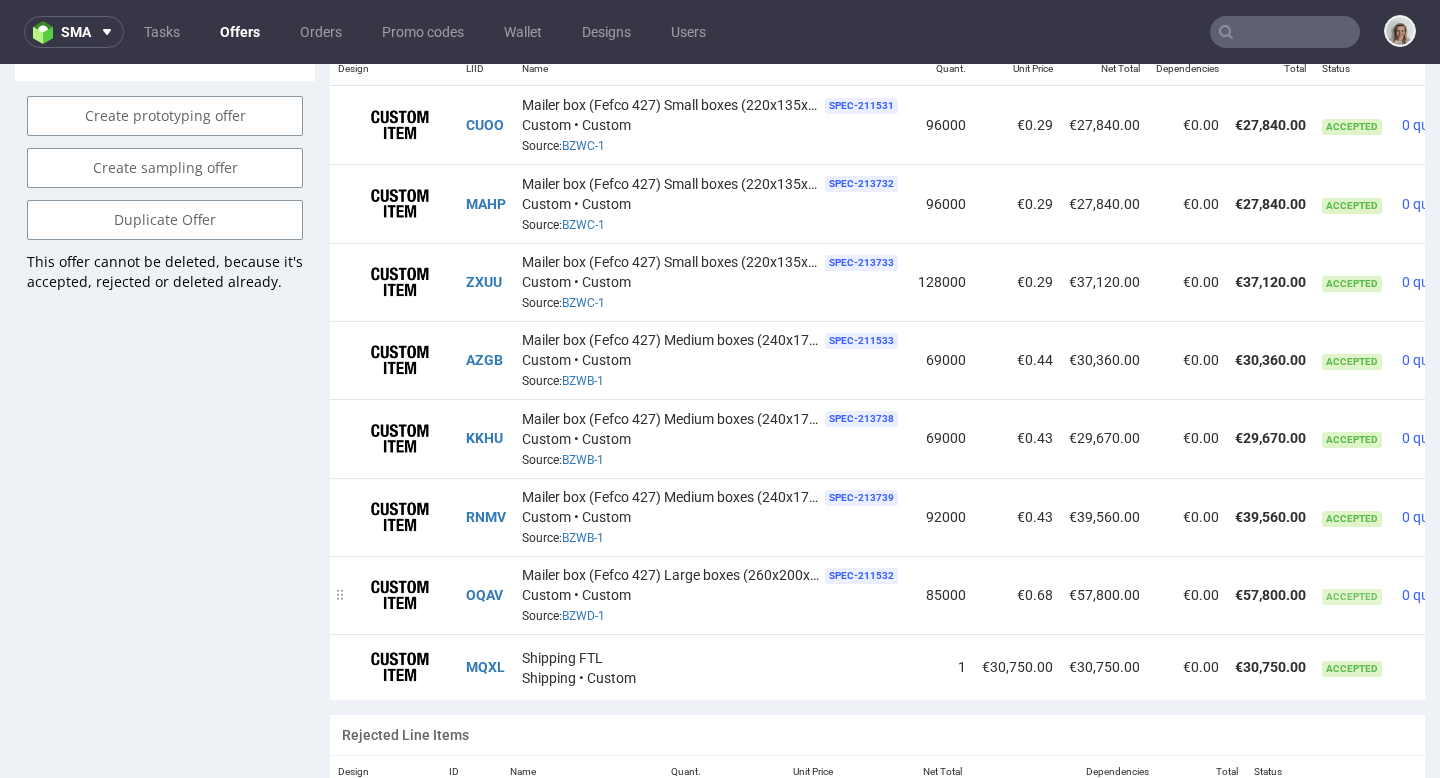 scroll, scrollTop: 1325, scrollLeft: 0, axis: vertical 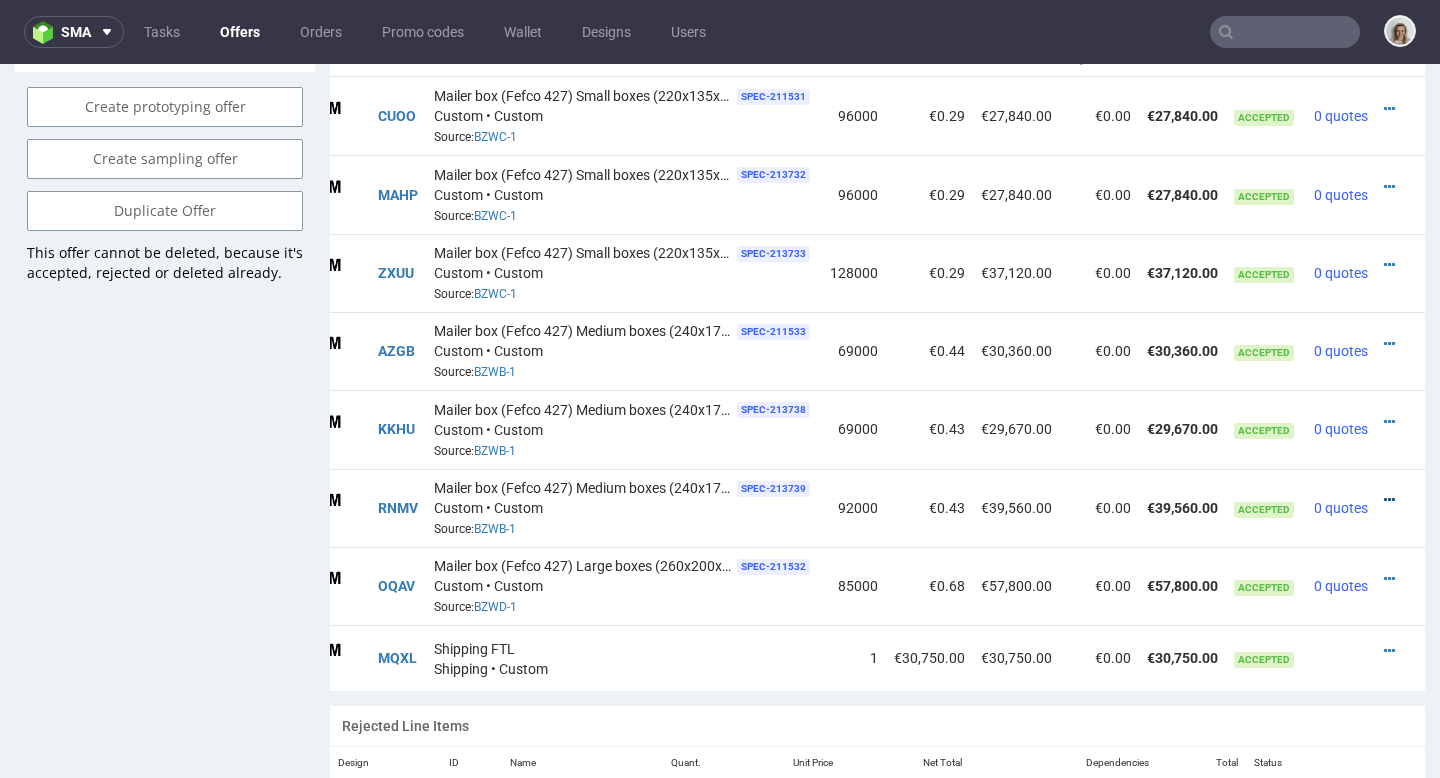 click at bounding box center [1389, 500] 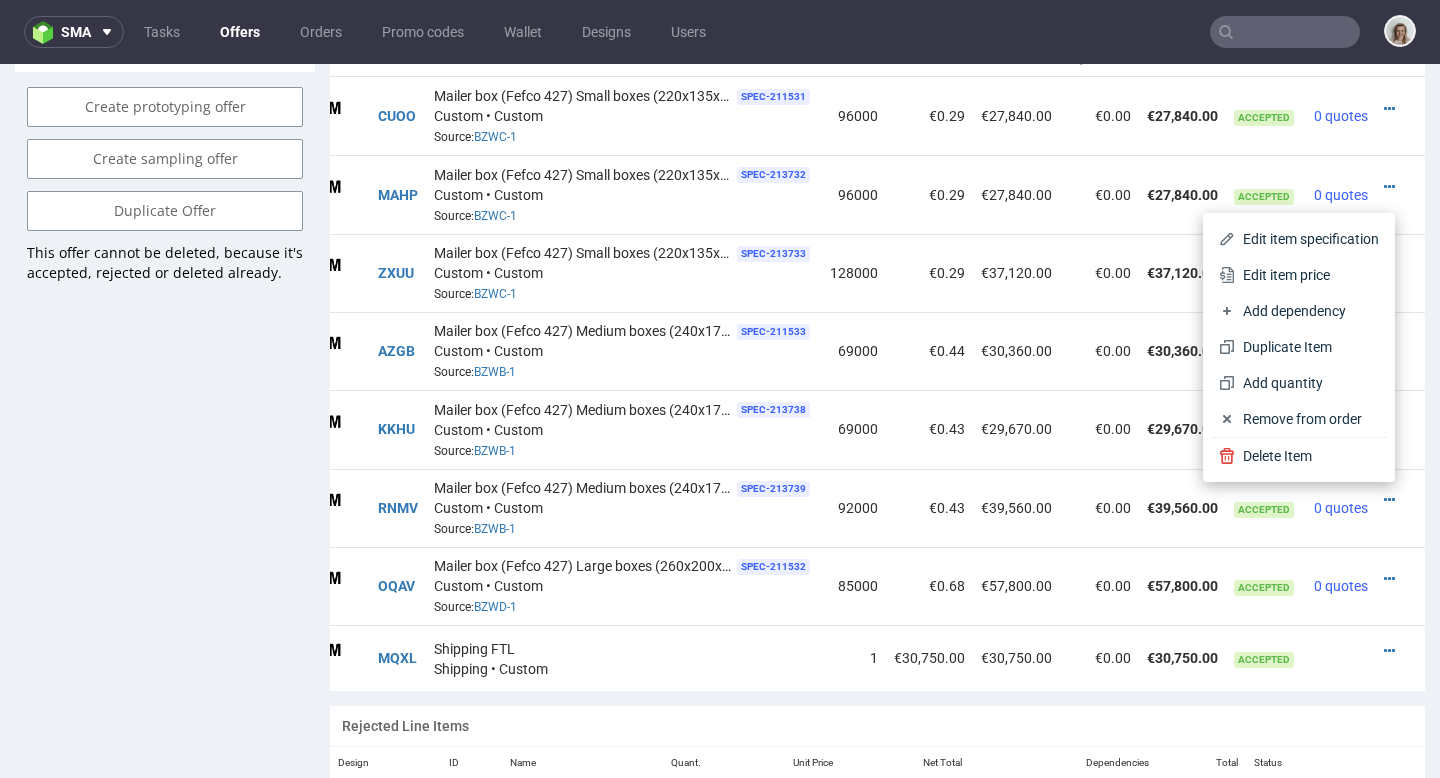 click on "Edit item price" at bounding box center (1307, 275) 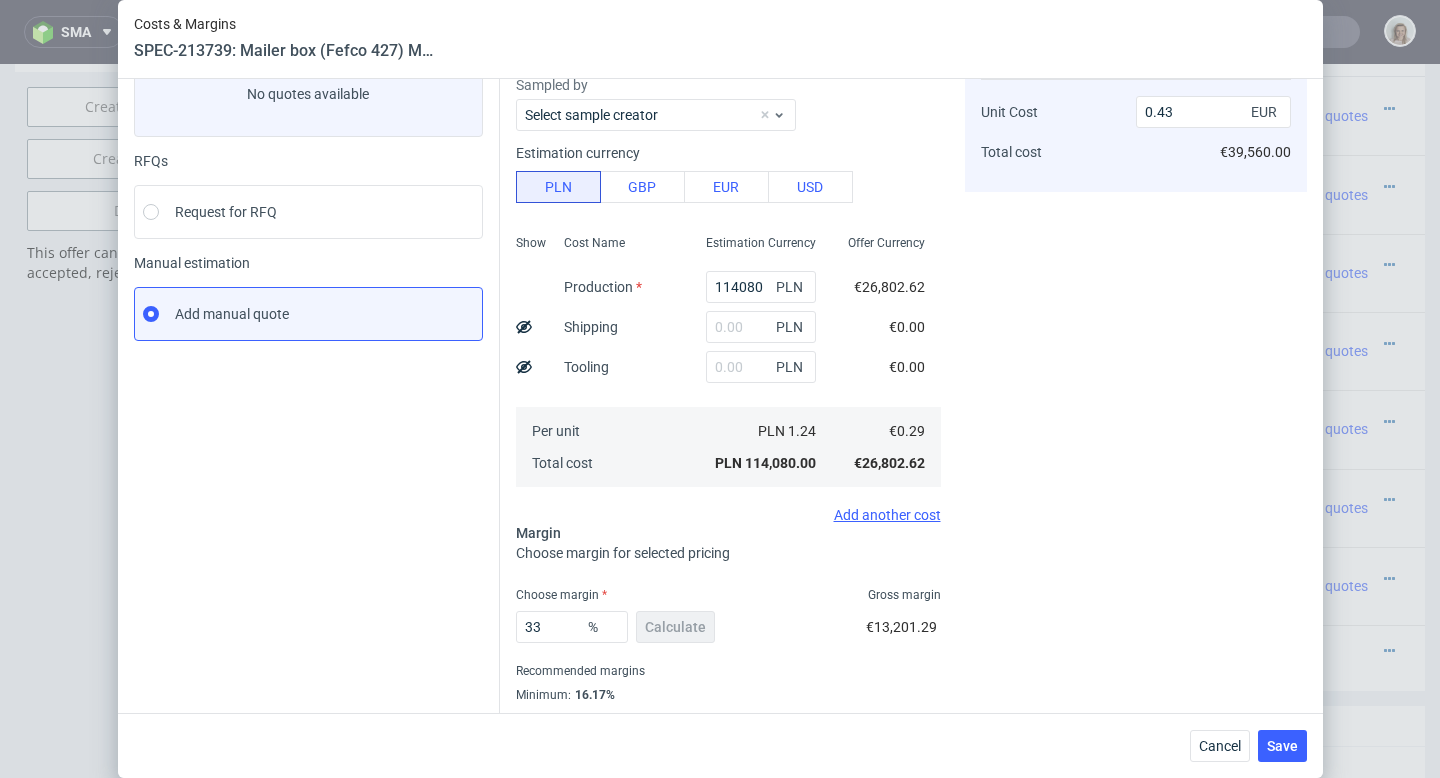 scroll, scrollTop: 194, scrollLeft: 0, axis: vertical 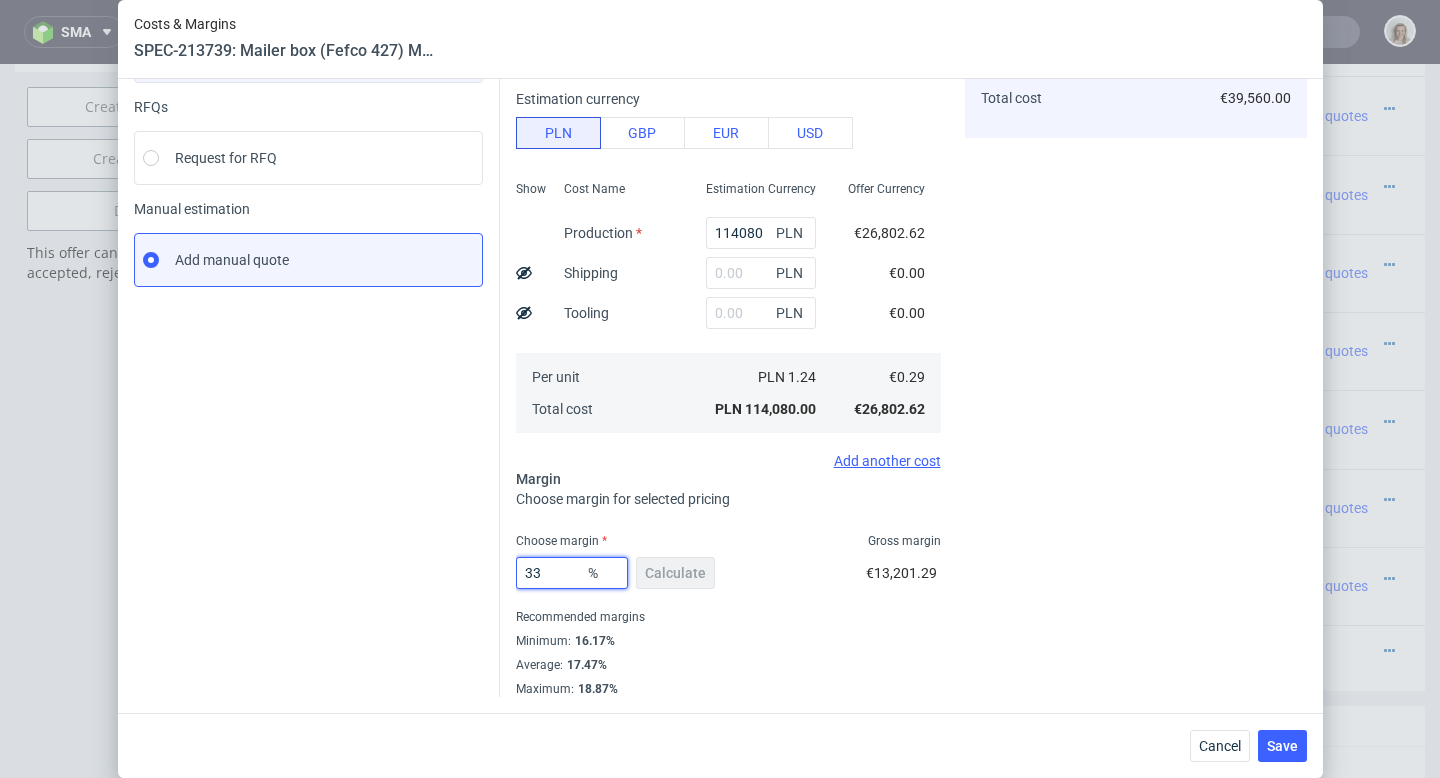 click on "33" at bounding box center [572, 573] 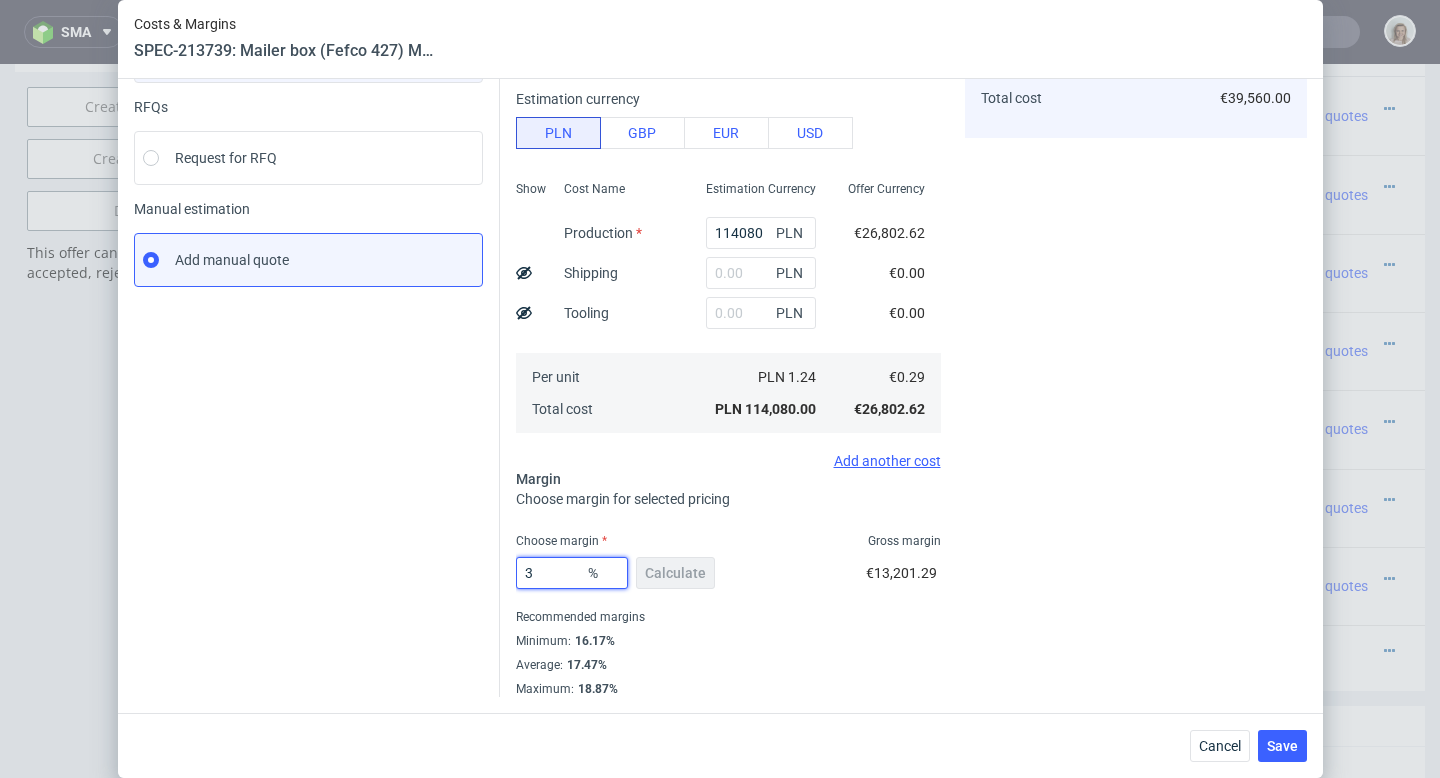 type on "34" 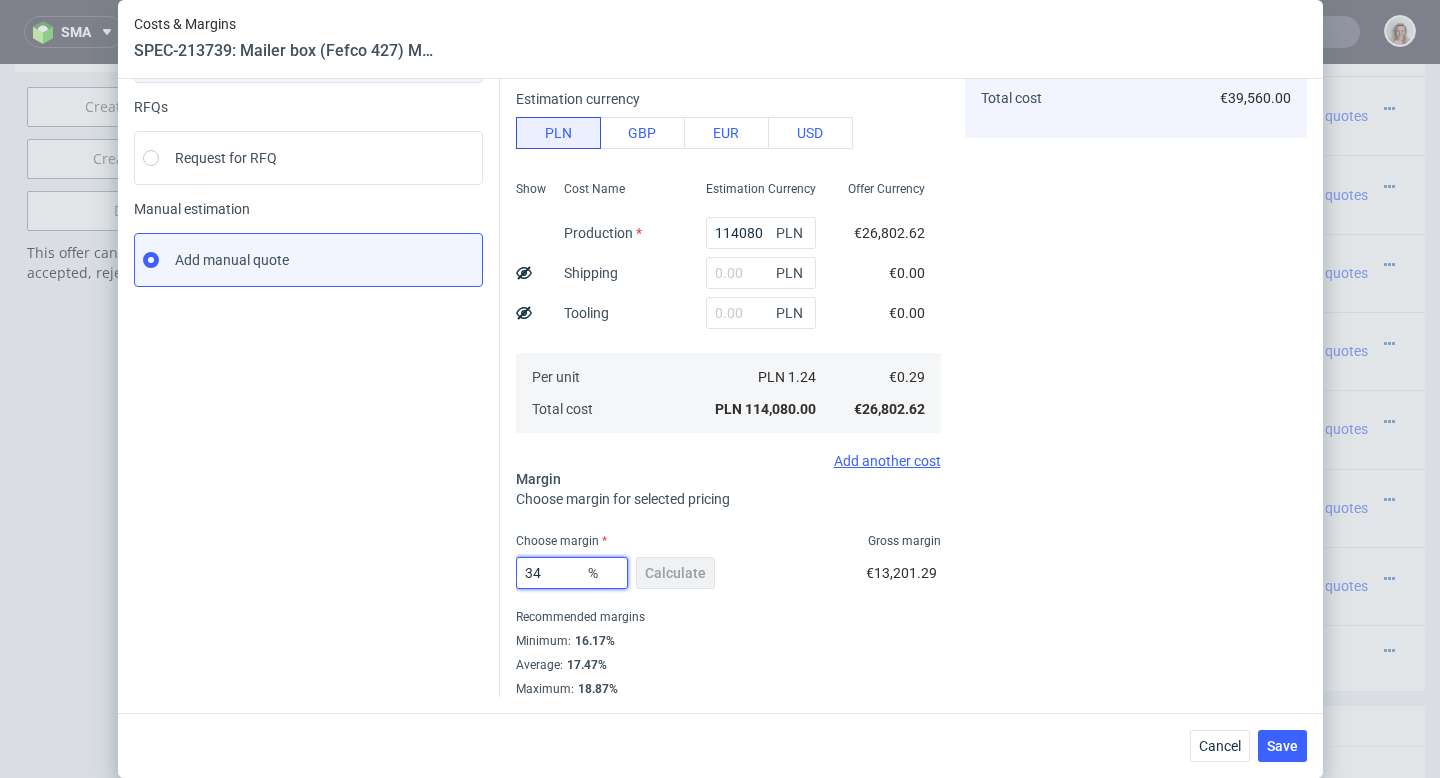 type on "0.44" 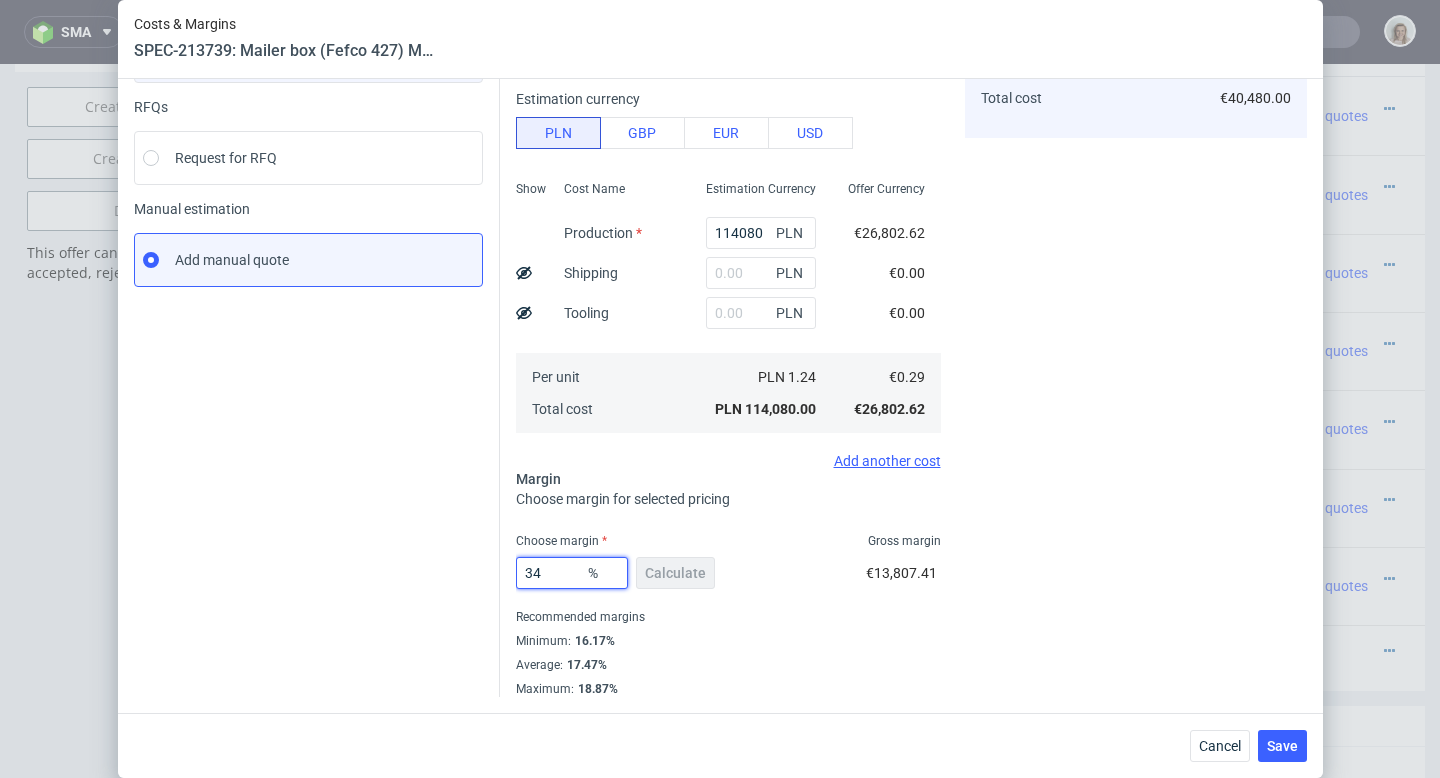 type on "34" 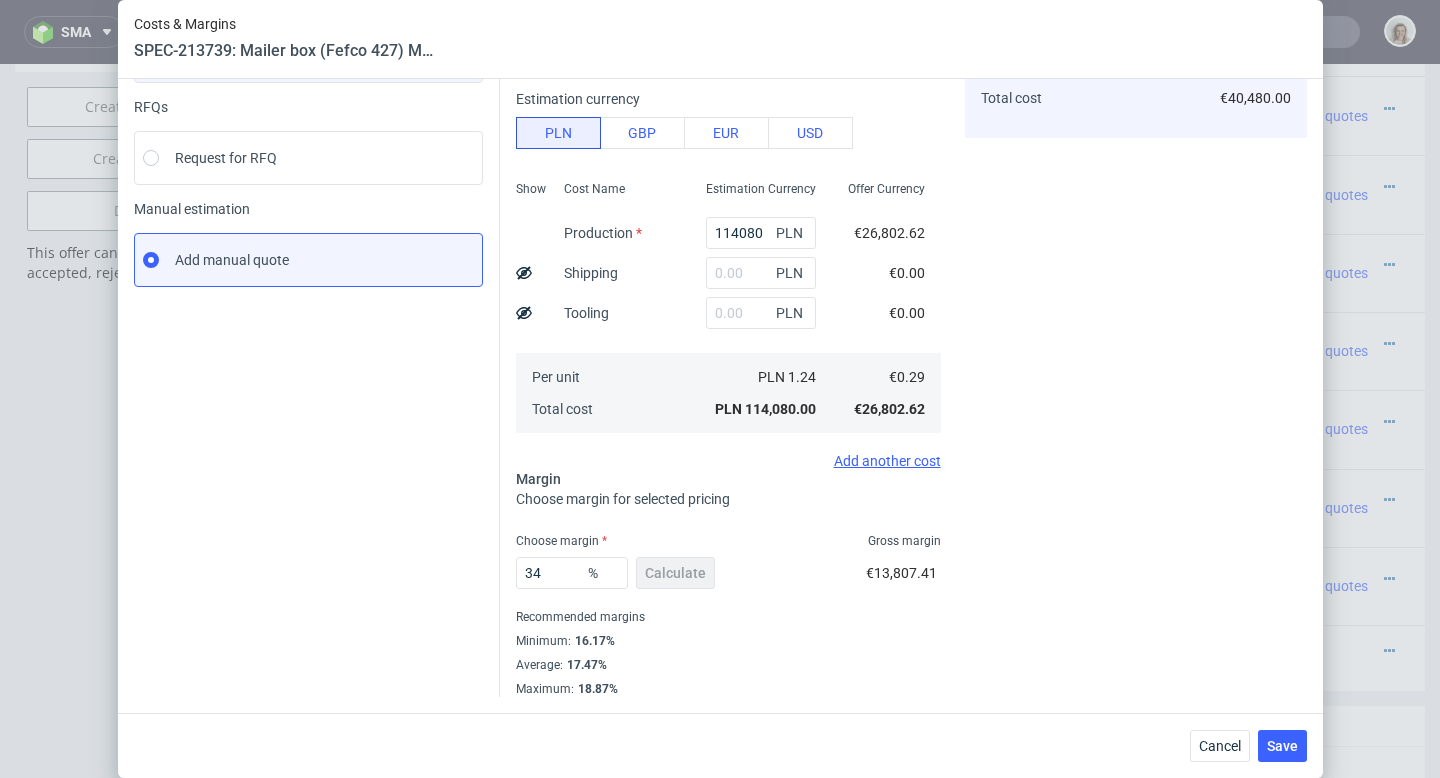 click on "34 % Calculate €13,807.41" at bounding box center [728, 577] 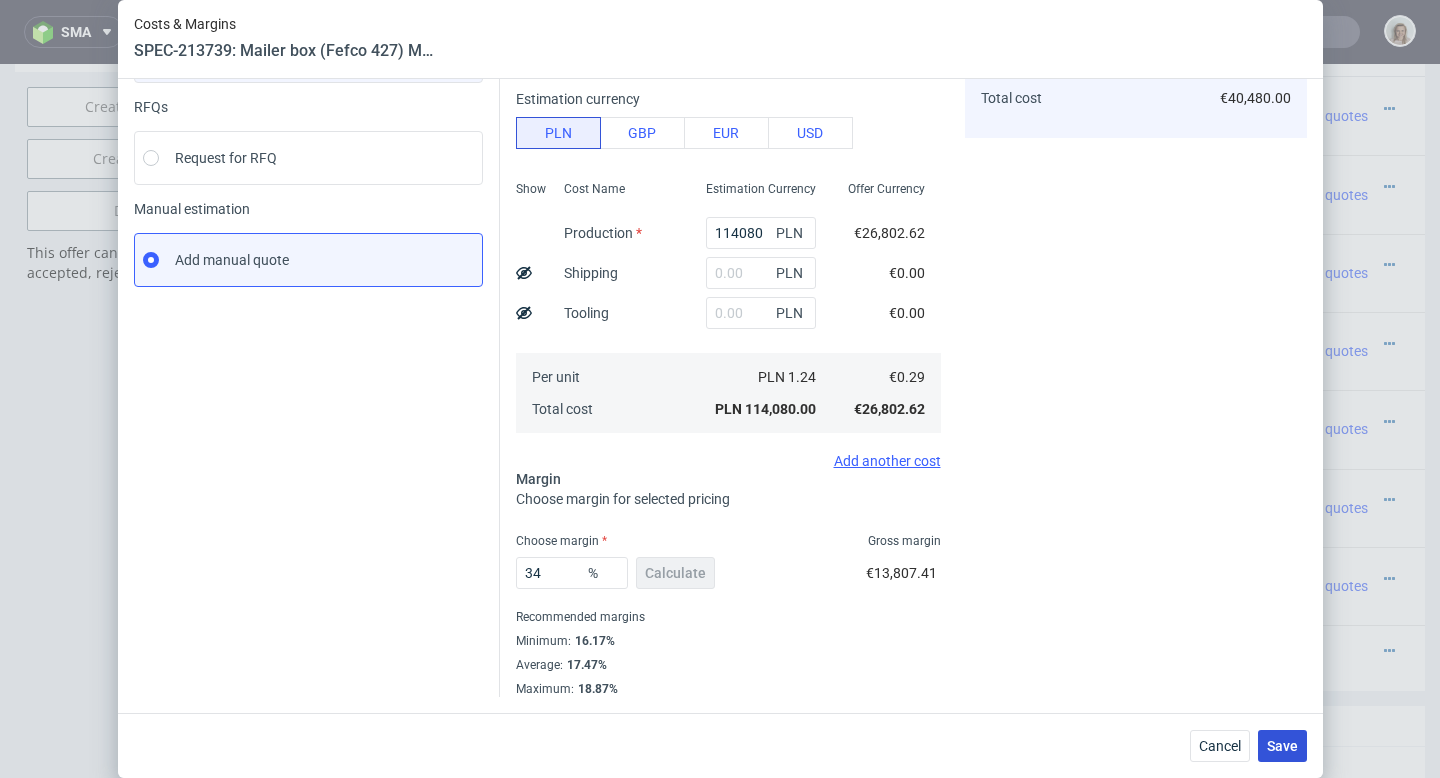 click on "Save" at bounding box center (1282, 746) 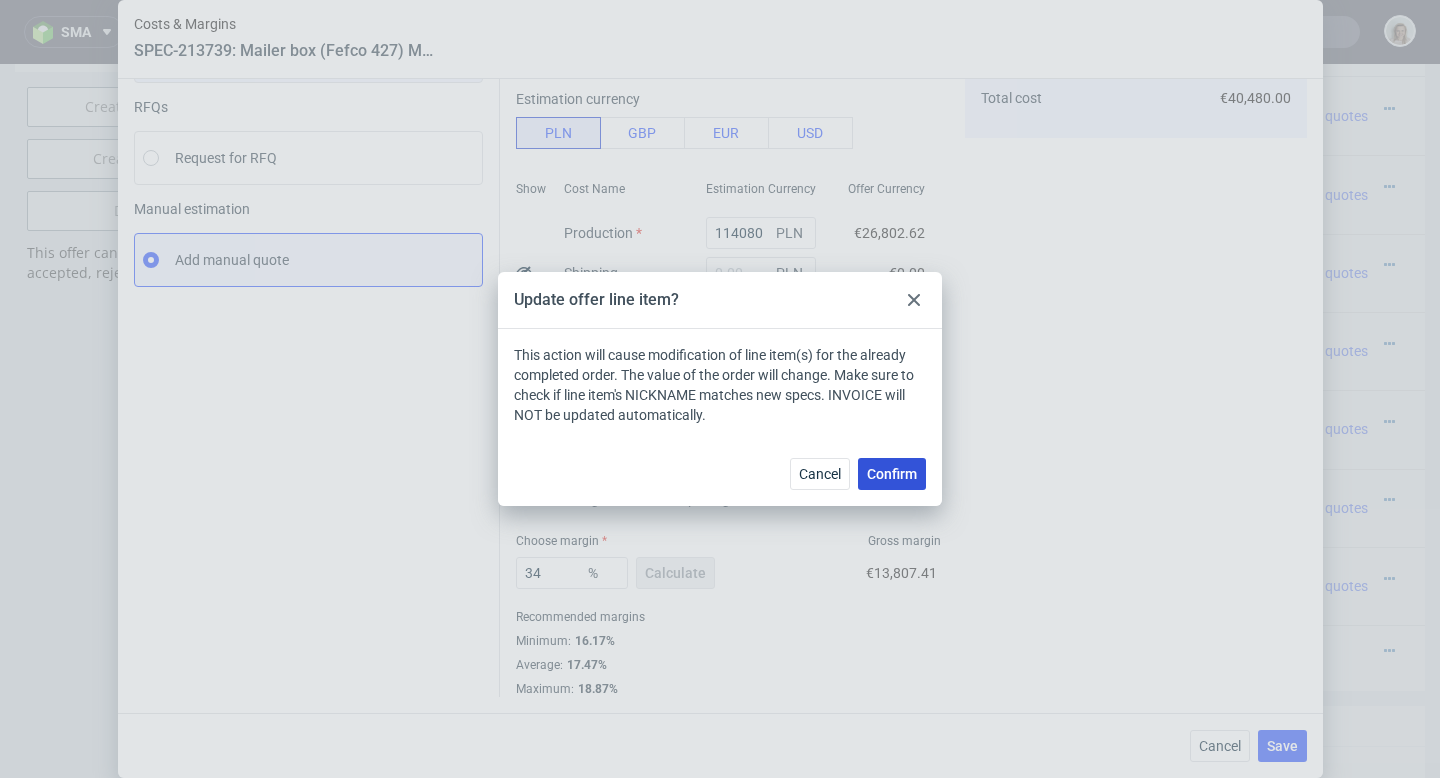 click on "Confirm" at bounding box center (892, 474) 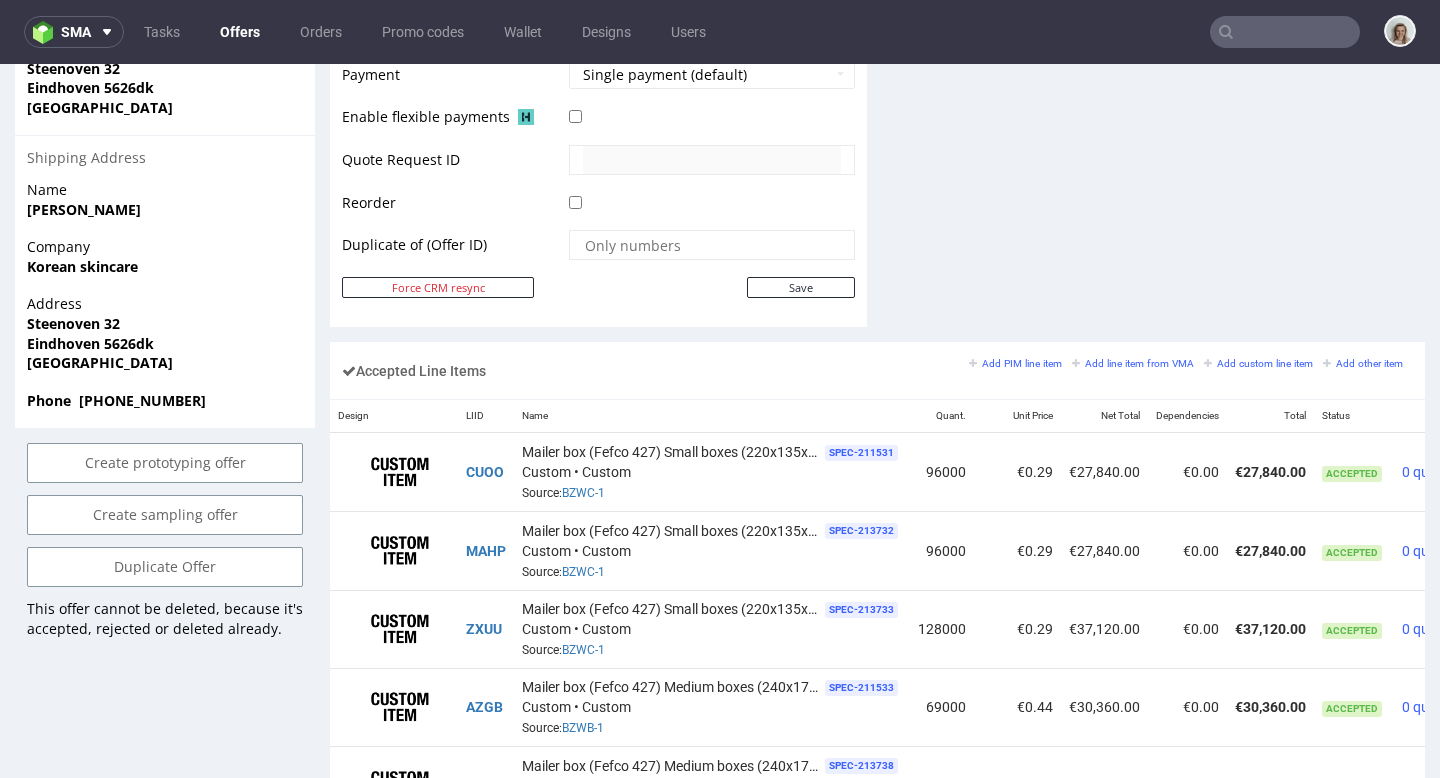 scroll, scrollTop: 1349, scrollLeft: 0, axis: vertical 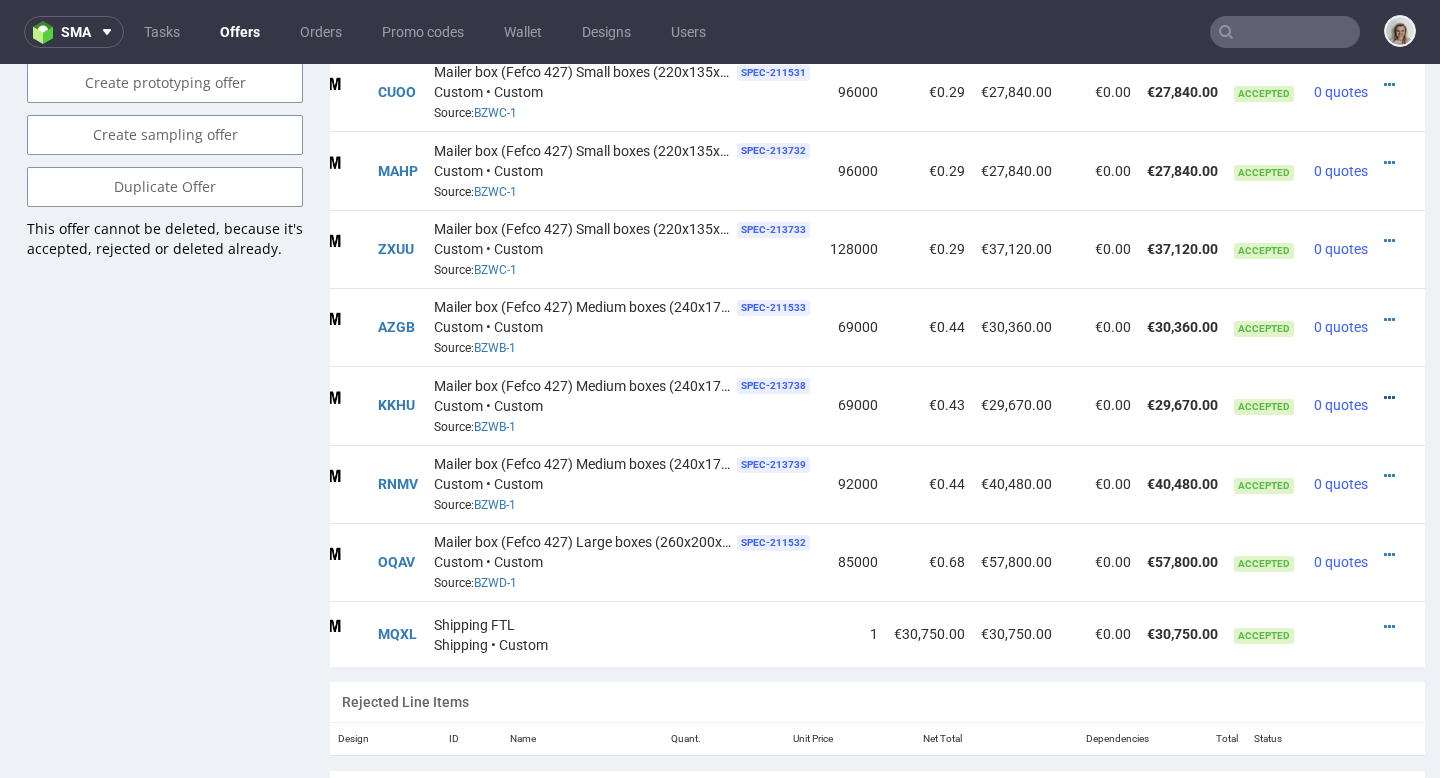 click at bounding box center (1389, 398) 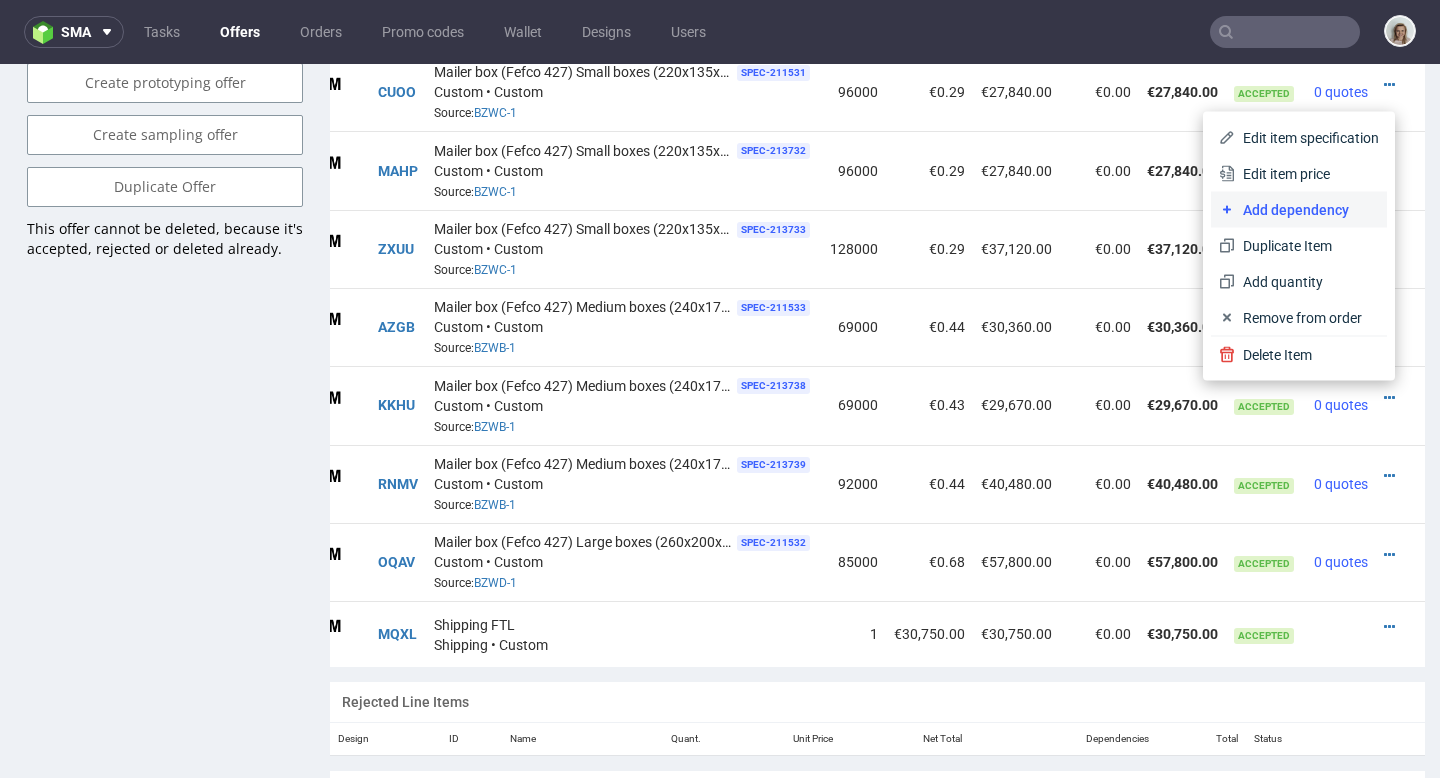 click on "Add dependency" at bounding box center [1299, 210] 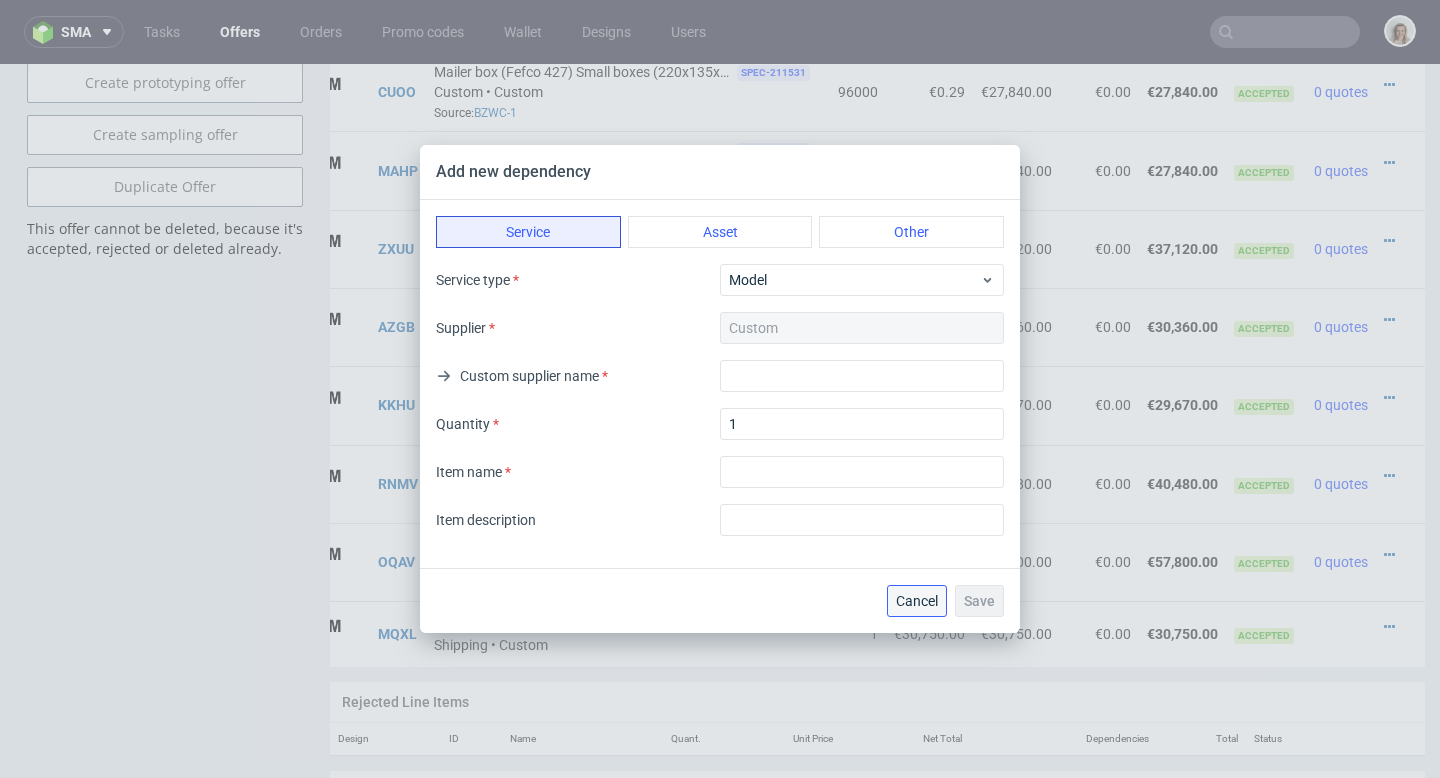 click on "Cancel" at bounding box center (917, 601) 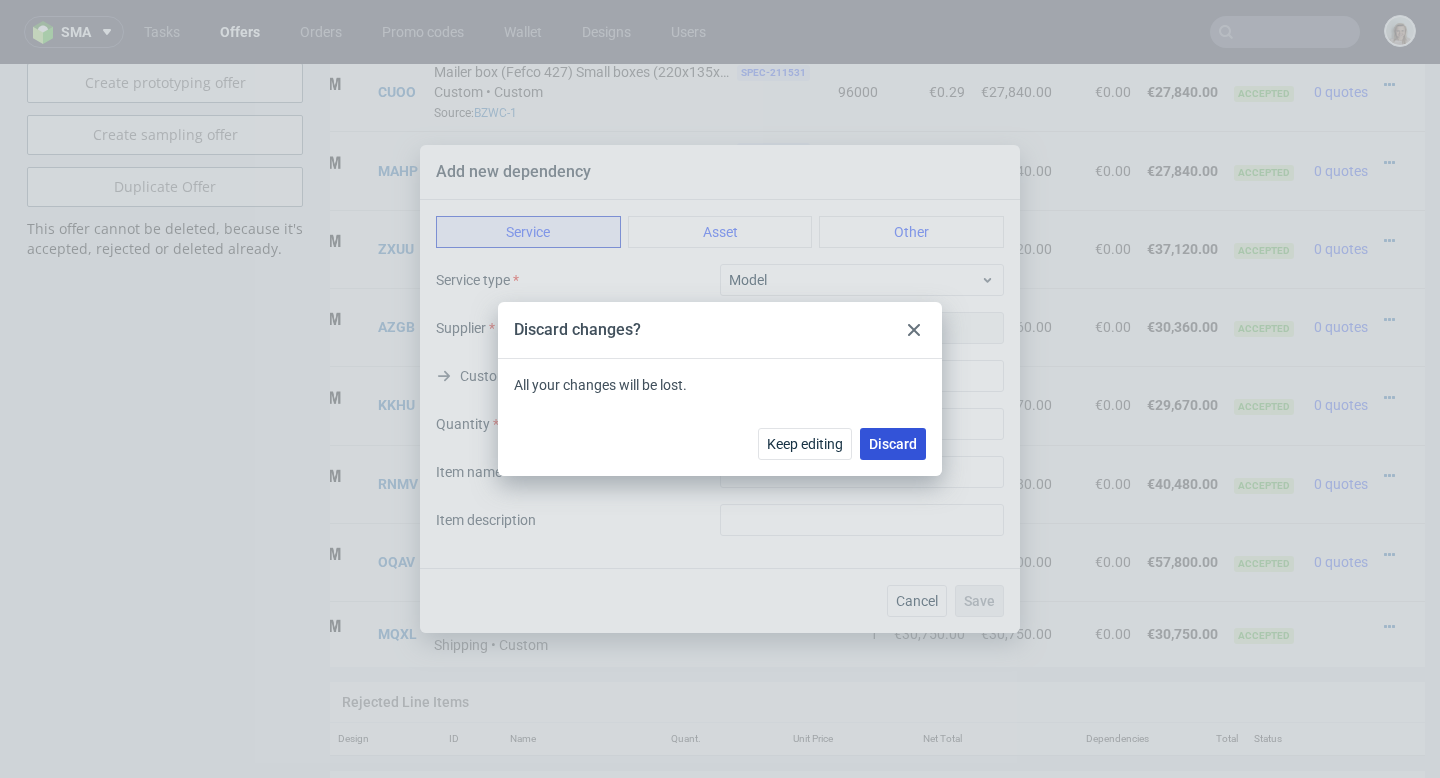 click on "Discard" at bounding box center [893, 444] 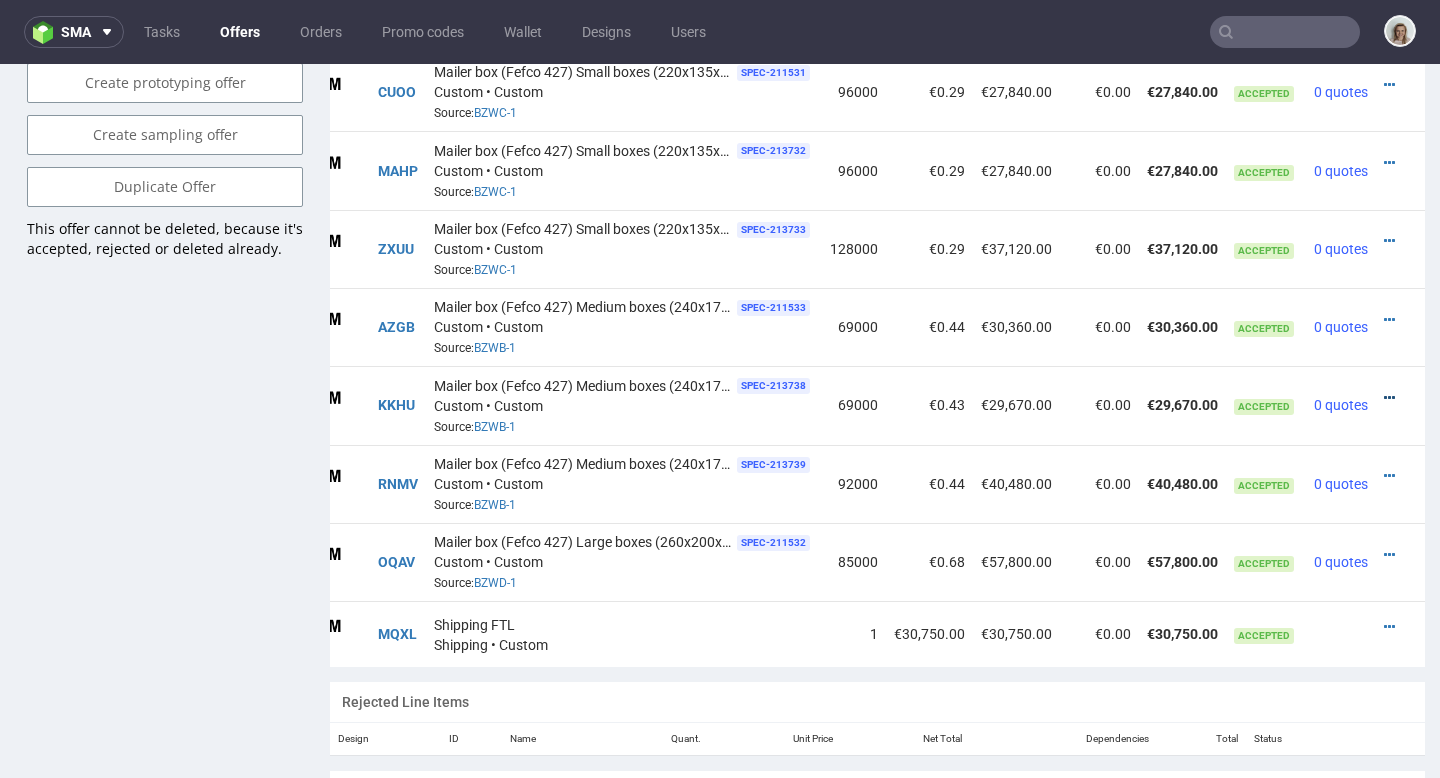 click at bounding box center [1389, 398] 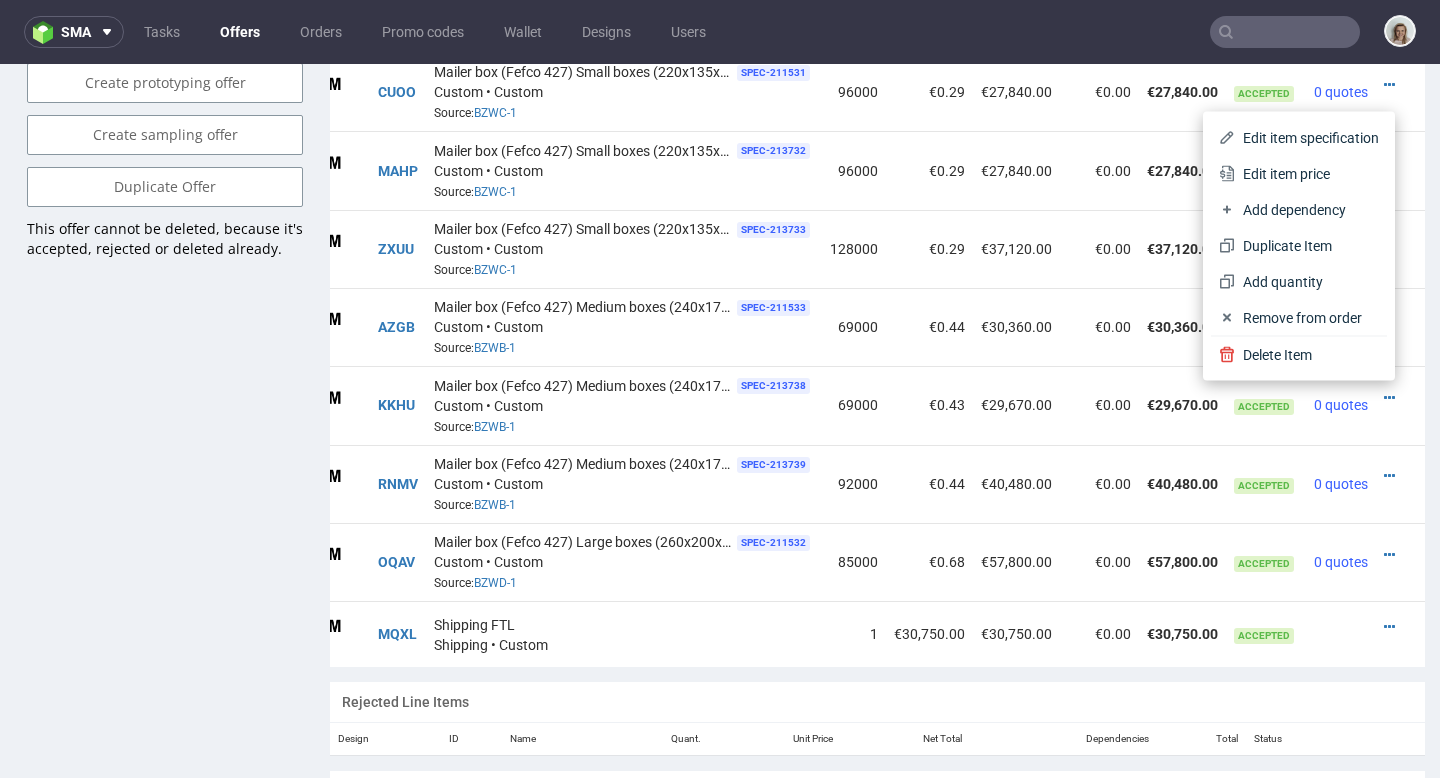 drag, startPoint x: 1282, startPoint y: 167, endPoint x: 1211, endPoint y: 187, distance: 73.76314 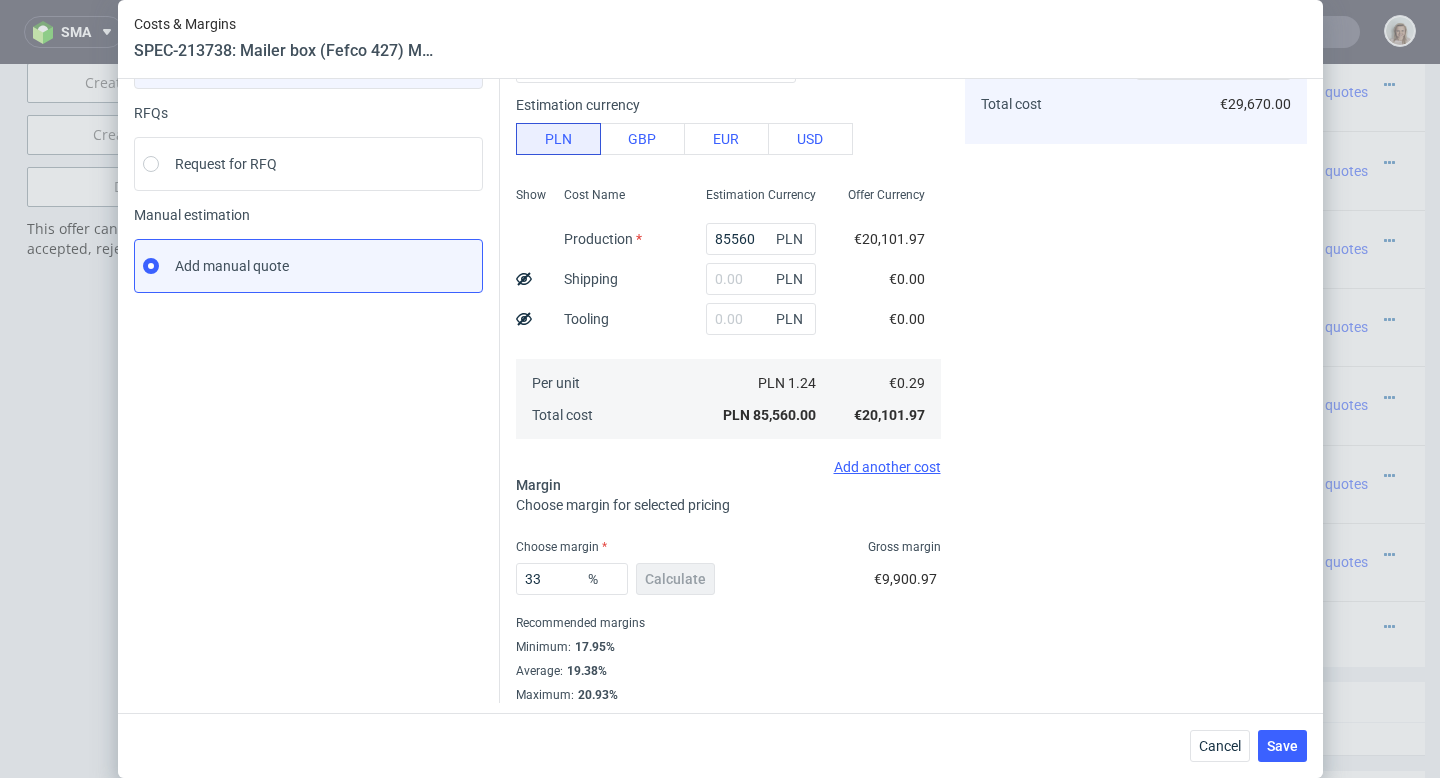 scroll, scrollTop: 194, scrollLeft: 0, axis: vertical 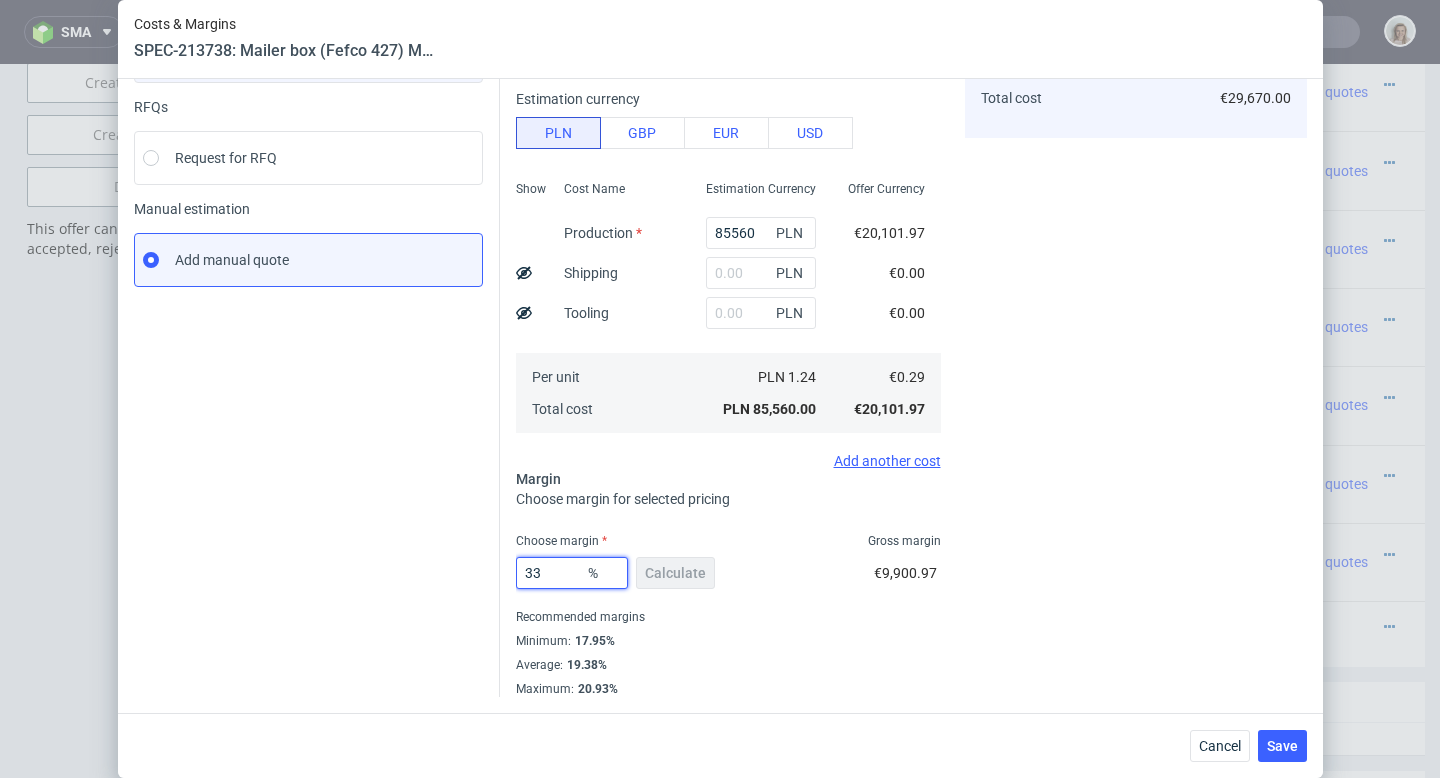 click on "33" at bounding box center [572, 573] 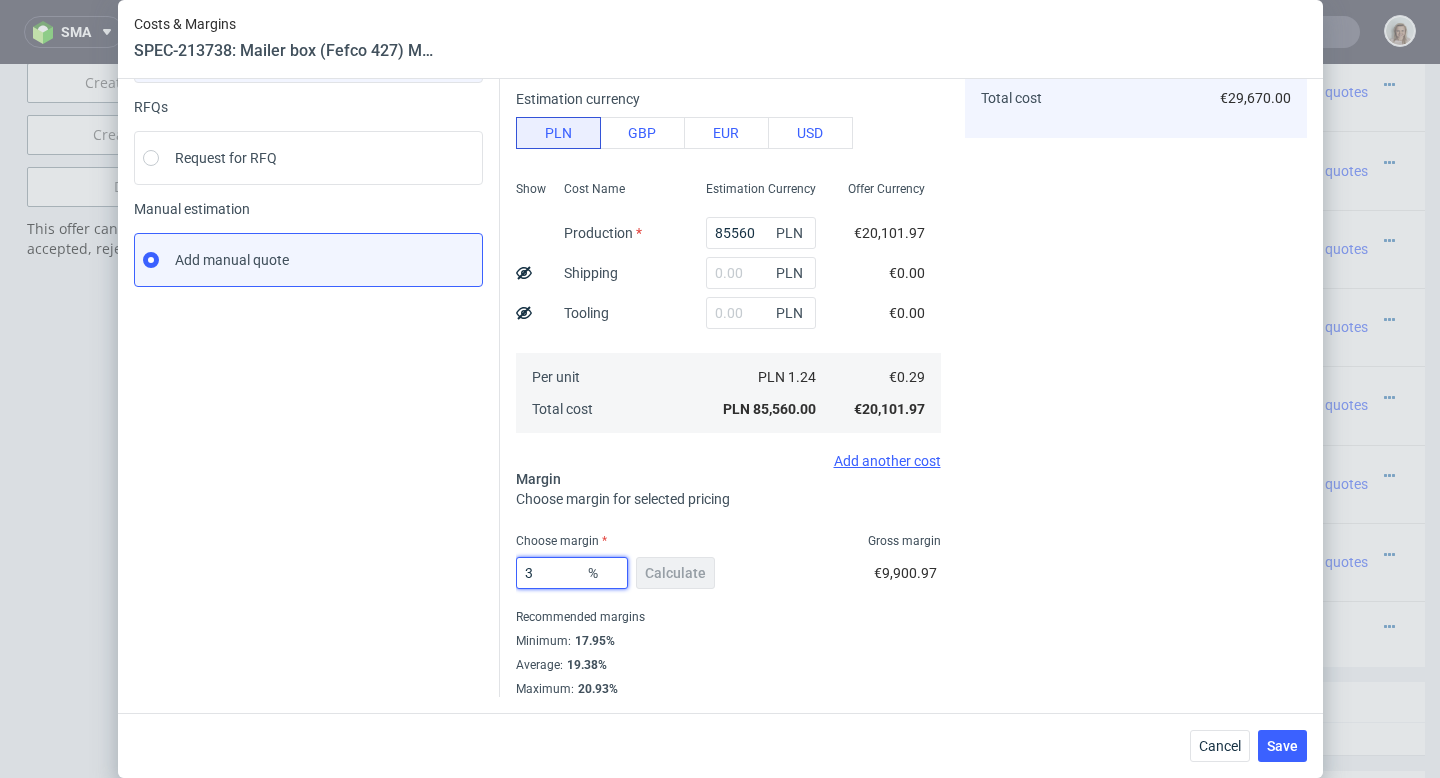 type on "34" 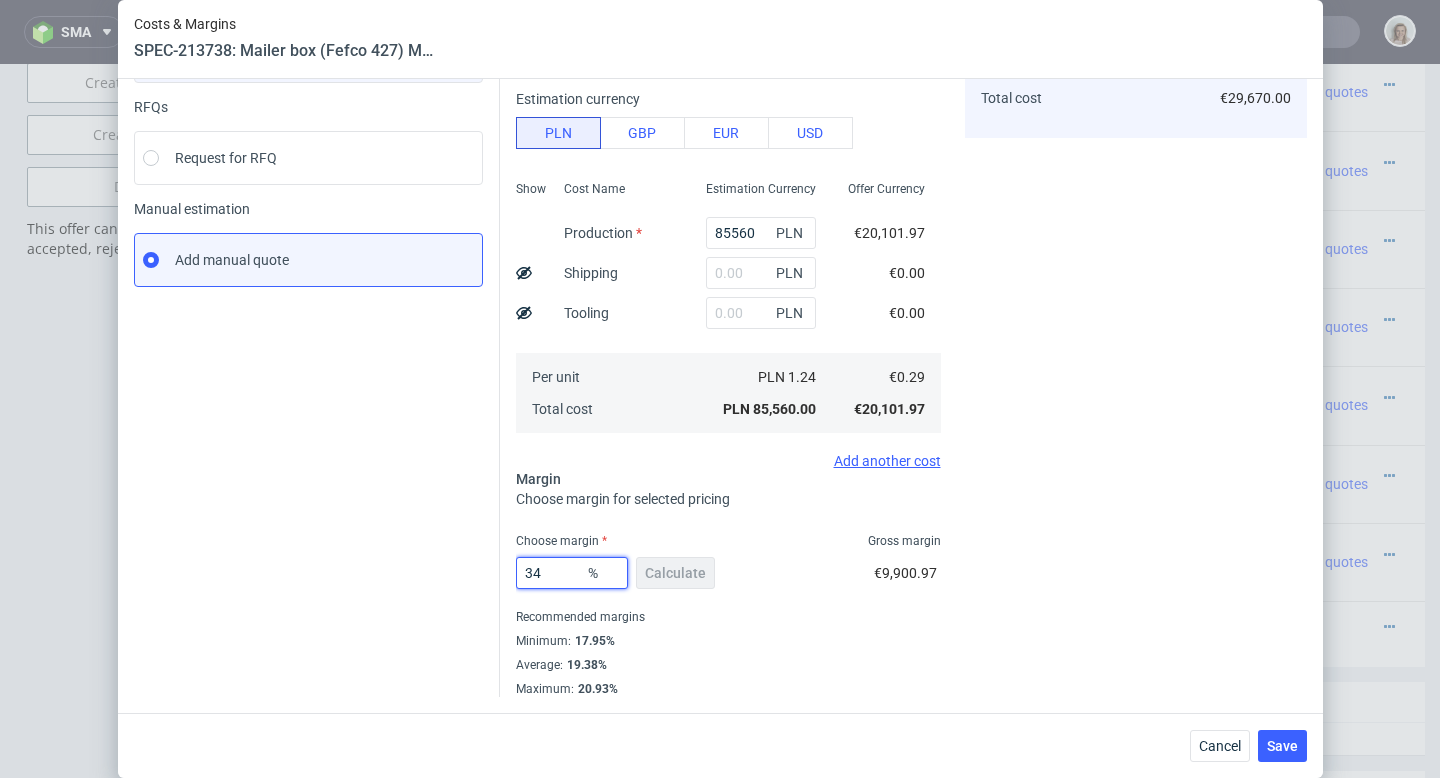 type on "0.44" 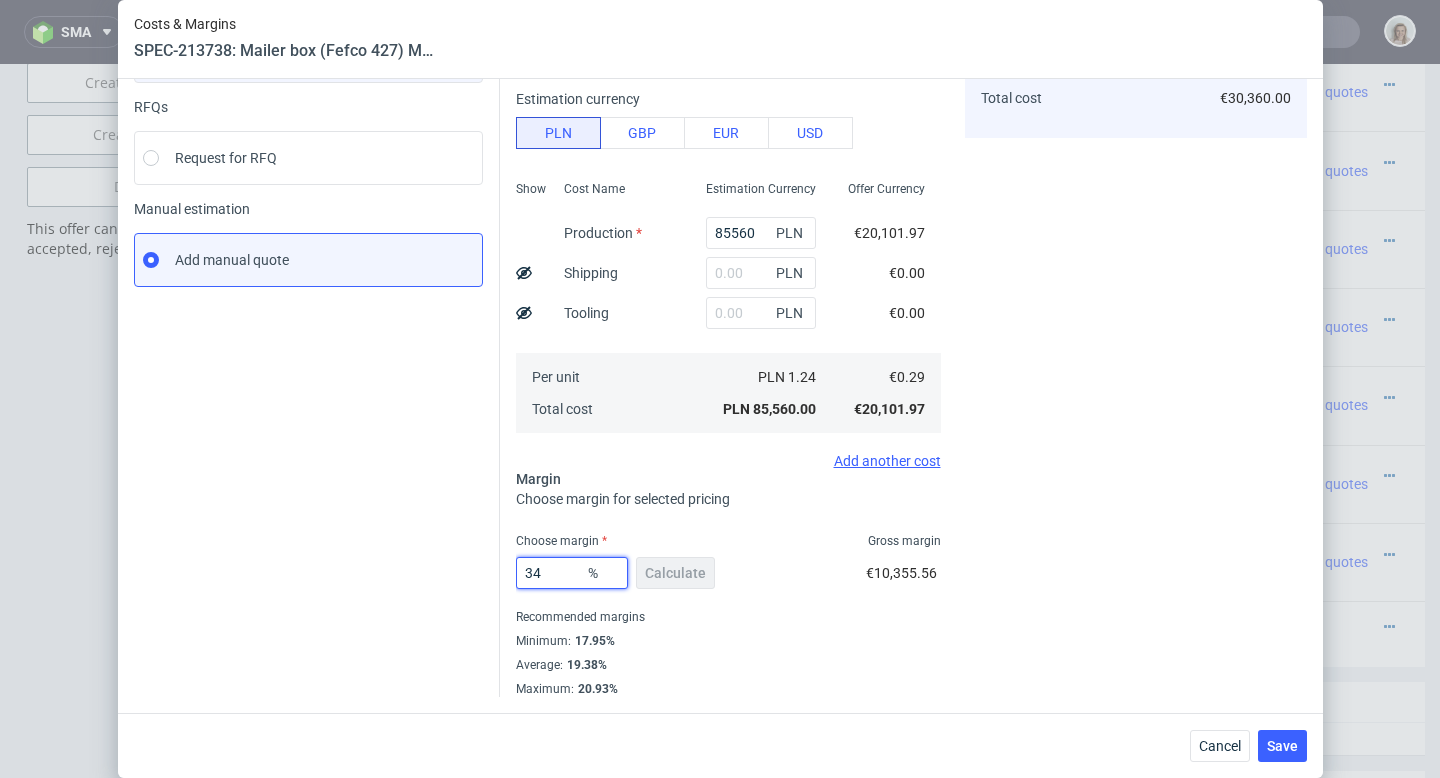 type on "34" 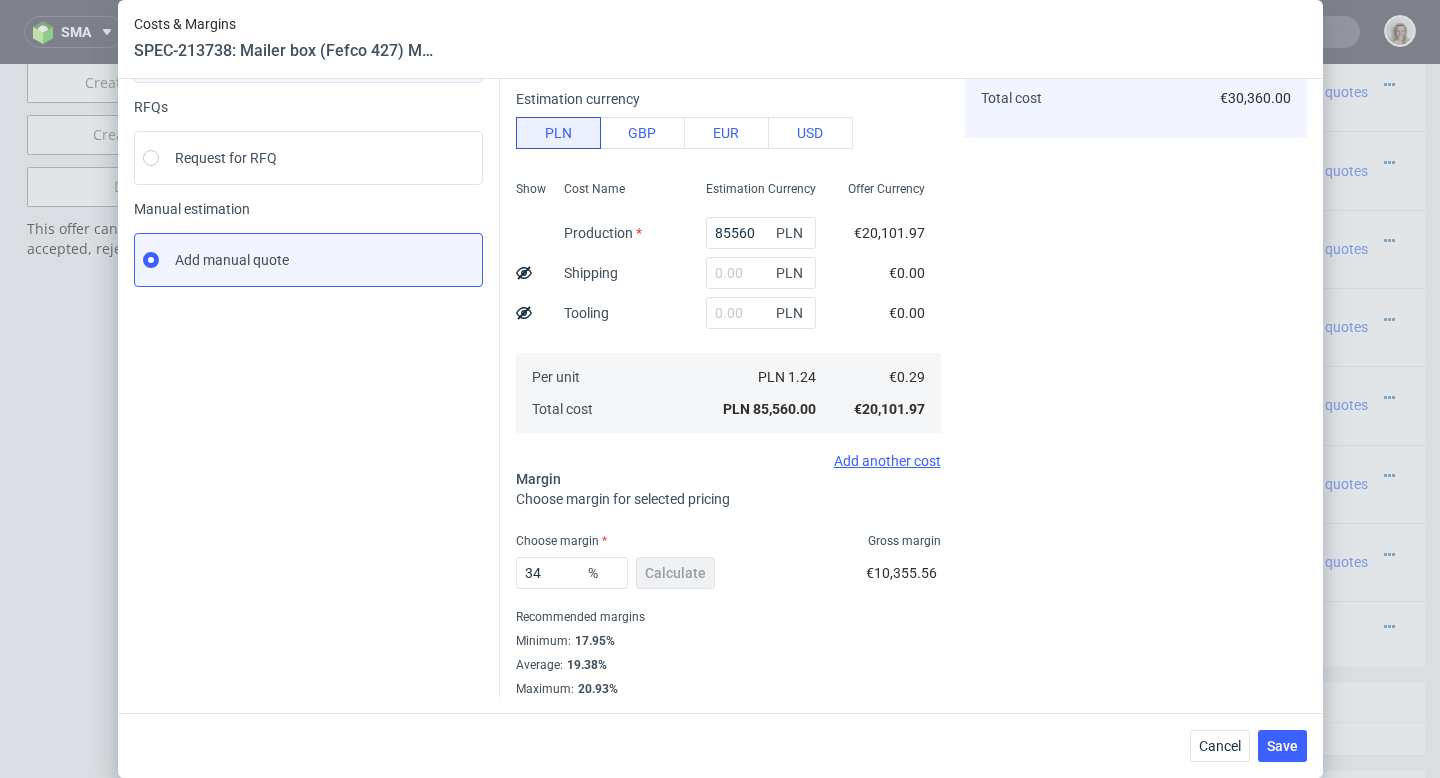 click on "Recommended margins" at bounding box center [728, 617] 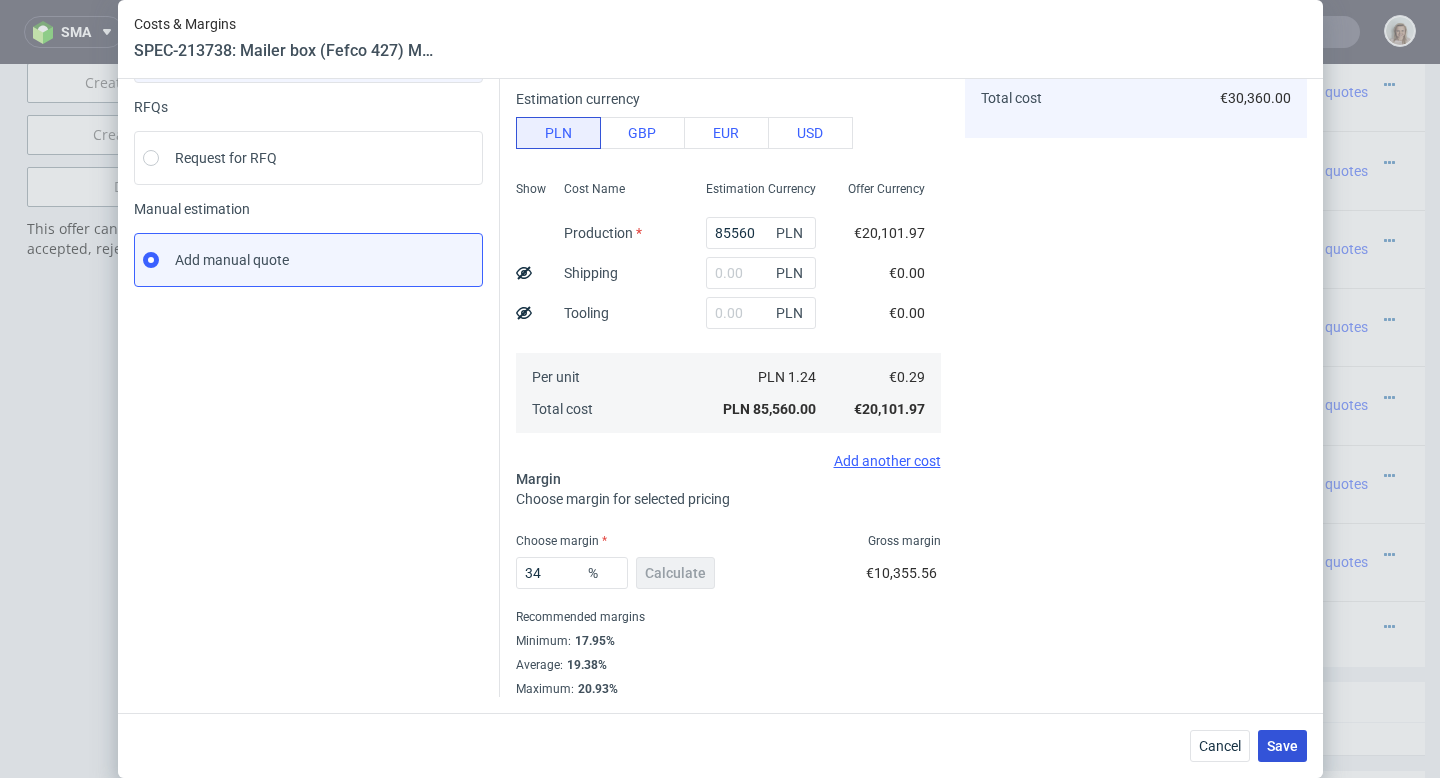 click on "Save" at bounding box center (1282, 746) 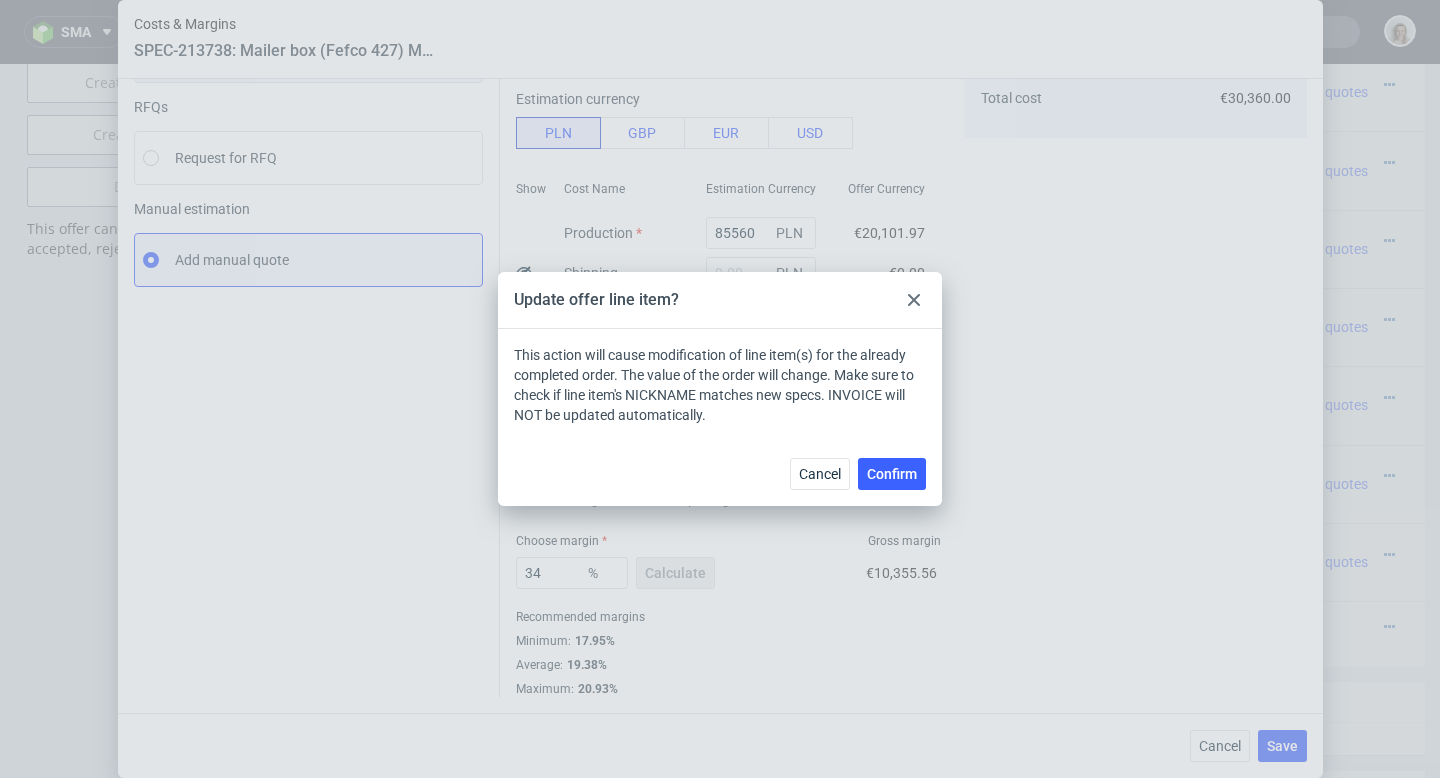 click on "Cancel Confirm" at bounding box center (720, 473) 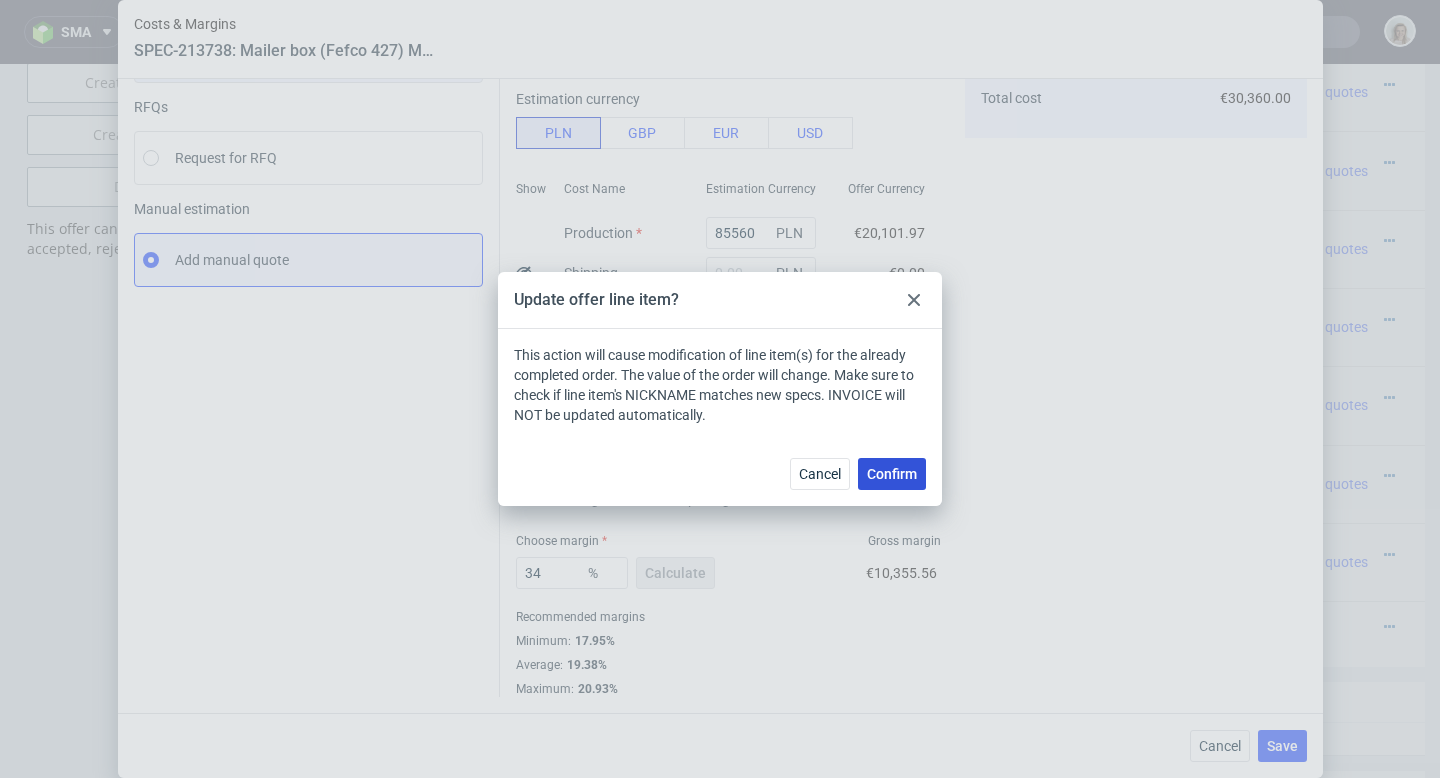 click on "Confirm" at bounding box center [892, 474] 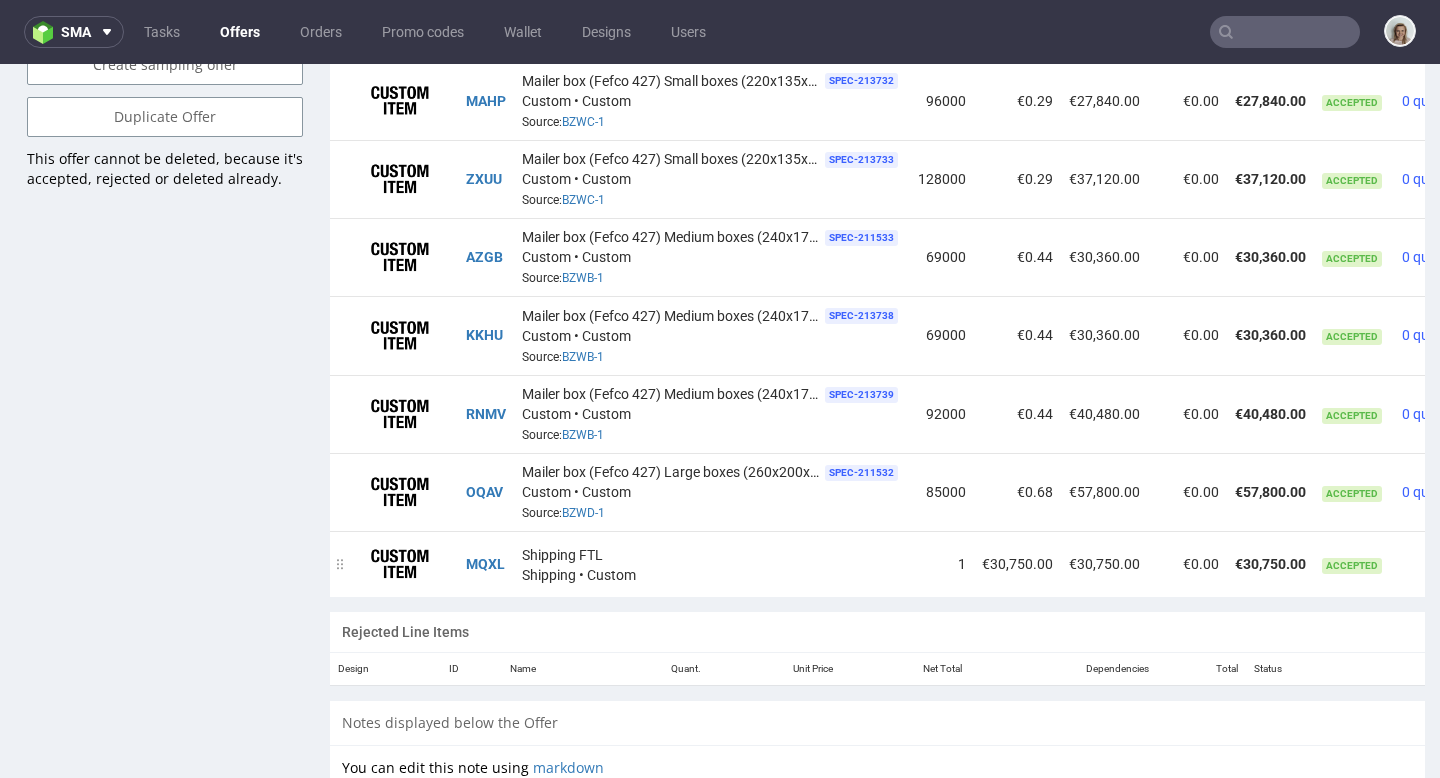 scroll, scrollTop: 1449, scrollLeft: 0, axis: vertical 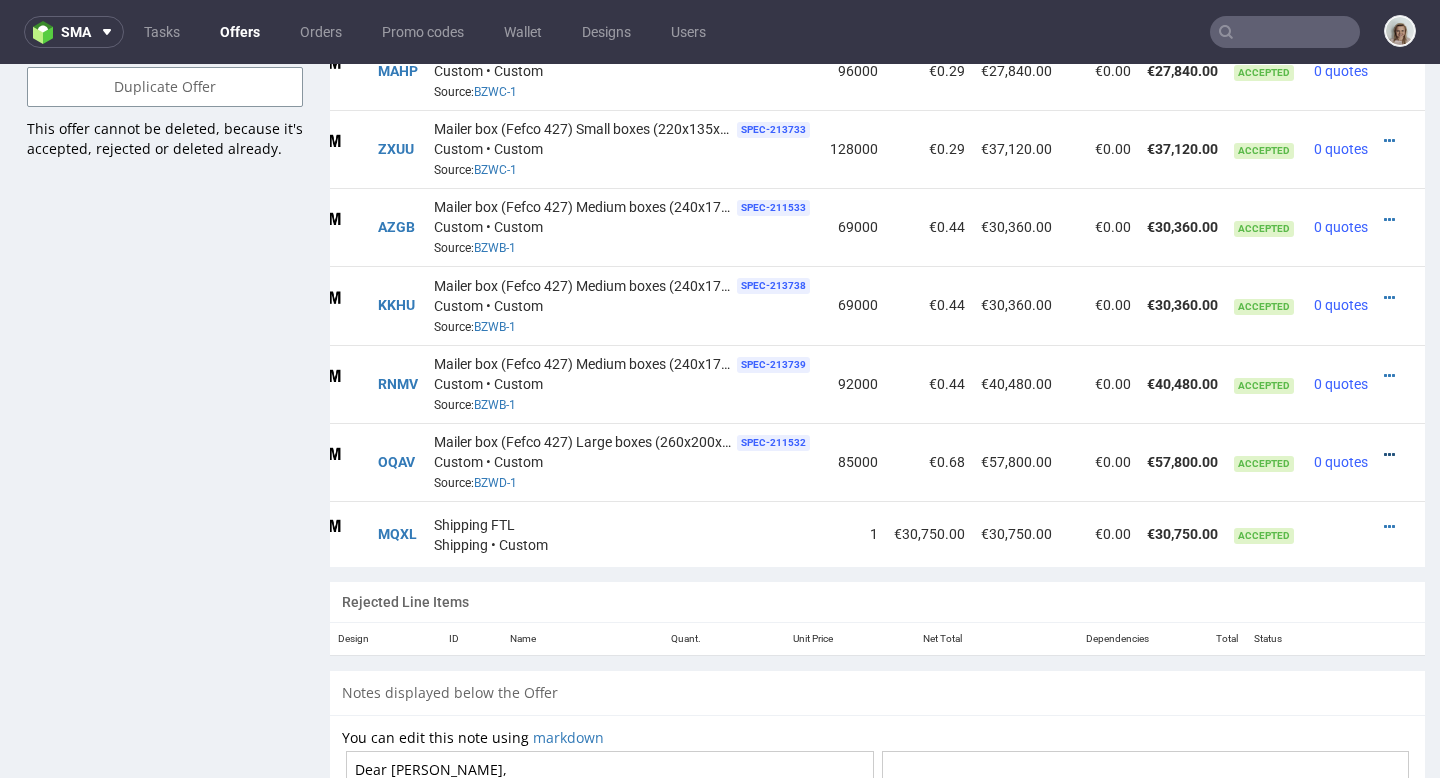 click at bounding box center [1389, 455] 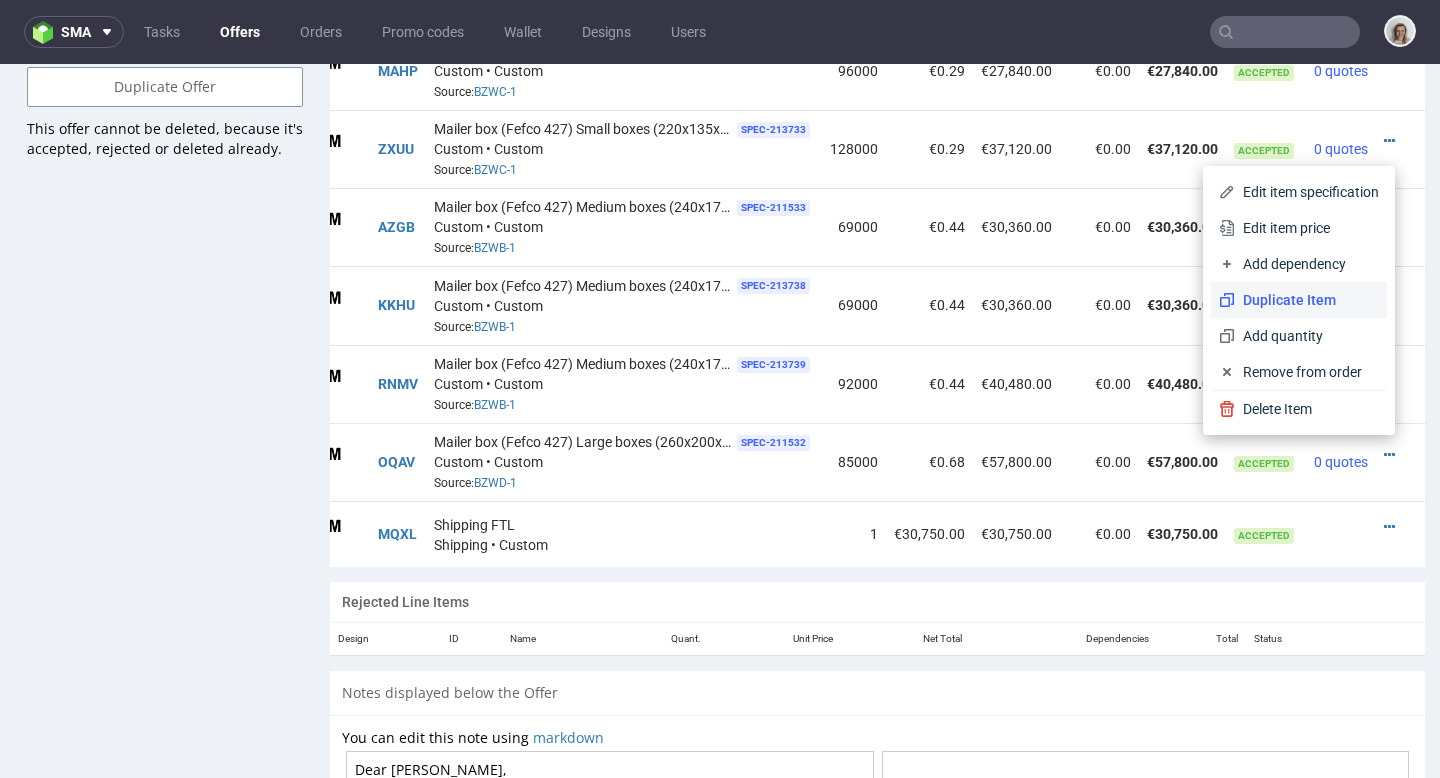 click on "Duplicate Item" at bounding box center [1307, 300] 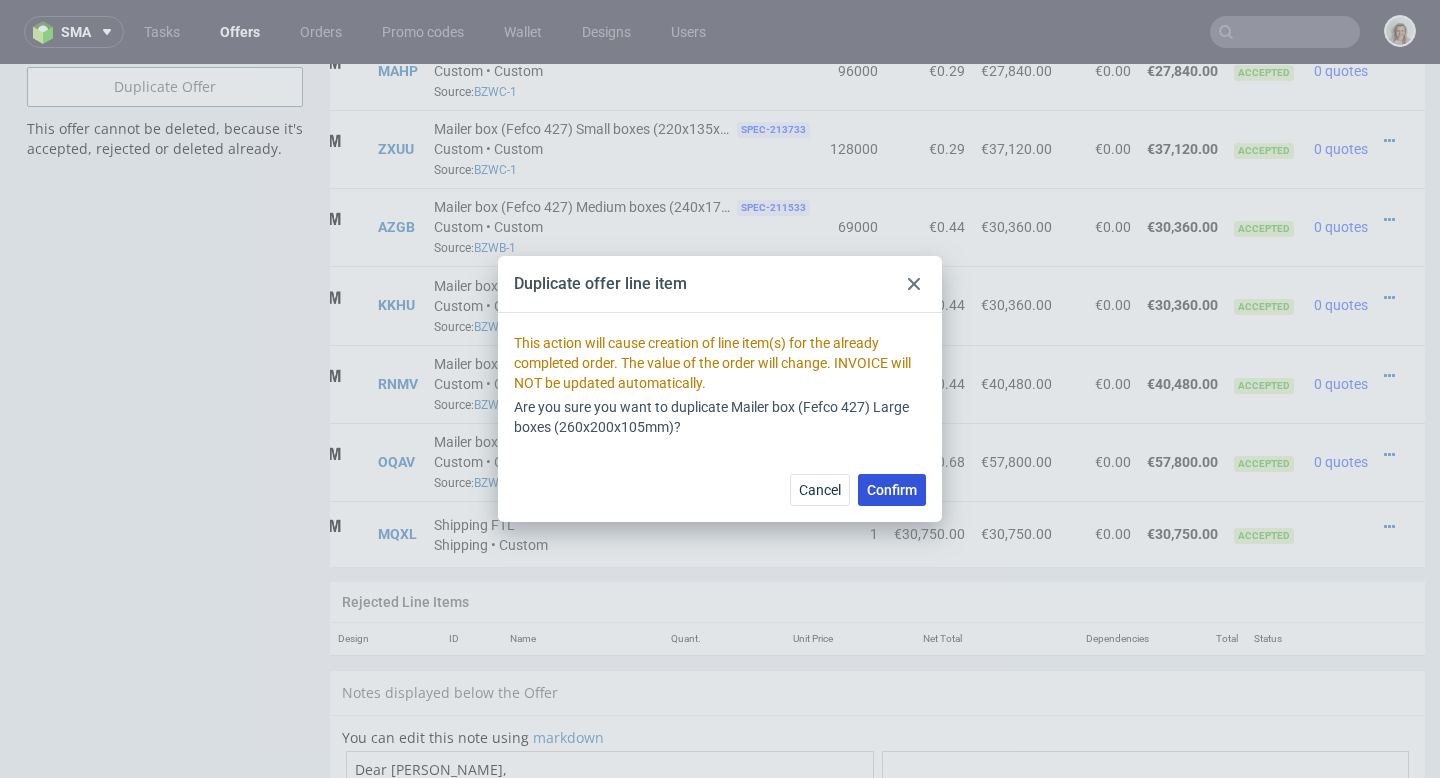click on "Confirm" at bounding box center [892, 490] 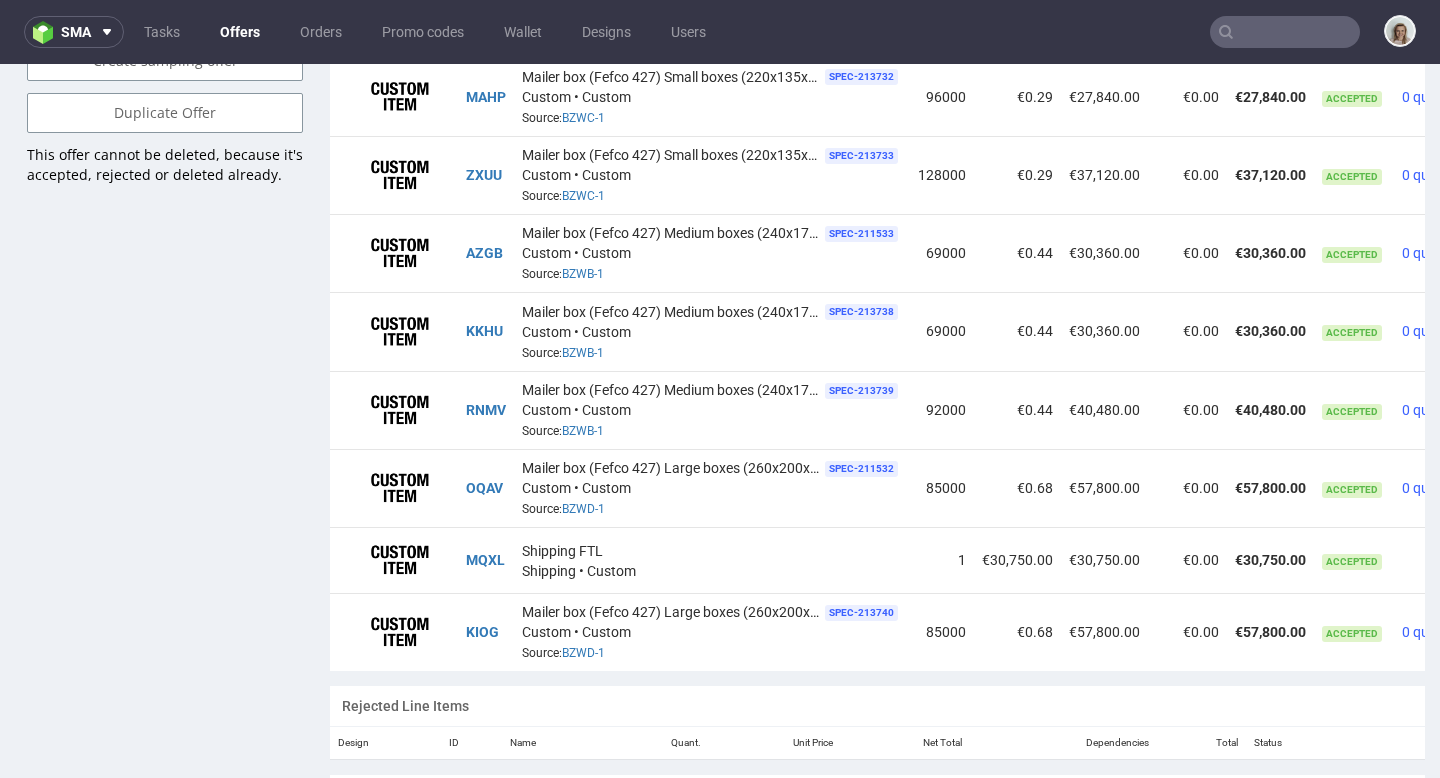 scroll, scrollTop: 1434, scrollLeft: 0, axis: vertical 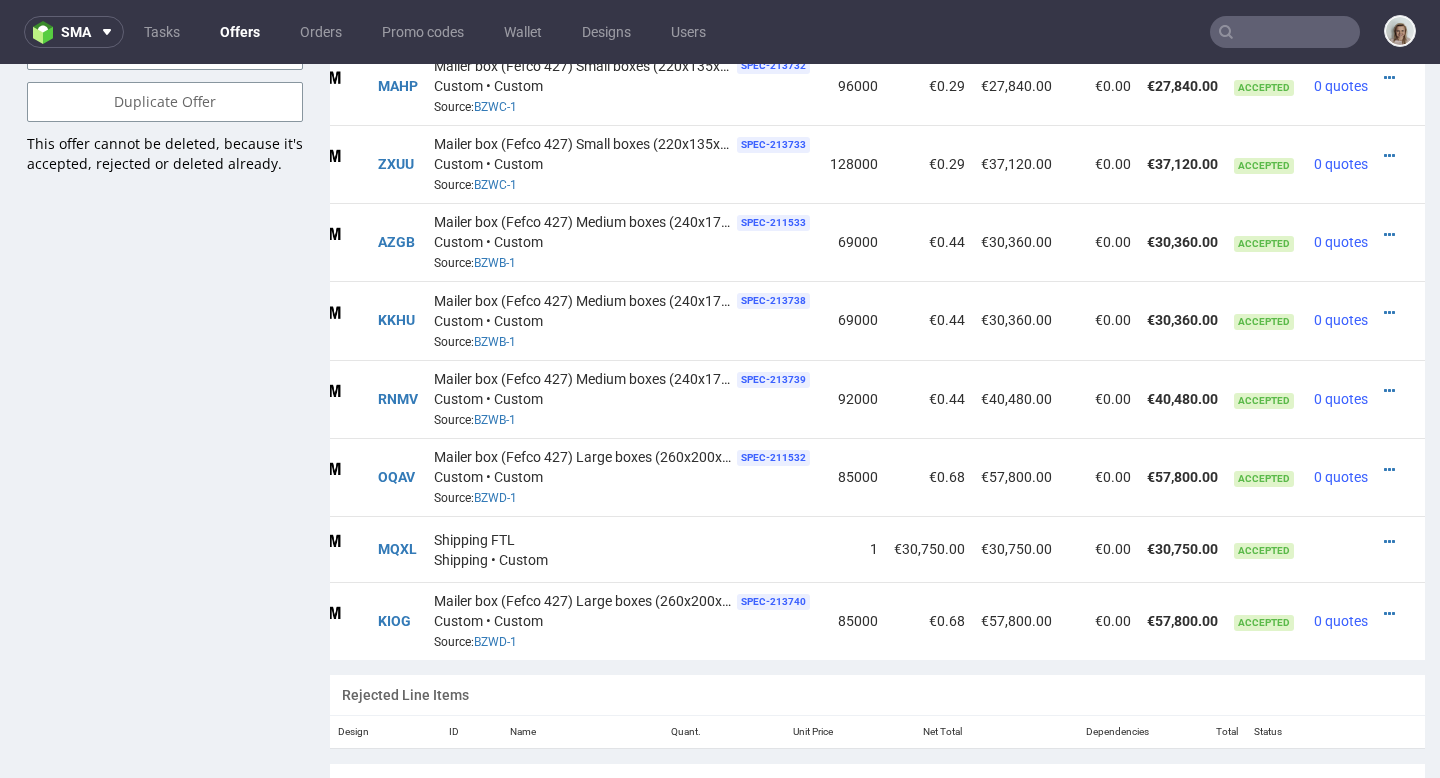 click at bounding box center [1394, 470] 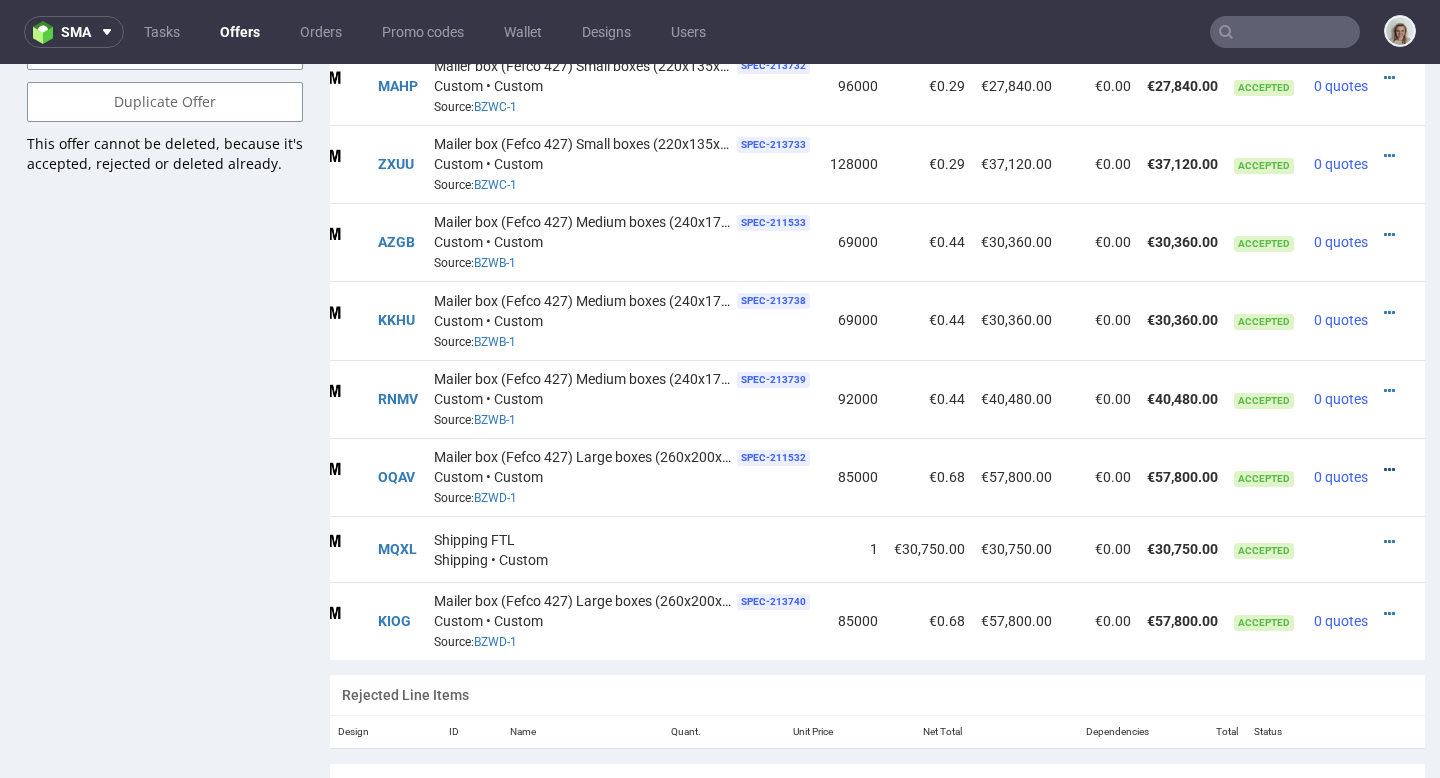 click at bounding box center (1389, 470) 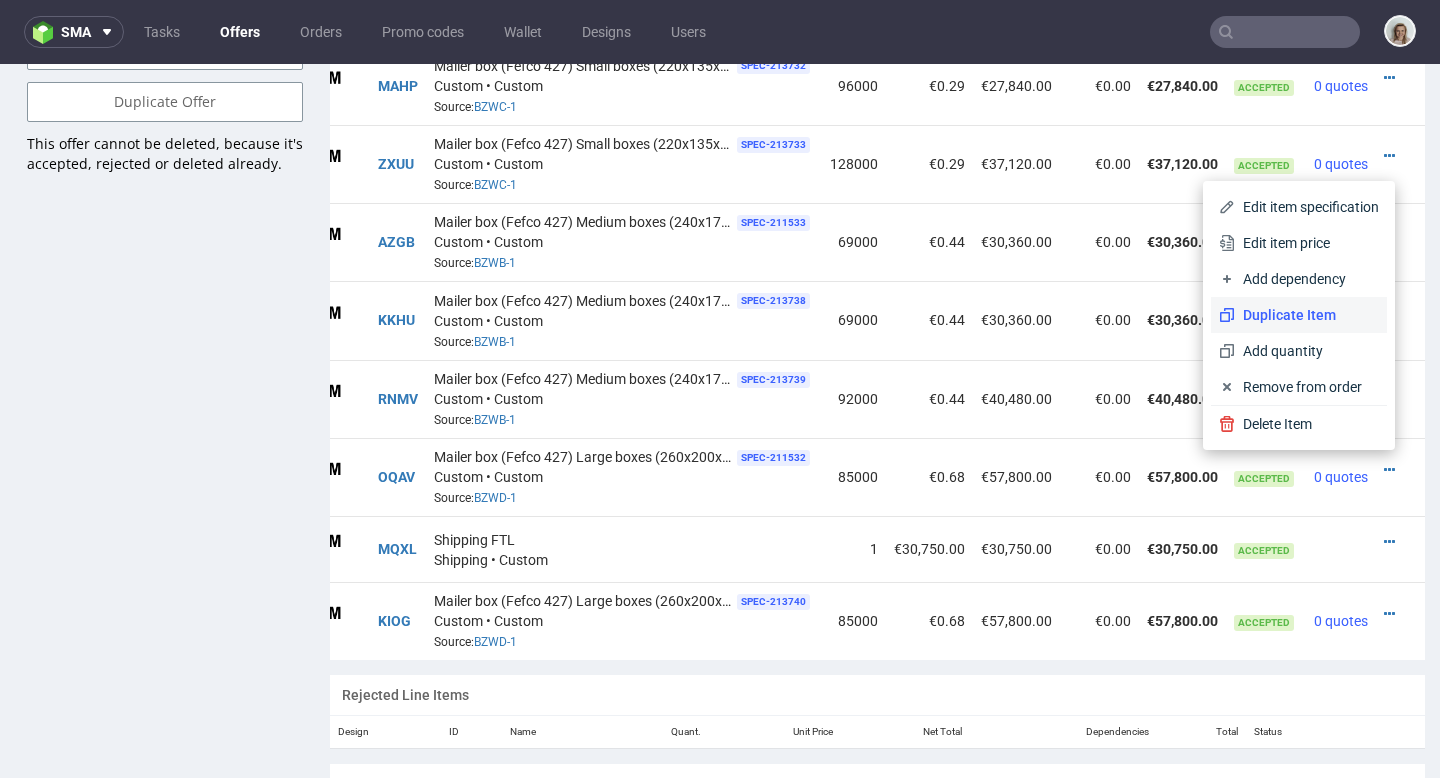 click on "Duplicate Item" at bounding box center [1307, 315] 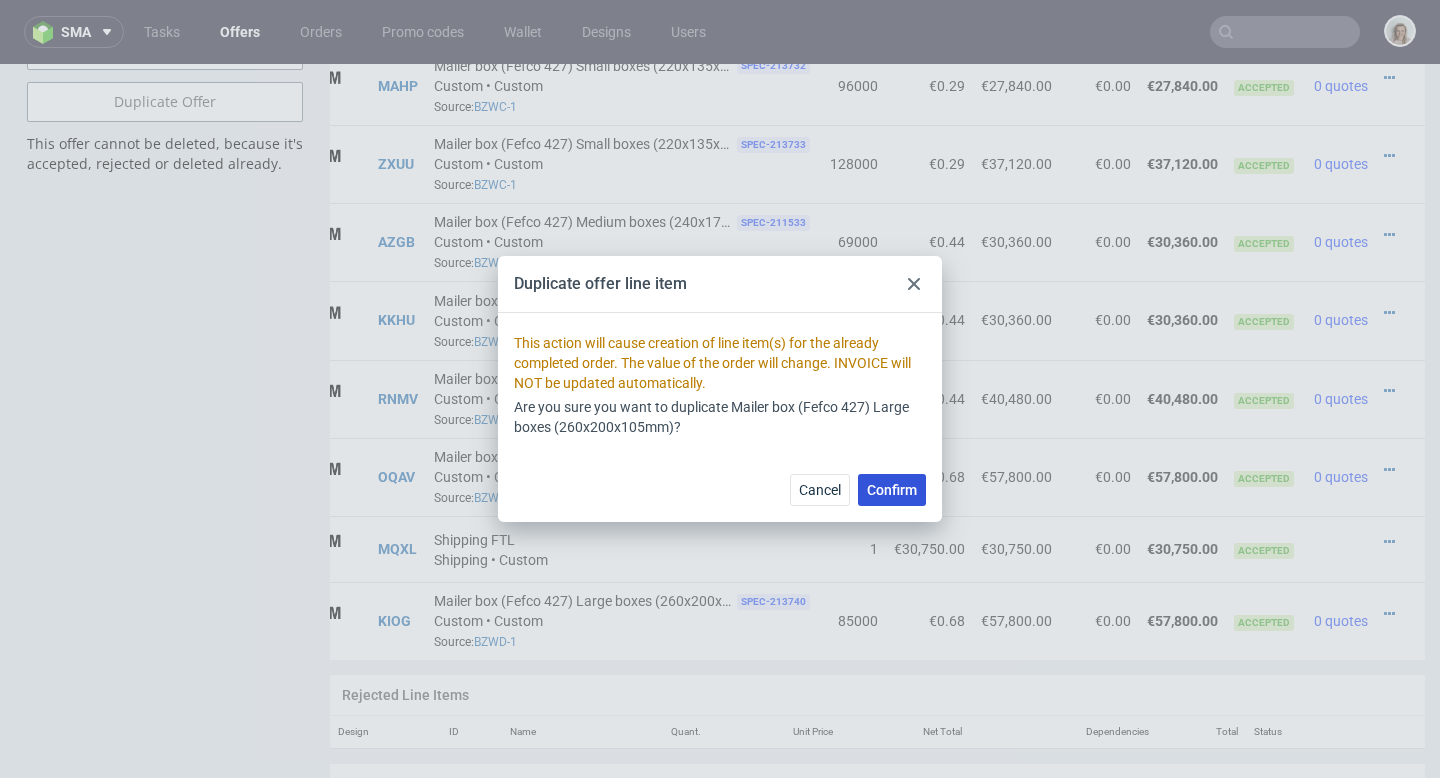 click on "Confirm" at bounding box center (892, 490) 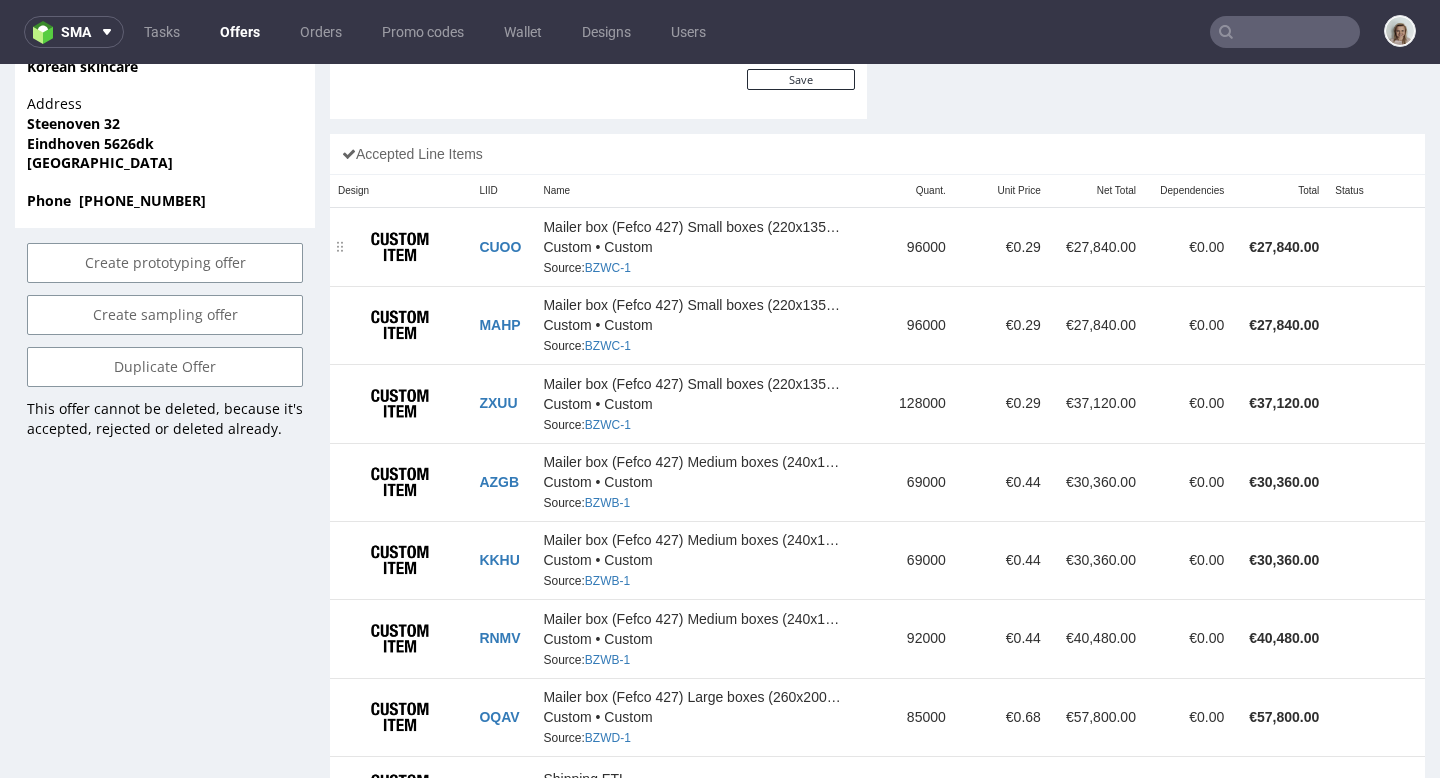 scroll, scrollTop: 1543, scrollLeft: 0, axis: vertical 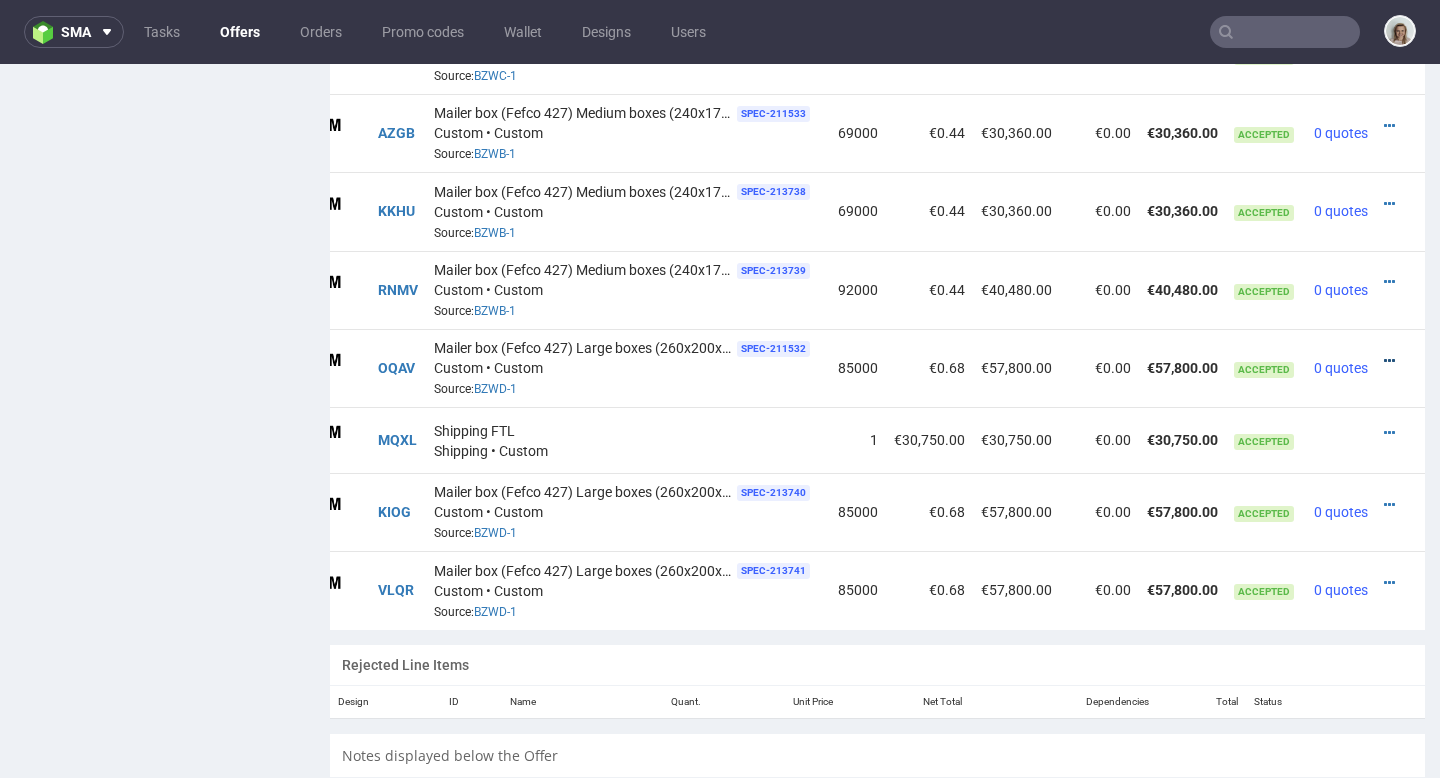 click at bounding box center (1389, 361) 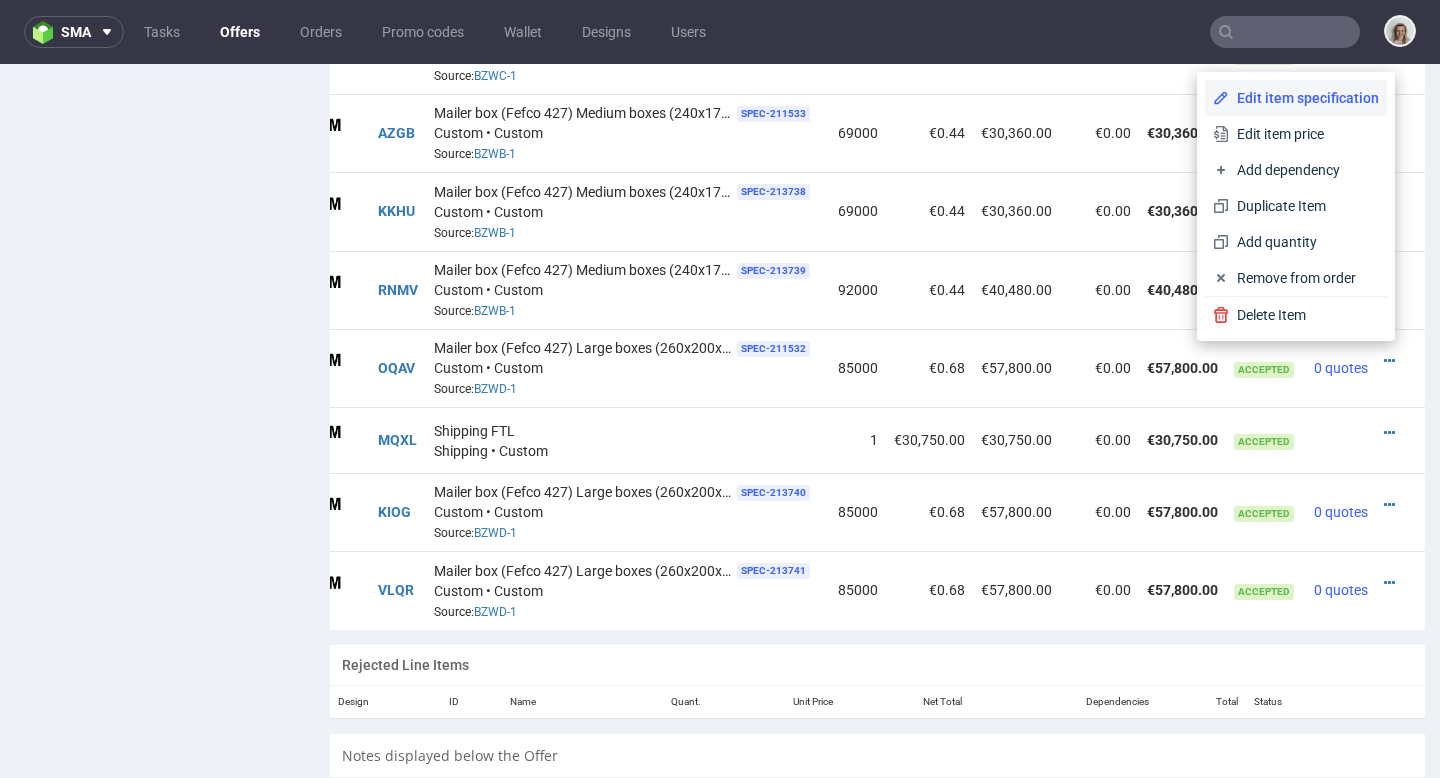 click on "Edit item specification" at bounding box center [1304, 98] 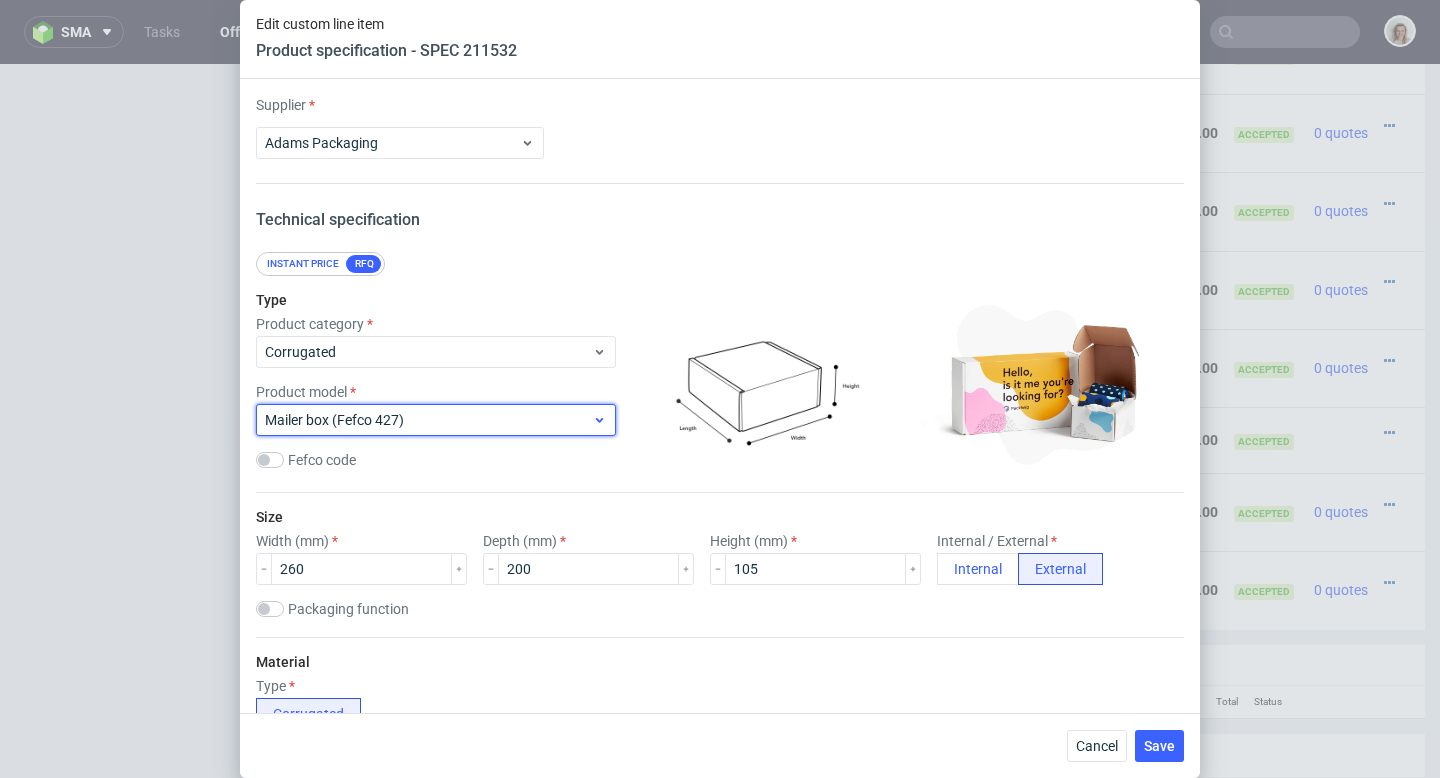 click on "Mailer box (Fefco 427)" at bounding box center (436, 420) 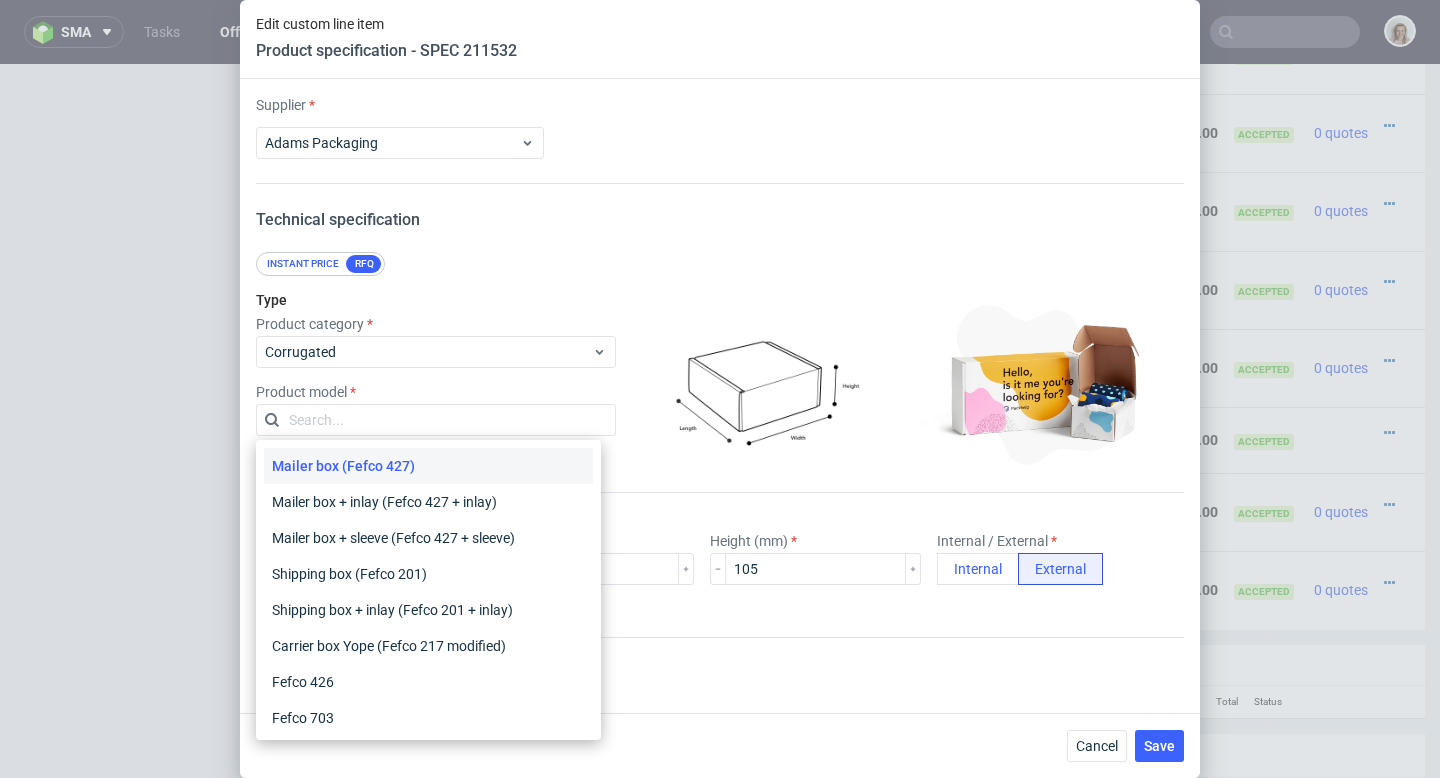click on "Type Product category Corrugated Product model Fefco code" at bounding box center (436, 384) 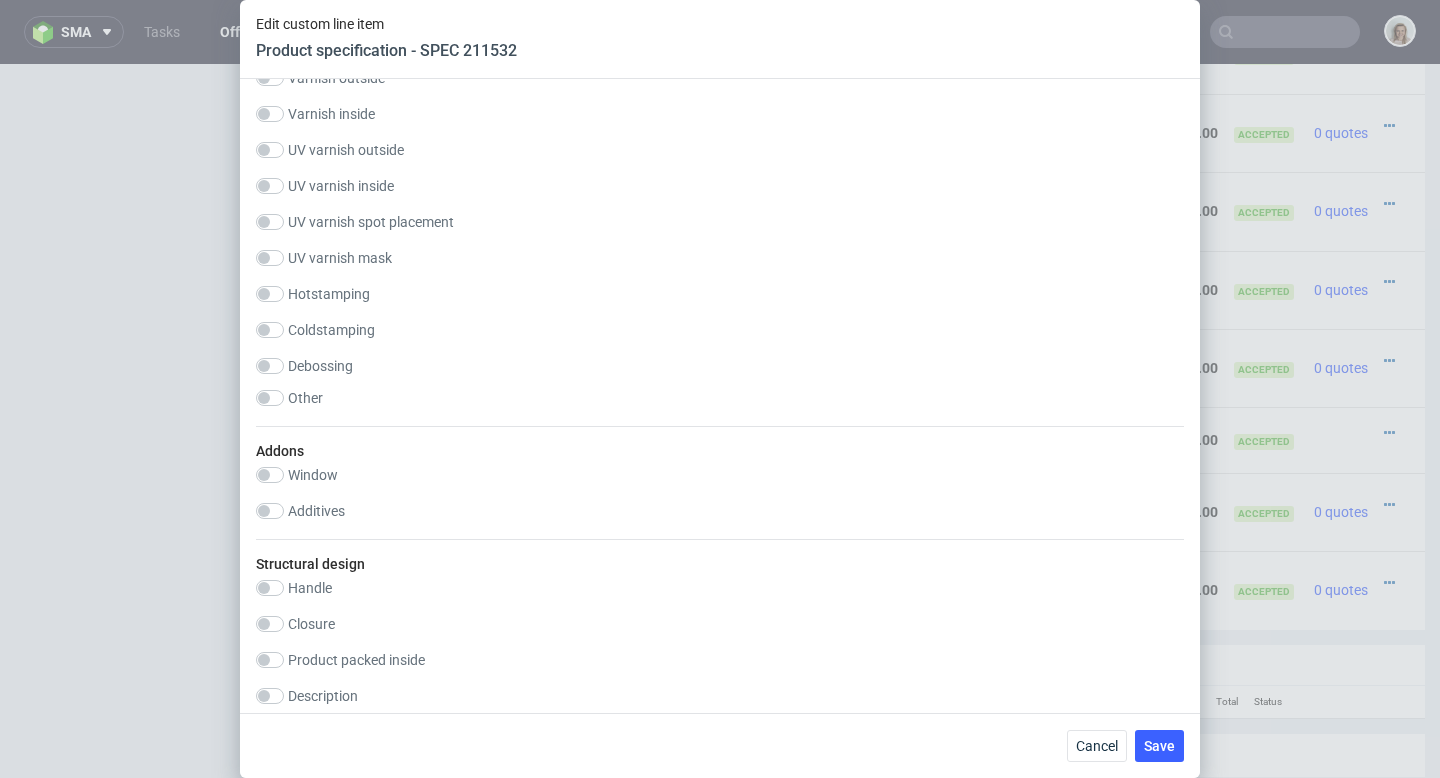 scroll, scrollTop: 2271, scrollLeft: 0, axis: vertical 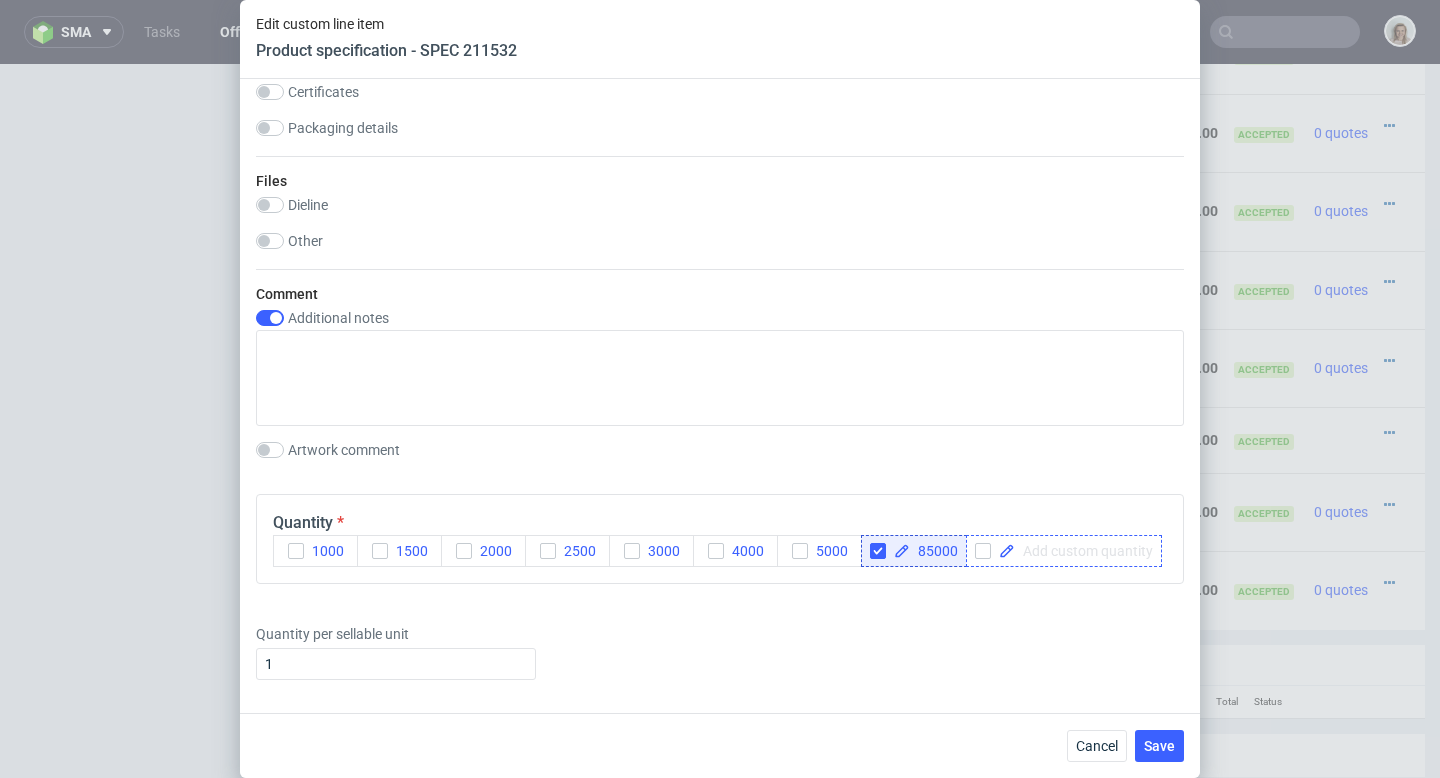 click at bounding box center (1084, 551) 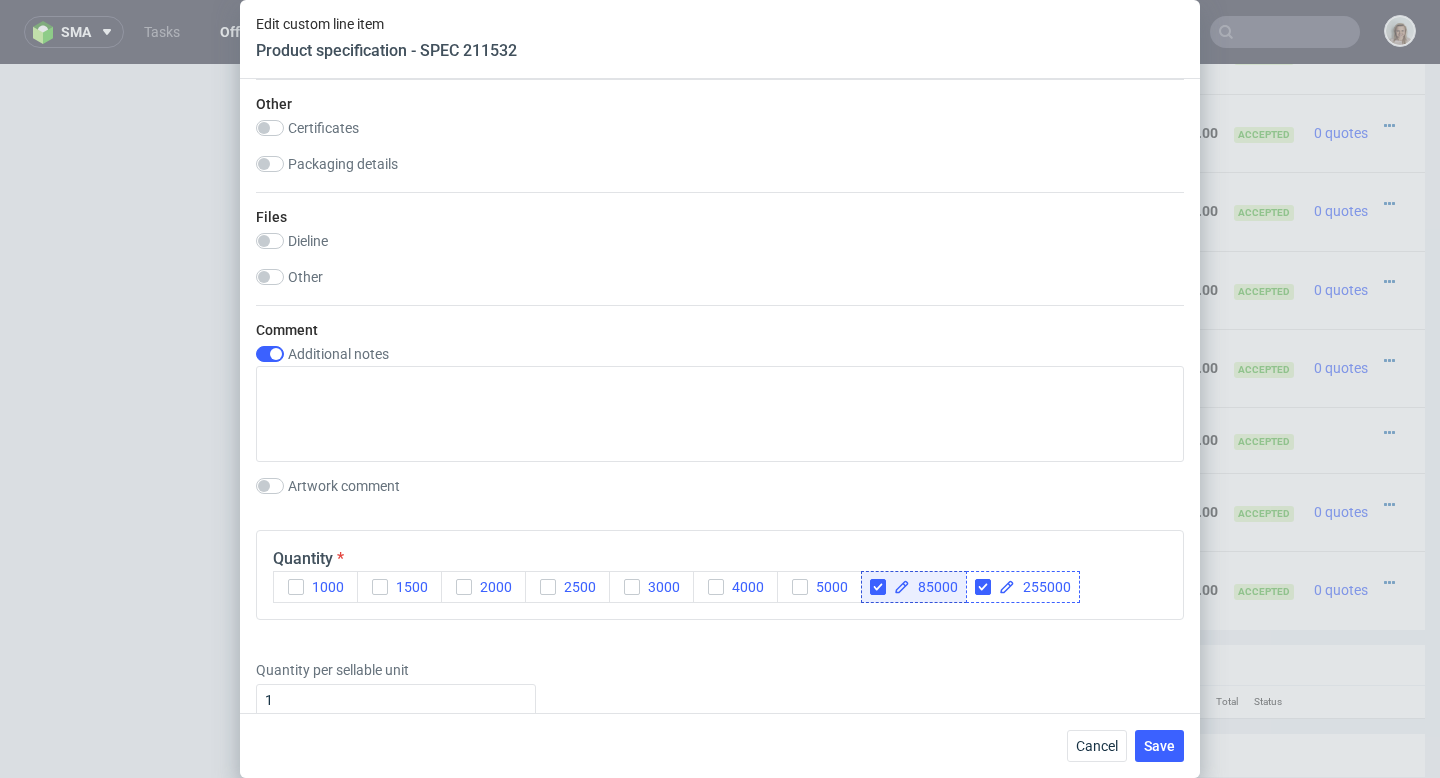 checkbox on "true" 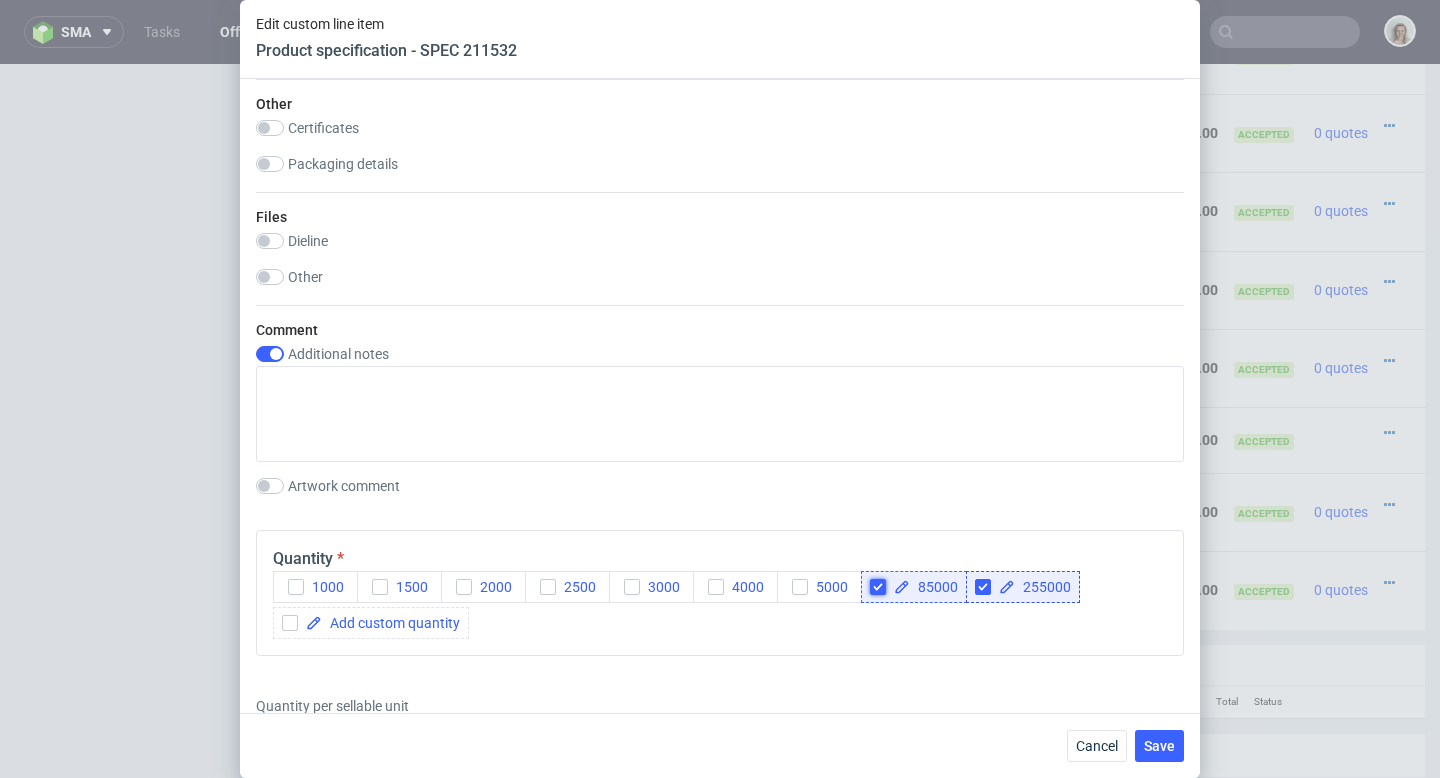 click at bounding box center (878, 587) 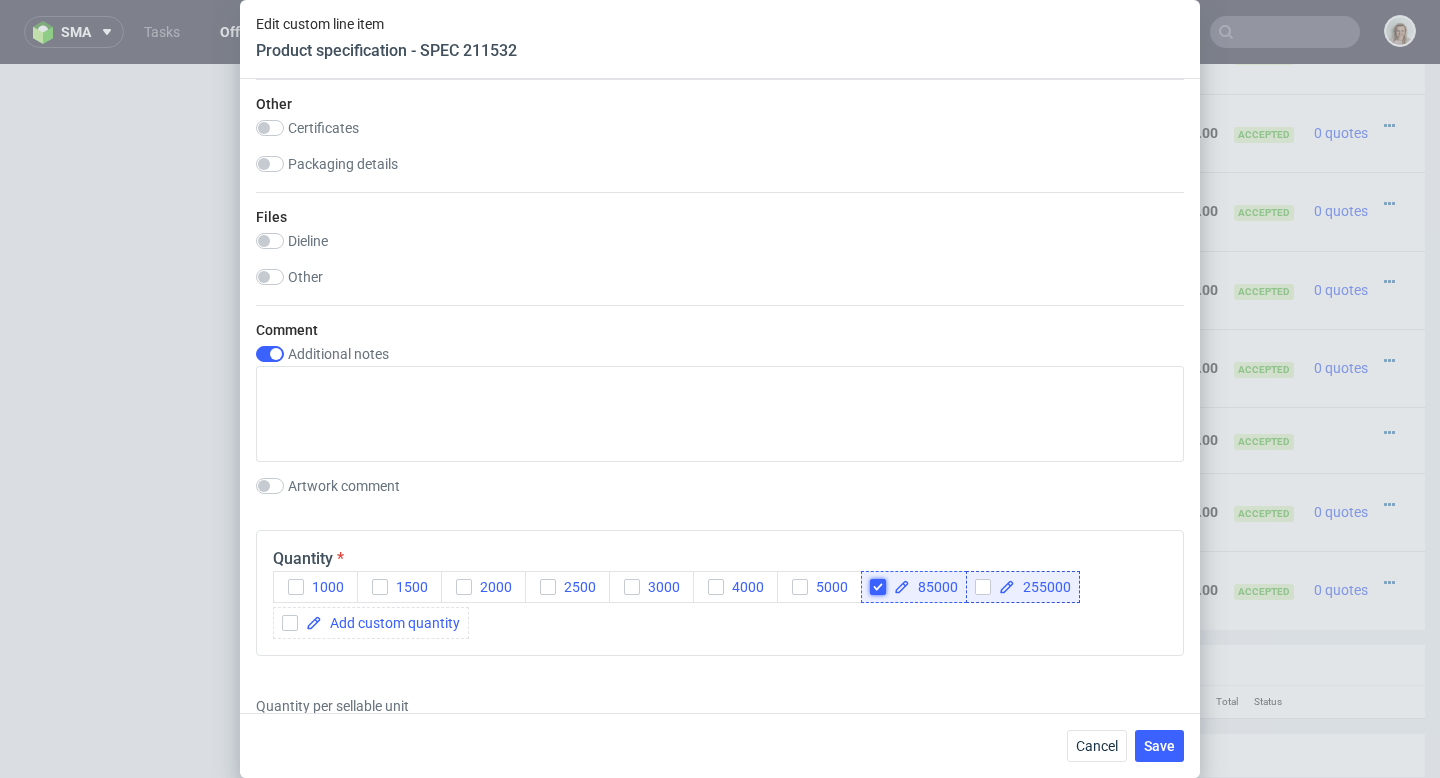 checkbox on "true" 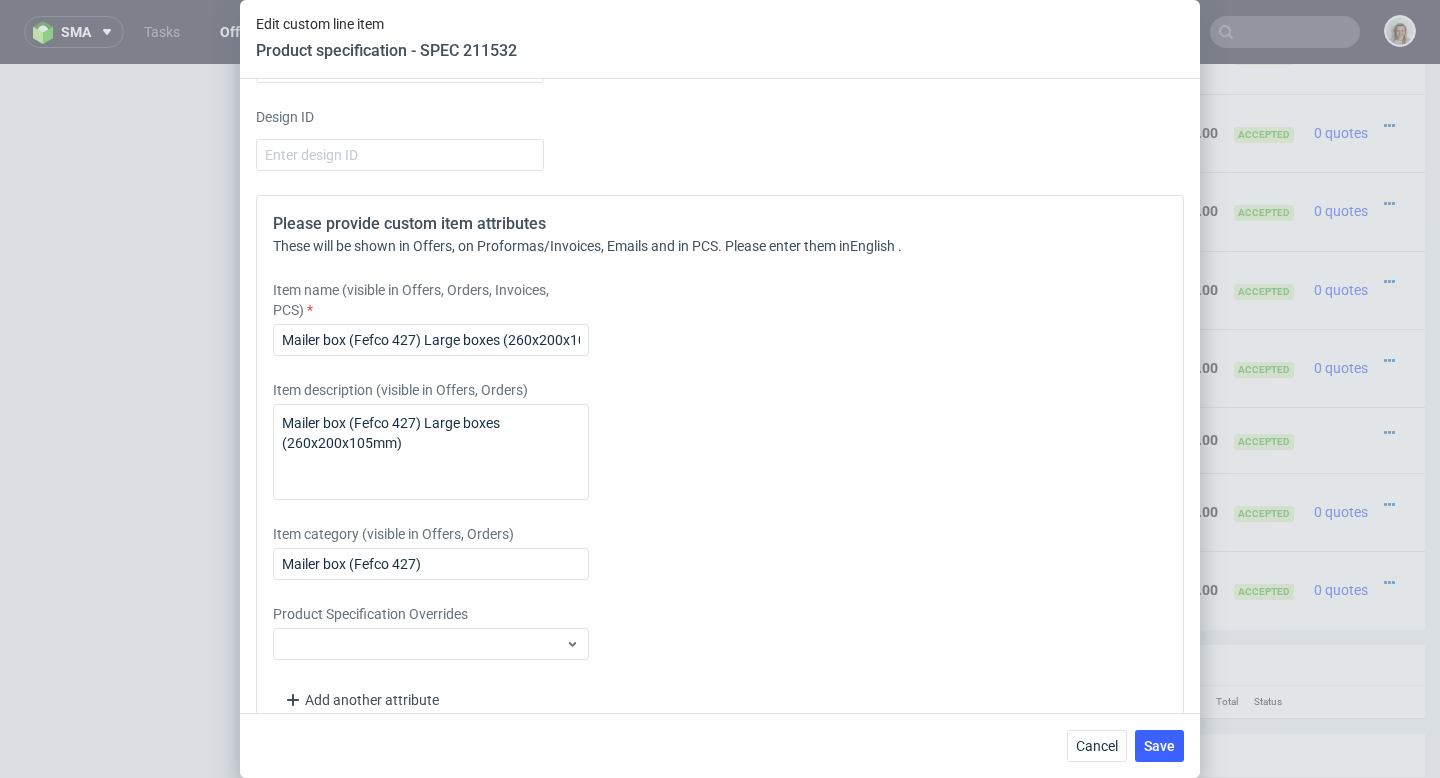 scroll, scrollTop: 3199, scrollLeft: 0, axis: vertical 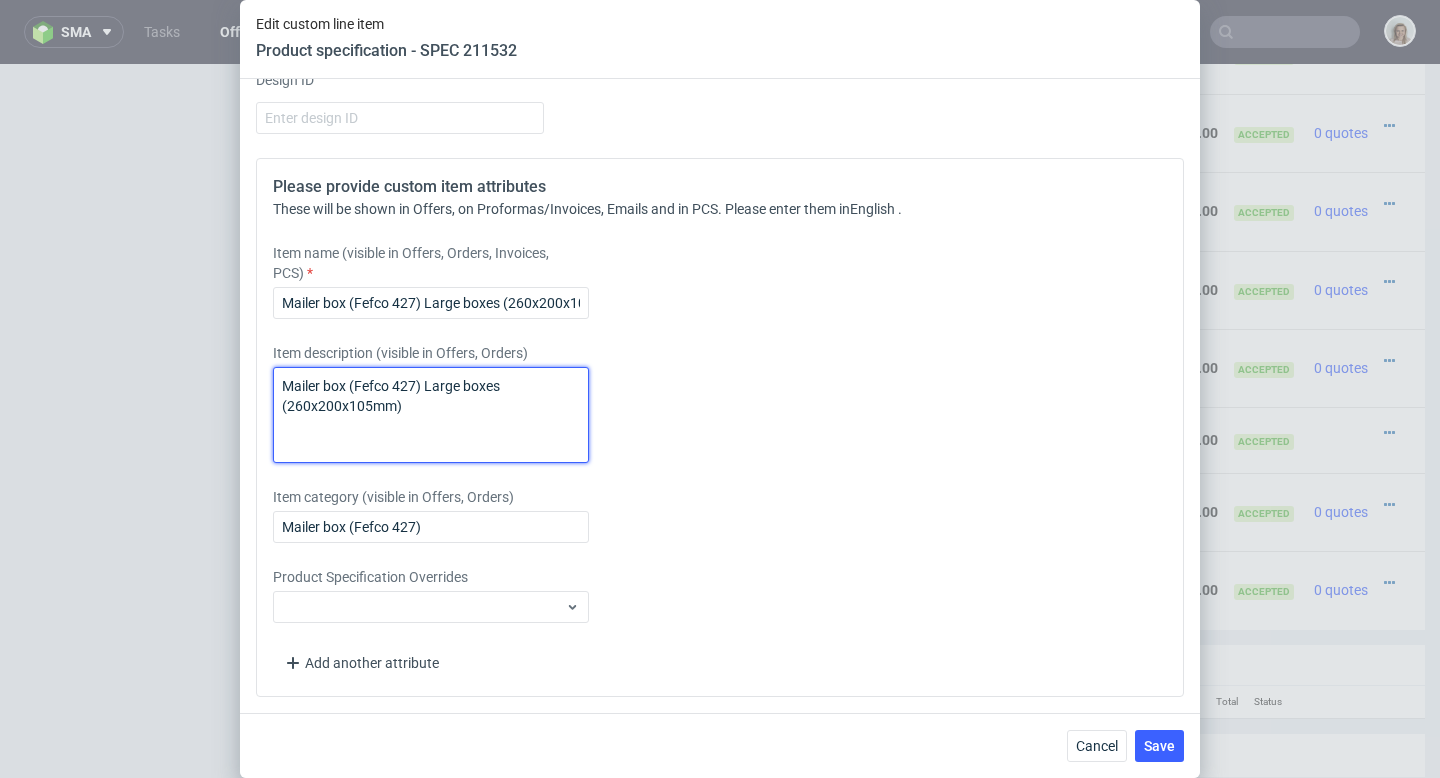 click on "Mailer box (Fefco 427) Large boxes (260x200x105mm)" at bounding box center [431, 415] 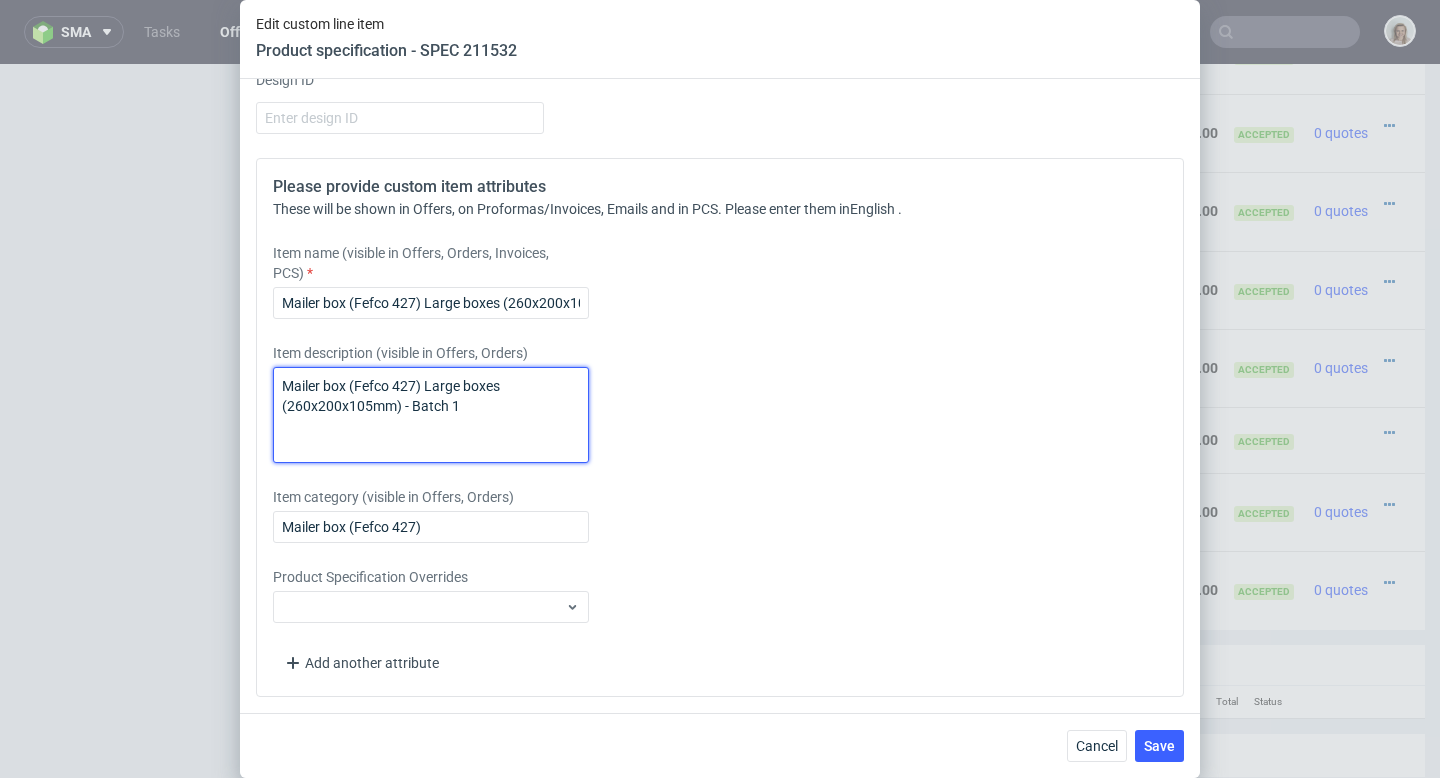 drag, startPoint x: 401, startPoint y: 403, endPoint x: 475, endPoint y: 409, distance: 74.24284 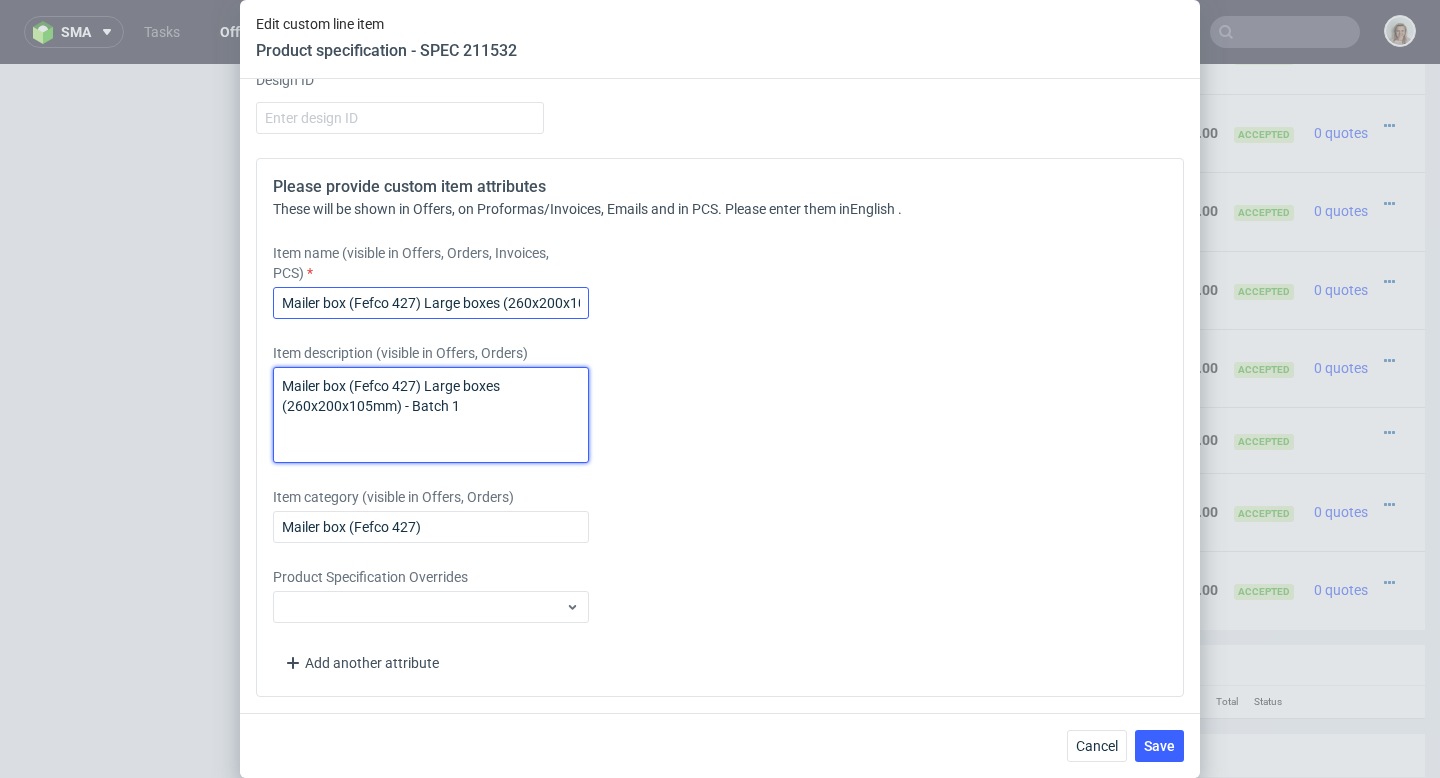 type on "Mailer box (Fefco 427) Large boxes (260x200x105mm) - Batch 1" 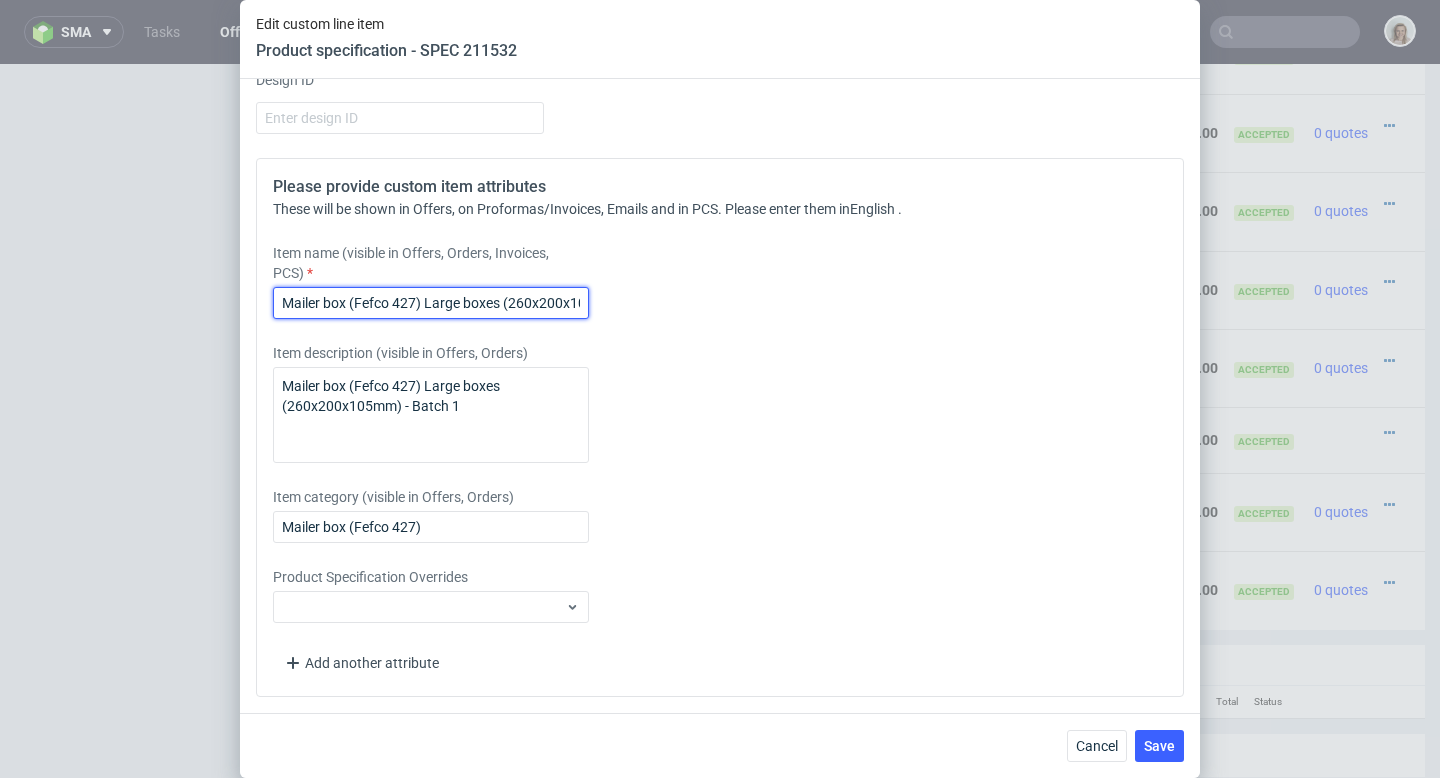 click on "Mailer box (Fefco 427) Large boxes (260x200x105mm)" at bounding box center (431, 303) 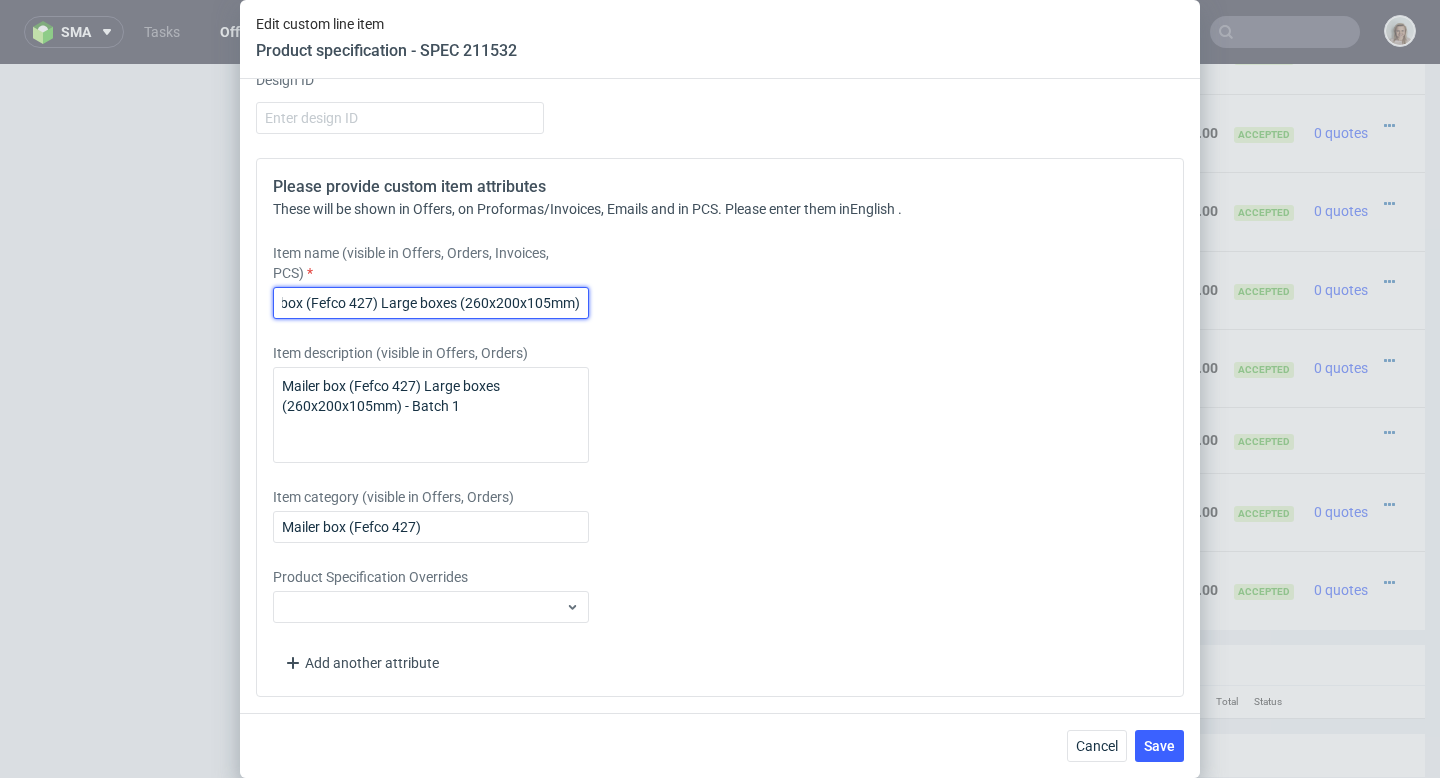 paste on "- Batch 1" 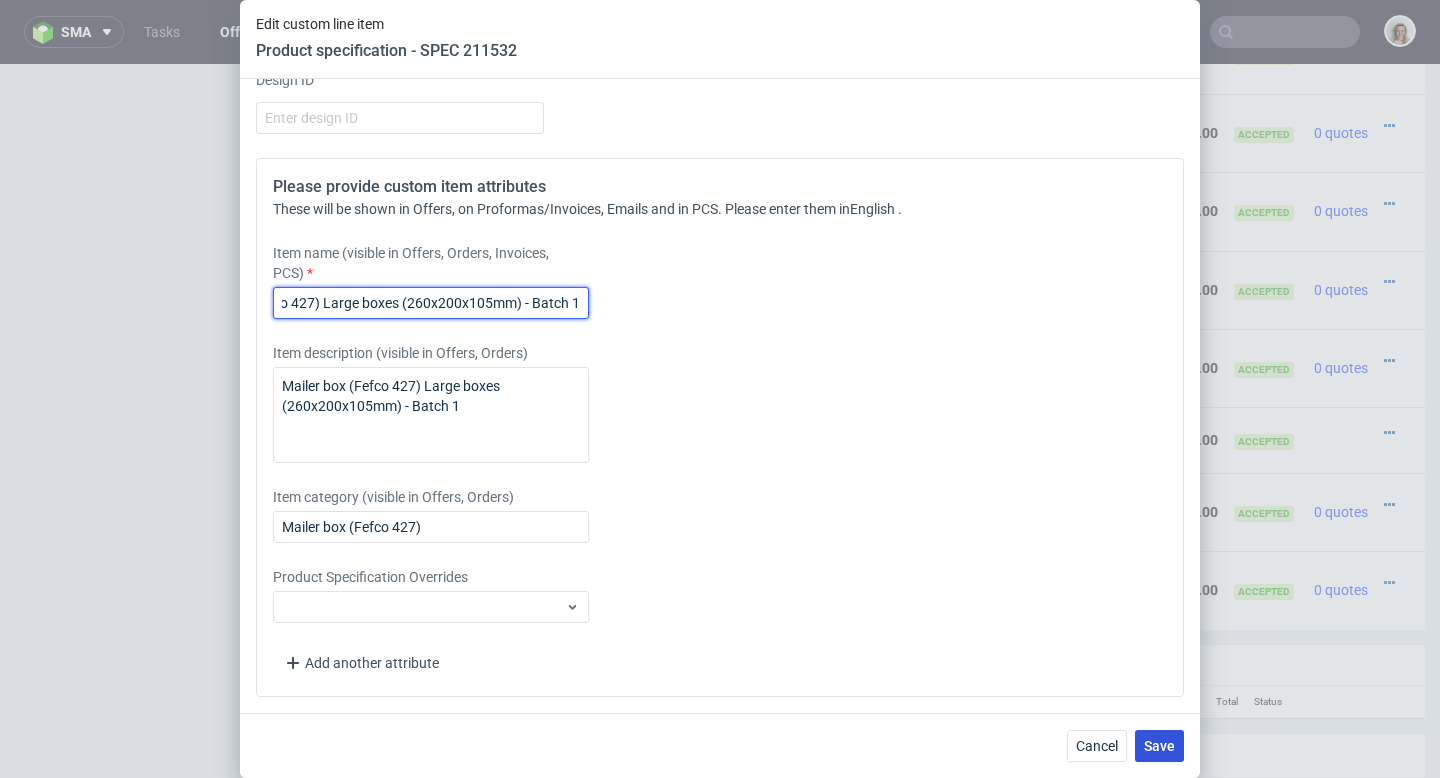 type on "Mailer box (Fefco 427) Large boxes (260x200x105mm) - Batch 1" 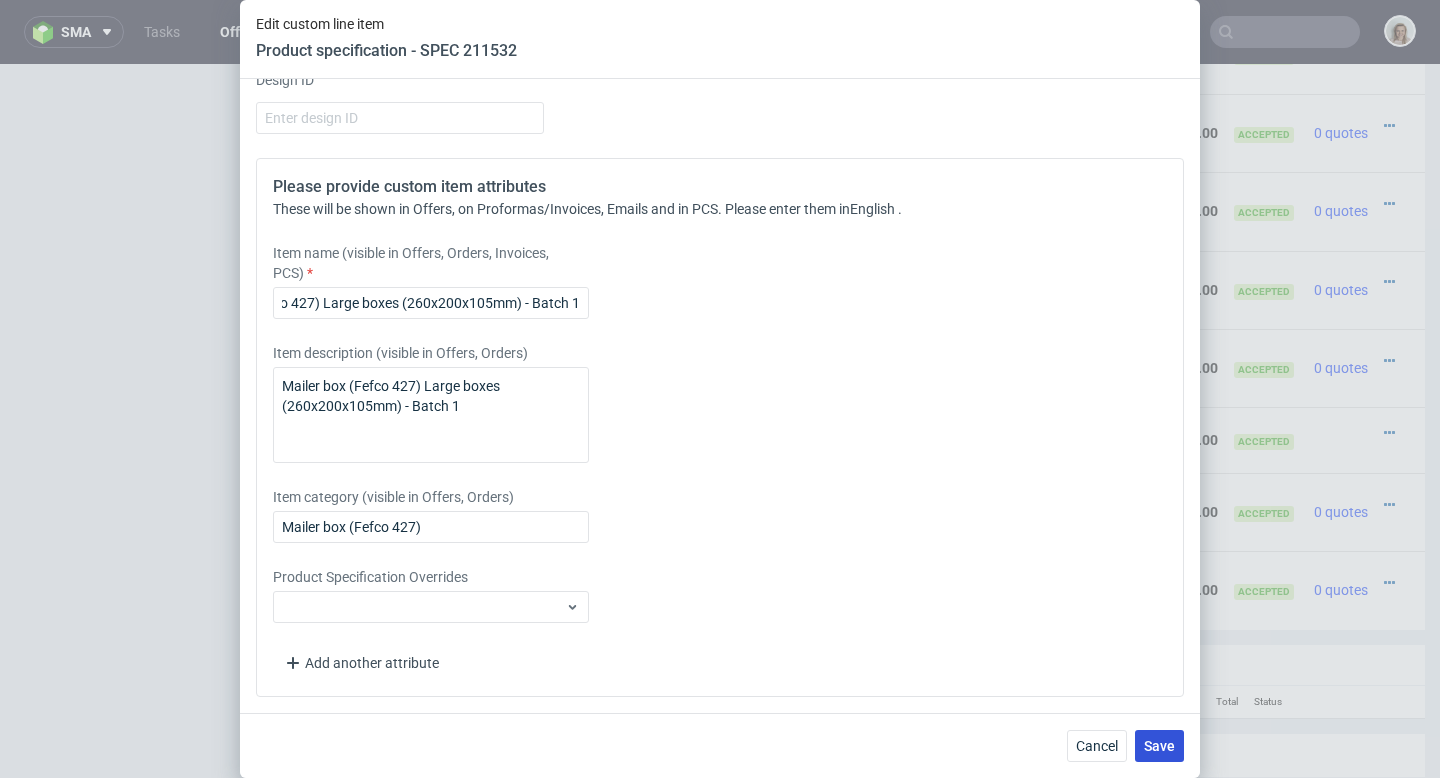 click on "Save" at bounding box center (1159, 746) 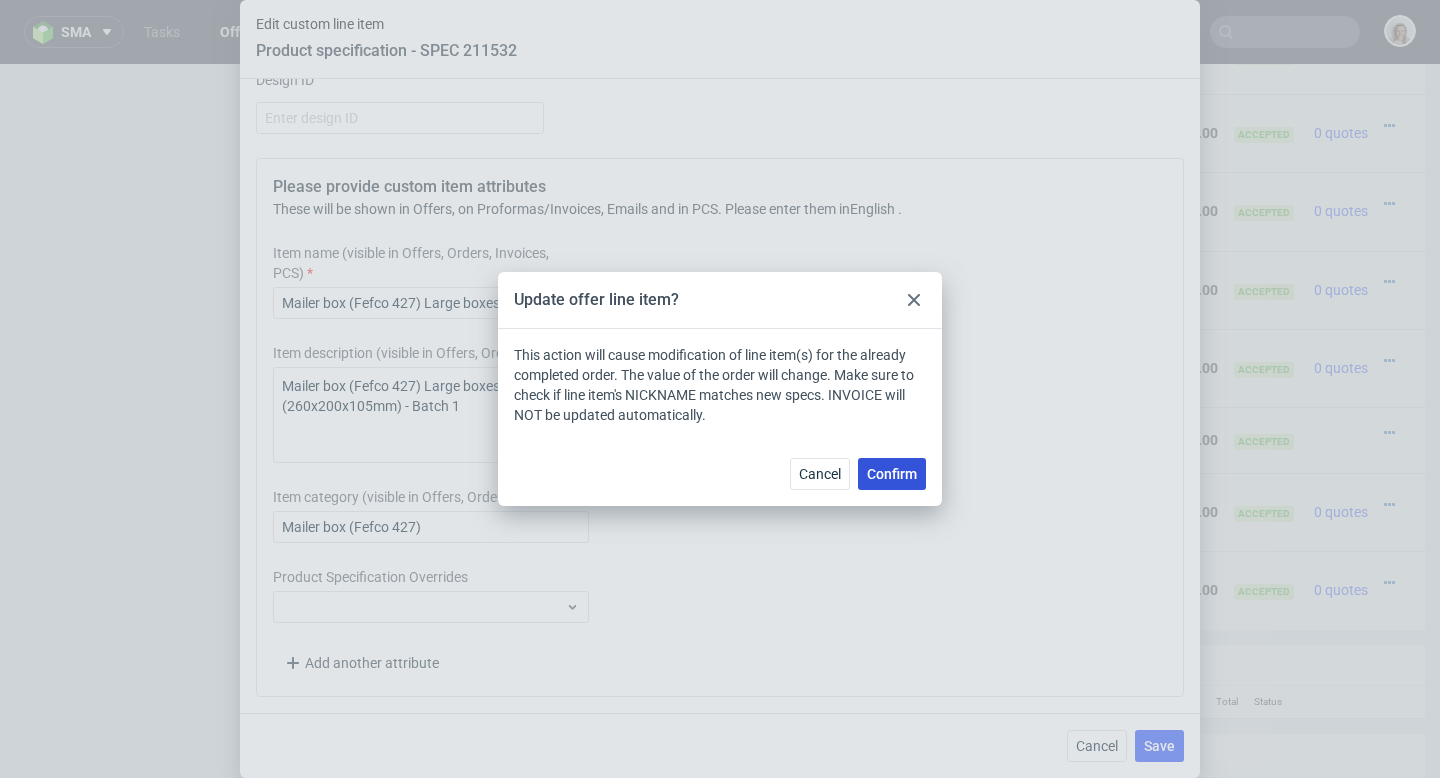 click on "Confirm" at bounding box center (892, 474) 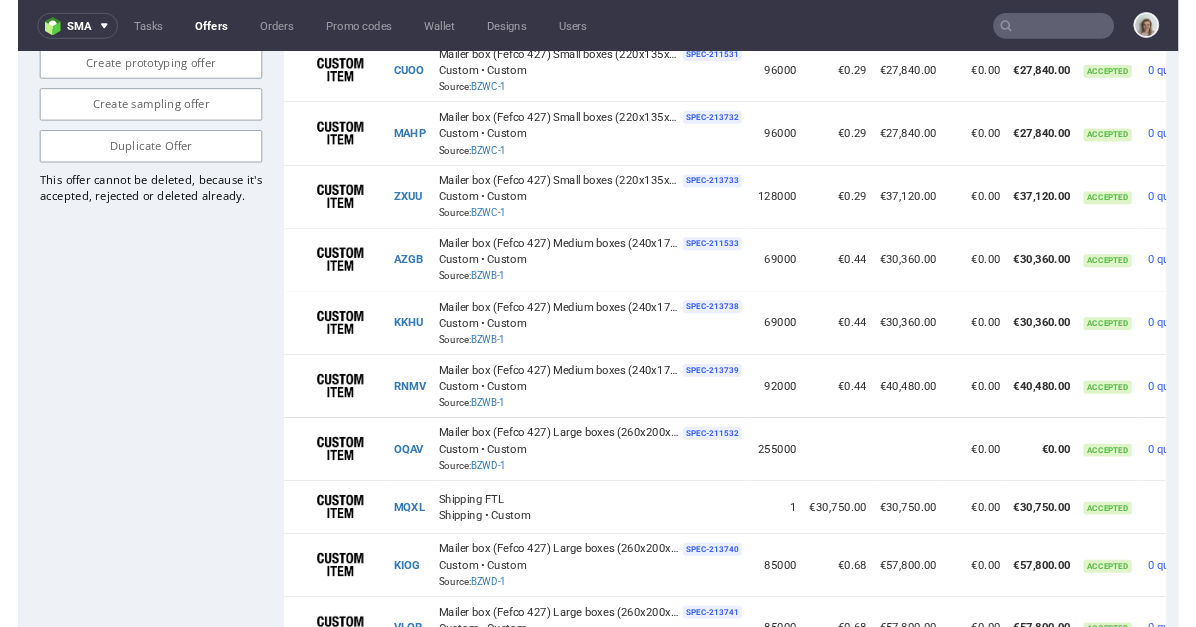 scroll, scrollTop: 1614, scrollLeft: 0, axis: vertical 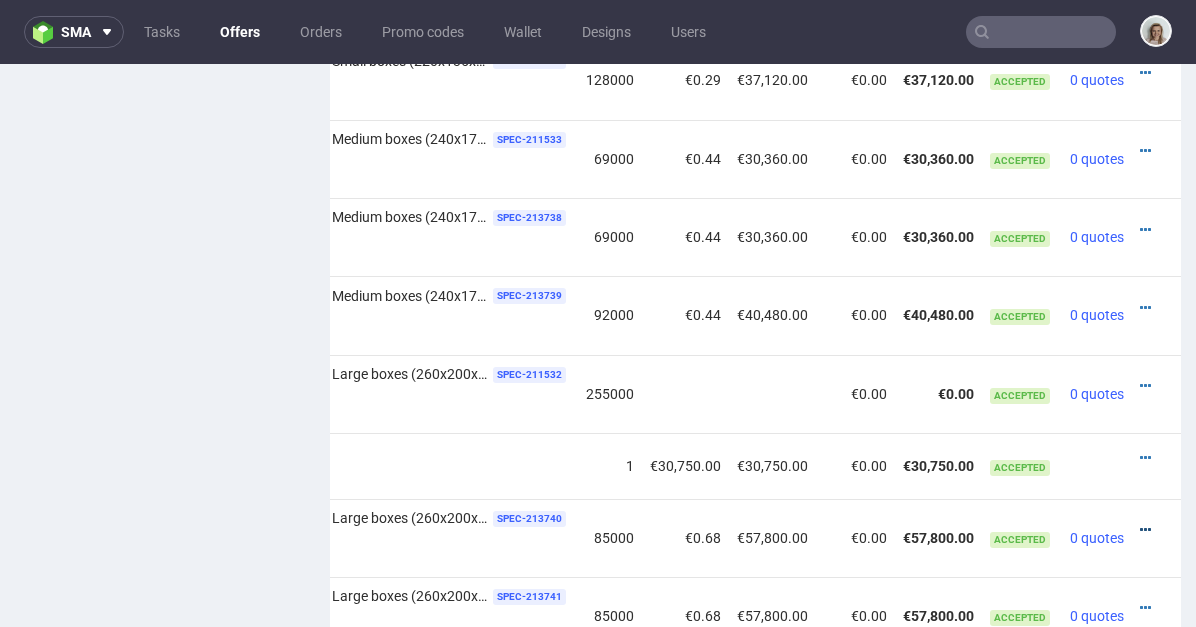click at bounding box center (1145, 530) 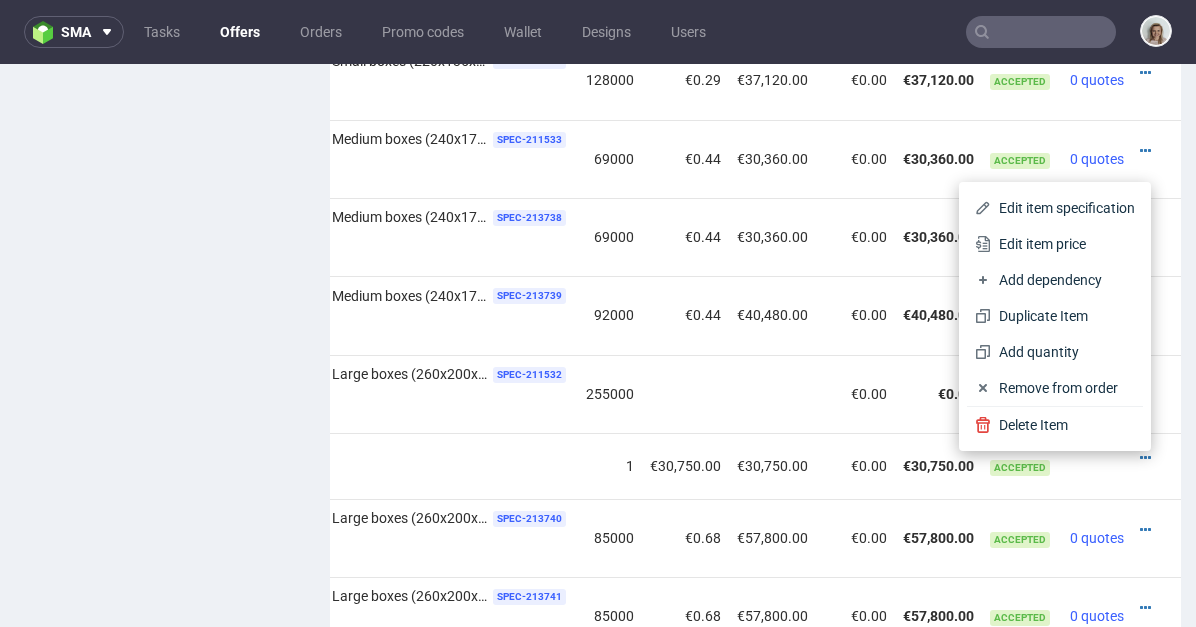 click on "Edit item price" at bounding box center [1063, 244] 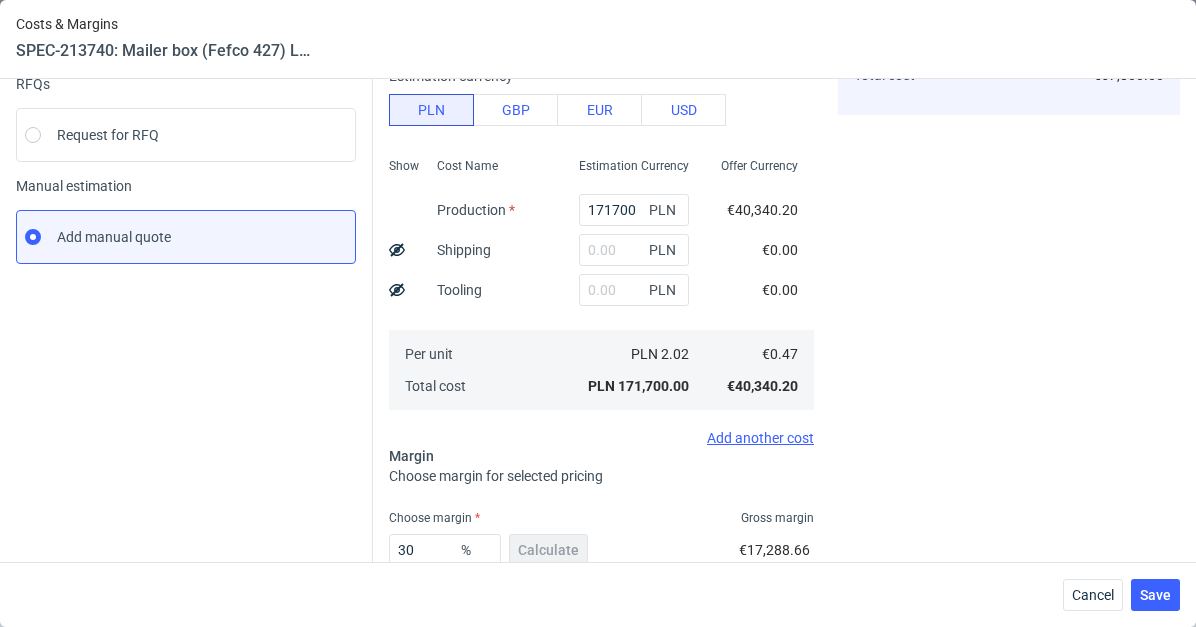 scroll, scrollTop: 159, scrollLeft: 0, axis: vertical 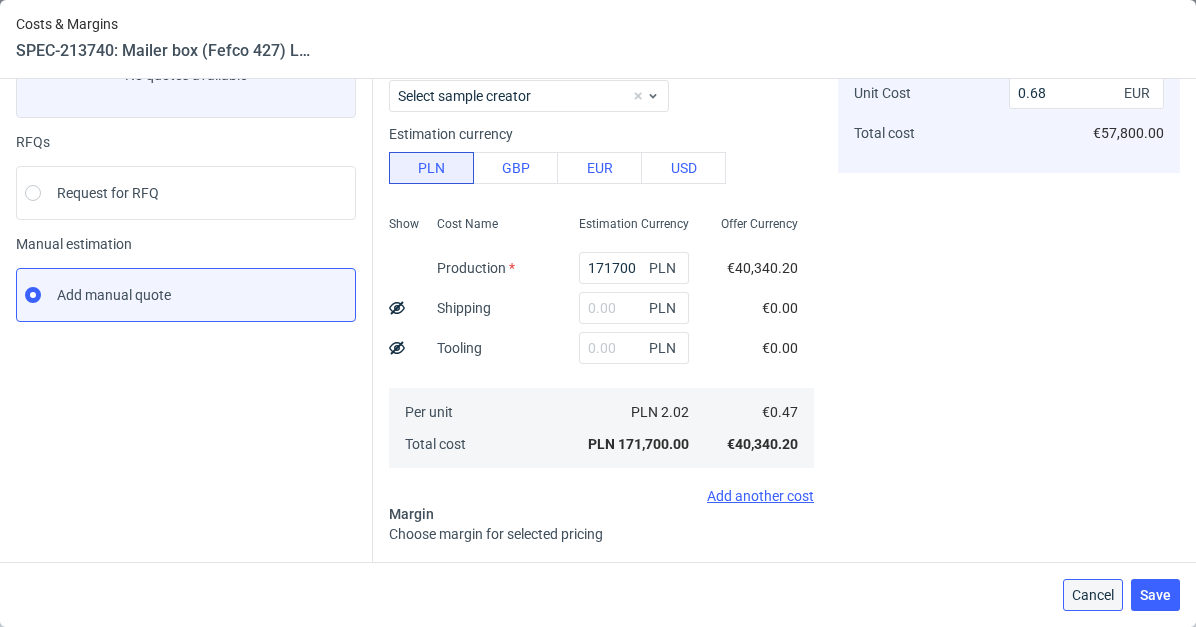 click on "Cancel" at bounding box center [1093, 595] 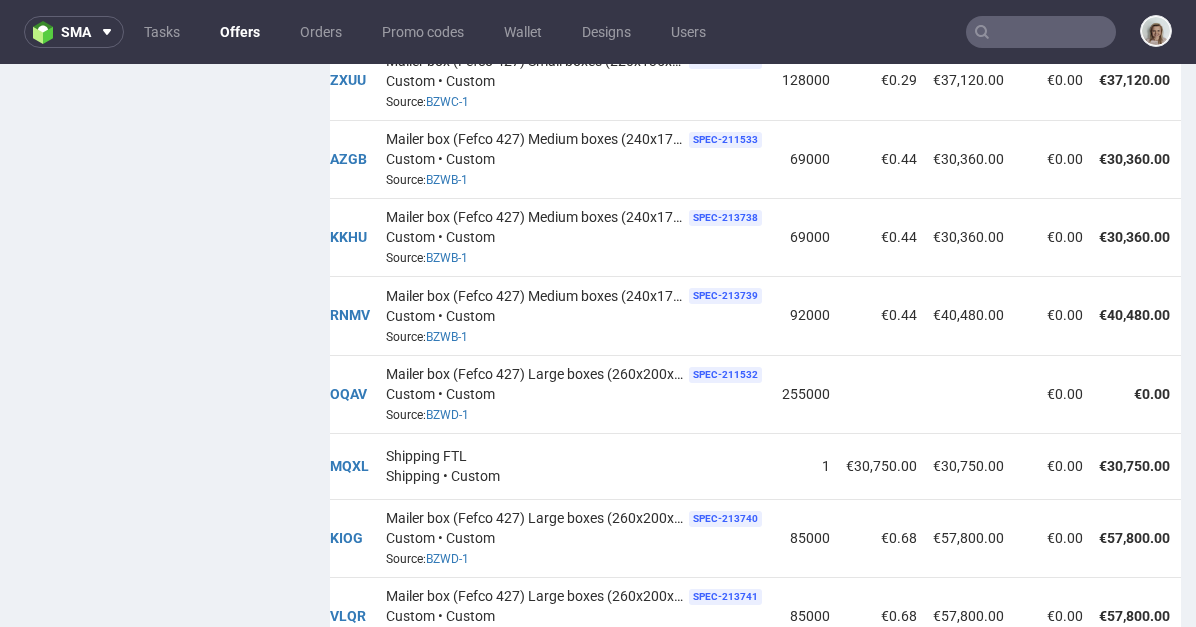 scroll, scrollTop: 0, scrollLeft: 356, axis: horizontal 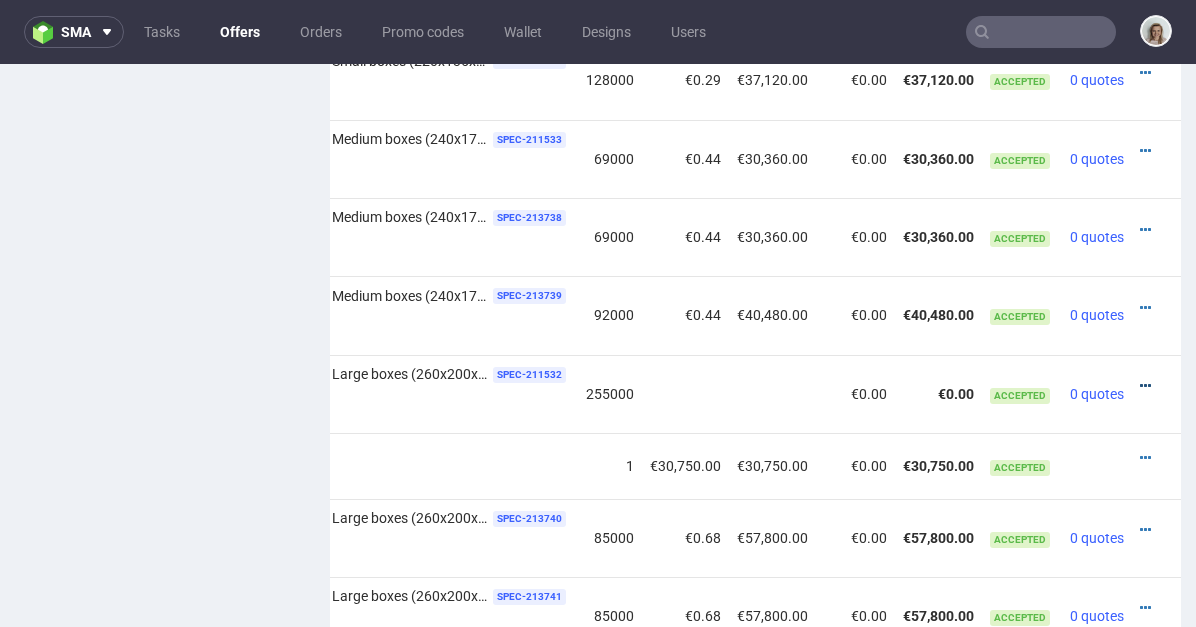 click at bounding box center (1145, 386) 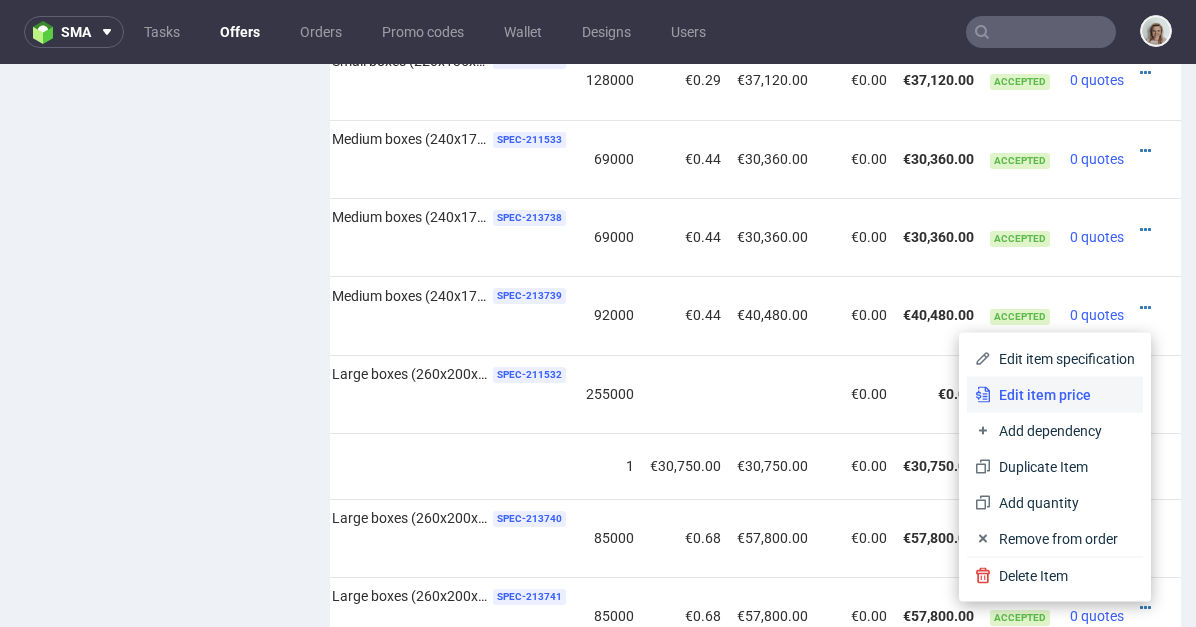 click on "Edit item price" at bounding box center (1055, 395) 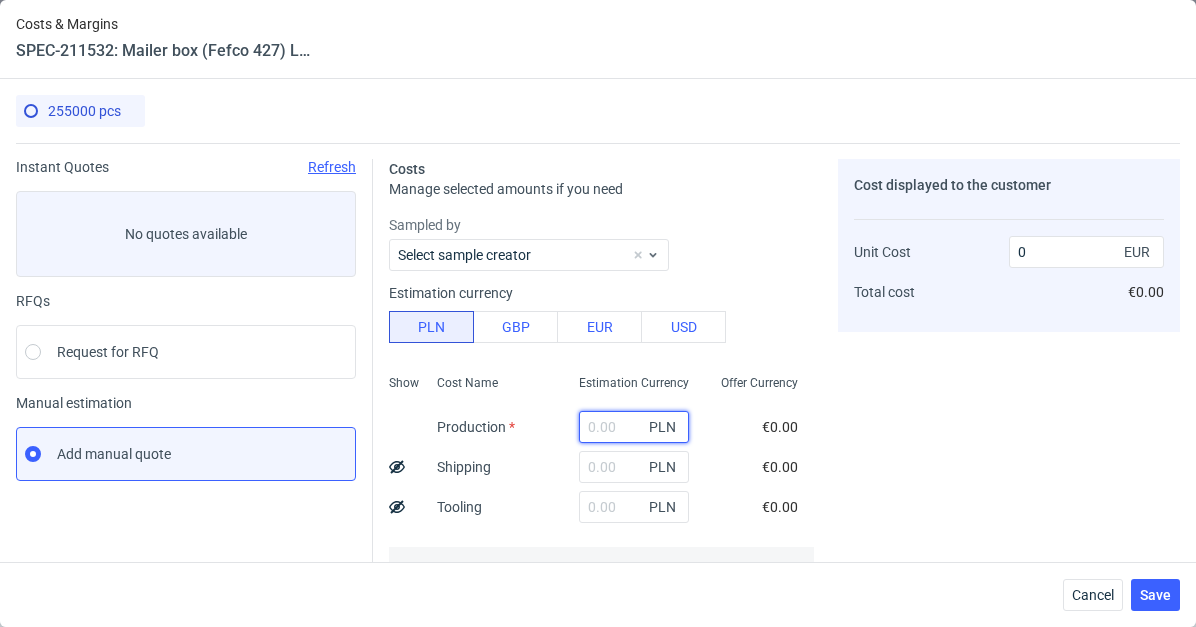 click at bounding box center [634, 427] 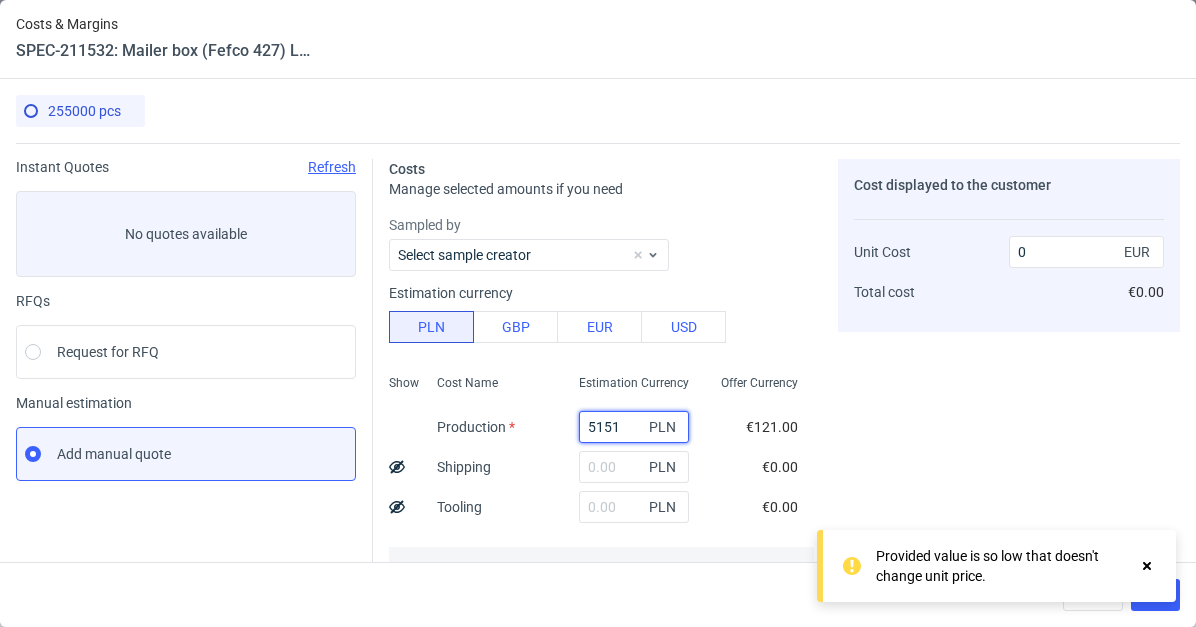 type on "51510" 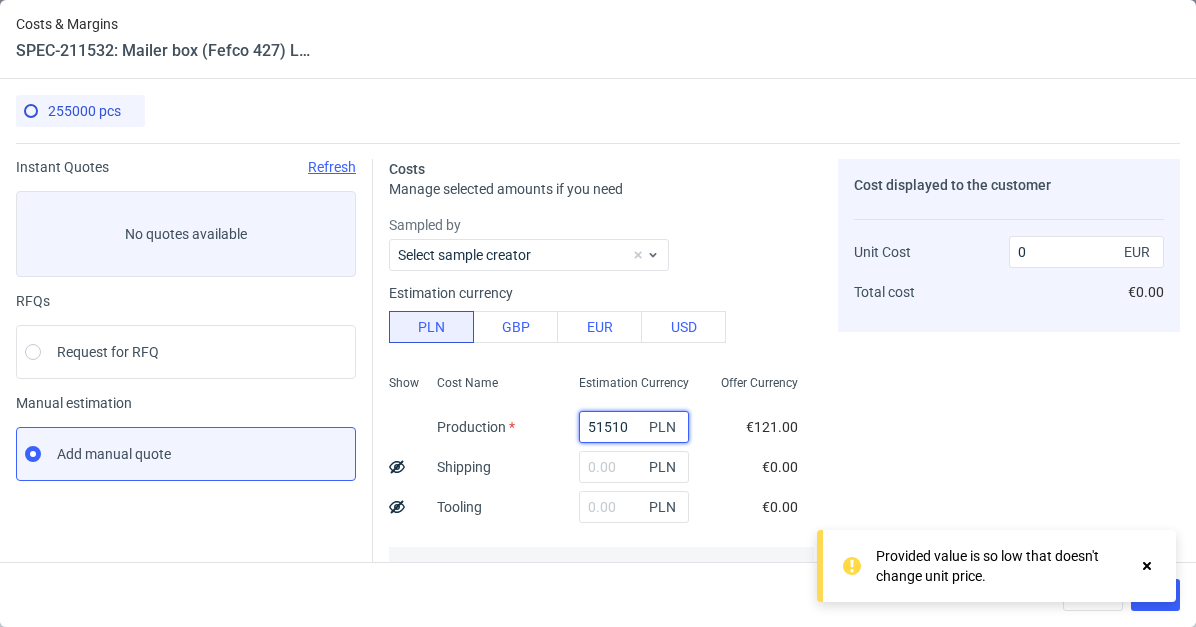 type on "0.05" 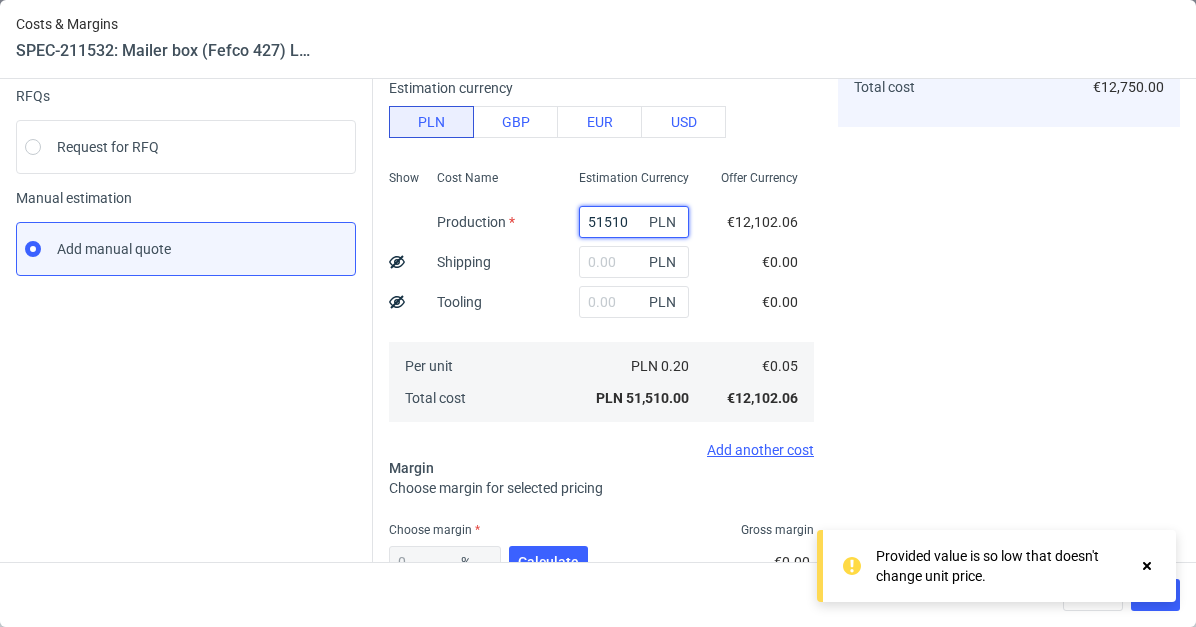 scroll, scrollTop: 345, scrollLeft: 0, axis: vertical 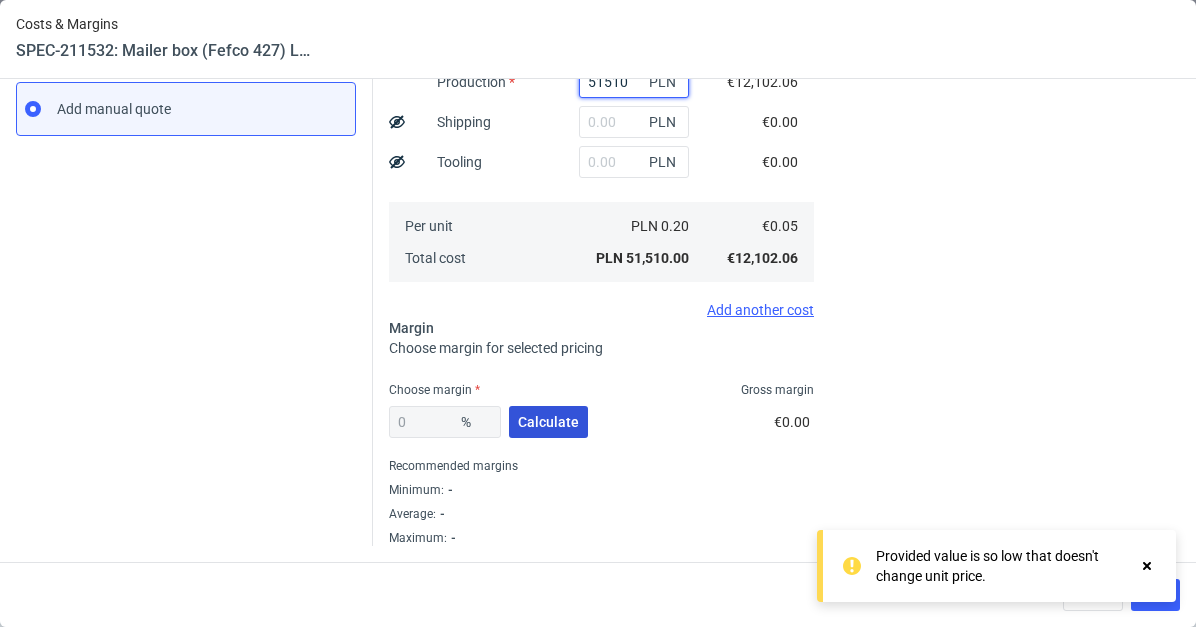 type on "51510" 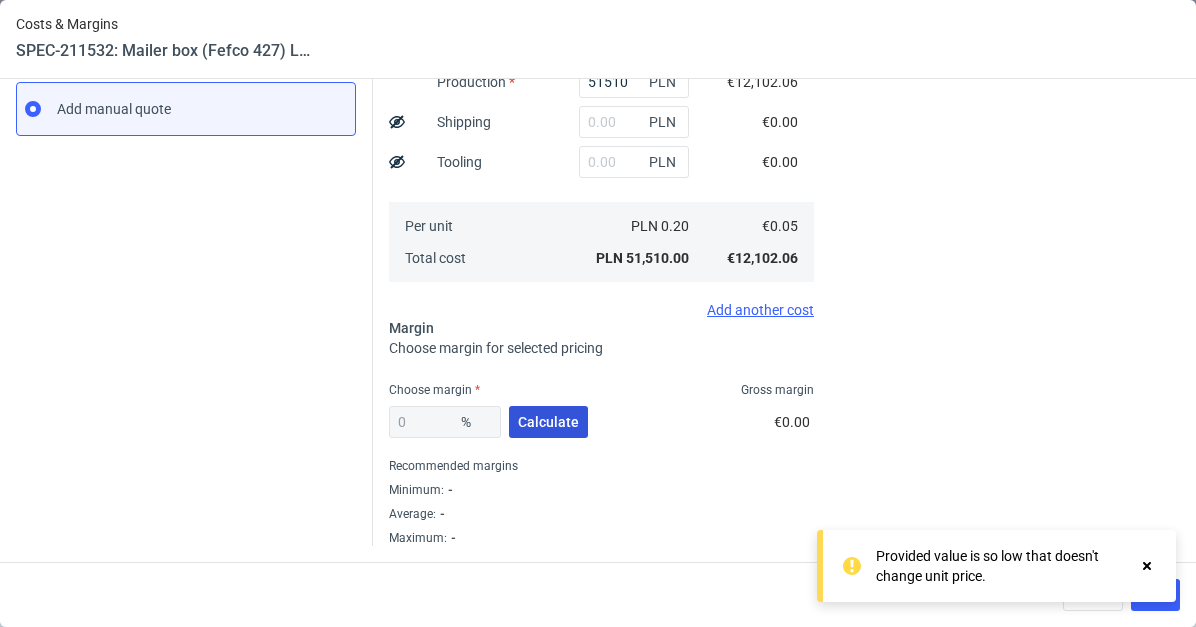 click on "Calculate" at bounding box center (548, 422) 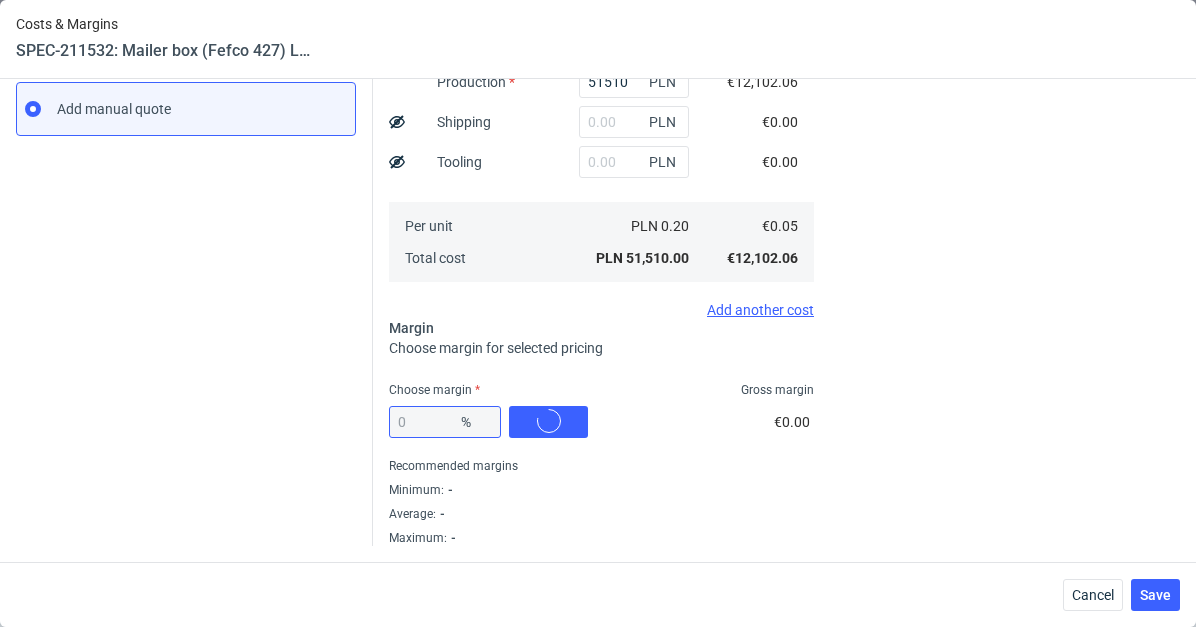 type on "22.76" 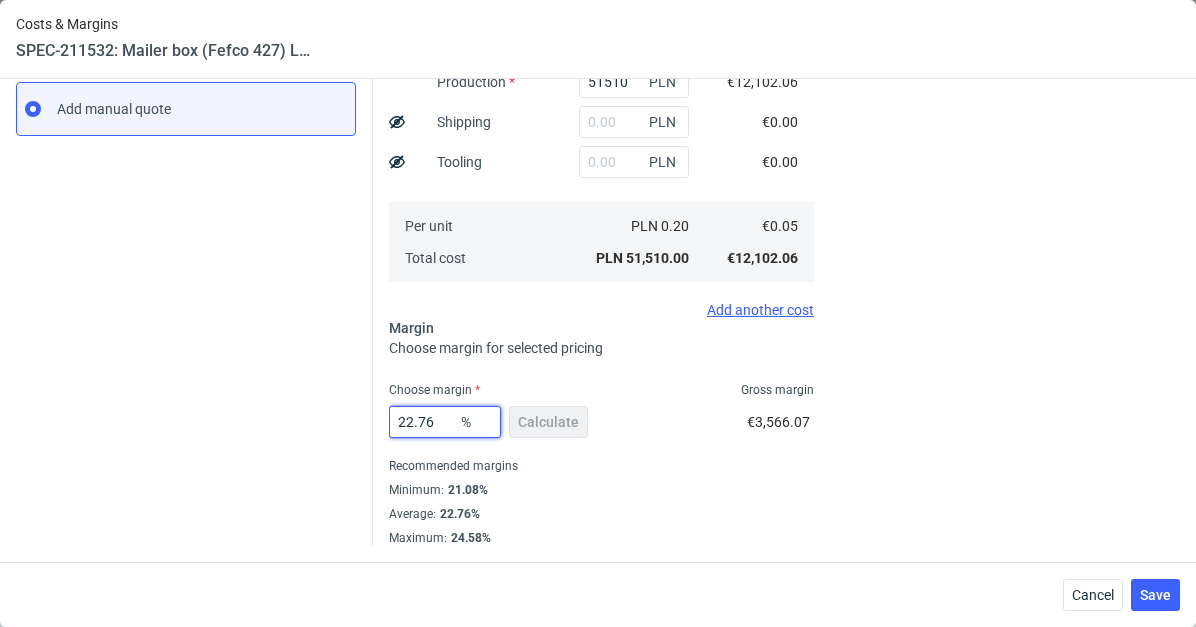 drag, startPoint x: 429, startPoint y: 421, endPoint x: 350, endPoint y: 415, distance: 79.22752 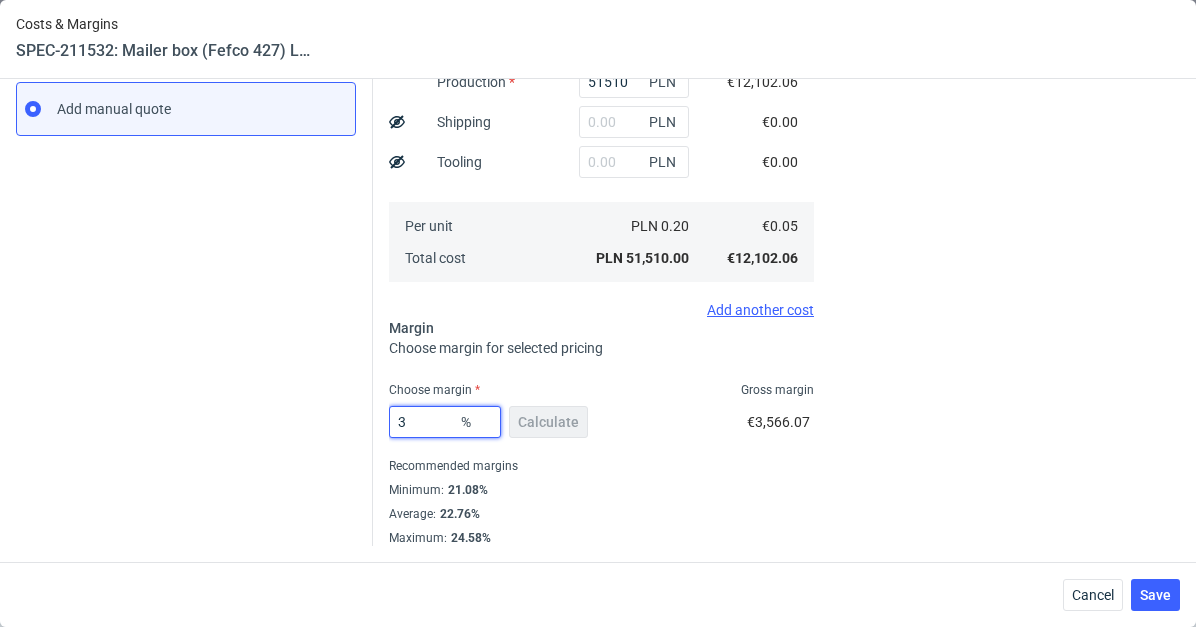 type on "30" 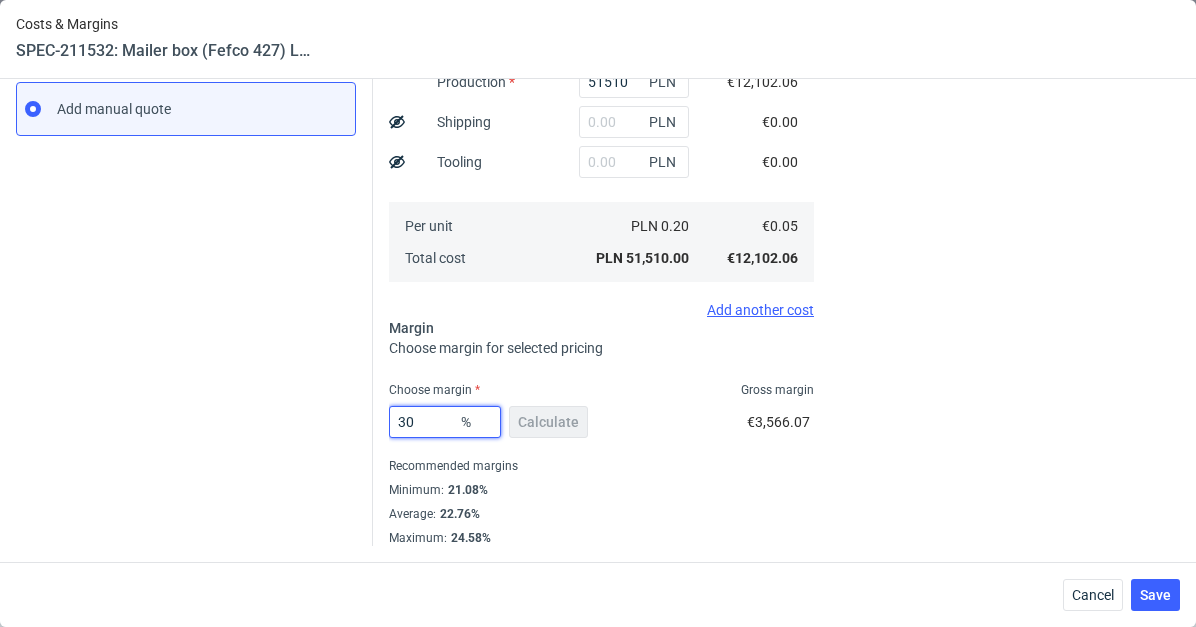 type on "0.07" 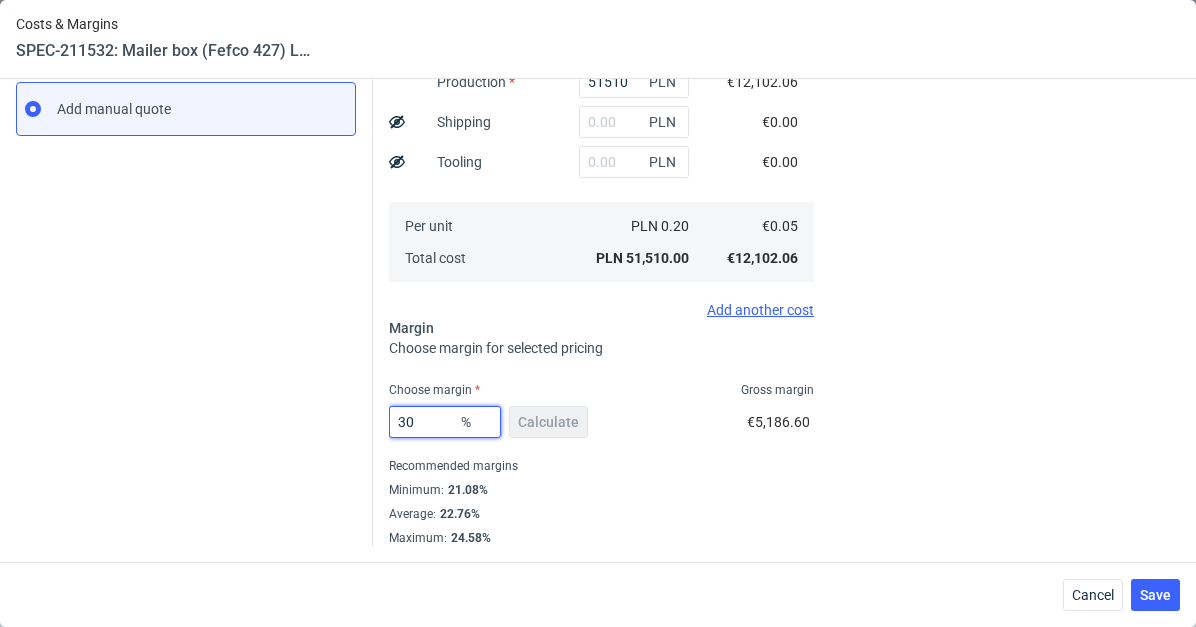 type on "30" 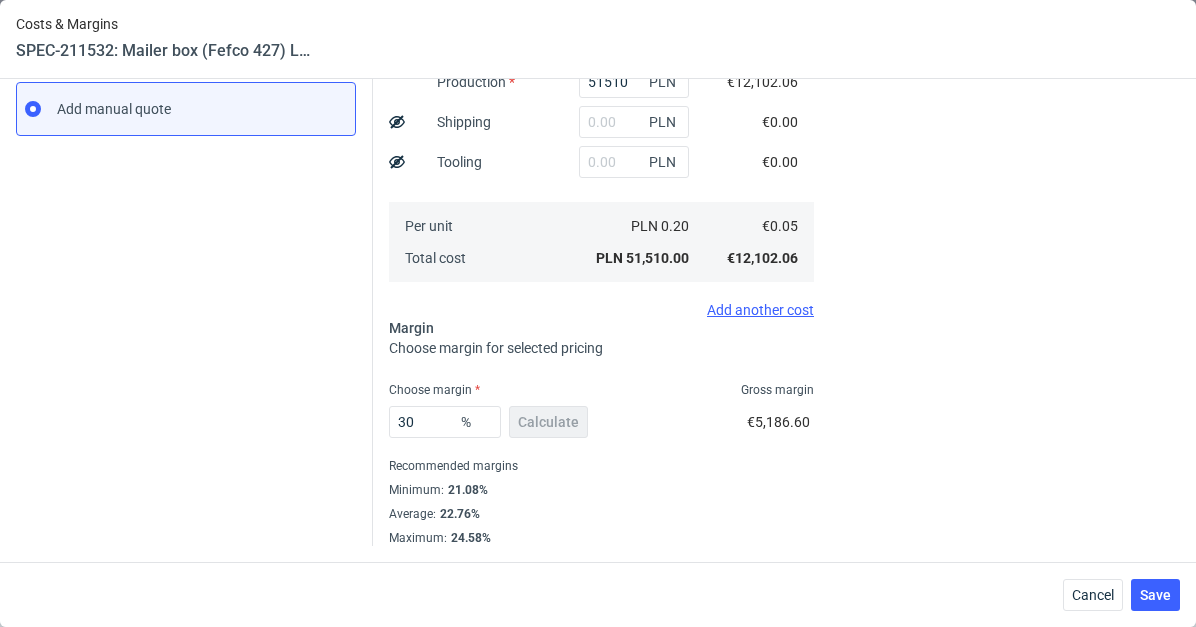 click on "30 % Calculate €5,186.60" at bounding box center [601, 426] 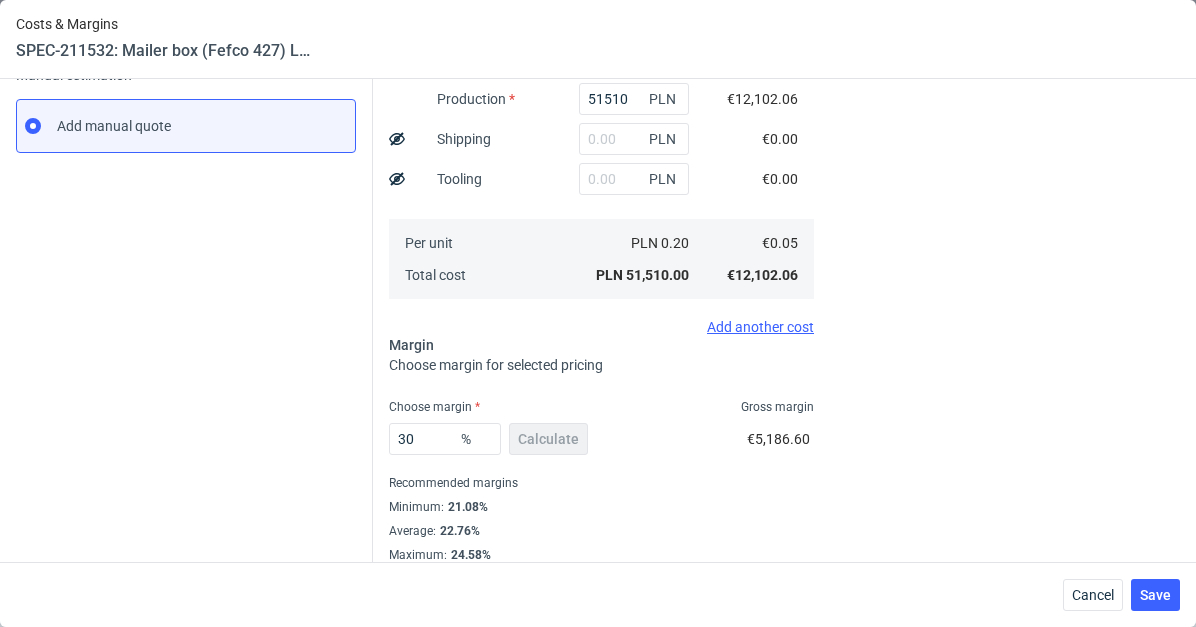 scroll, scrollTop: 310, scrollLeft: 0, axis: vertical 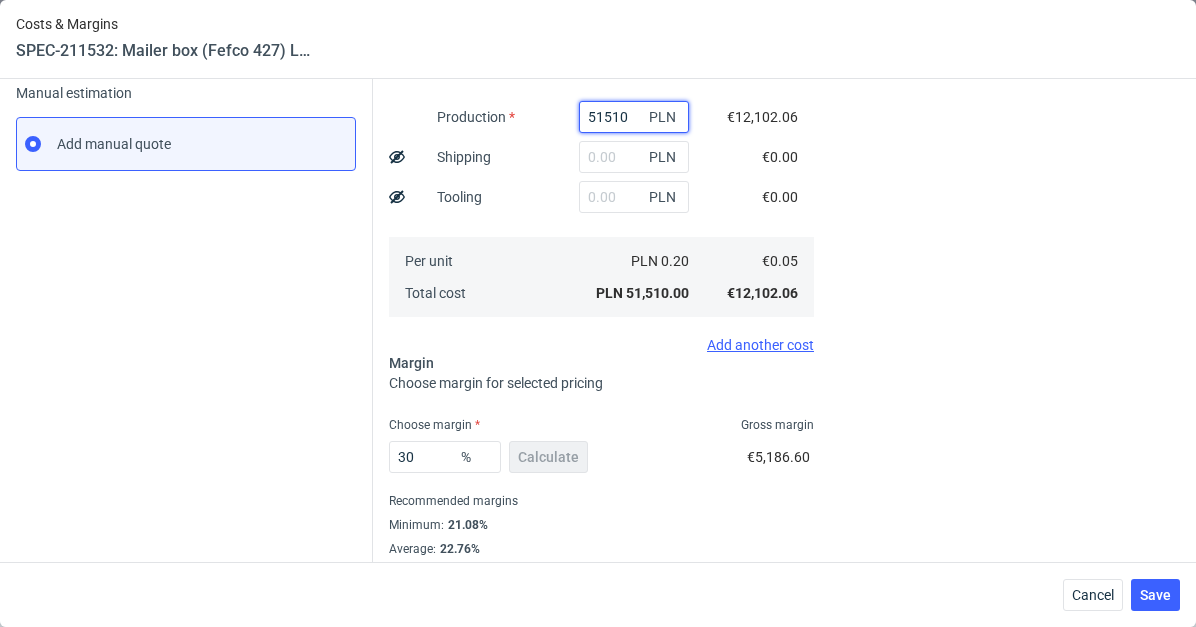drag, startPoint x: 597, startPoint y: 120, endPoint x: 551, endPoint y: 117, distance: 46.09772 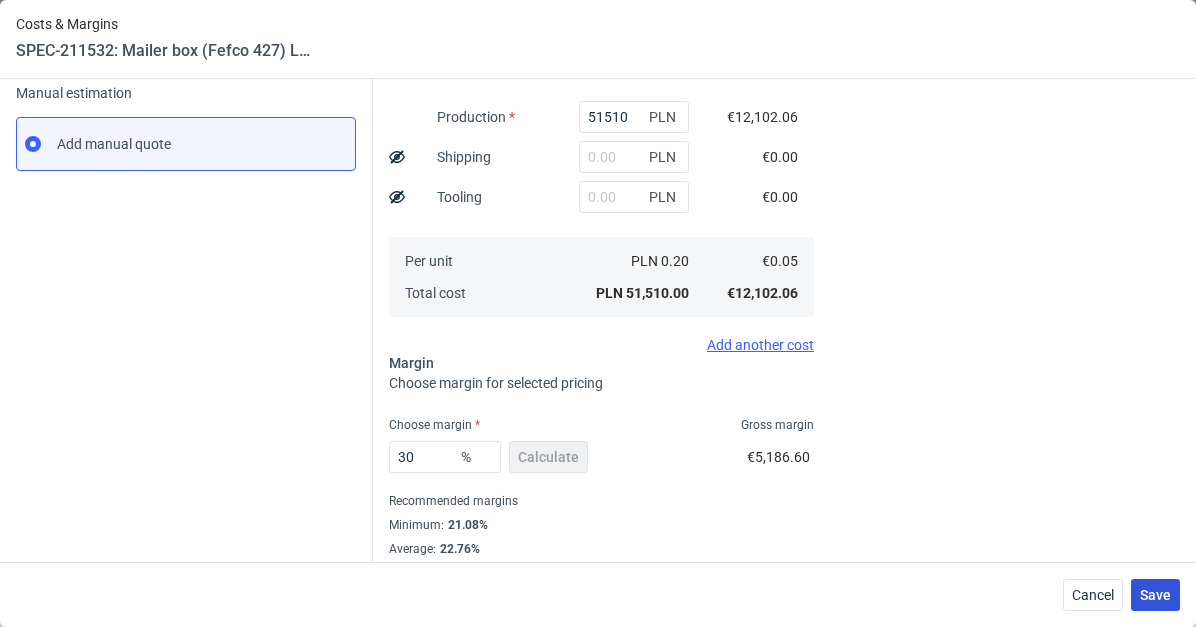 click on "Save" at bounding box center (1155, 595) 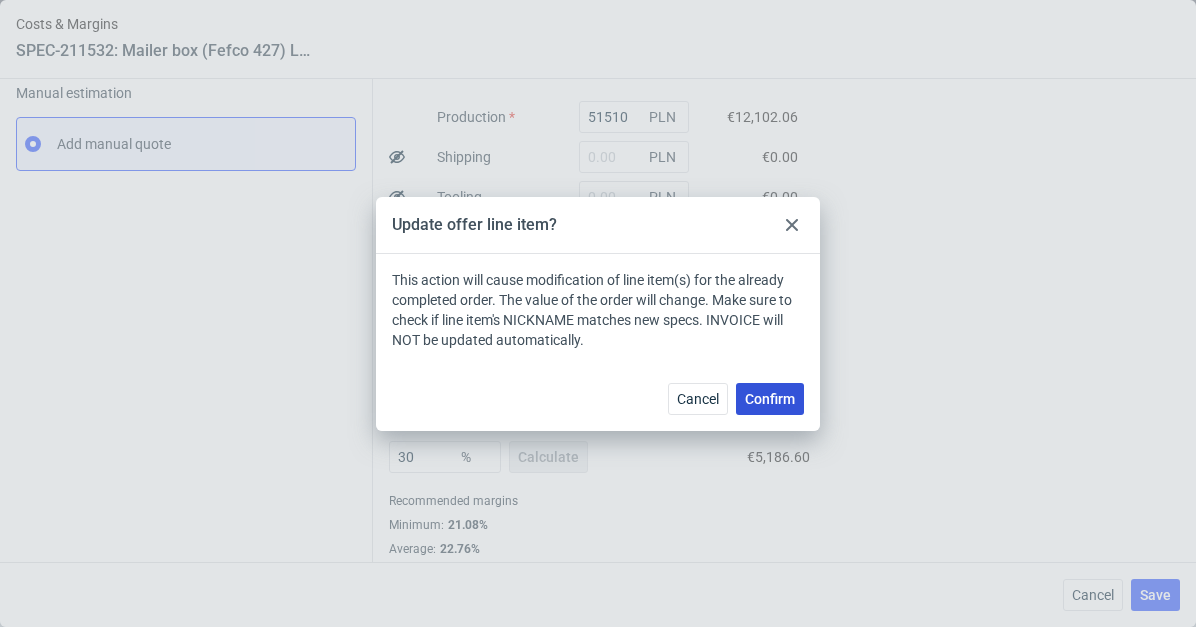 click on "Confirm" at bounding box center [770, 399] 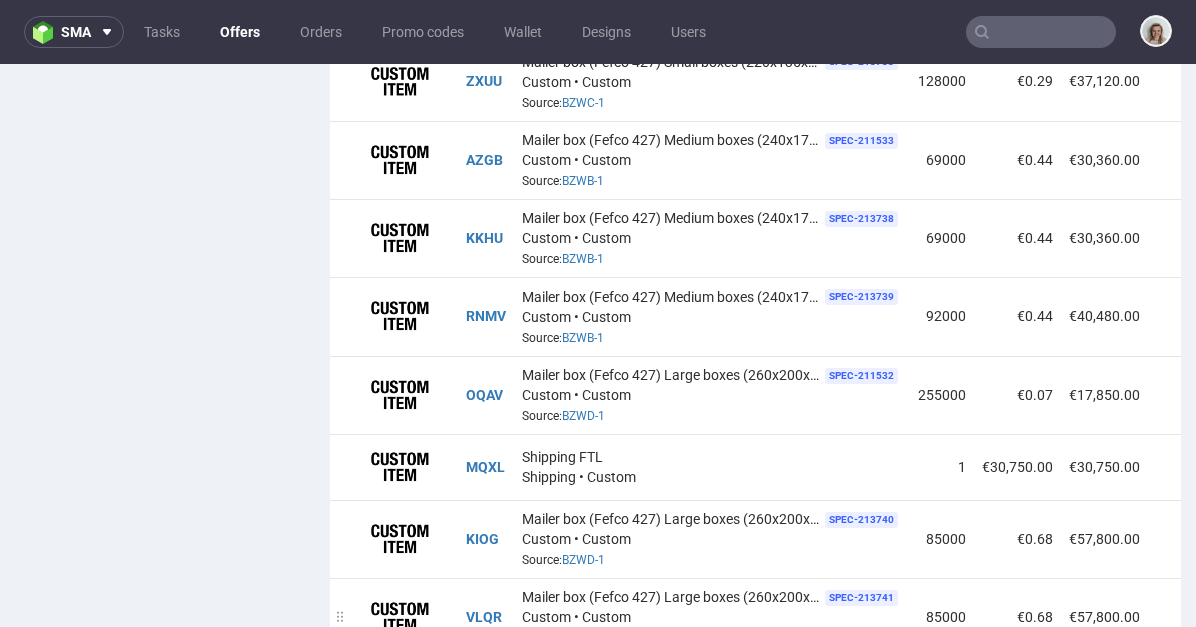 scroll, scrollTop: 1634, scrollLeft: 0, axis: vertical 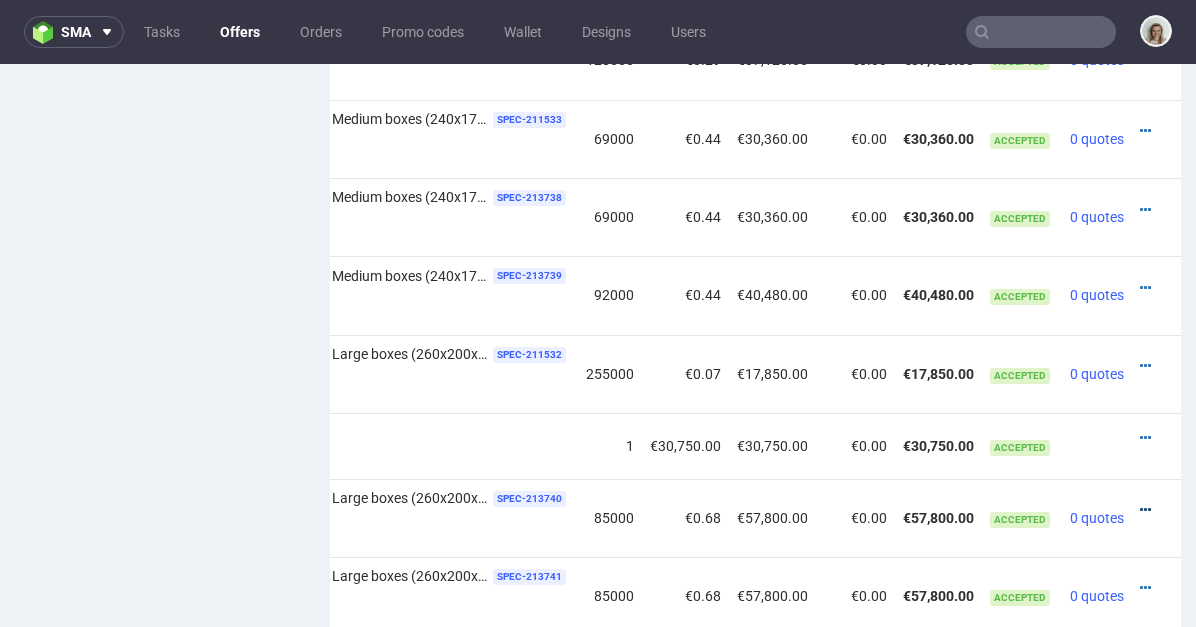click at bounding box center (1145, 510) 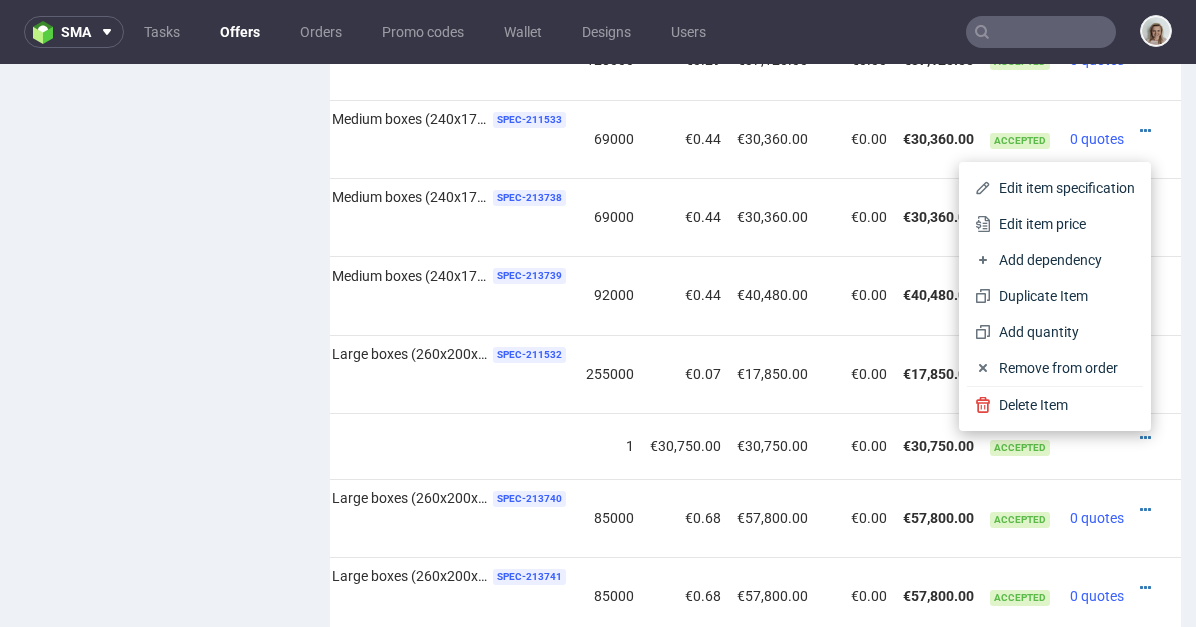 click on "Edit item specification" at bounding box center [1063, 188] 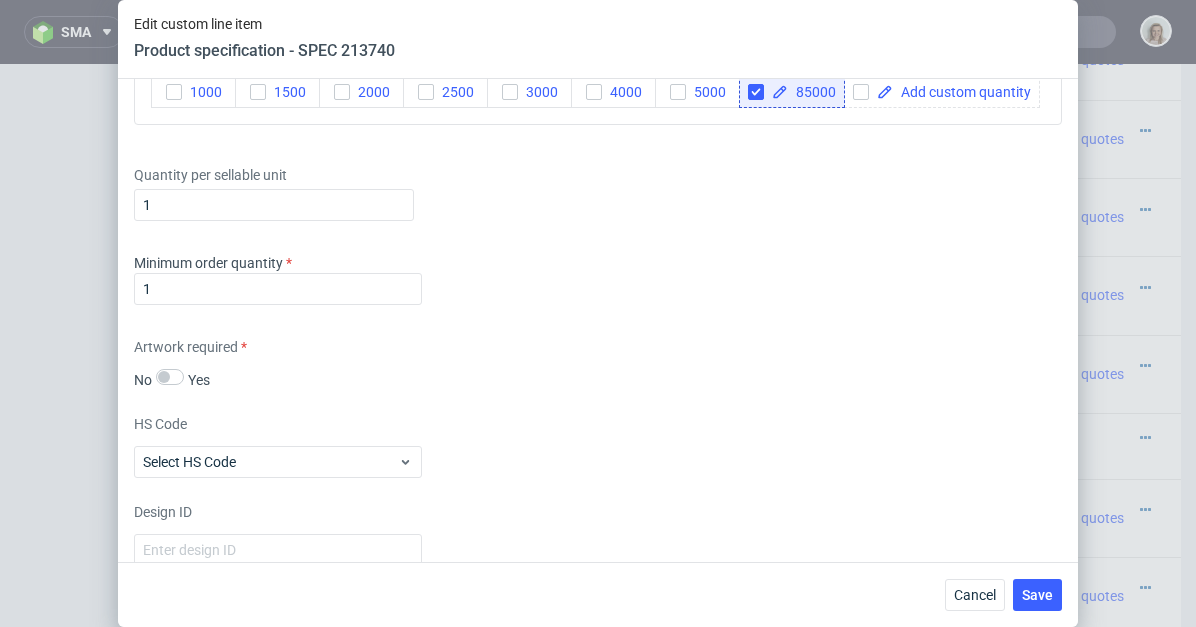scroll, scrollTop: 2732, scrollLeft: 0, axis: vertical 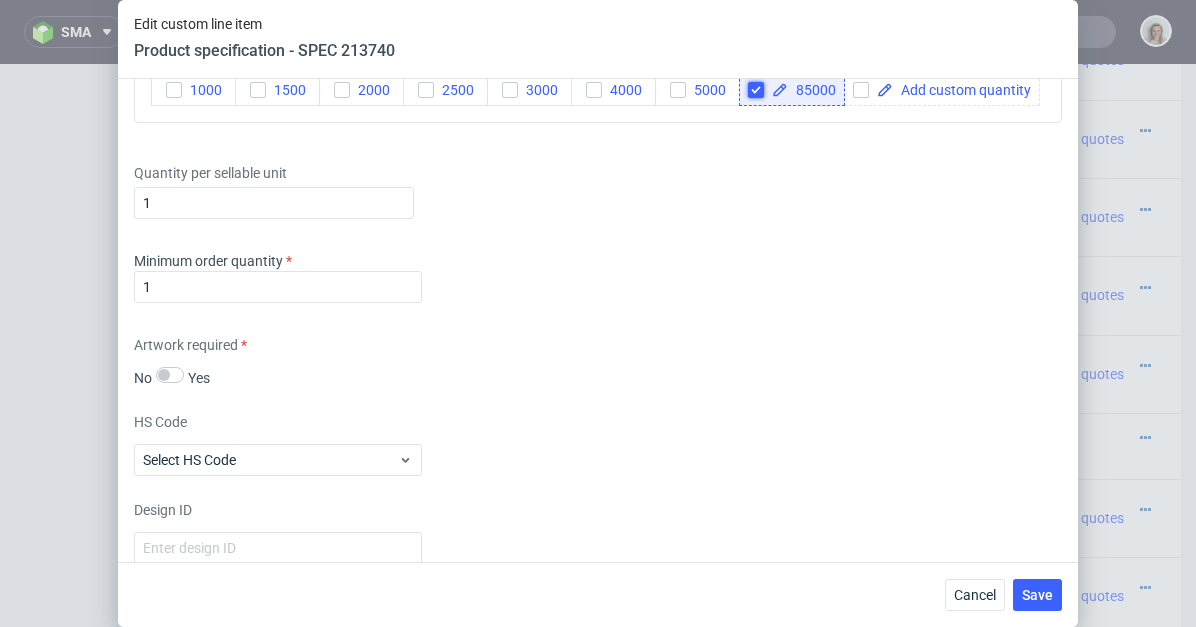 click at bounding box center [756, 90] 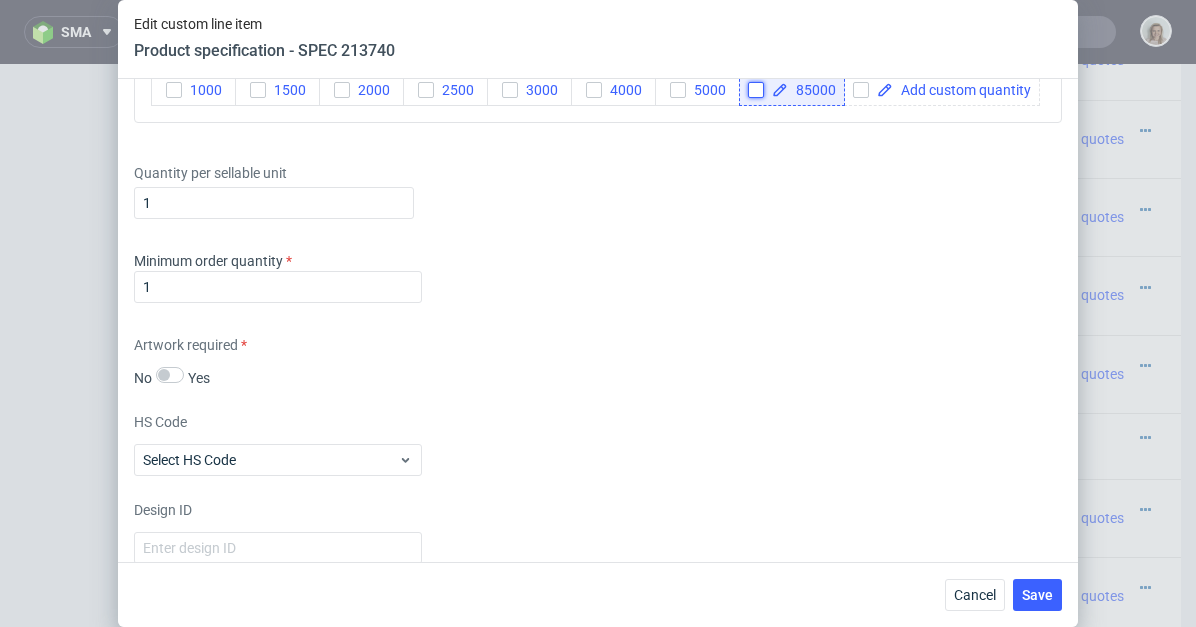 checkbox on "false" 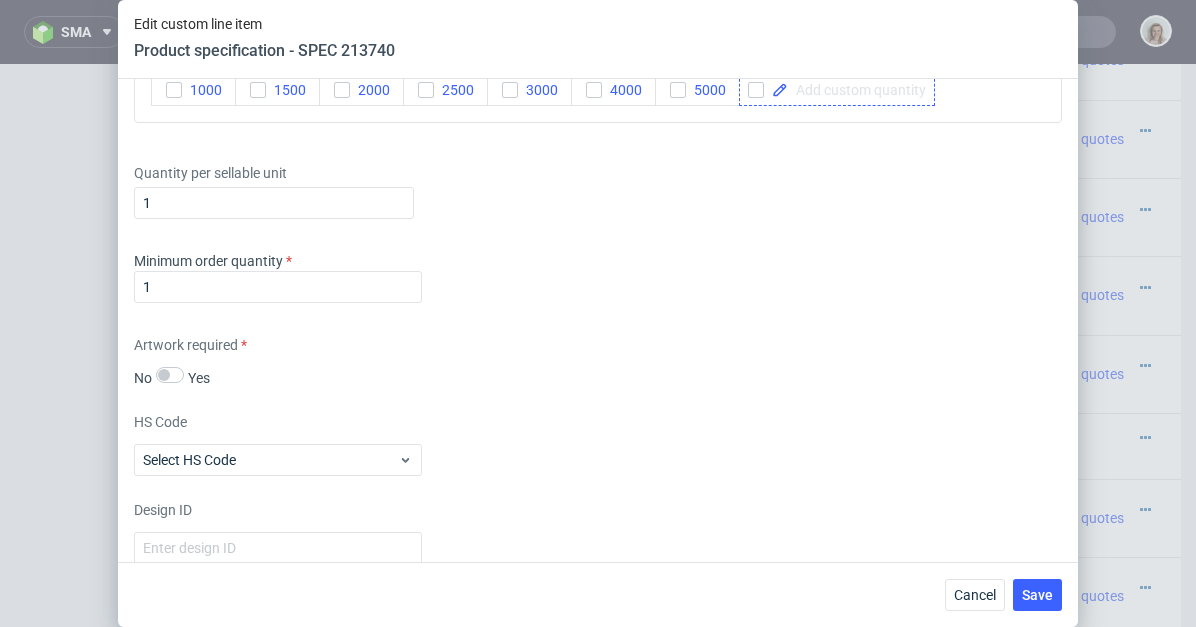 click at bounding box center [857, 90] 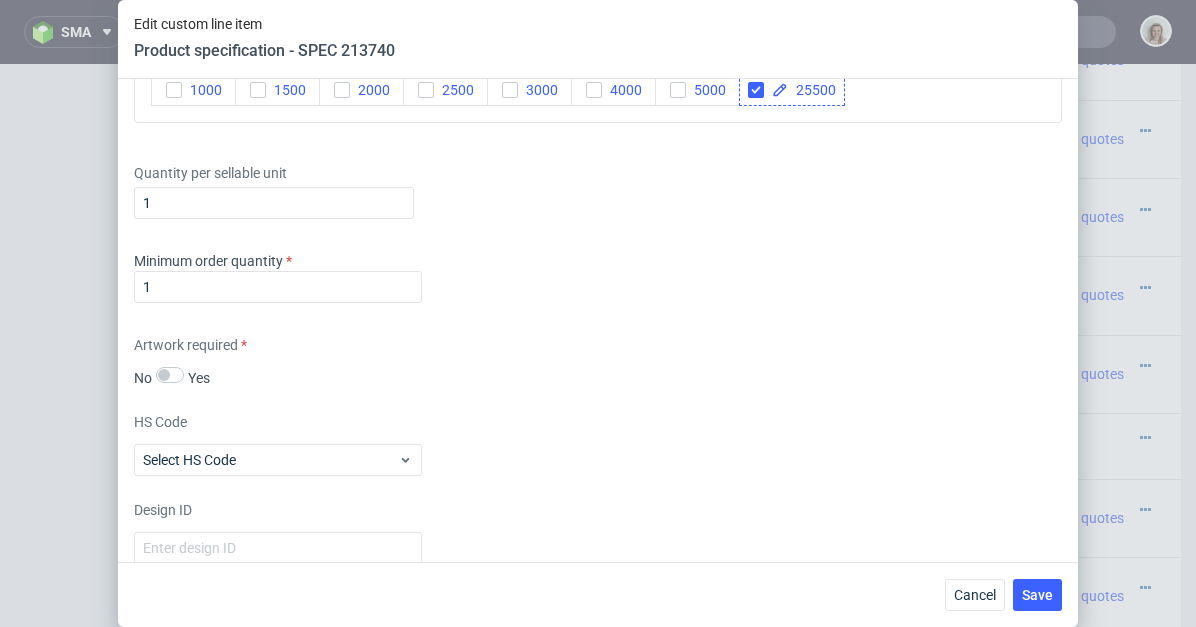 checkbox on "true" 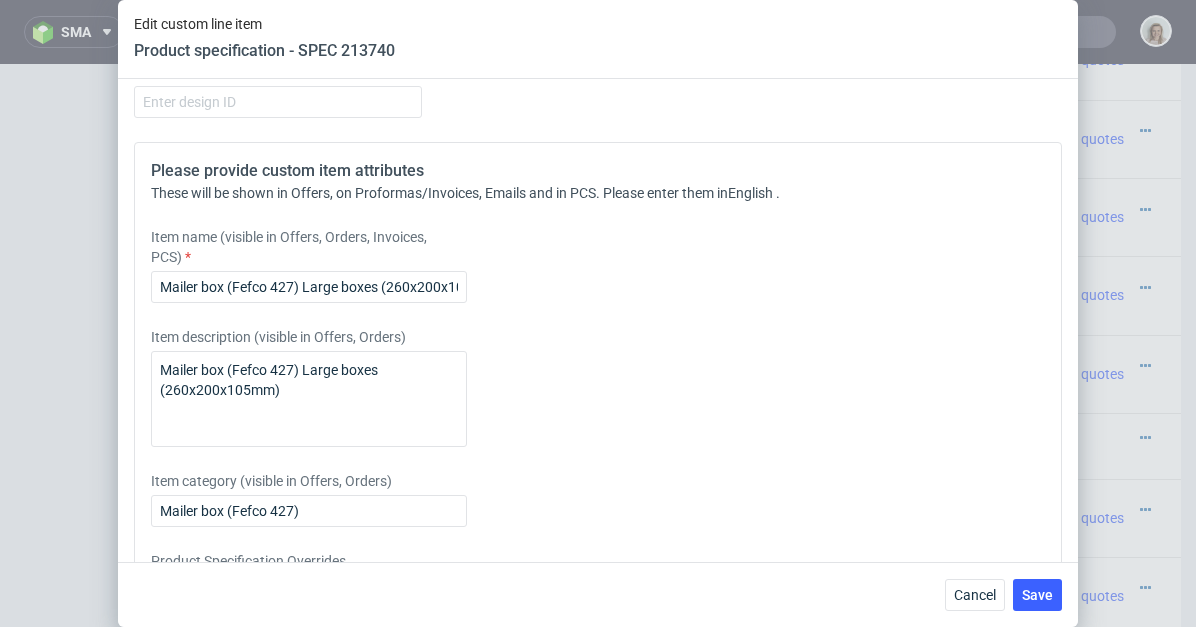 scroll, scrollTop: 3323, scrollLeft: 0, axis: vertical 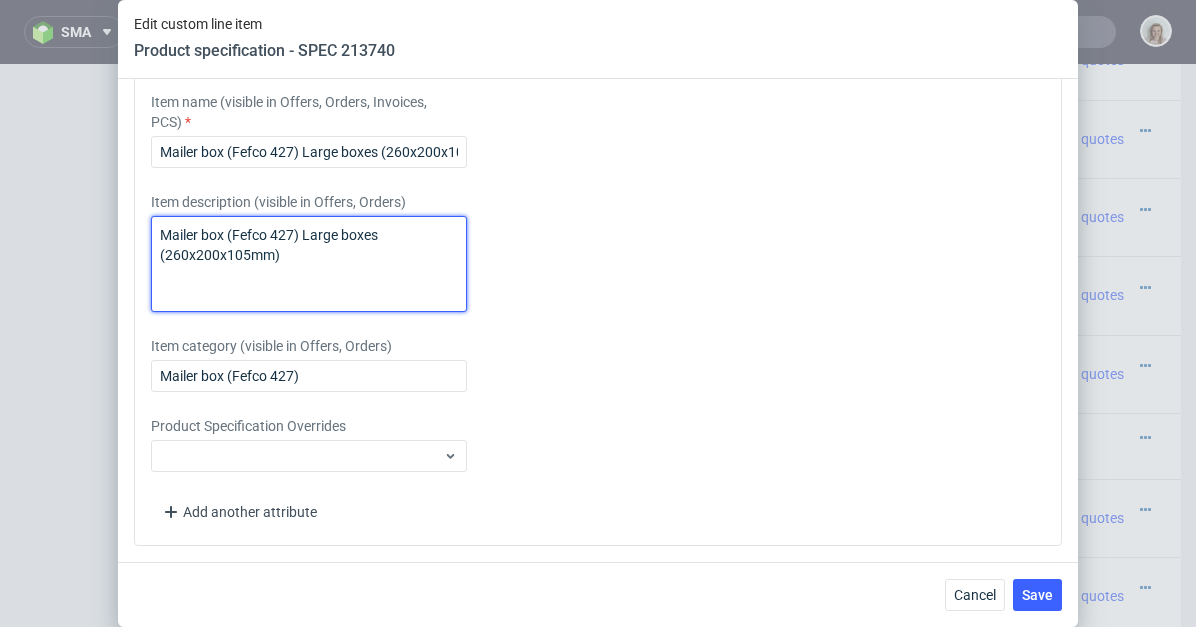 click on "Mailer box (Fefco 427) Large boxes (260x200x105mm)" at bounding box center [309, 264] 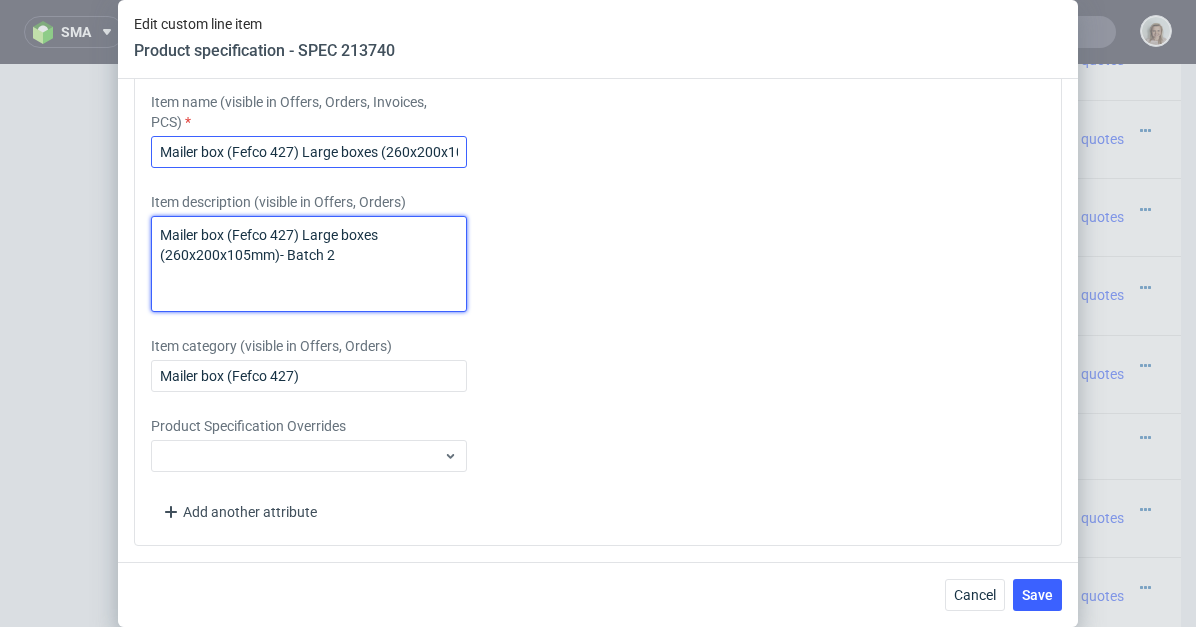 type on "Mailer box (Fefco 427) Large boxes (260x200x105mm)- Batch 2" 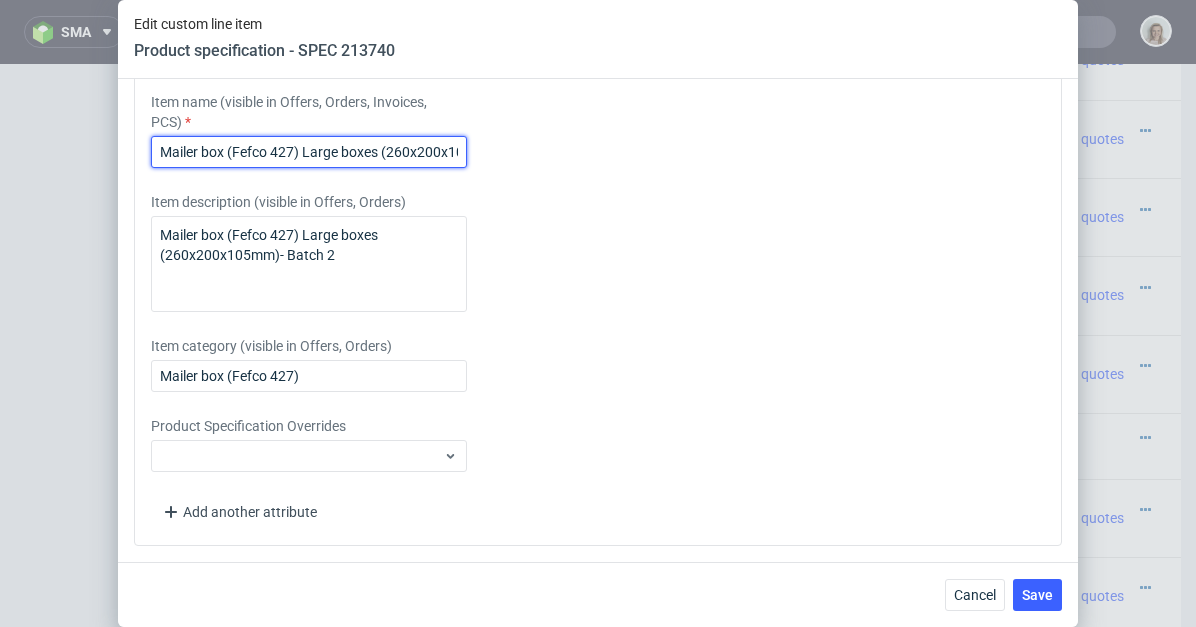 click on "Mailer box (Fefco 427) Large boxes (260x200x105mm)" at bounding box center (309, 152) 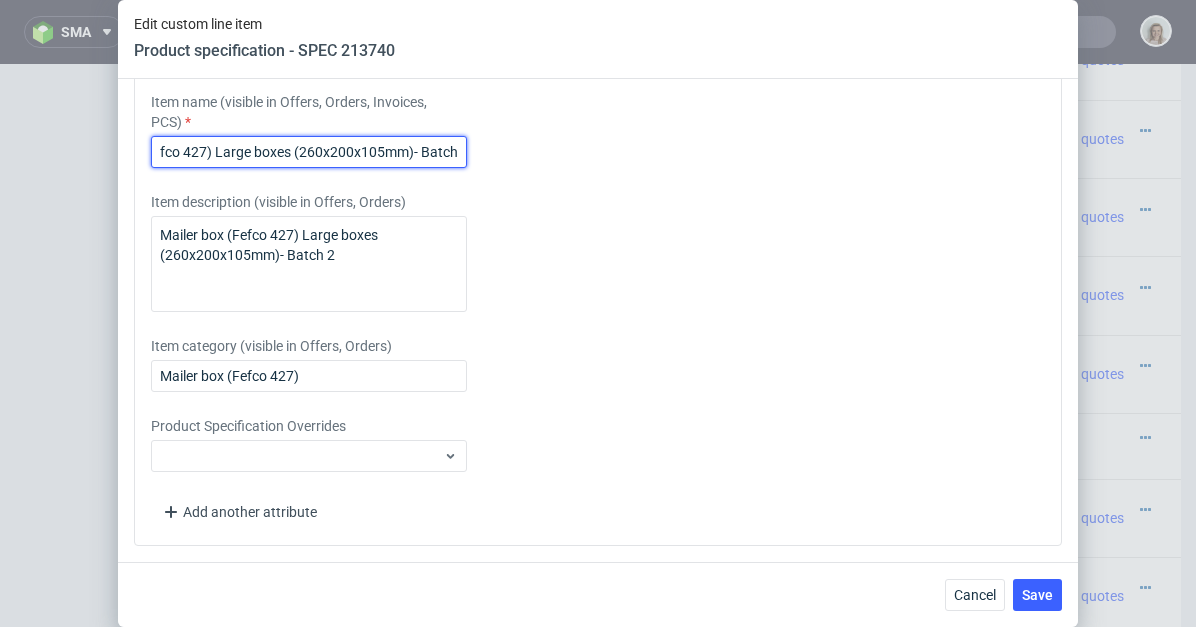 scroll, scrollTop: 0, scrollLeft: 98, axis: horizontal 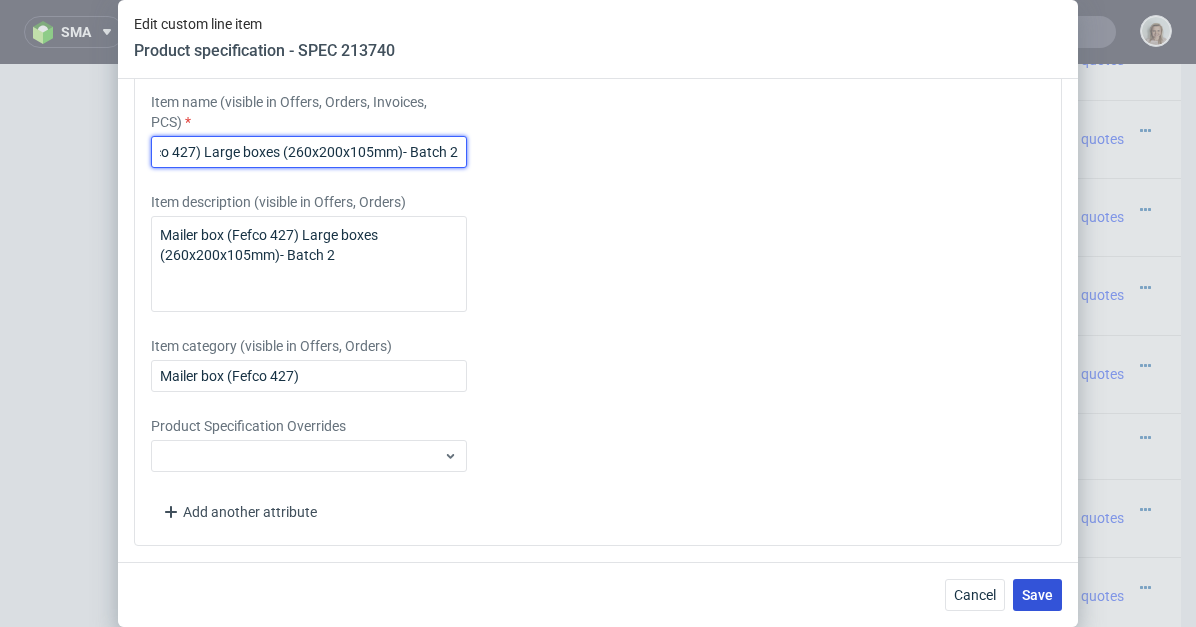 type on "Mailer box (Fefco 427) Large boxes (260x200x105mm)- Batch 2" 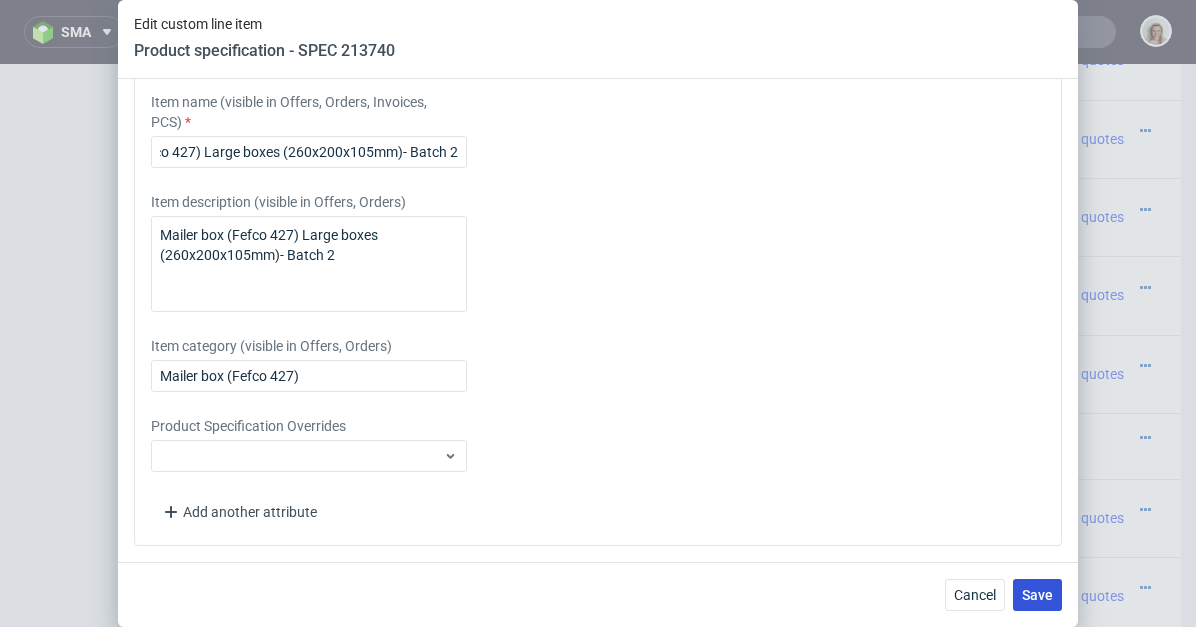 click on "Save" at bounding box center (1037, 595) 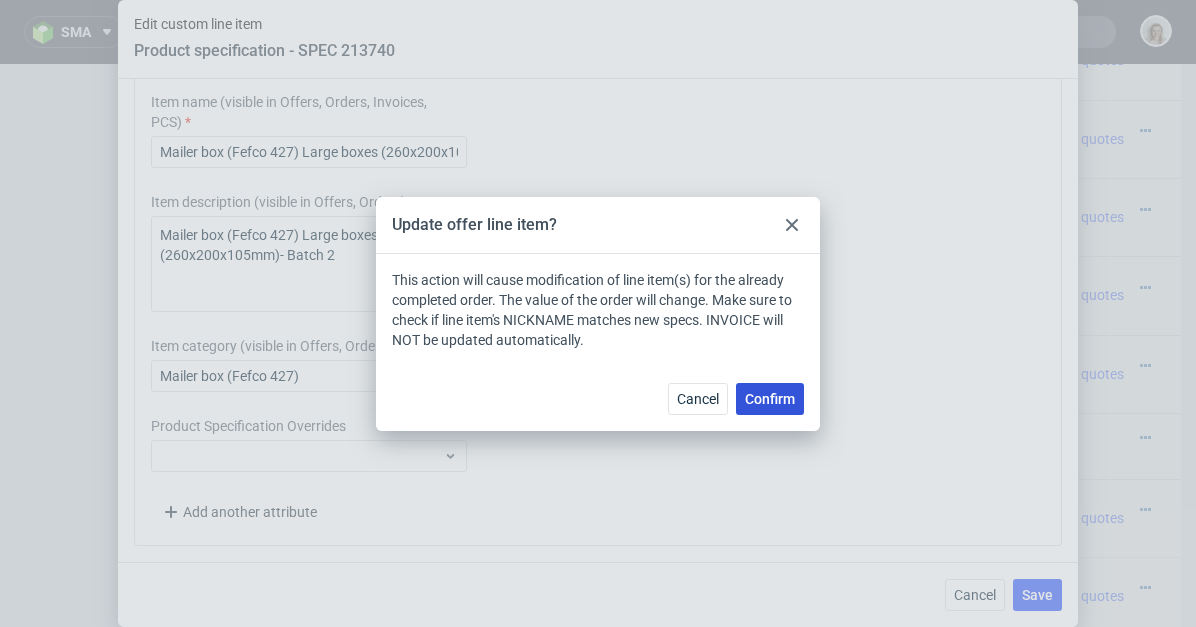 click on "Confirm" at bounding box center [770, 399] 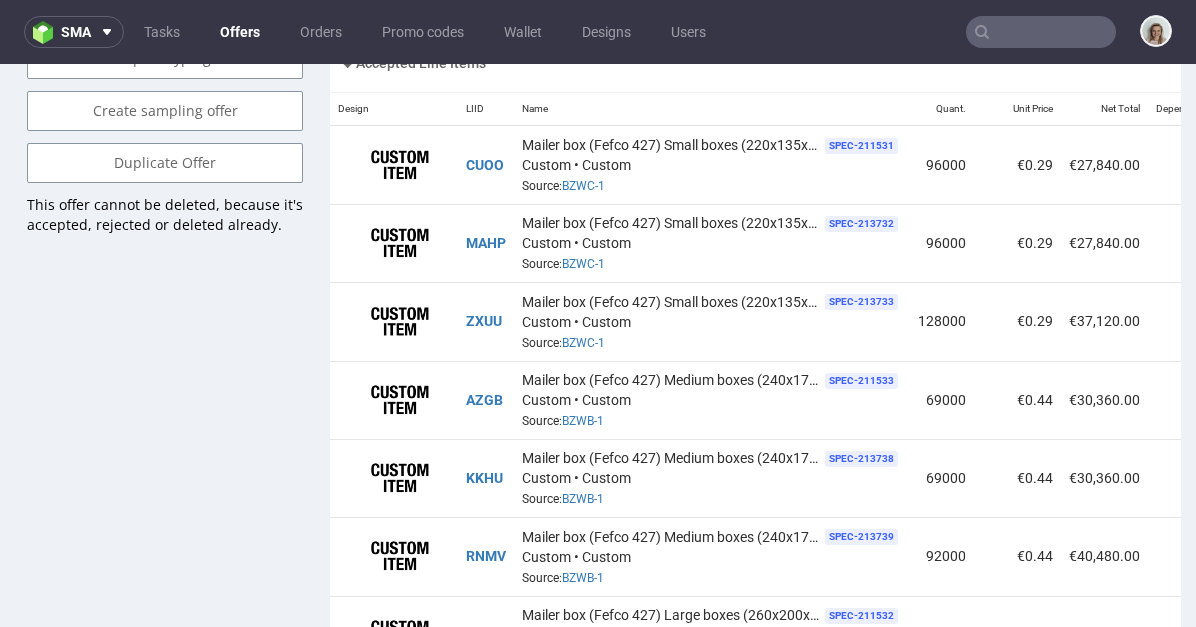 scroll, scrollTop: 1723, scrollLeft: 0, axis: vertical 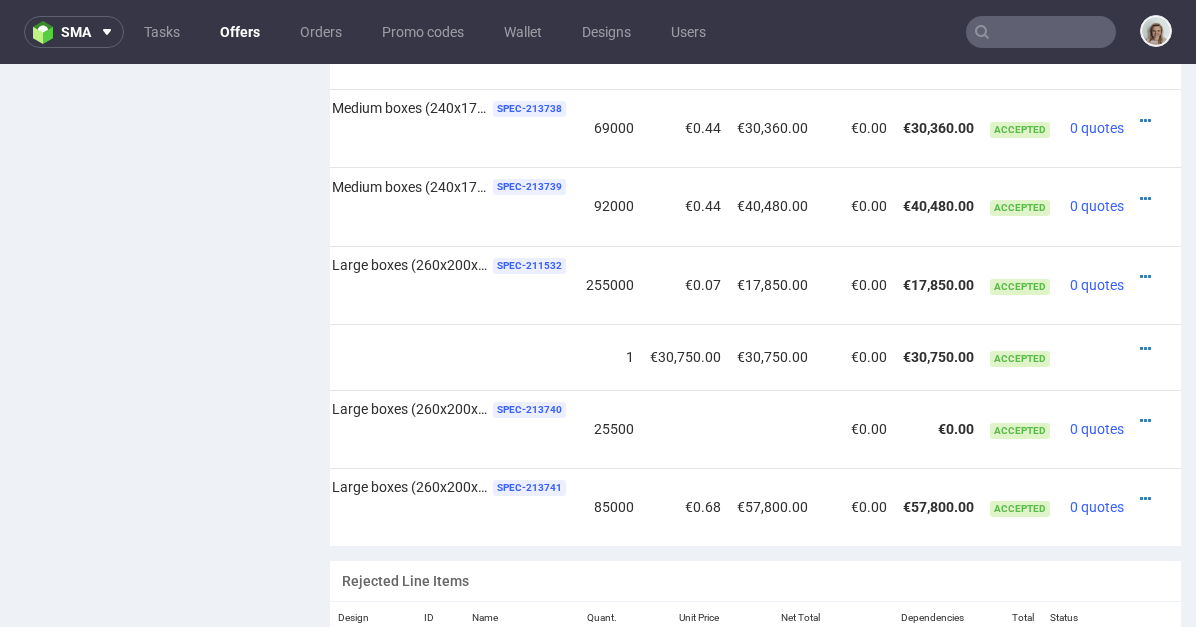 drag, startPoint x: 890, startPoint y: 481, endPoint x: 1195, endPoint y: 425, distance: 310.09836 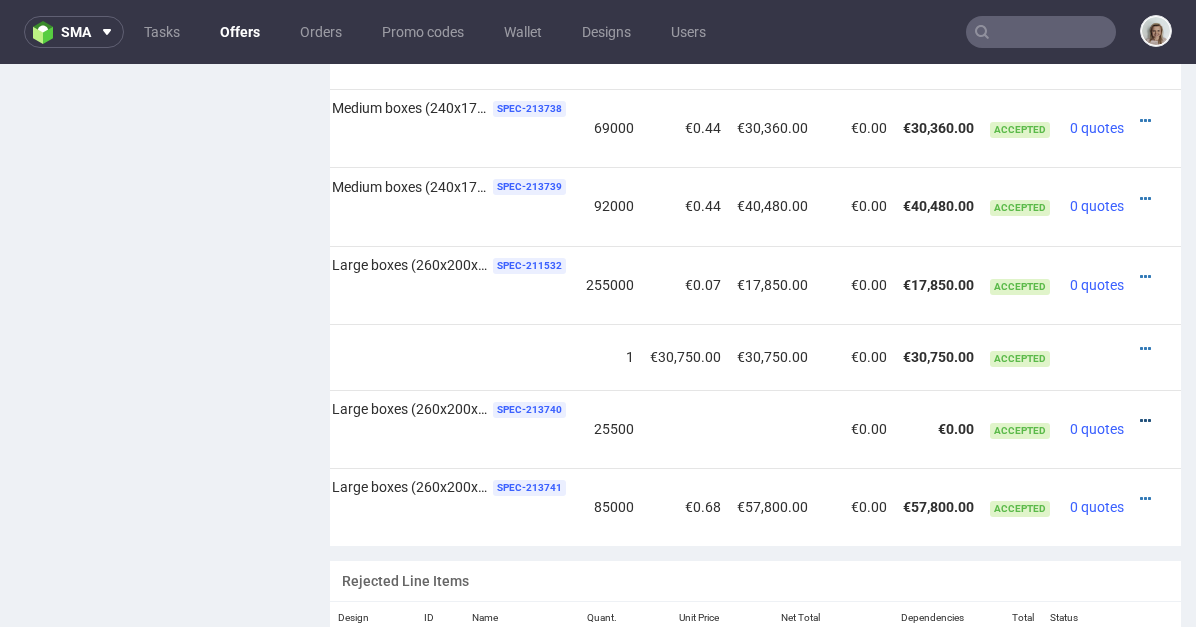 click at bounding box center [1145, 421] 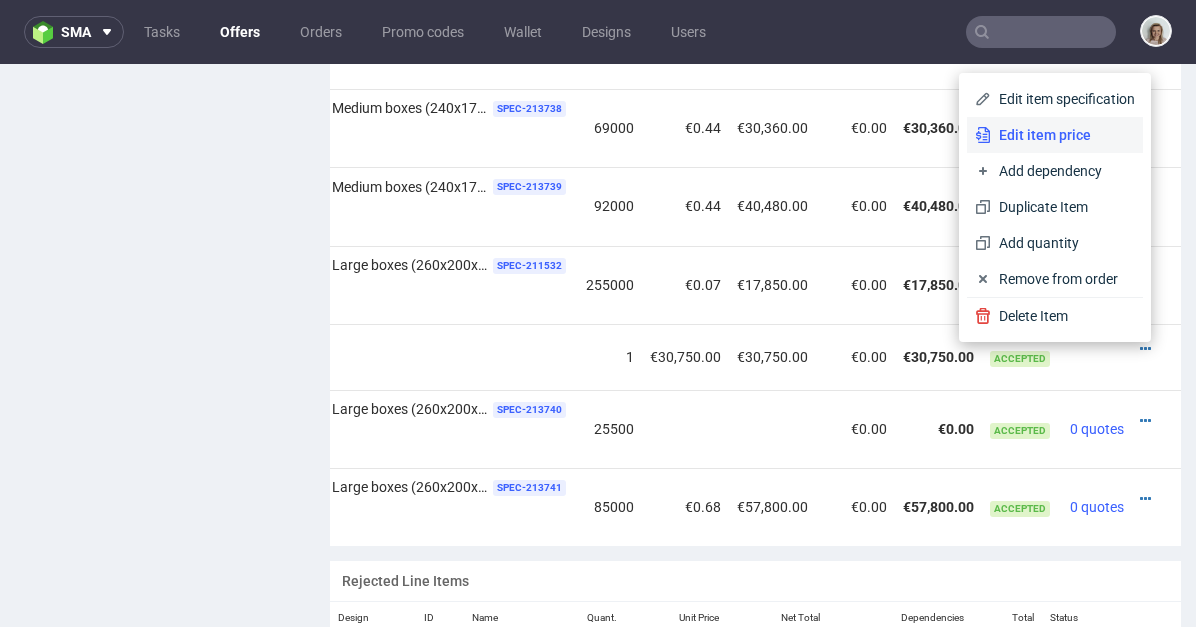 click on "Edit item price" at bounding box center [1063, 135] 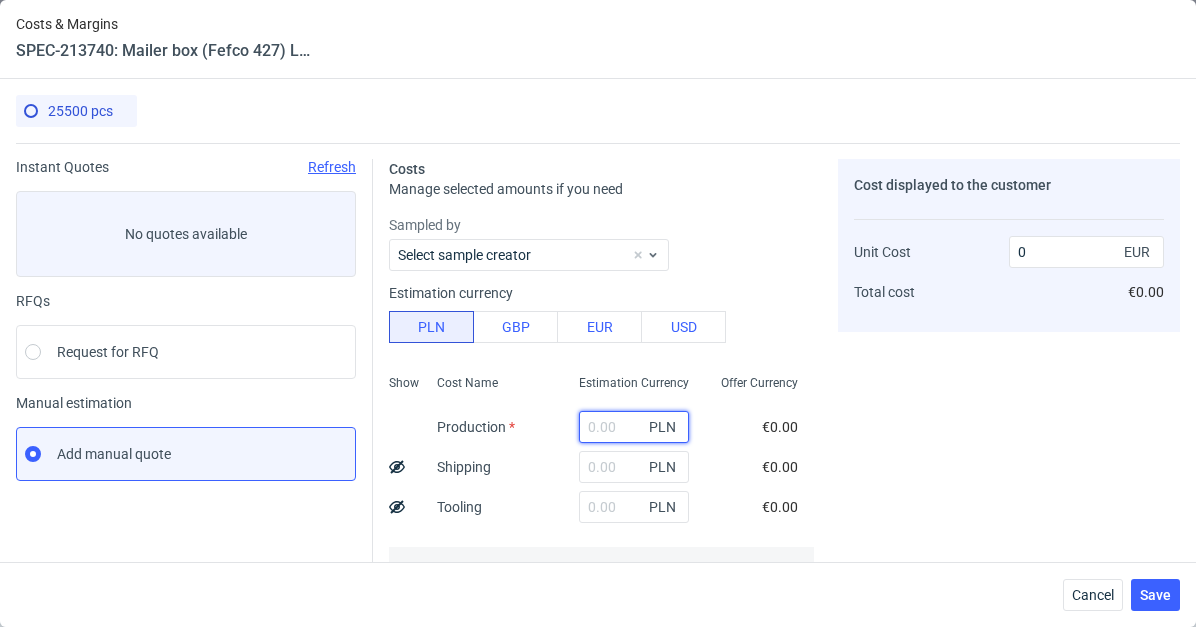 click at bounding box center [634, 427] 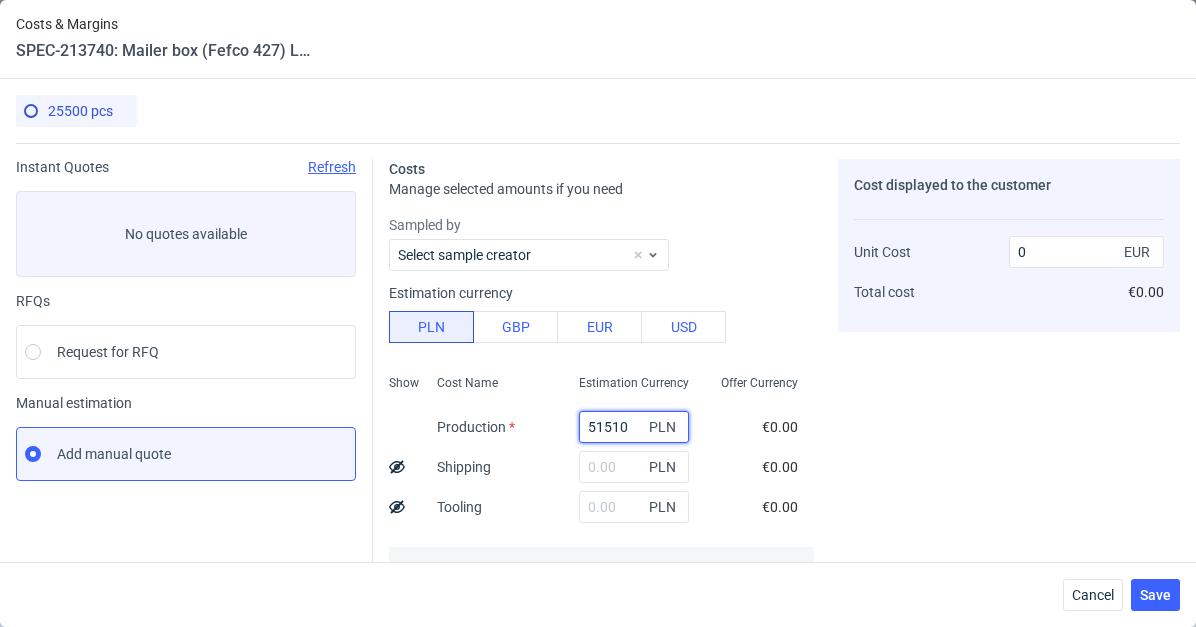 type on "0.47" 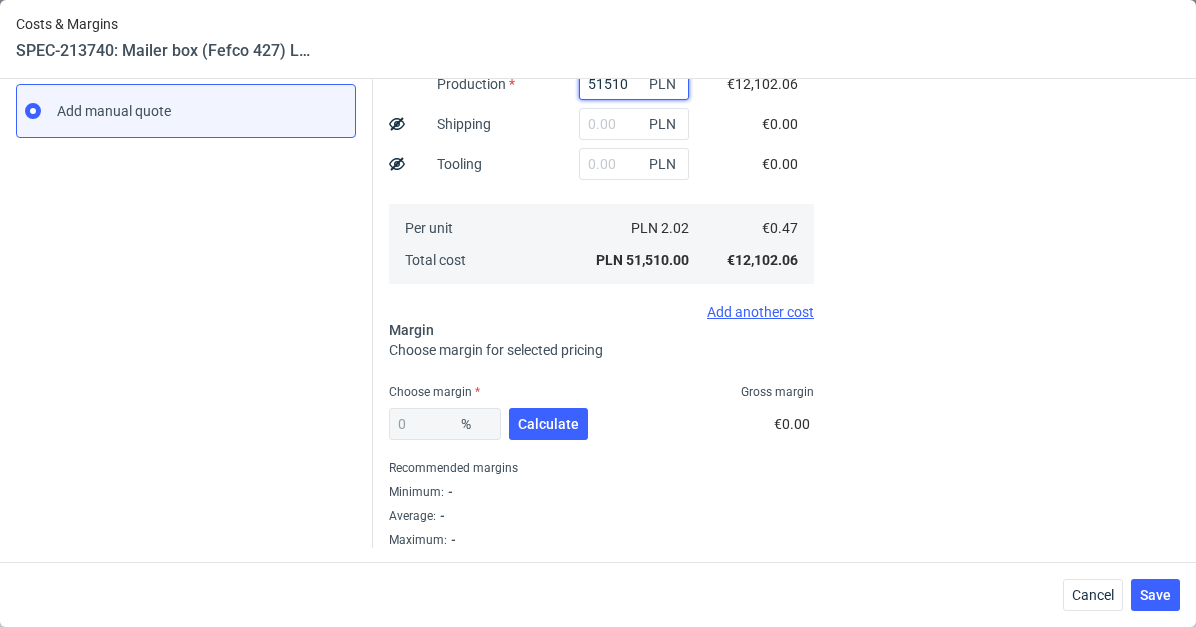 scroll, scrollTop: 345, scrollLeft: 0, axis: vertical 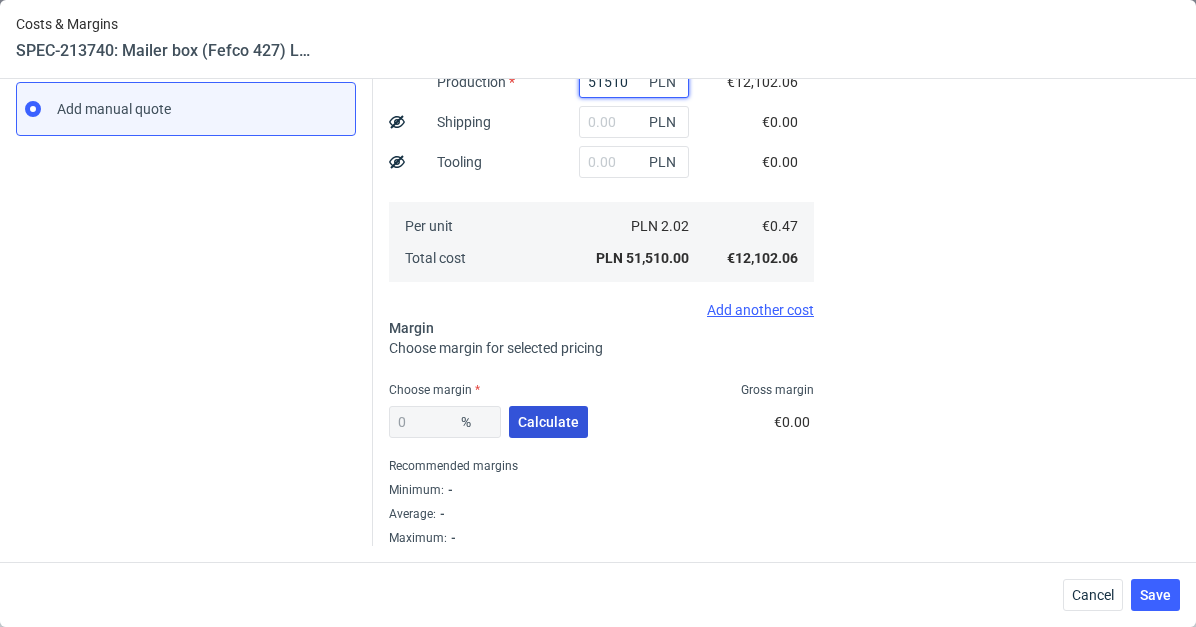 type on "51510" 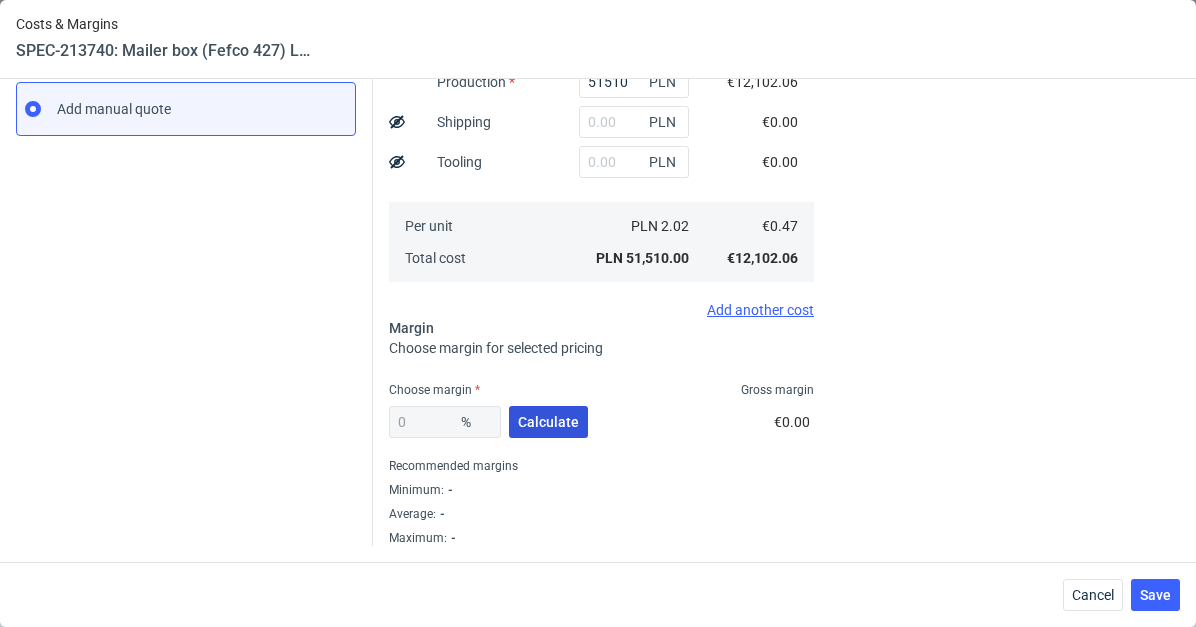 click on "Calculate" at bounding box center (548, 422) 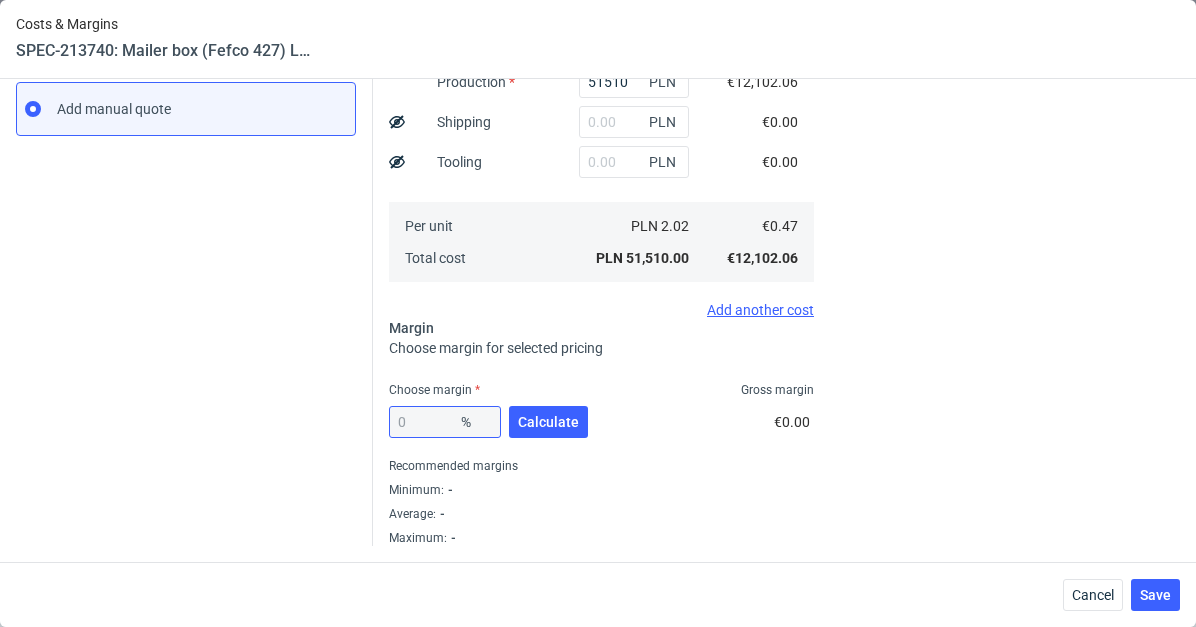 type on "22.76" 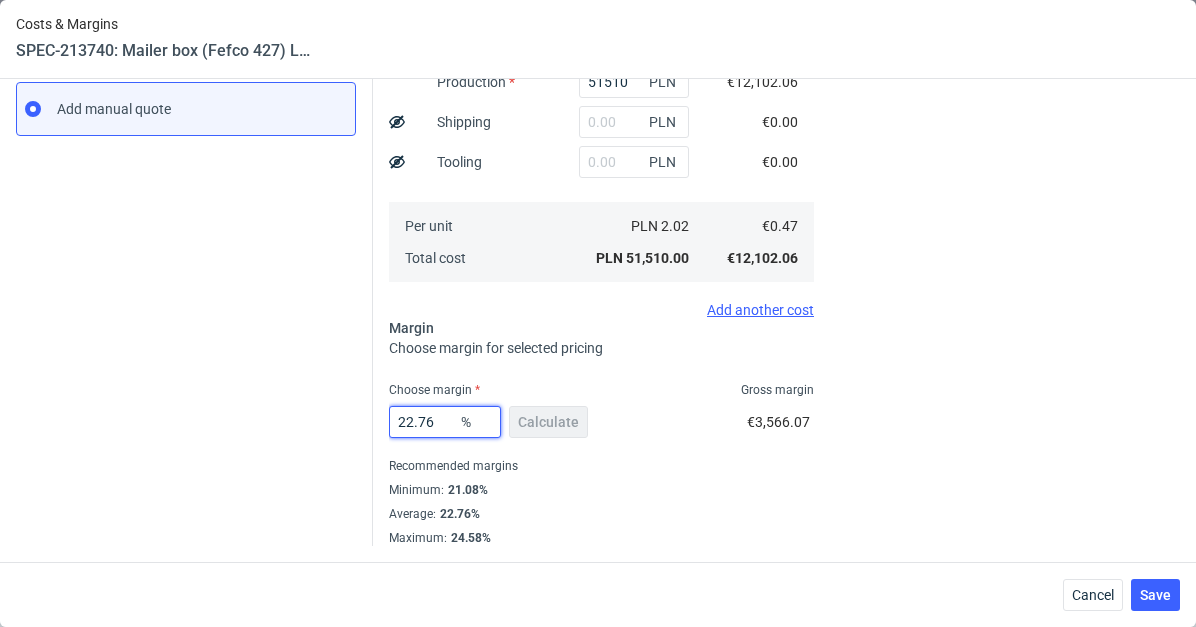 drag, startPoint x: 405, startPoint y: 420, endPoint x: 381, endPoint y: 421, distance: 24.020824 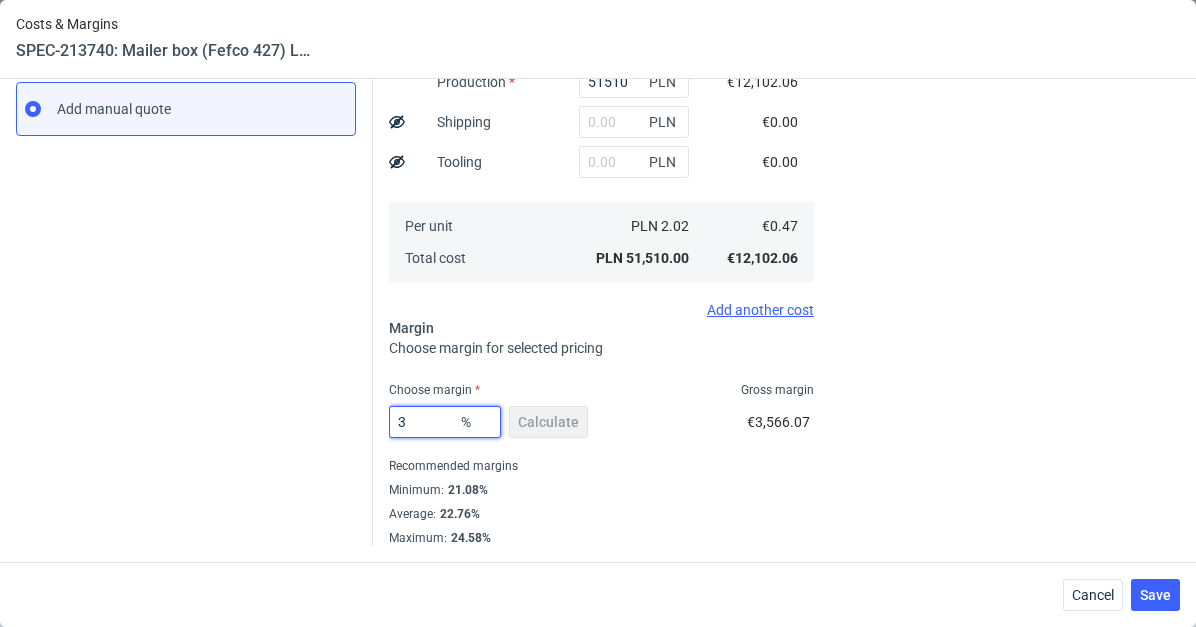 type on "30" 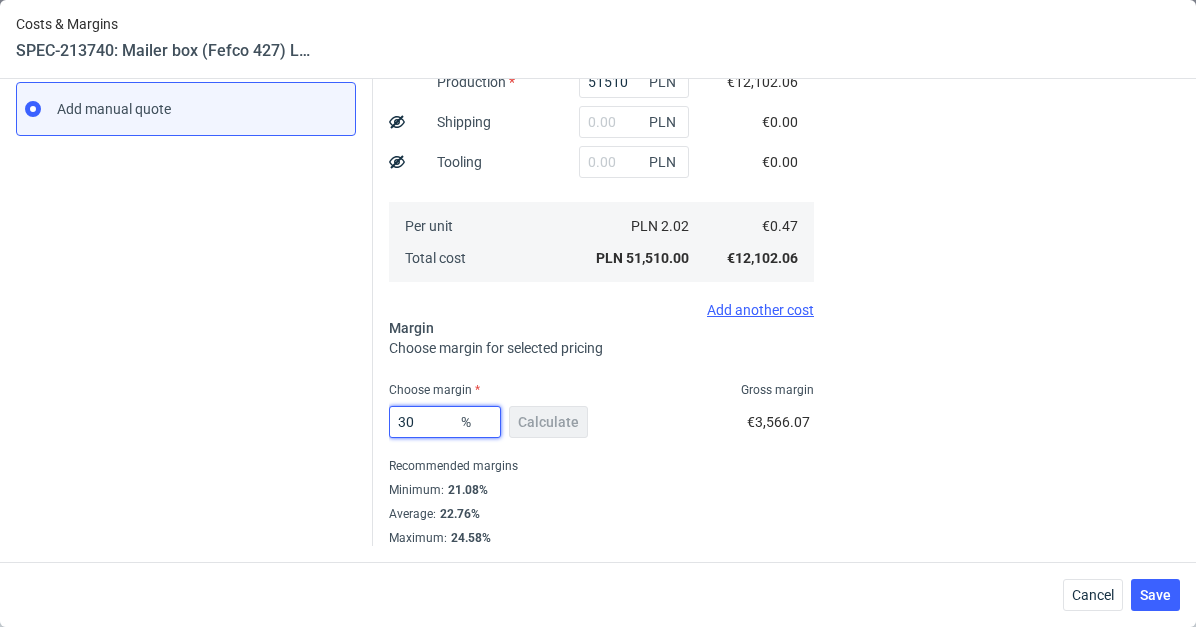type on "0.68" 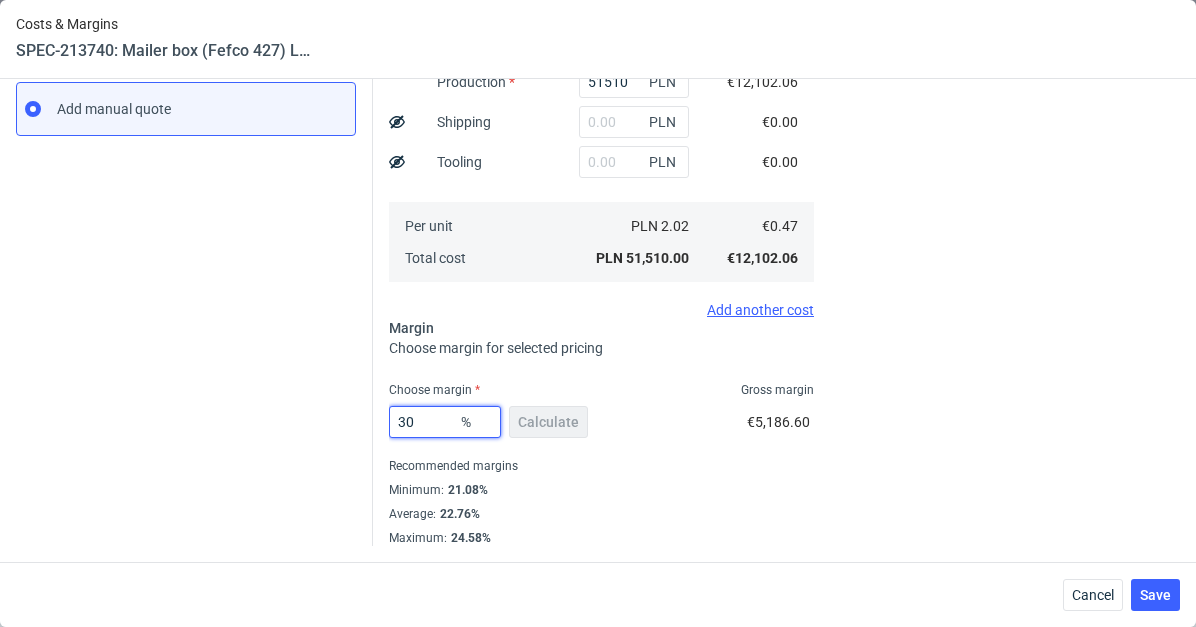 type on "30" 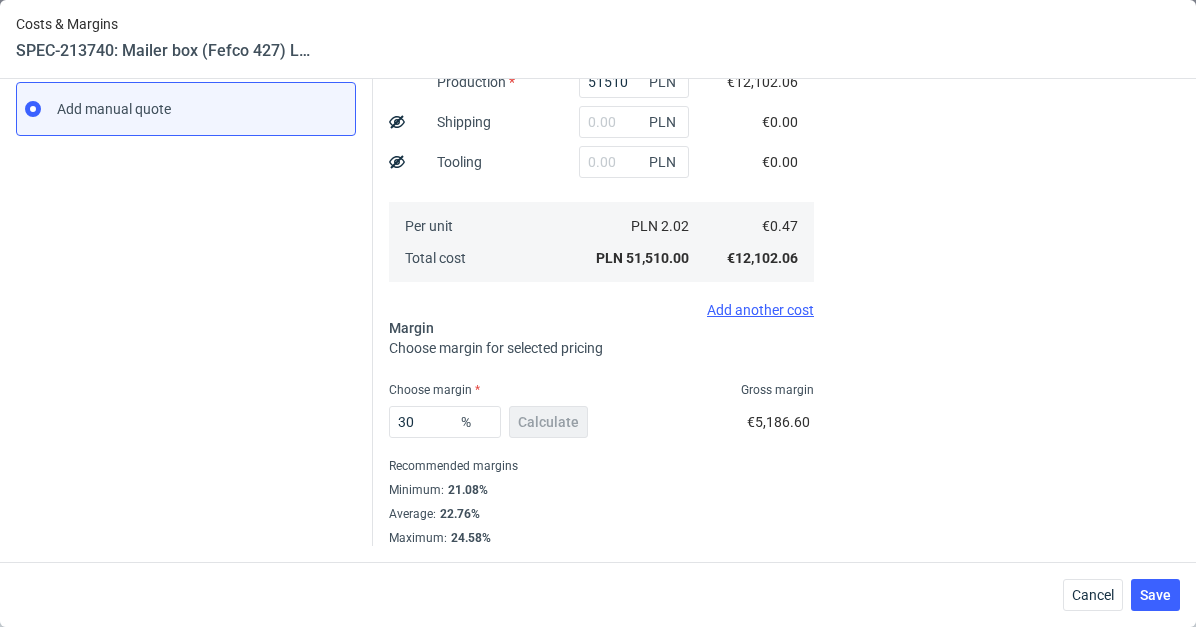 click on "30 % Calculate €5,186.60" at bounding box center (601, 426) 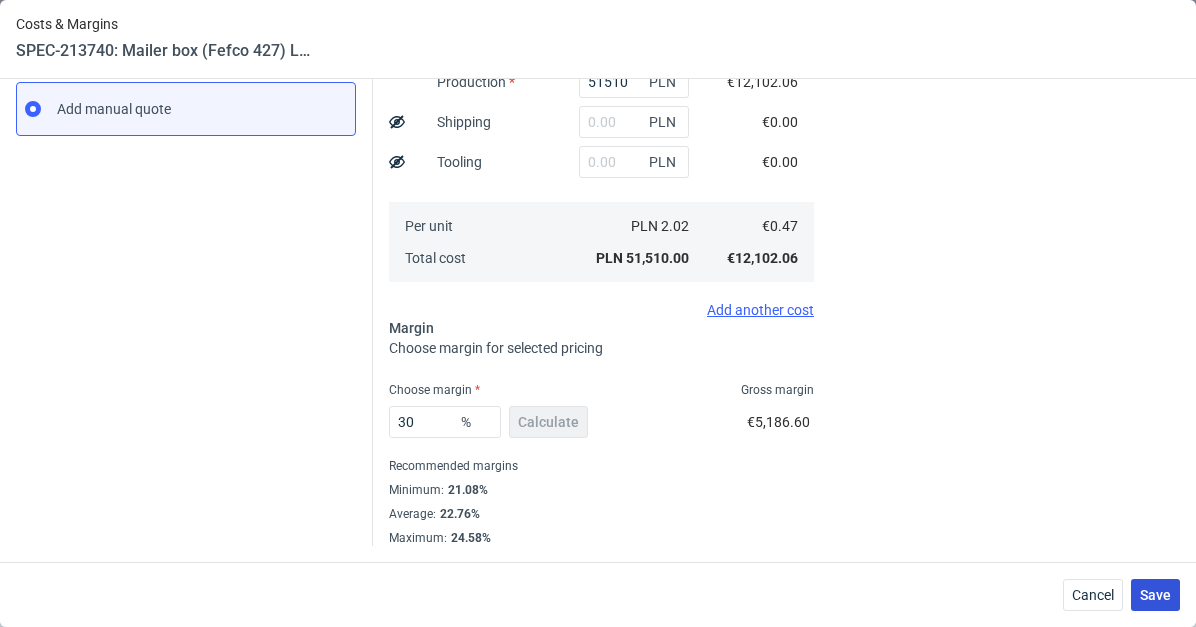 click on "Save" at bounding box center [1155, 595] 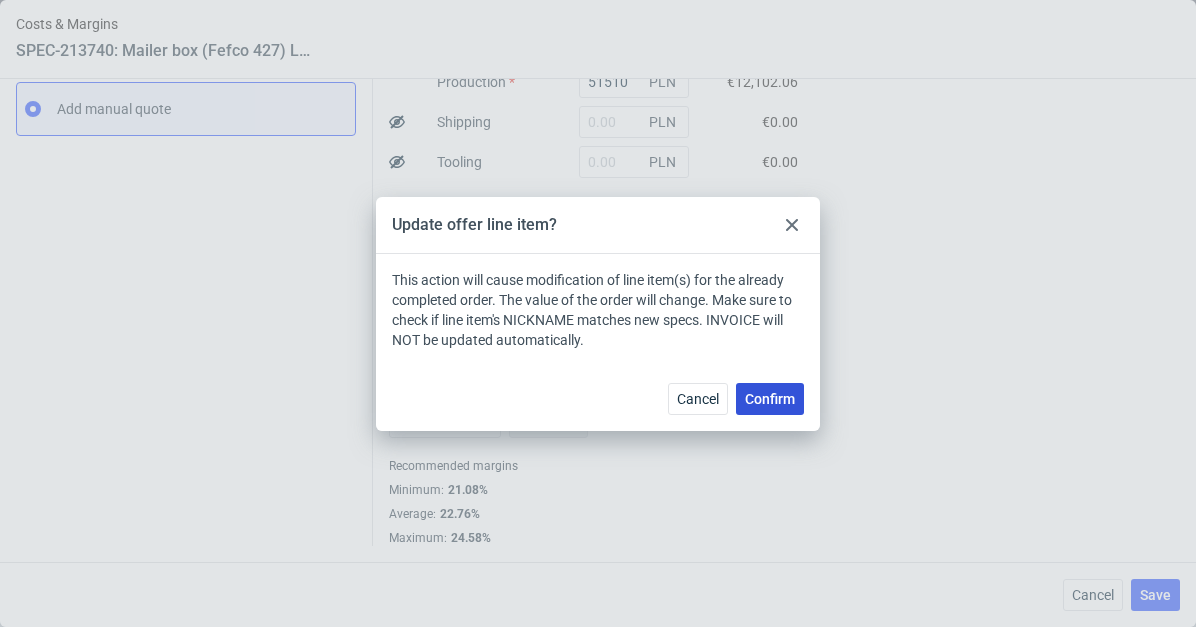 click on "Confirm" at bounding box center (770, 399) 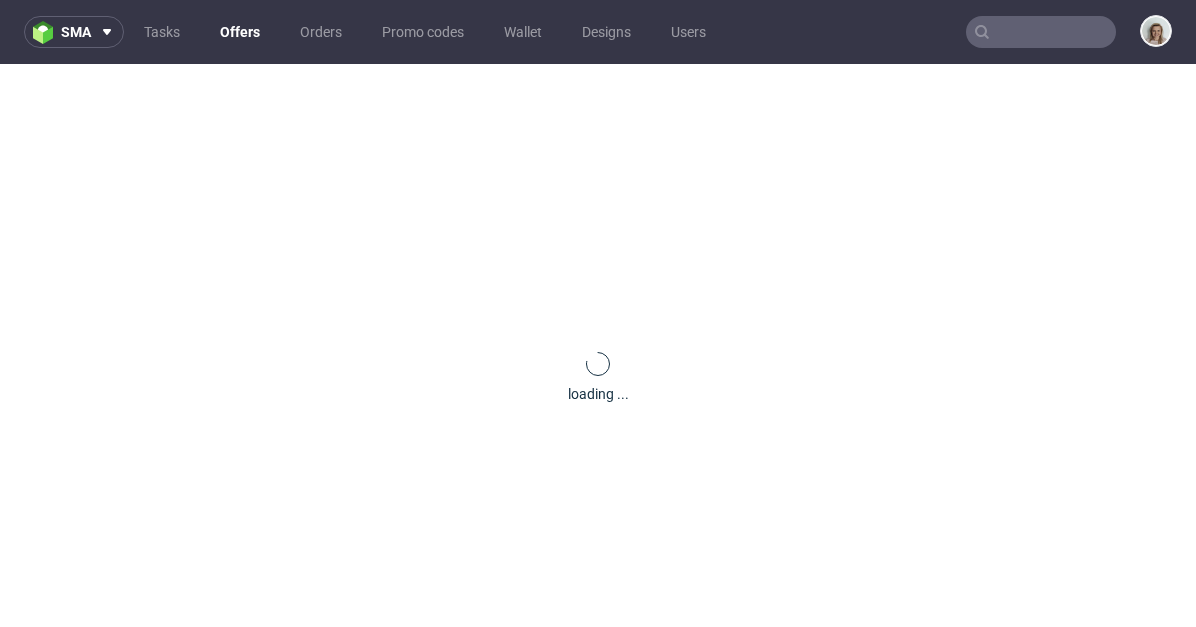 scroll, scrollTop: 0, scrollLeft: 0, axis: both 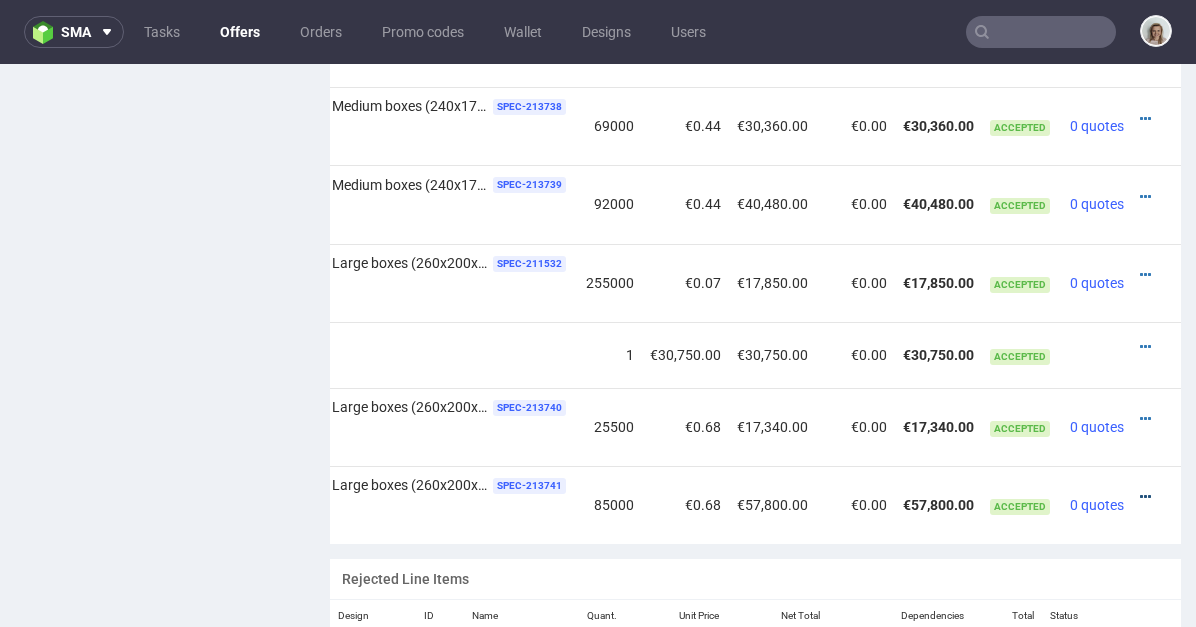 click at bounding box center (1145, 497) 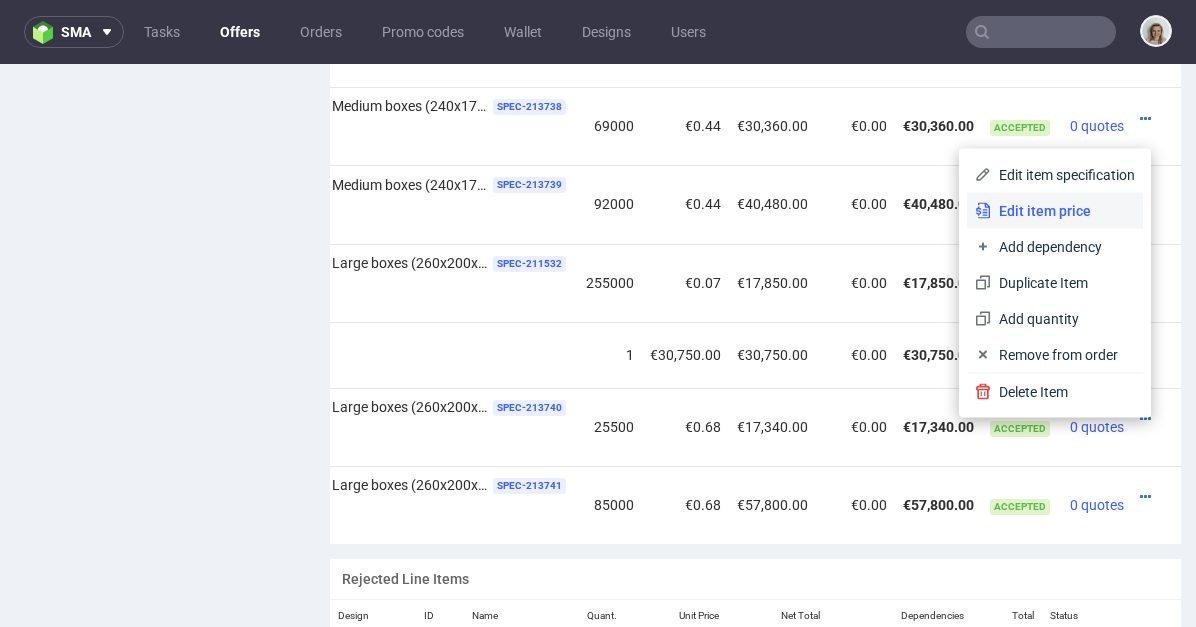 click on "Edit item price" at bounding box center [1063, 211] 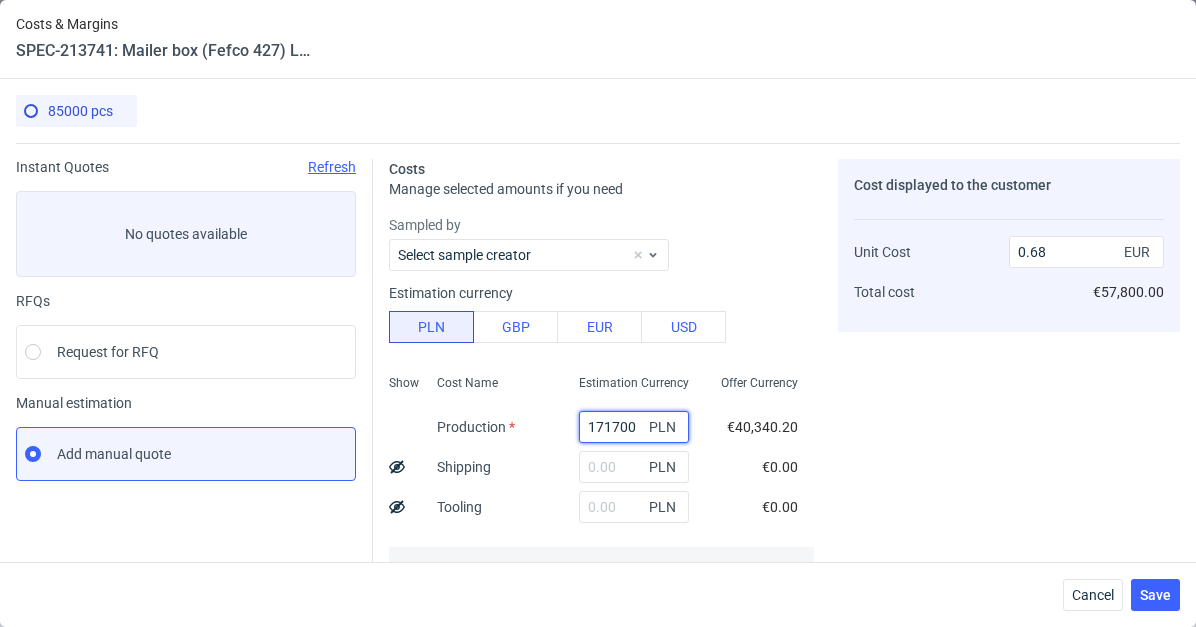 drag, startPoint x: 609, startPoint y: 425, endPoint x: 536, endPoint y: 420, distance: 73.171036 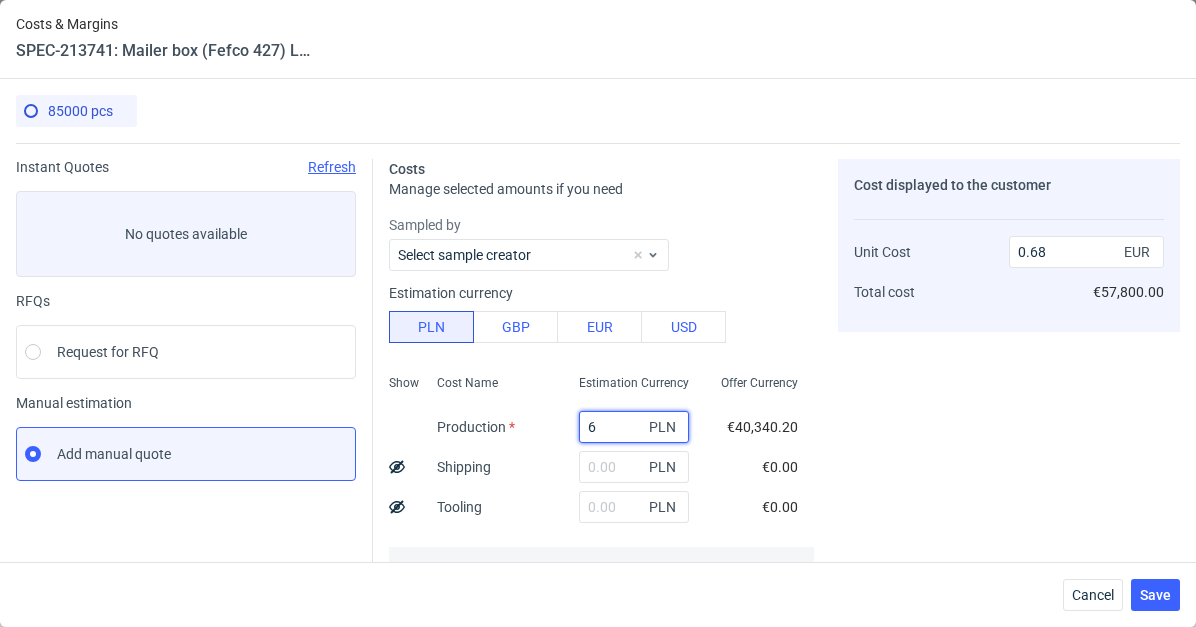 type on "68" 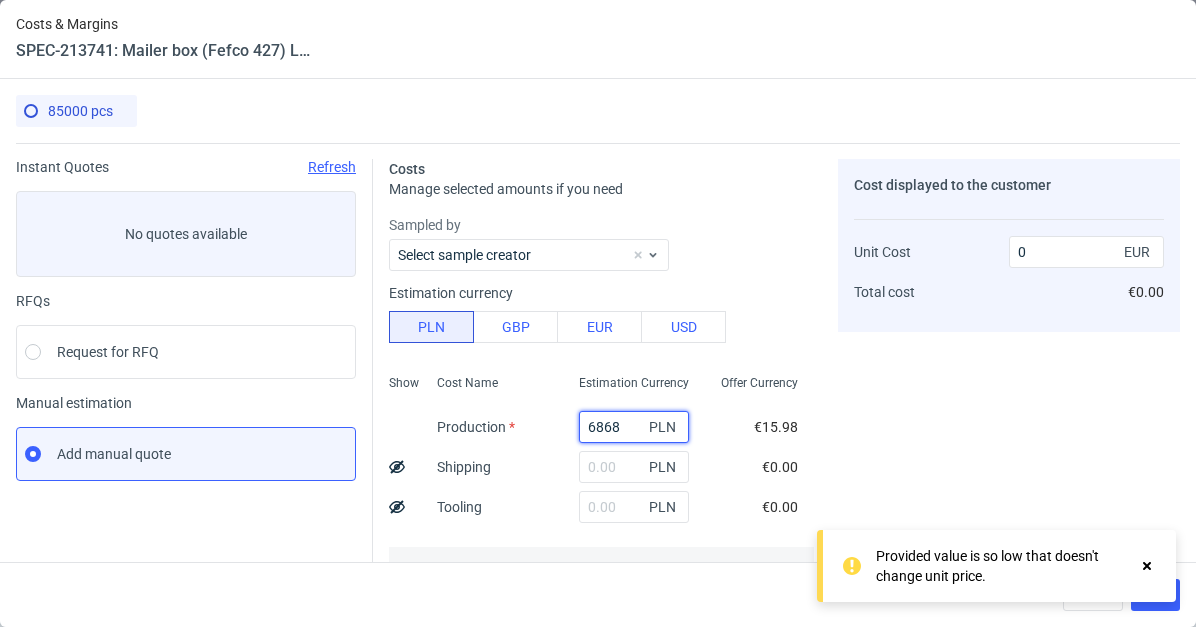 type on "68680" 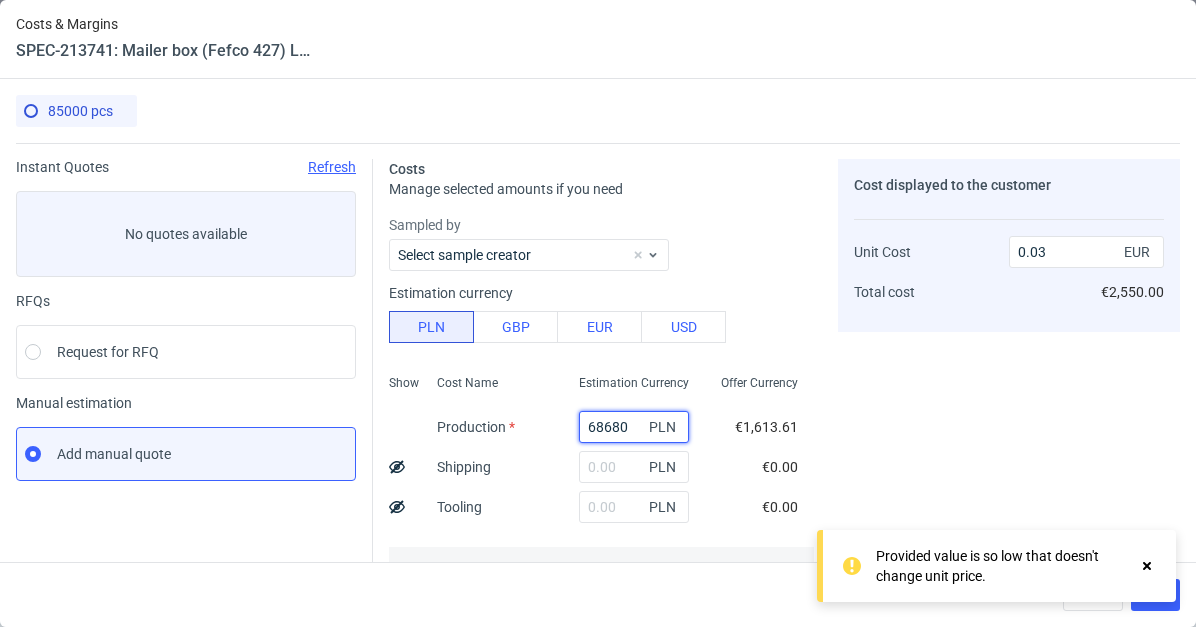 type on "0.27" 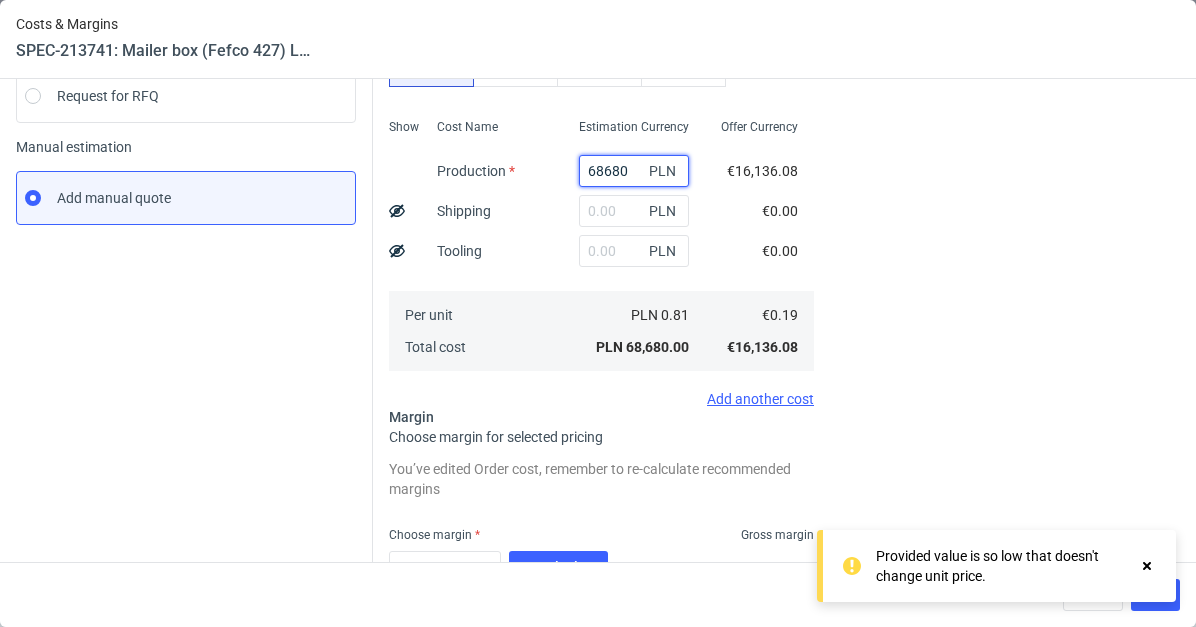 scroll, scrollTop: 401, scrollLeft: 0, axis: vertical 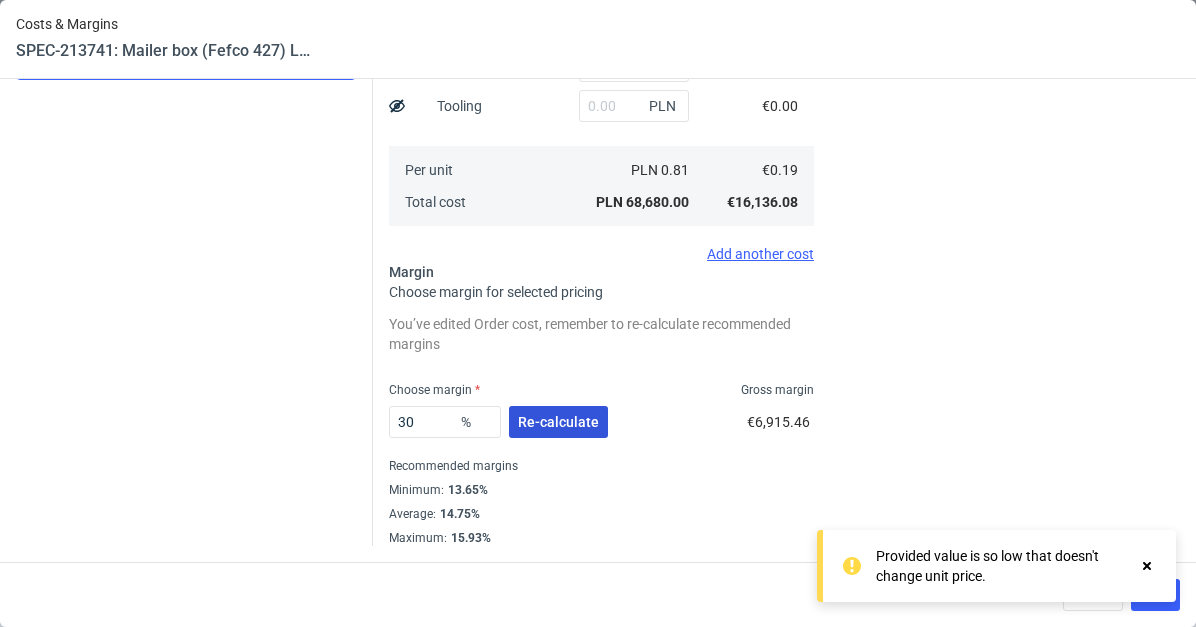 type on "68680" 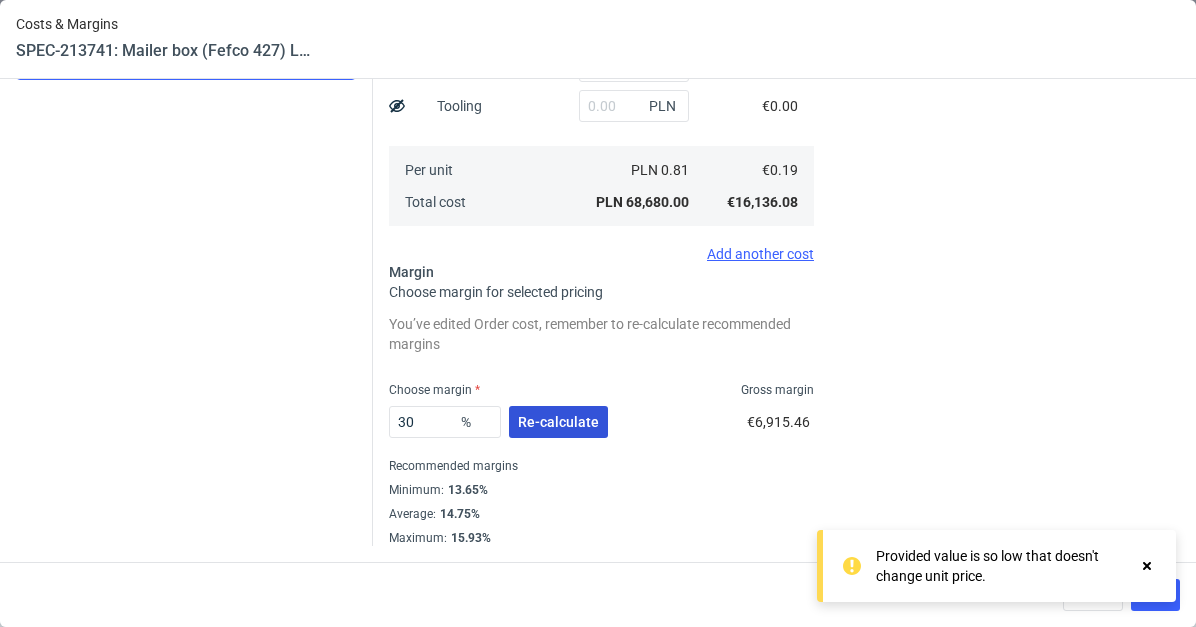click on "Re-calculate" at bounding box center [558, 422] 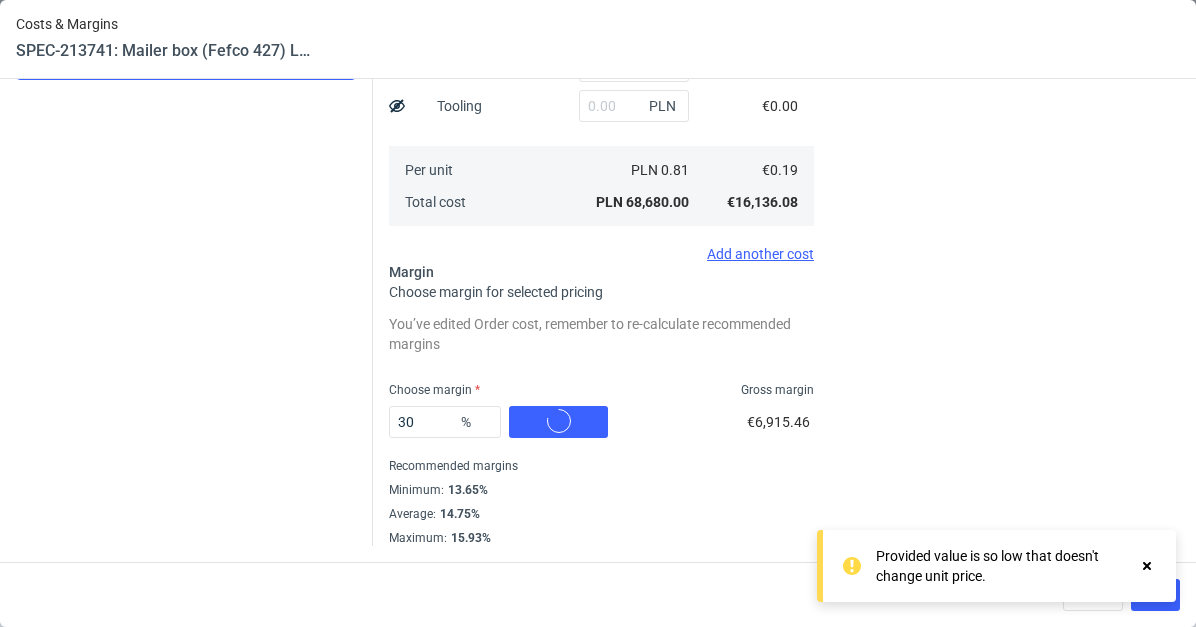 scroll, scrollTop: 345, scrollLeft: 0, axis: vertical 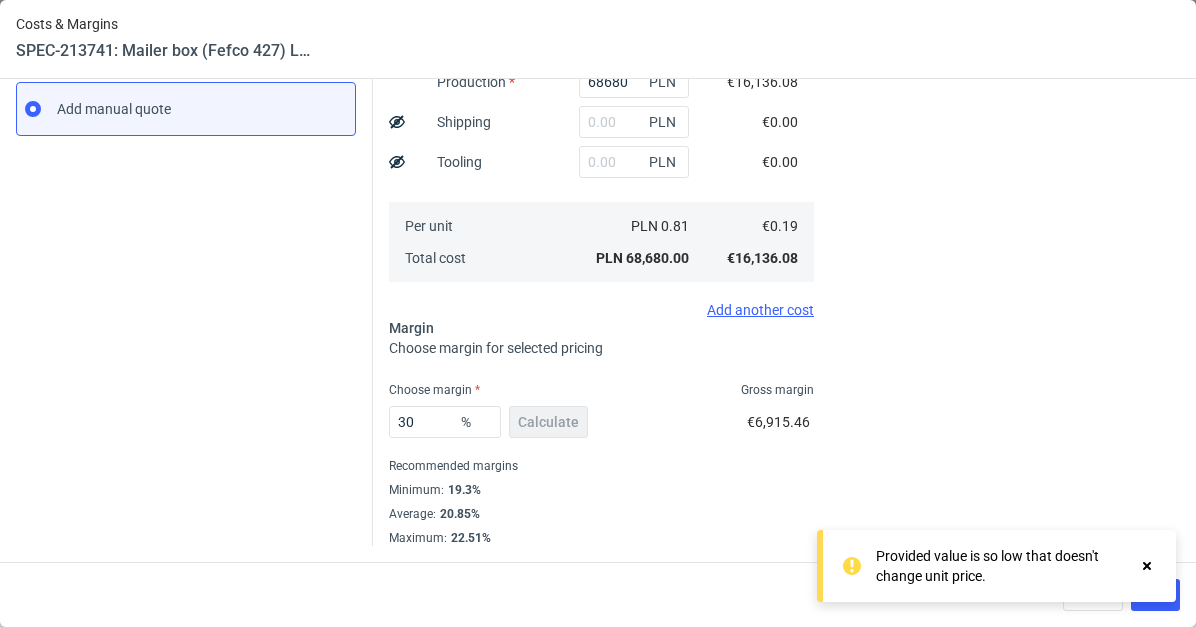 click 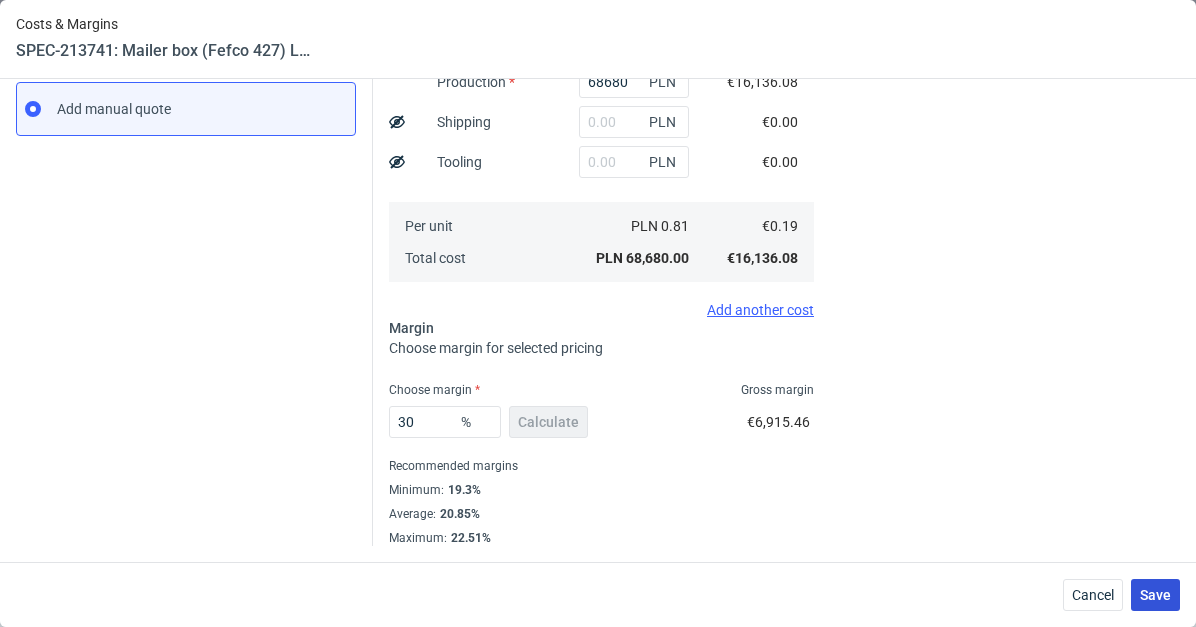 click on "Save" at bounding box center (1155, 595) 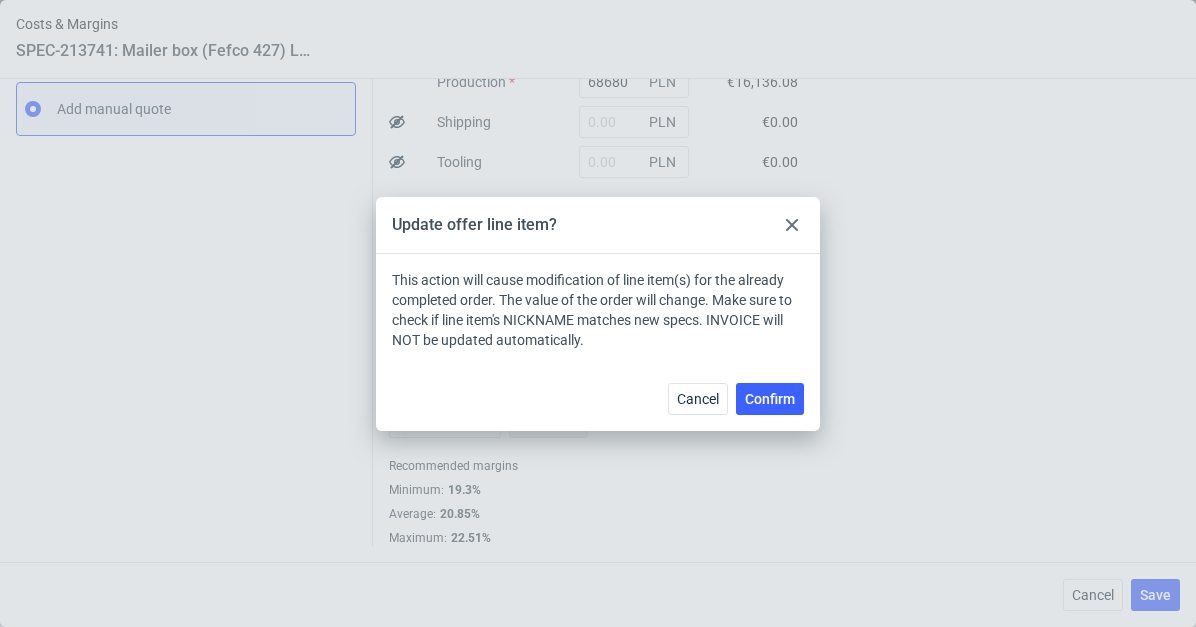 click on "Cancel Confirm" at bounding box center [598, 398] 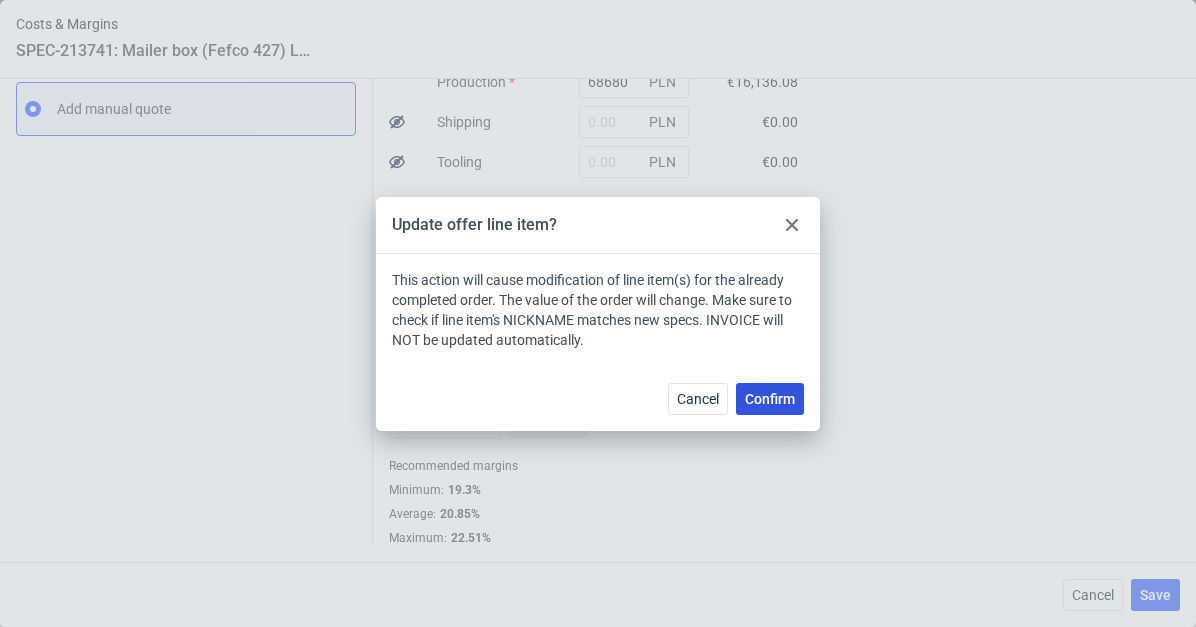 click on "Confirm" at bounding box center [770, 399] 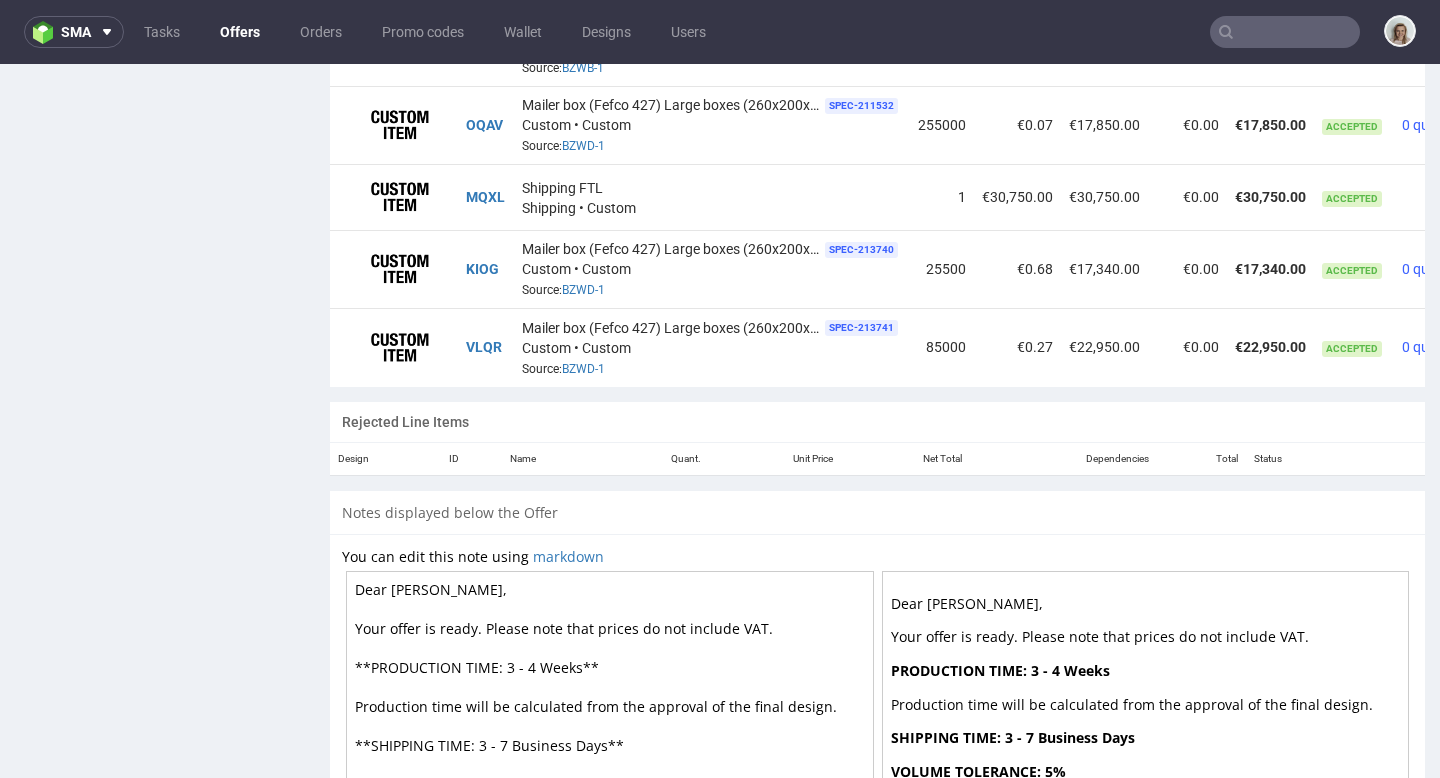 scroll, scrollTop: 1769, scrollLeft: 0, axis: vertical 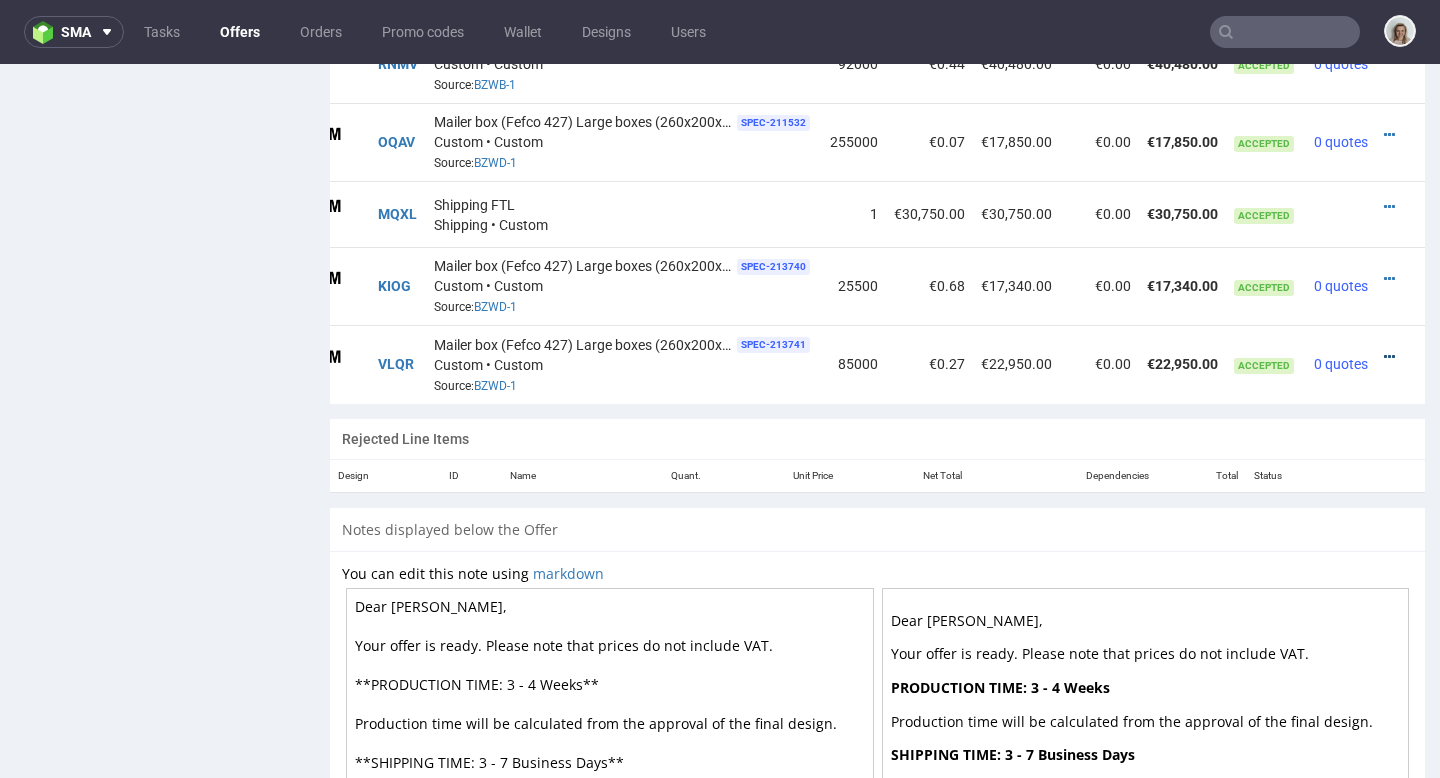 click at bounding box center (1389, 357) 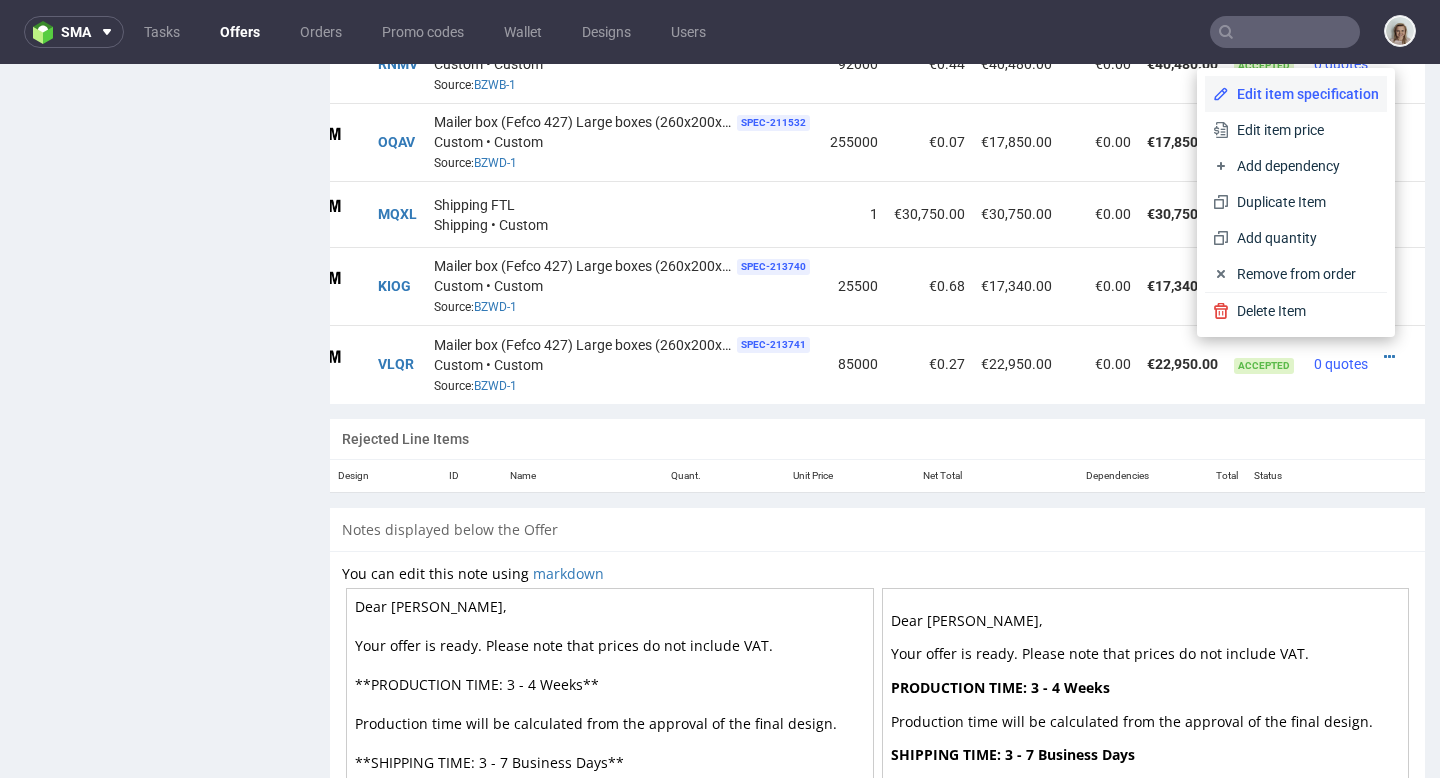 click on "Edit item specification" at bounding box center (1304, 94) 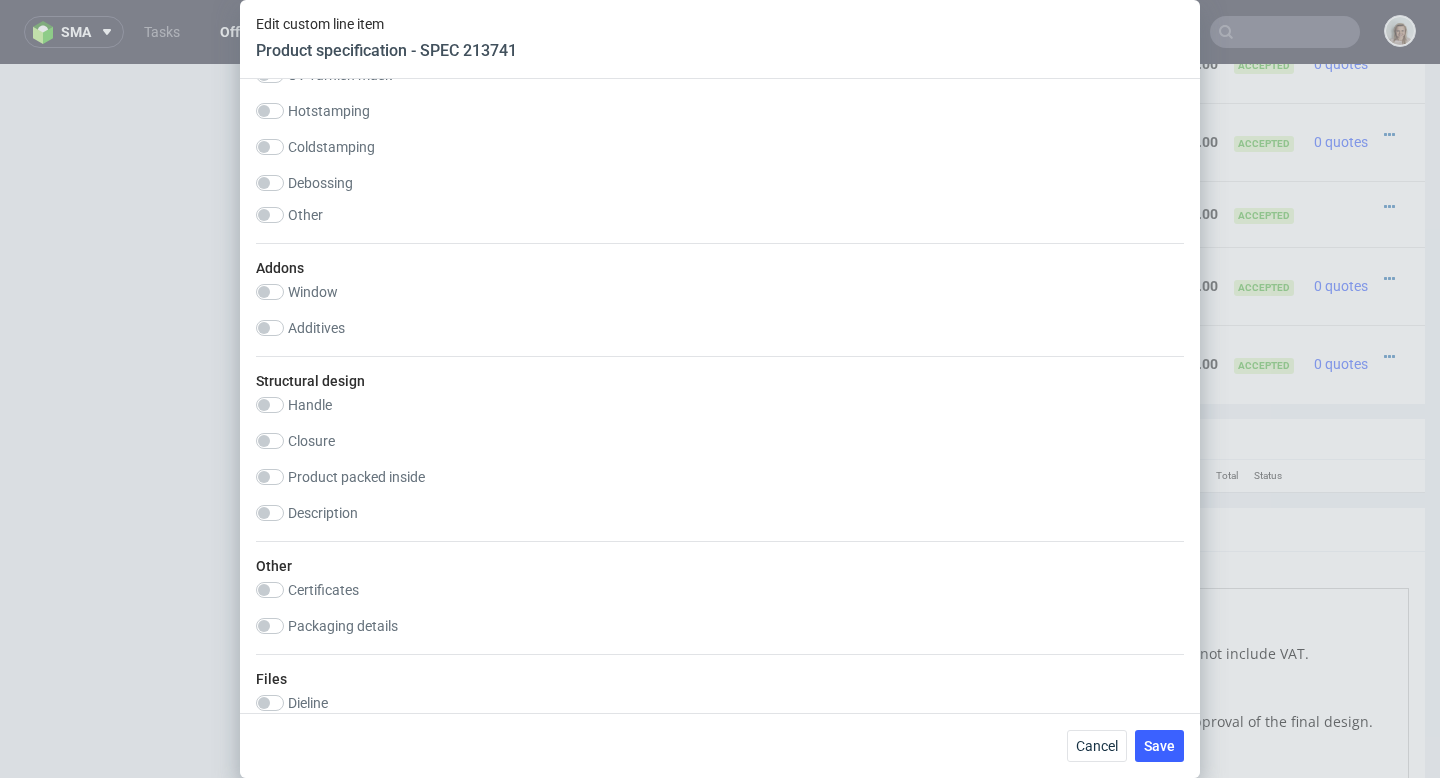scroll, scrollTop: 2491, scrollLeft: 0, axis: vertical 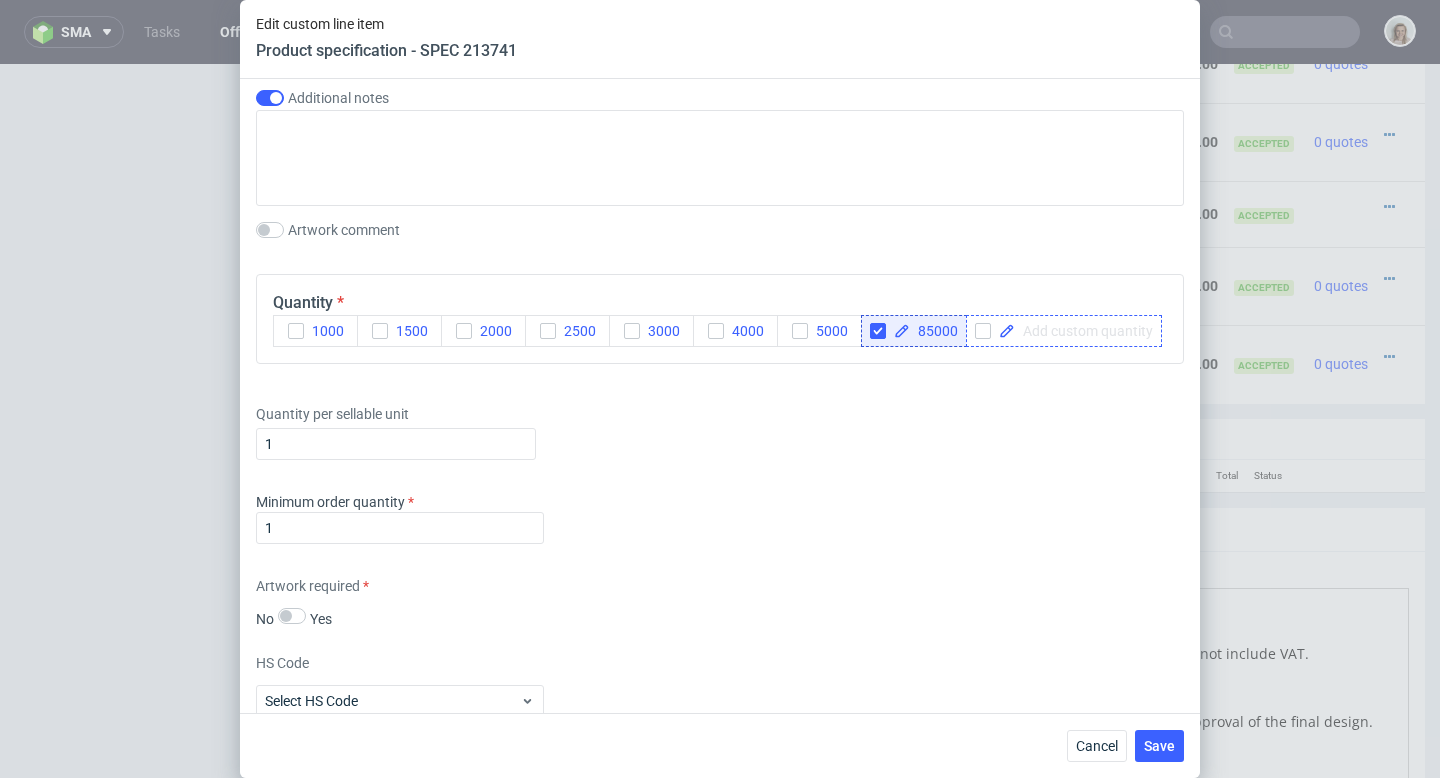 click at bounding box center (1084, 331) 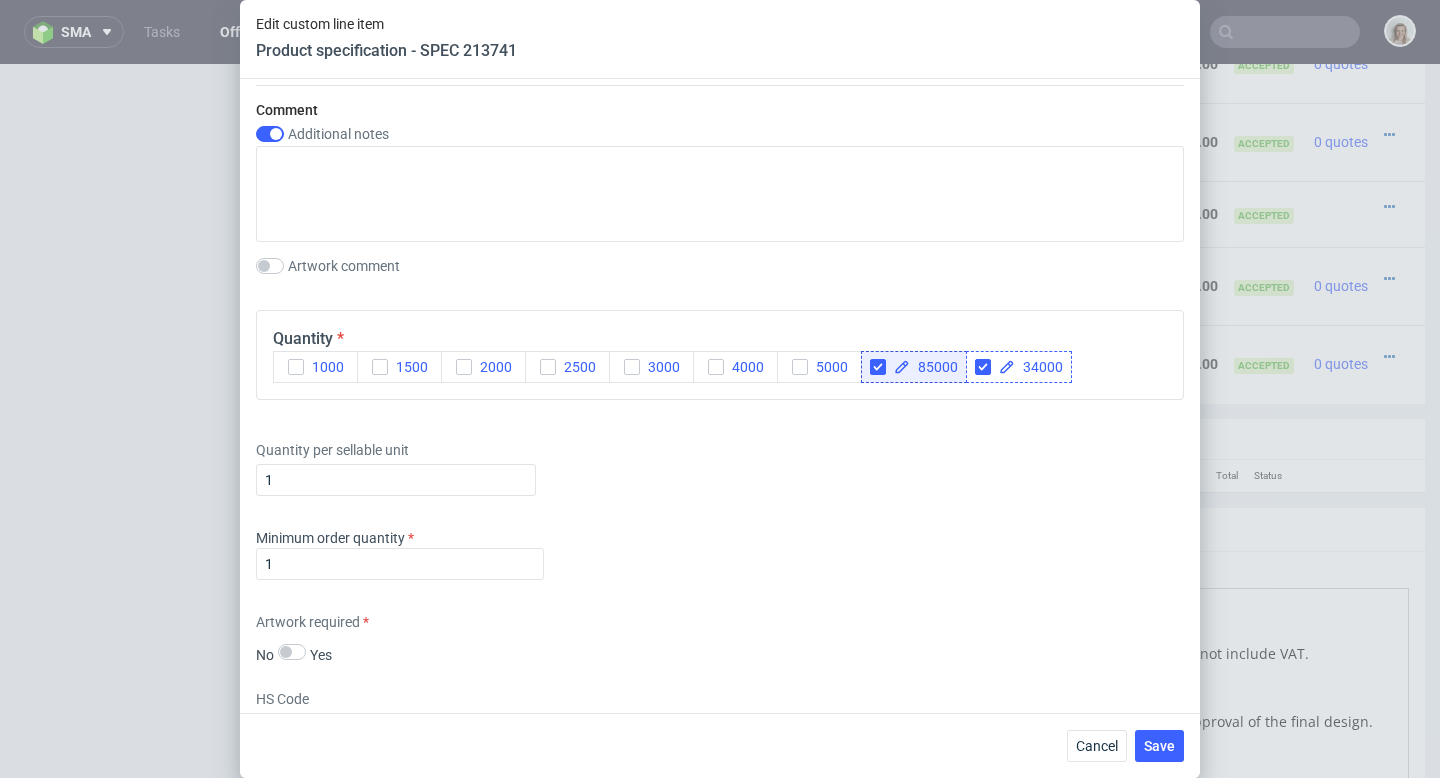 checkbox on "true" 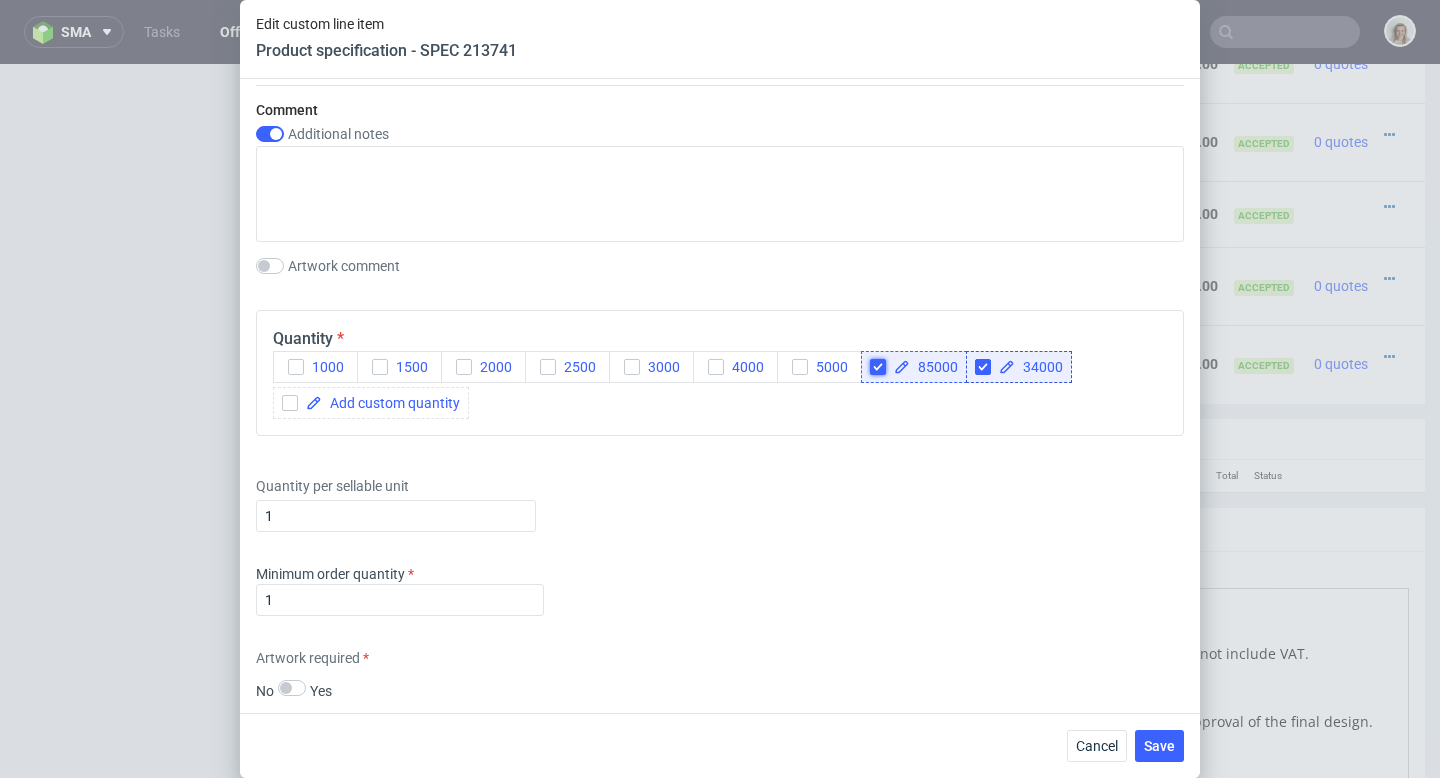 click at bounding box center [878, 367] 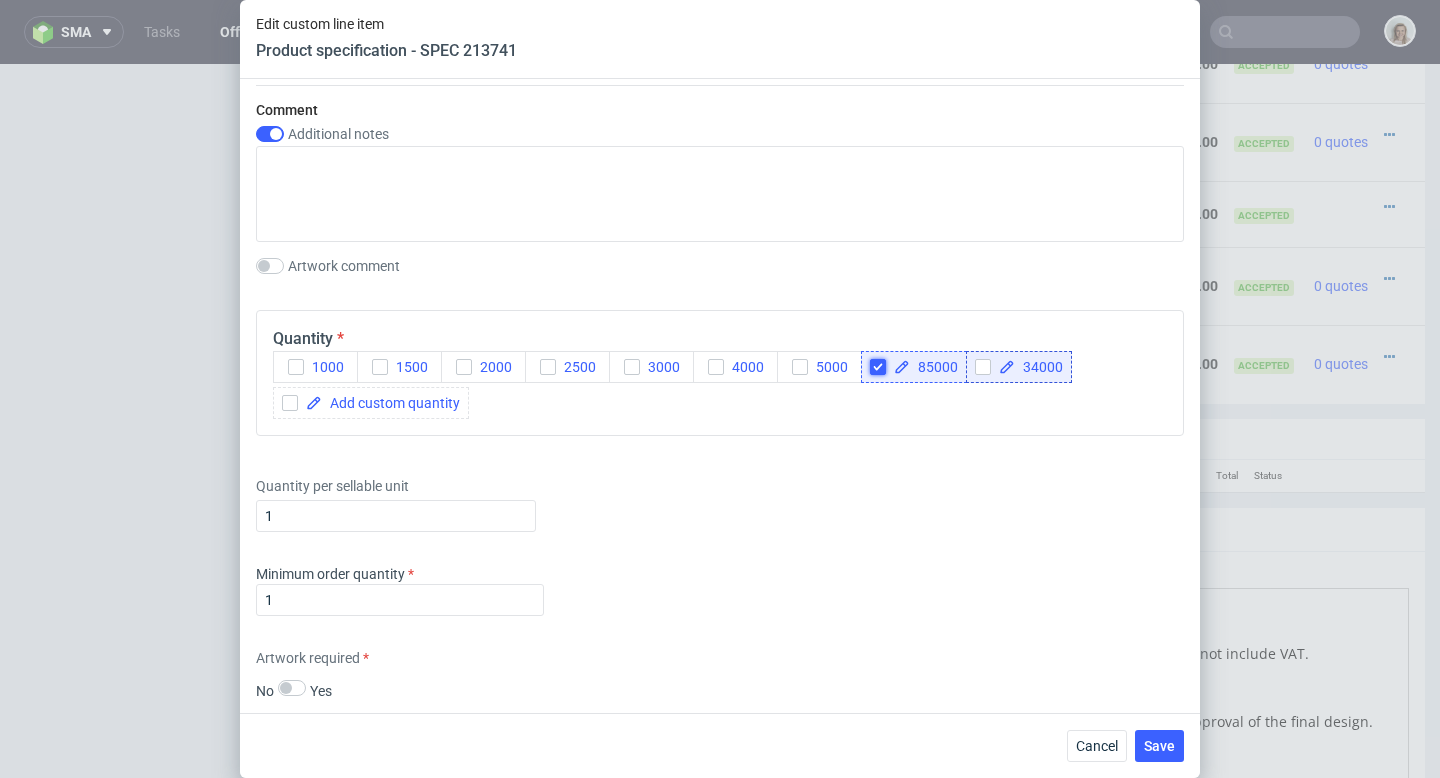 checkbox on "true" 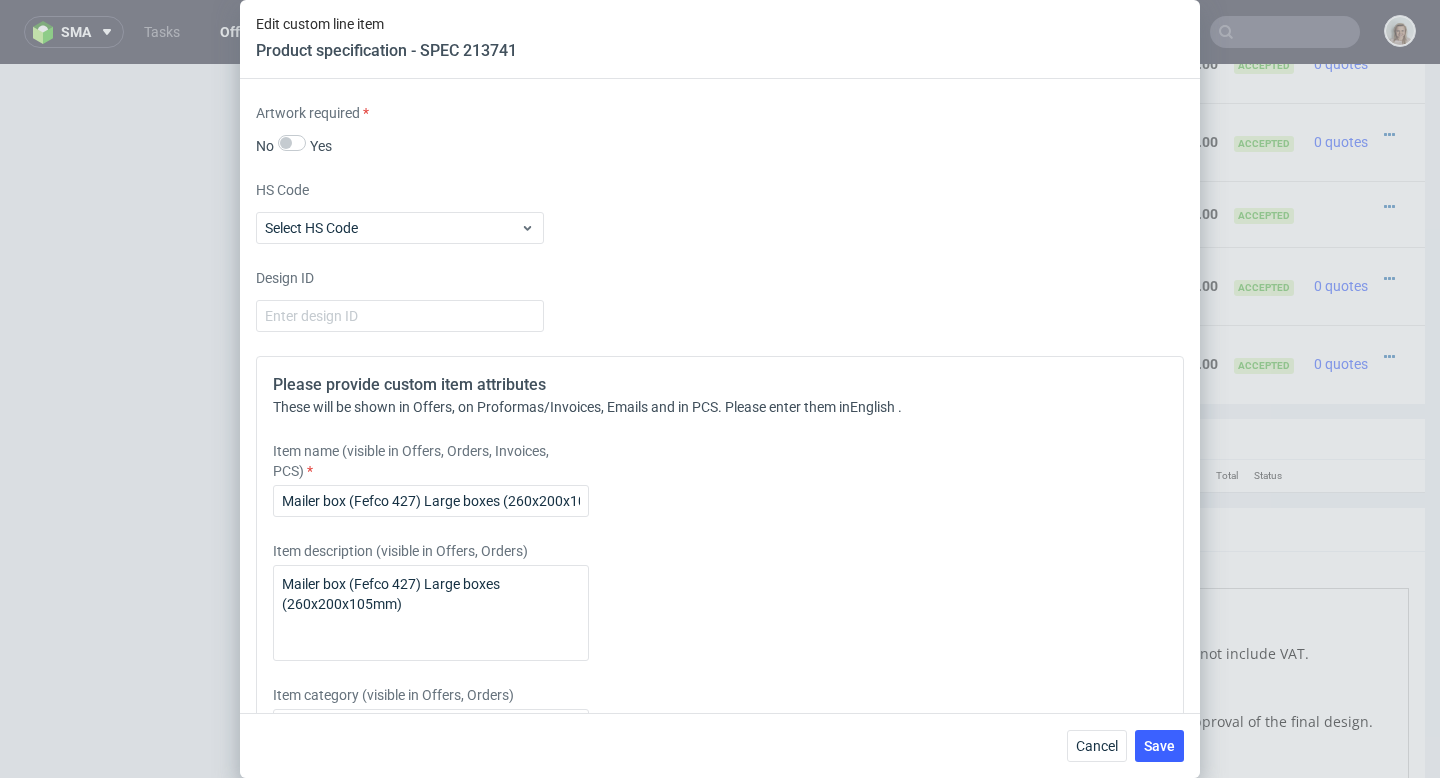 scroll, scrollTop: 3030, scrollLeft: 0, axis: vertical 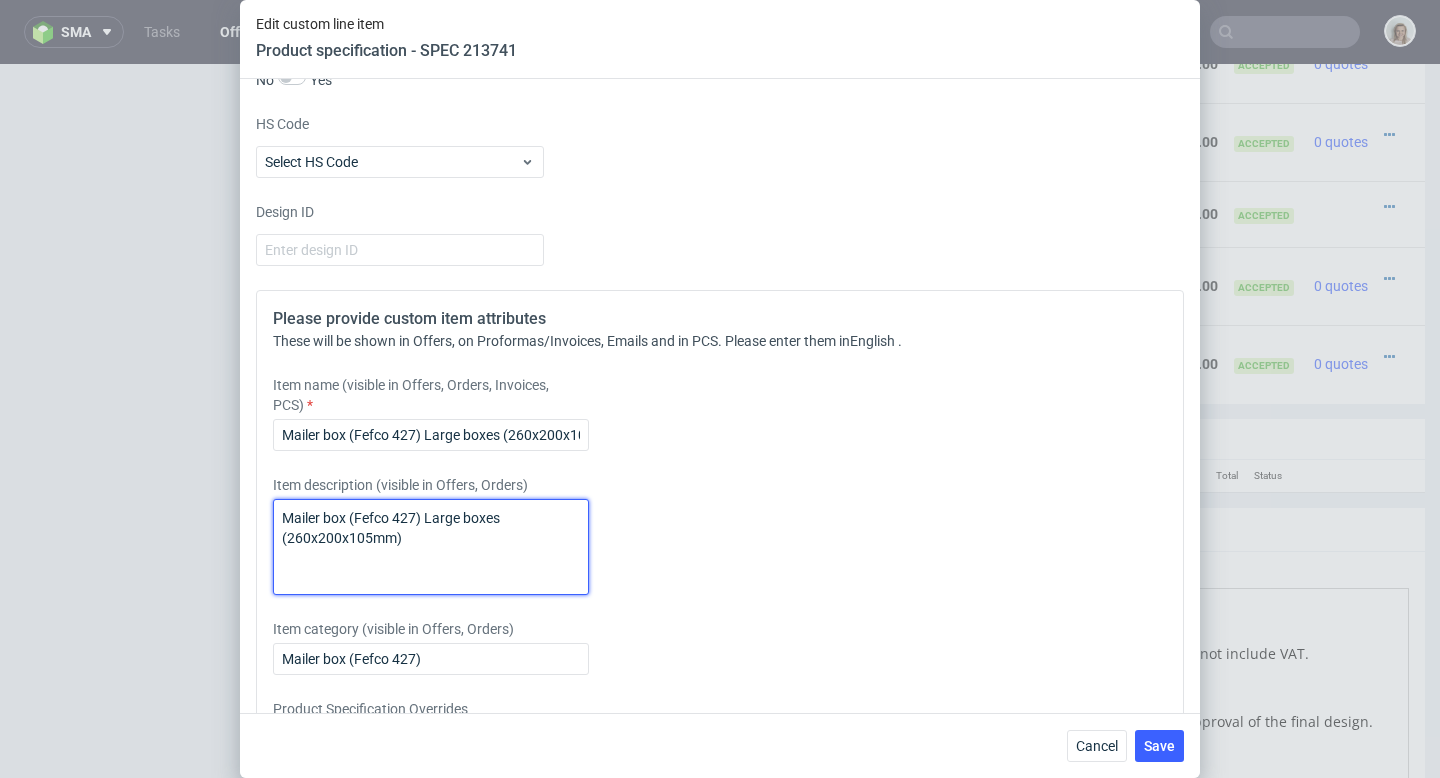 click on "Mailer box (Fefco 427) Large boxes (260x200x105mm)" at bounding box center (431, 547) 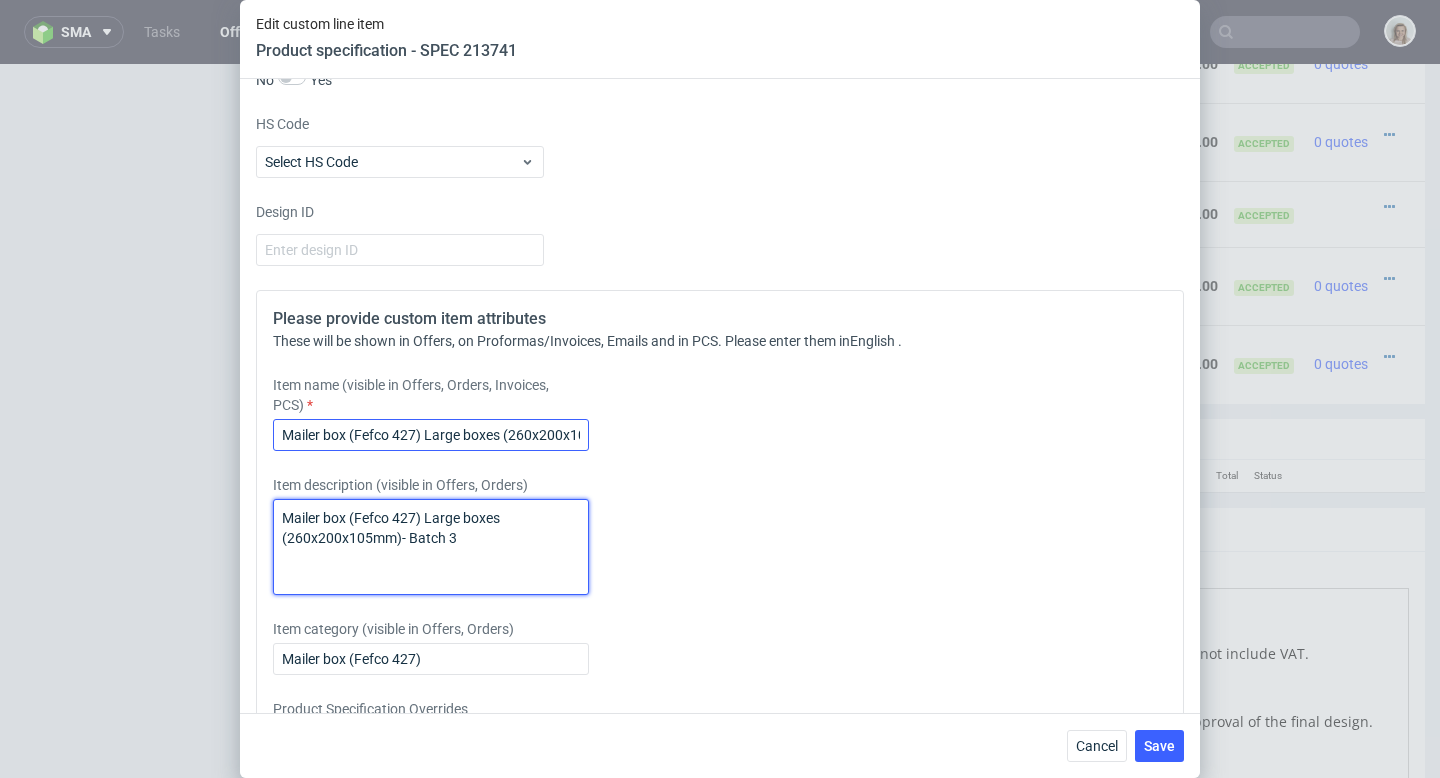 type on "Mailer box (Fefco 427) Large boxes (260x200x105mm)- Batch 3" 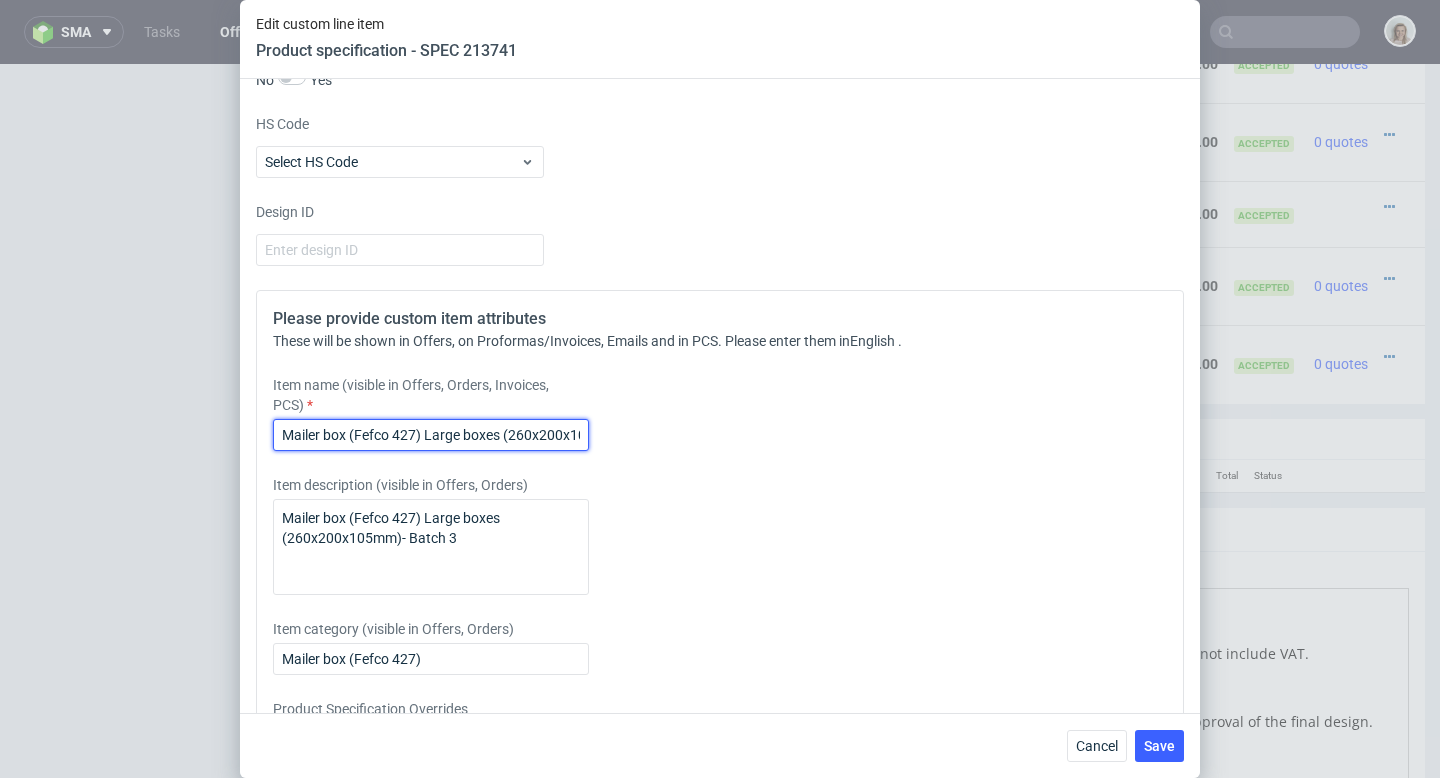 click on "Mailer box (Fefco 427) Large boxes (260x200x105mm)" at bounding box center [431, 435] 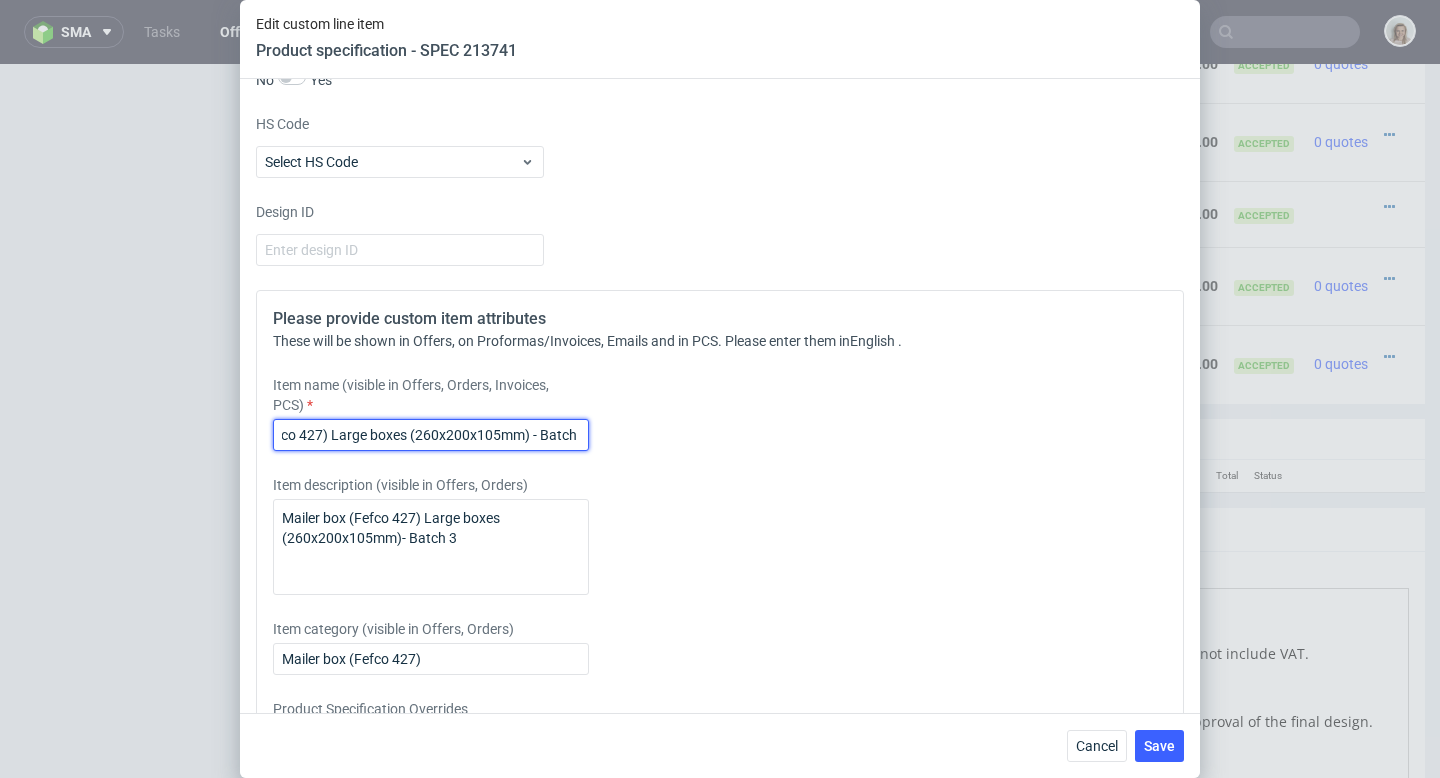 scroll, scrollTop: 0, scrollLeft: 101, axis: horizontal 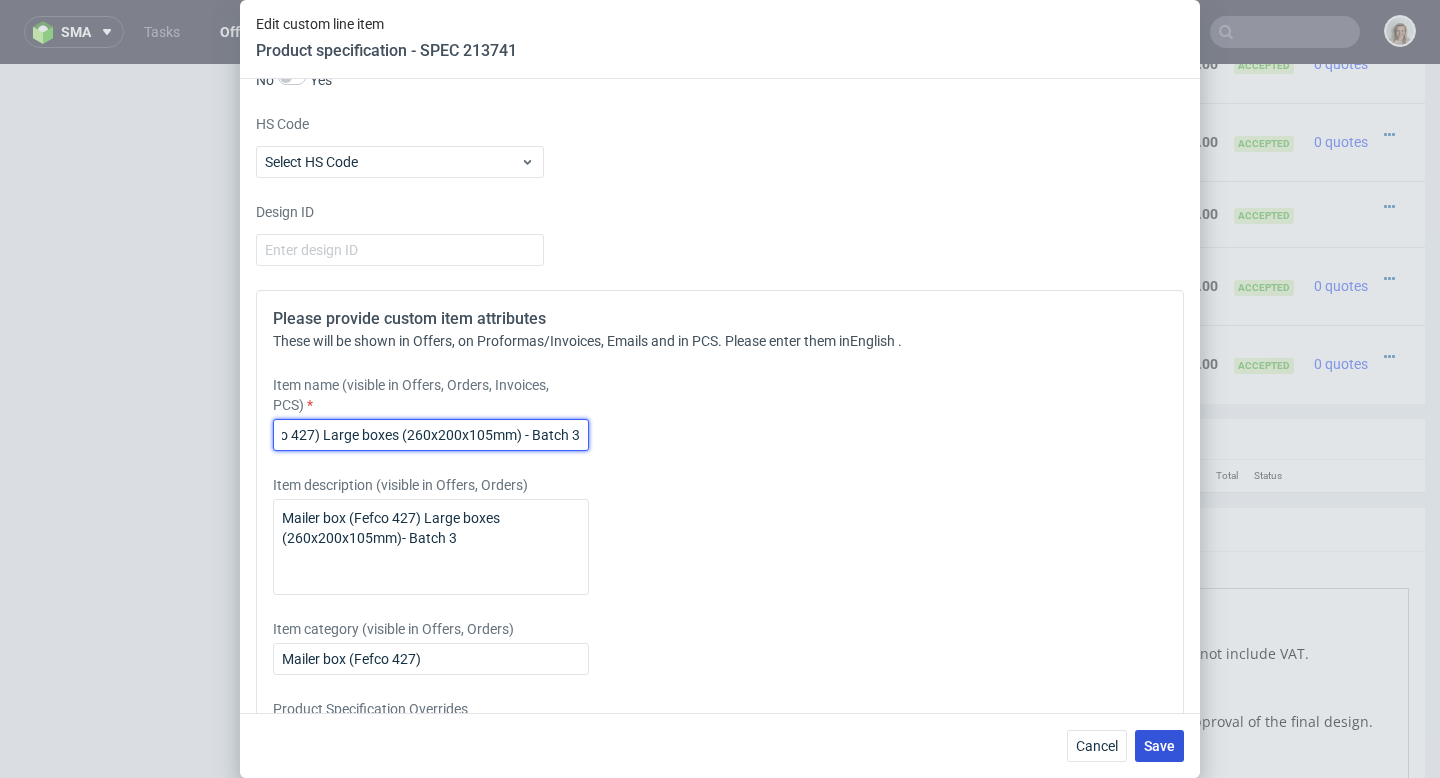 type on "Mailer box (Fefco 427) Large boxes (260x200x105mm) - Batch 3" 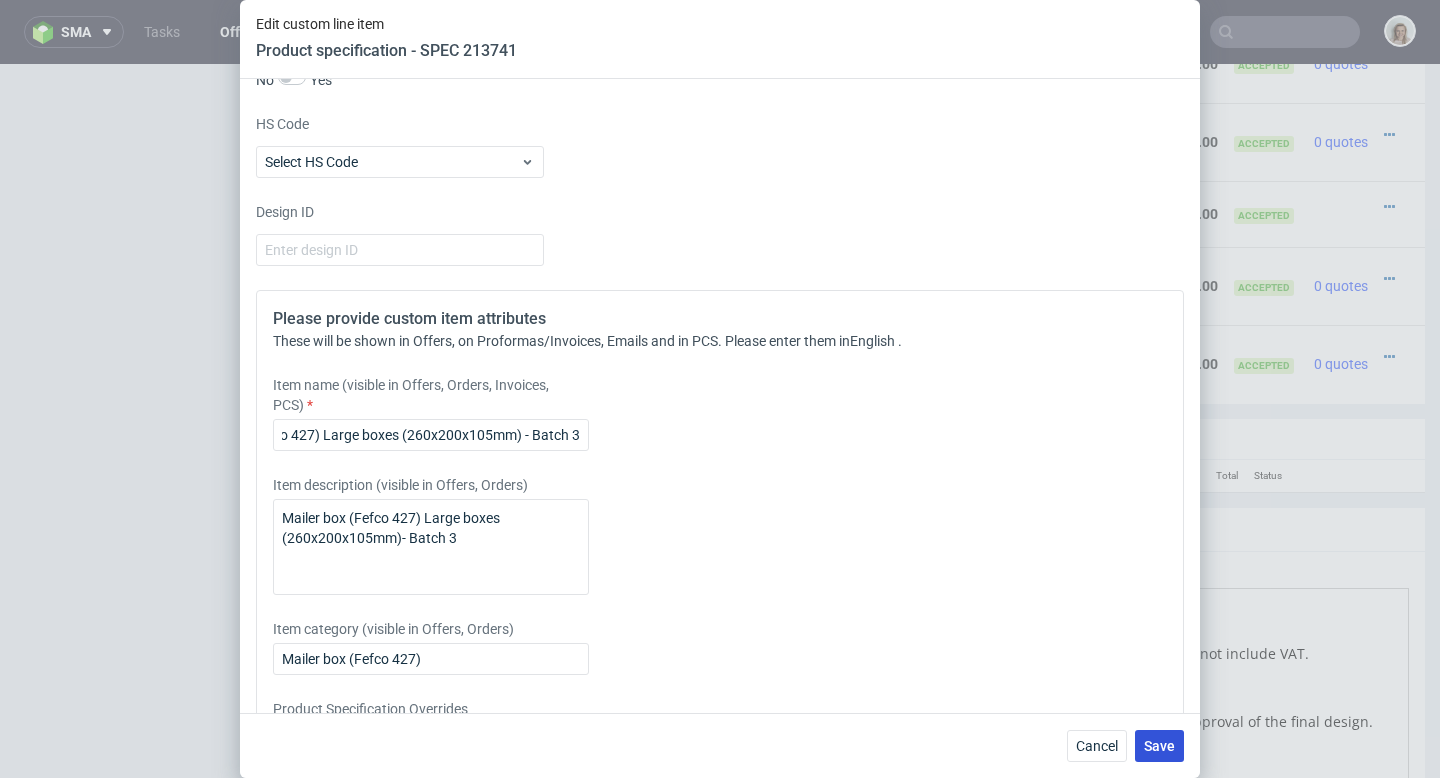click on "Save" at bounding box center (1159, 746) 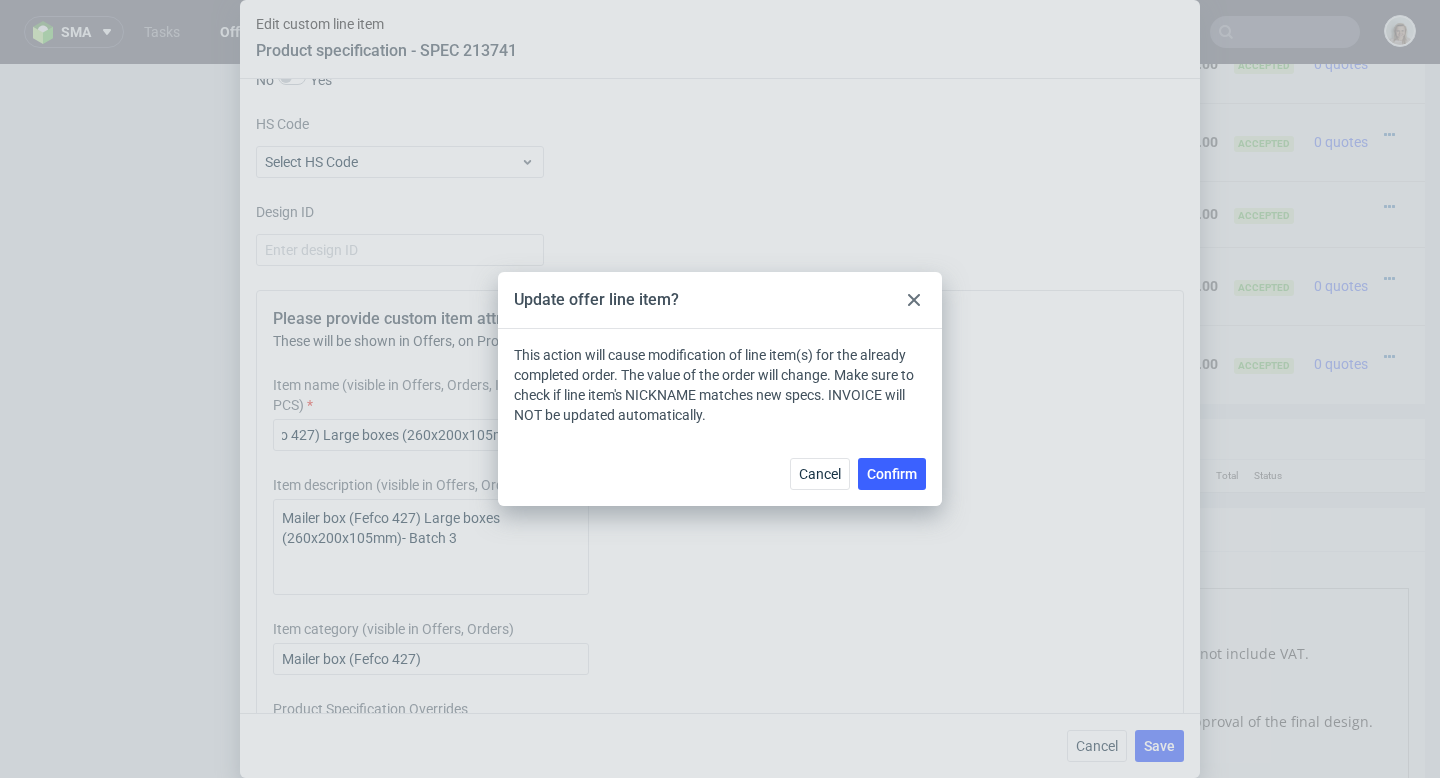 scroll, scrollTop: 0, scrollLeft: 0, axis: both 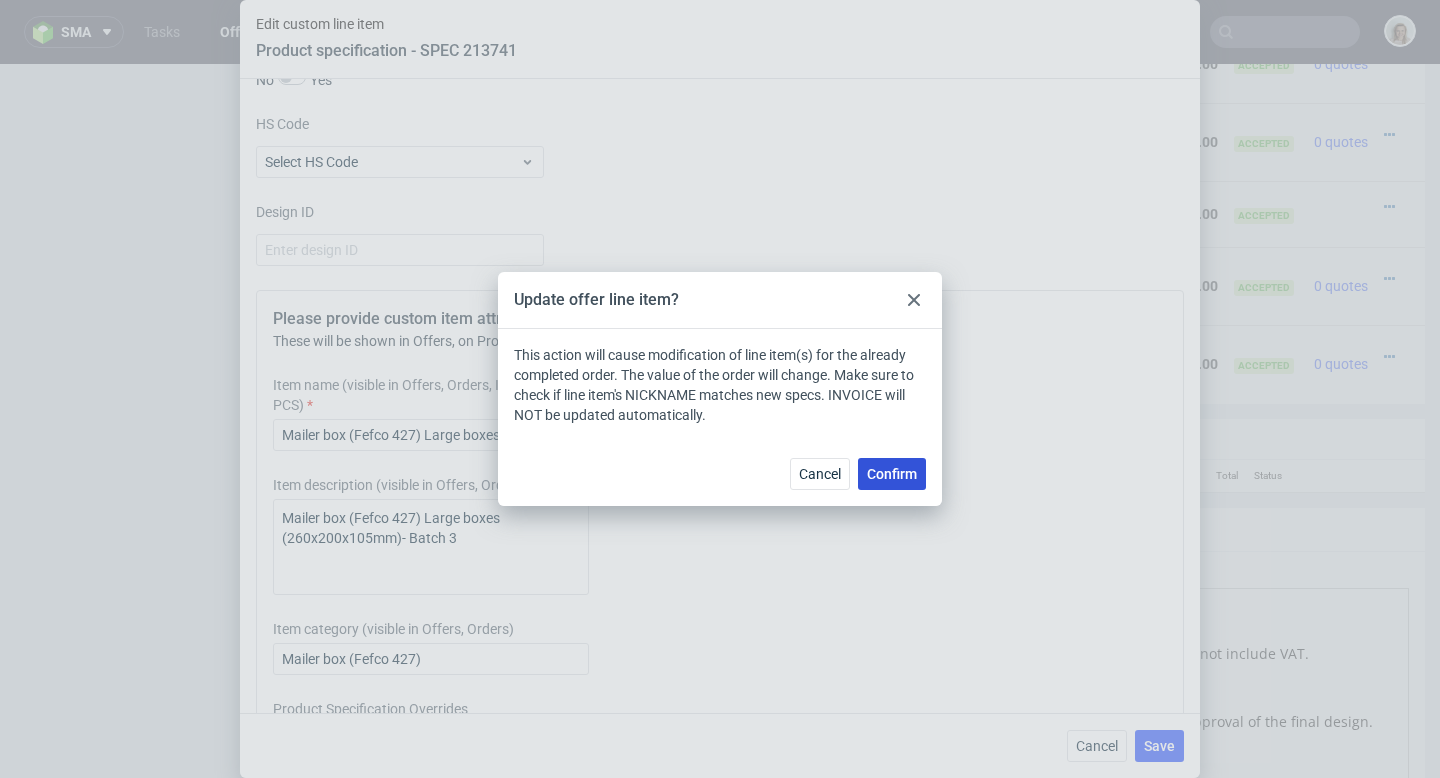click on "Confirm" at bounding box center [892, 474] 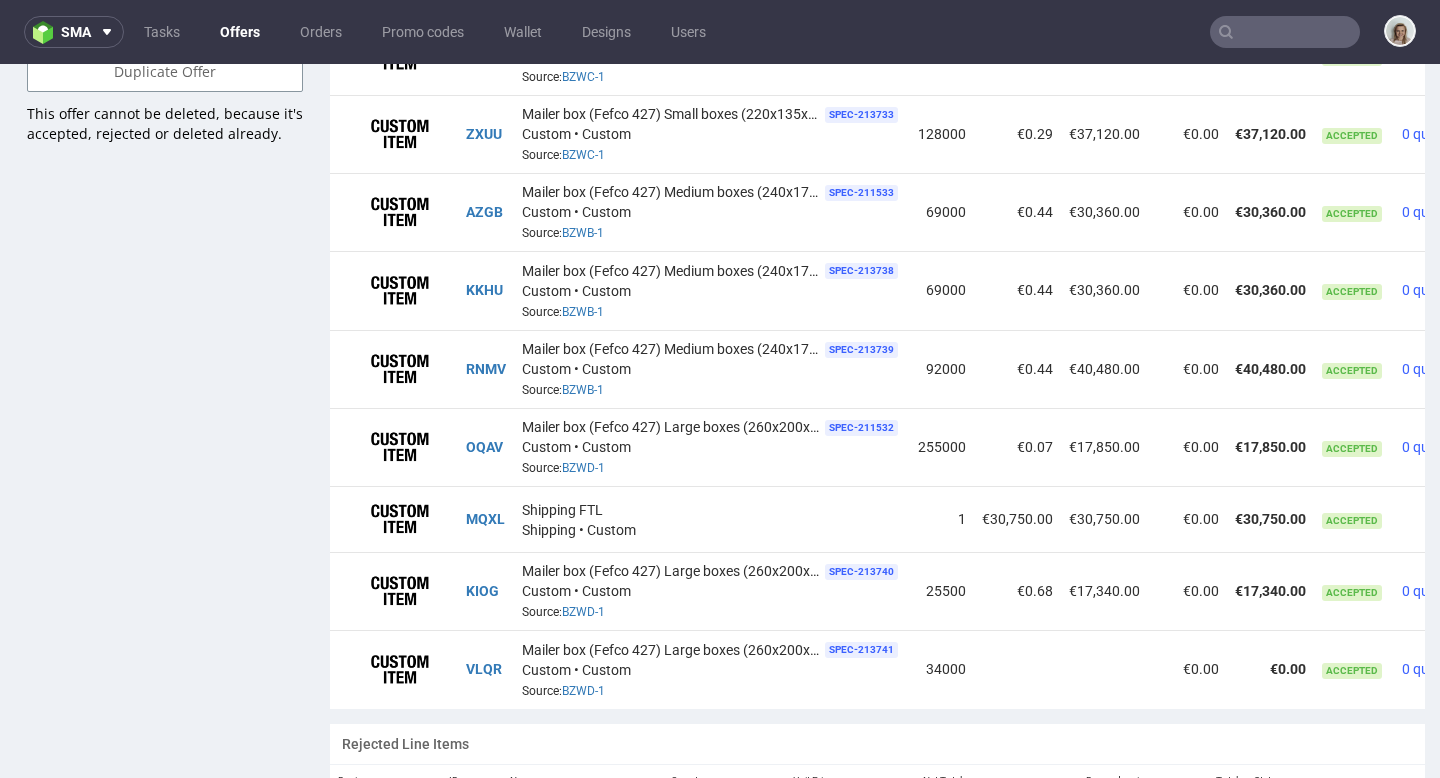 scroll, scrollTop: 1464, scrollLeft: 0, axis: vertical 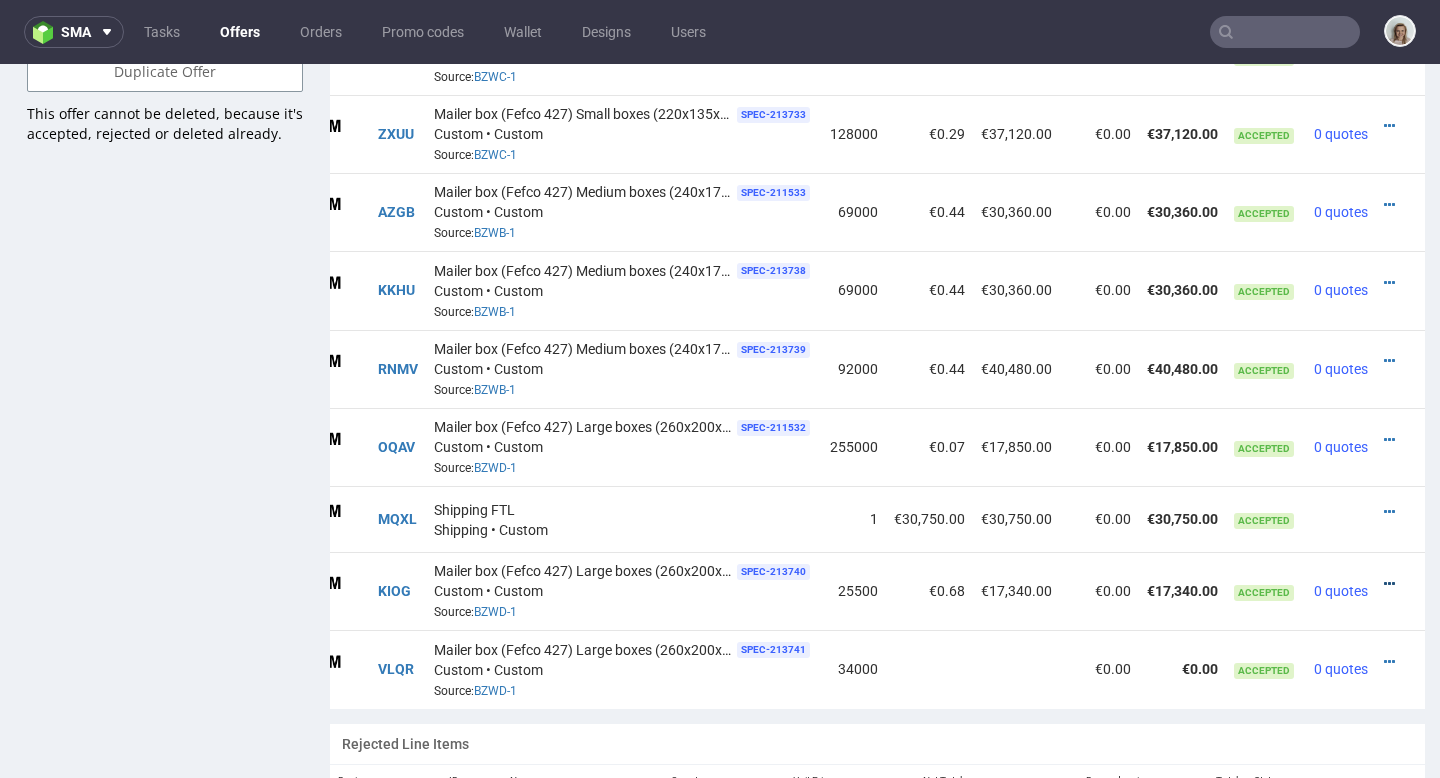 click at bounding box center [1389, 584] 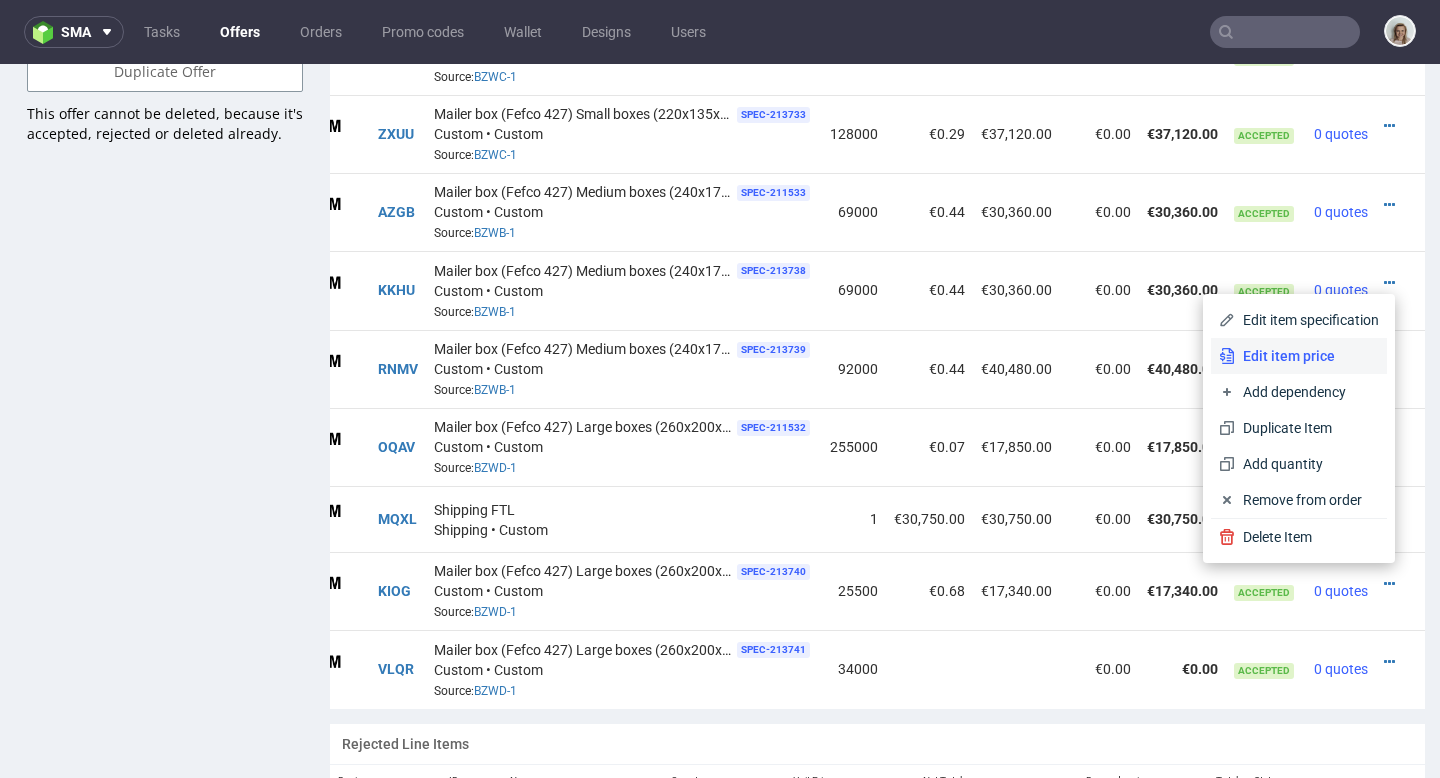 click on "Edit item price" at bounding box center [1307, 356] 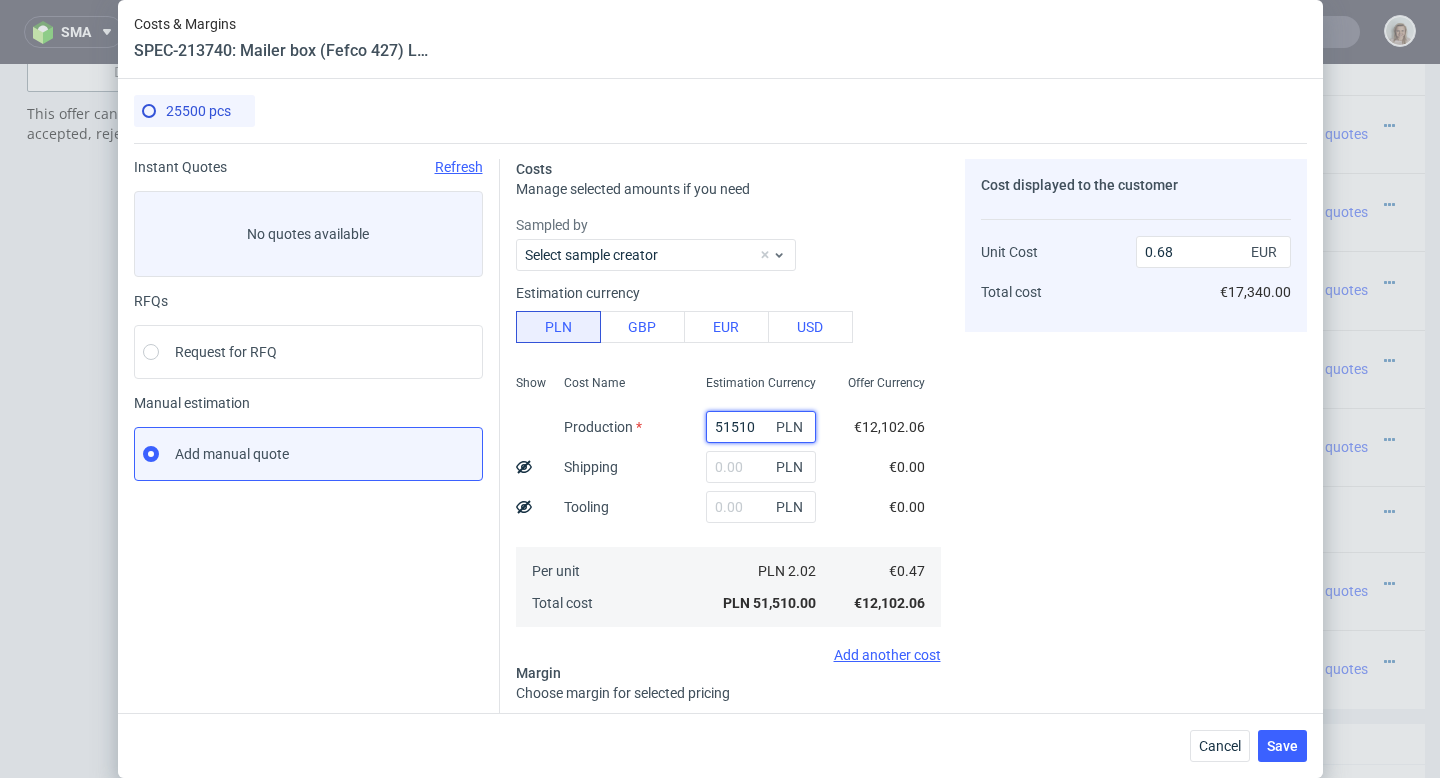 drag, startPoint x: 683, startPoint y: 421, endPoint x: 665, endPoint y: 421, distance: 18 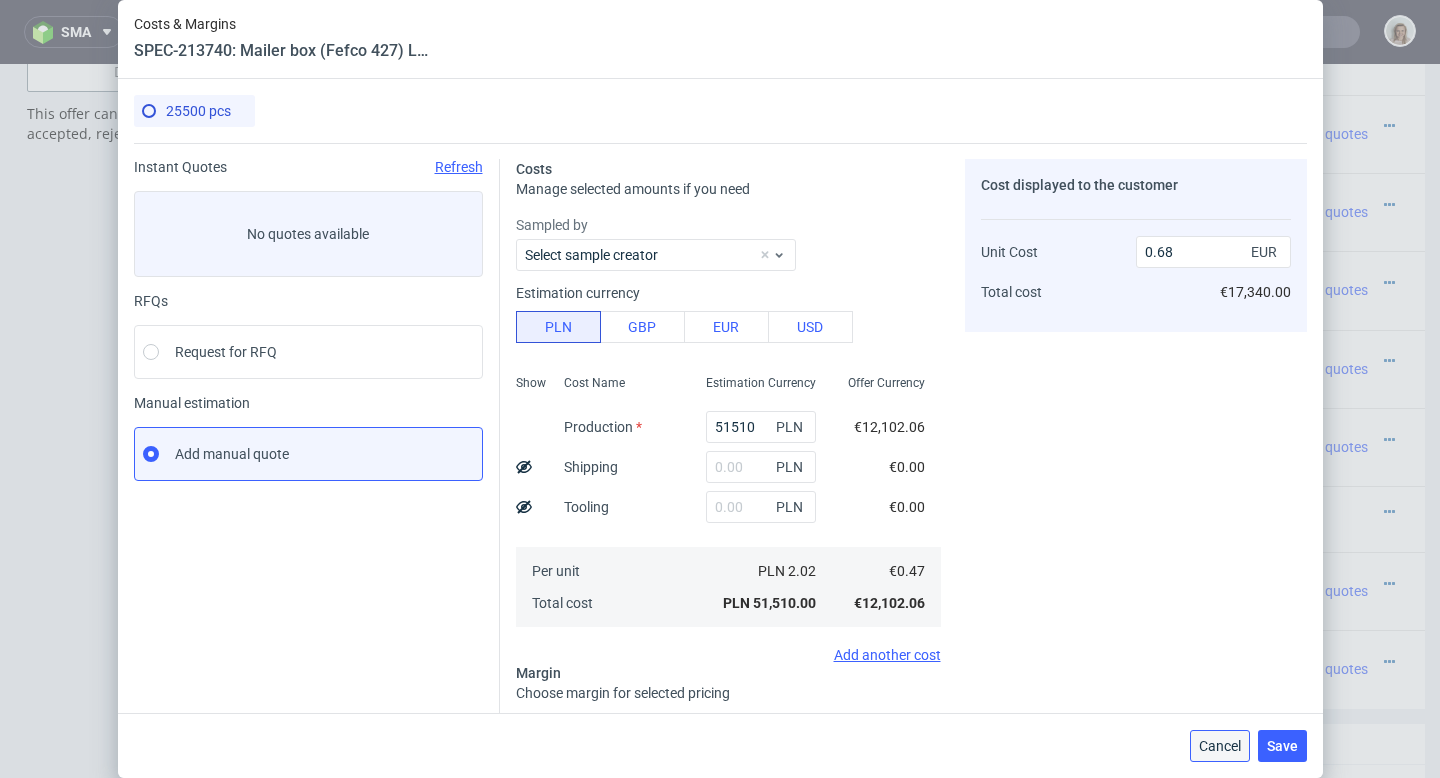 drag, startPoint x: 1230, startPoint y: 746, endPoint x: 1246, endPoint y: 655, distance: 92.39589 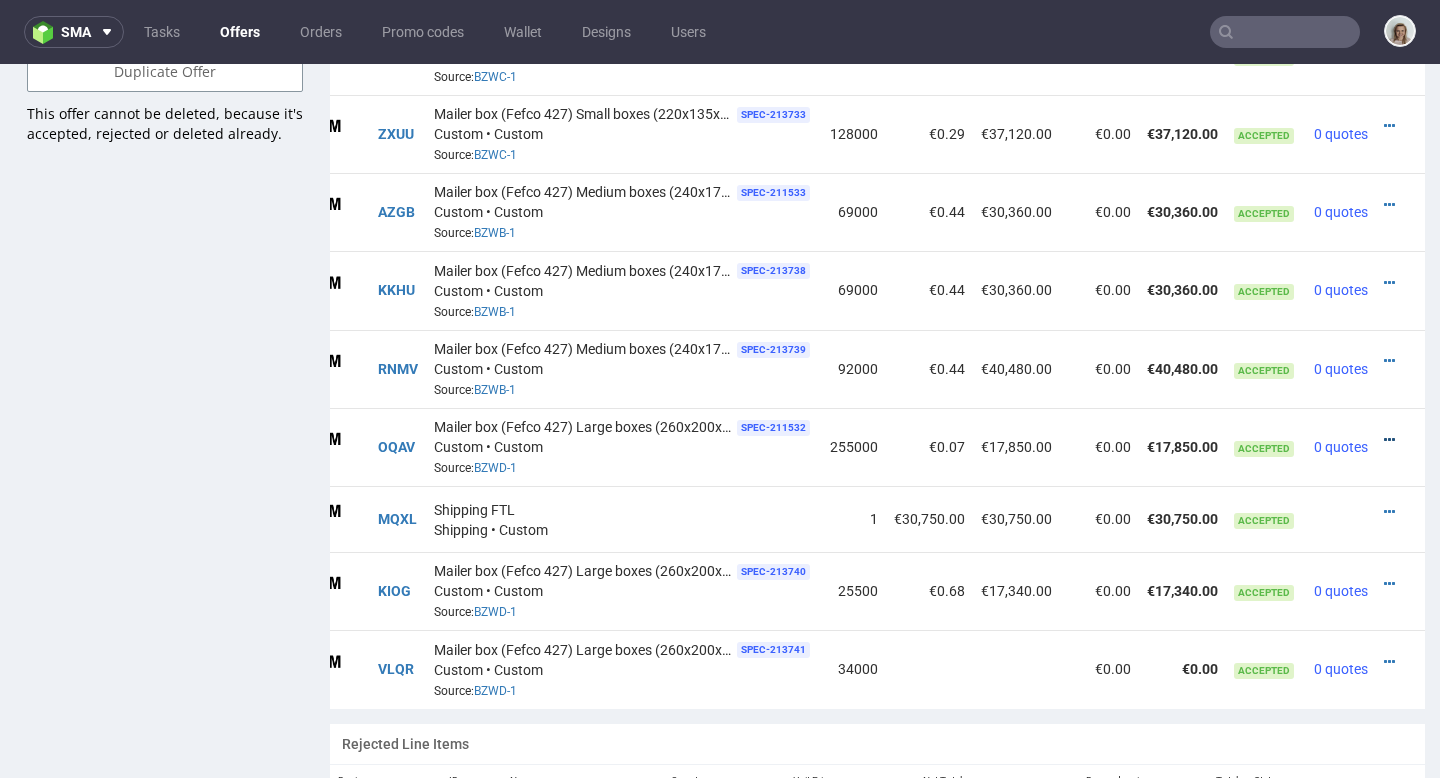 click at bounding box center (1389, 440) 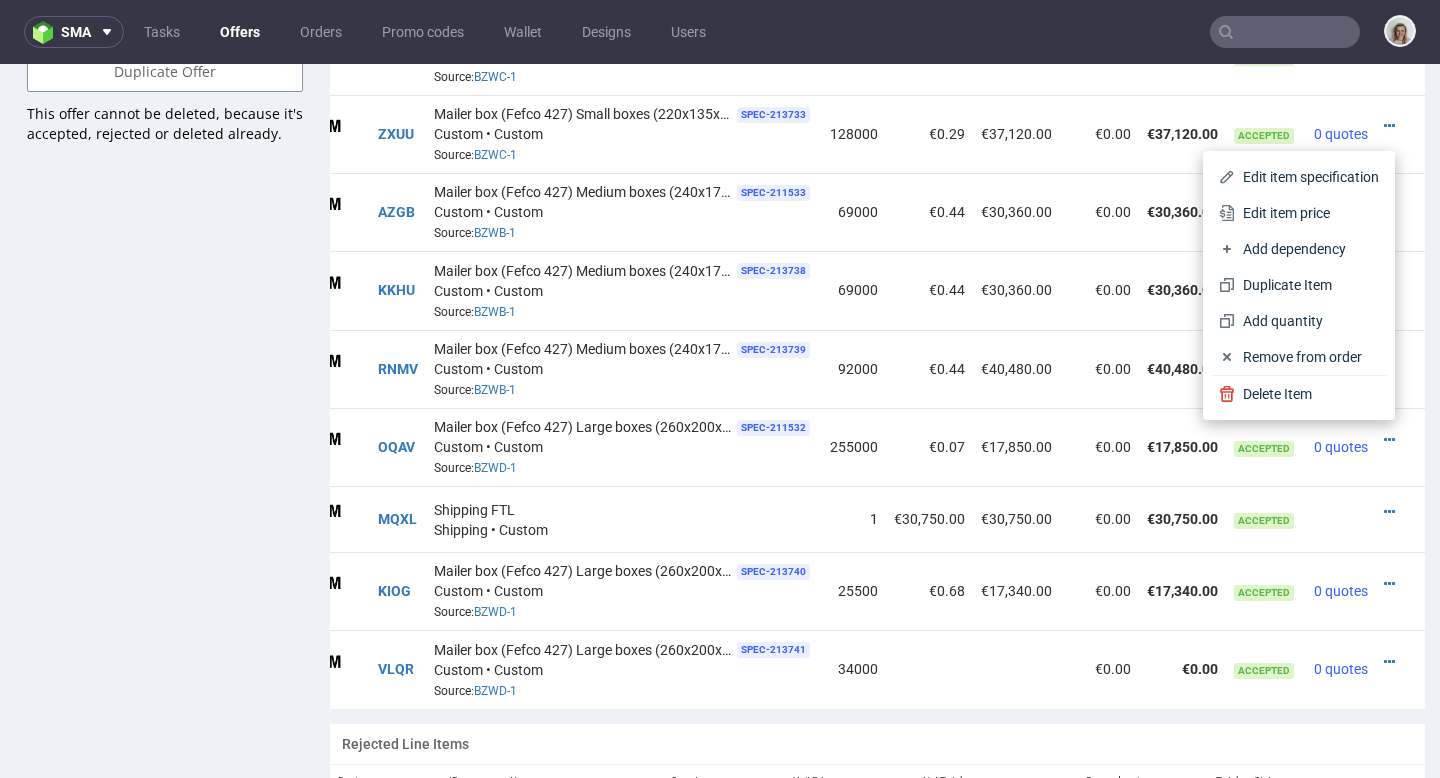 drag, startPoint x: 1247, startPoint y: 217, endPoint x: 1018, endPoint y: 259, distance: 232.81967 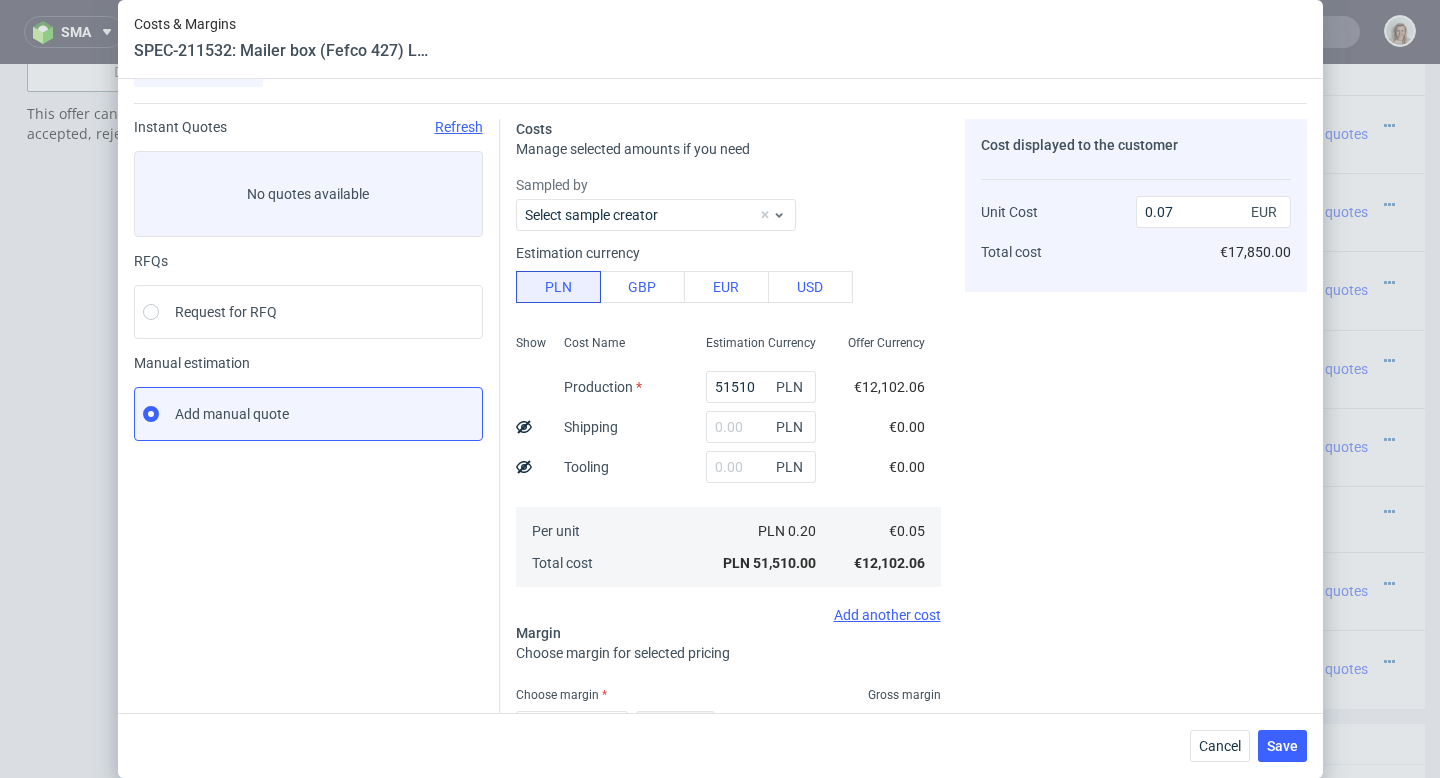 scroll, scrollTop: 0, scrollLeft: 0, axis: both 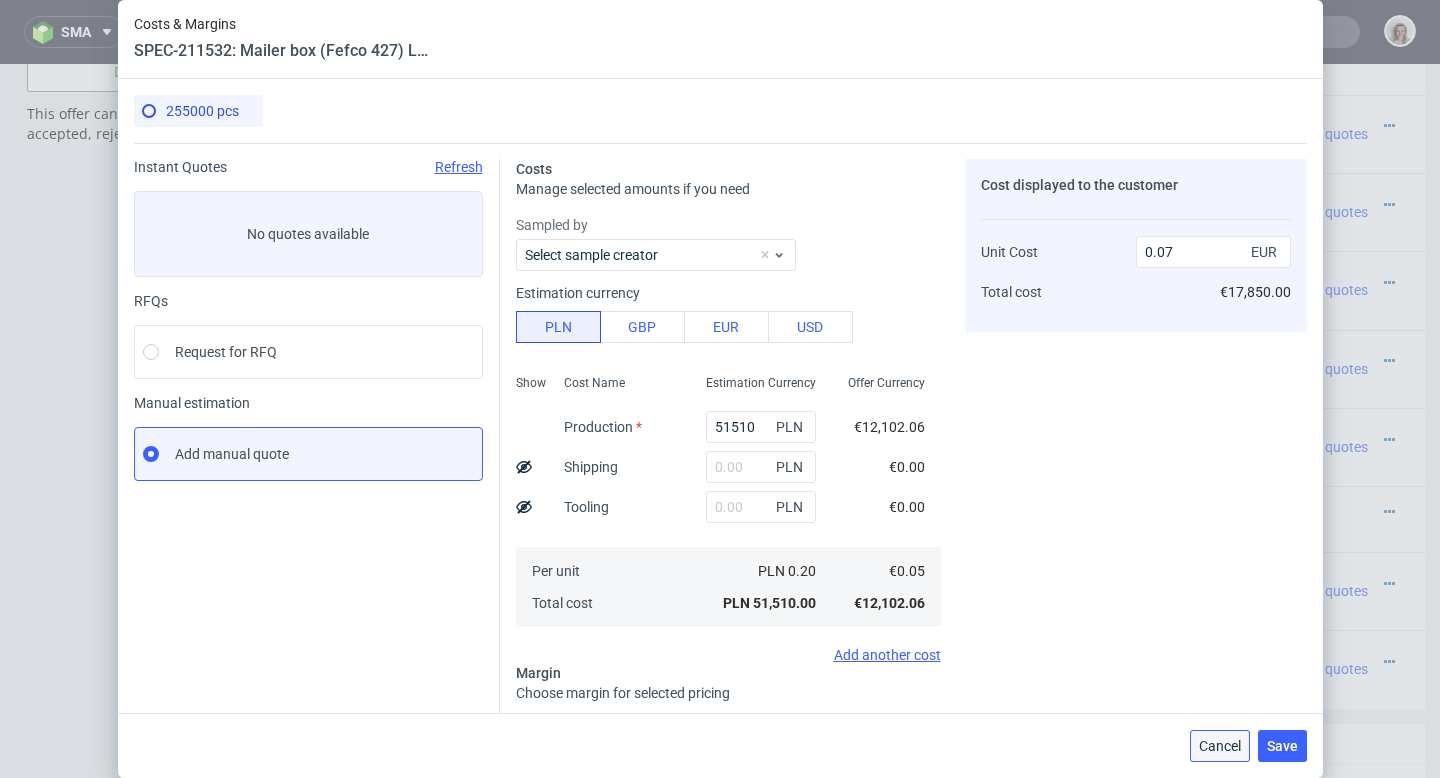 drag, startPoint x: 1231, startPoint y: 746, endPoint x: 1173, endPoint y: 523, distance: 230.41919 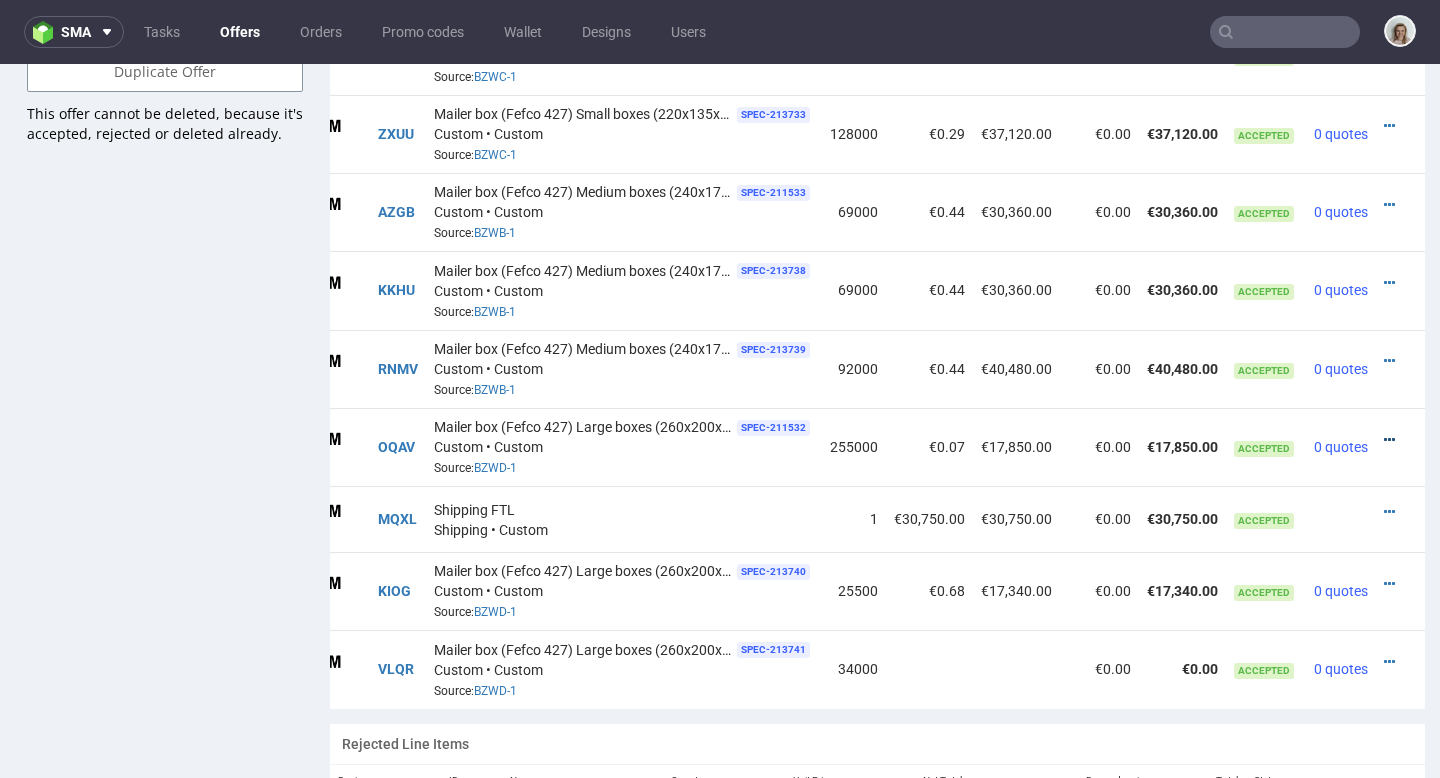 click at bounding box center [1389, 440] 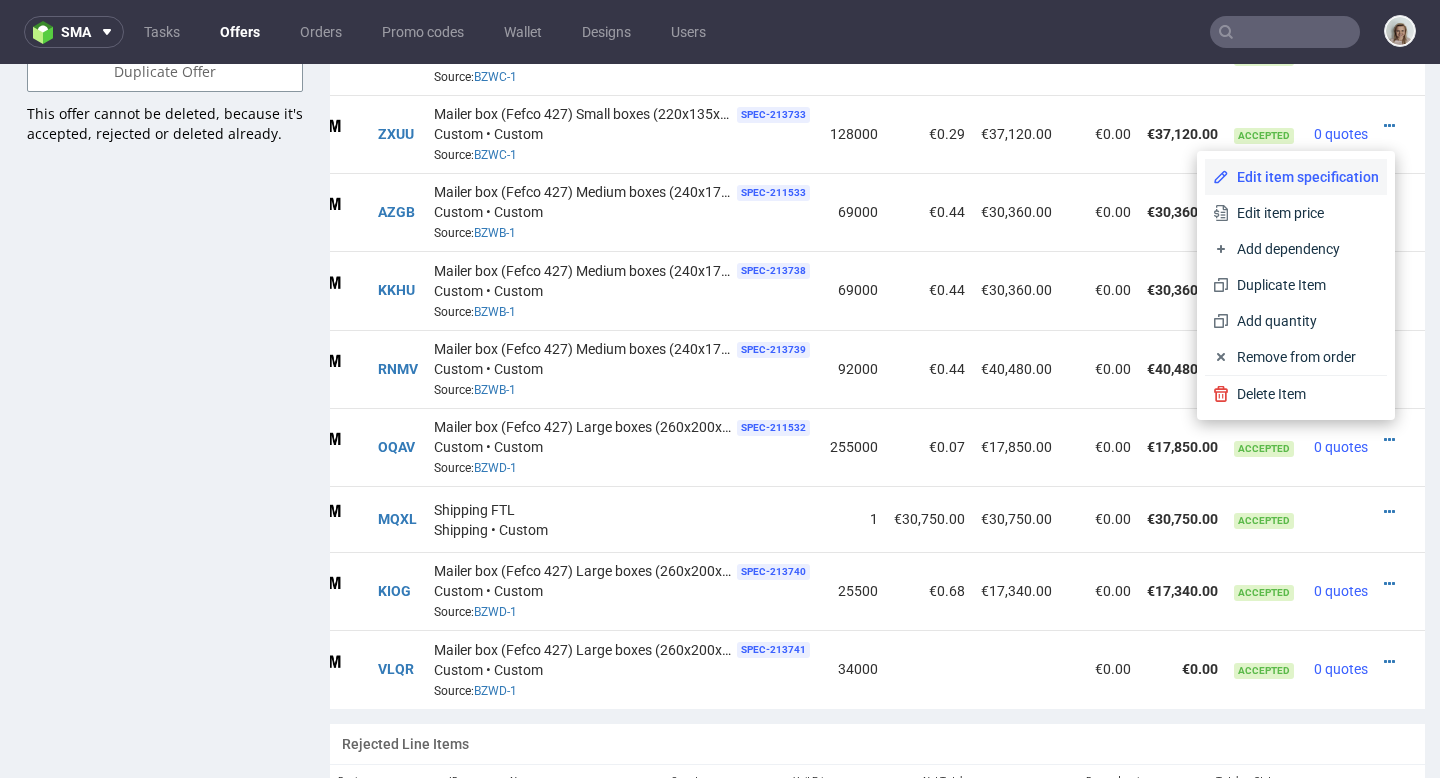 click on "Edit item specification" at bounding box center [1304, 177] 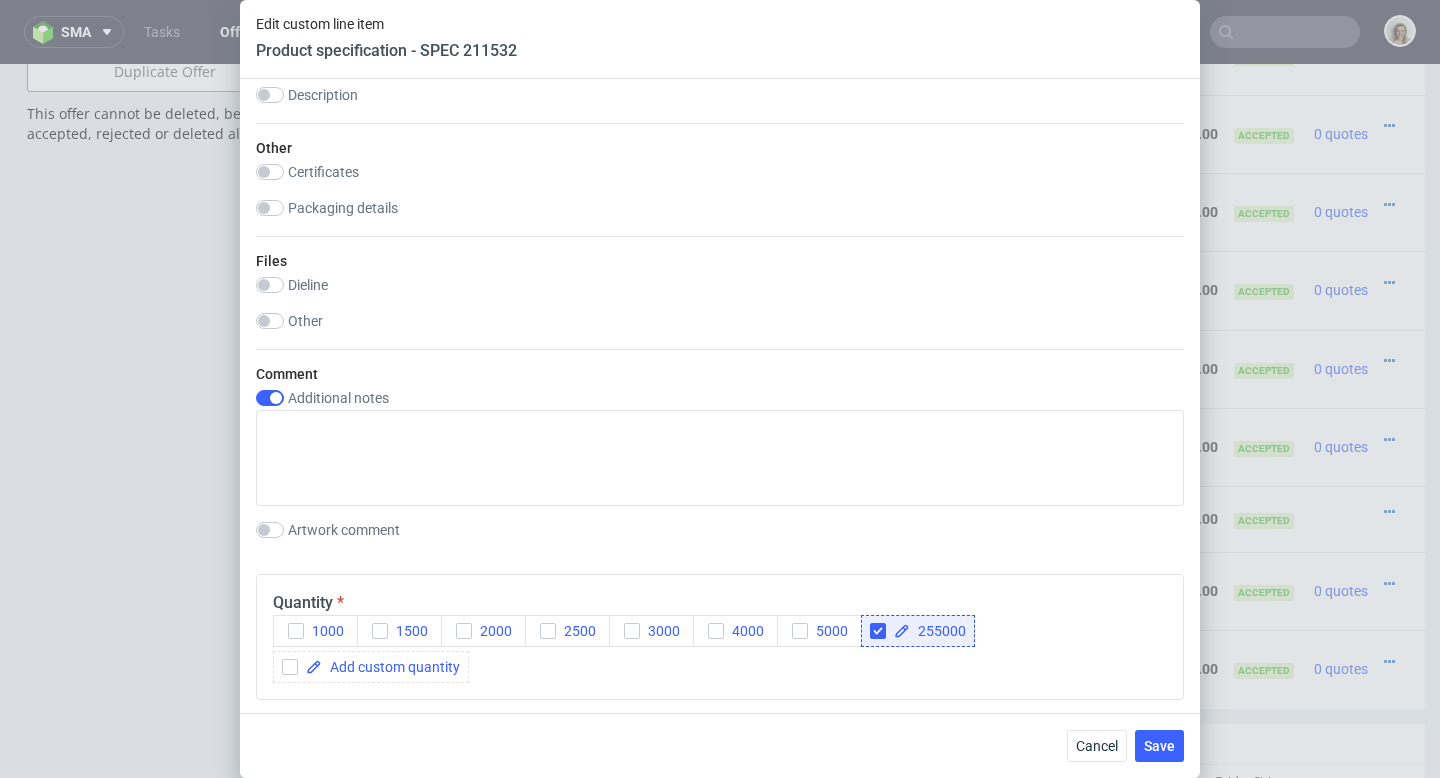 scroll, scrollTop: 2272, scrollLeft: 0, axis: vertical 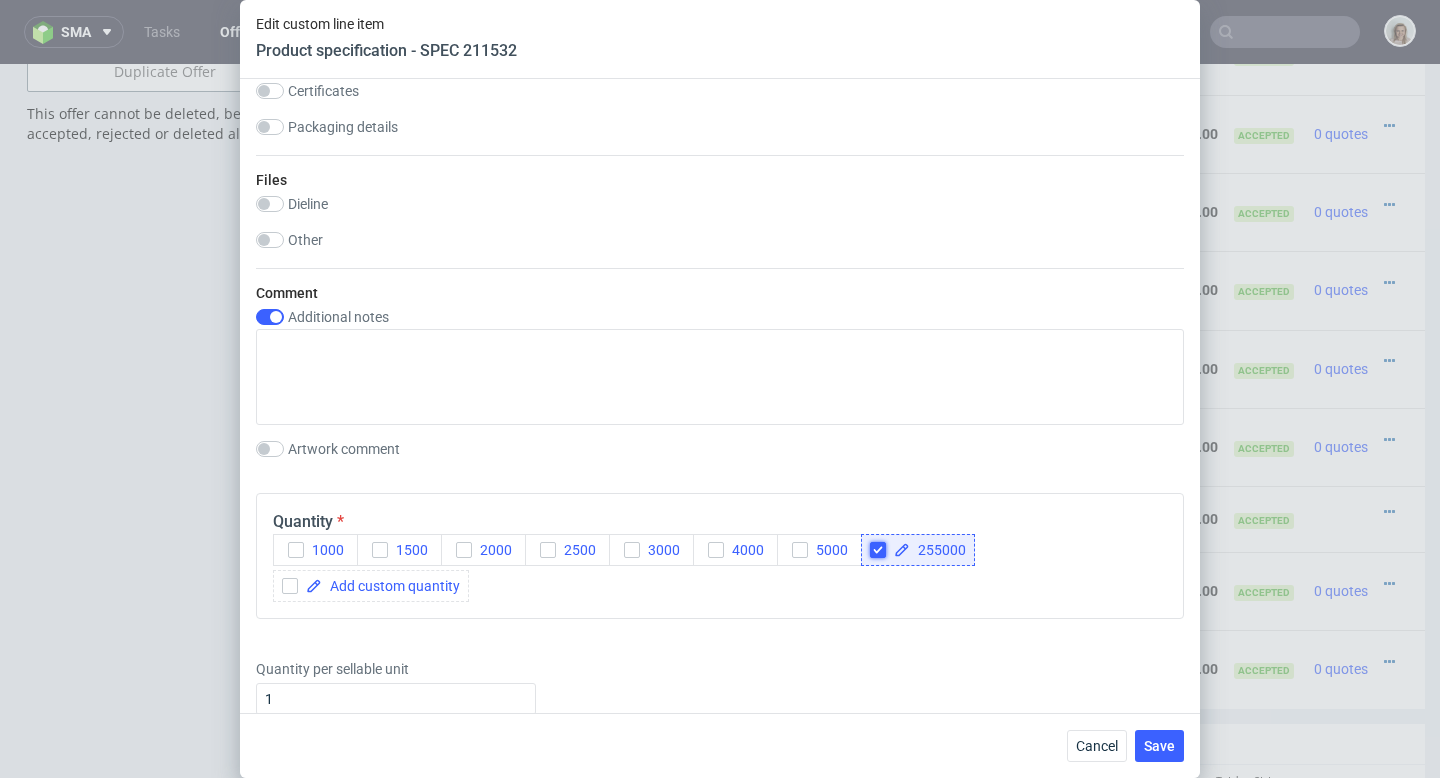 click at bounding box center [878, 550] 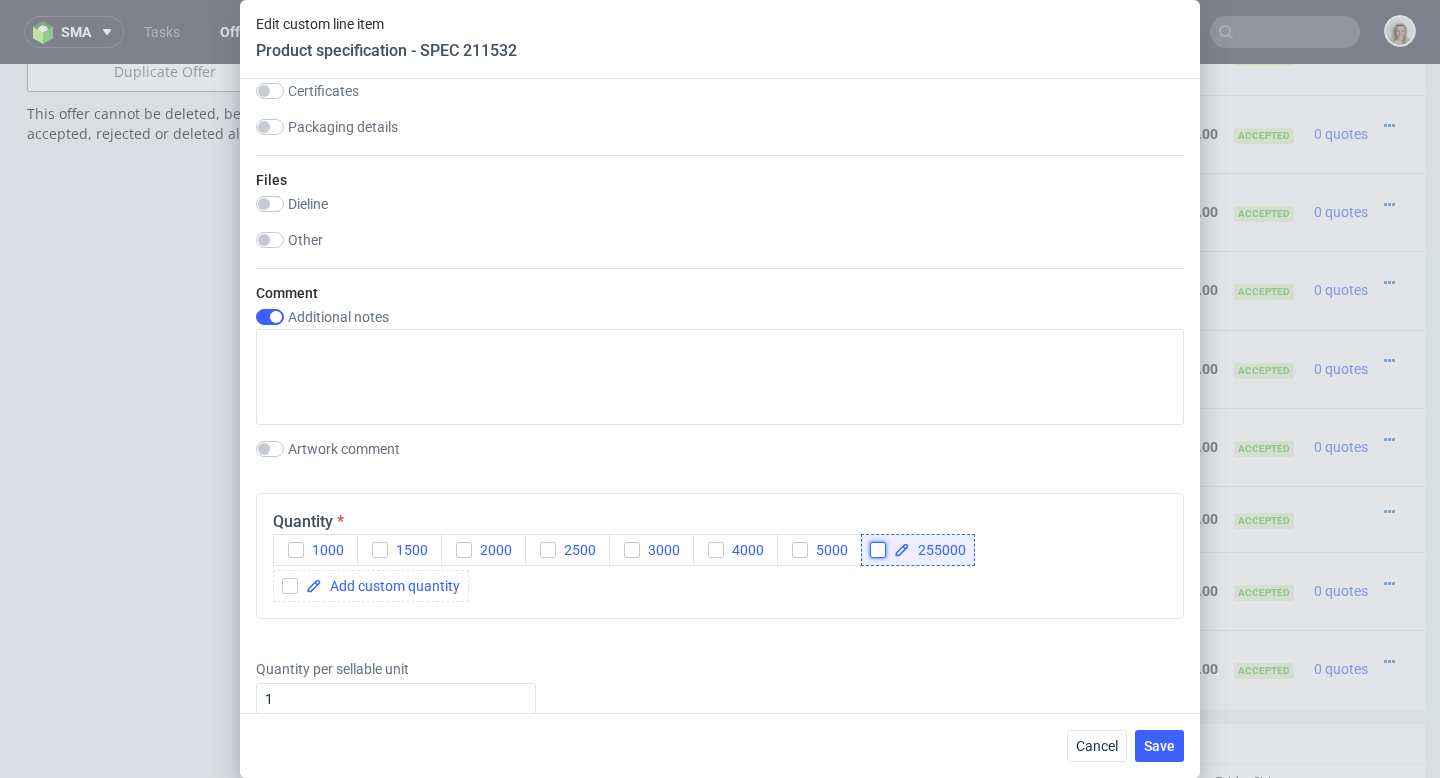 checkbox on "false" 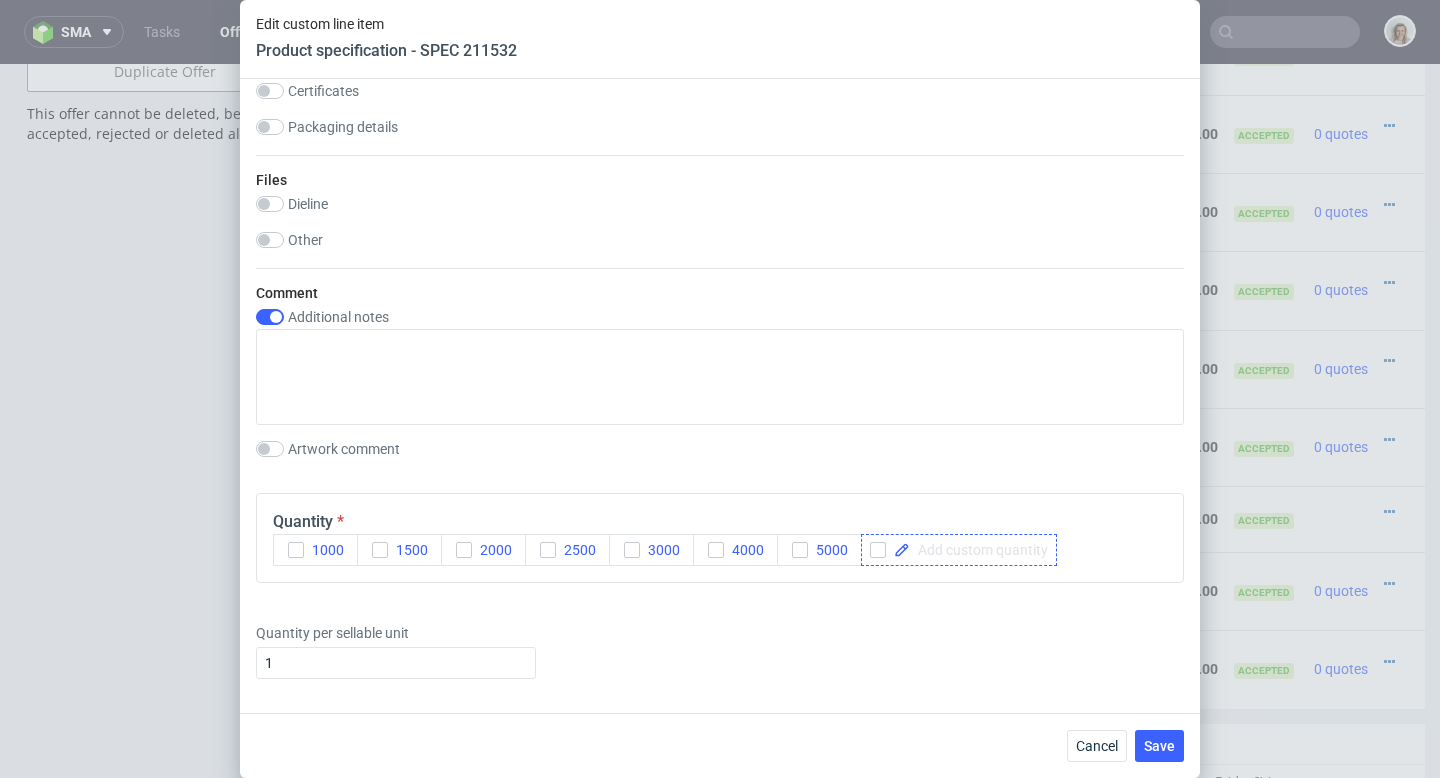 click at bounding box center [979, 550] 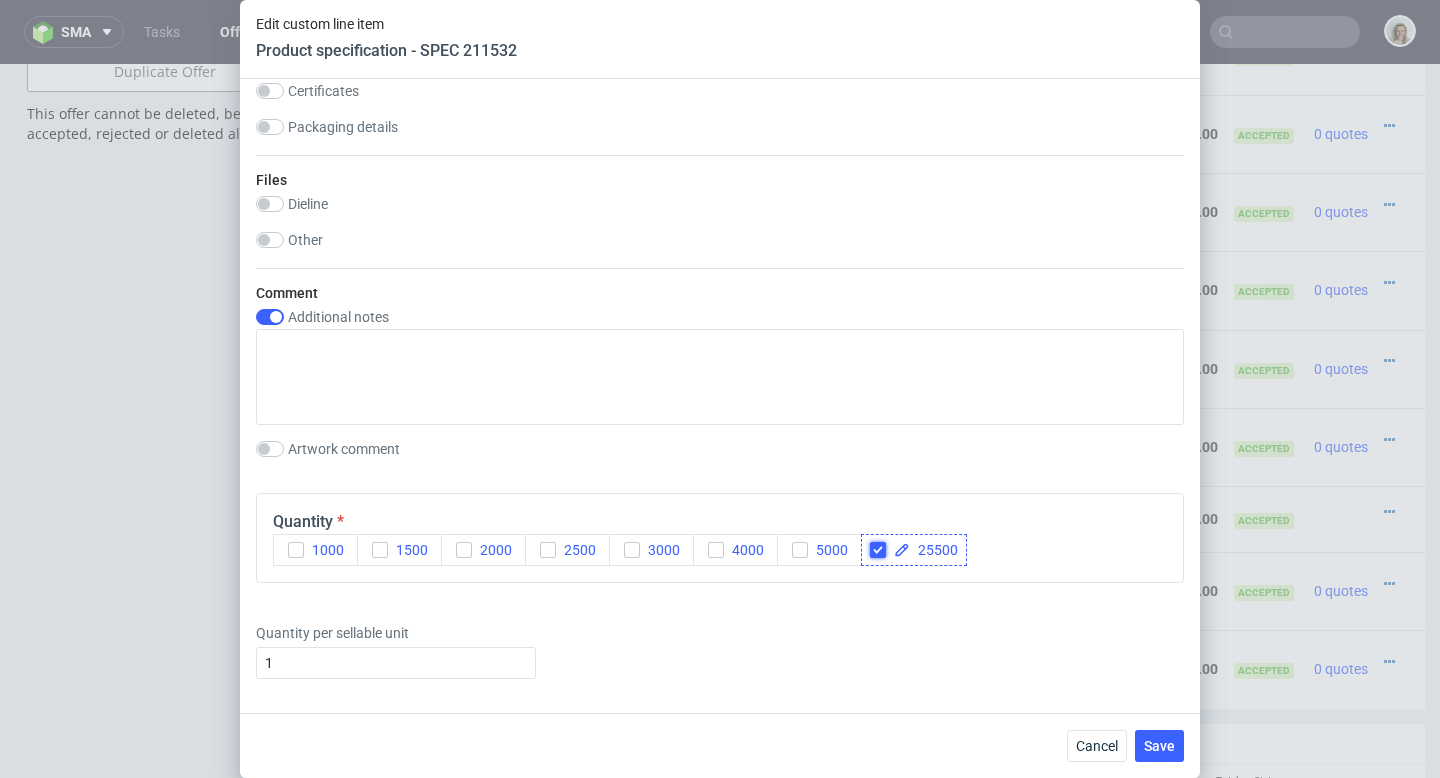 click at bounding box center (878, 550) 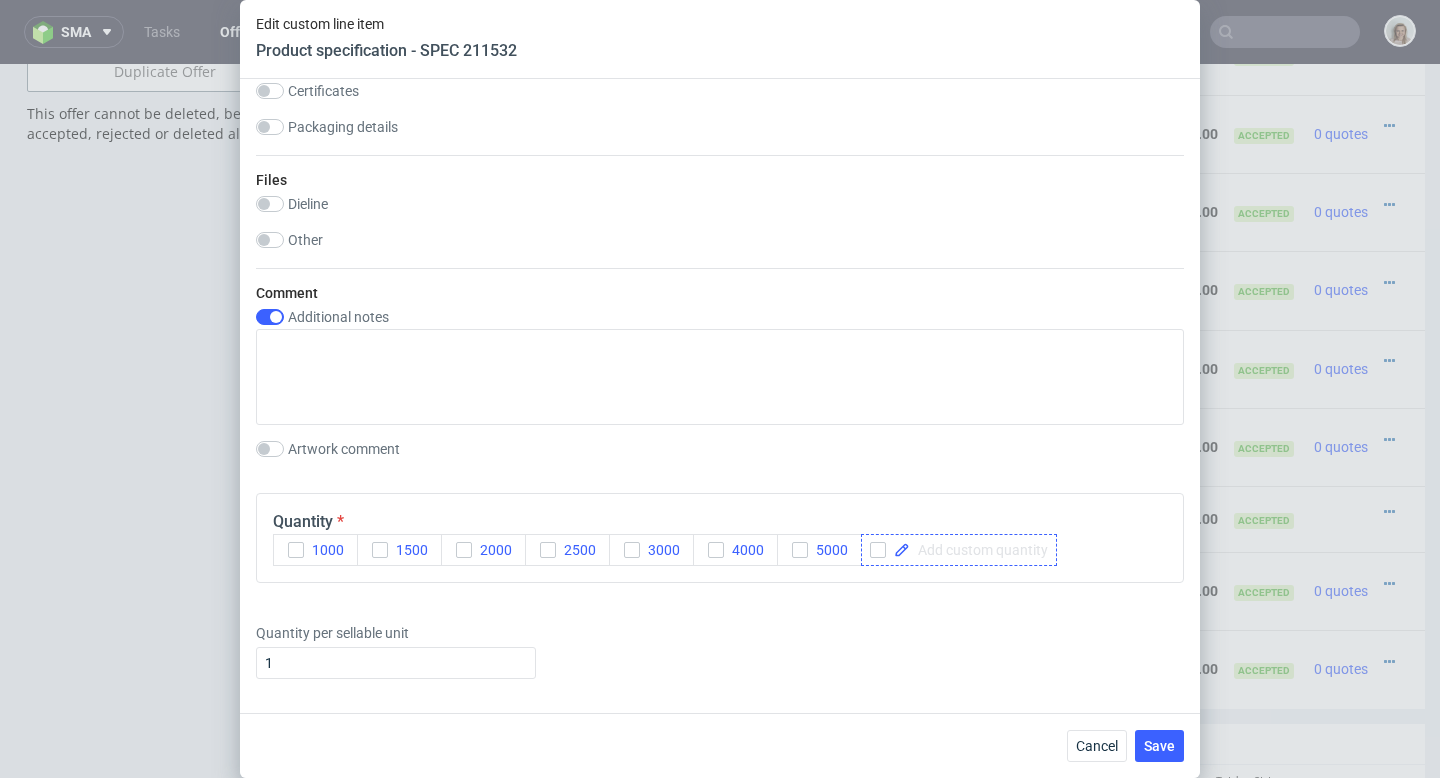 click at bounding box center (979, 550) 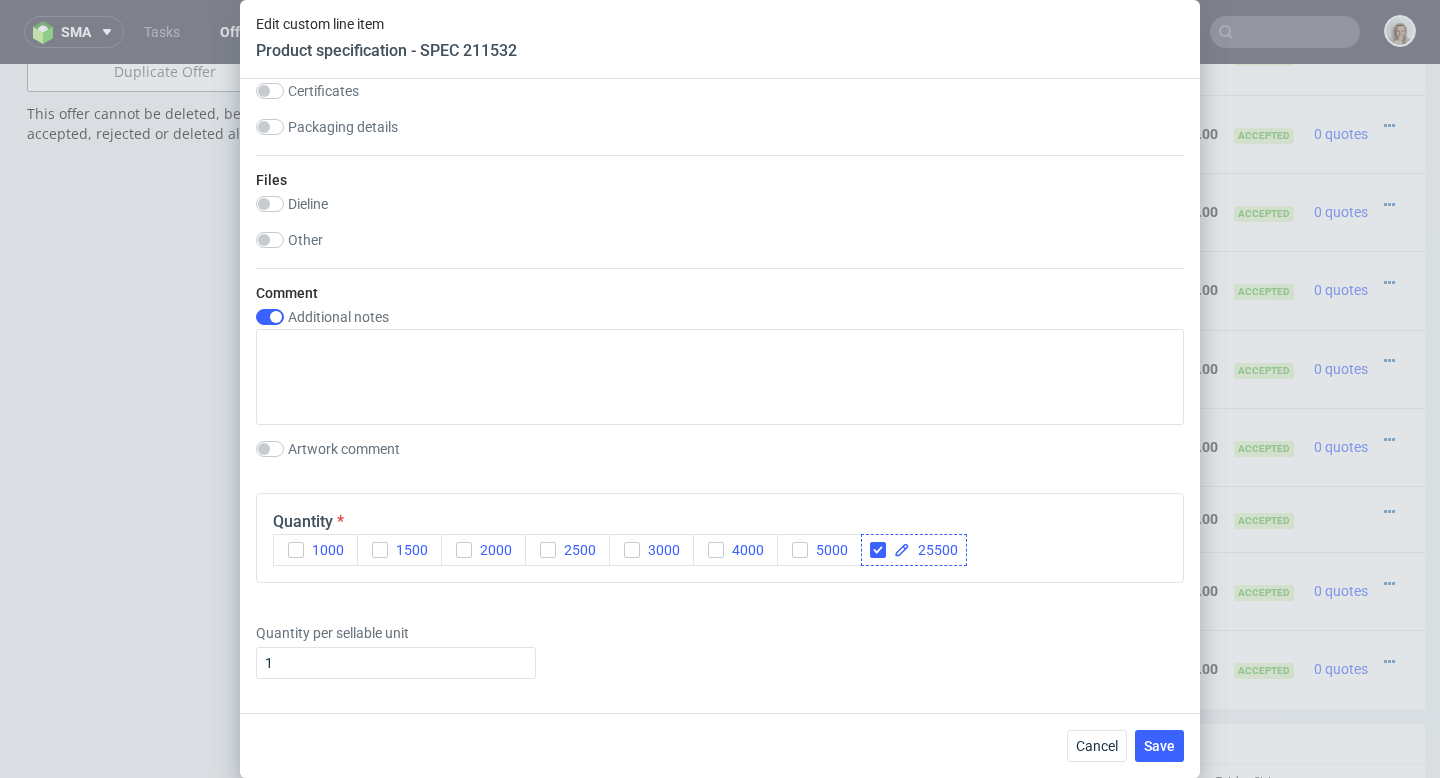 checkbox on "true" 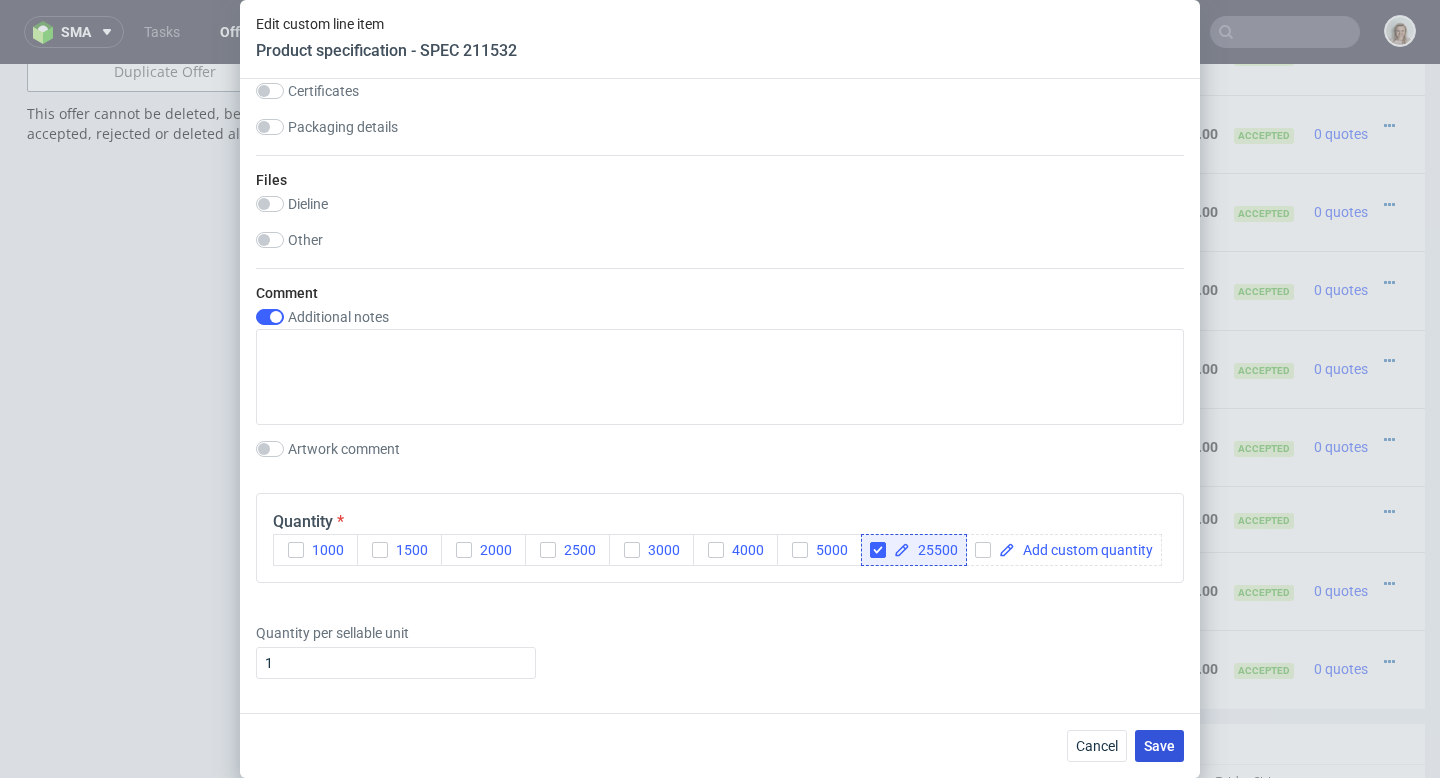 click on "Save" at bounding box center (1159, 746) 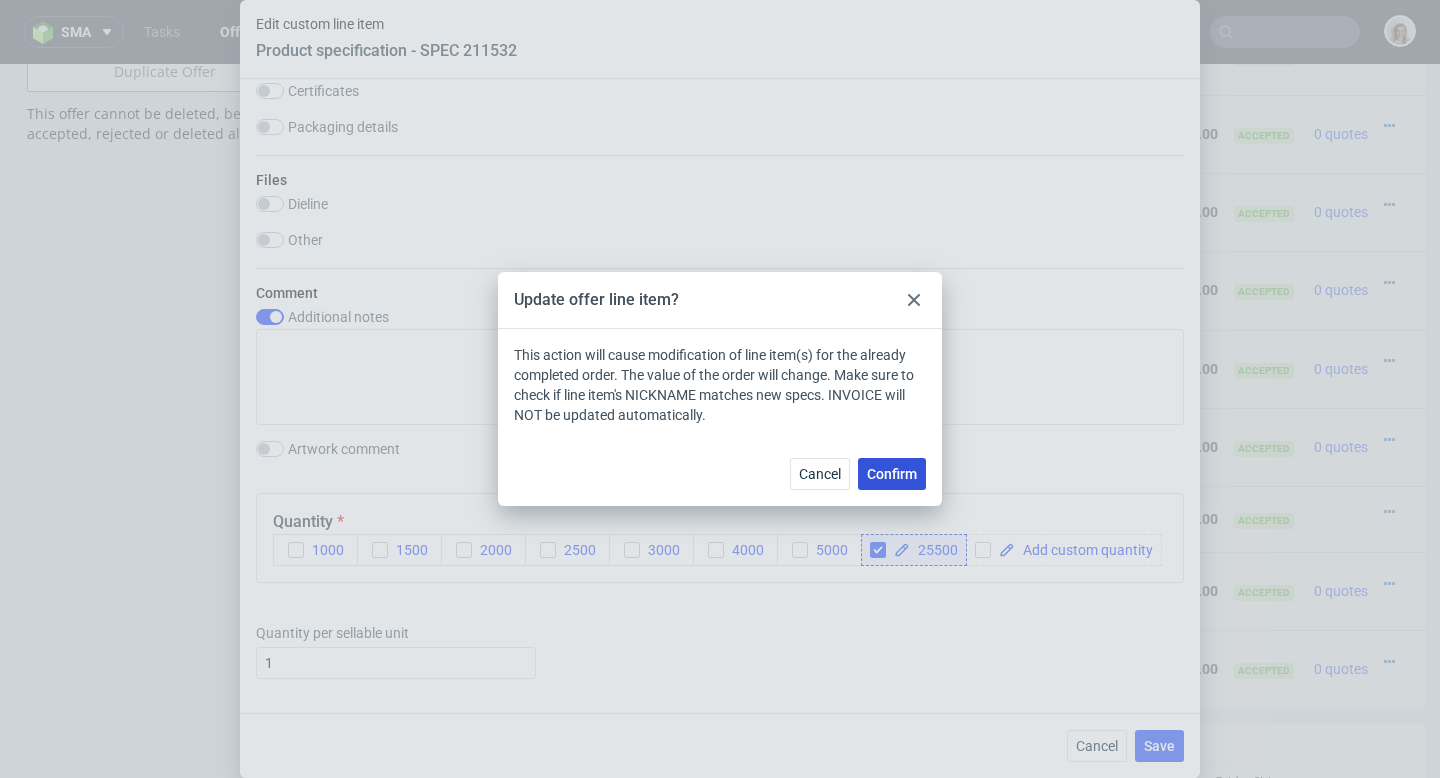 click on "Confirm" at bounding box center [892, 474] 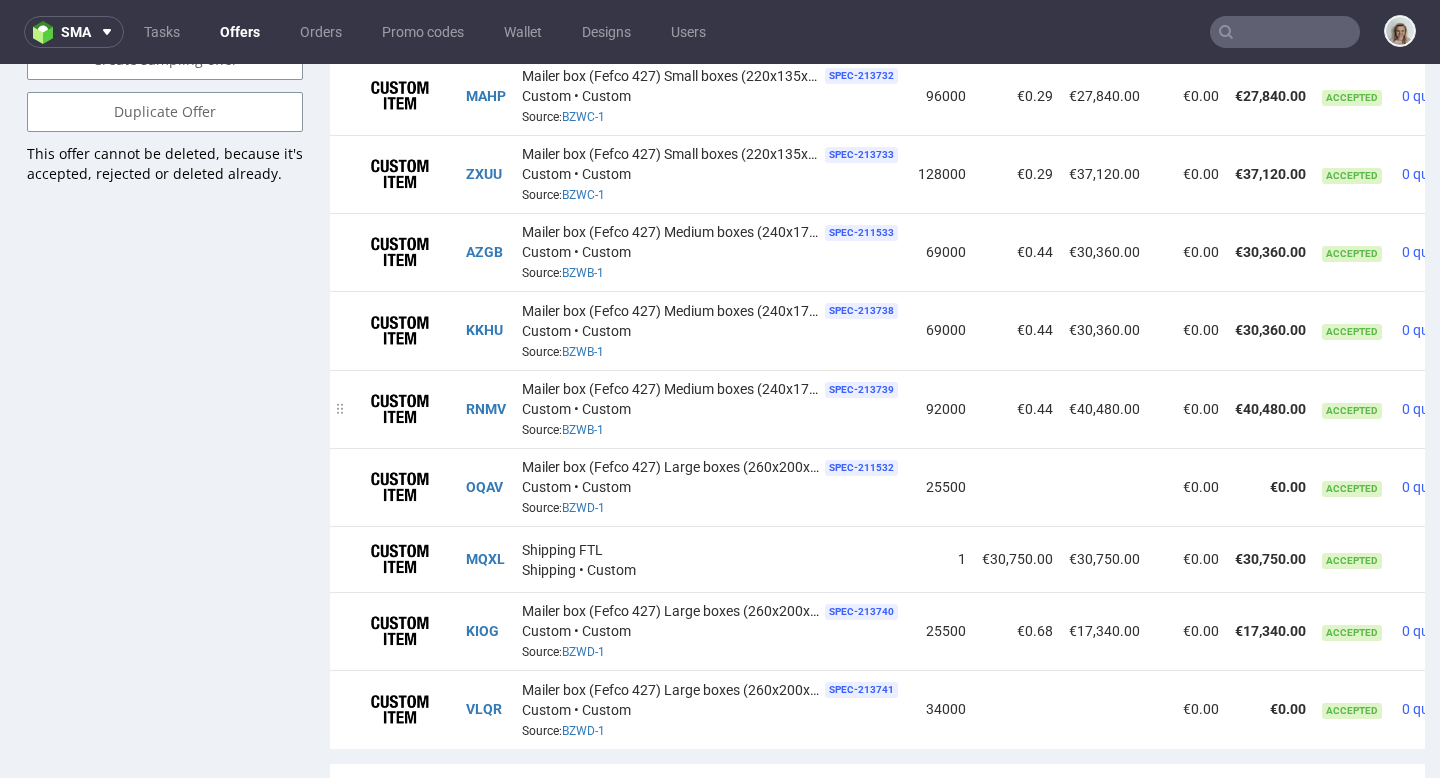 scroll, scrollTop: 1426, scrollLeft: 0, axis: vertical 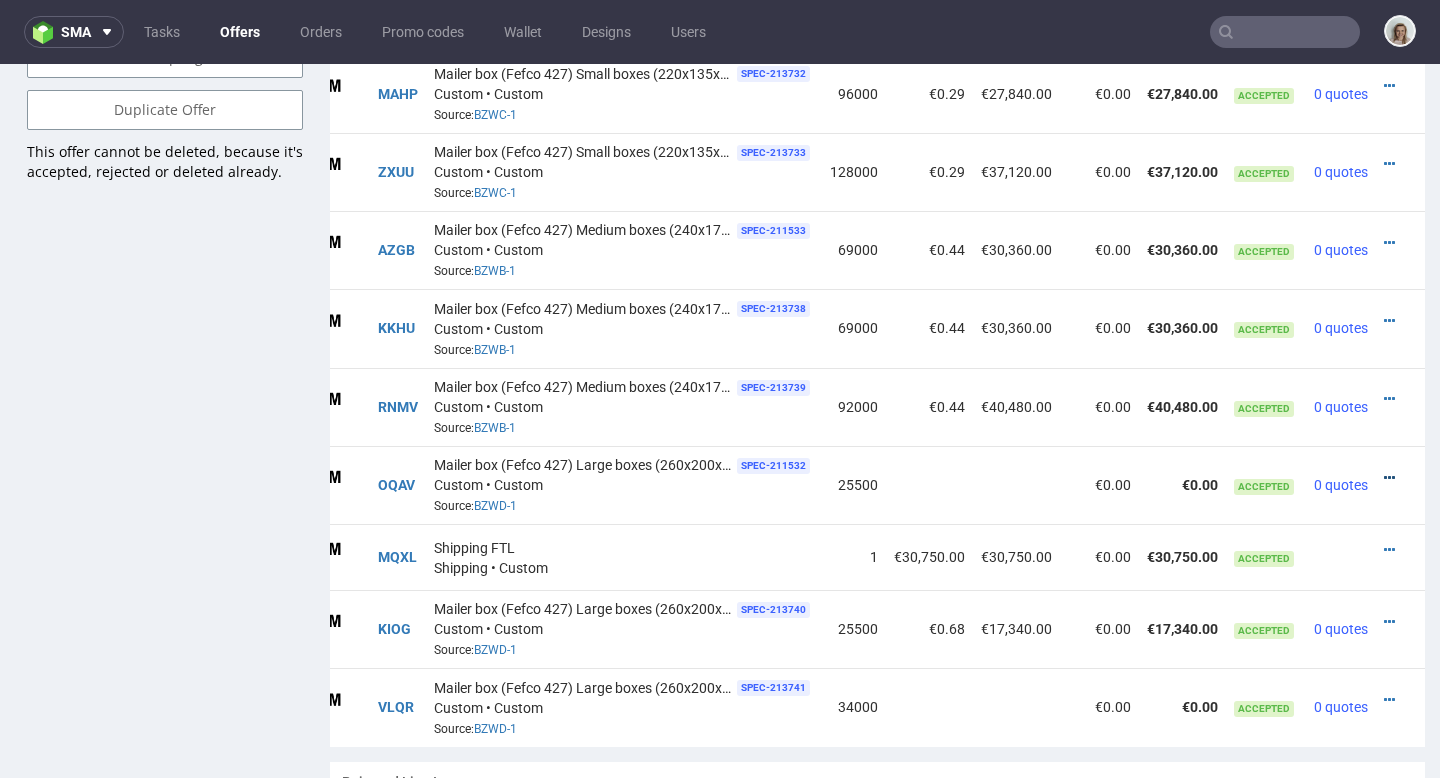 click at bounding box center [1389, 478] 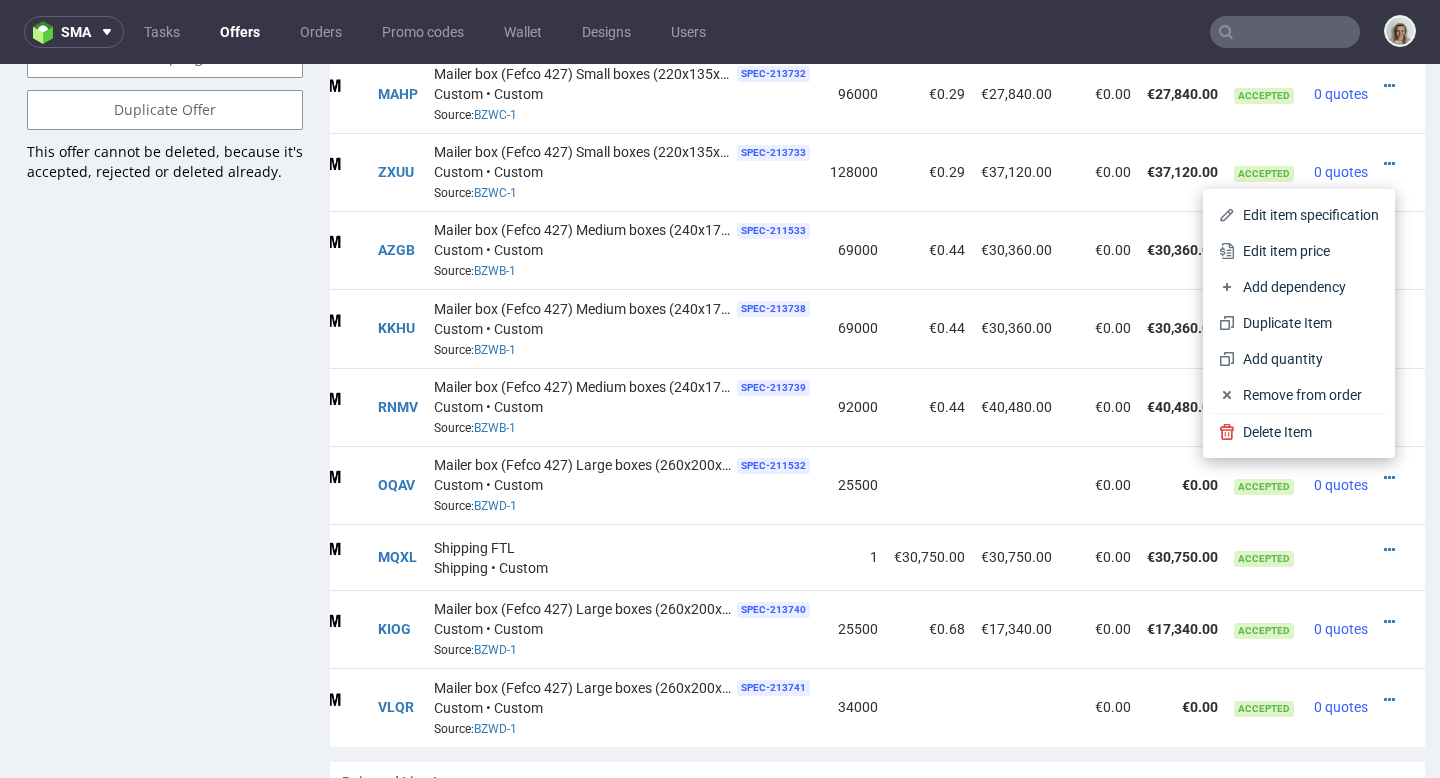 drag, startPoint x: 1233, startPoint y: 255, endPoint x: 1034, endPoint y: 325, distance: 210.9526 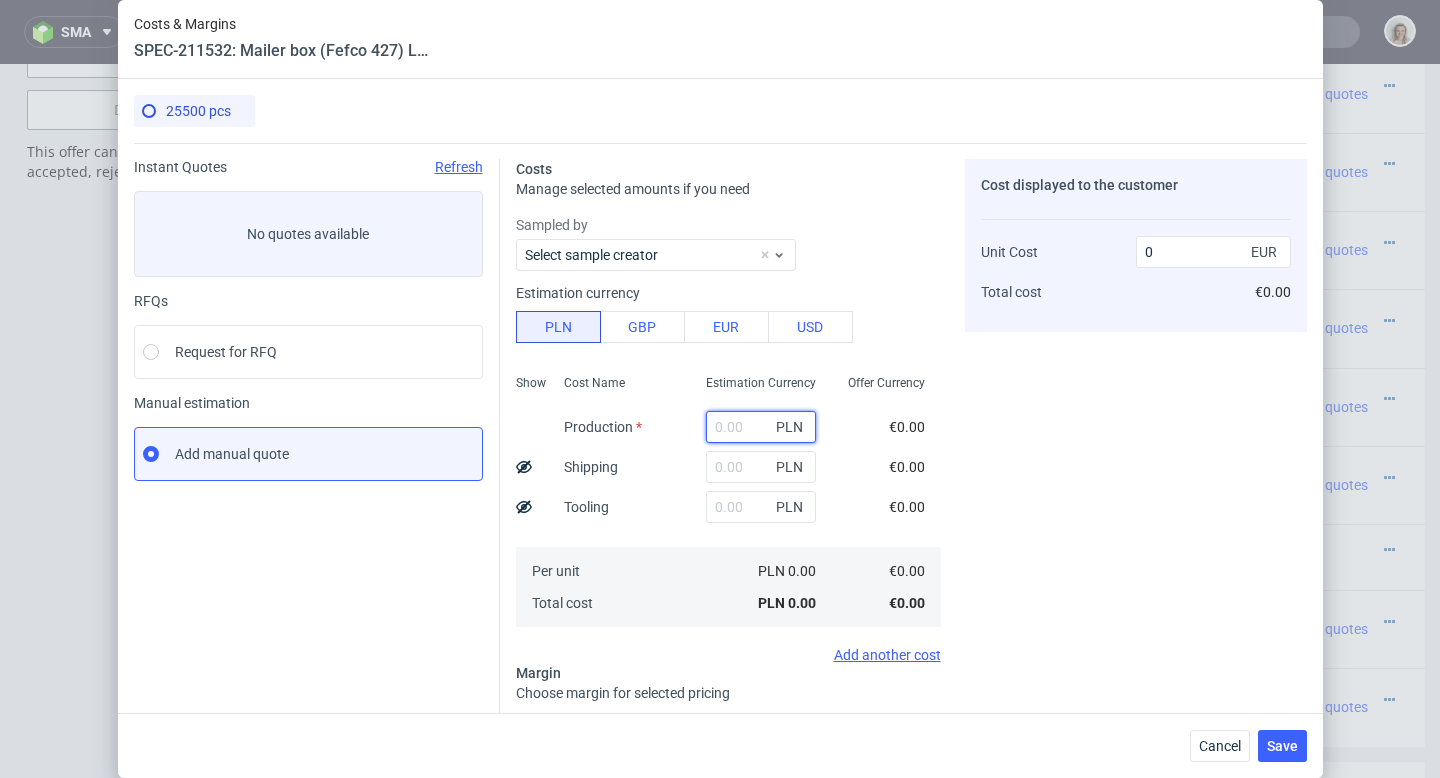 click at bounding box center (761, 427) 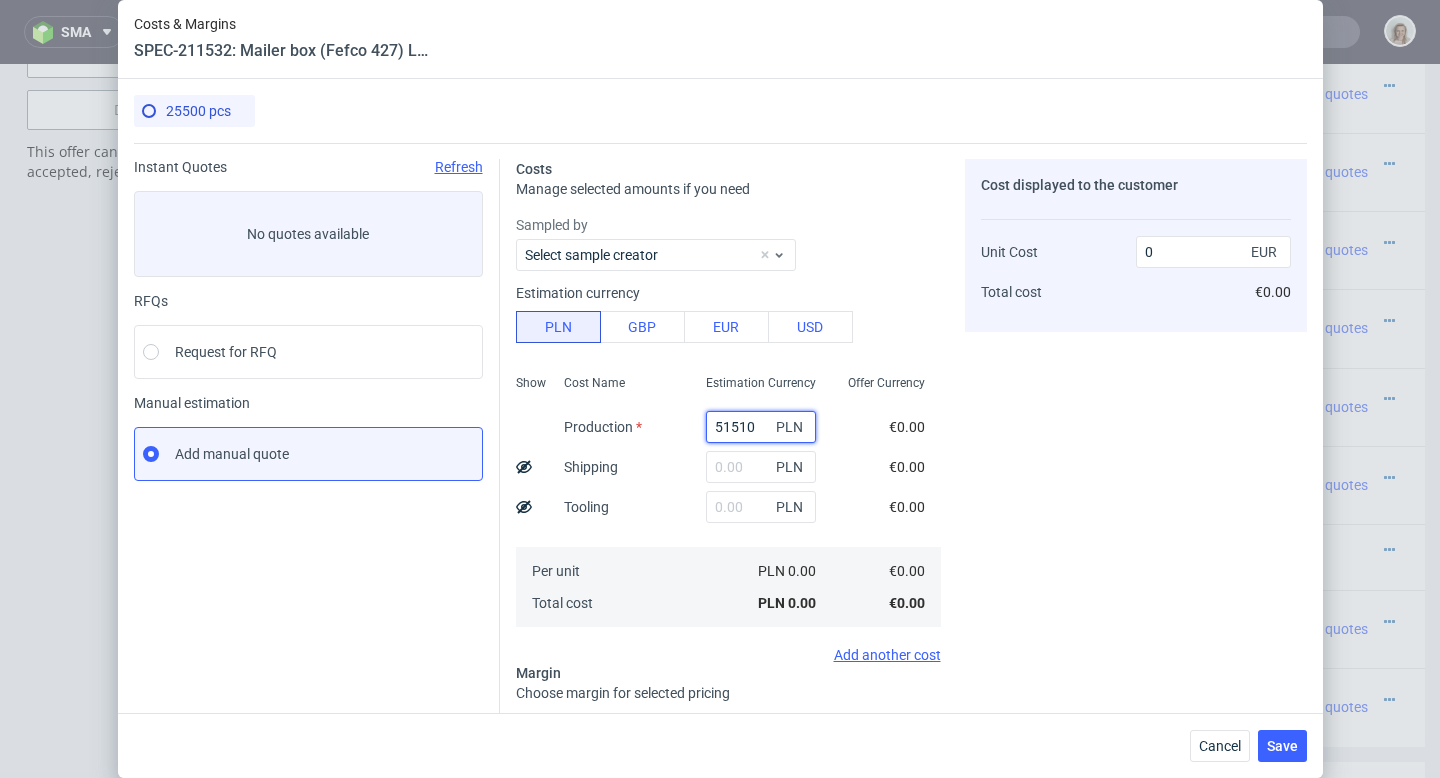 type on "0.47" 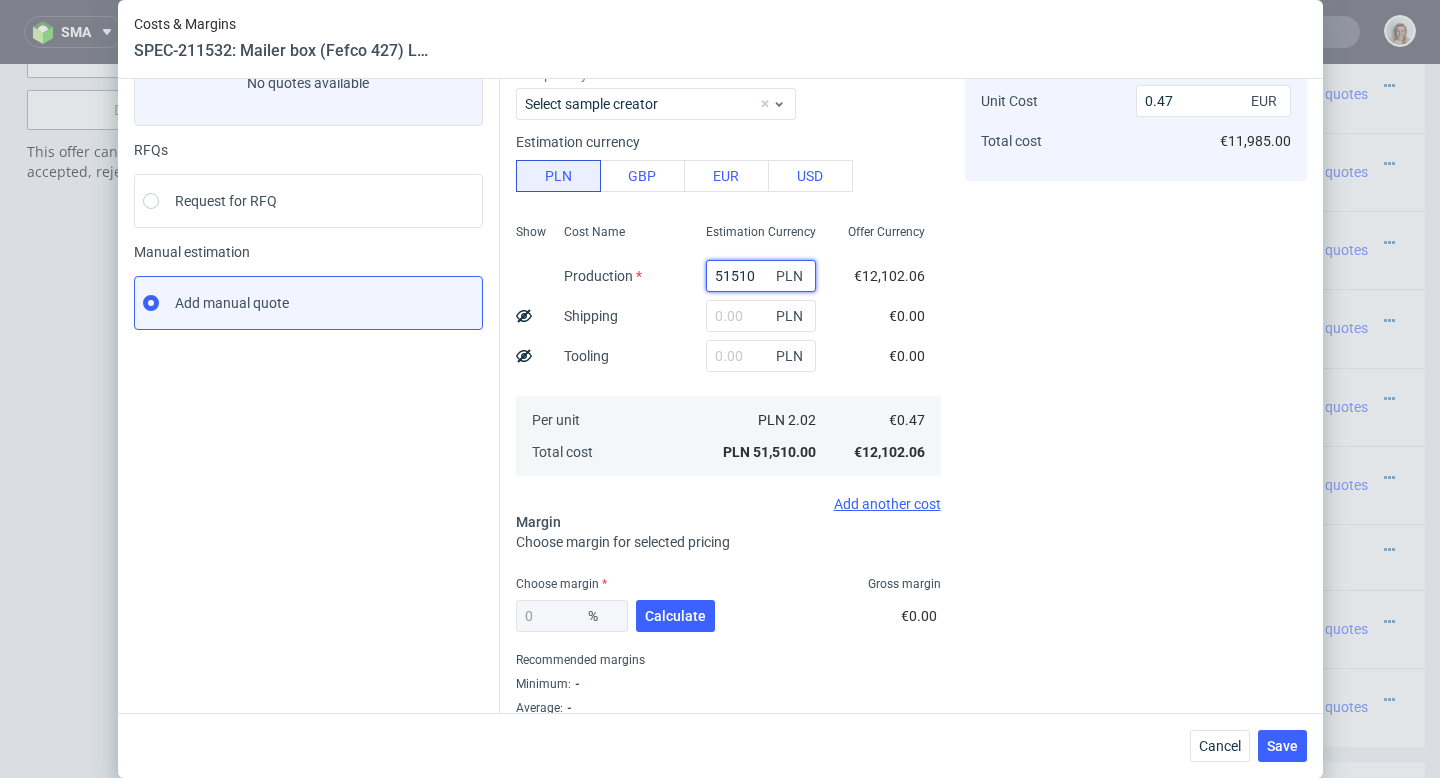 scroll, scrollTop: 184, scrollLeft: 0, axis: vertical 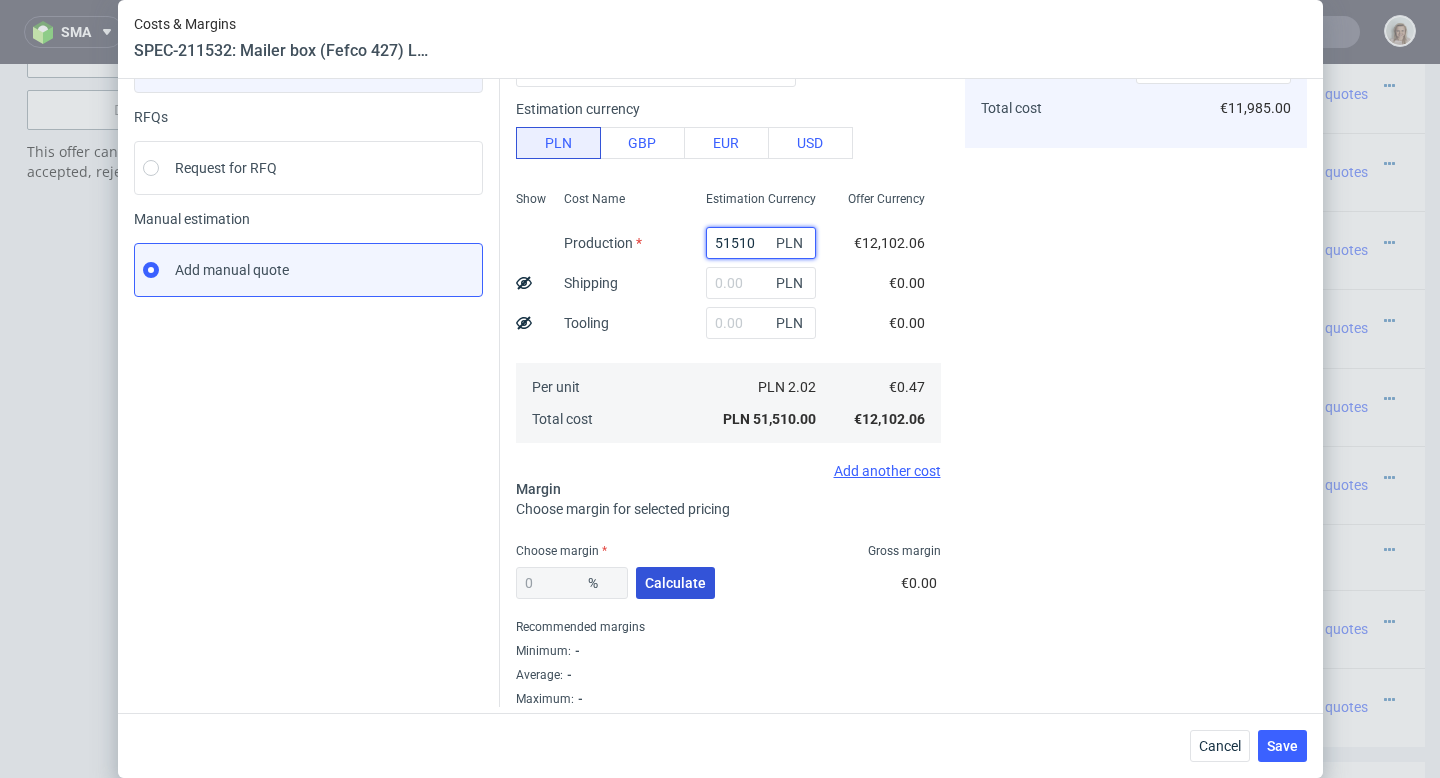 type on "51510" 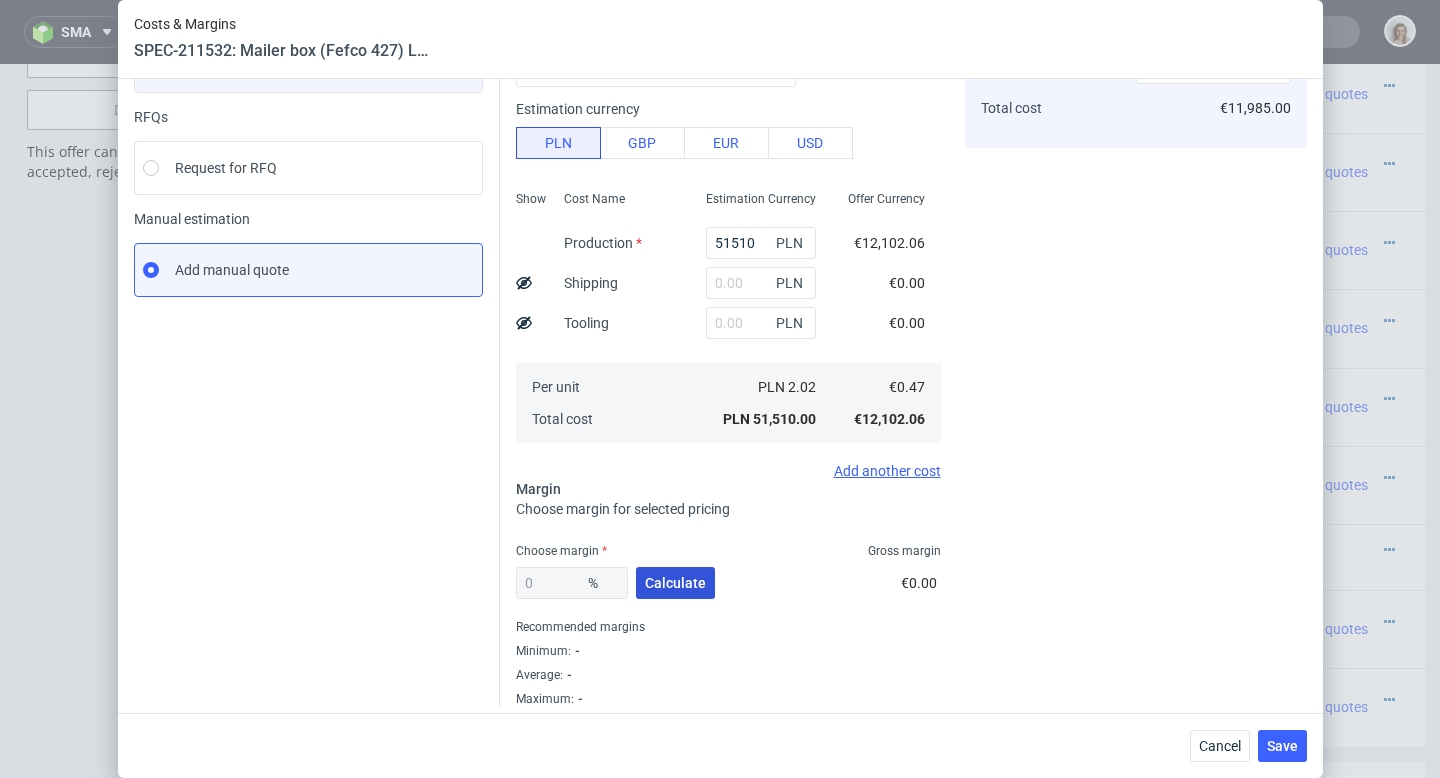 click on "Calculate" at bounding box center [675, 583] 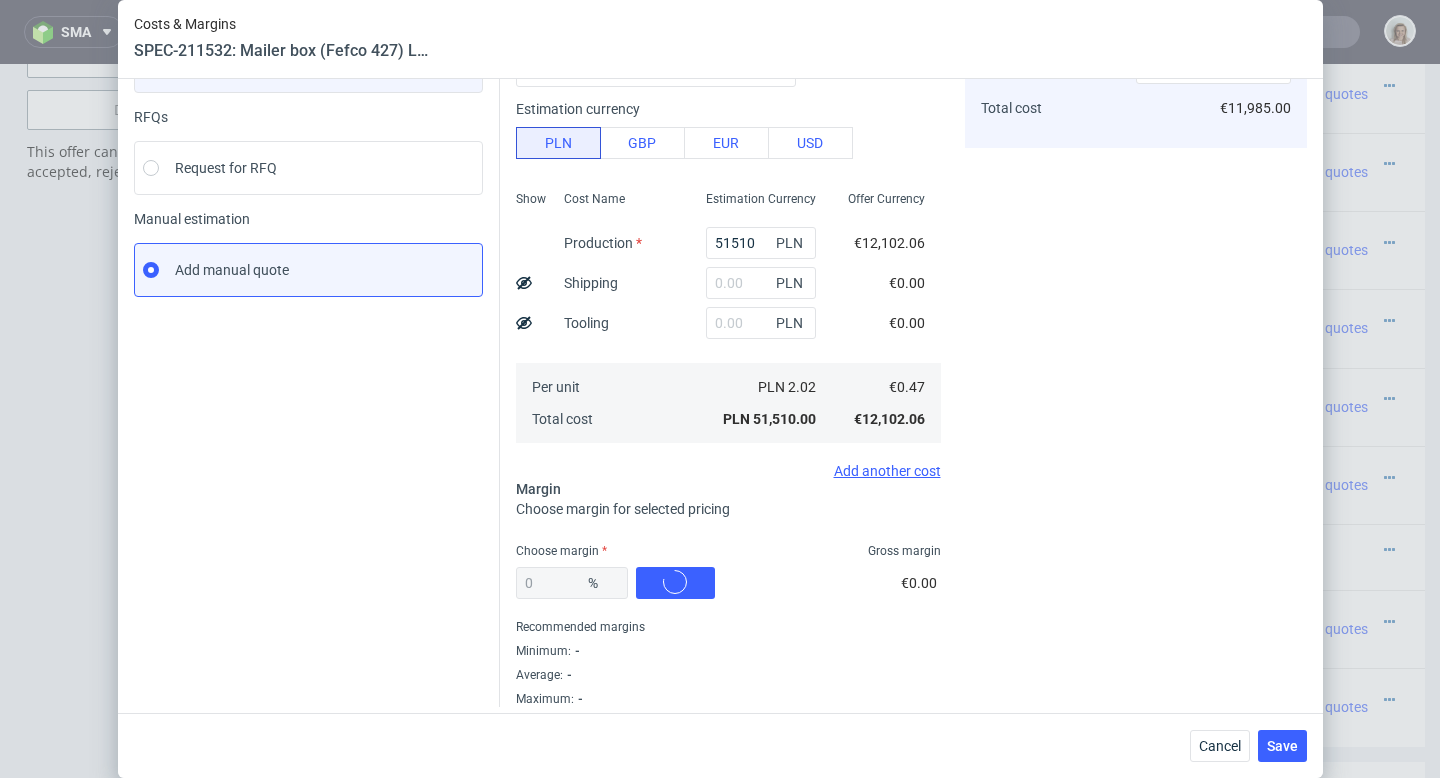 type on "22.76" 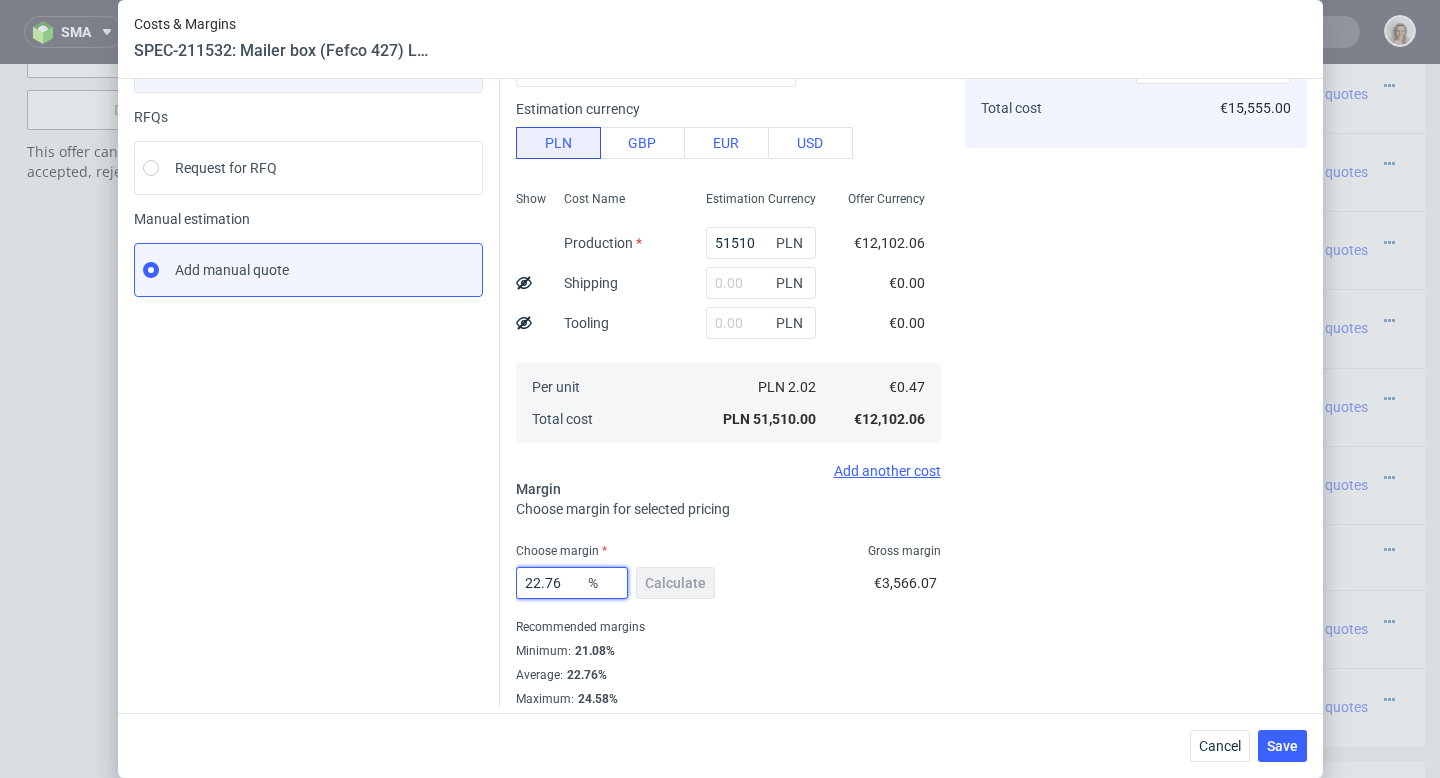 drag, startPoint x: 555, startPoint y: 578, endPoint x: 499, endPoint y: 577, distance: 56.008926 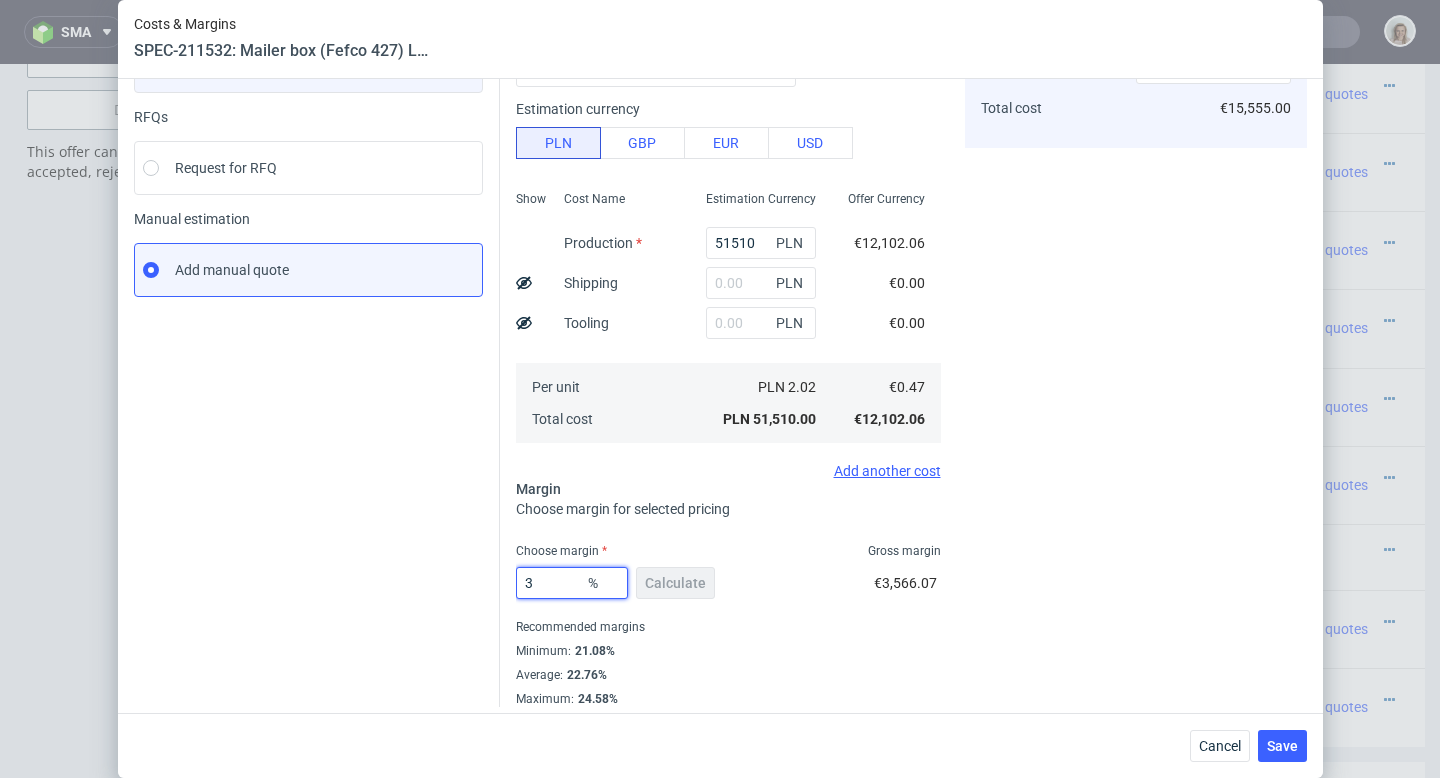 type on "0.49" 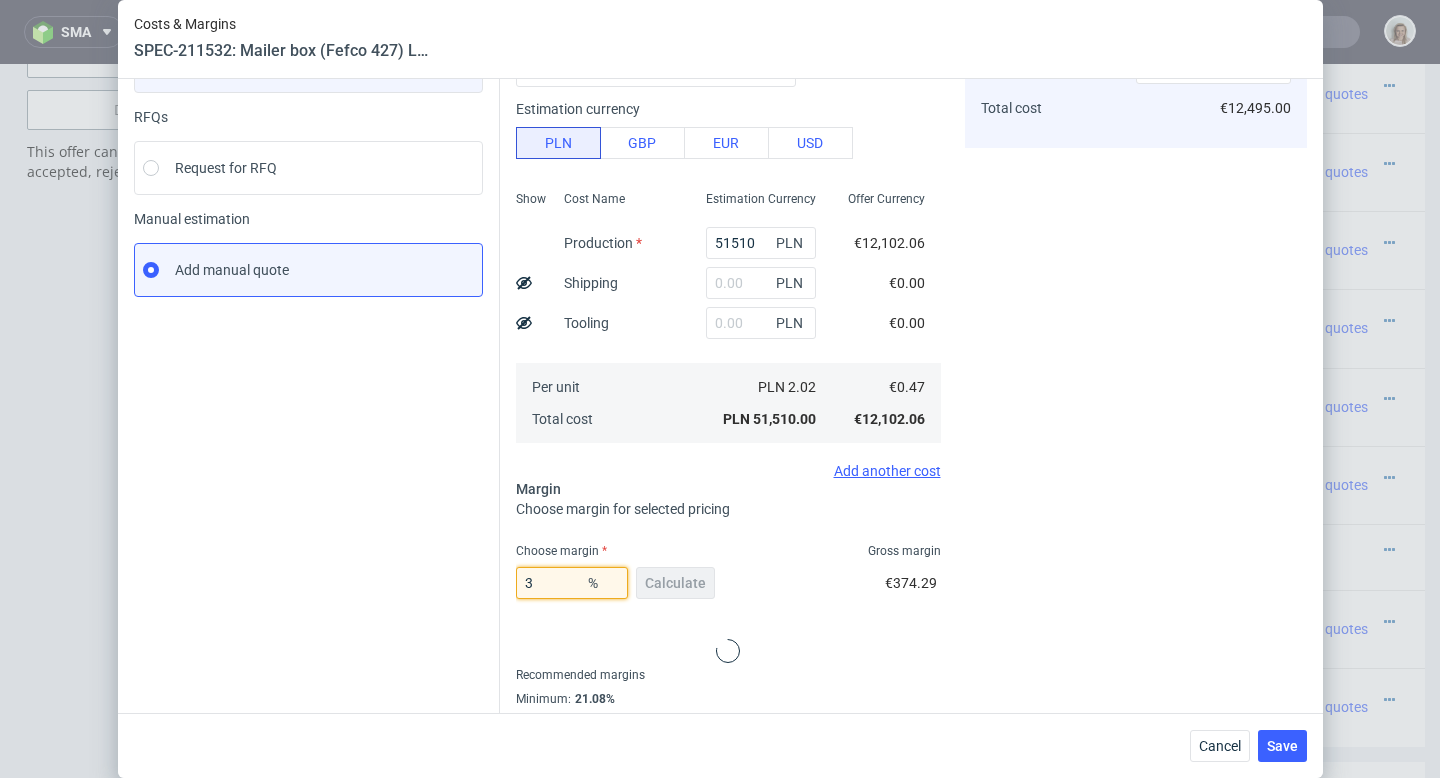 type on "30" 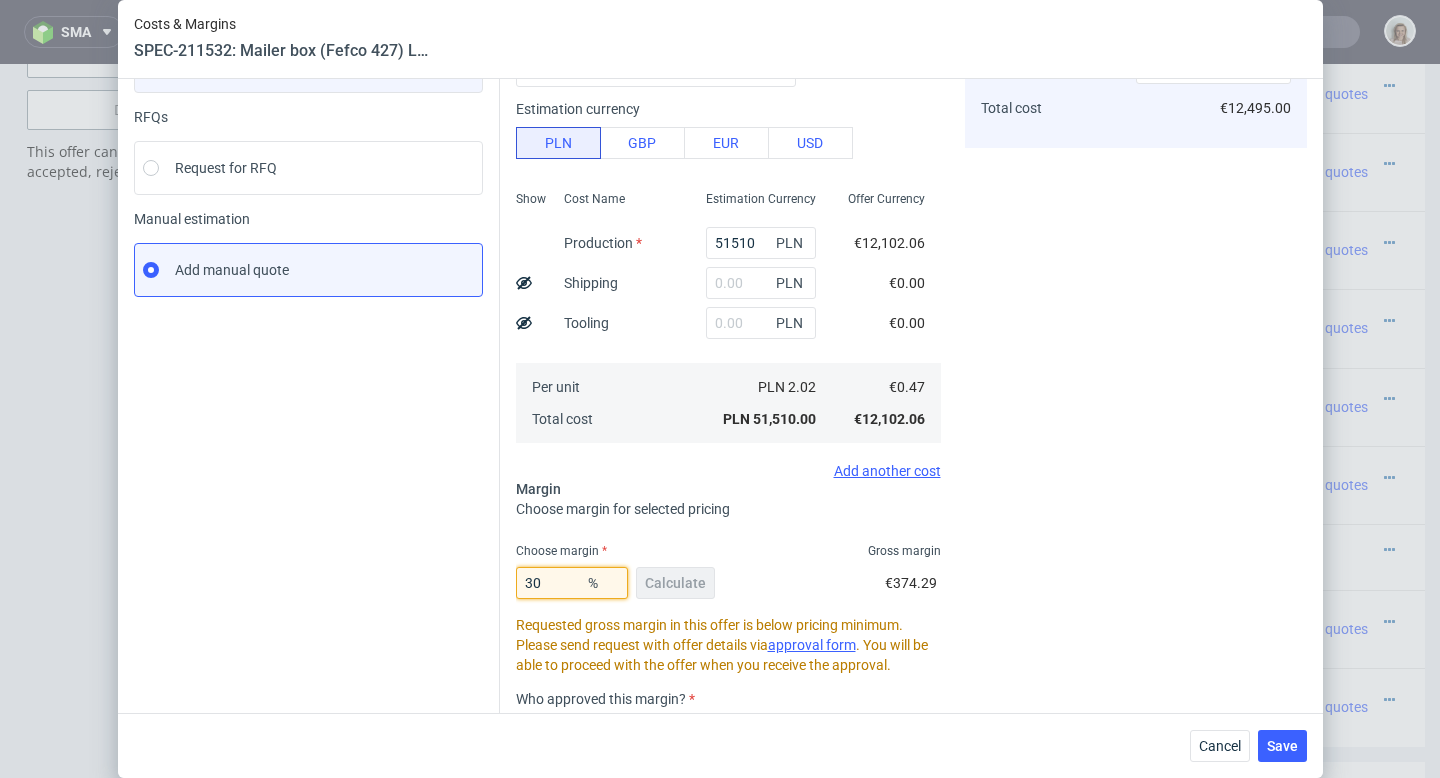 type on "0.68" 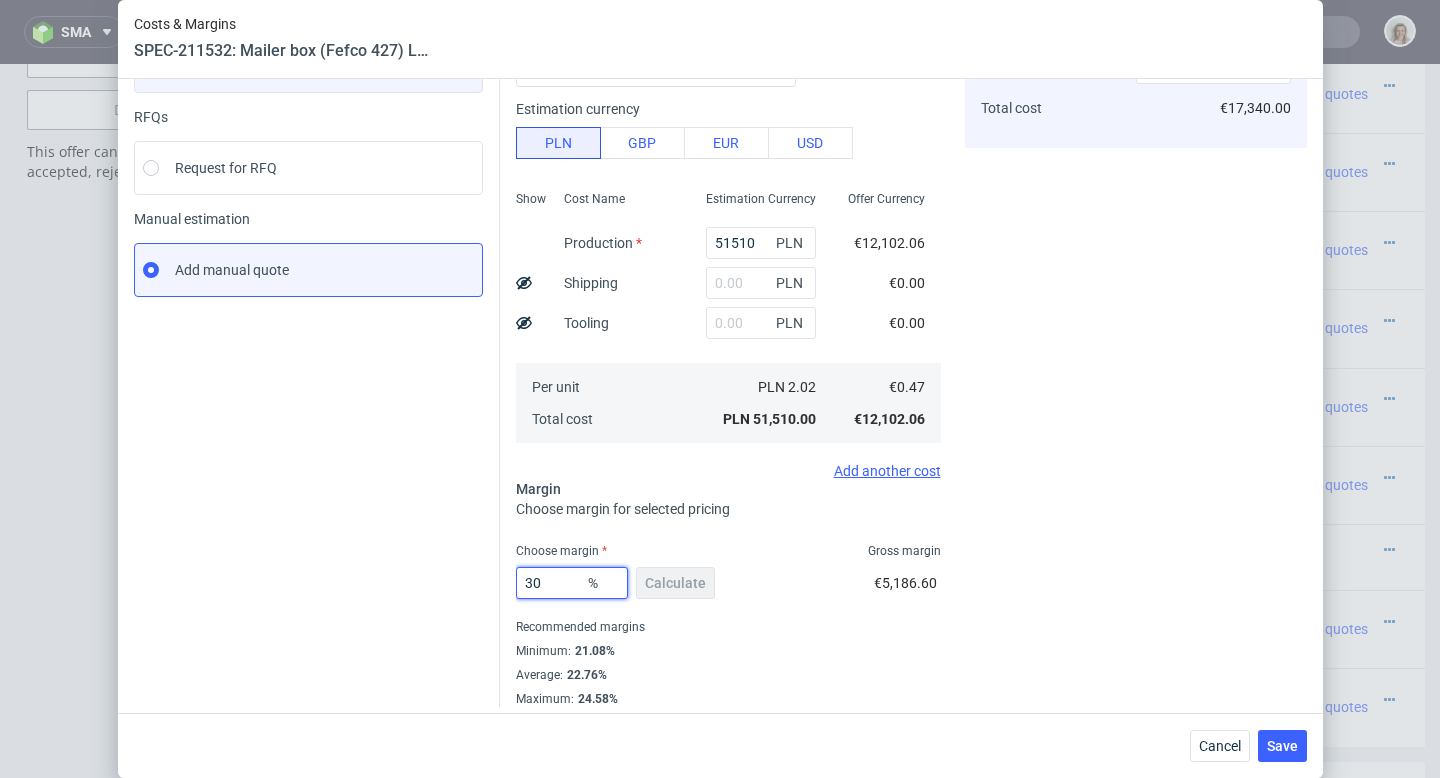 type on "30" 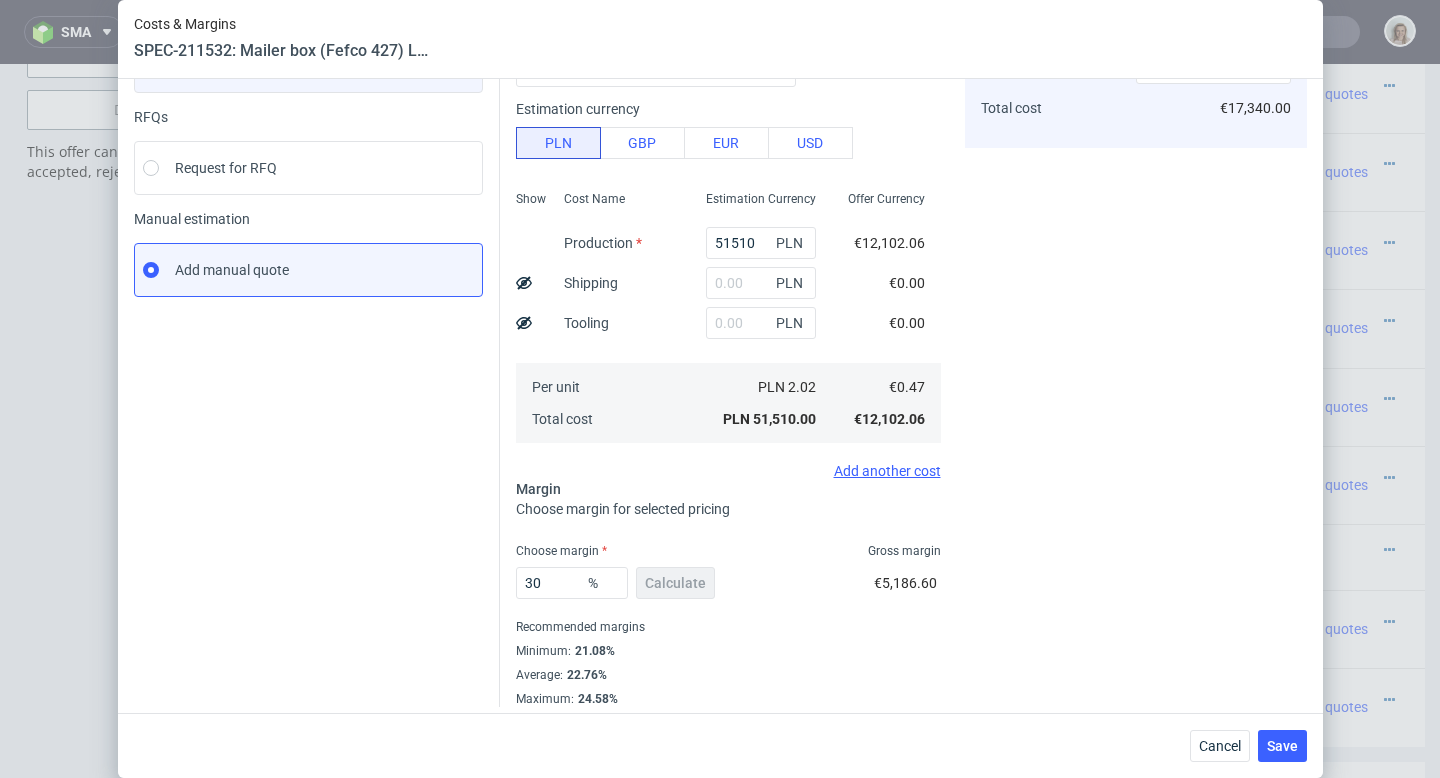 click on "Costs Manage selected amounts if you need Sampled by Select sample creator Estimation currency PLN GBP EUR USD Show Cost Name Production Shipping Tooling Per unit Total cost Estimation Currency 51510 PLN PLN PLN PLN 2.02 PLN 51,510.00 Offer Currency €12,102.06 €0.00 €0.00 €0.47 €12,102.06 Add another cost Margin Choose margin for selected pricing Choose margin Gross margin 30 % Calculate €5,186.60 Recommended margins Minimum : 21.08% Average : 22.76% Maximum : 24.58%" at bounding box center (728, 341) 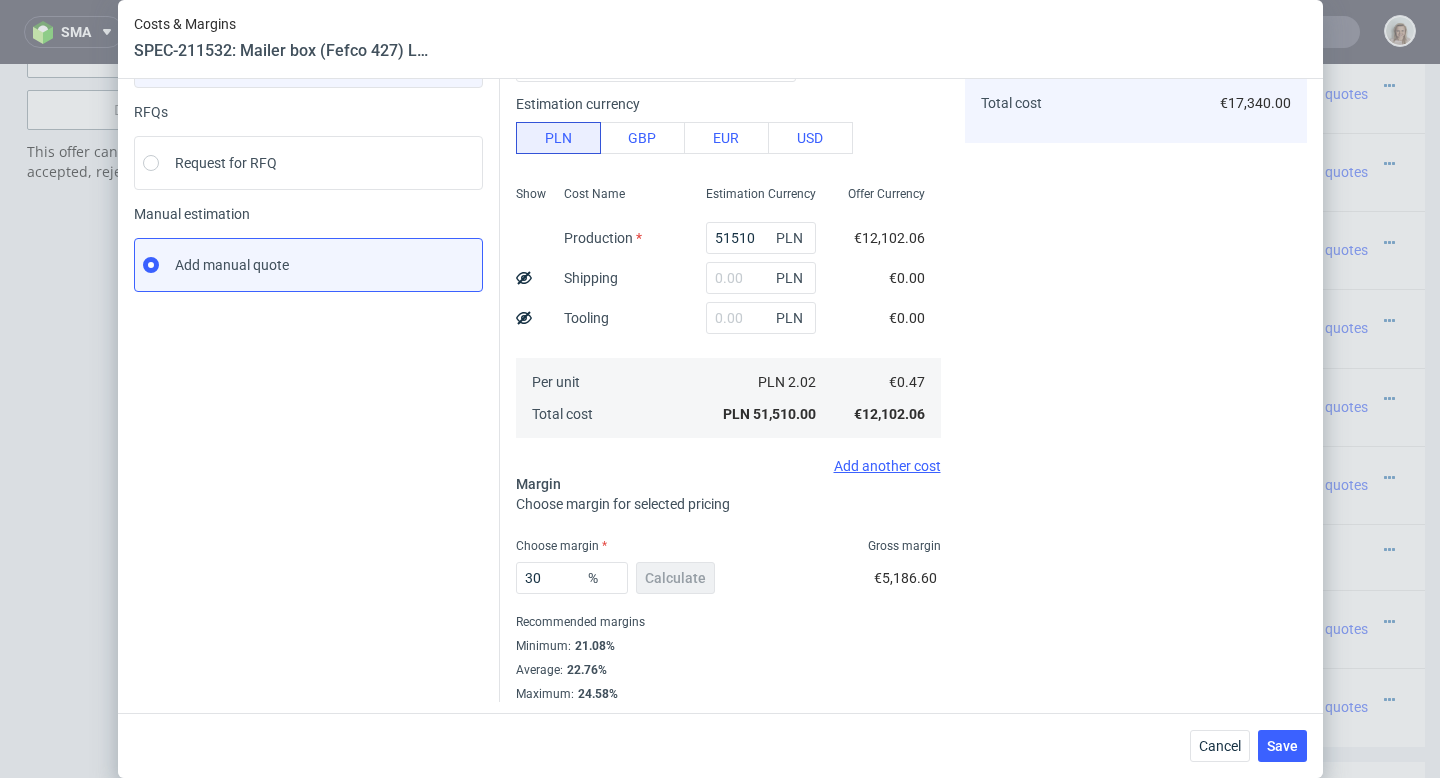 scroll, scrollTop: 194, scrollLeft: 0, axis: vertical 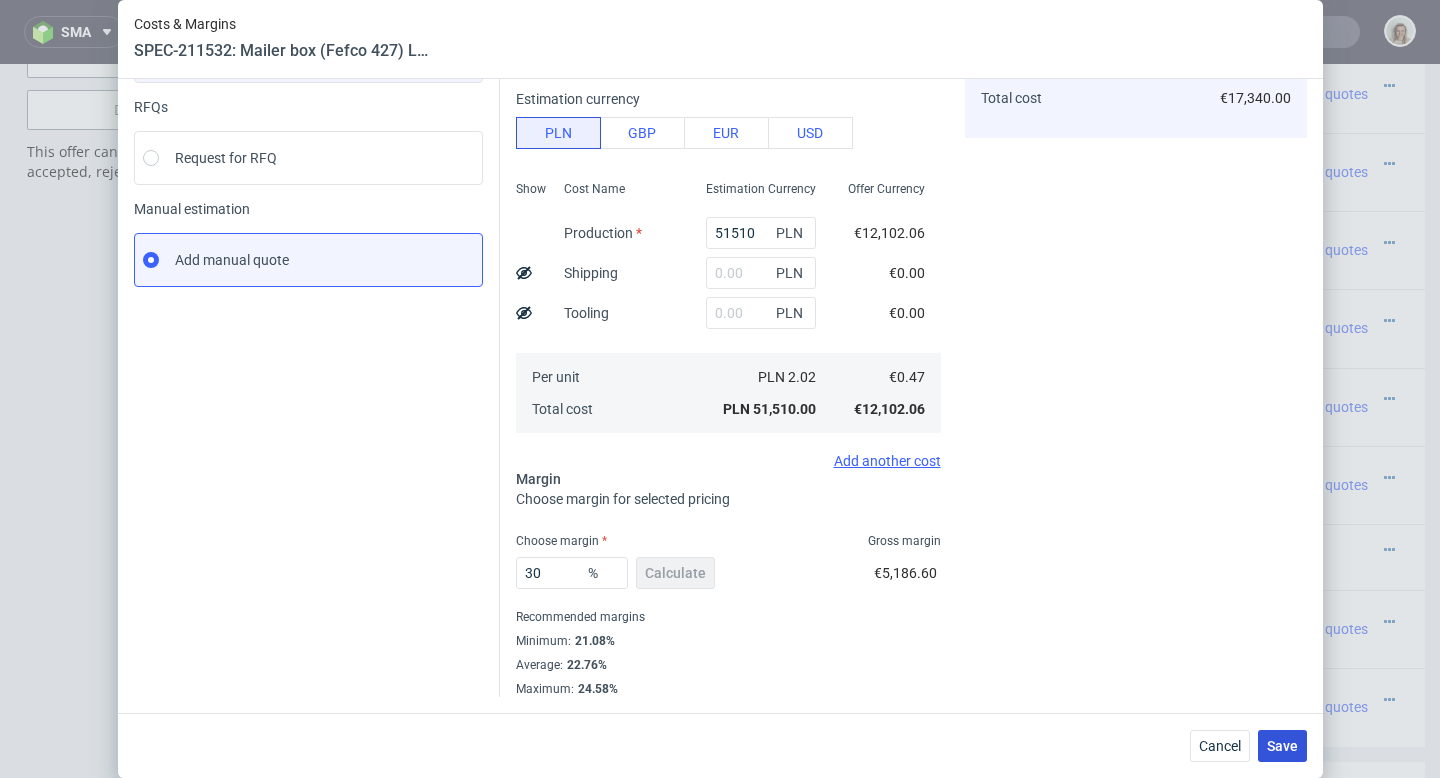 click on "Save" at bounding box center (1282, 746) 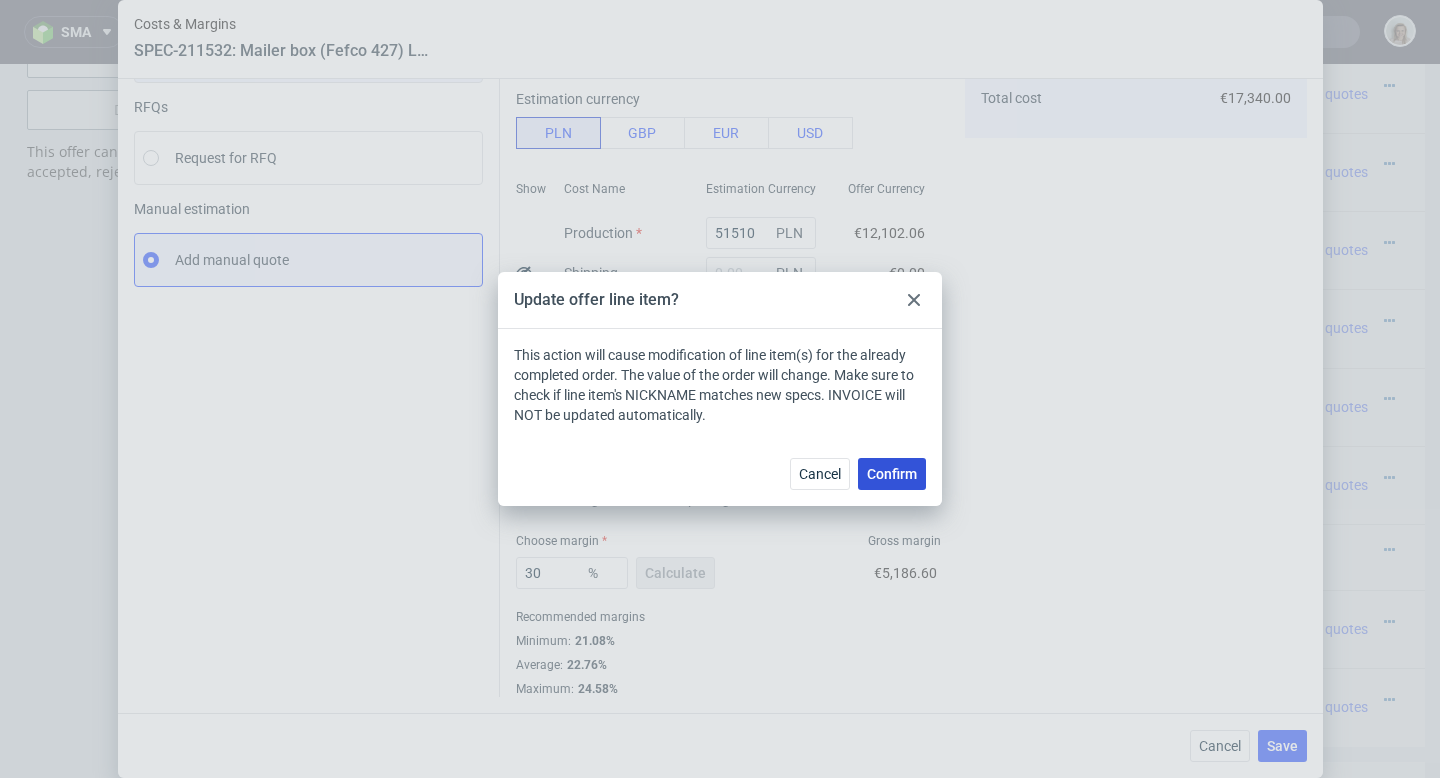 click on "Confirm" at bounding box center [892, 474] 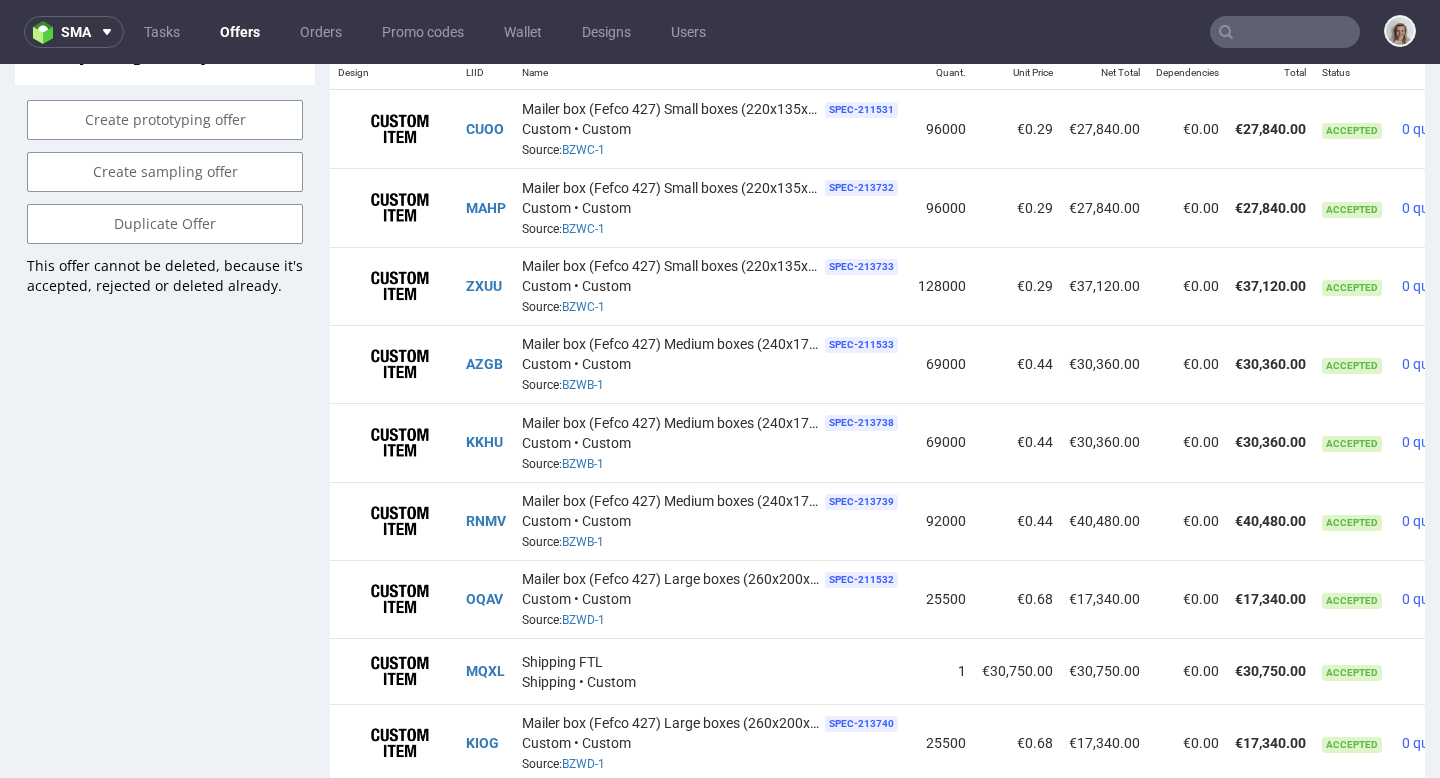 scroll, scrollTop: 1503, scrollLeft: 0, axis: vertical 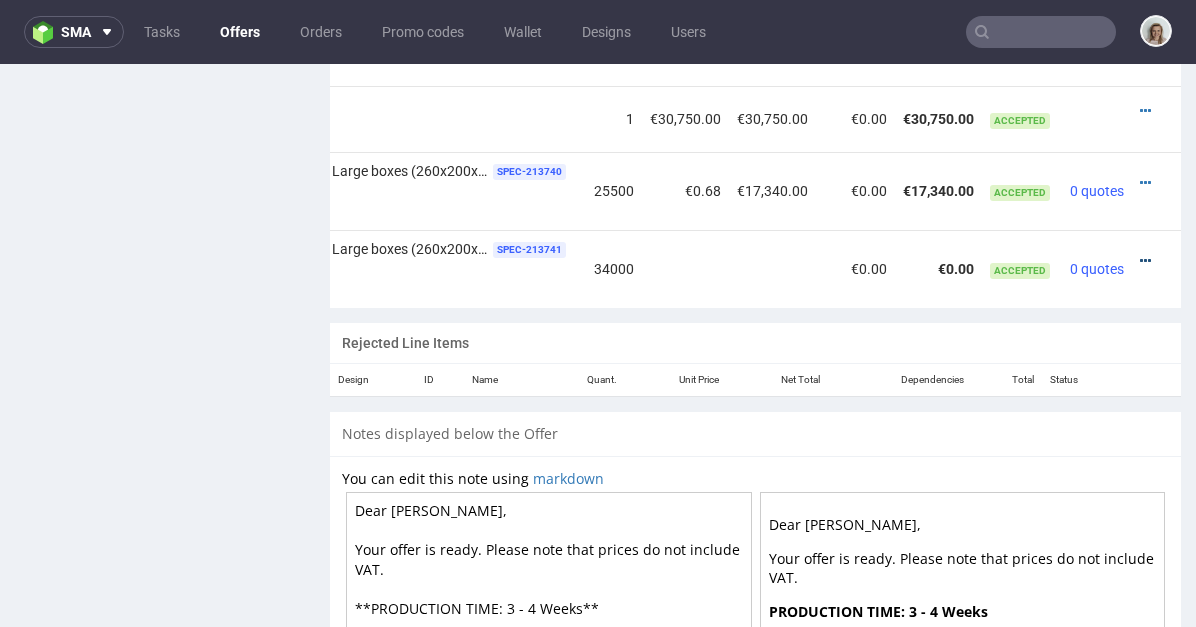 click at bounding box center (1145, 261) 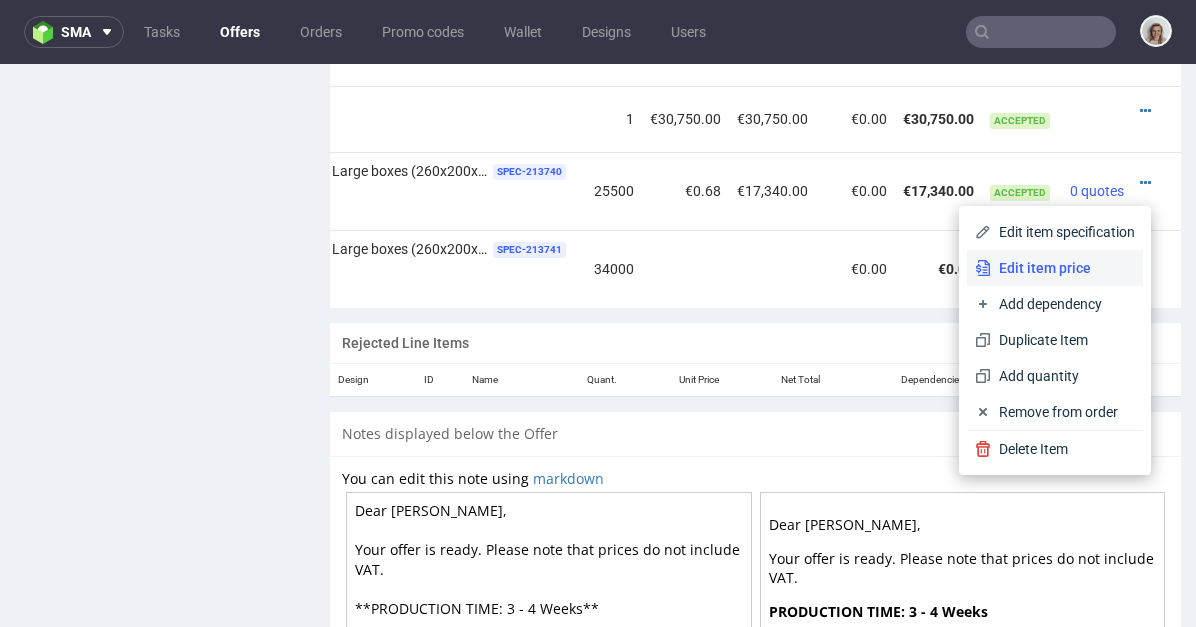 click on "Edit item price" at bounding box center (1063, 268) 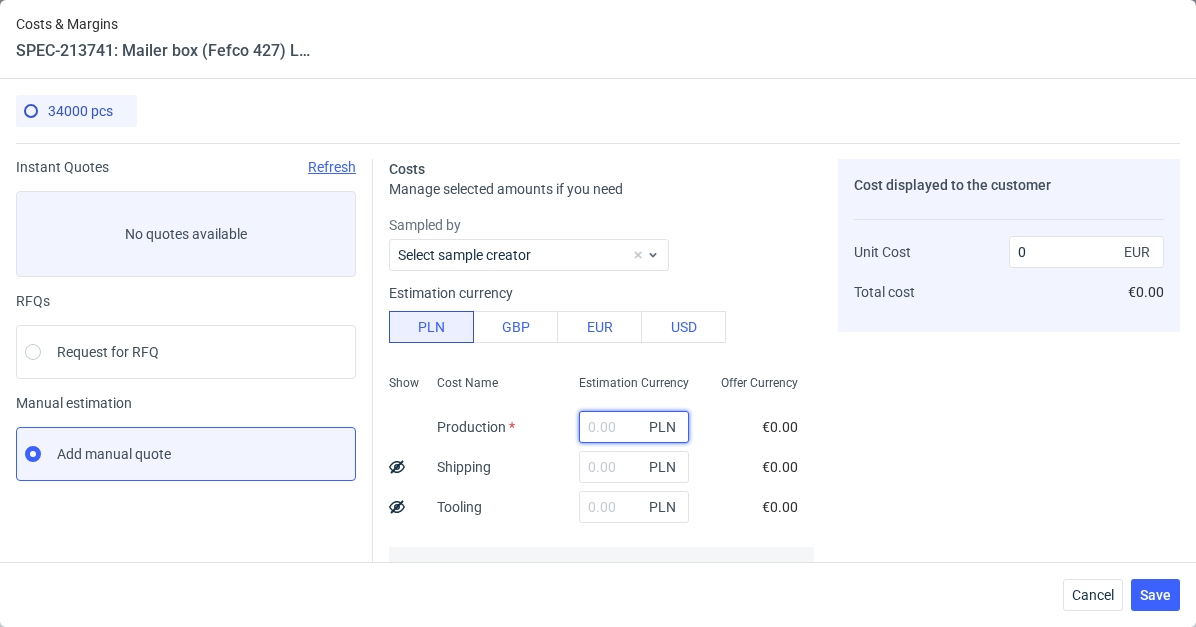 click at bounding box center (634, 427) 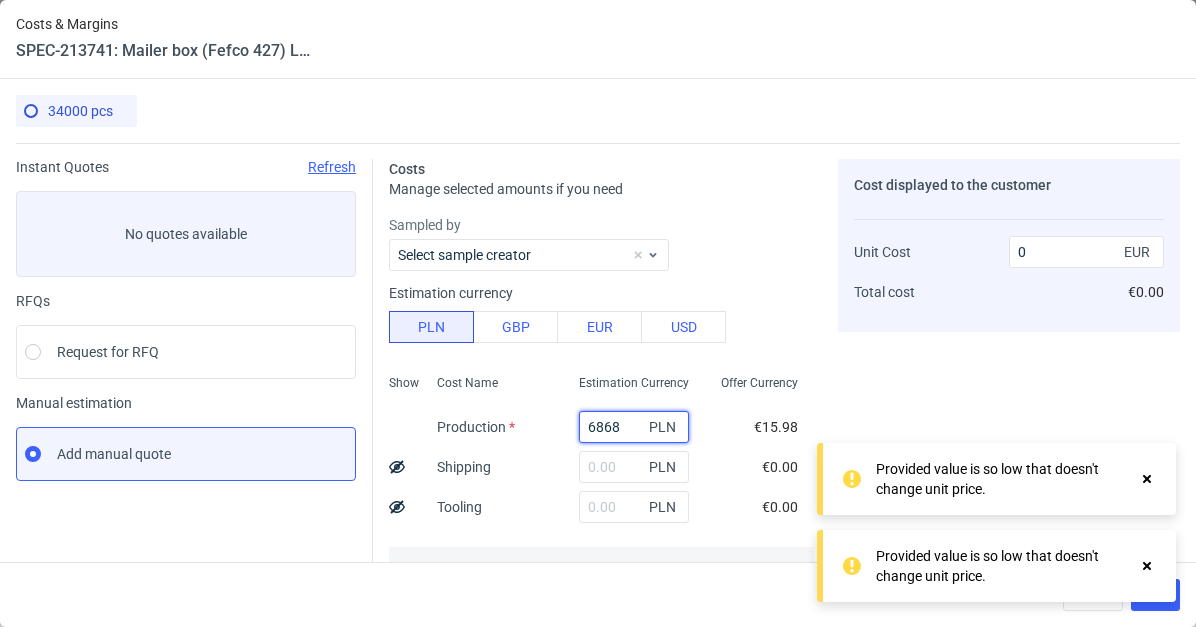 type on "68680" 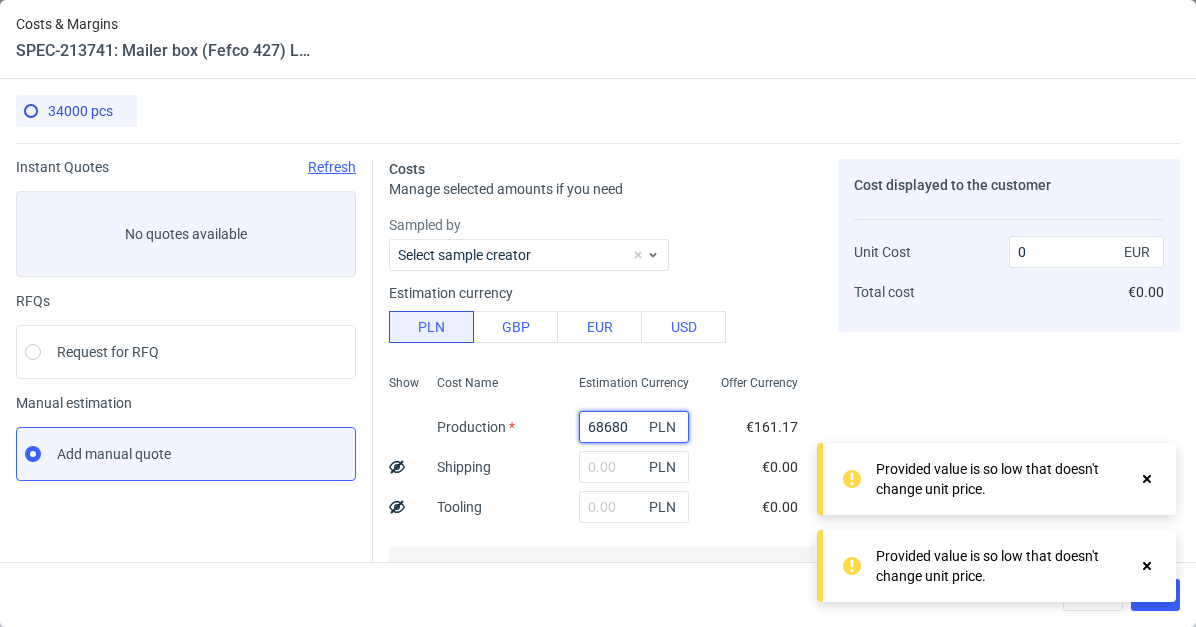 type on "0.47" 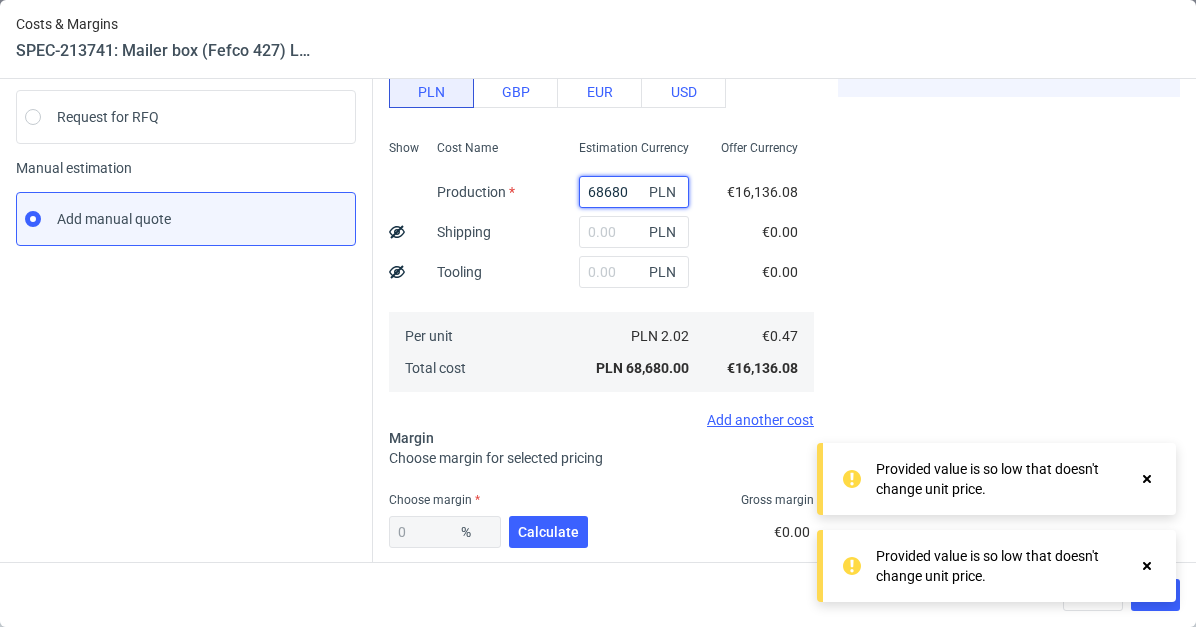 scroll, scrollTop: 345, scrollLeft: 0, axis: vertical 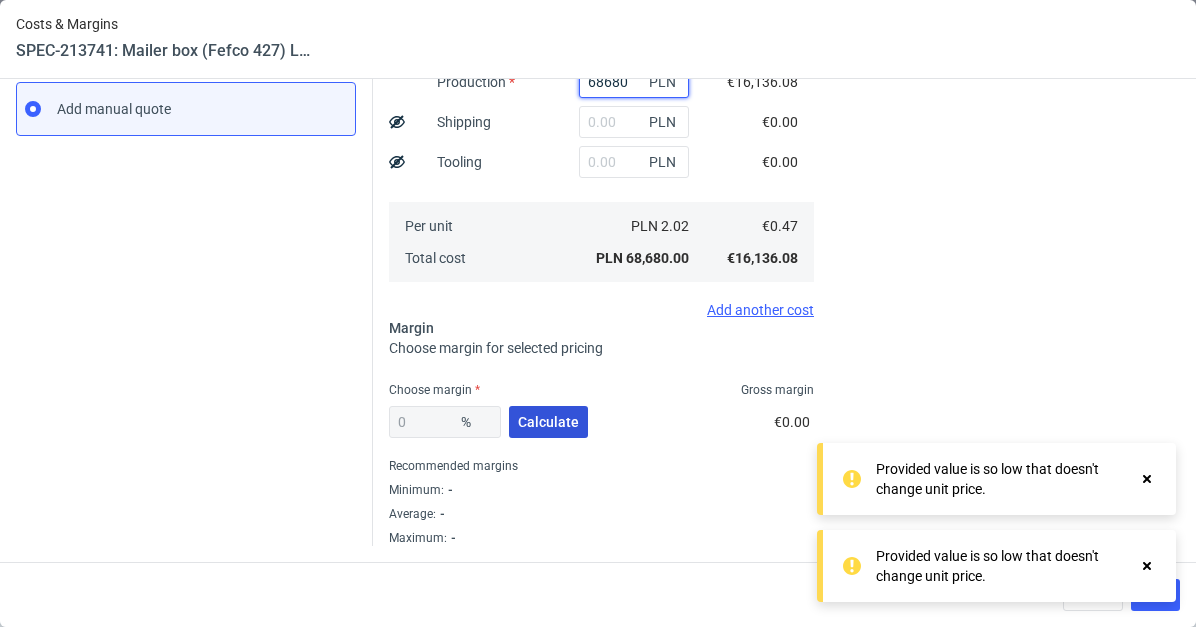 type on "68680" 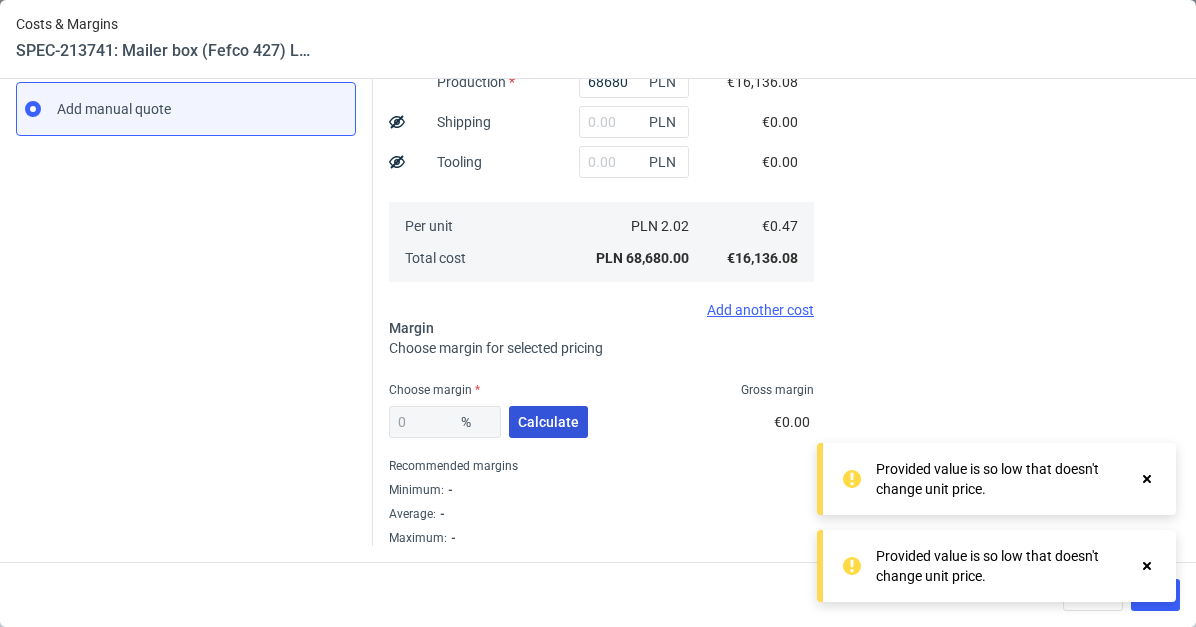 click on "Calculate" at bounding box center [548, 422] 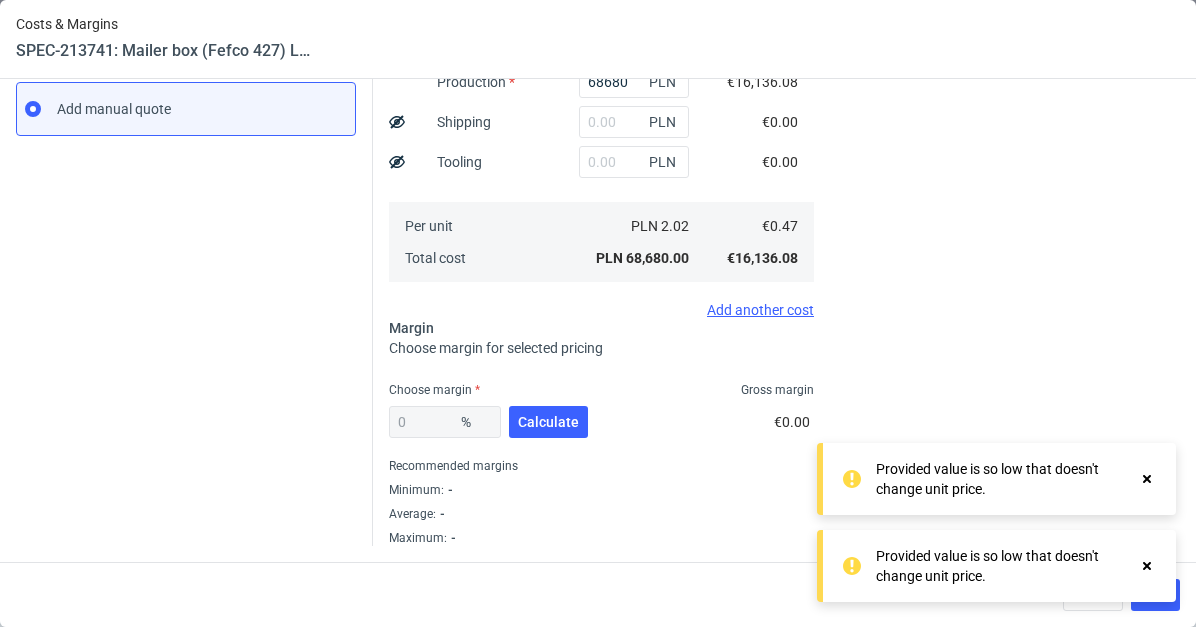 type on "20.85" 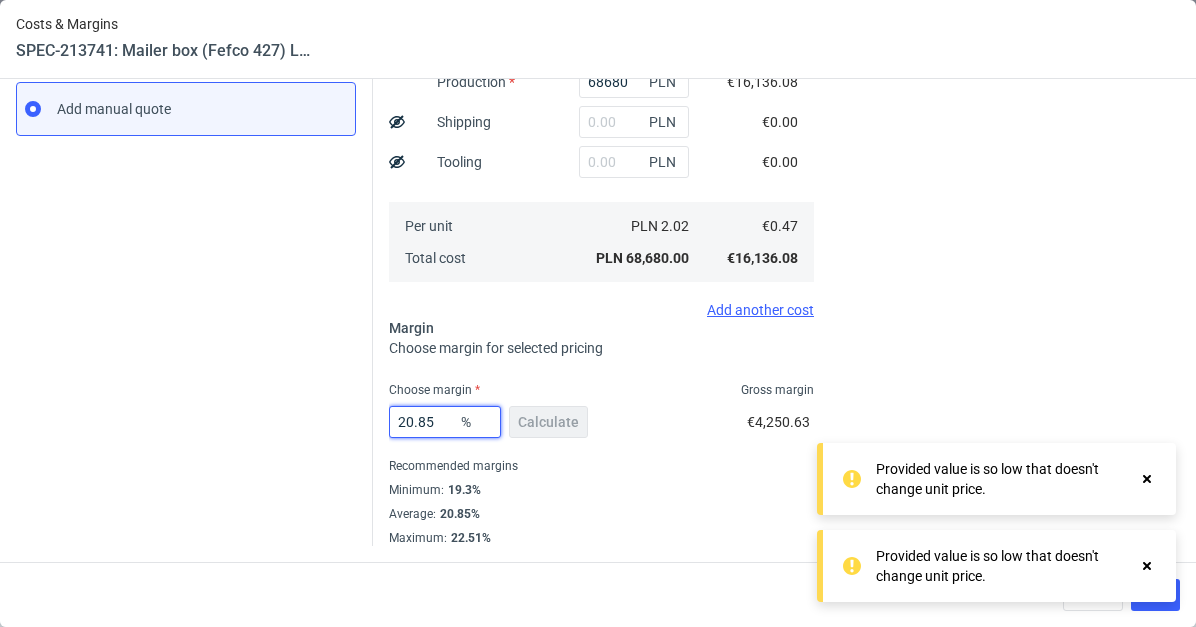 drag, startPoint x: 425, startPoint y: 421, endPoint x: 347, endPoint y: 421, distance: 78 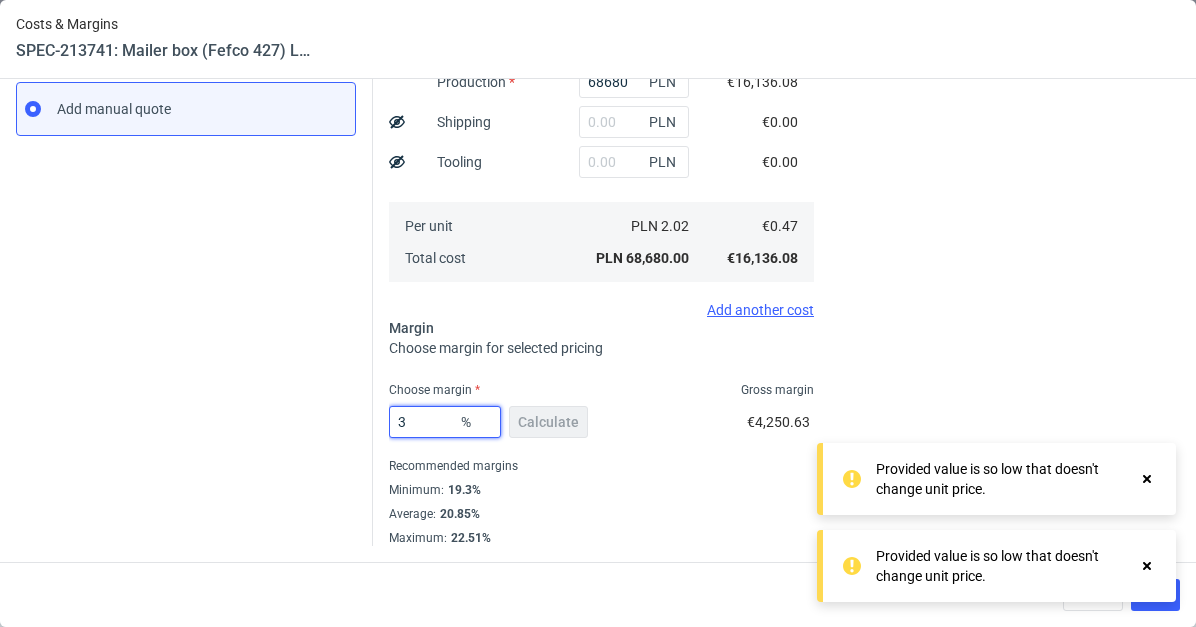 type on "30" 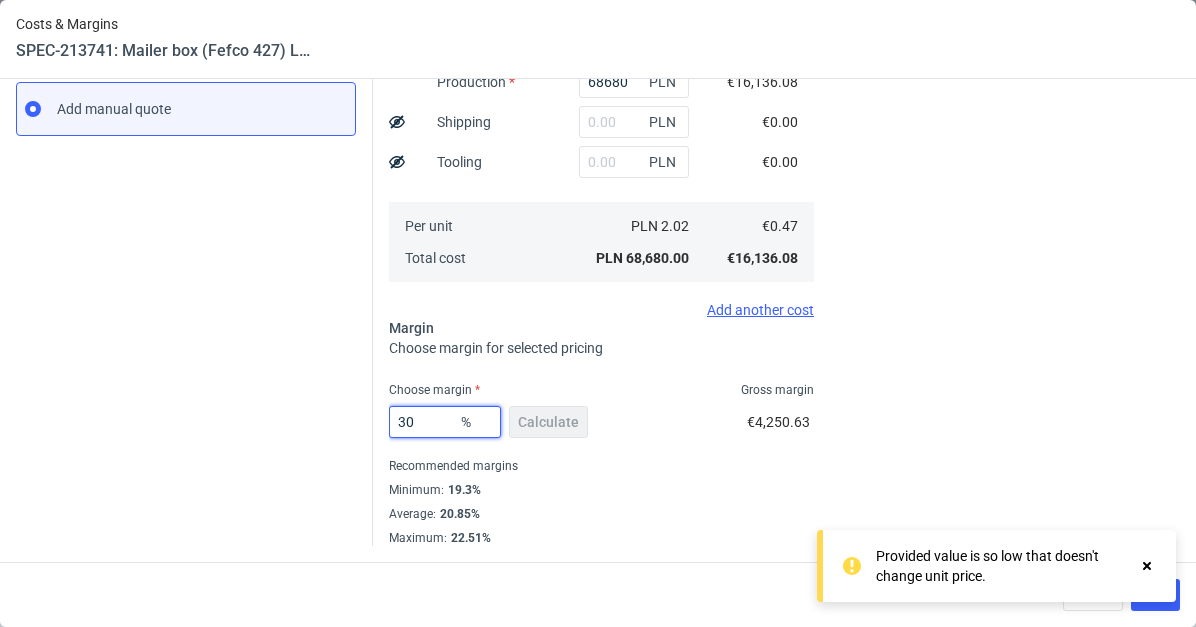 type on "0.68" 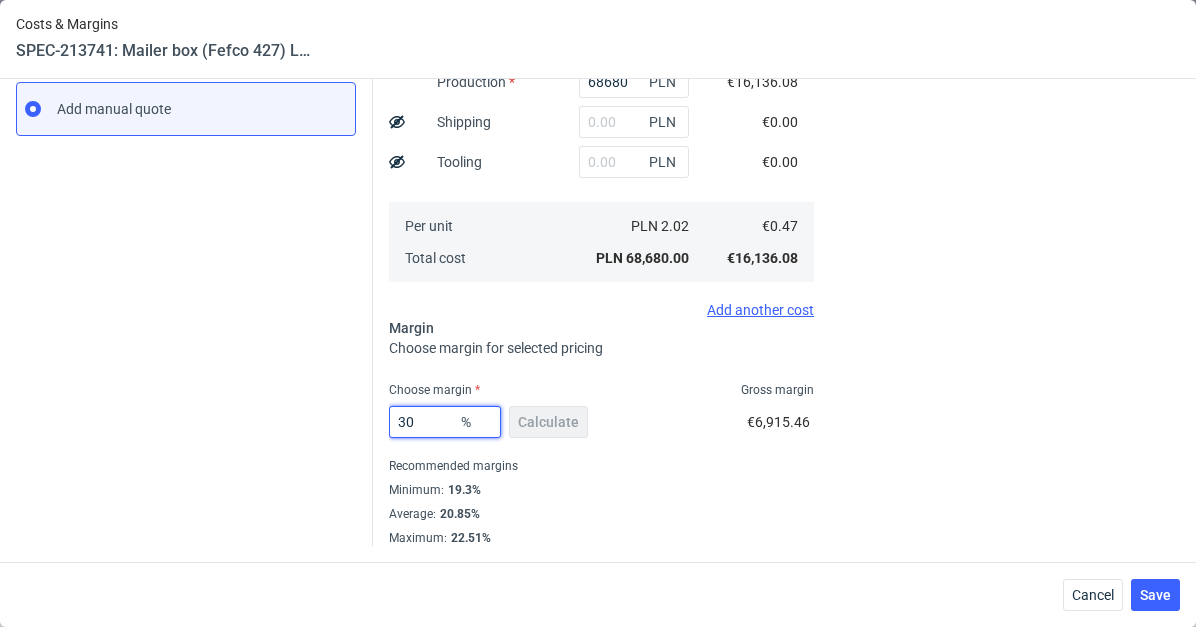 type on "30" 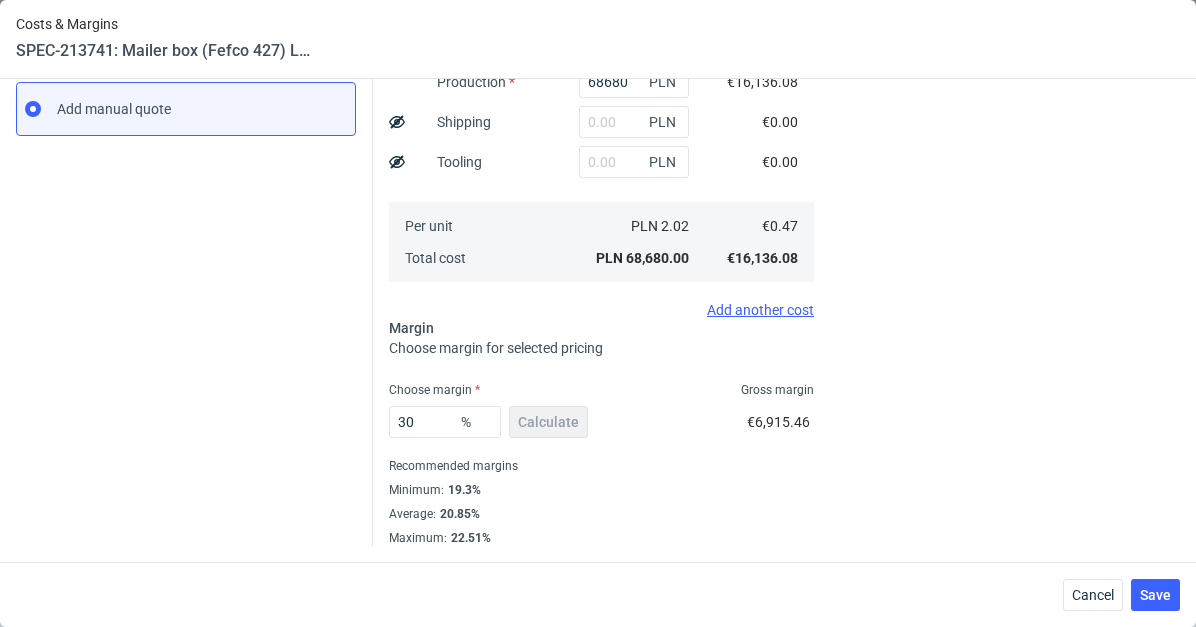 click on "30 % Calculate €6,915.46" at bounding box center (601, 426) 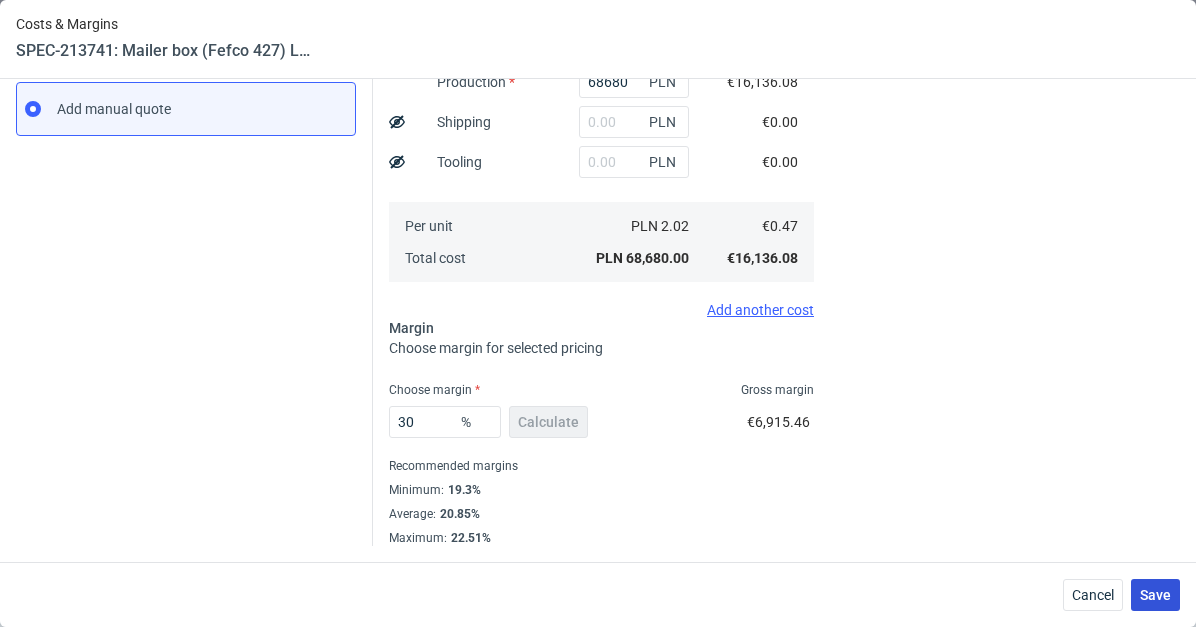 click on "Save" at bounding box center [1155, 595] 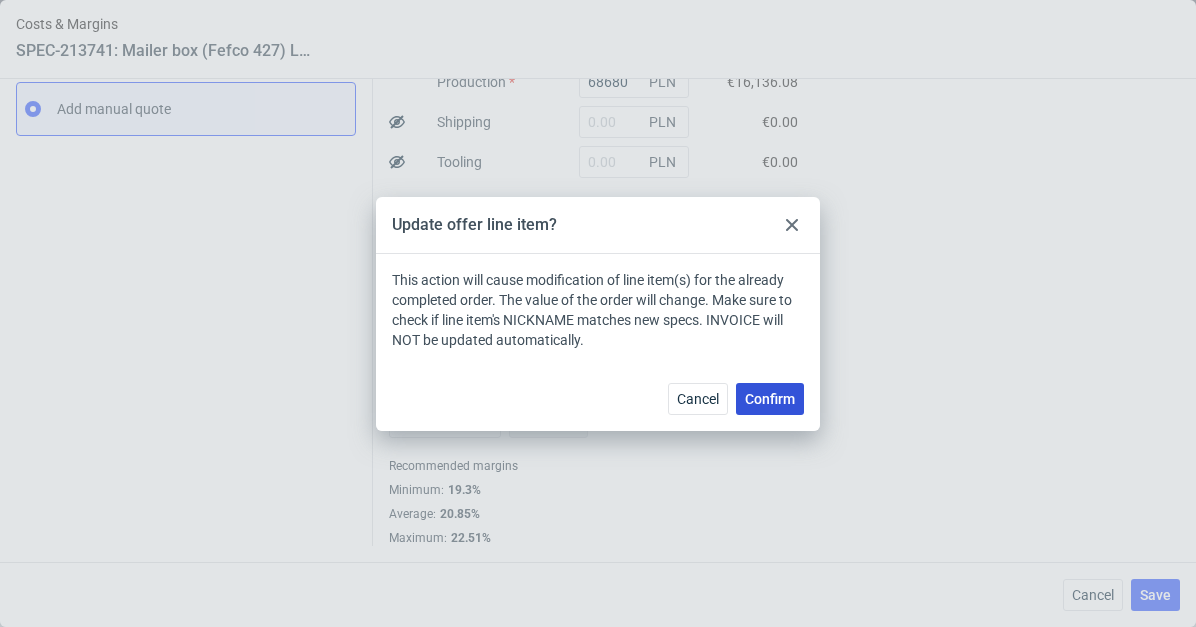 click on "Confirm" at bounding box center [770, 399] 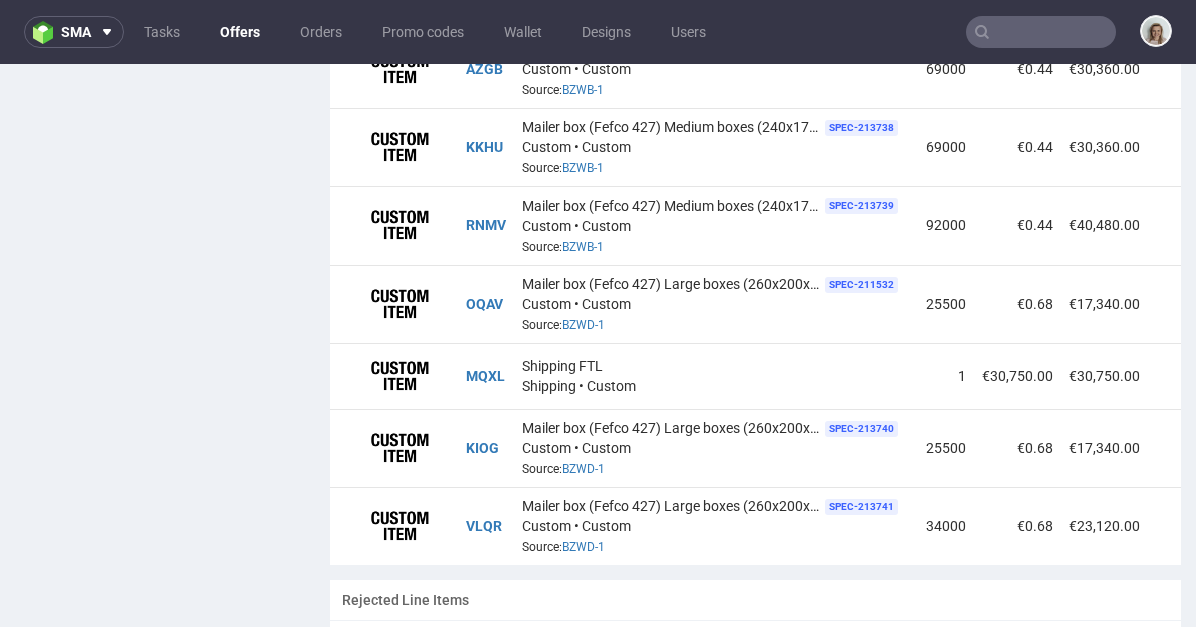 scroll, scrollTop: 1710, scrollLeft: 0, axis: vertical 